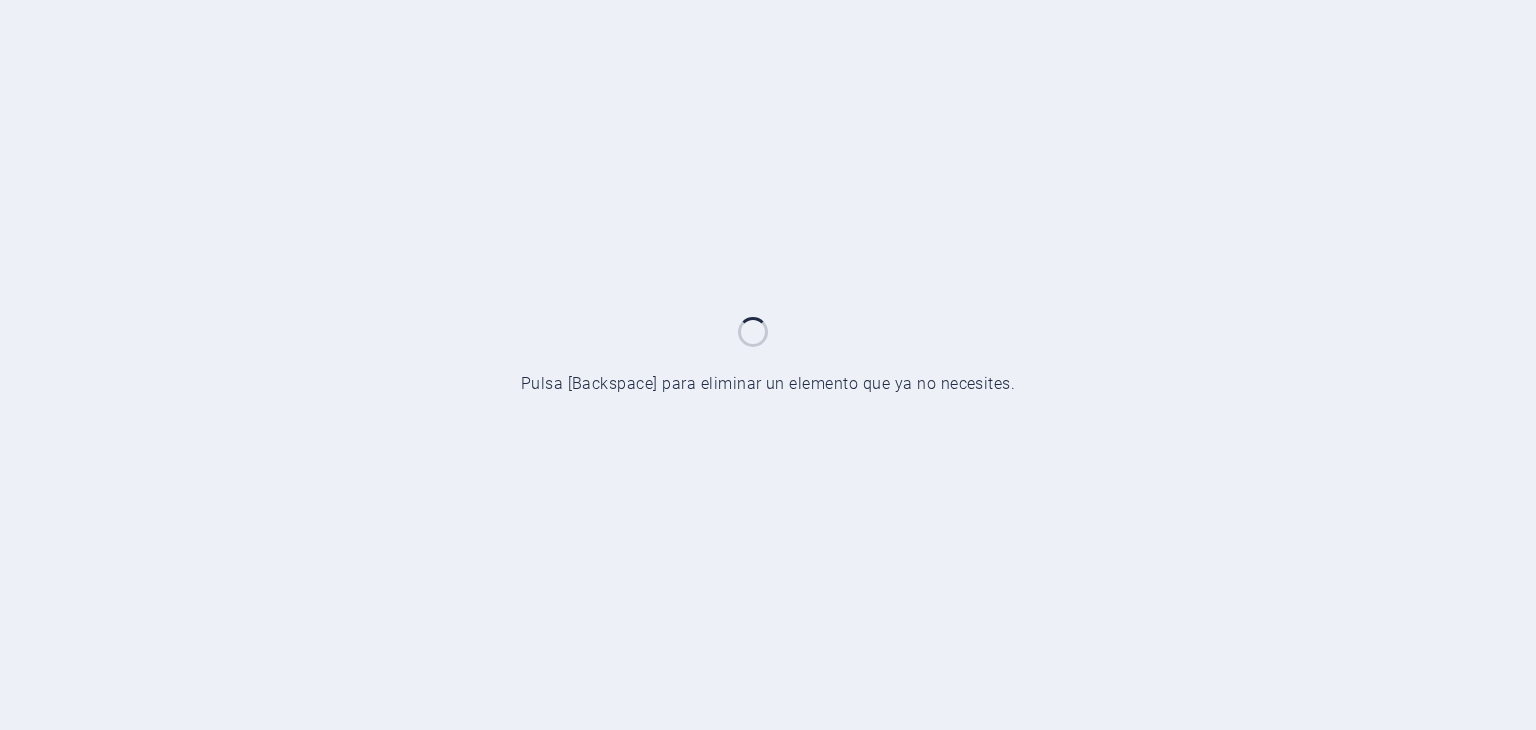scroll, scrollTop: 0, scrollLeft: 0, axis: both 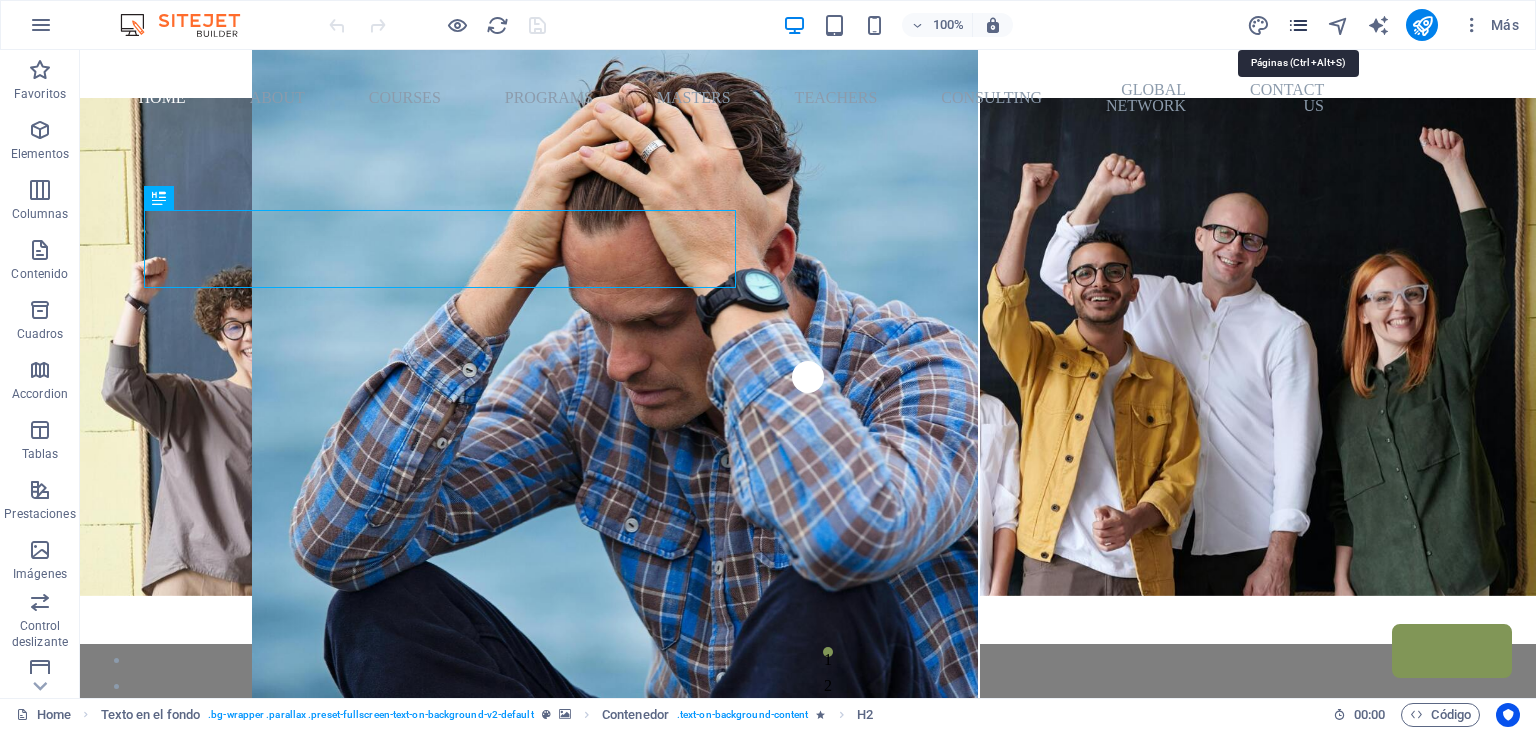 click at bounding box center [1298, 25] 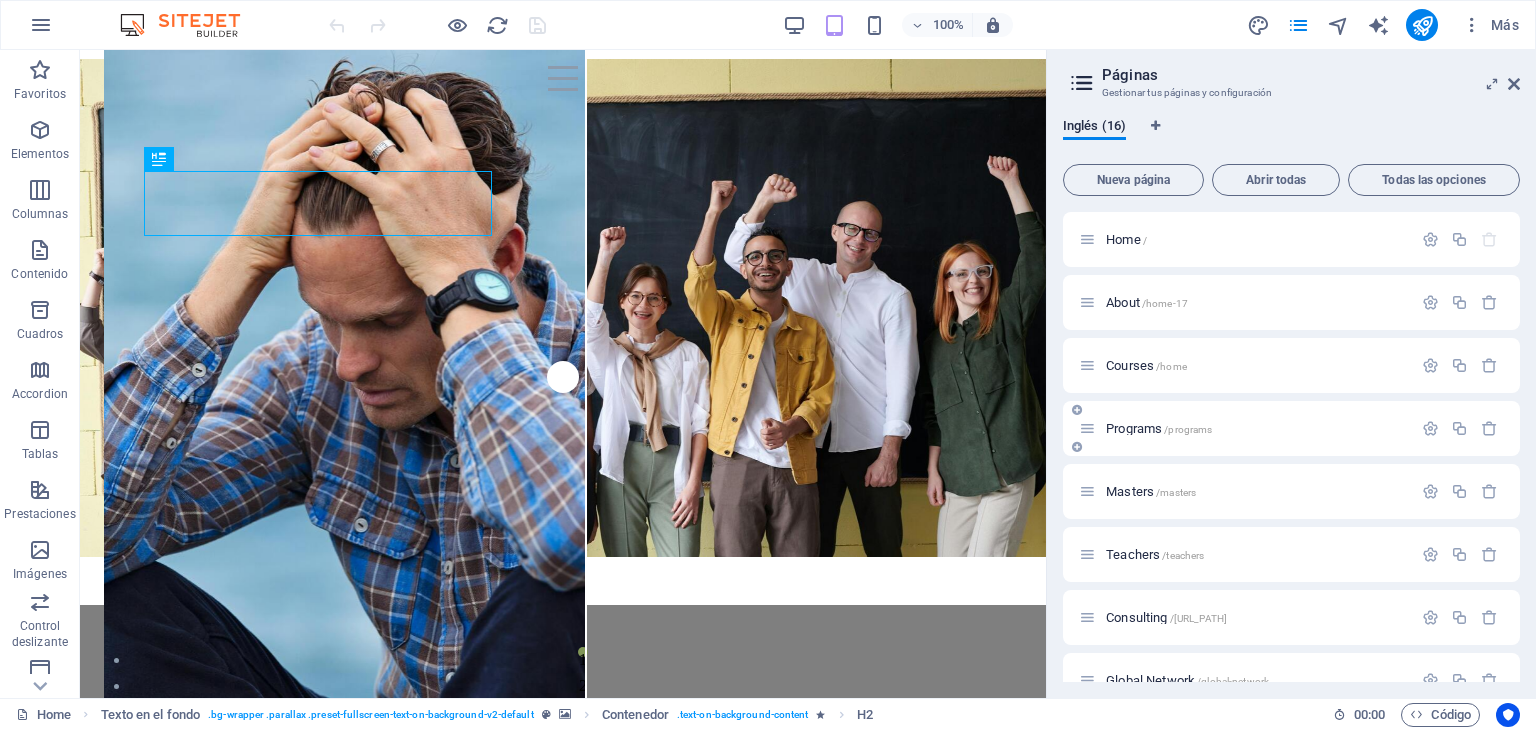 click on "Programs /programs" at bounding box center [1159, 428] 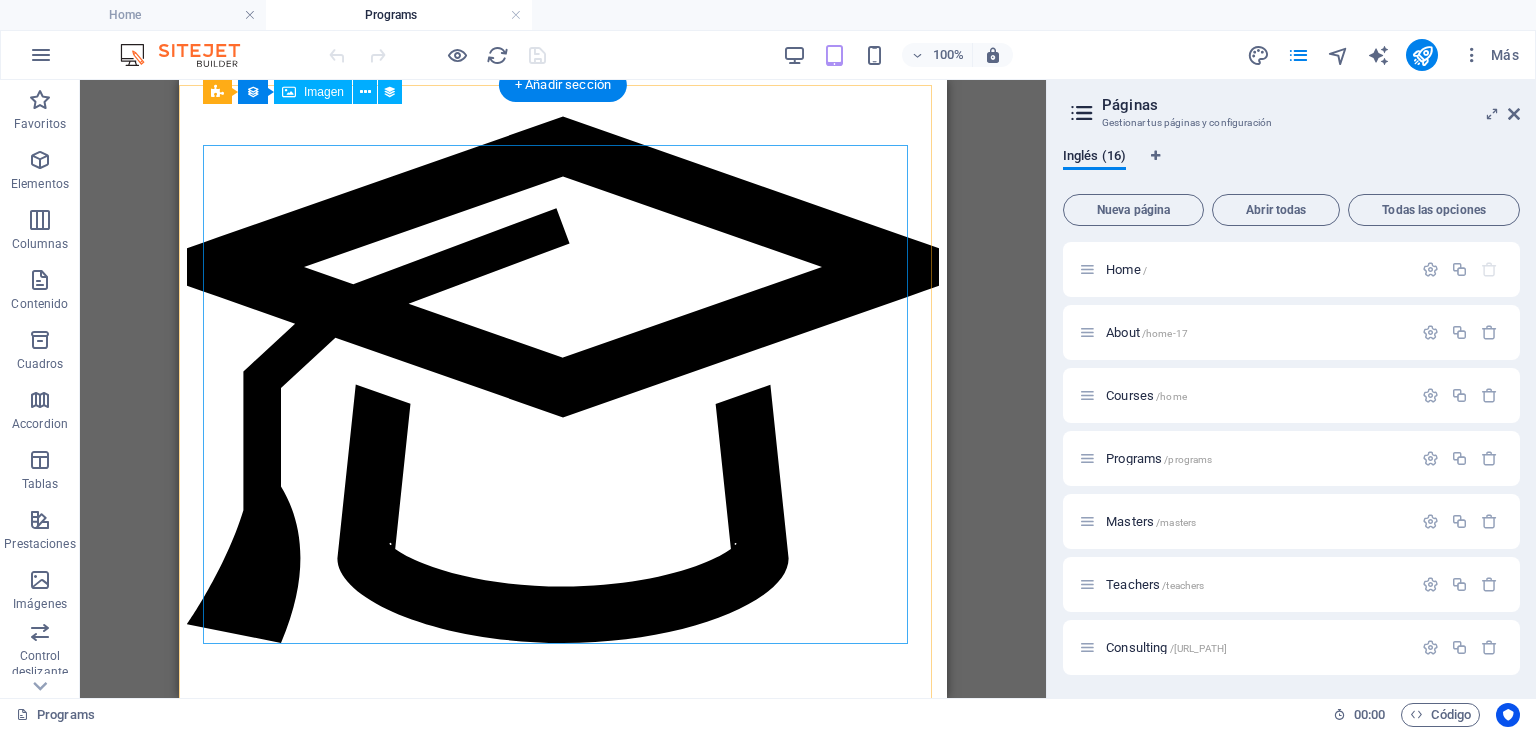 scroll, scrollTop: 2100, scrollLeft: 0, axis: vertical 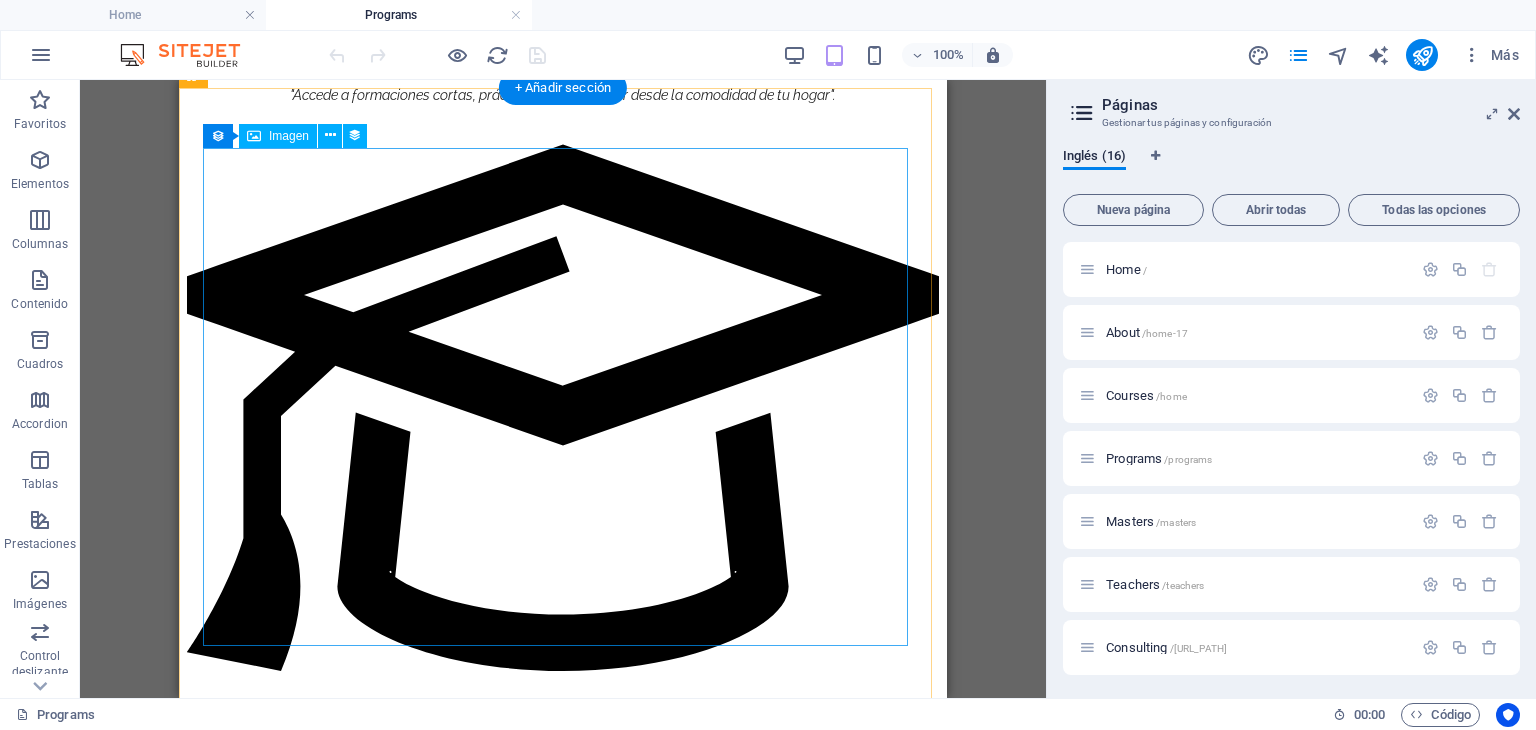 click at bounding box center (563, 1547) 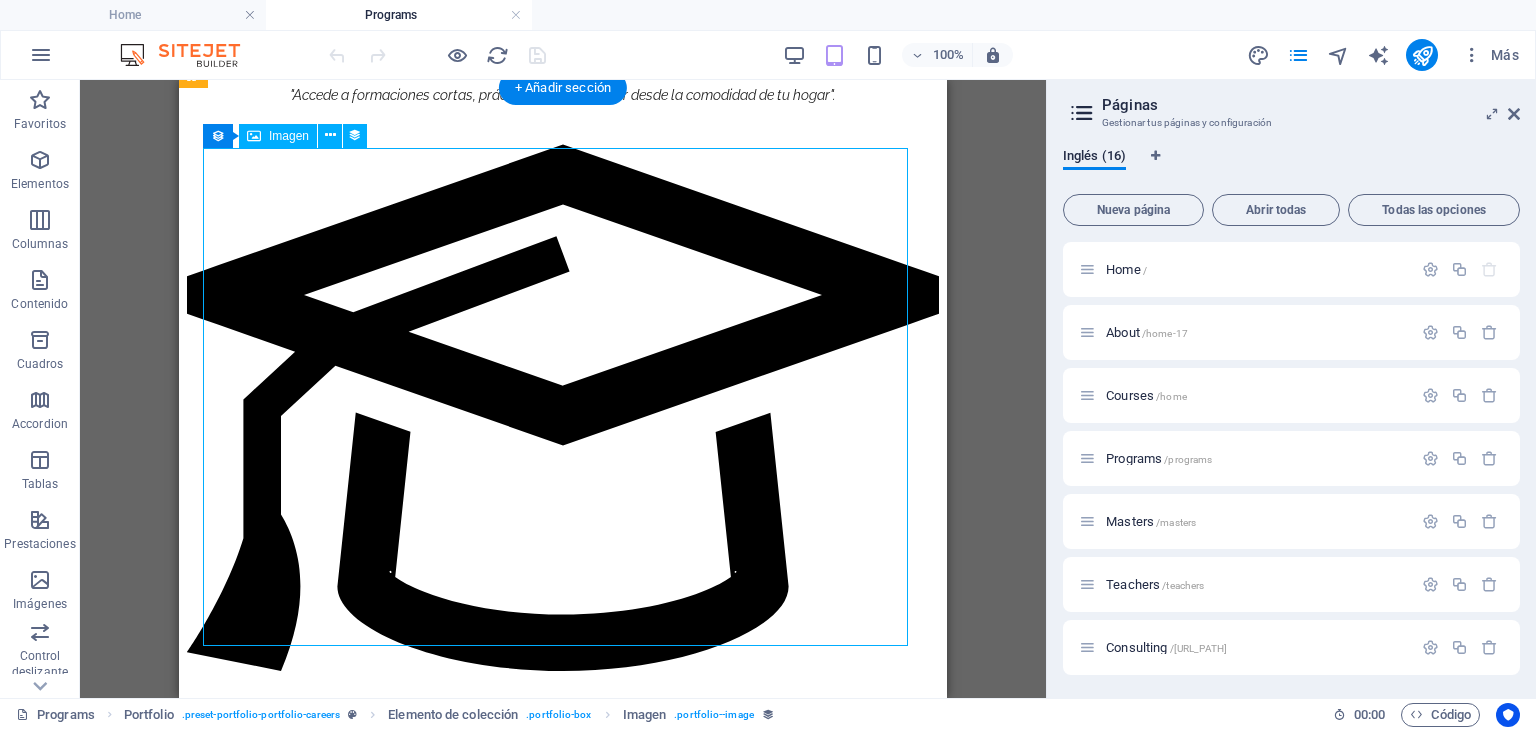 click at bounding box center [563, 1547] 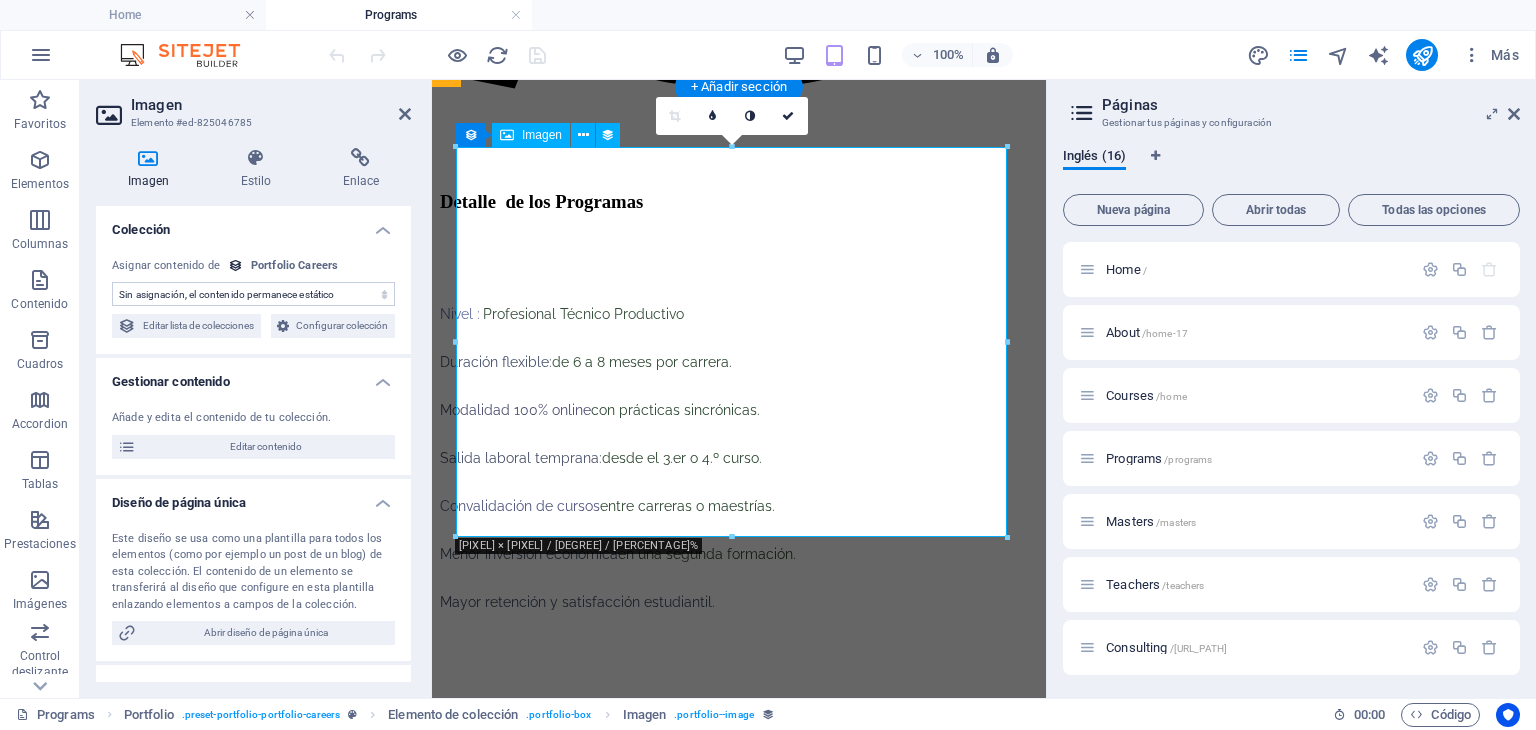 select on "title_image" 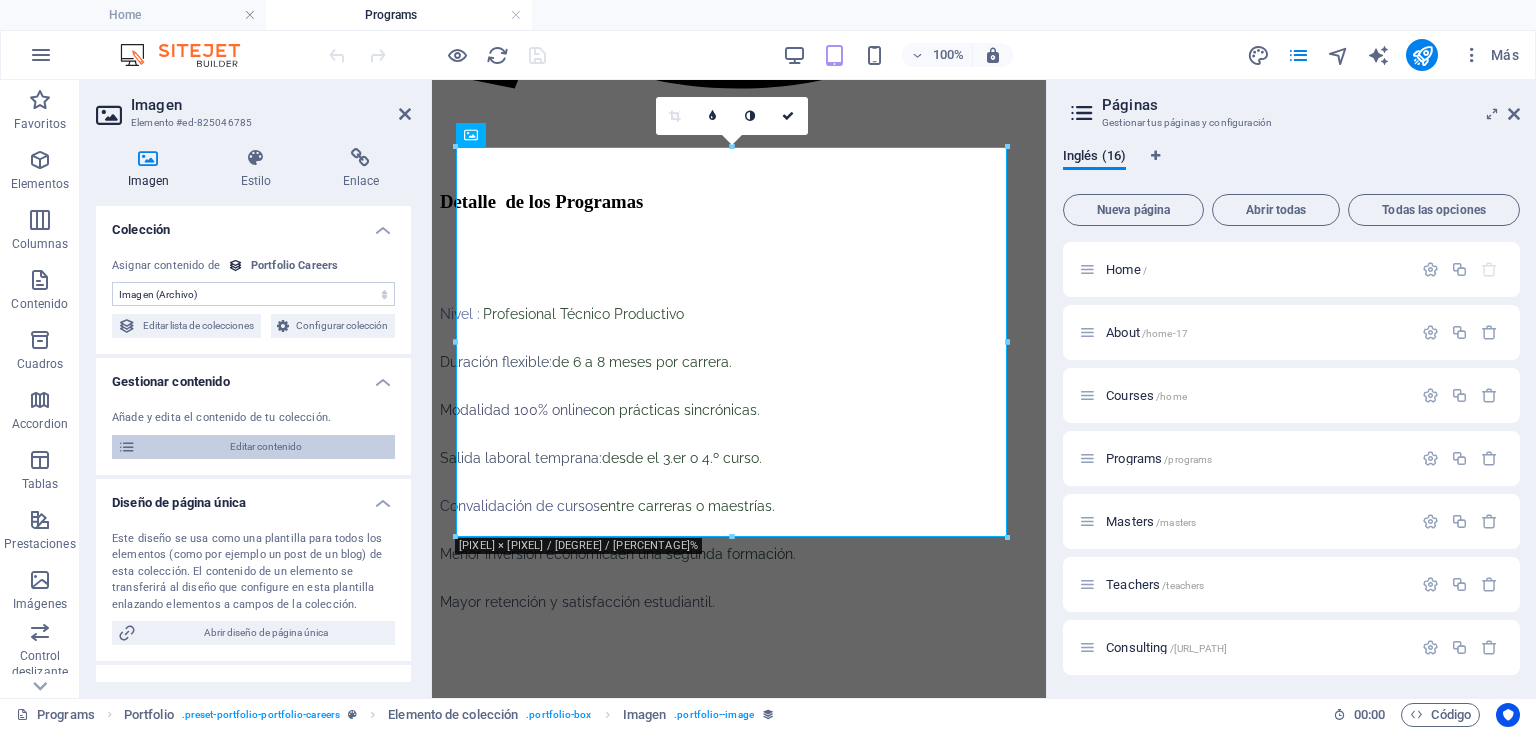 click on "Editar contenido" at bounding box center [265, 447] 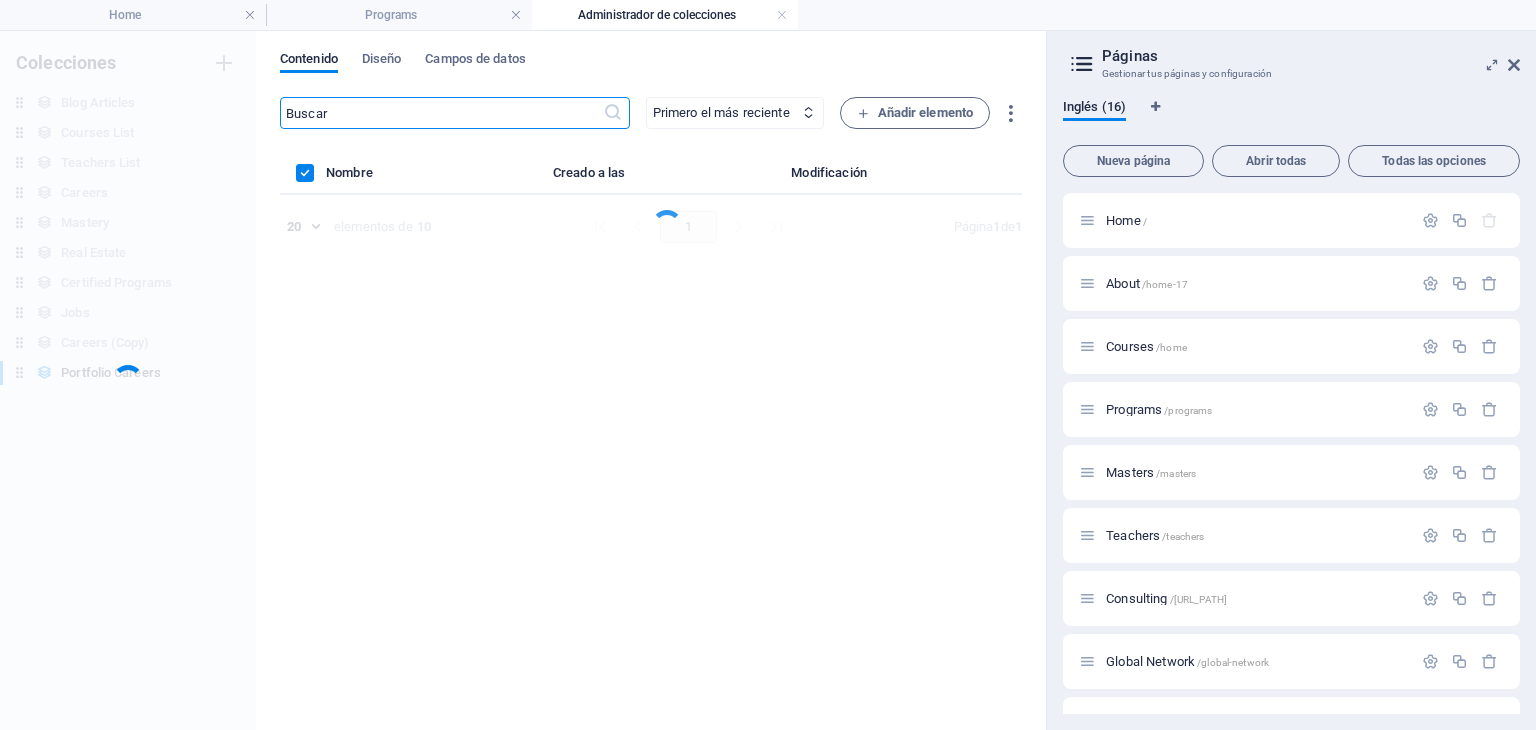 scroll, scrollTop: 0, scrollLeft: 0, axis: both 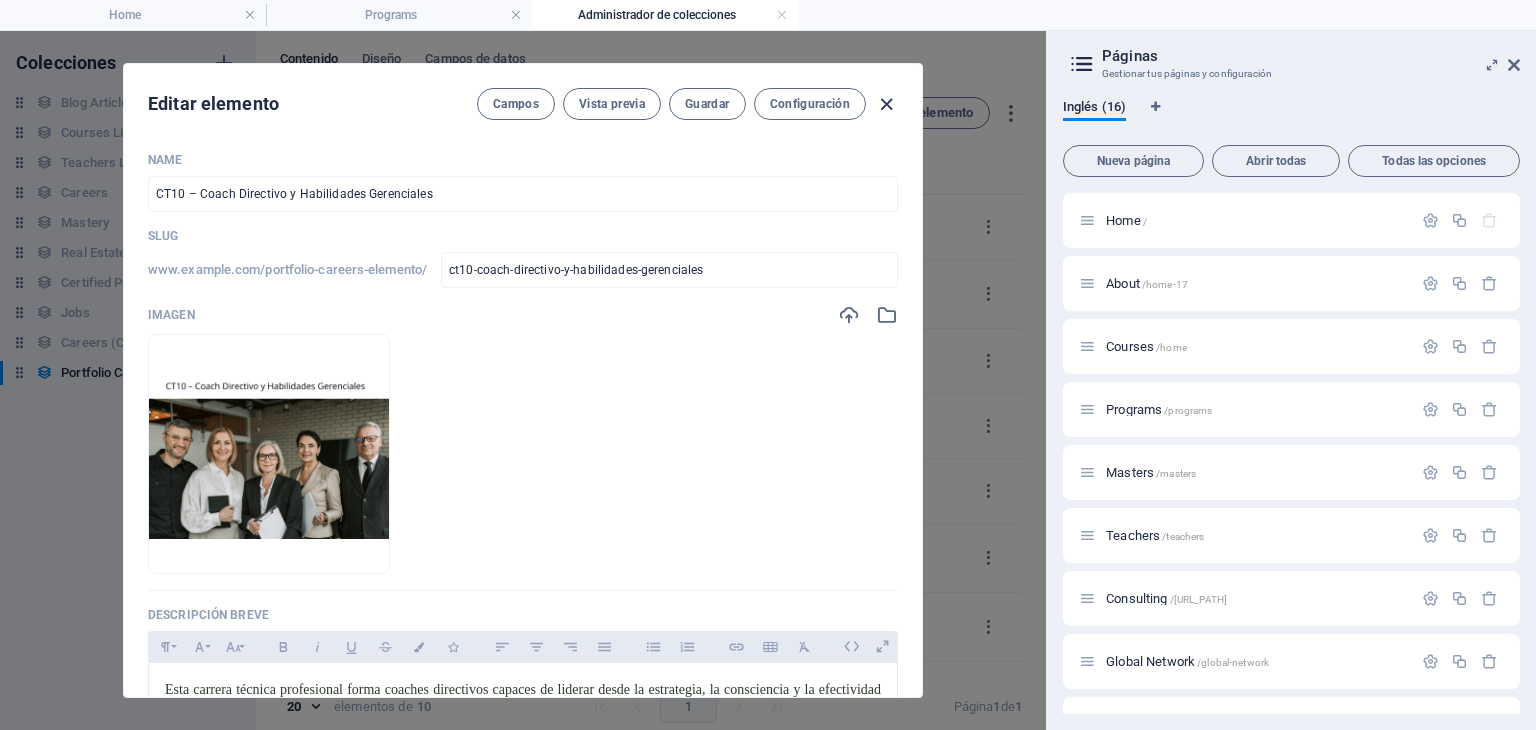 click at bounding box center (886, 104) 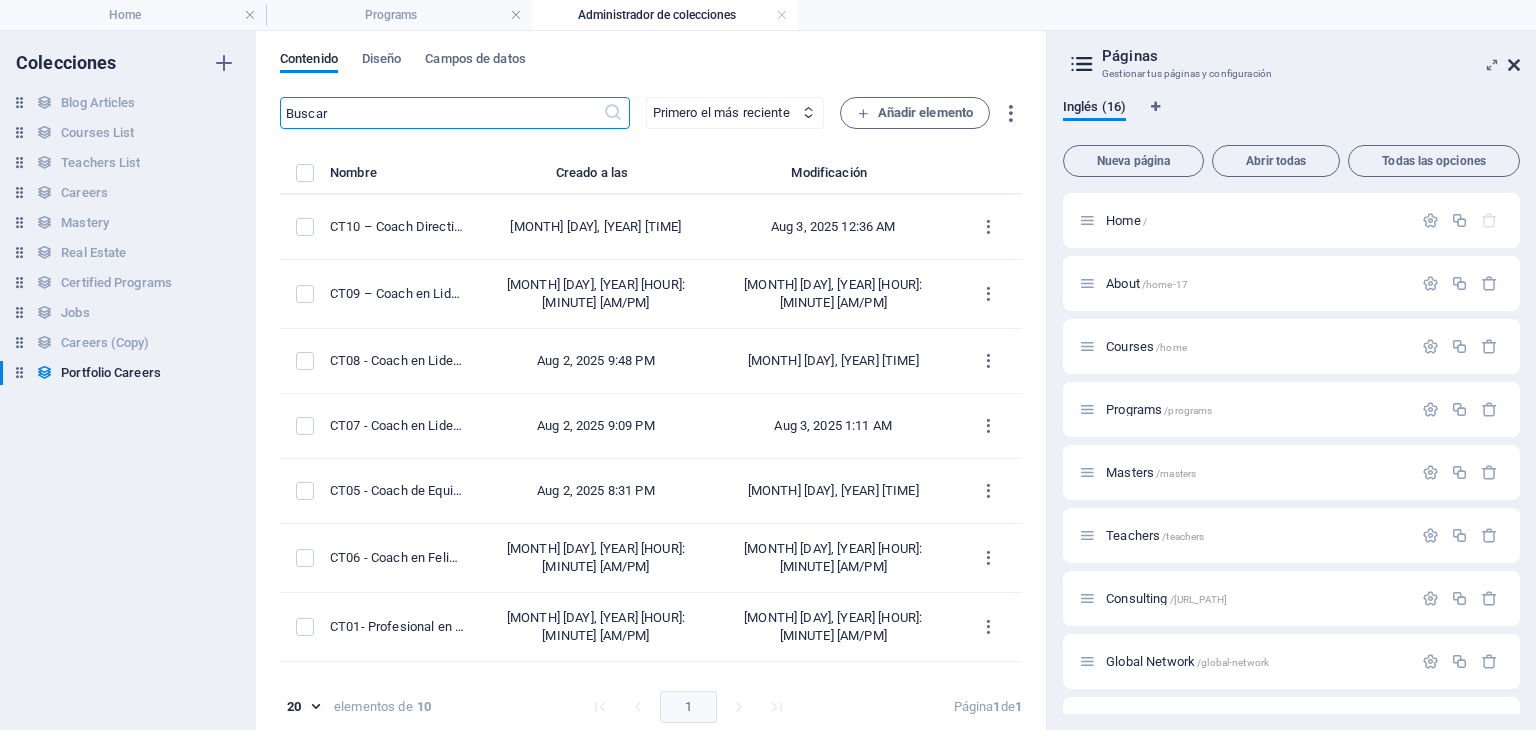 click at bounding box center (1514, 65) 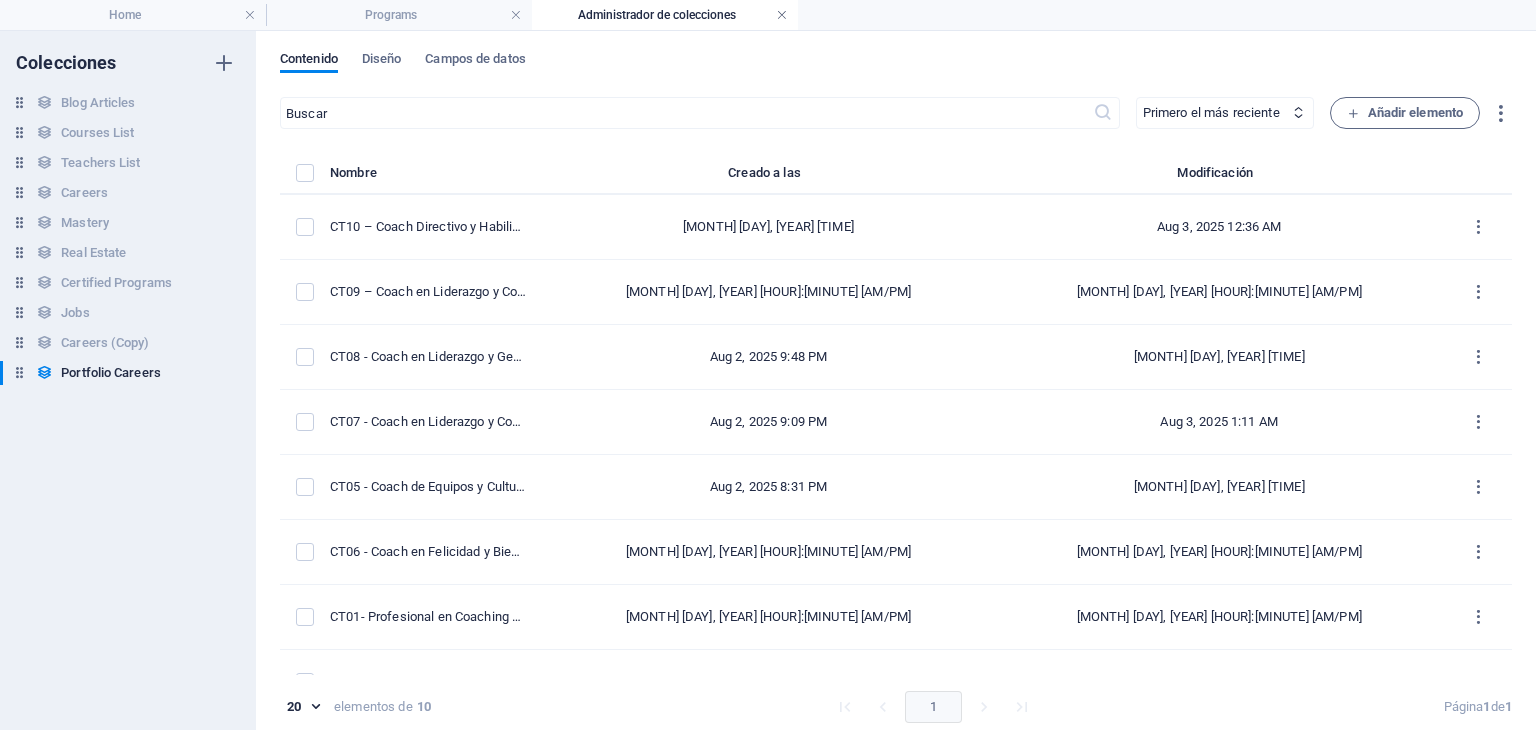 click at bounding box center [782, 15] 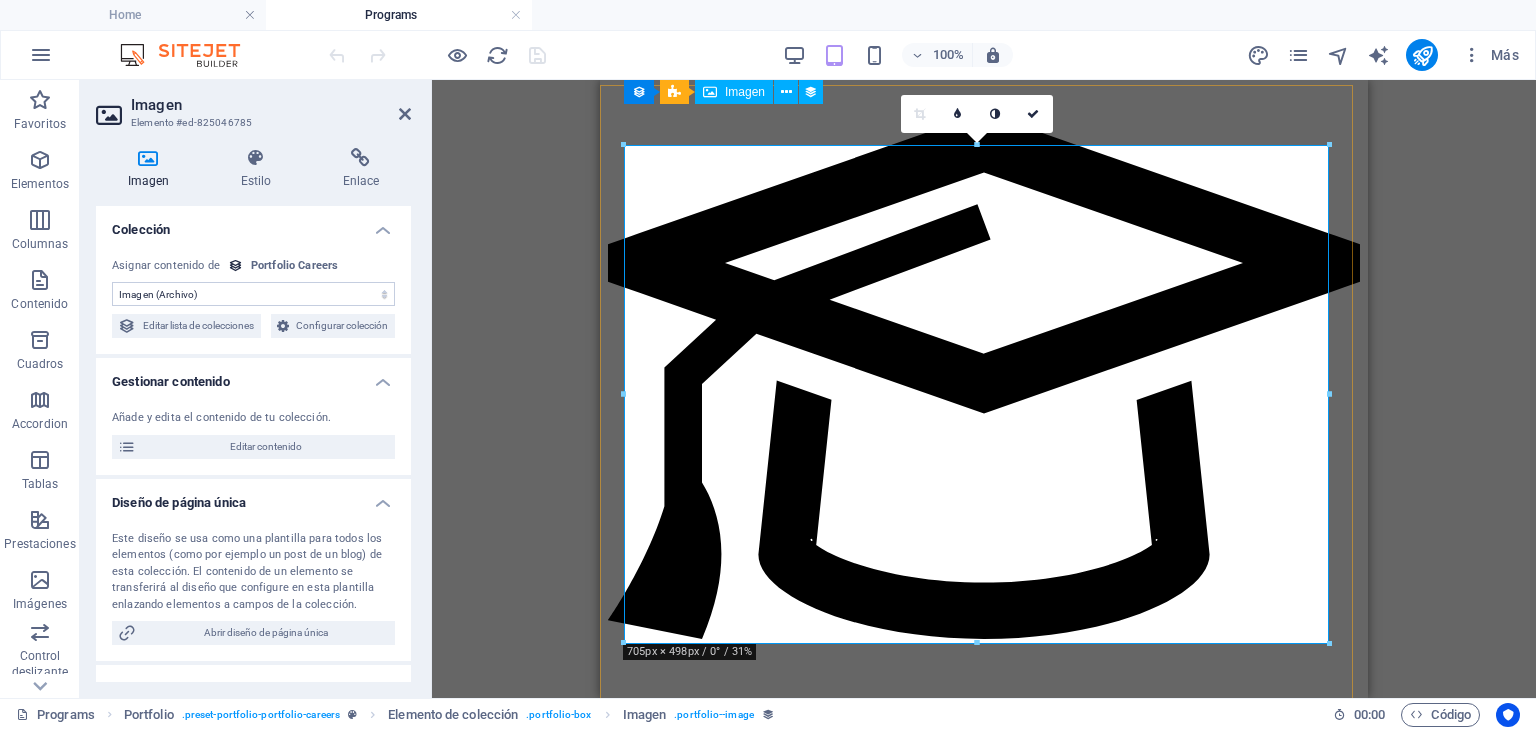 scroll, scrollTop: 2097, scrollLeft: 0, axis: vertical 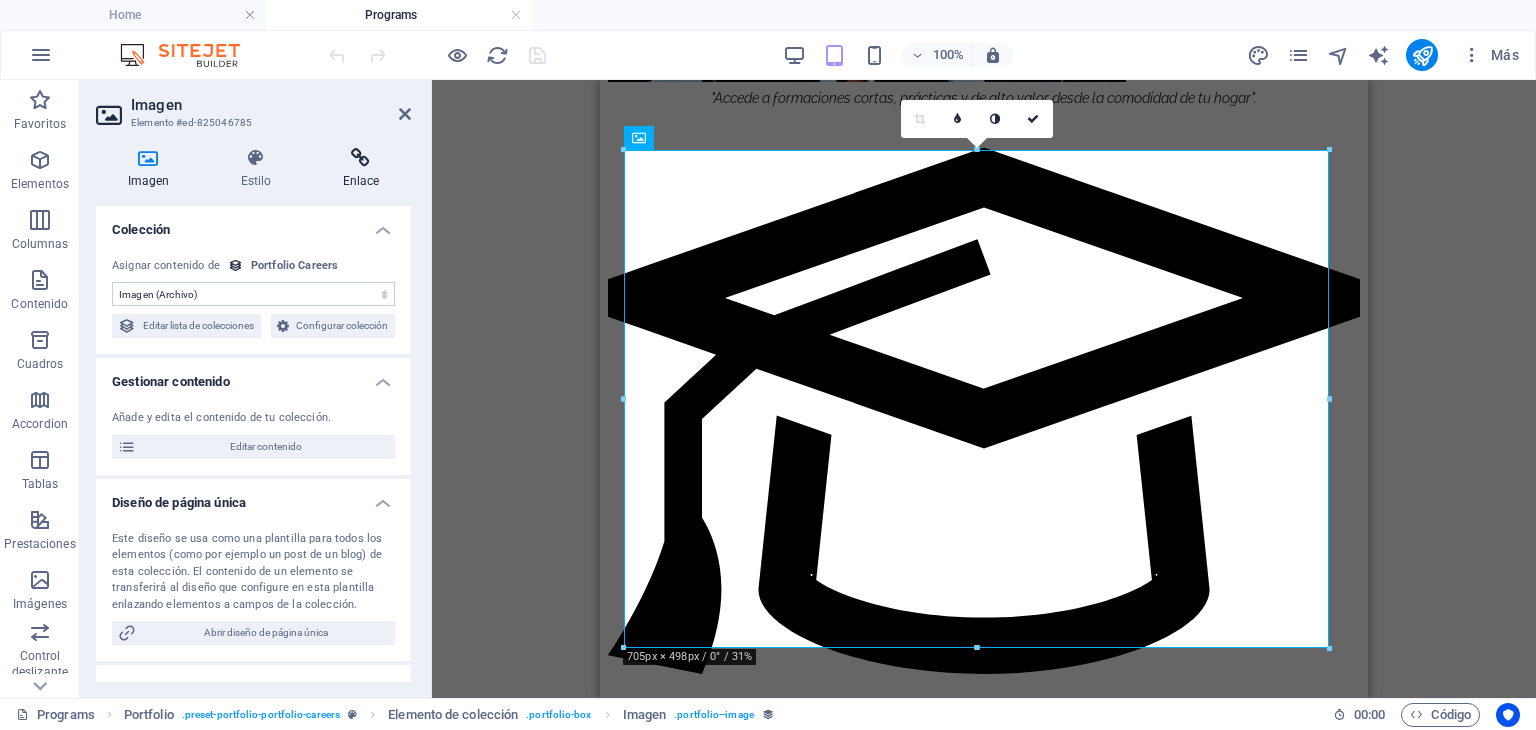 click on "Enlace" at bounding box center (361, 169) 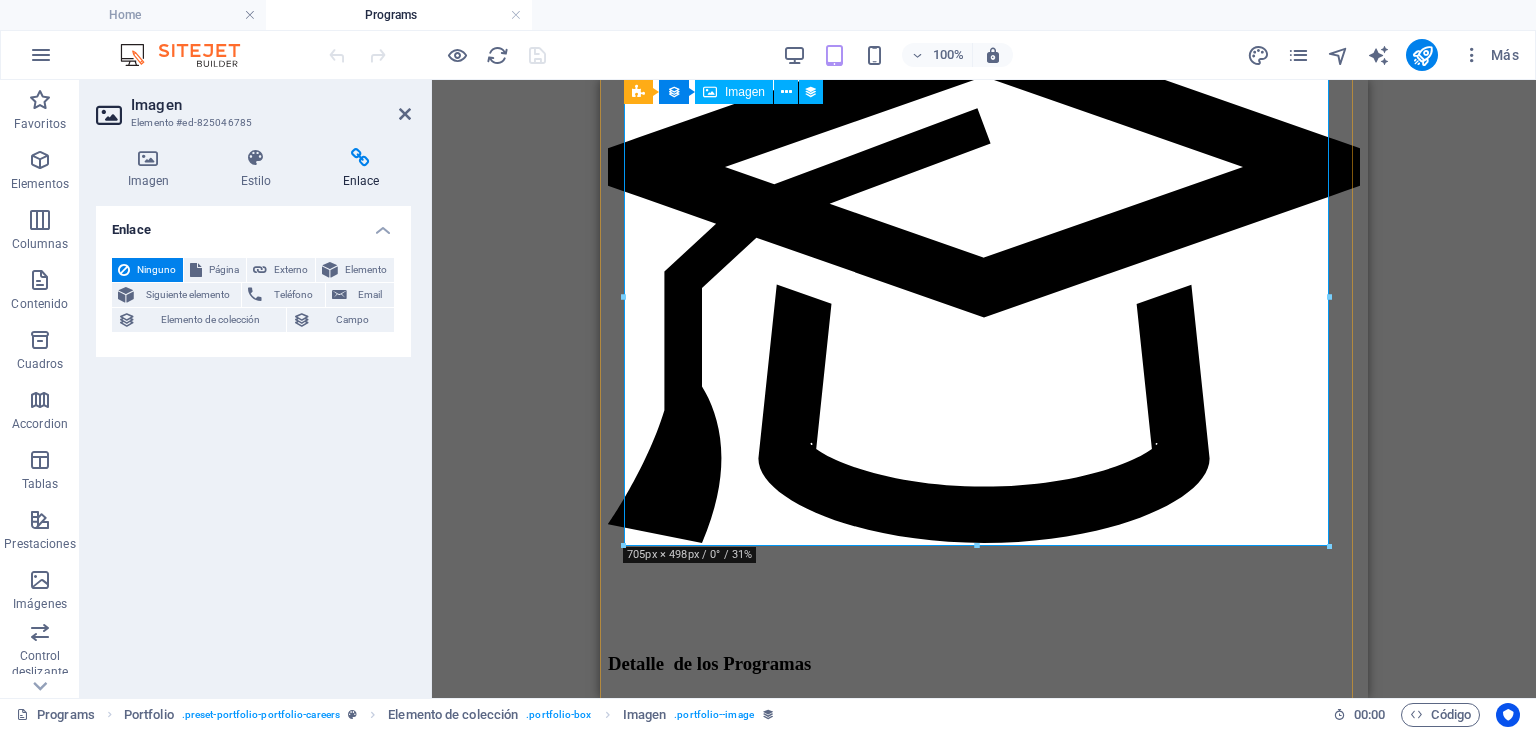 scroll, scrollTop: 2197, scrollLeft: 0, axis: vertical 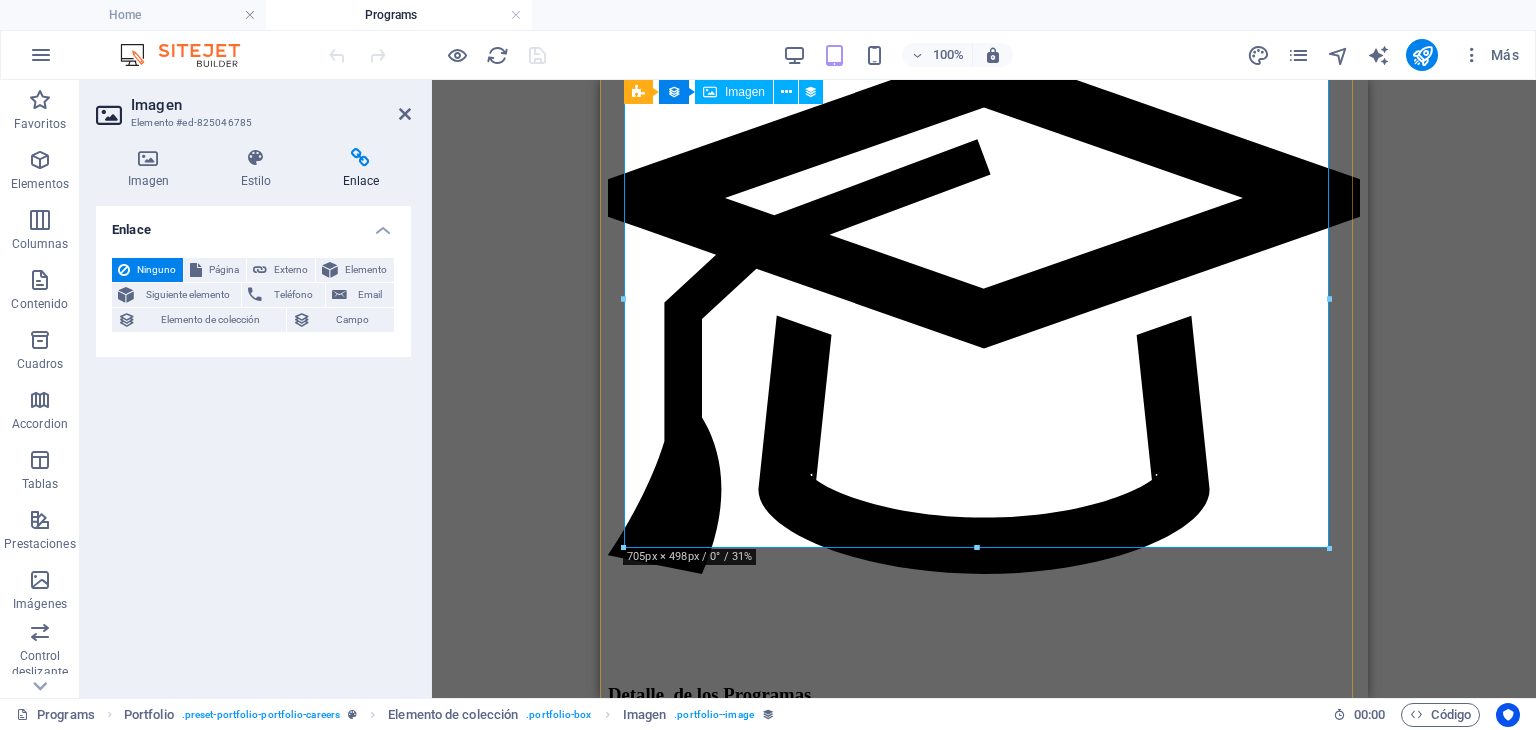 click at bounding box center [984, 1450] 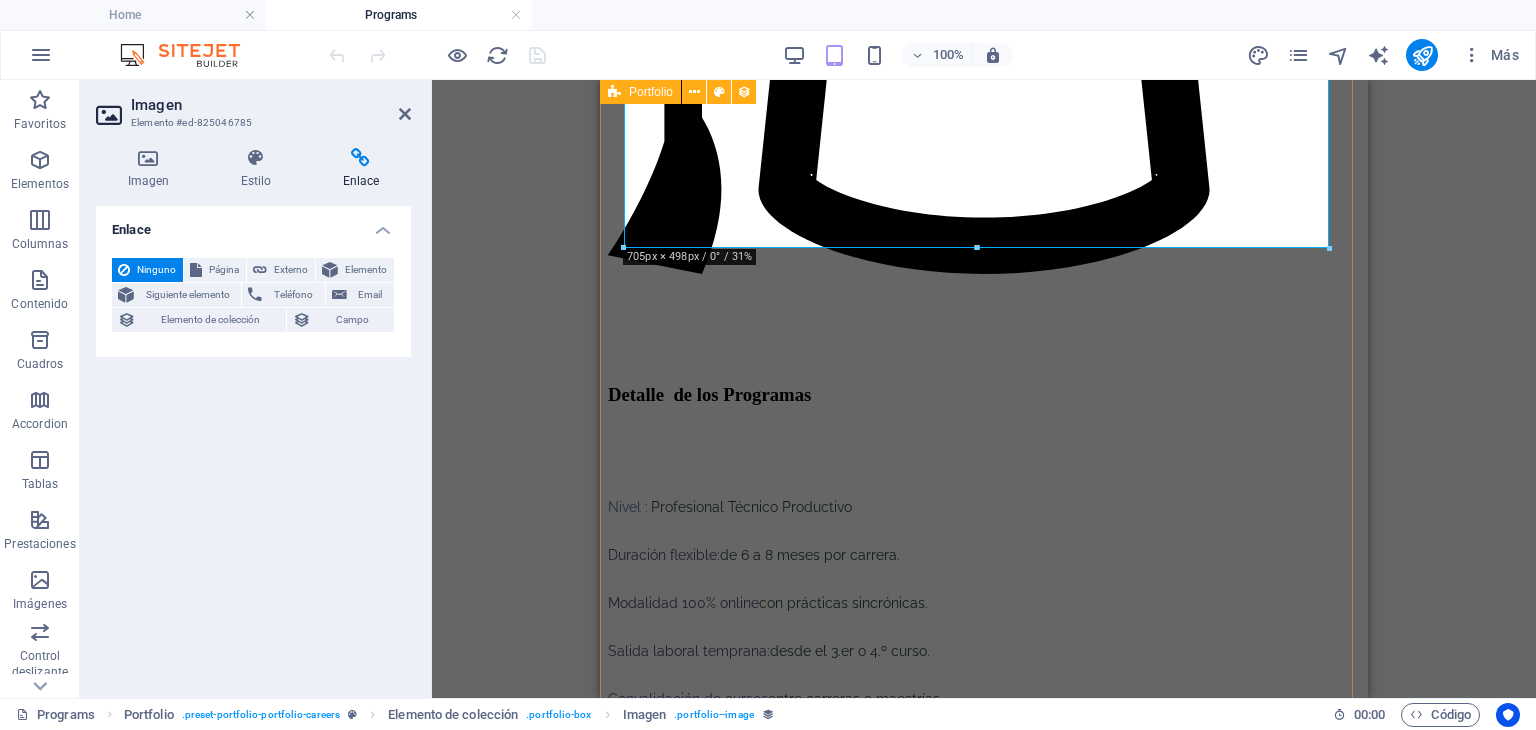 scroll, scrollTop: 2297, scrollLeft: 0, axis: vertical 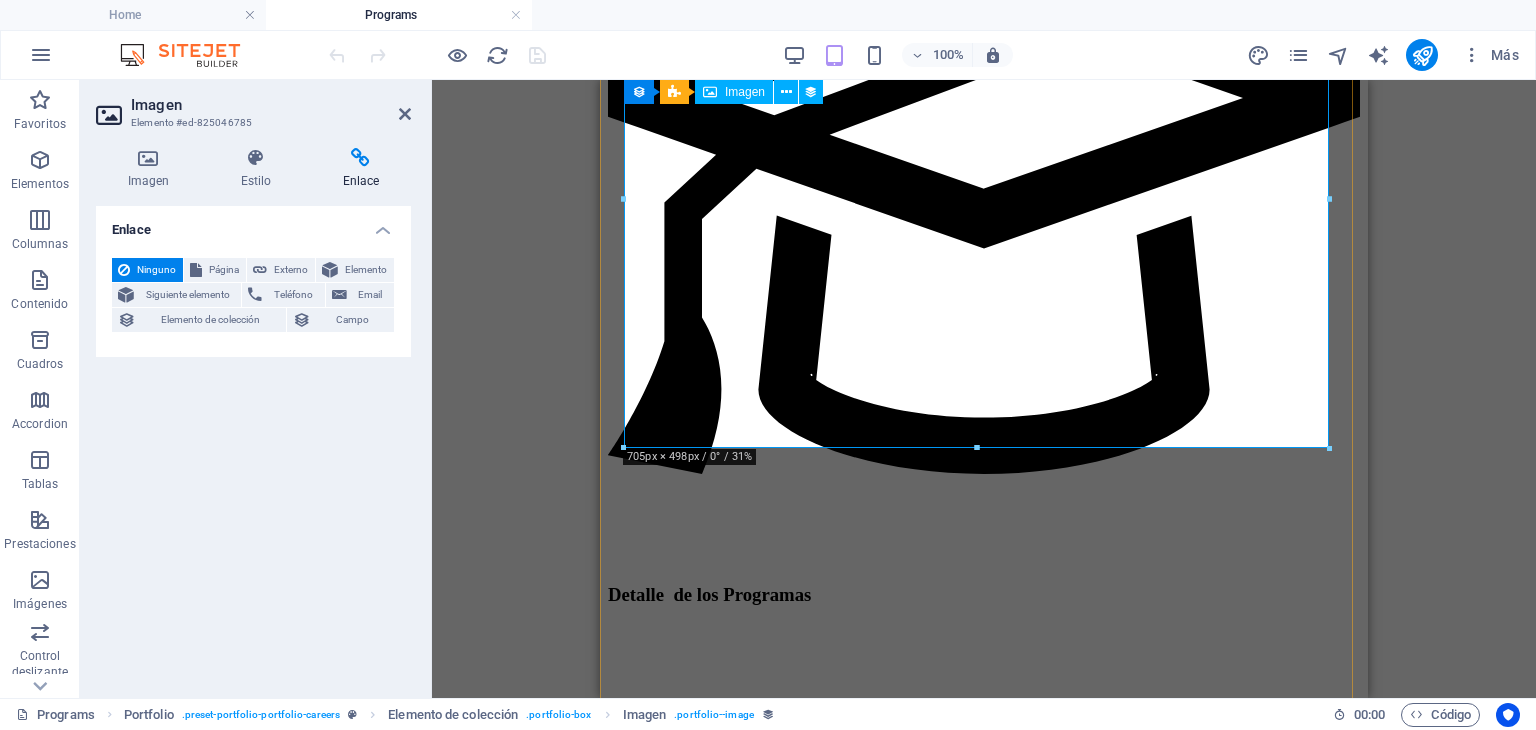 click at bounding box center (984, 1350) 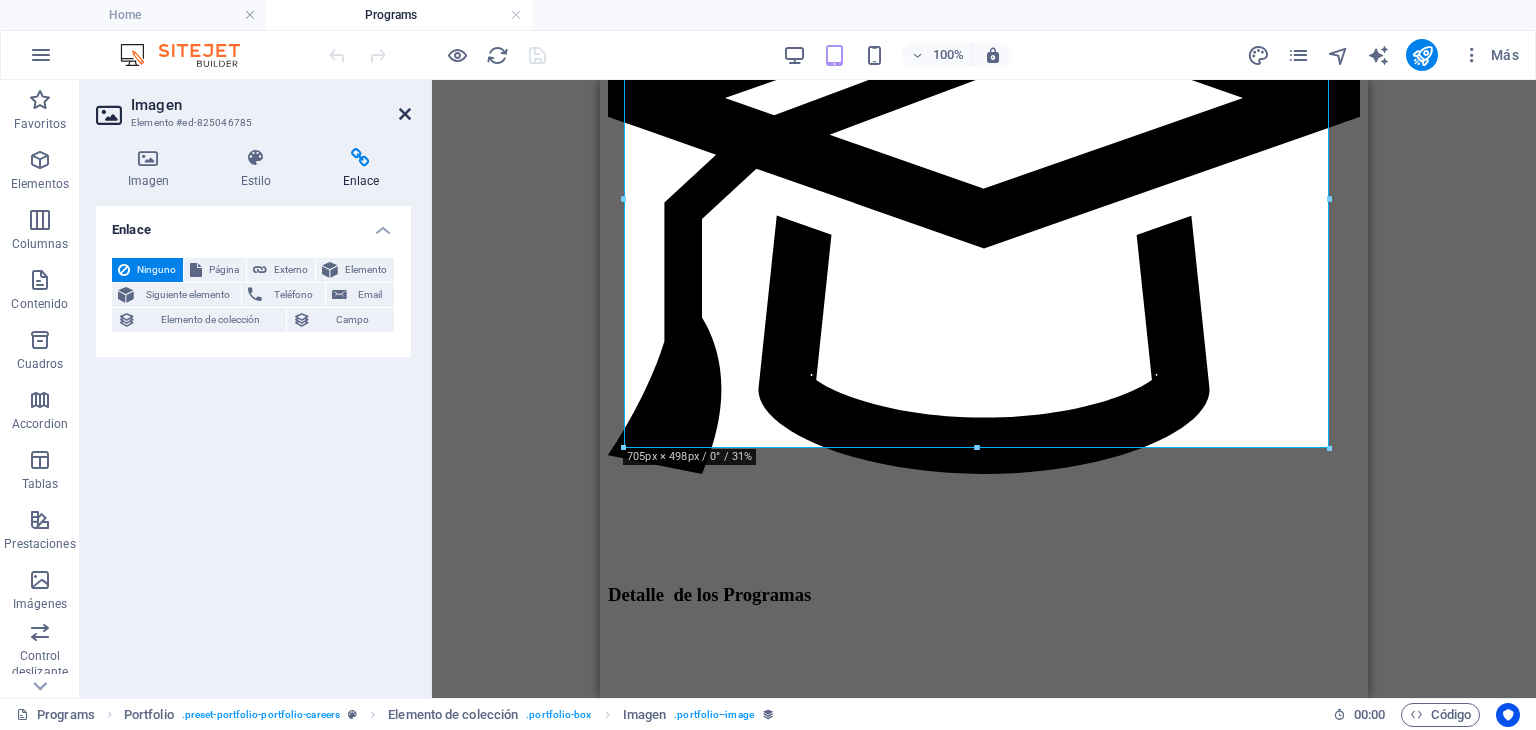 click at bounding box center [405, 114] 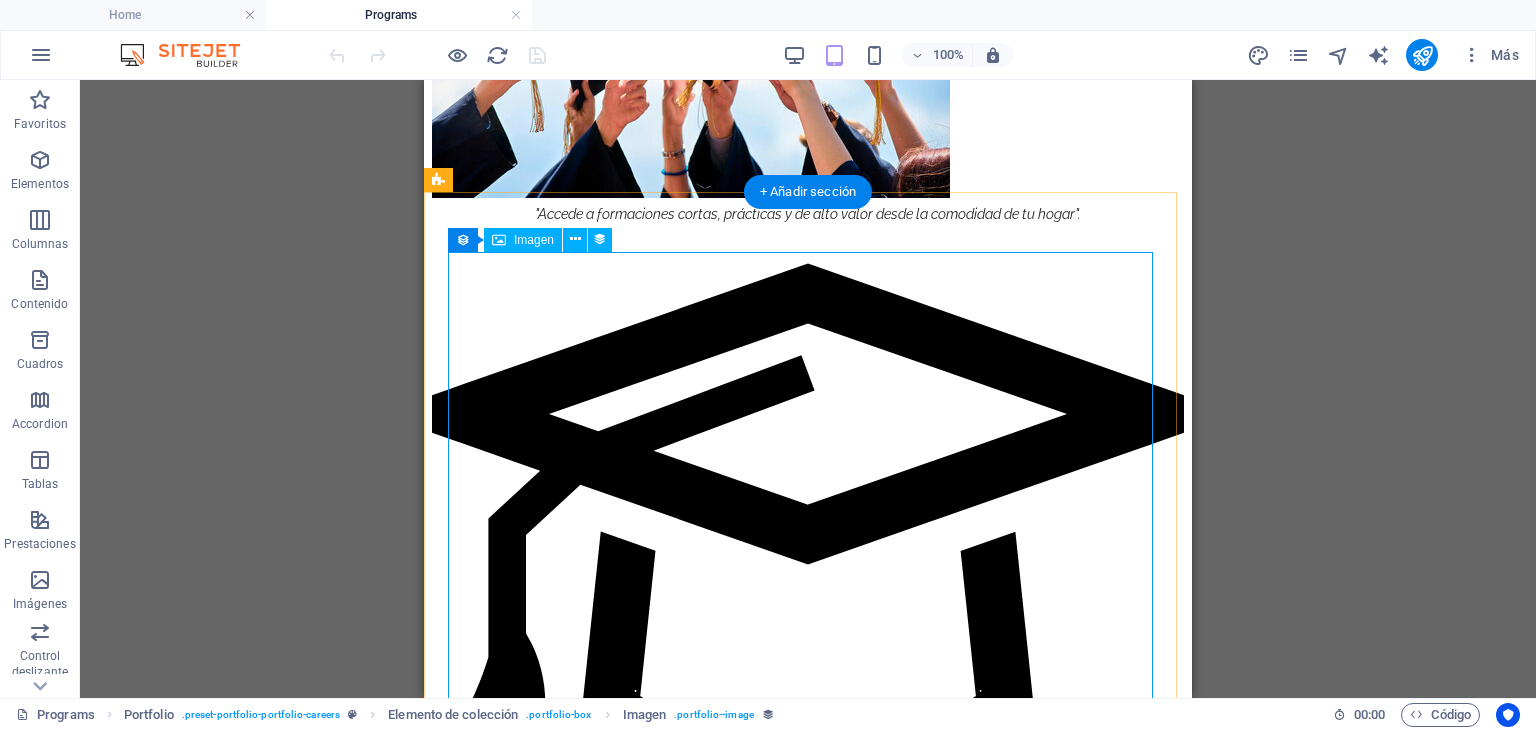 scroll, scrollTop: 1997, scrollLeft: 0, axis: vertical 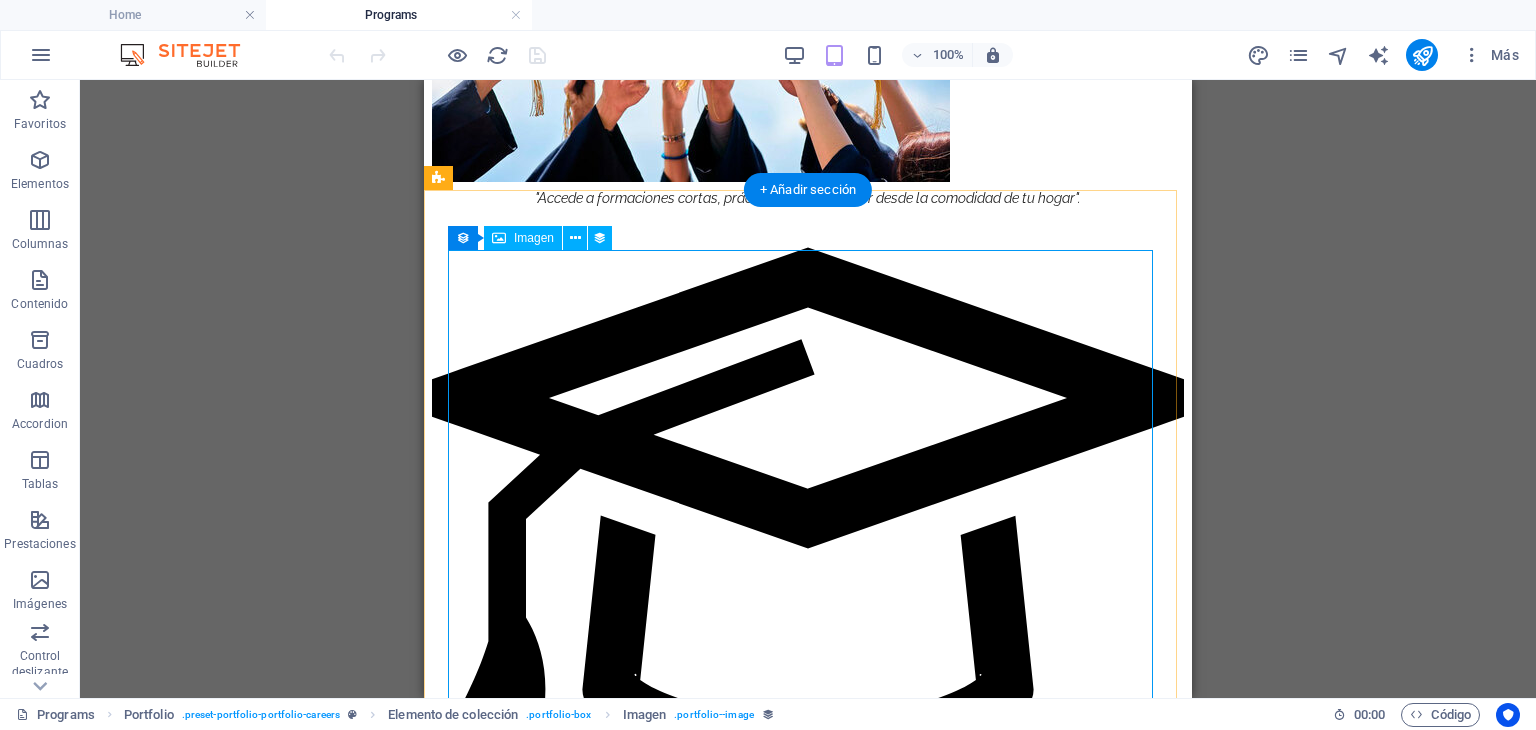 click at bounding box center (808, 1650) 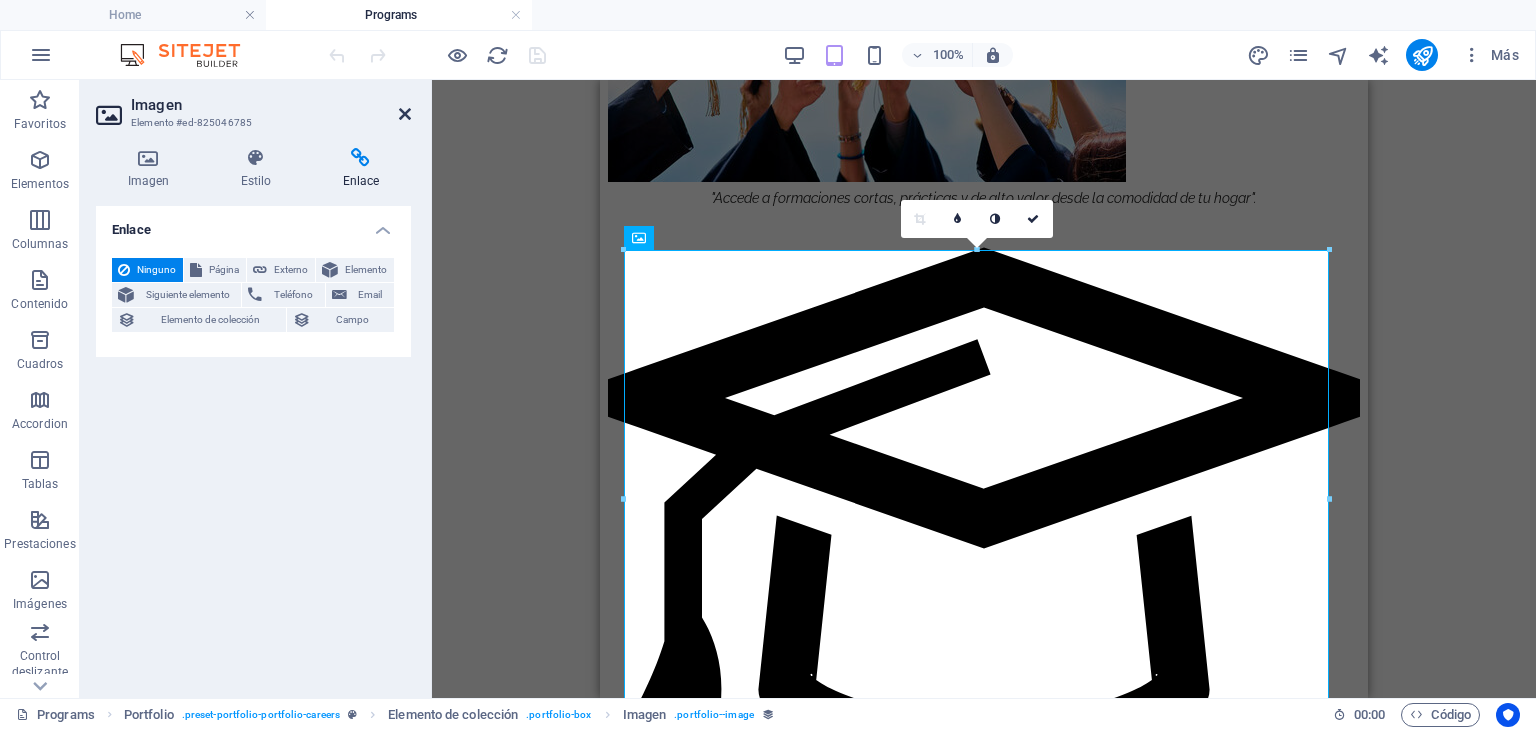 click at bounding box center [405, 114] 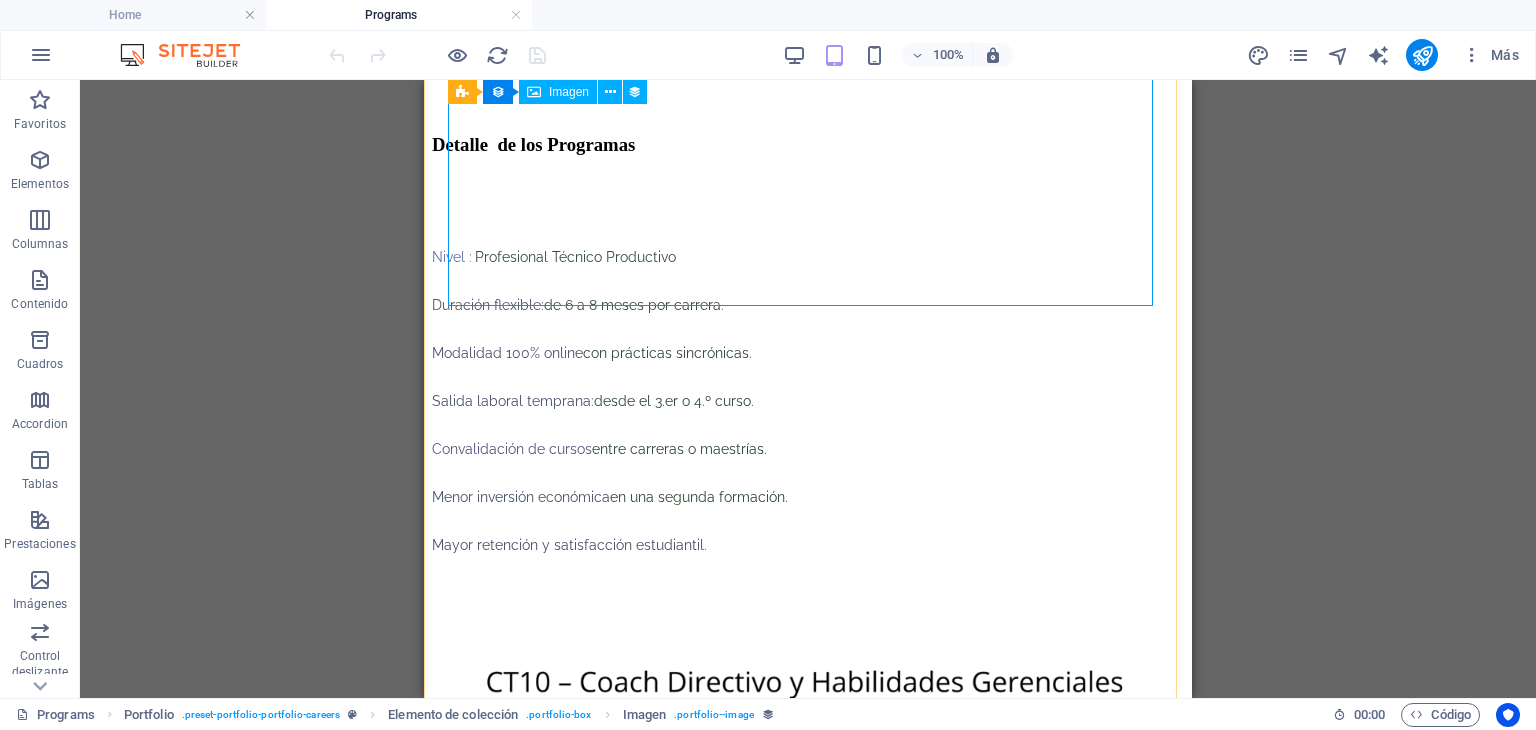 scroll, scrollTop: 2797, scrollLeft: 0, axis: vertical 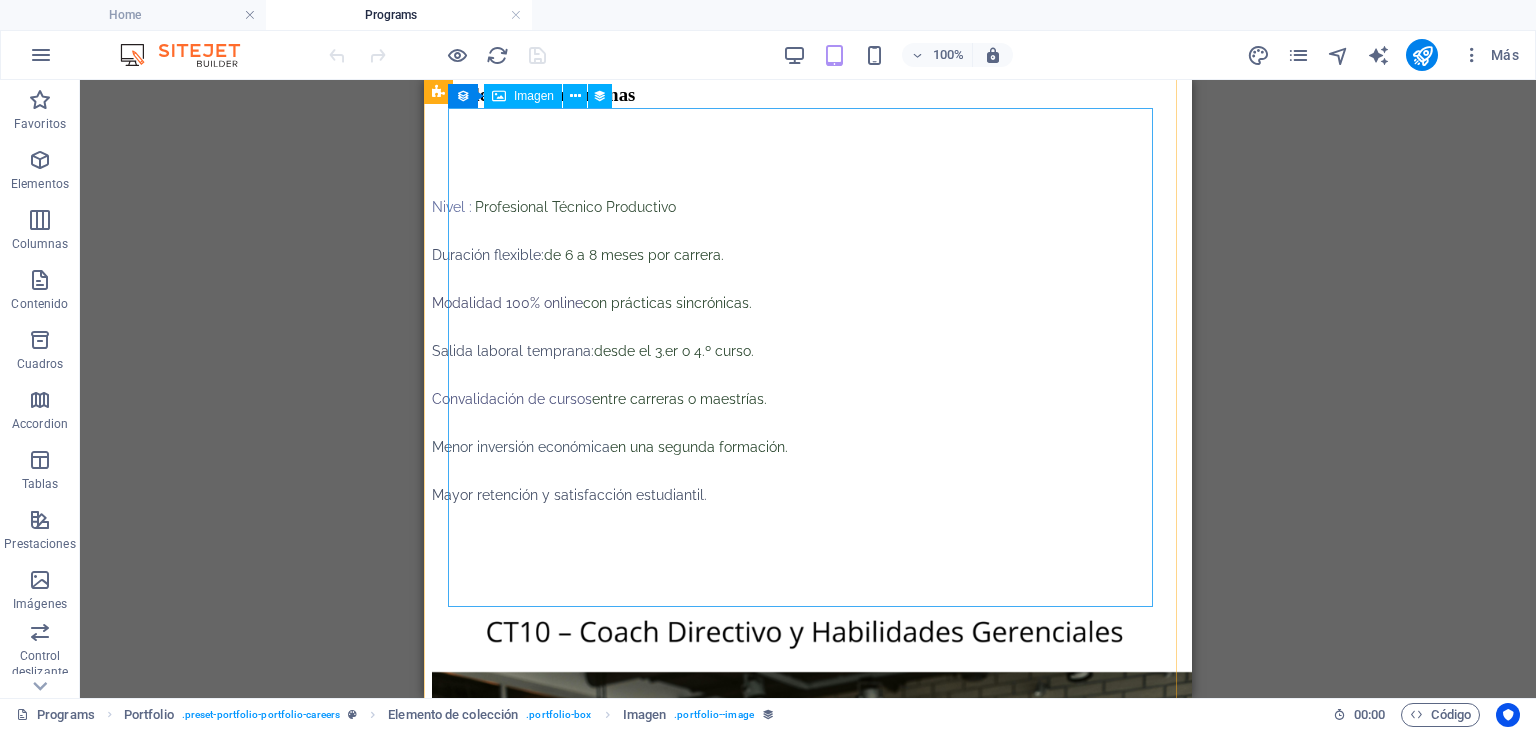 click at bounding box center [808, 1397] 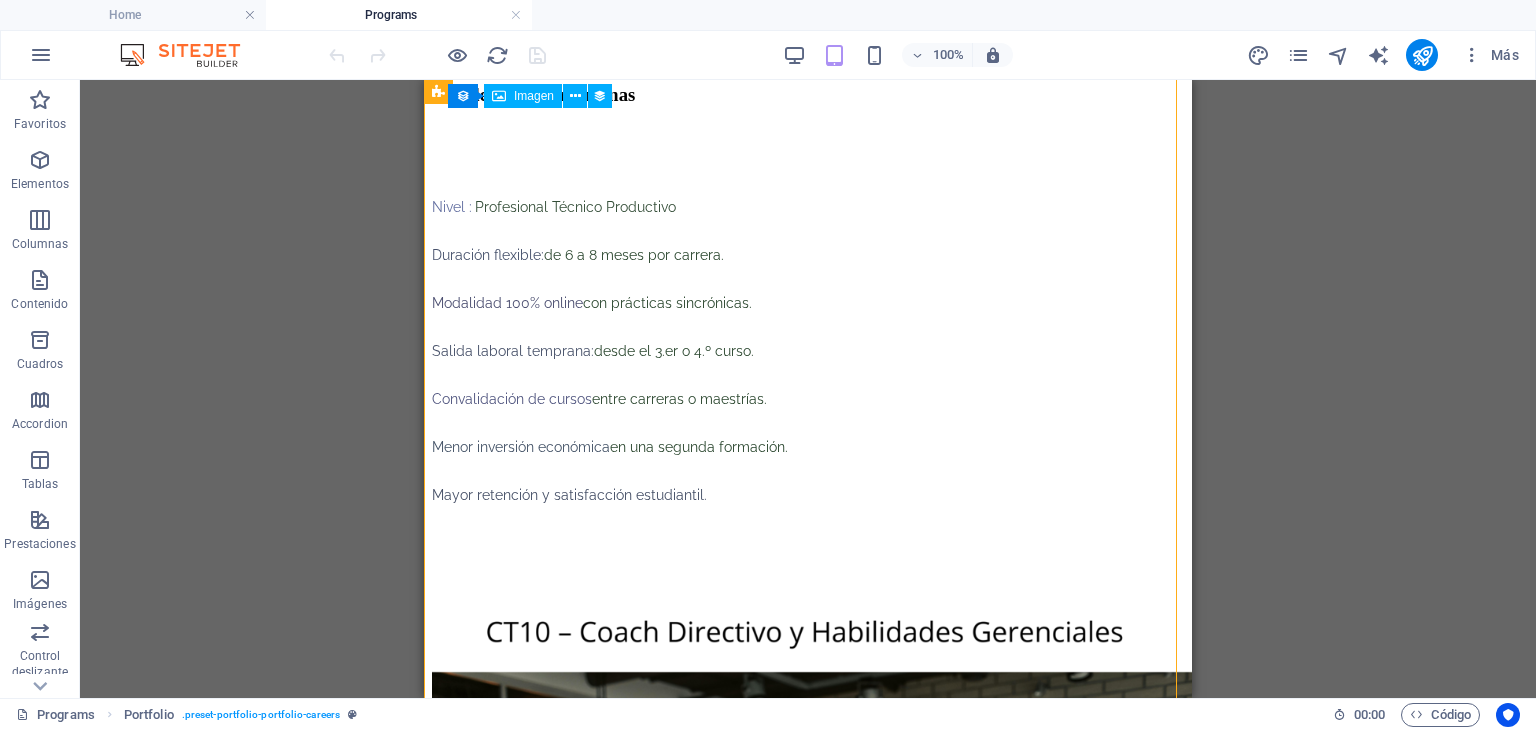 click at bounding box center (808, 1397) 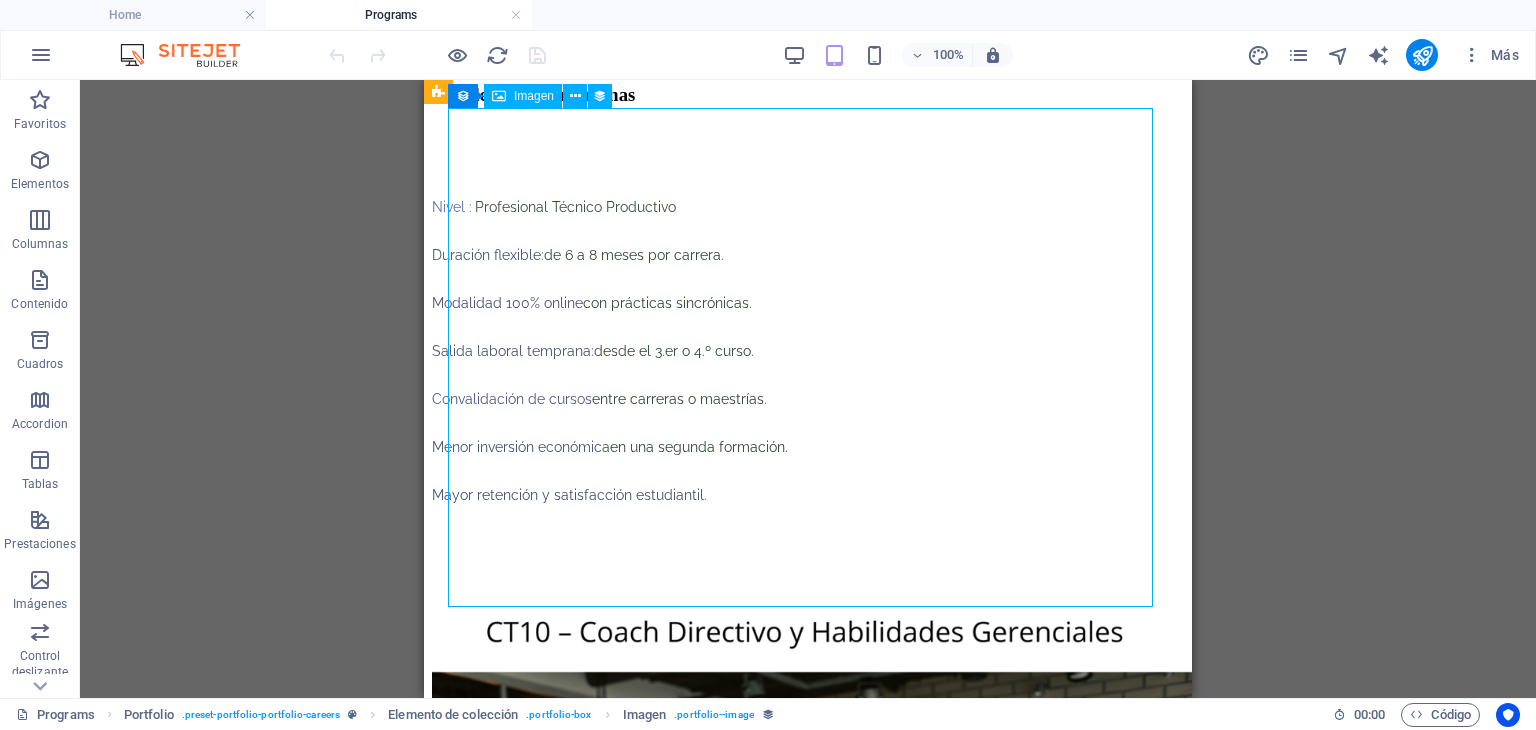 click at bounding box center [808, 1397] 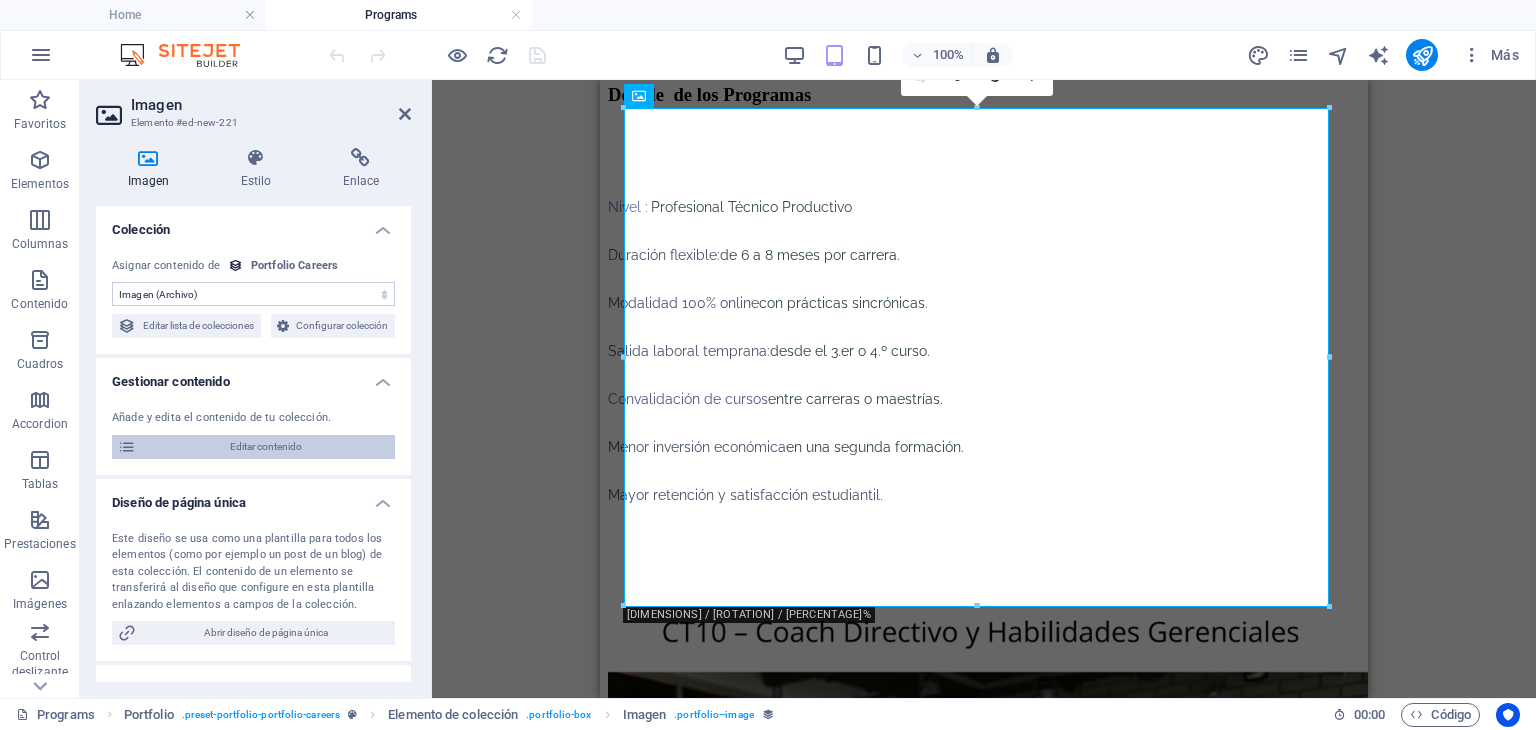 click on "Editar contenido" at bounding box center [265, 447] 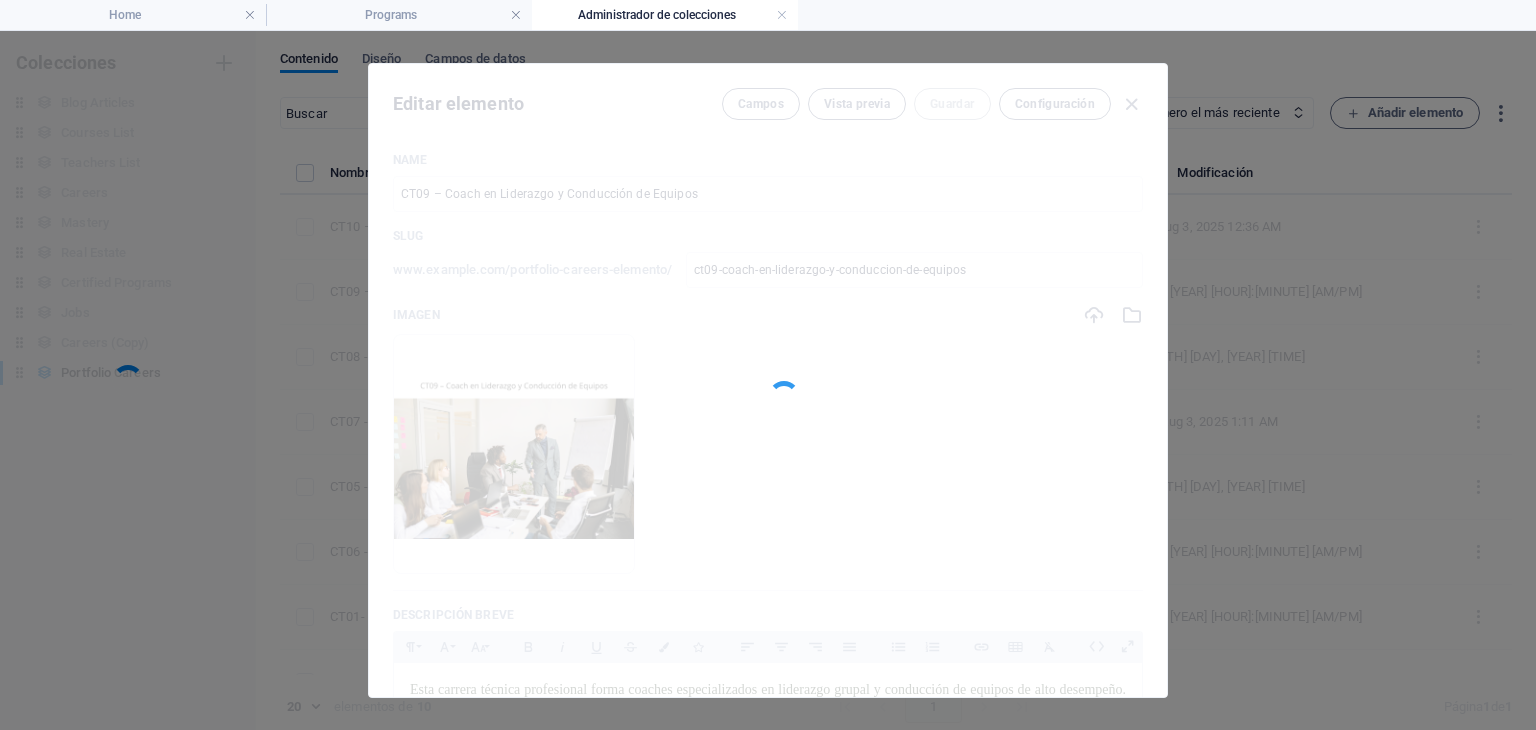 scroll, scrollTop: 0, scrollLeft: 0, axis: both 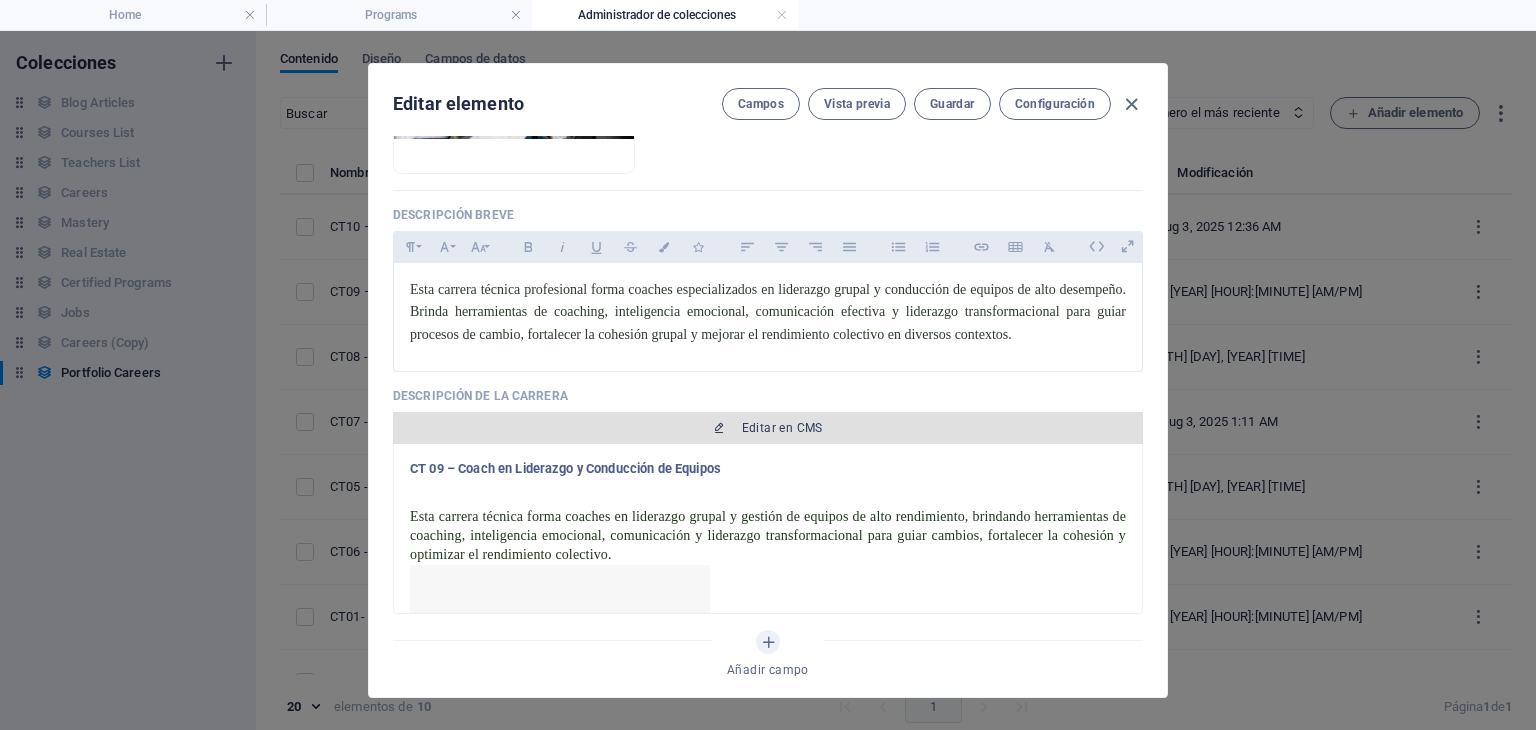click on "Editar en CMS" at bounding box center (782, 428) 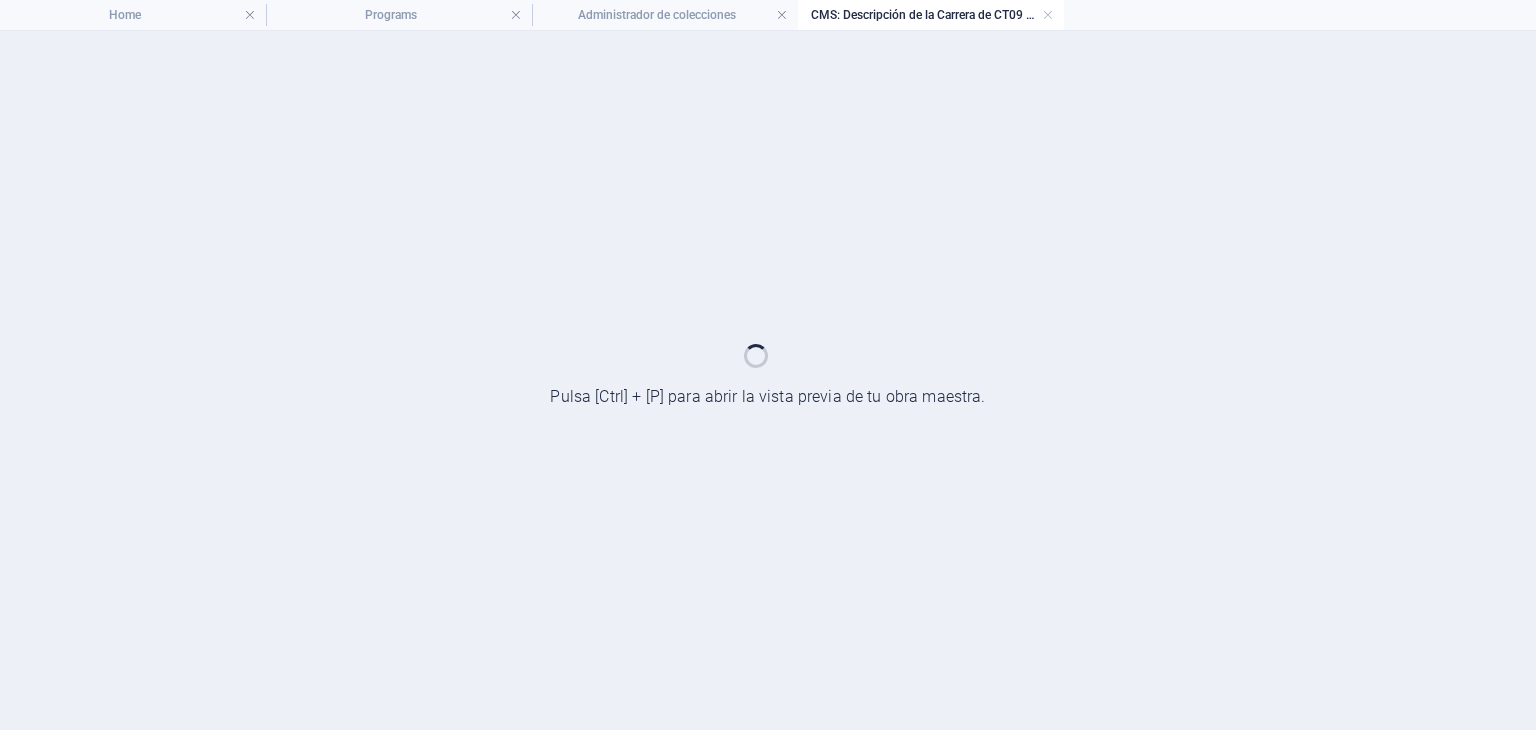 click on "Home Programs Administrador de colecciones CMS: Descripción de la Carrera de CT09 – Coach en Liderazgo y..." at bounding box center [768, 15] 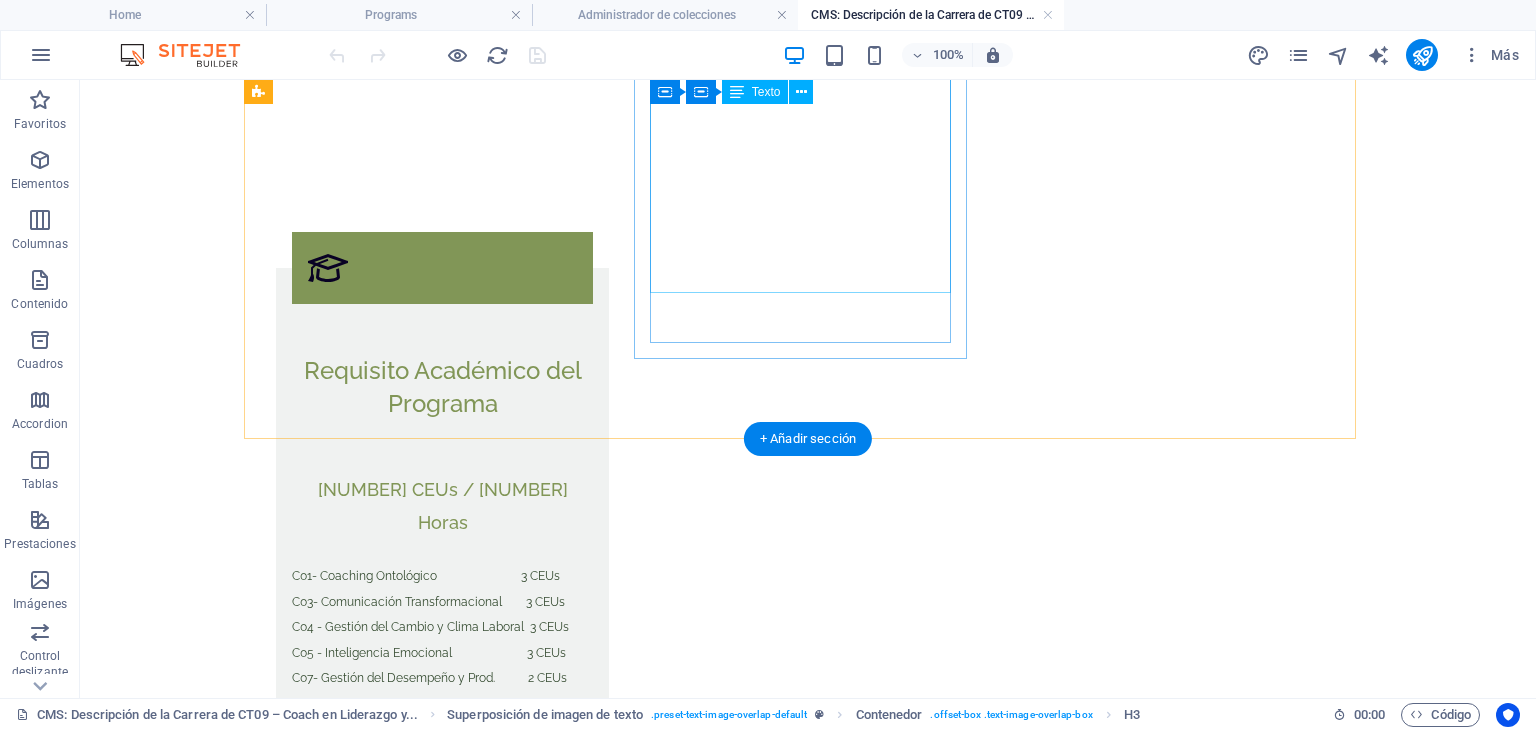 scroll, scrollTop: 1267, scrollLeft: 0, axis: vertical 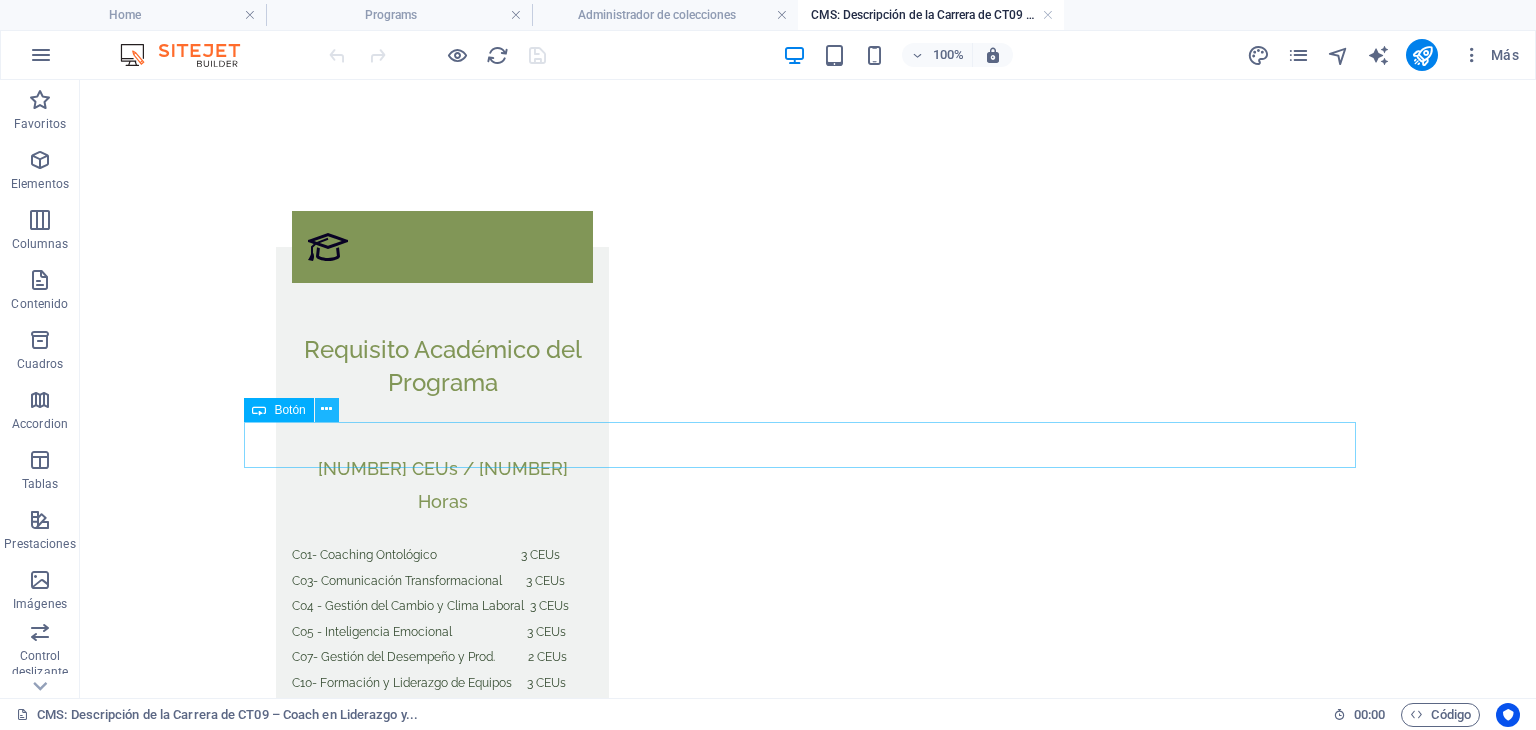 click at bounding box center [326, 409] 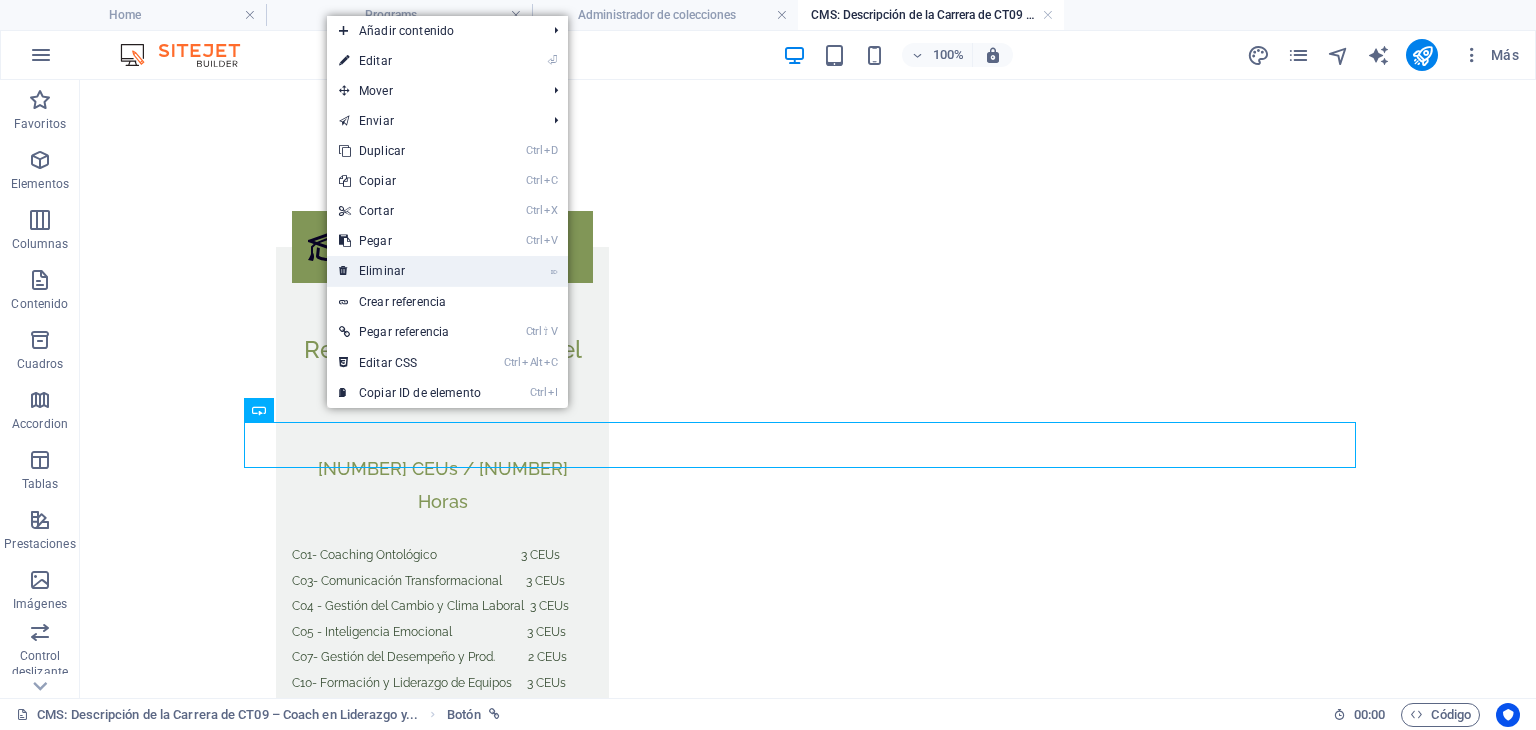 click on "⌦  Eliminar" at bounding box center (410, 271) 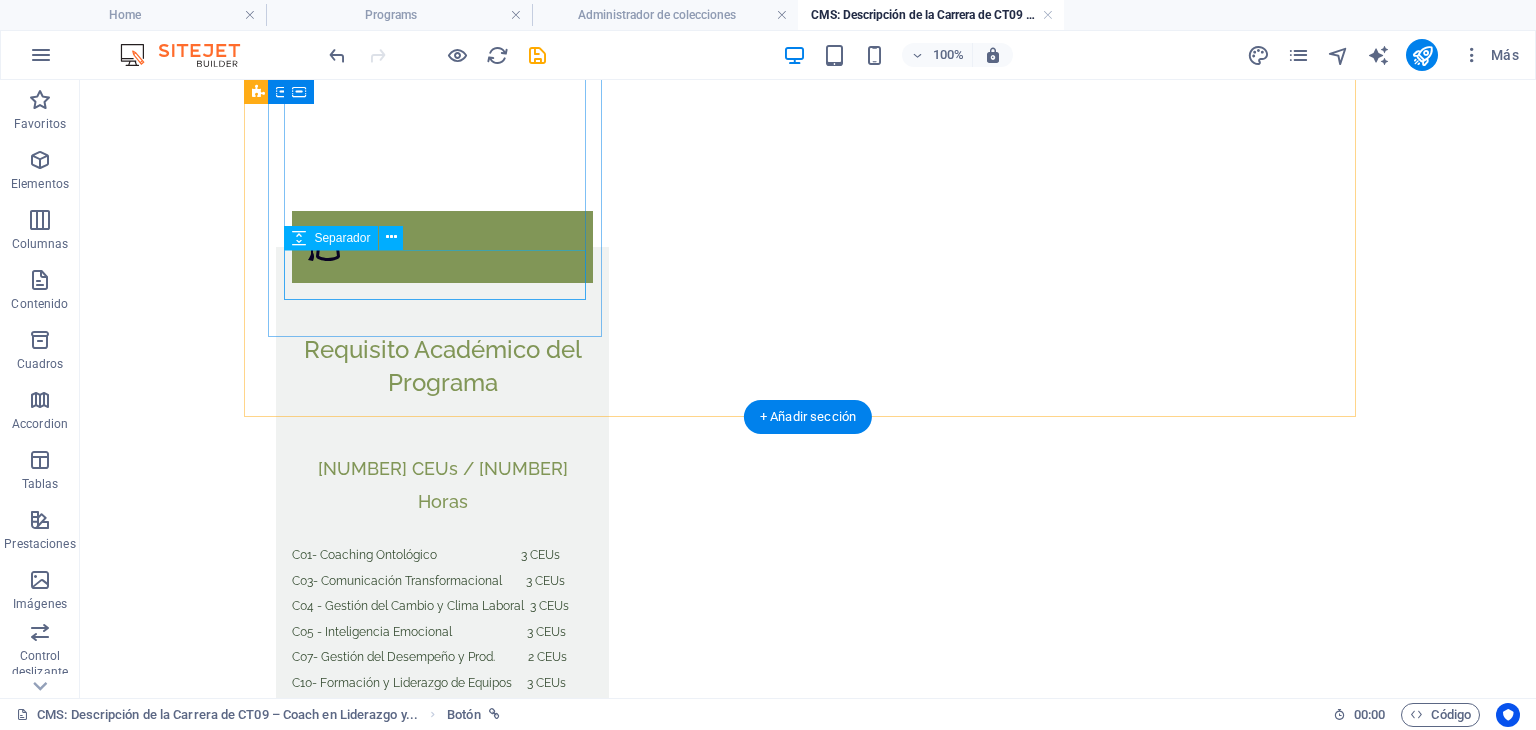 scroll, scrollTop: 1221, scrollLeft: 0, axis: vertical 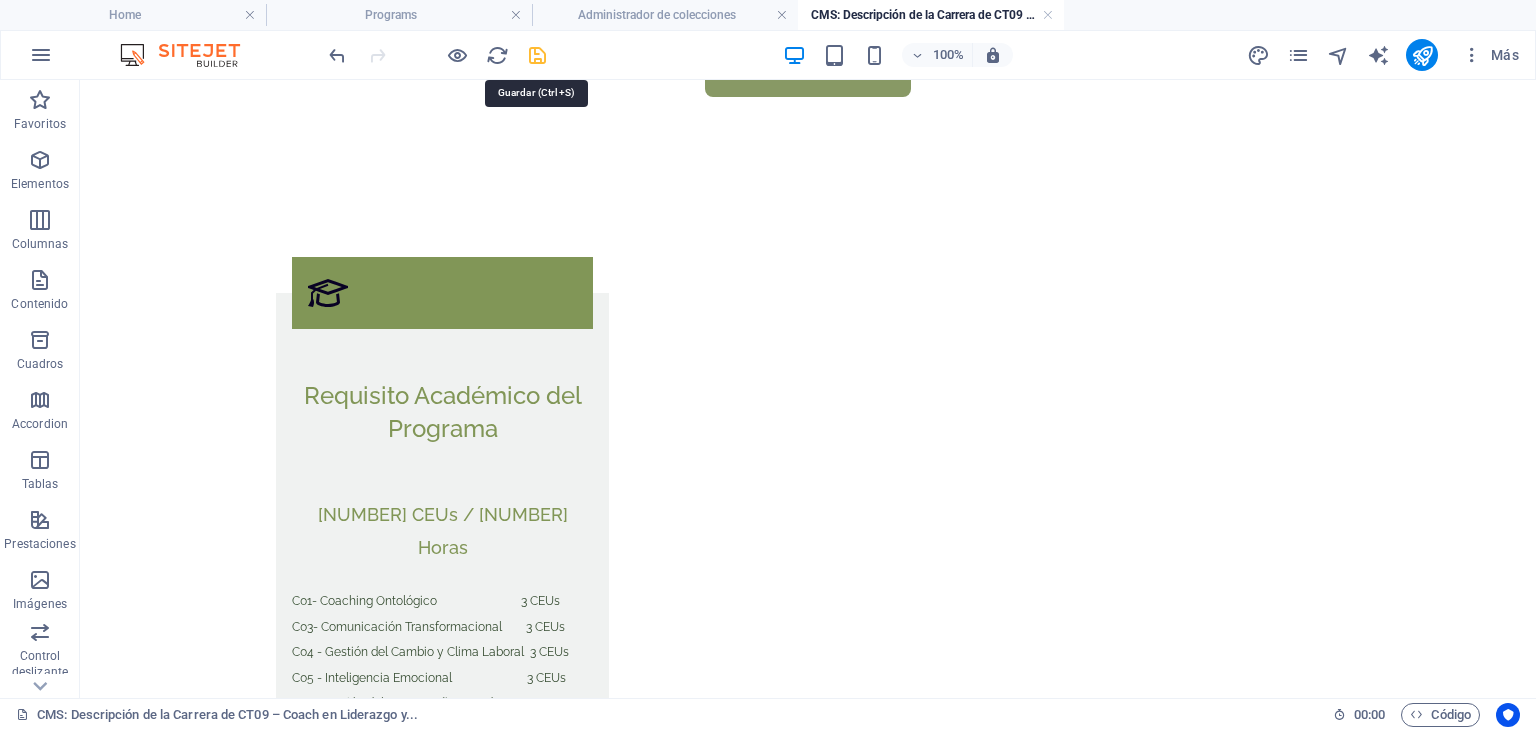 click at bounding box center (537, 55) 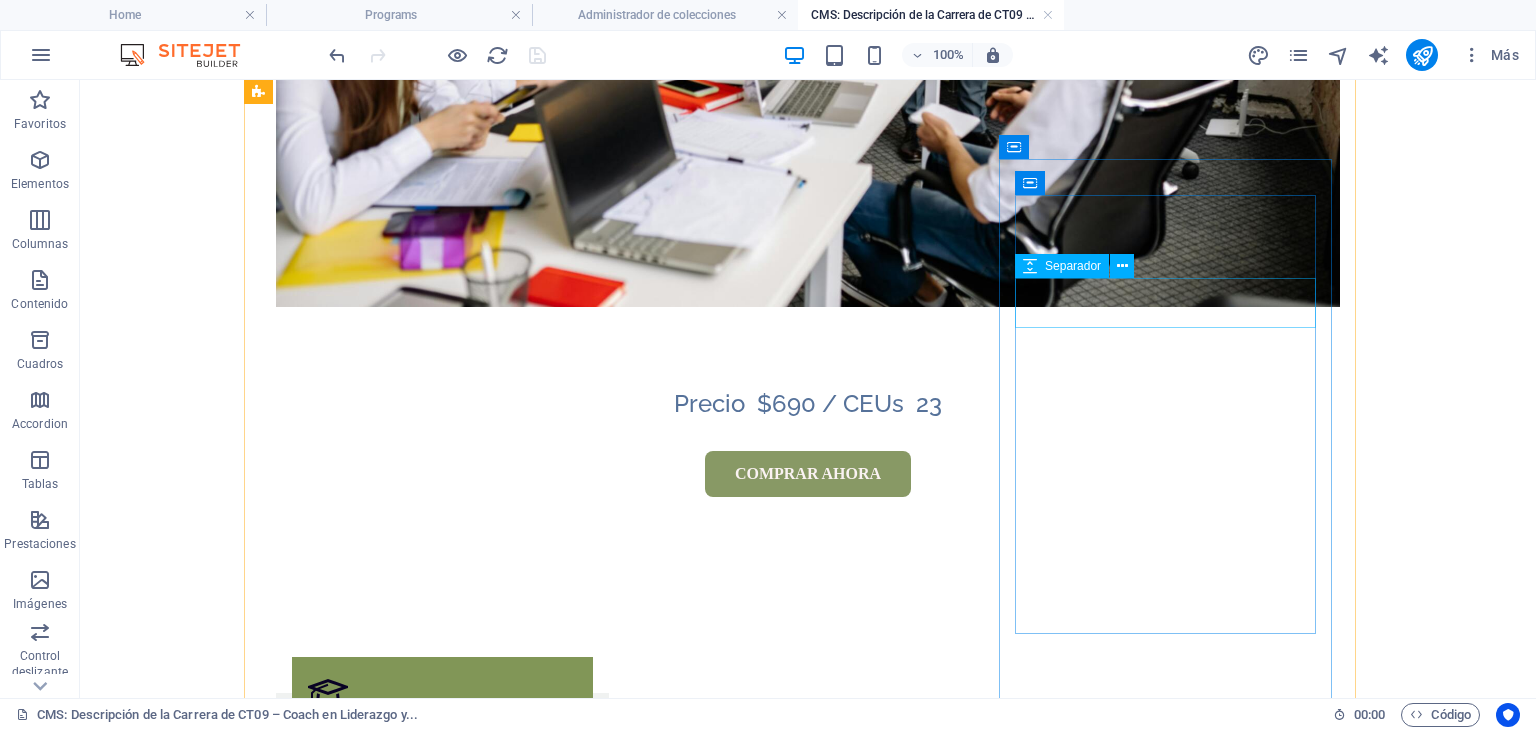 scroll, scrollTop: 721, scrollLeft: 0, axis: vertical 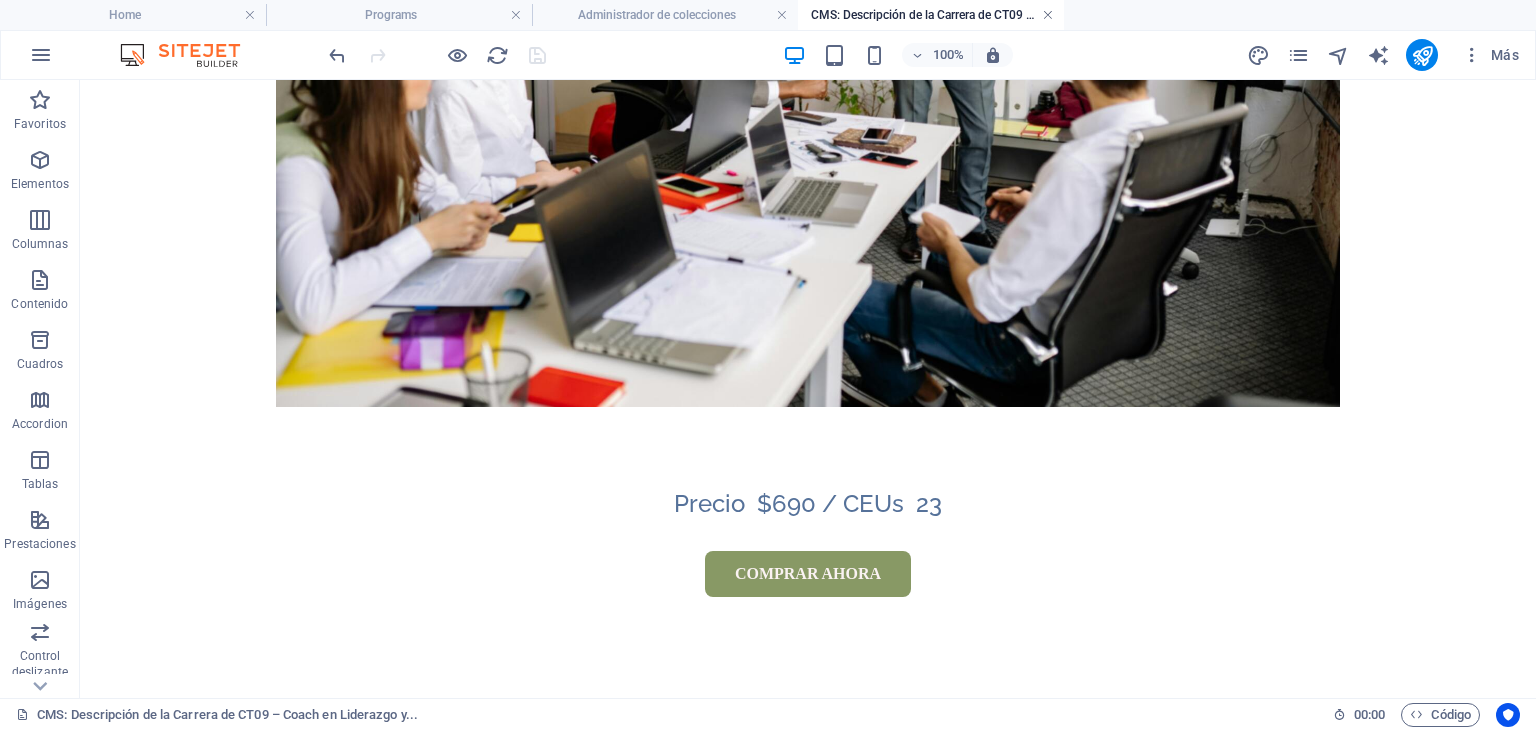 click at bounding box center [1048, 15] 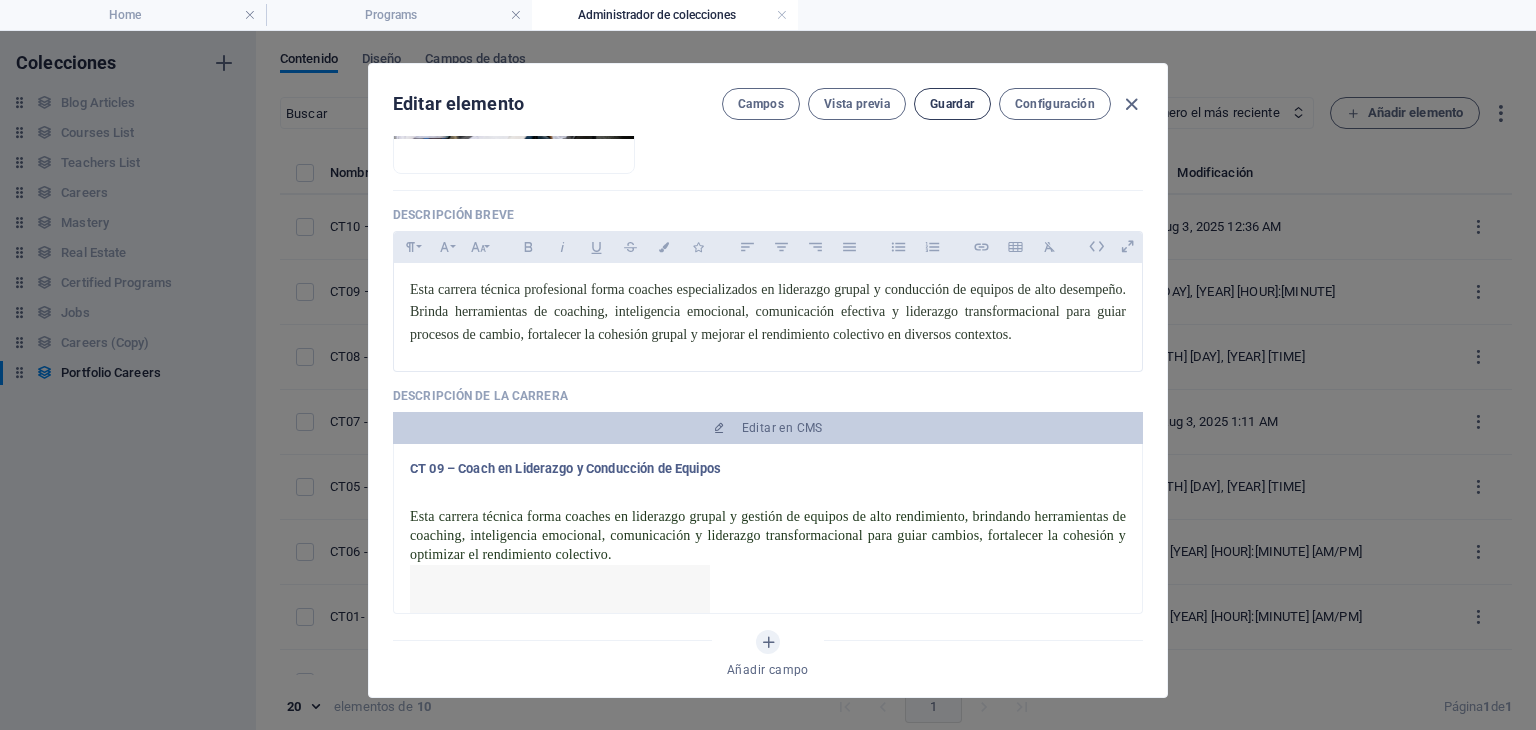 click on "Guardar" at bounding box center (952, 104) 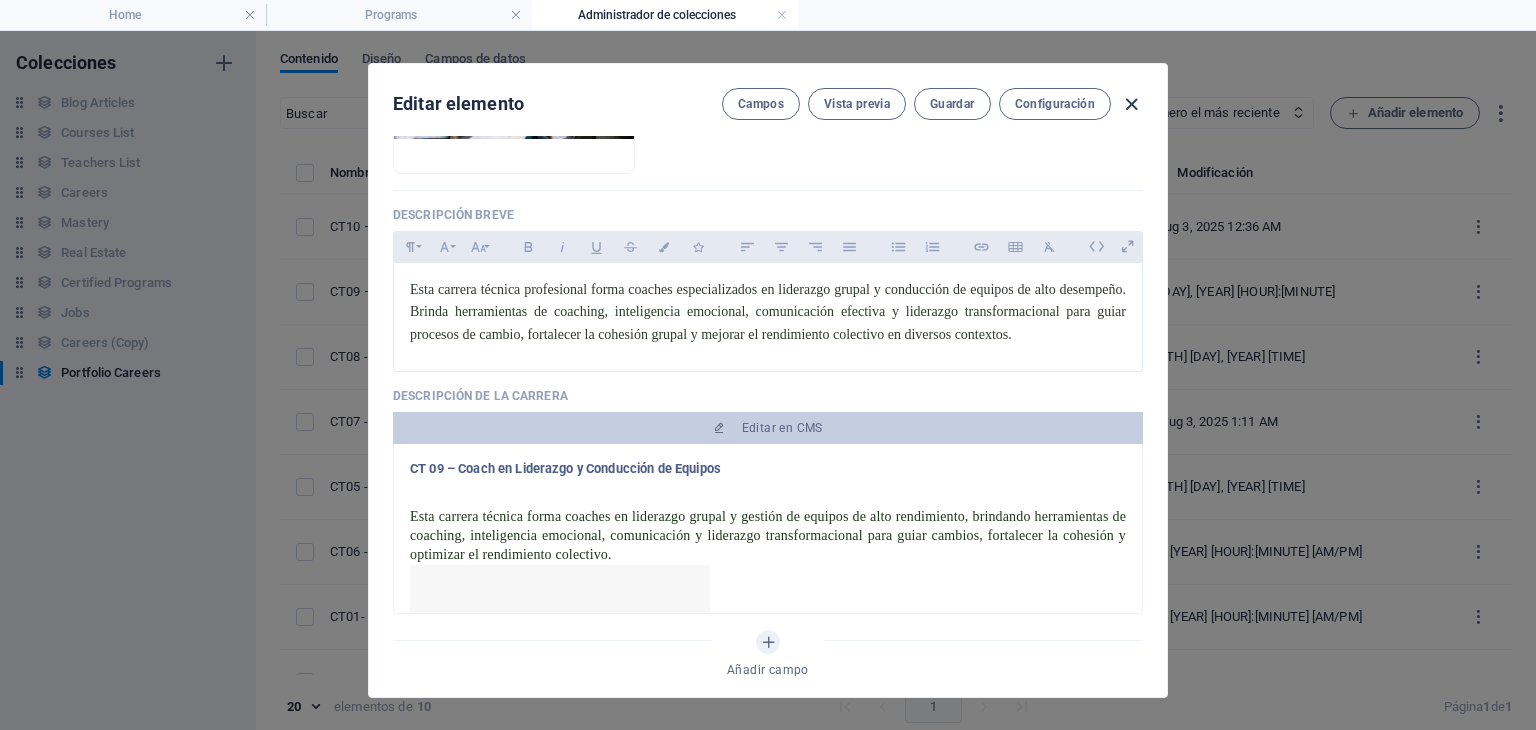 click at bounding box center (1131, 104) 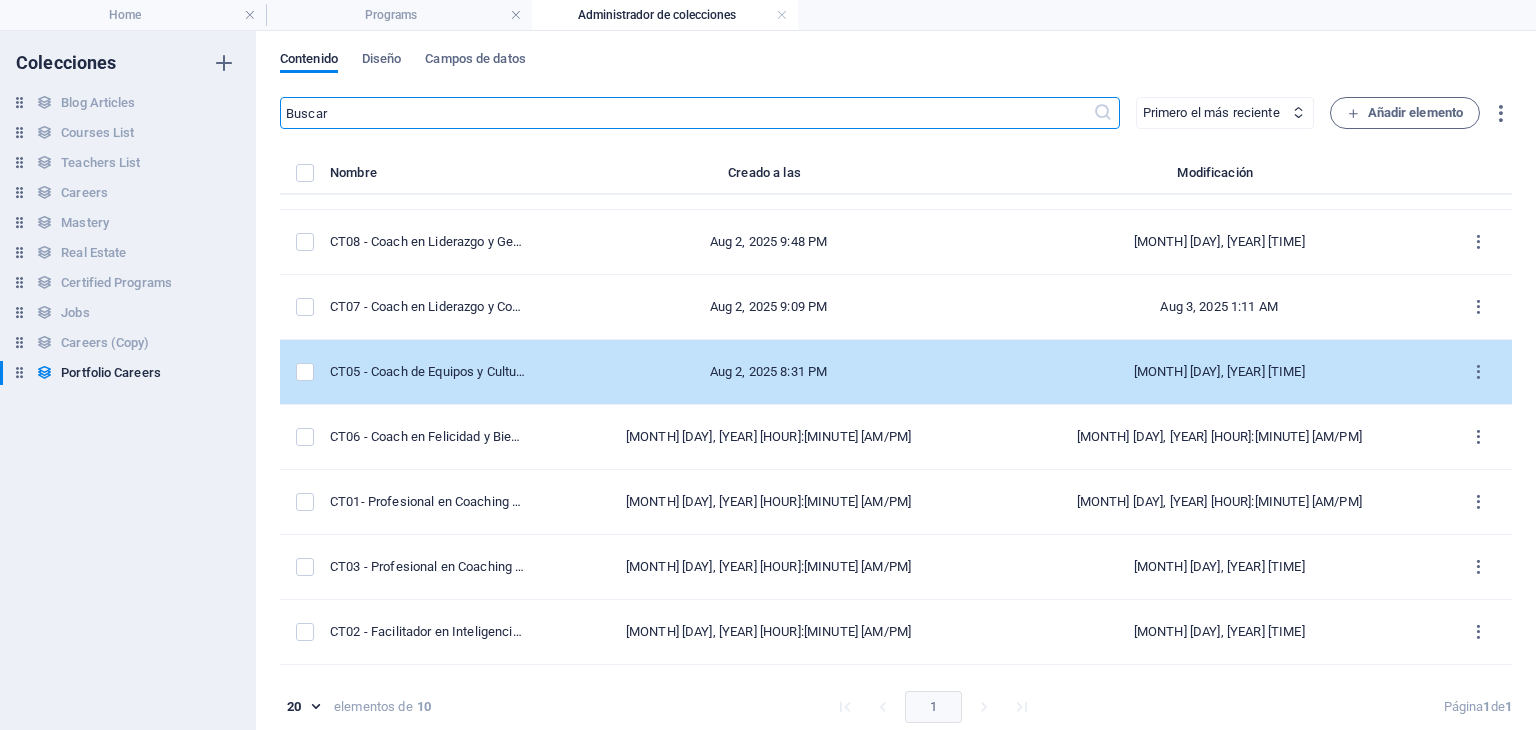 scroll, scrollTop: 168, scrollLeft: 0, axis: vertical 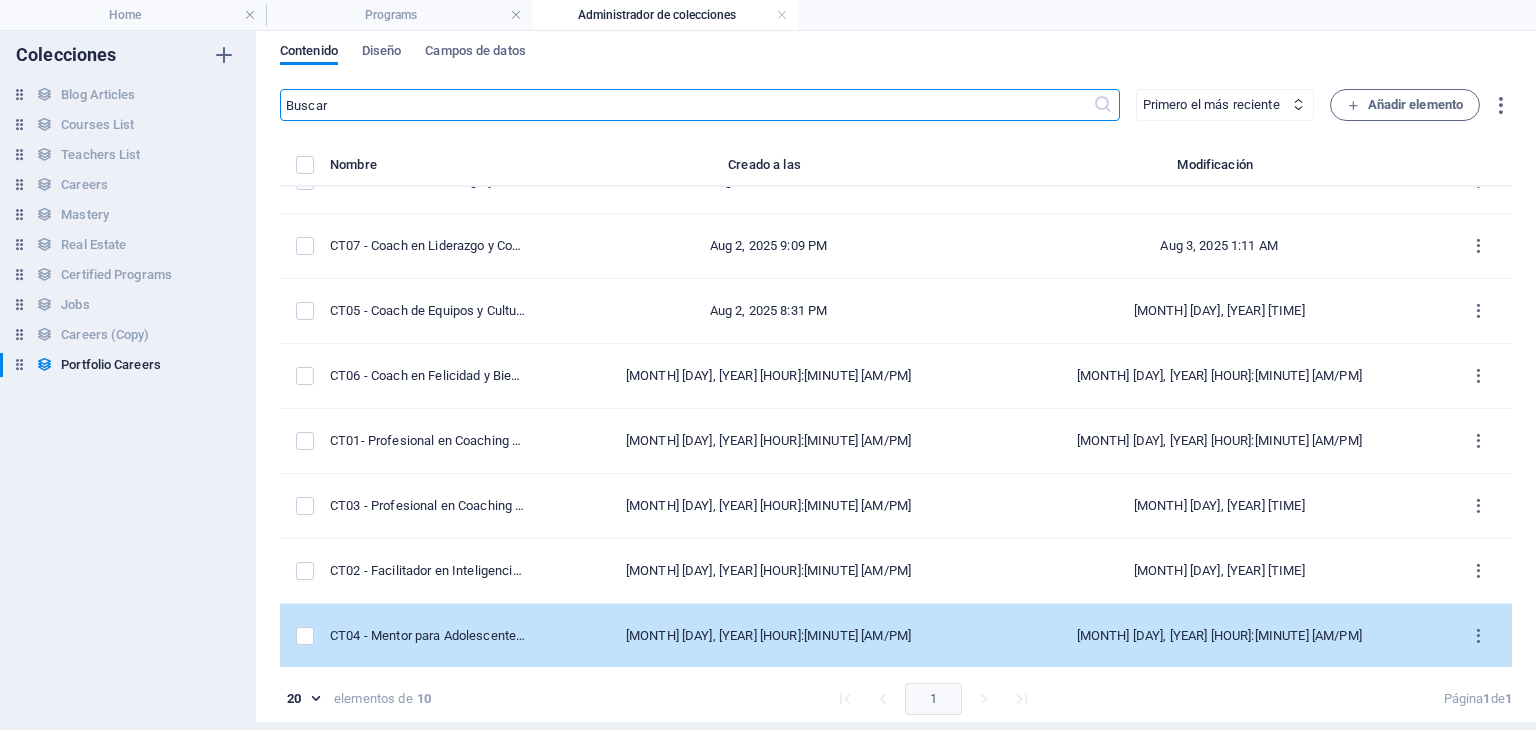 click on "CT04 - Mentor para Adolescentes y Jóvenes en Riesgo" at bounding box center [436, 636] 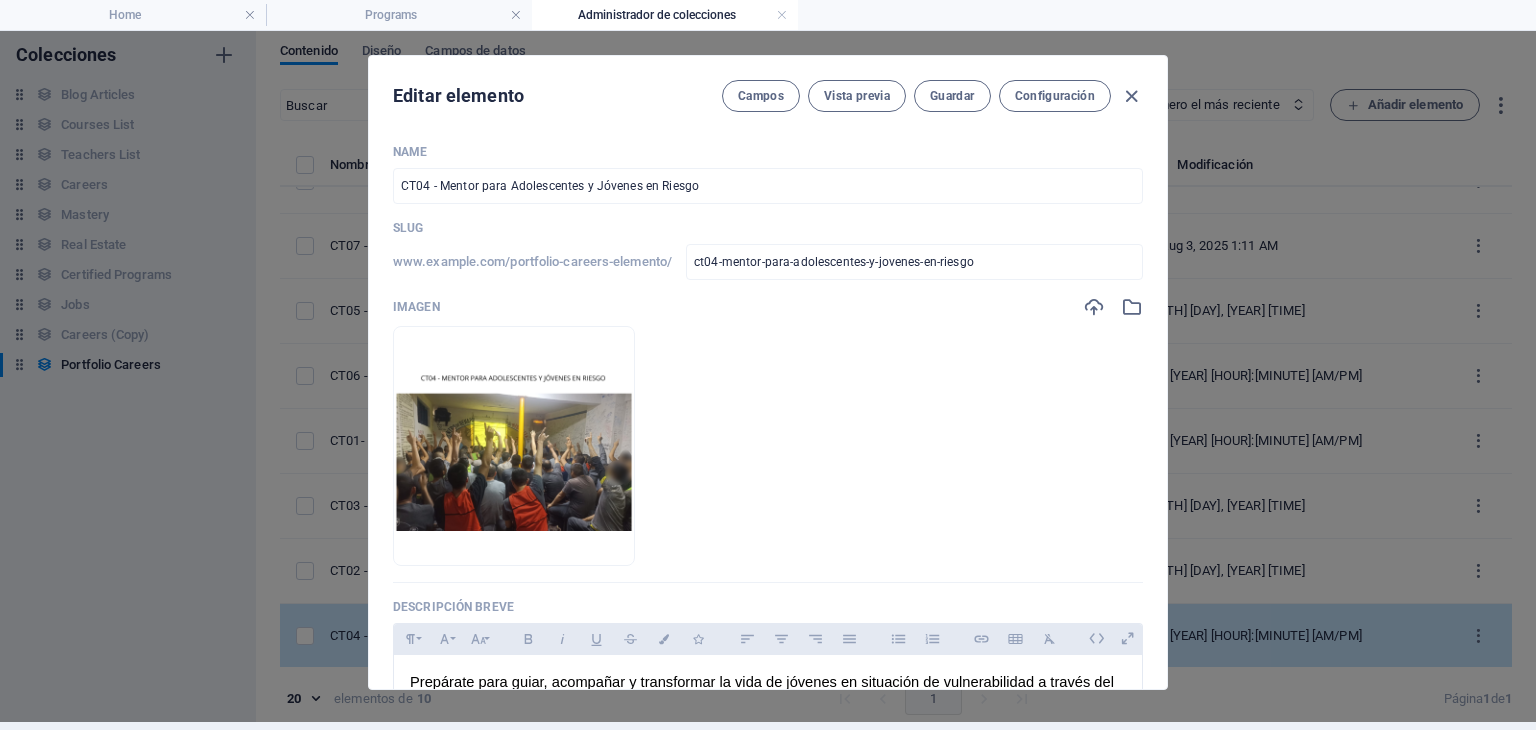 click on "Bold Italic Underline Strikethrough Colors Icons" at bounding box center [613, 639] 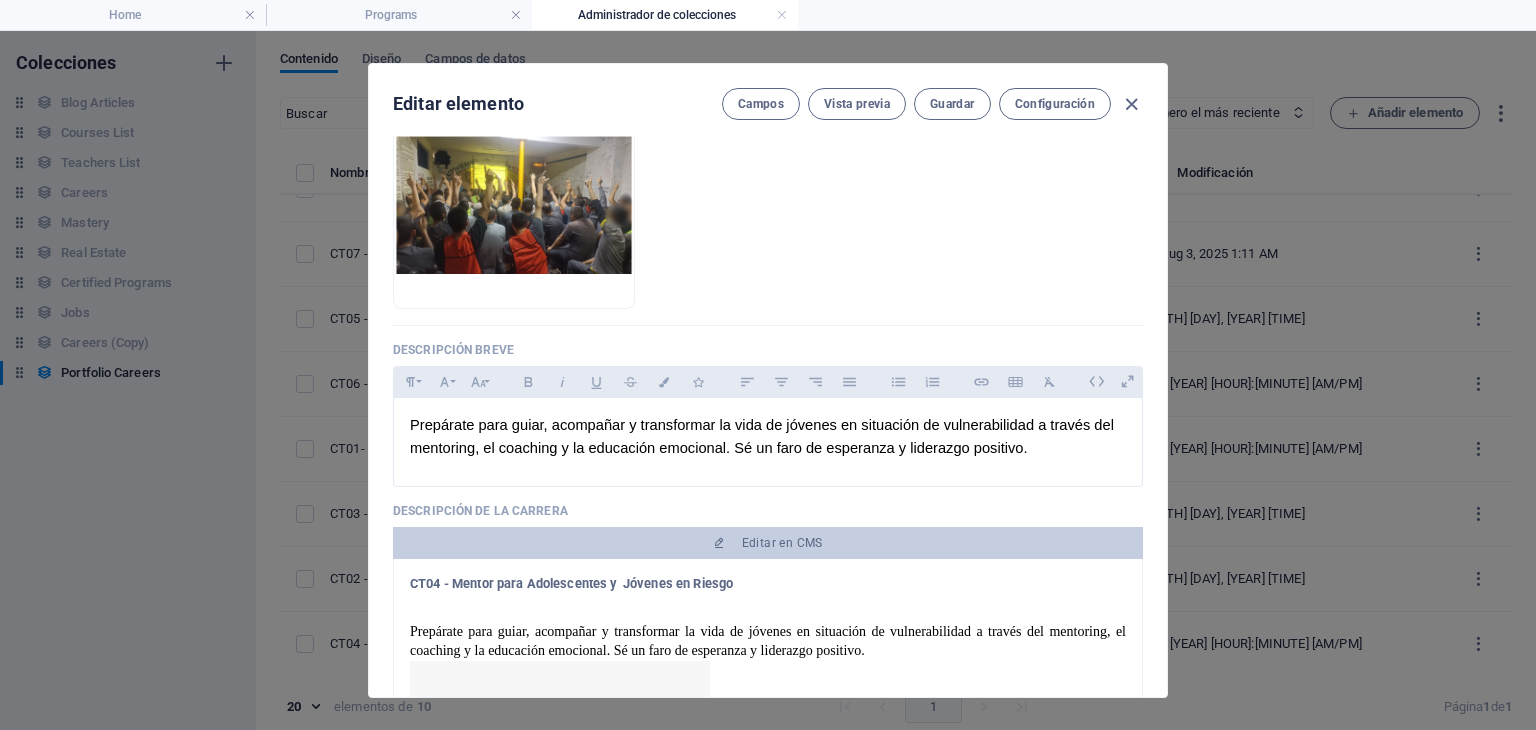 scroll, scrollTop: 300, scrollLeft: 0, axis: vertical 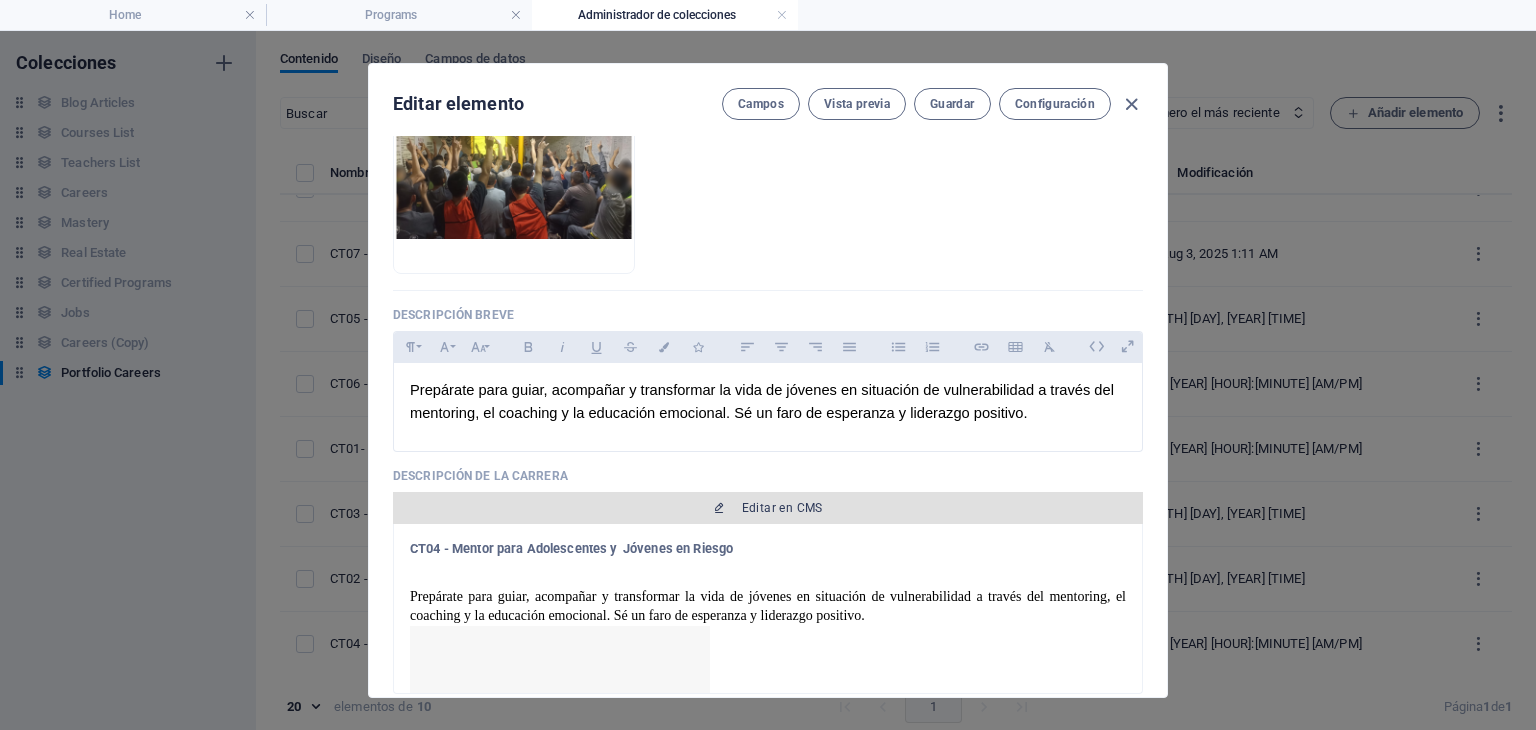 click on "Editar en CMS" at bounding box center (768, 508) 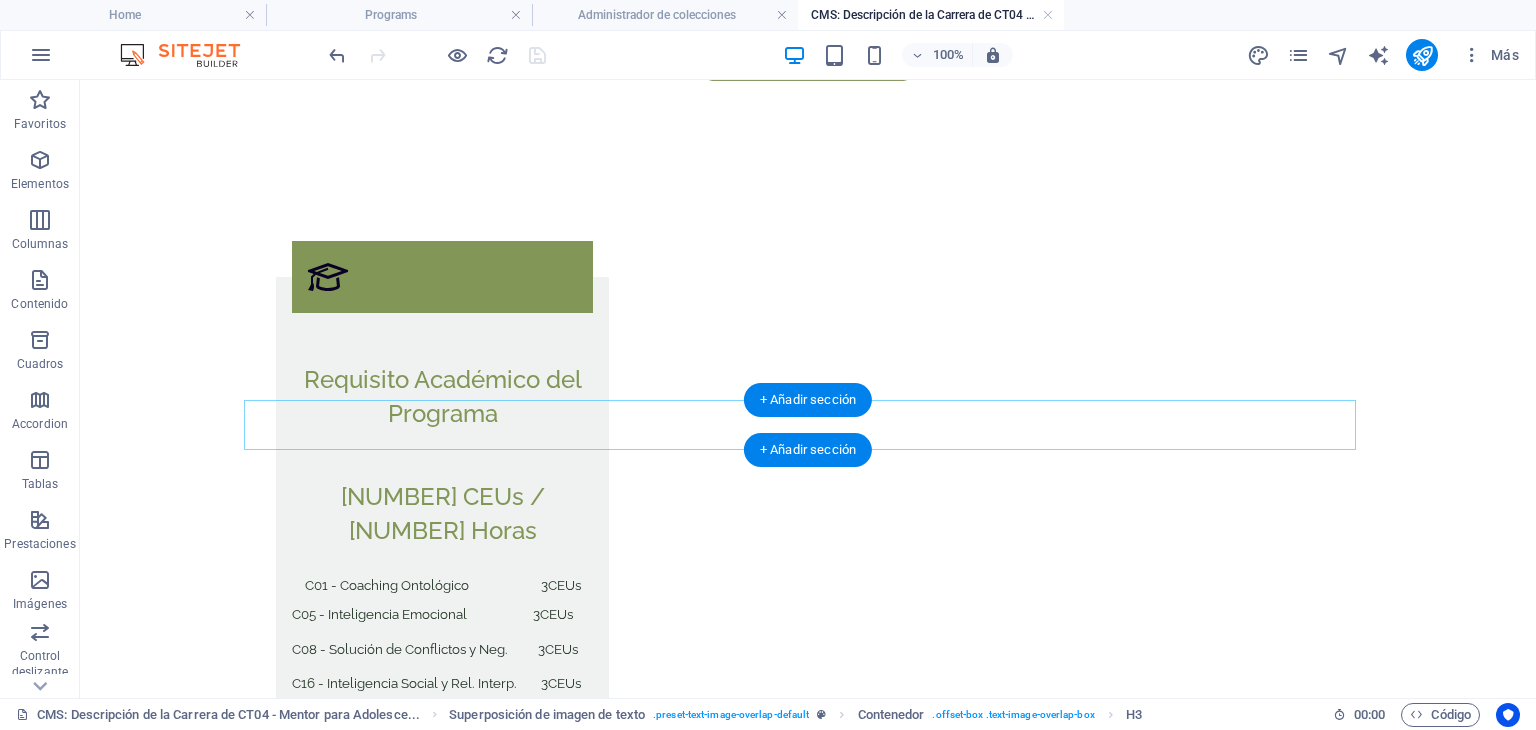 scroll, scrollTop: 1189, scrollLeft: 0, axis: vertical 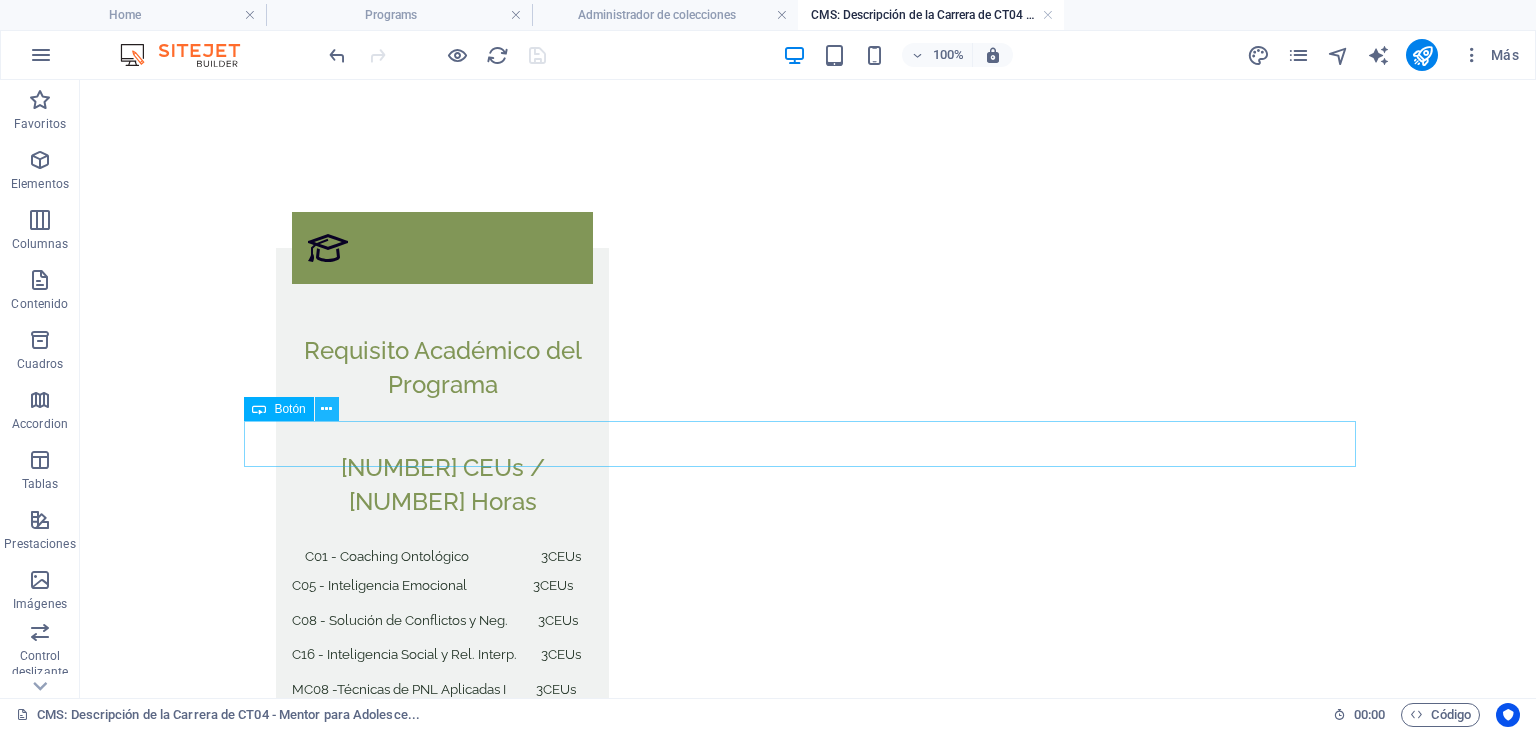 click at bounding box center (326, 409) 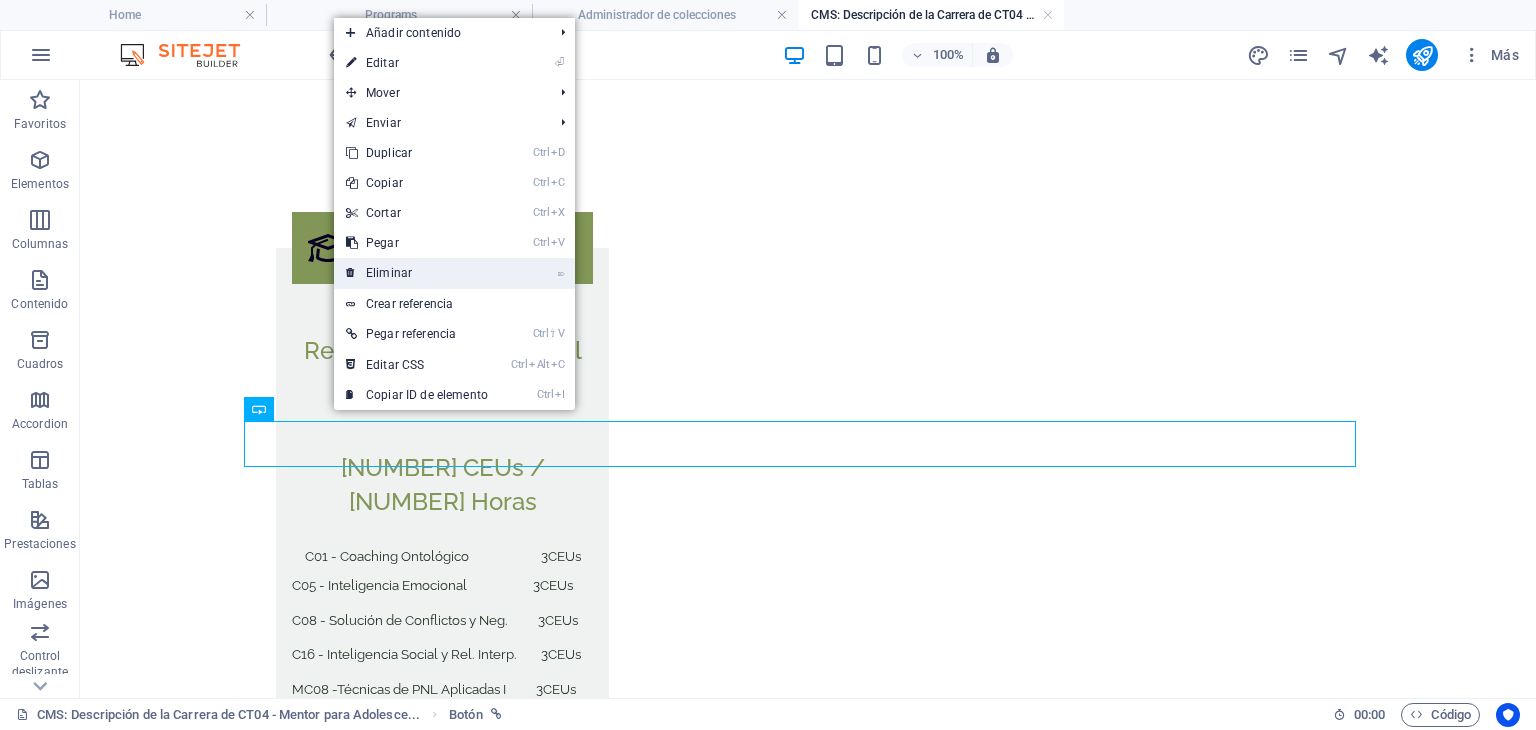 click on "⌦  Eliminar" at bounding box center [417, 273] 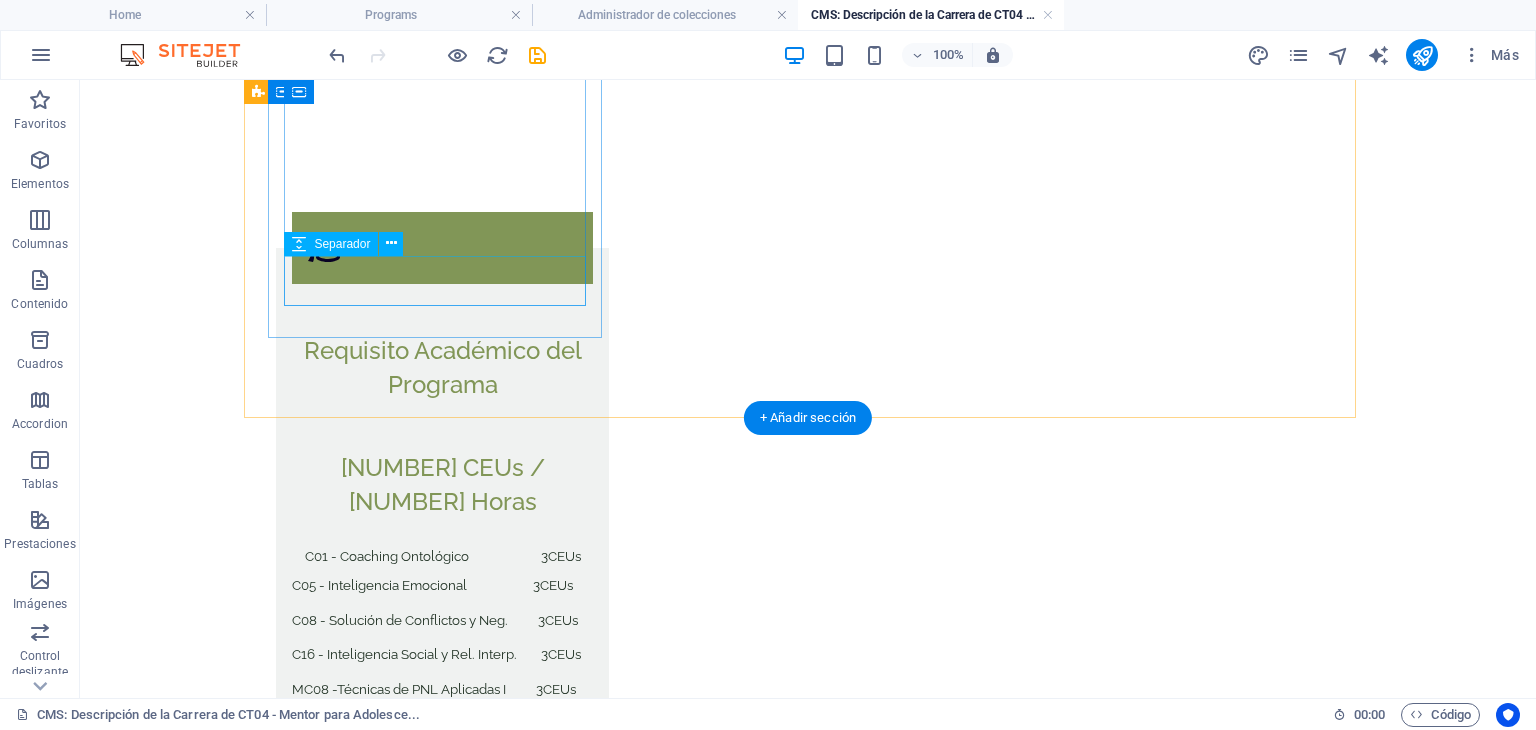 scroll, scrollTop: 1143, scrollLeft: 0, axis: vertical 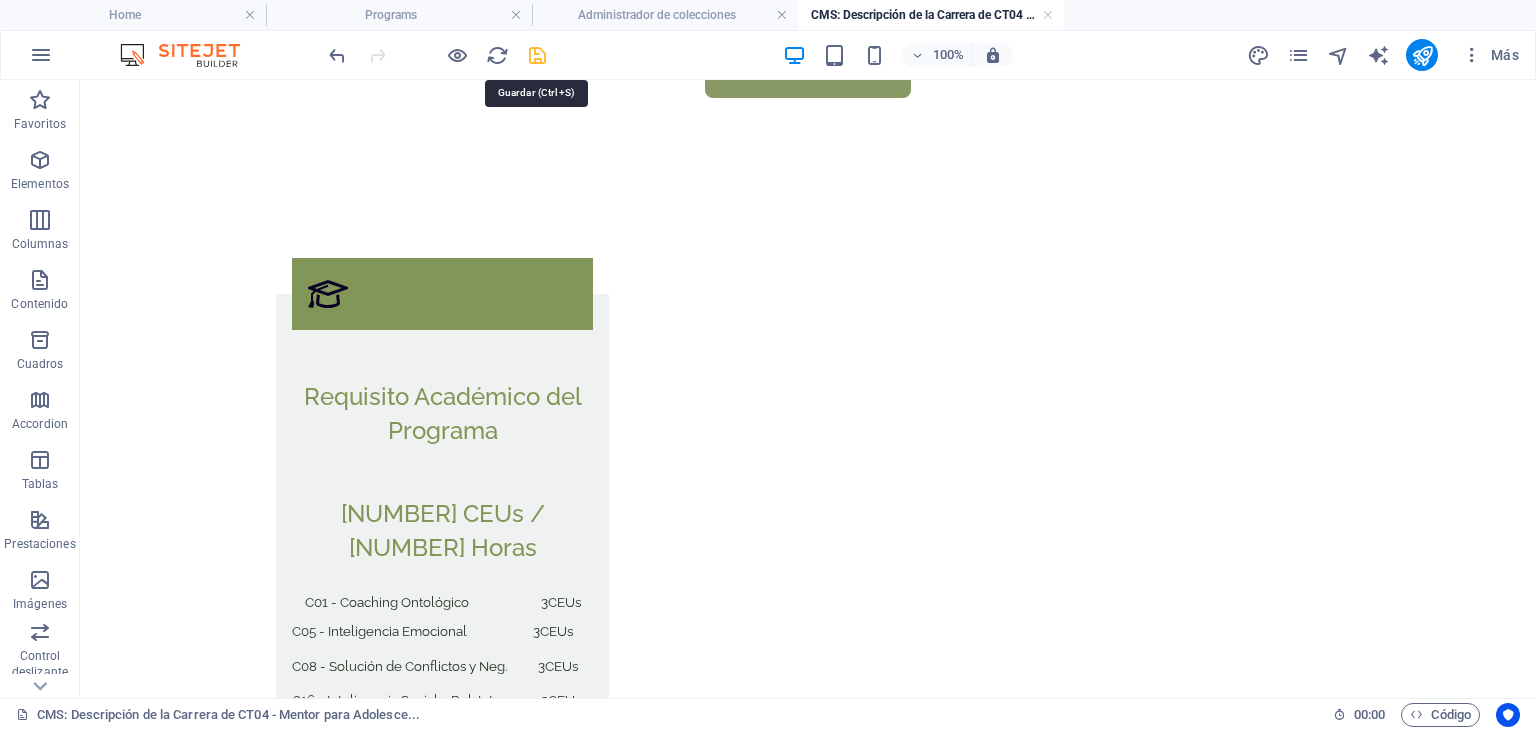 click at bounding box center (537, 55) 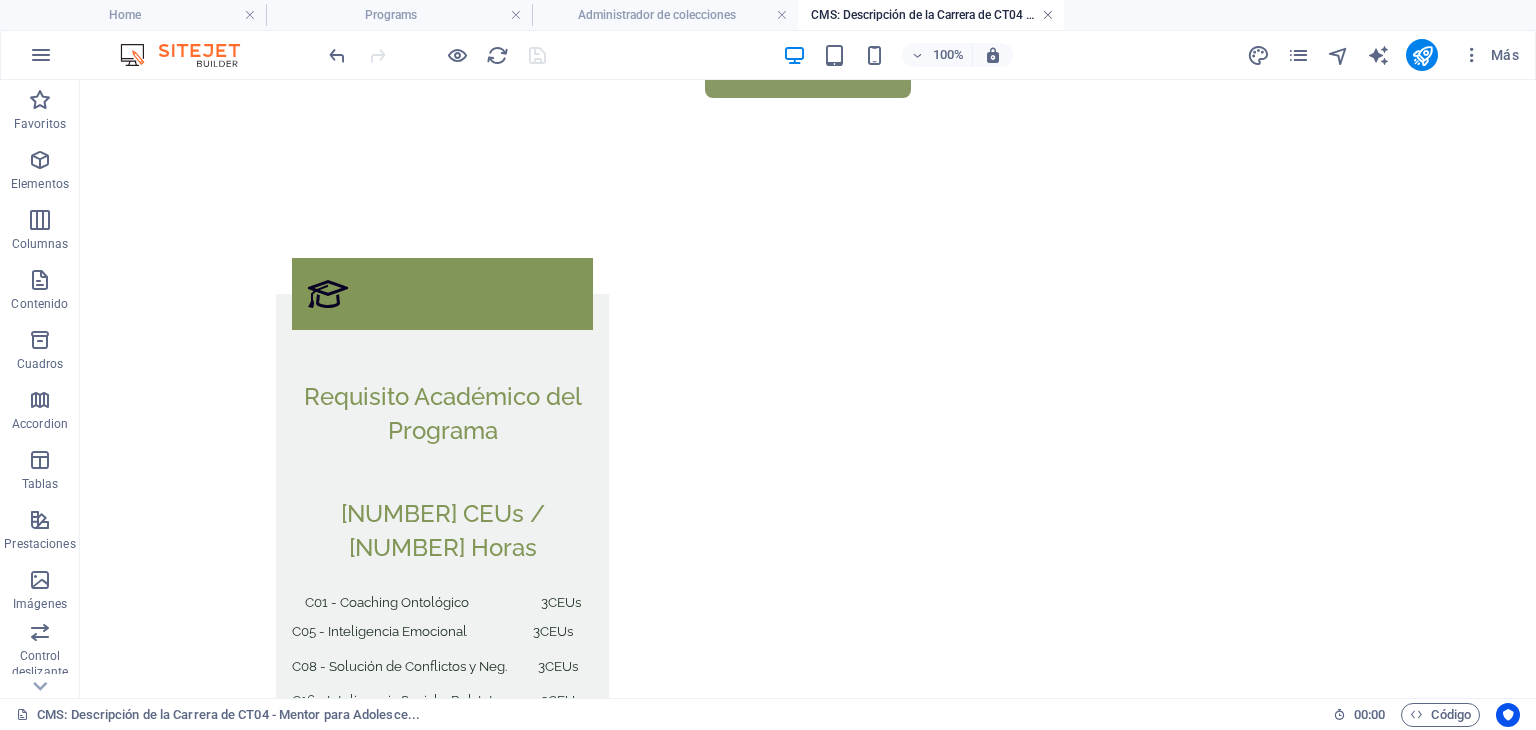 click at bounding box center (1048, 15) 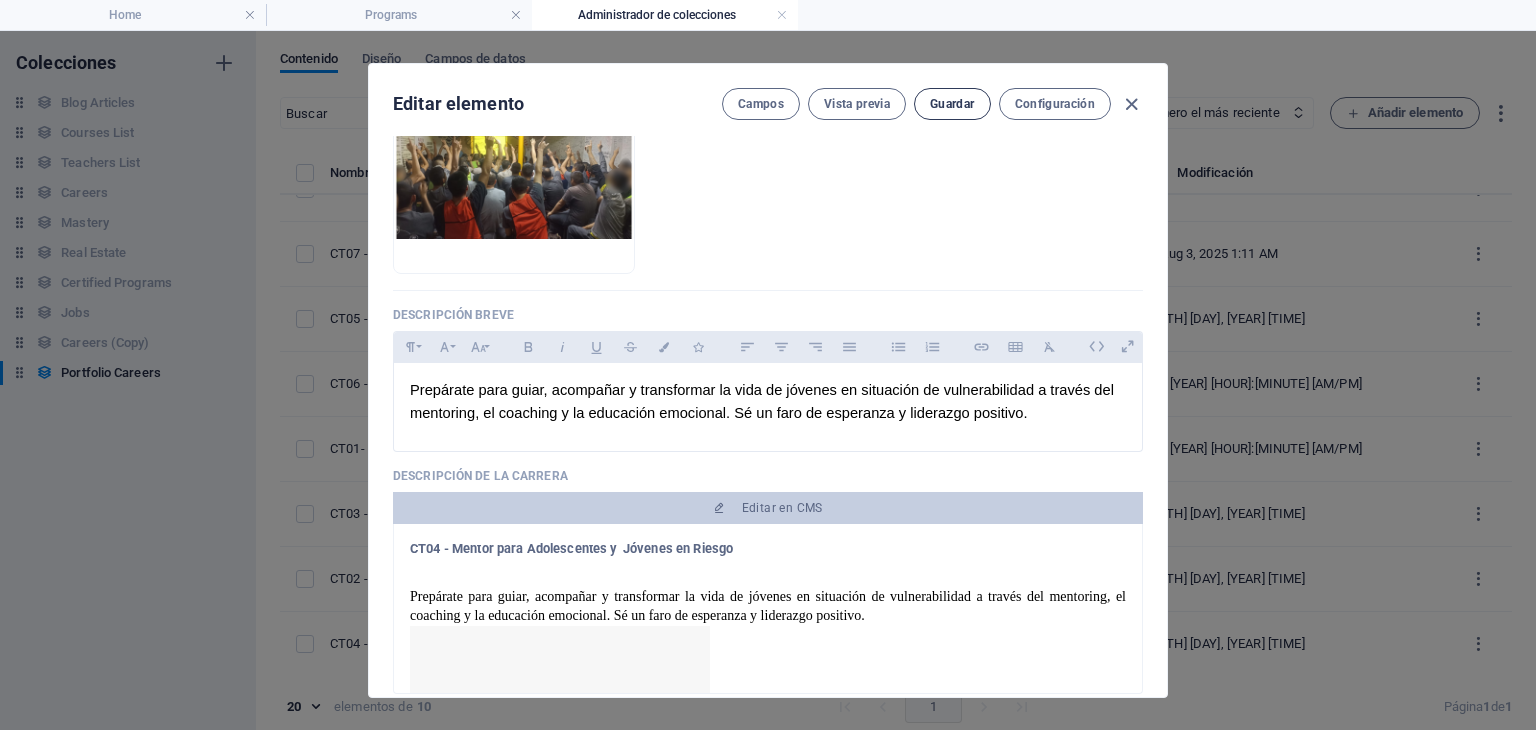 click on "Guardar" at bounding box center (952, 104) 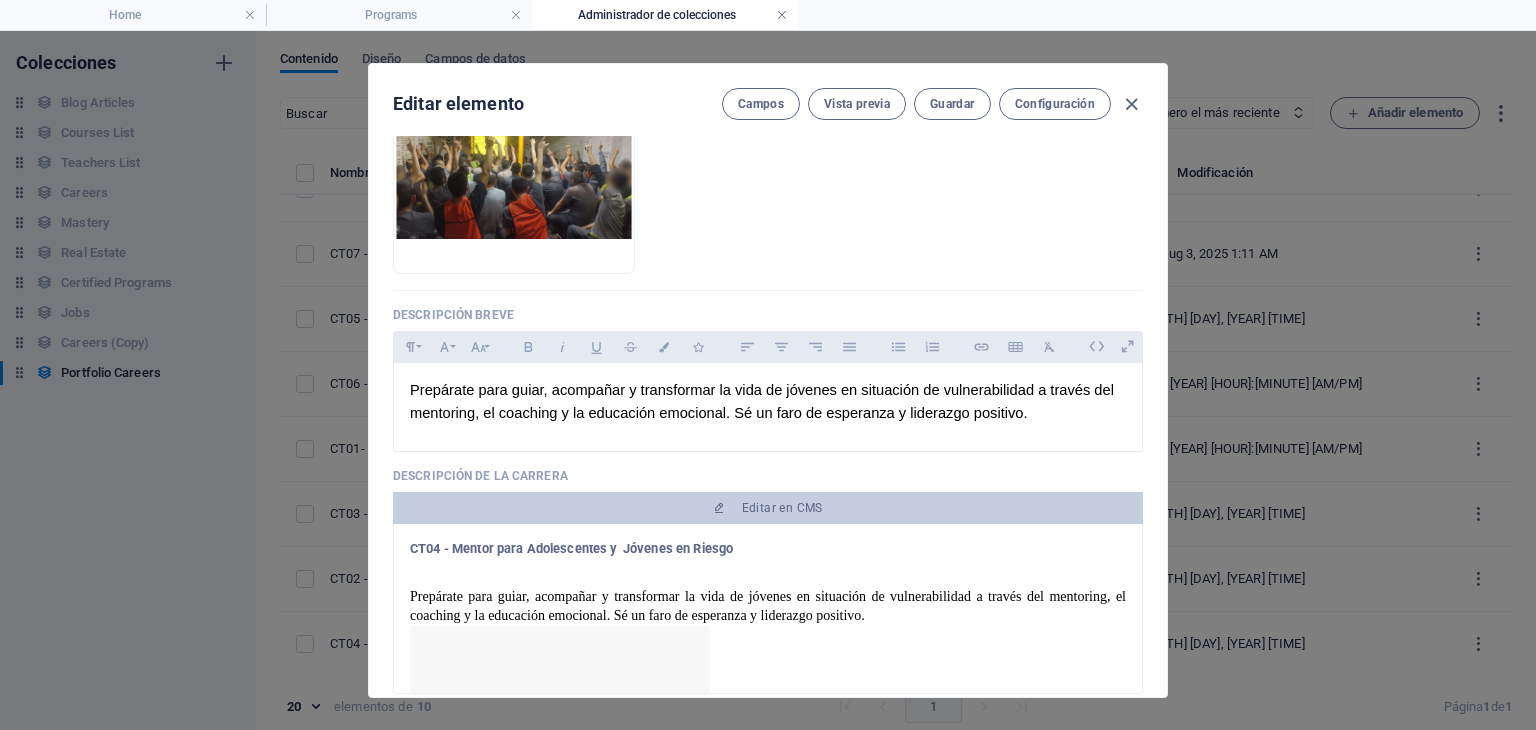 click at bounding box center (782, 15) 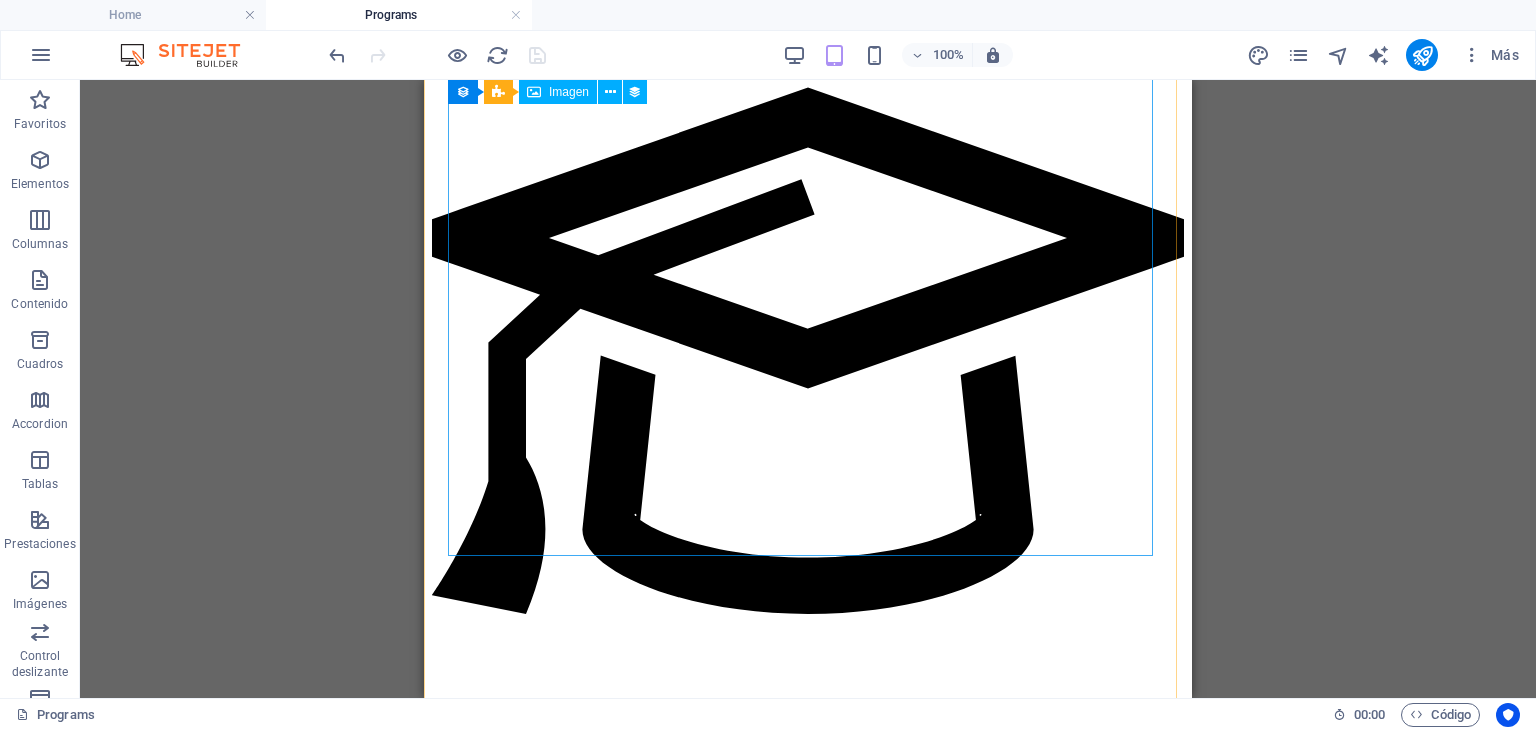 scroll, scrollTop: 2097, scrollLeft: 0, axis: vertical 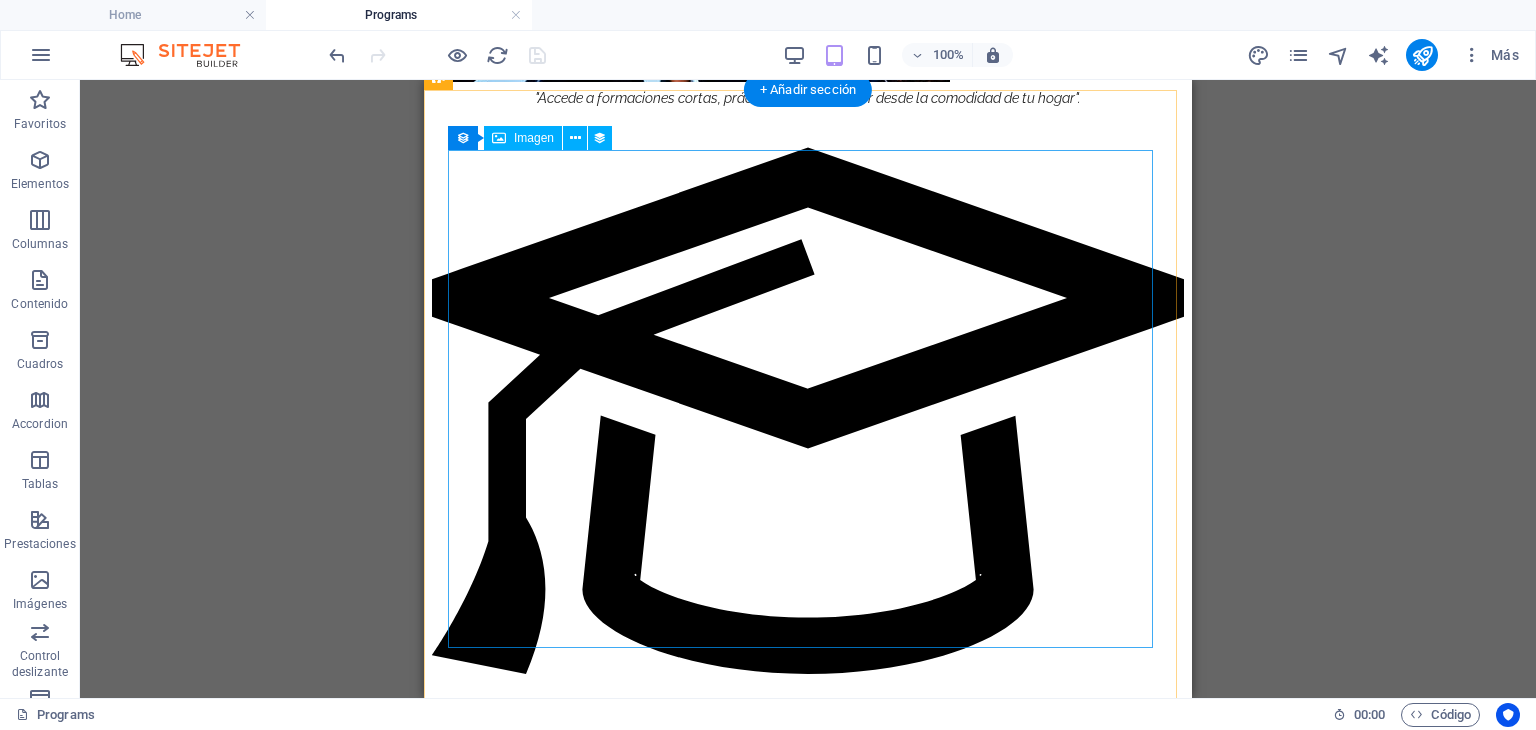 click at bounding box center [808, 1550] 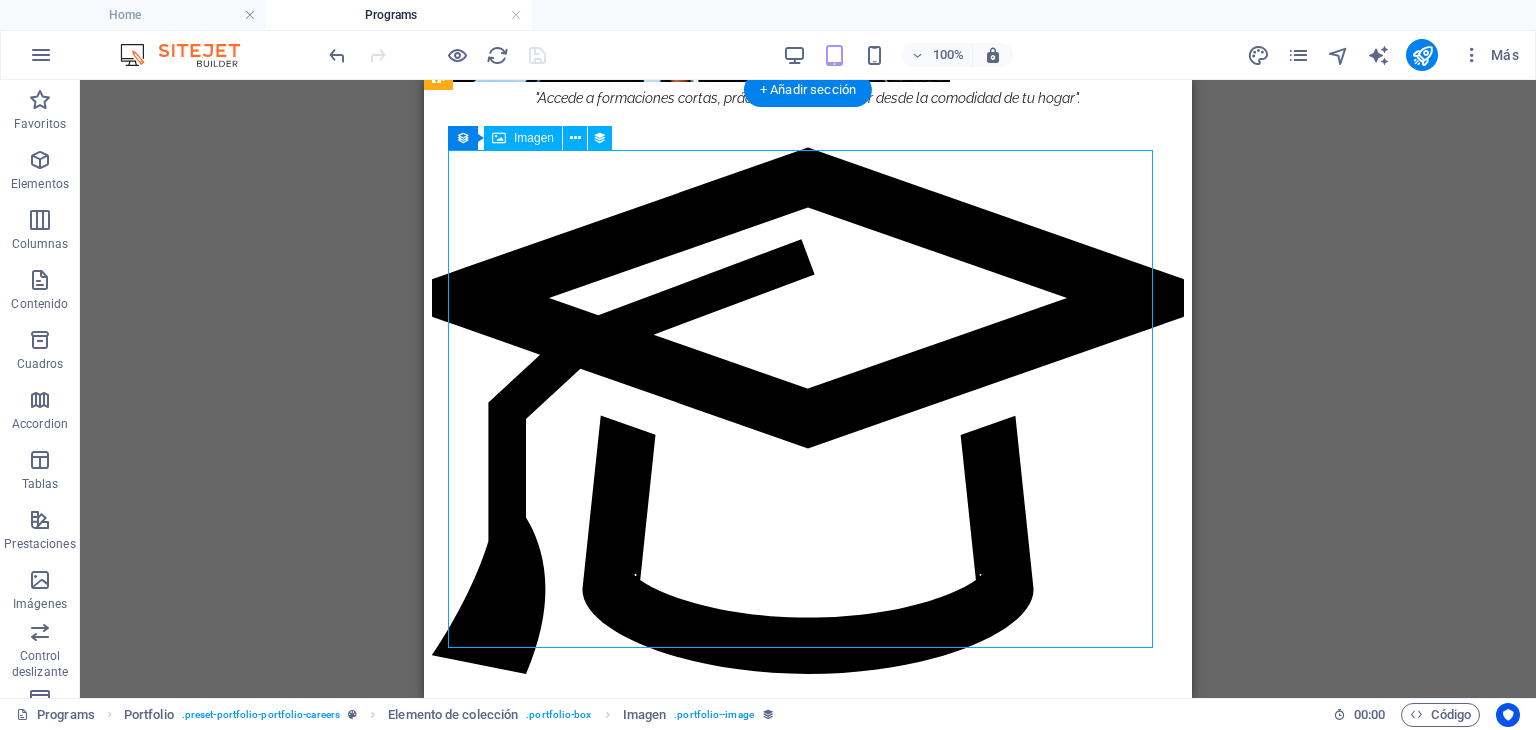 click at bounding box center (808, 1550) 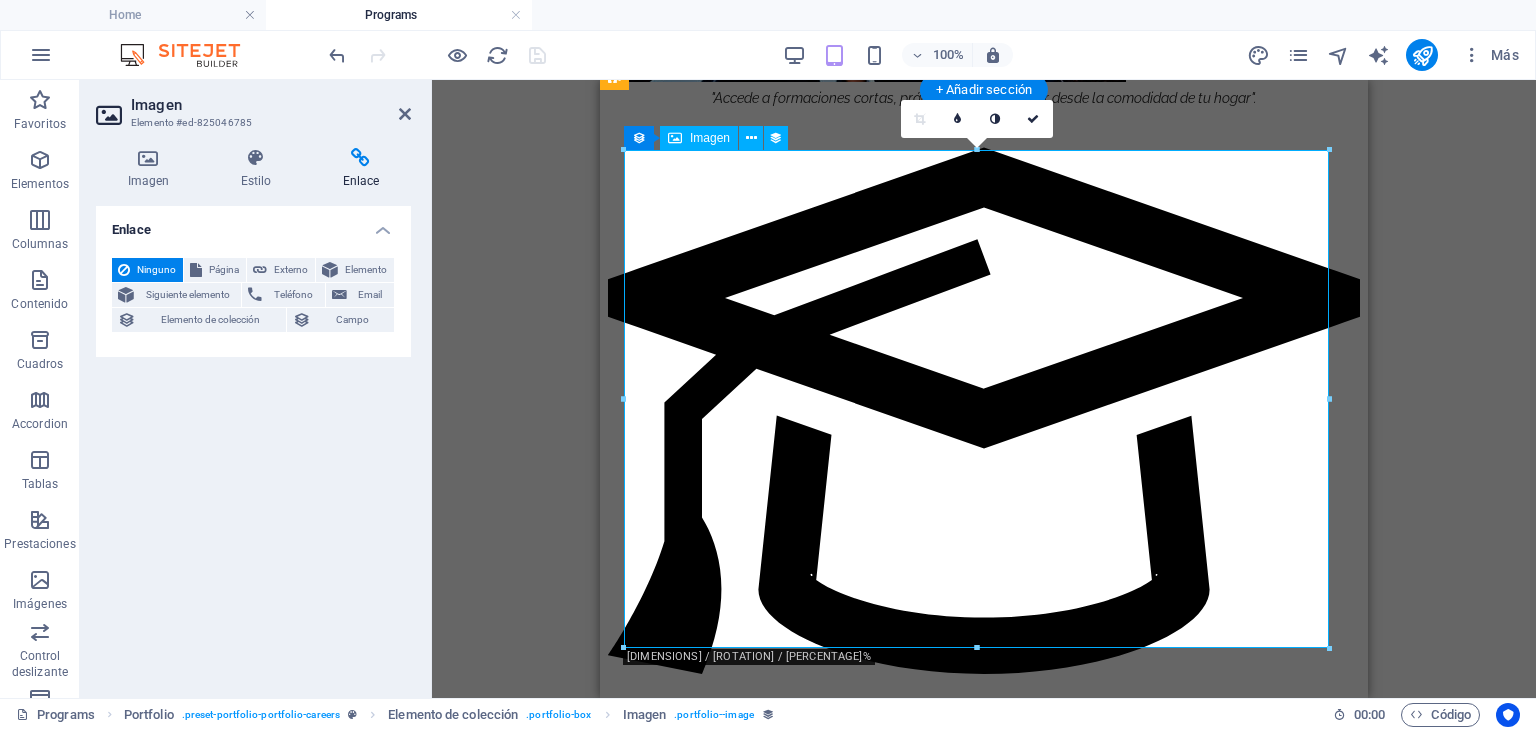 click at bounding box center (984, 1550) 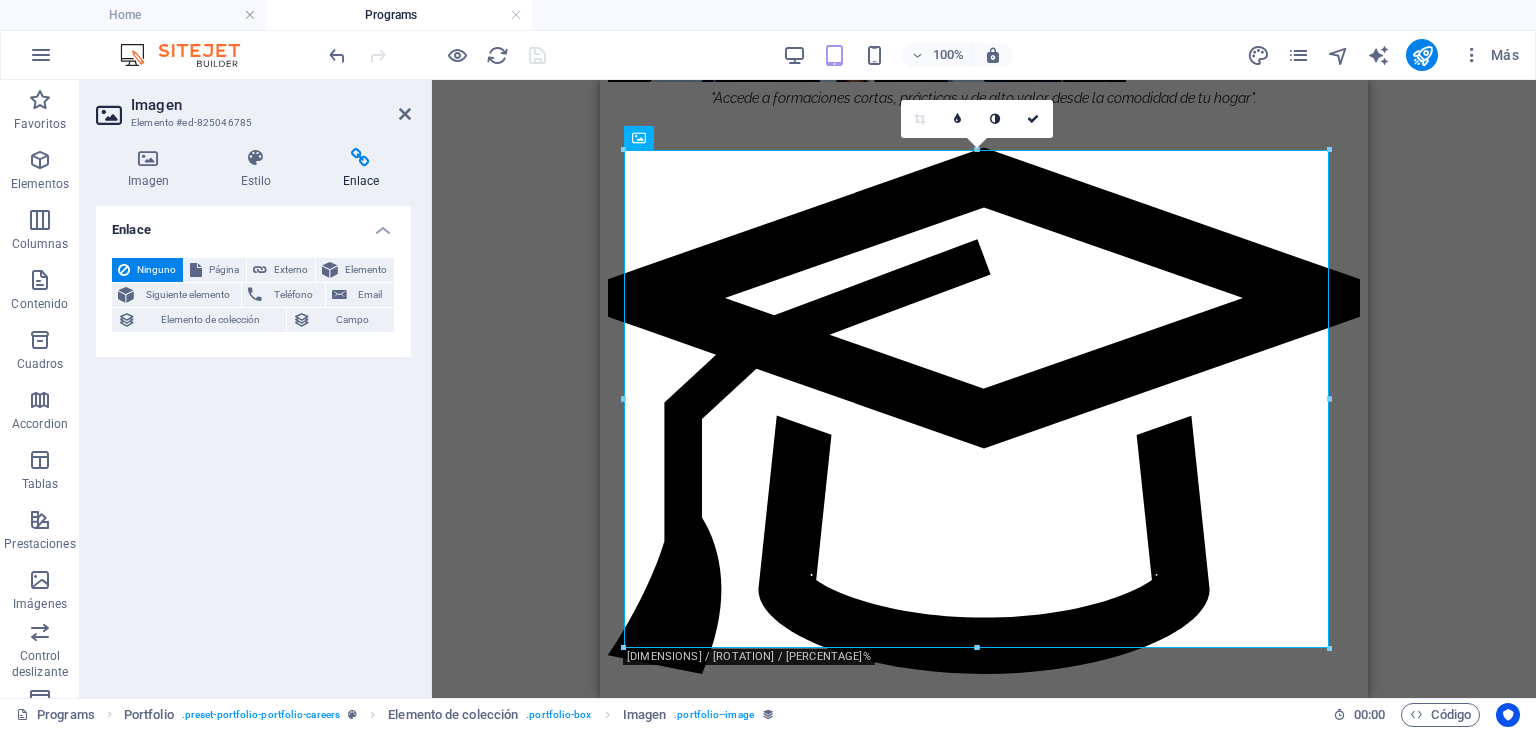 click at bounding box center (405, 114) 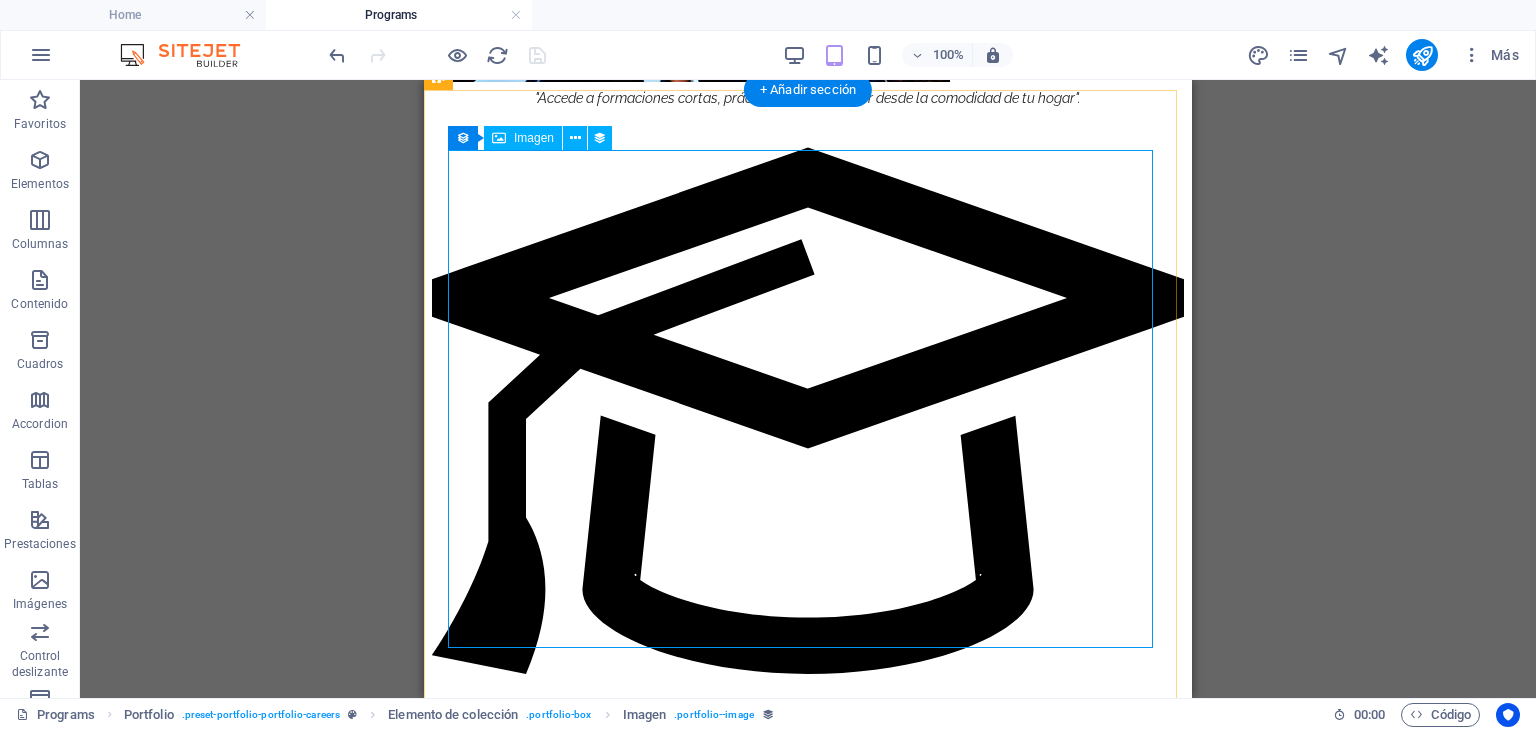 click at bounding box center (808, 1550) 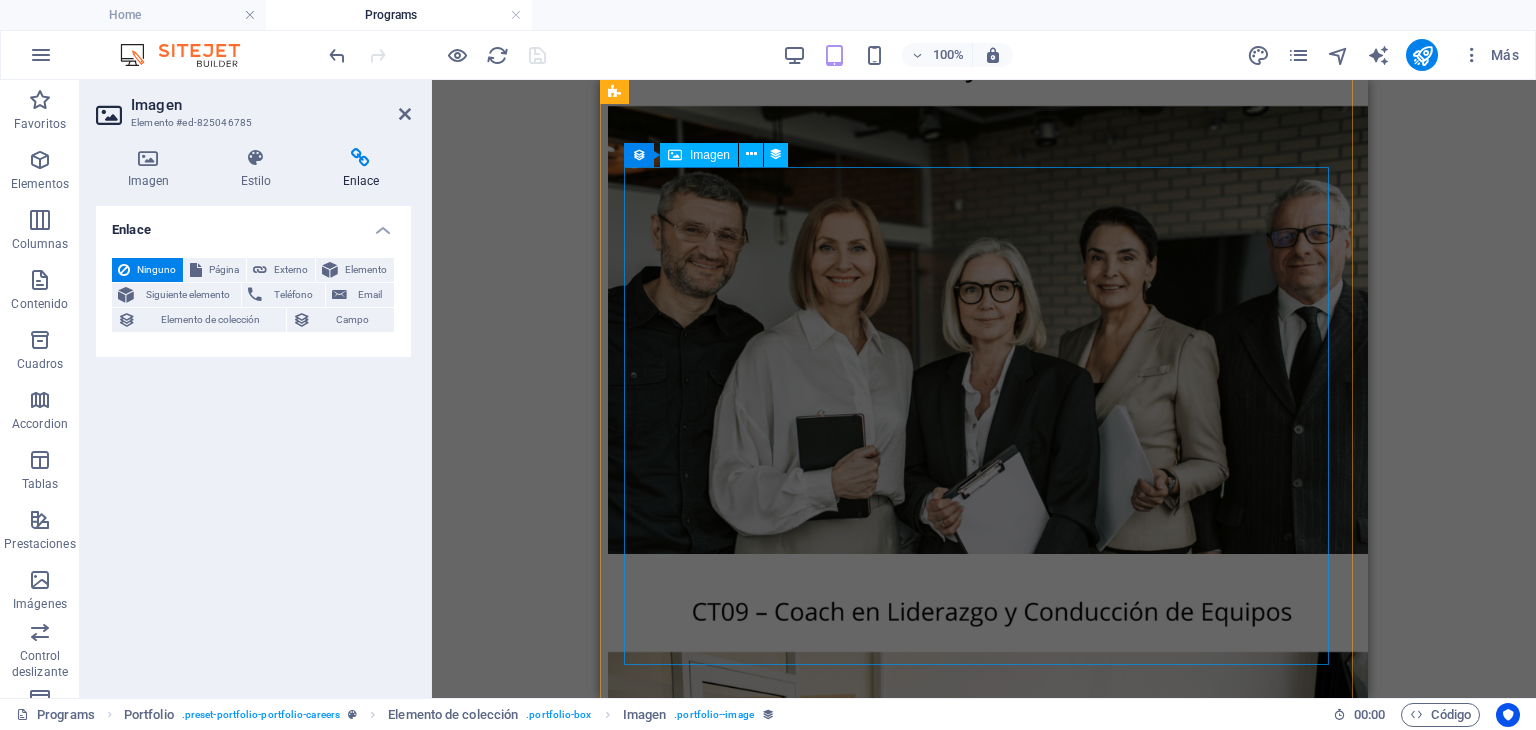 scroll, scrollTop: 3397, scrollLeft: 0, axis: vertical 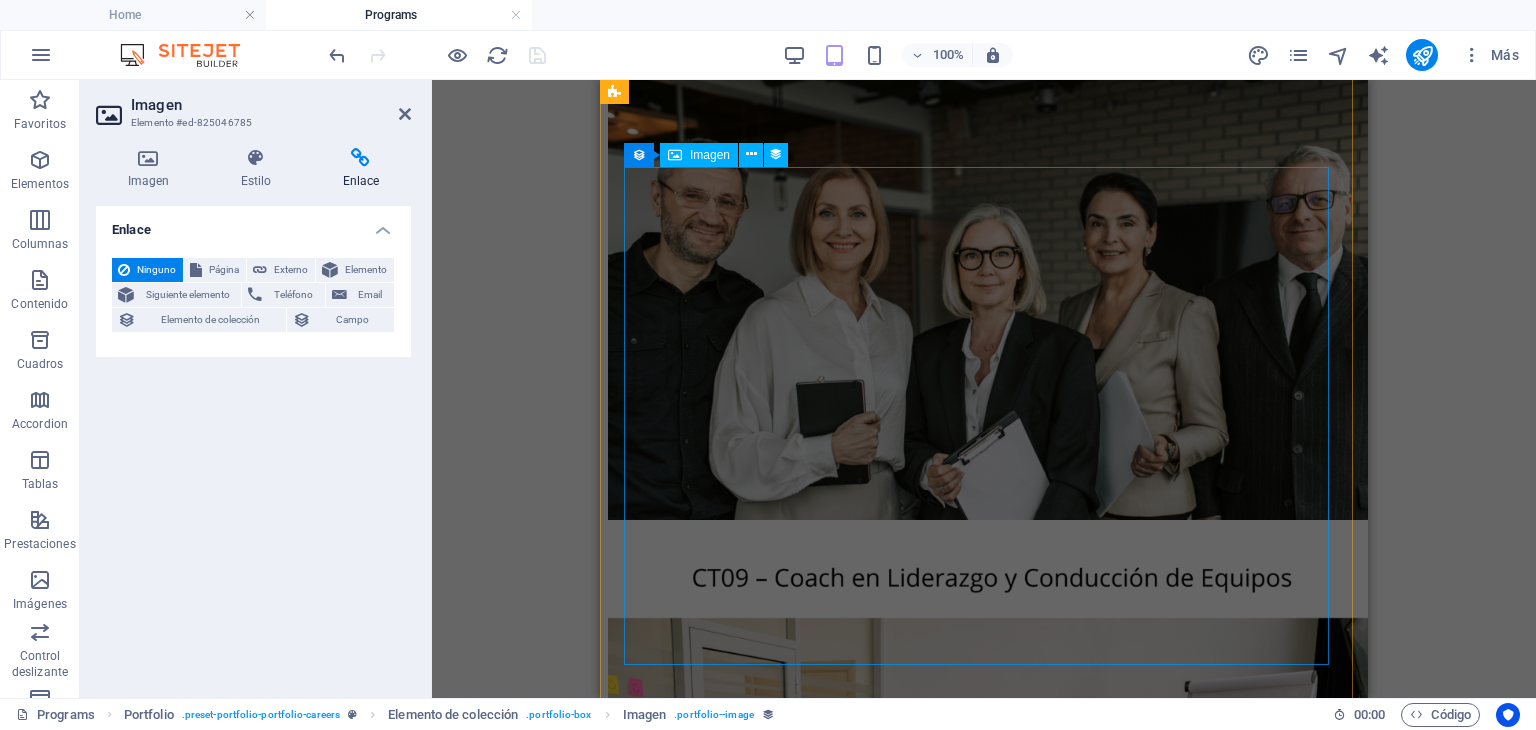 click at bounding box center (984, 1344) 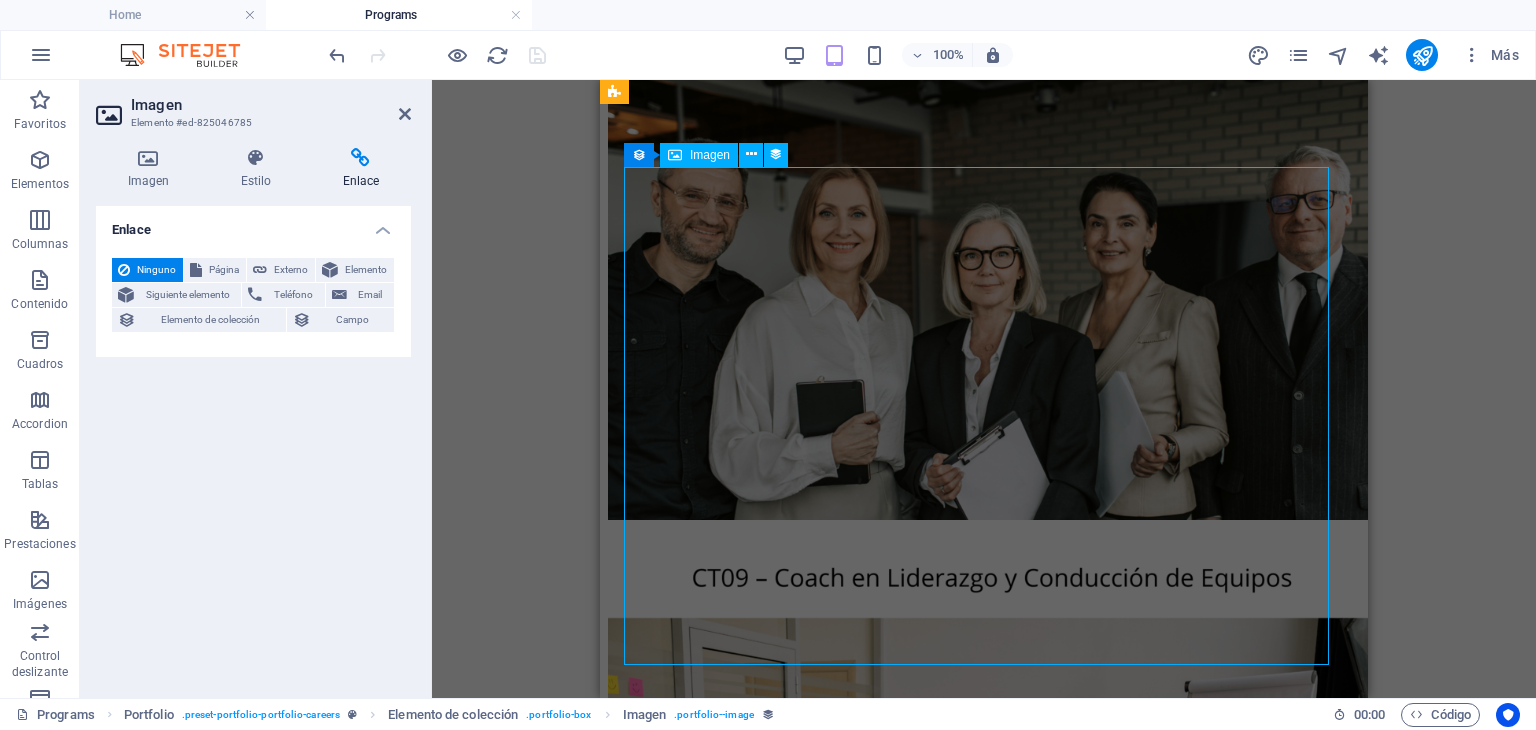 click at bounding box center [984, 1344] 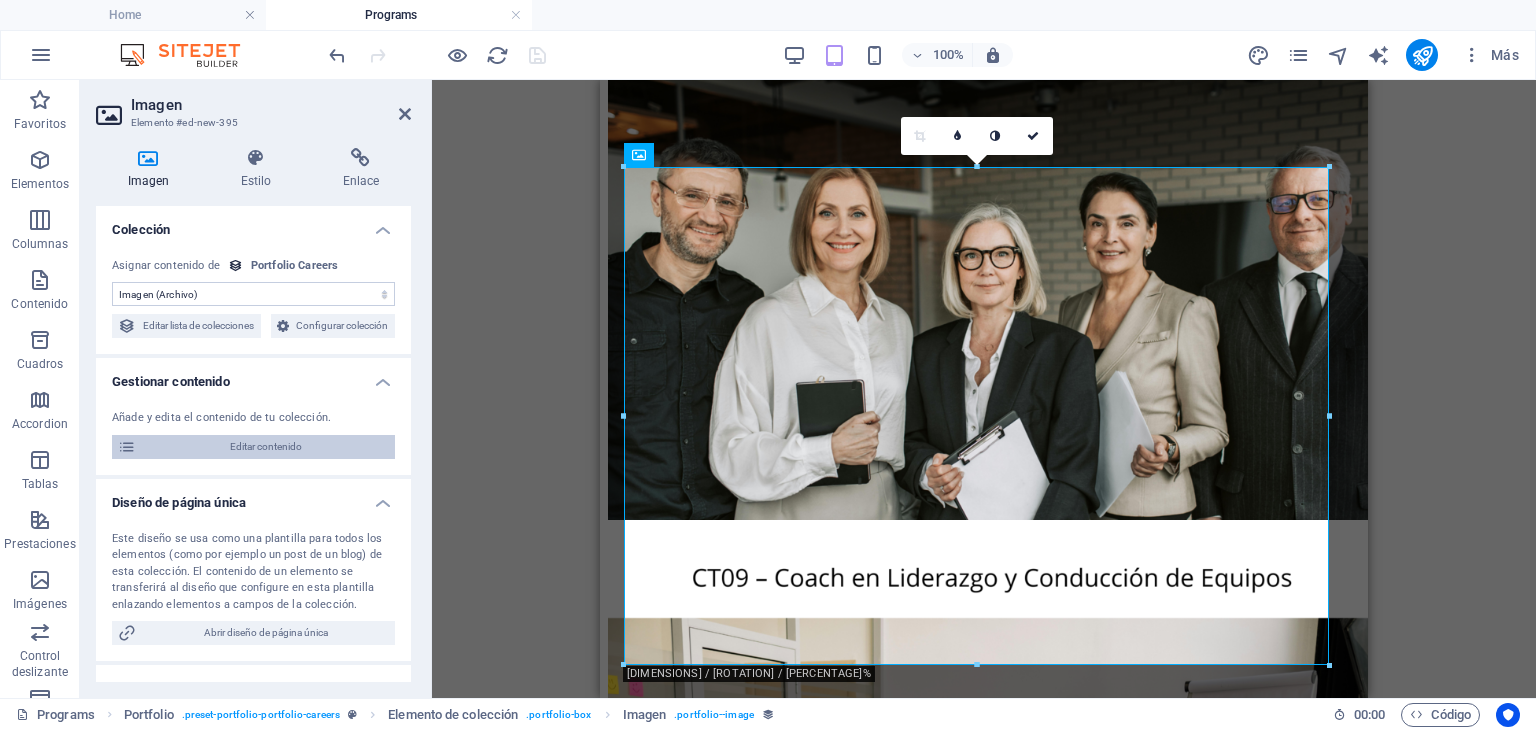 click on "Editar contenido" at bounding box center [265, 447] 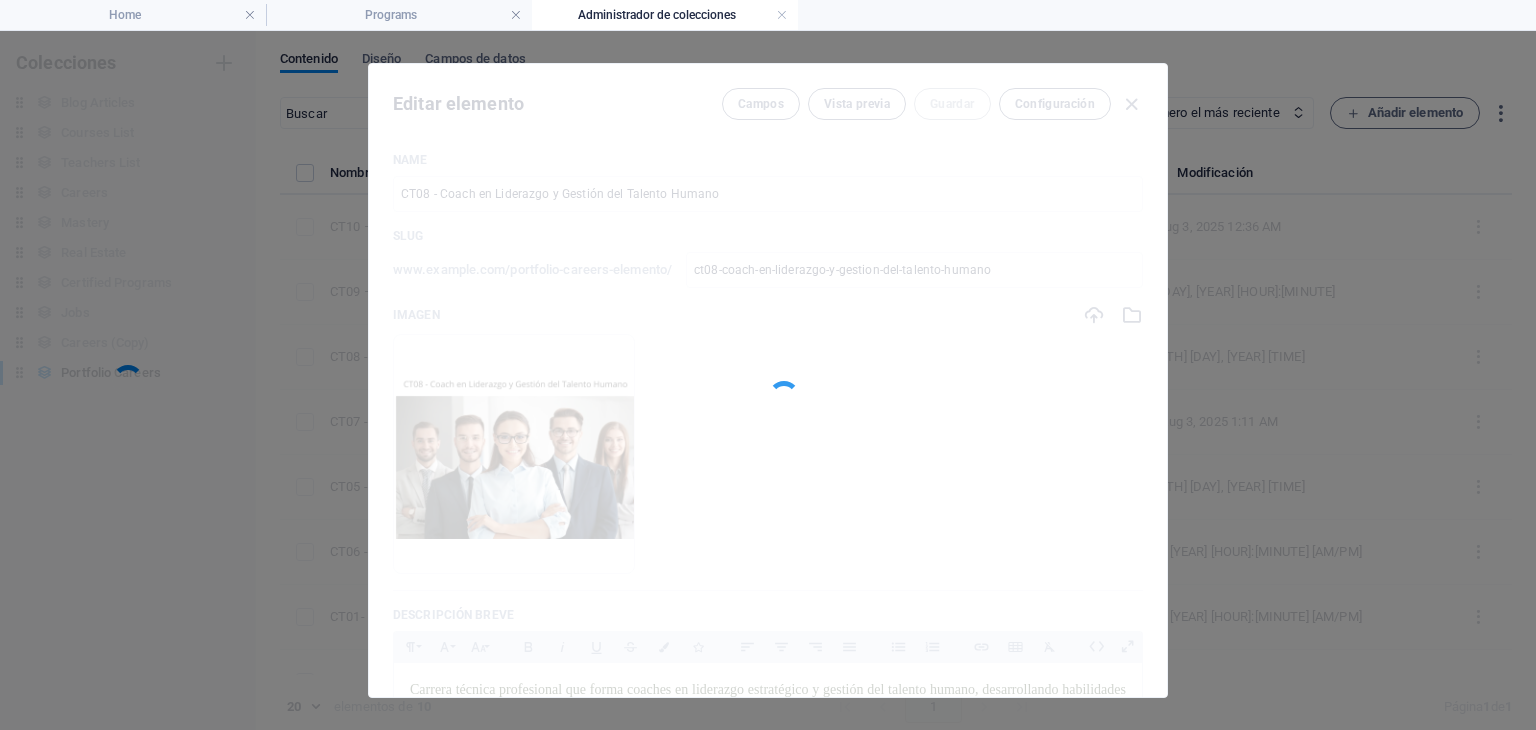 scroll, scrollTop: 0, scrollLeft: 0, axis: both 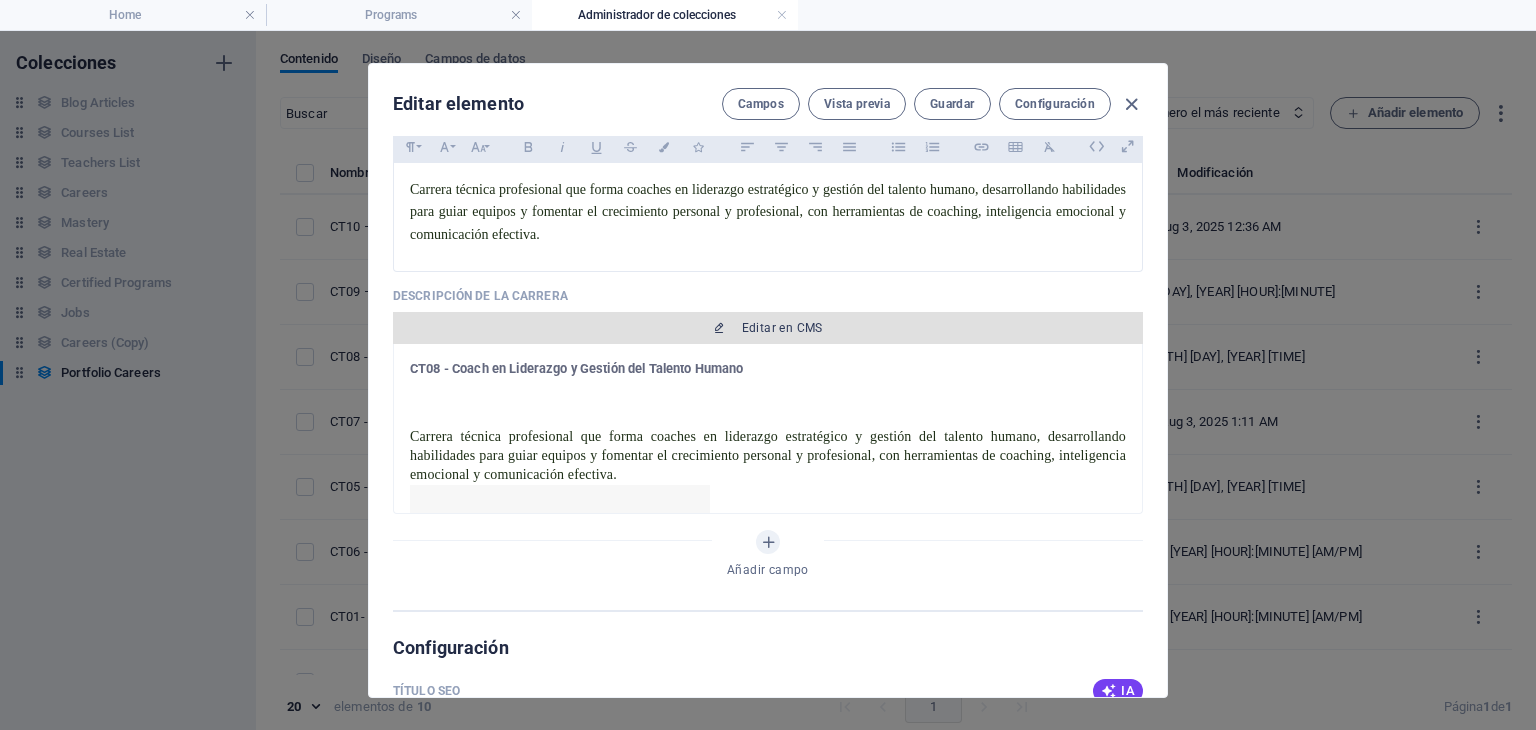 click on "Editar en CMS" at bounding box center [768, 328] 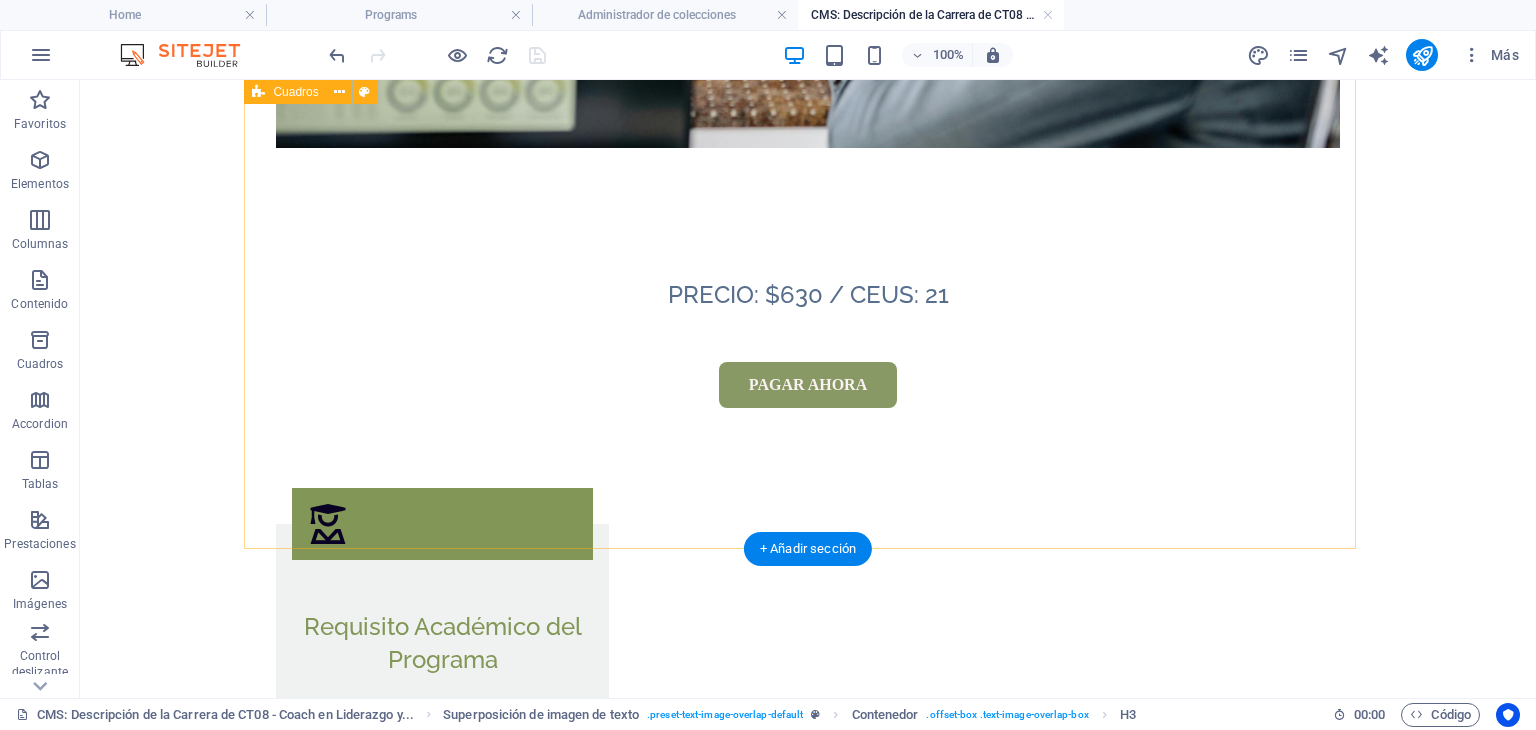 scroll, scrollTop: 1028, scrollLeft: 0, axis: vertical 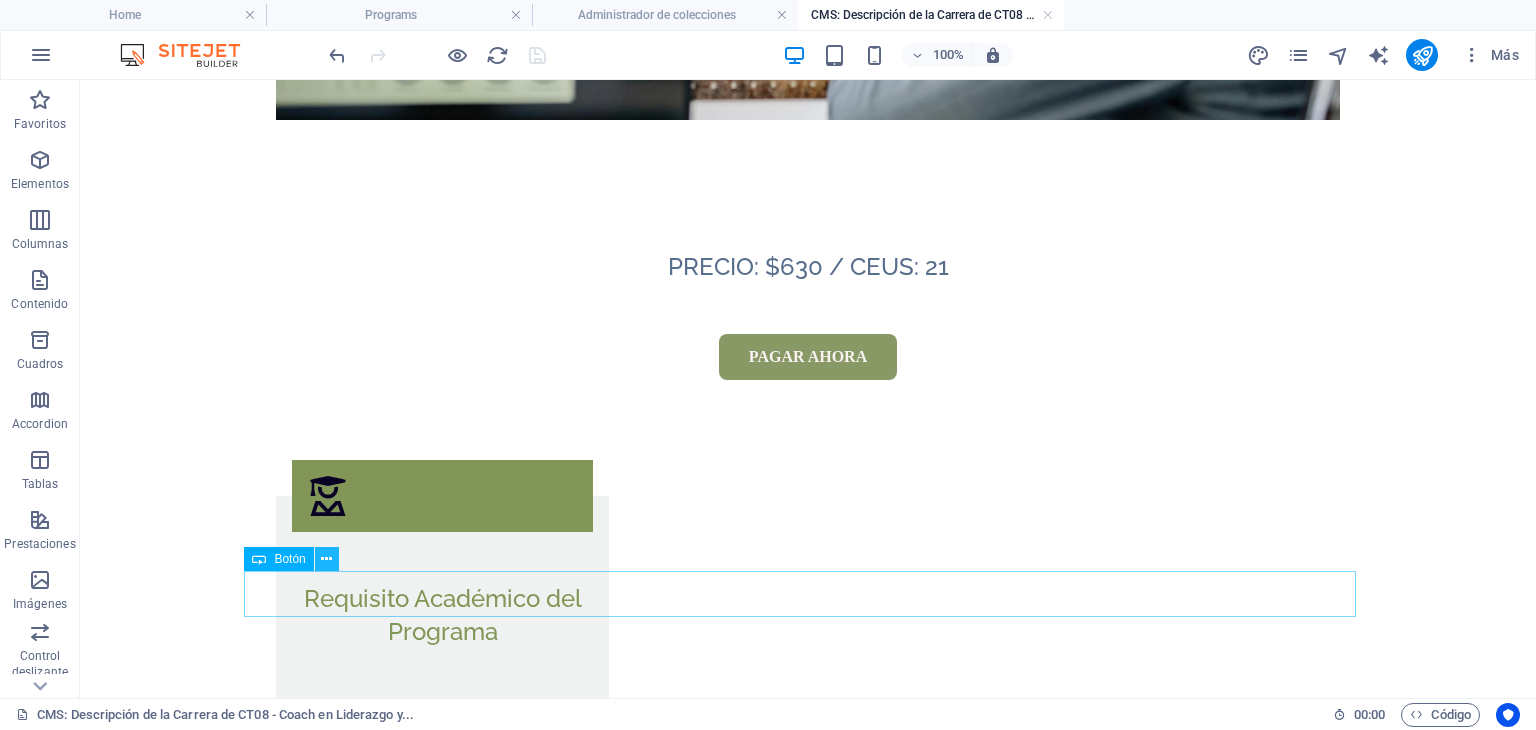 click at bounding box center [326, 559] 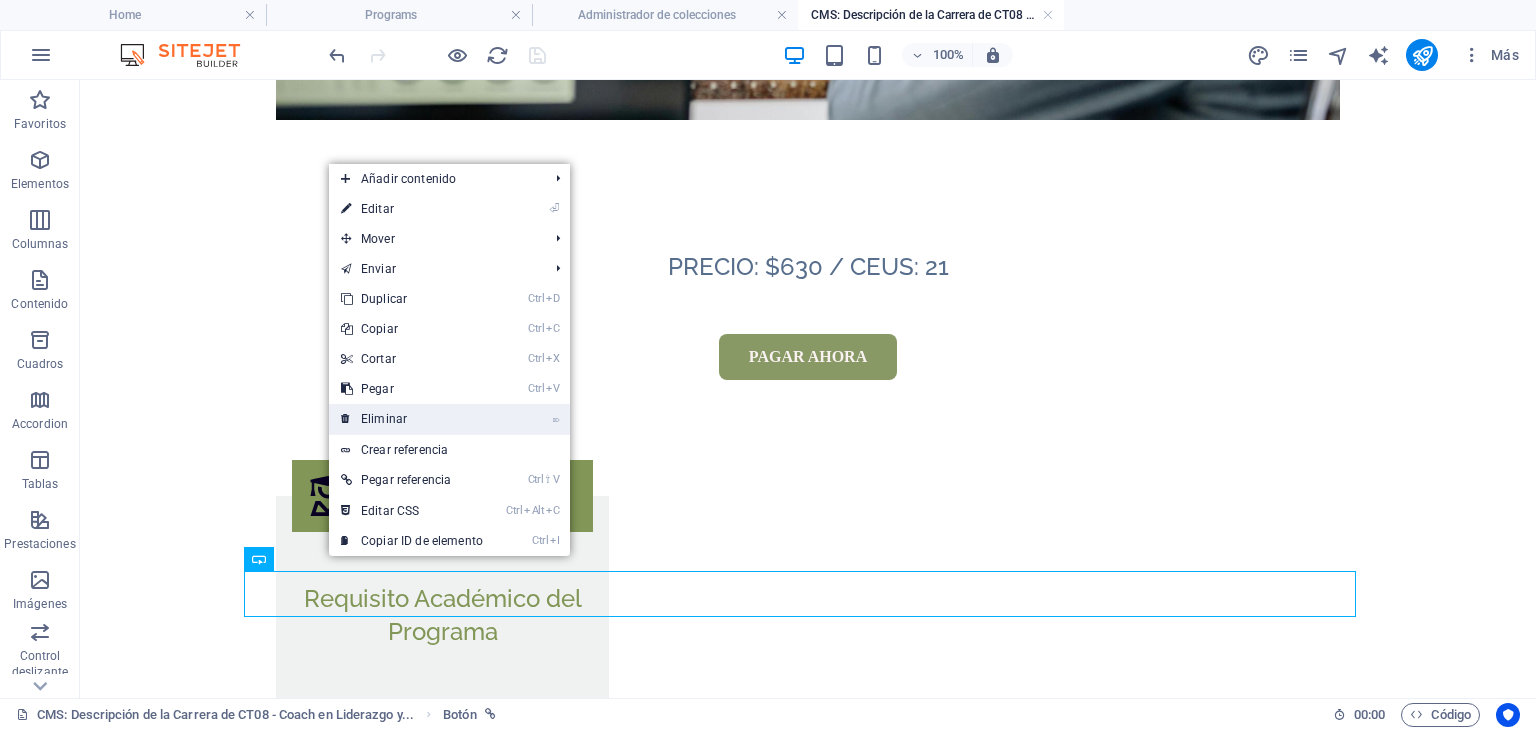 click on "⌦  Eliminar" at bounding box center (412, 419) 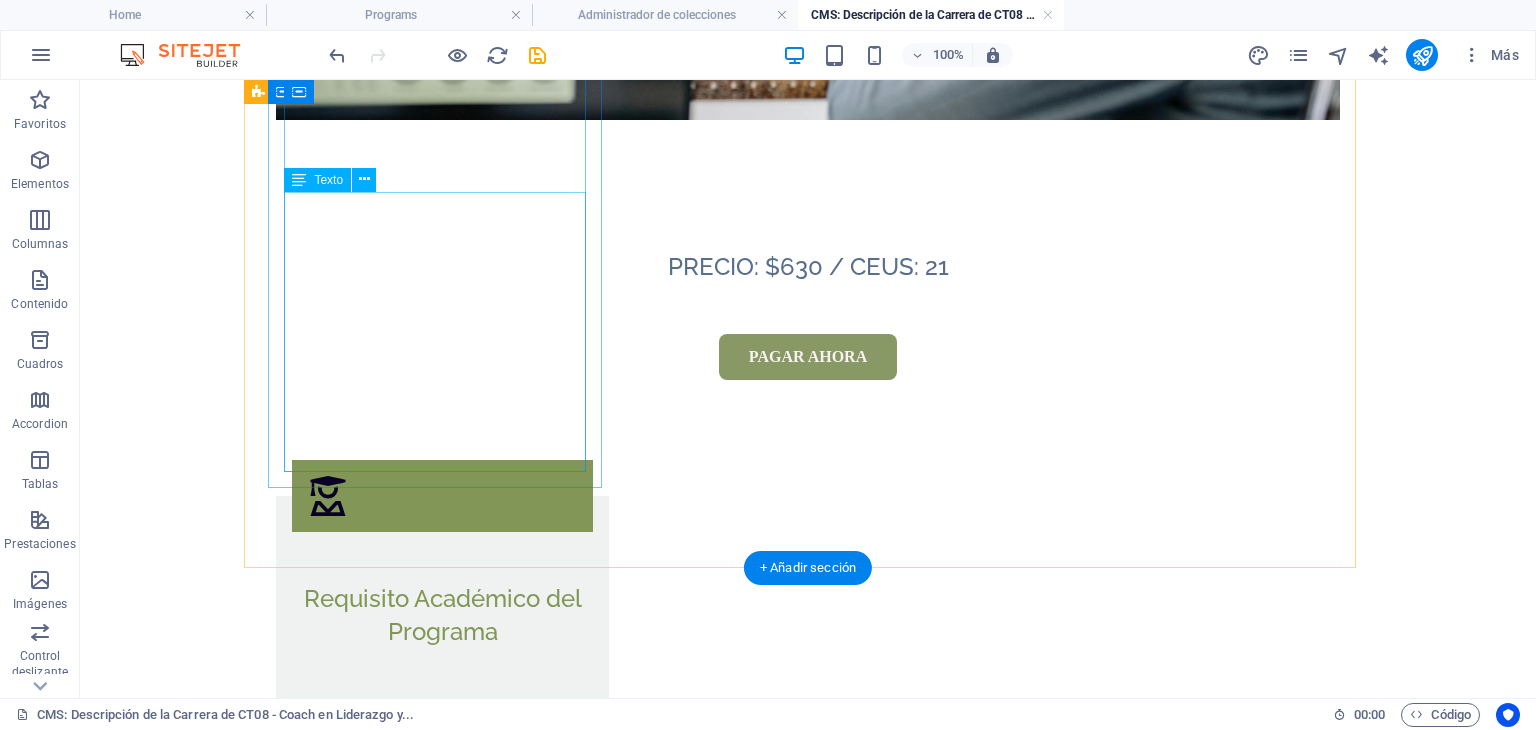 scroll, scrollTop: 981, scrollLeft: 0, axis: vertical 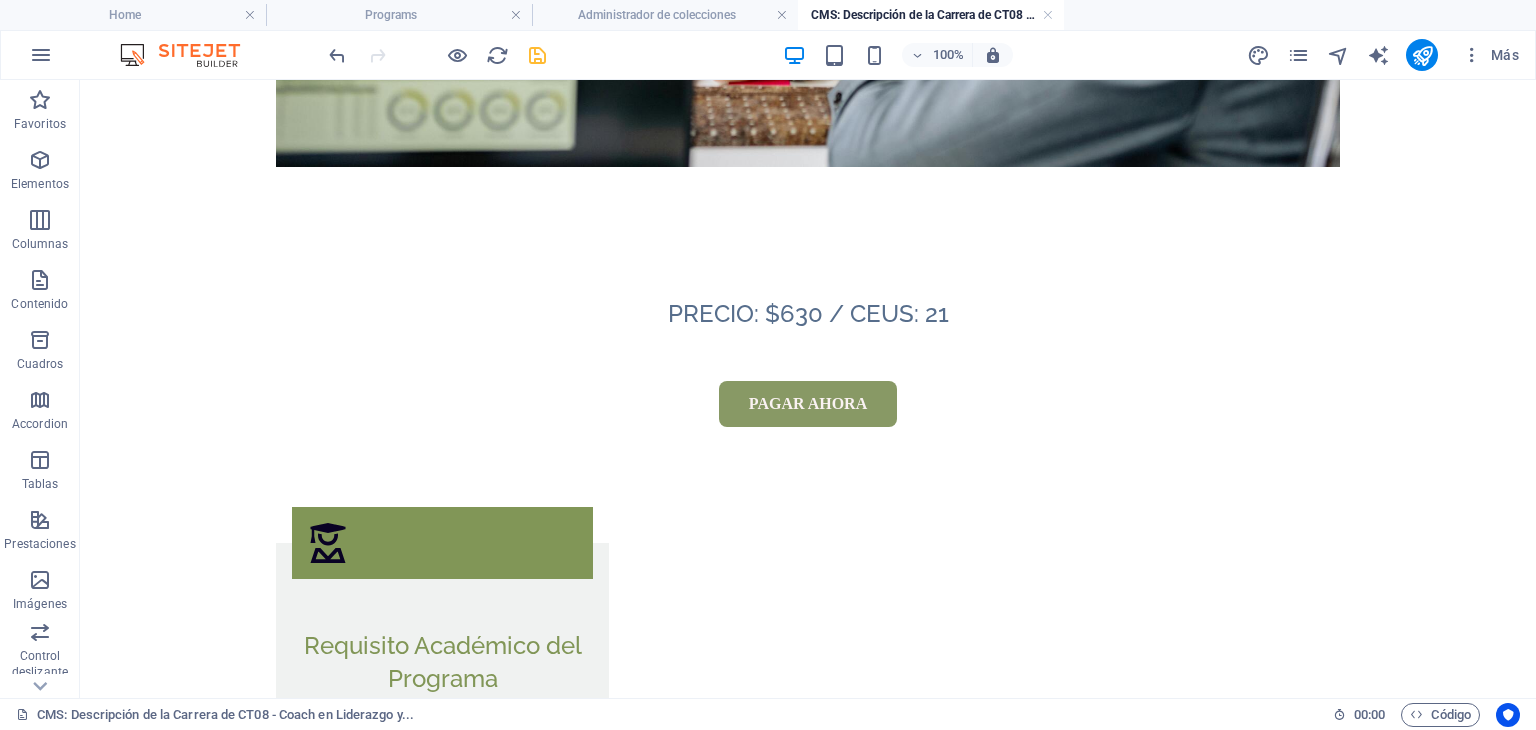 click at bounding box center [537, 55] 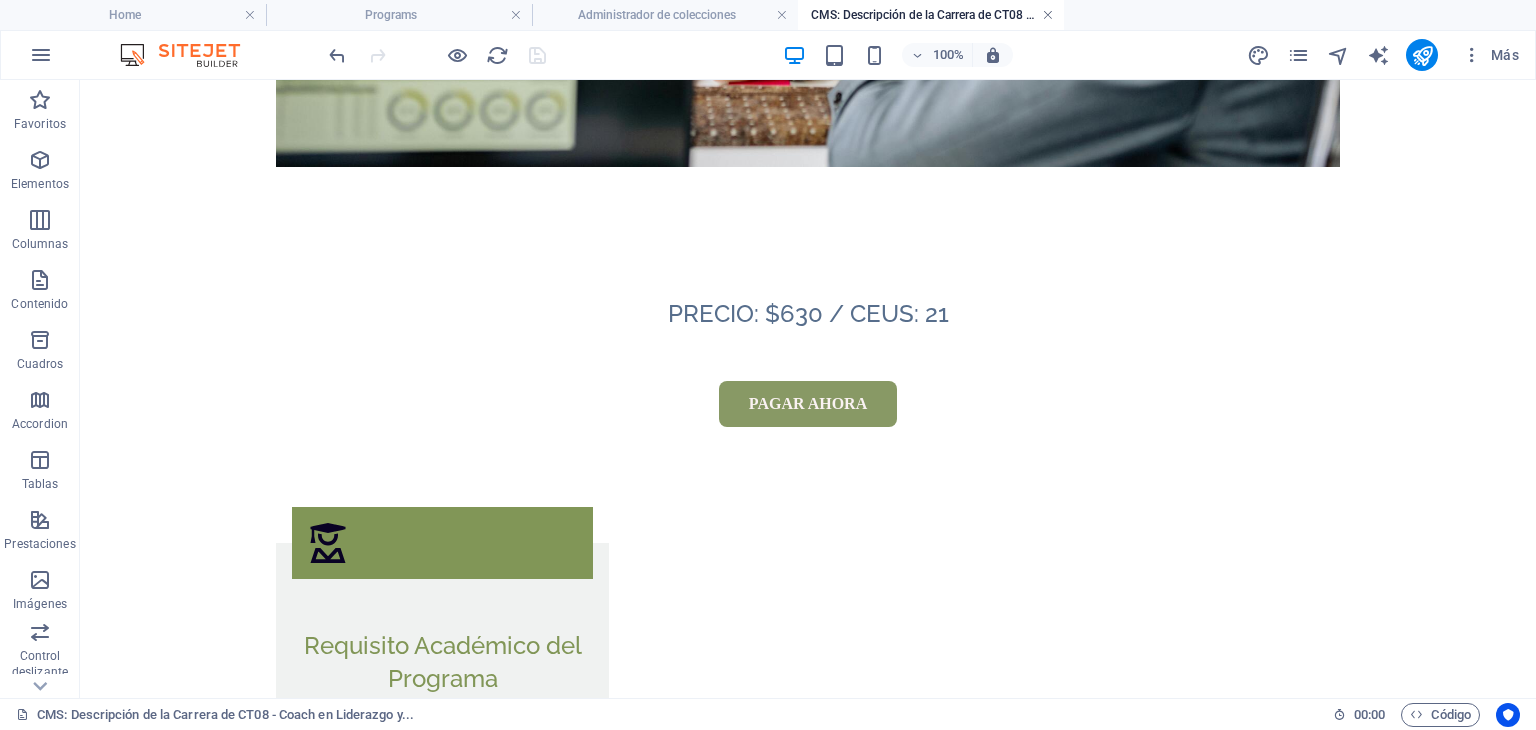 click at bounding box center (1048, 15) 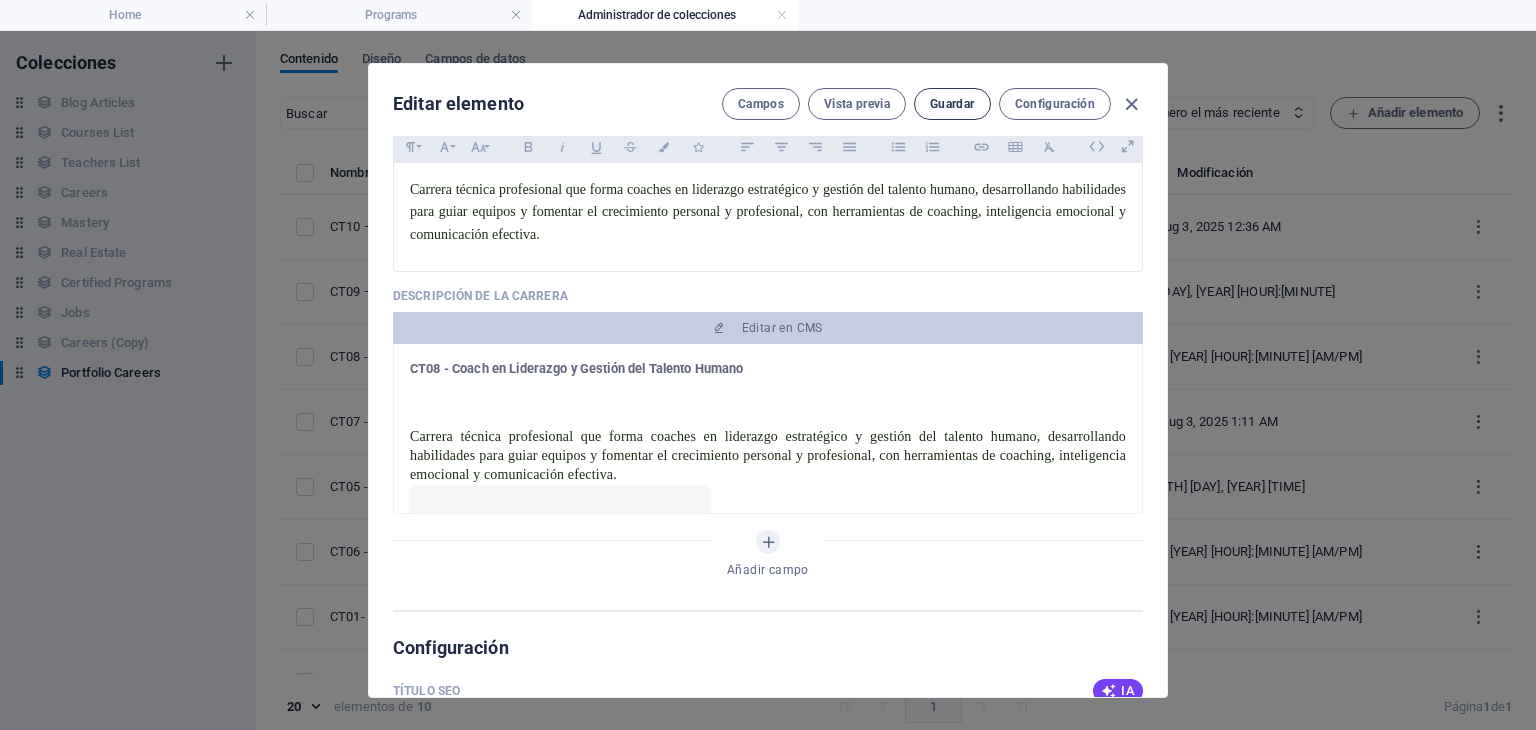 click on "Guardar" at bounding box center (952, 104) 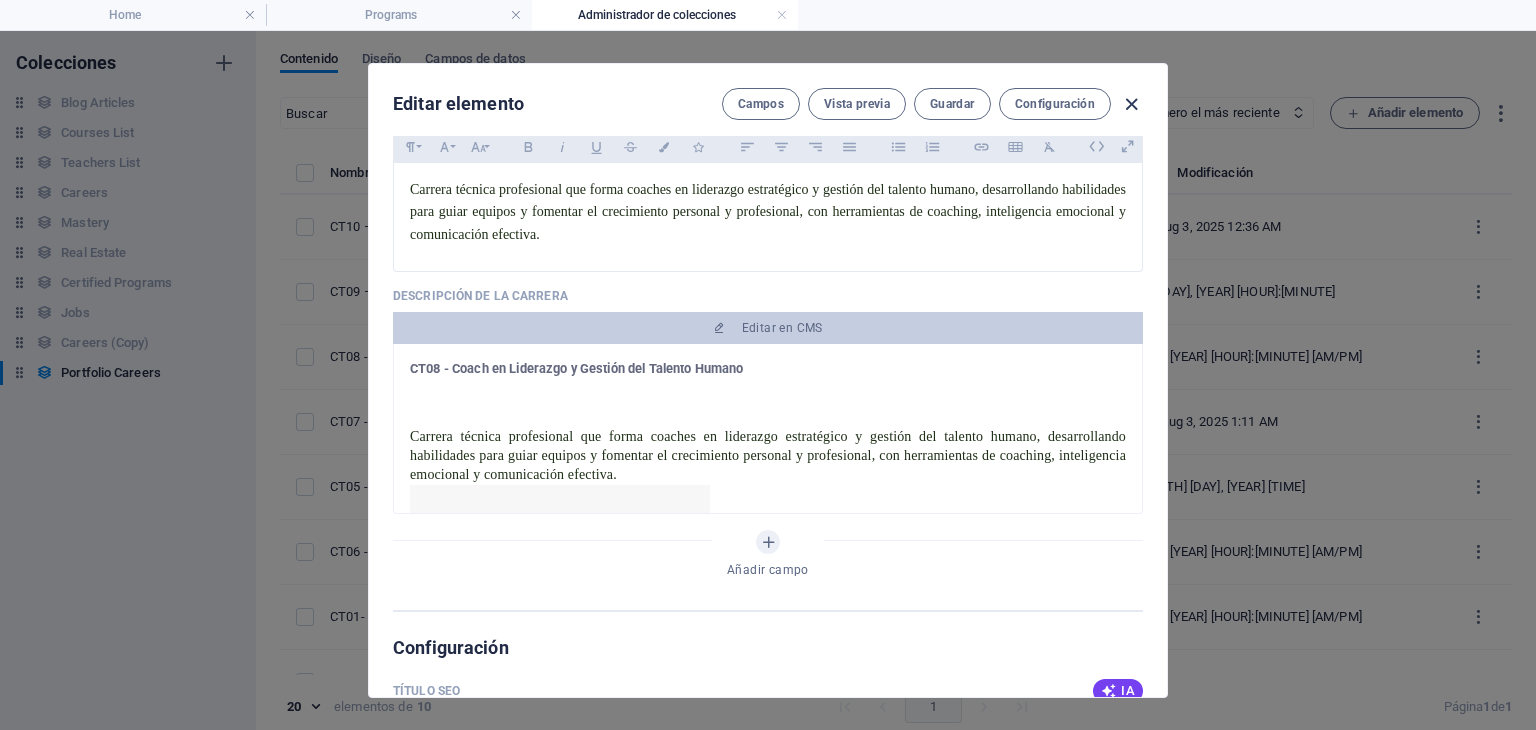 click at bounding box center [1131, 104] 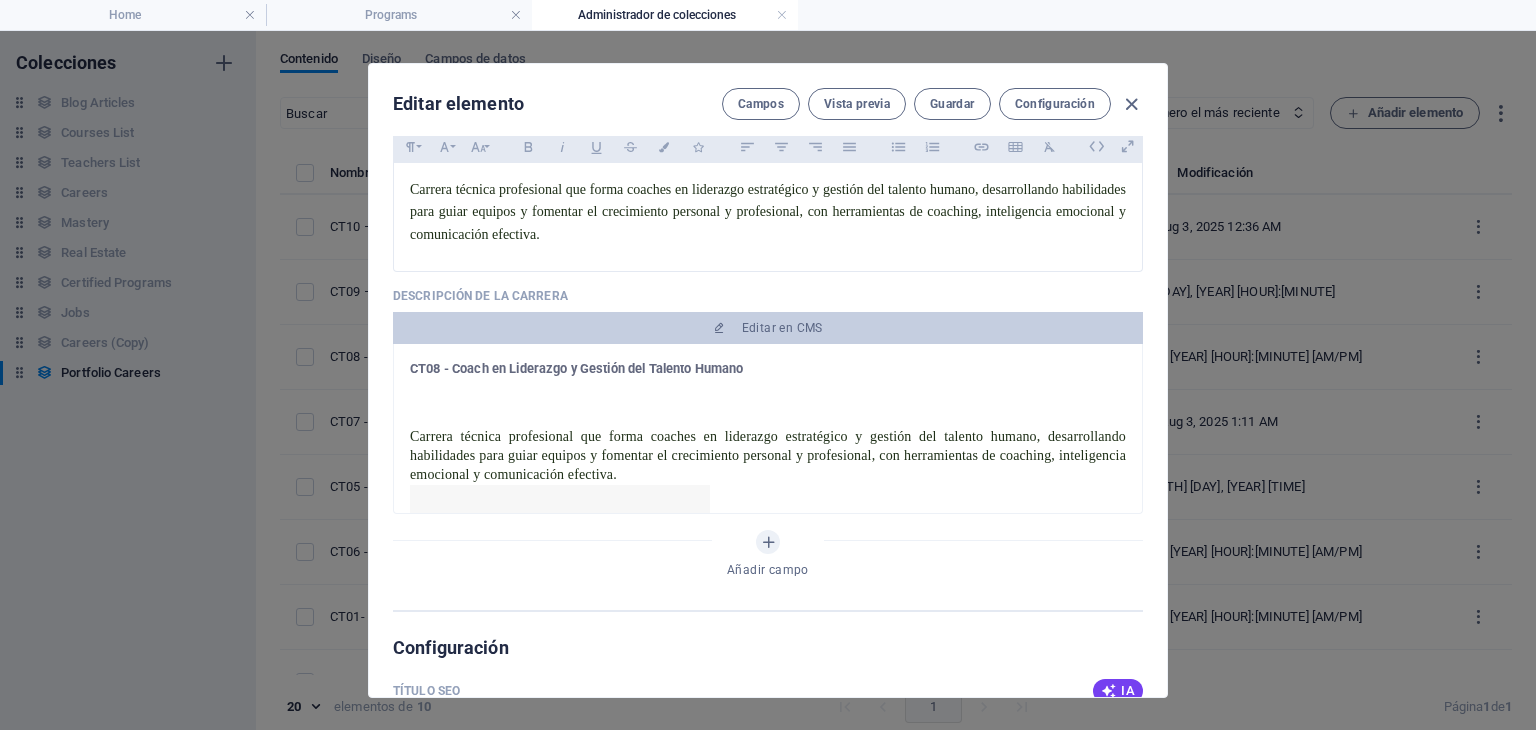 type 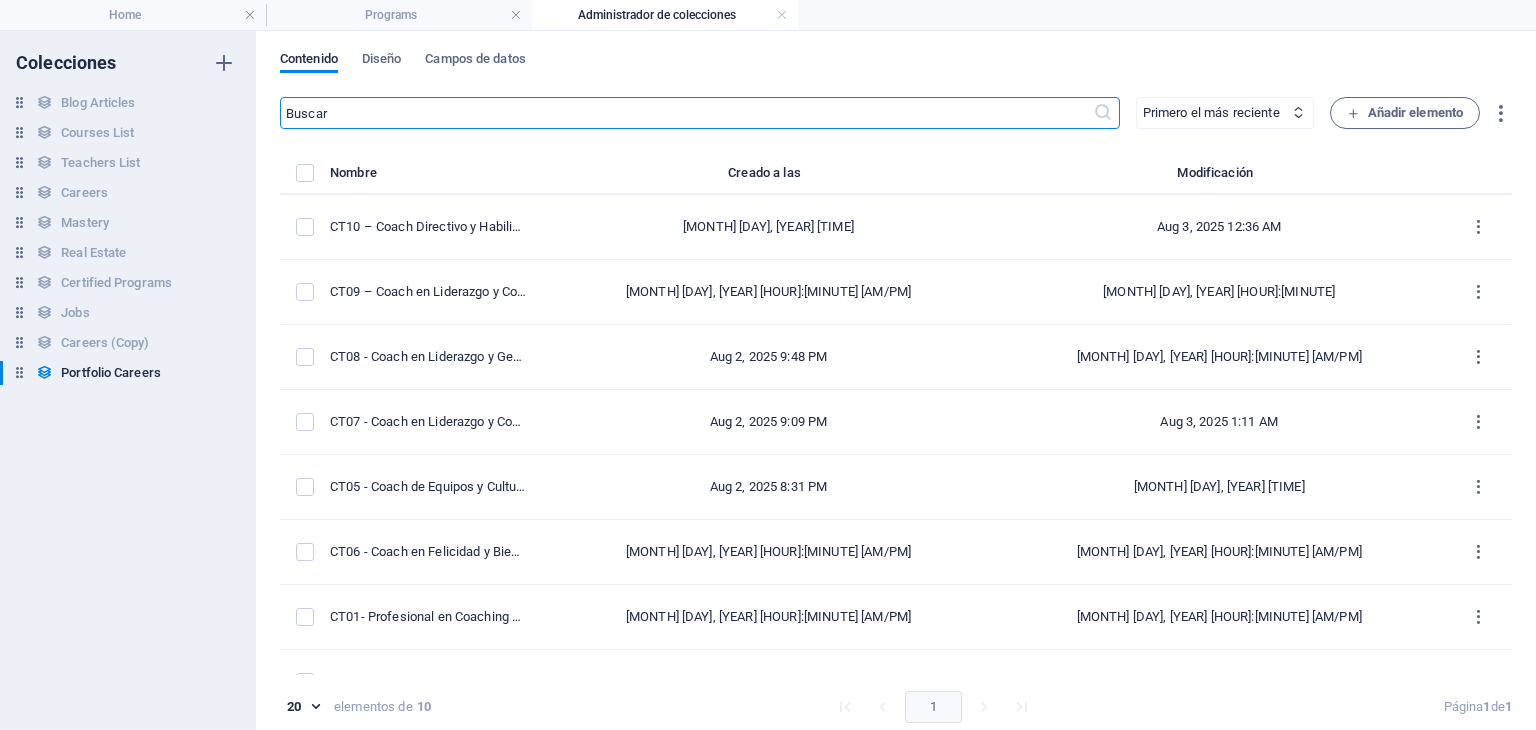 scroll, scrollTop: 421, scrollLeft: 0, axis: vertical 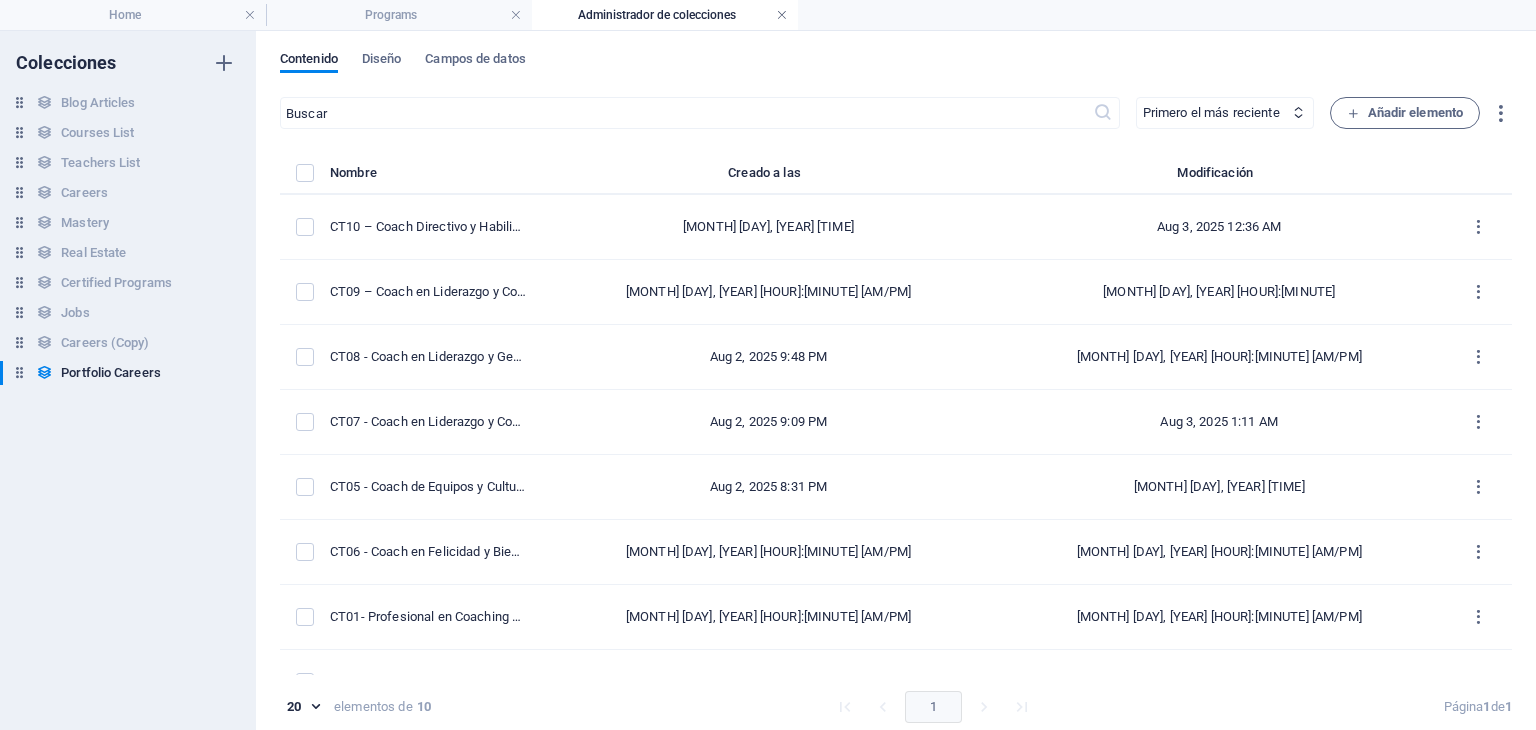 click at bounding box center (782, 15) 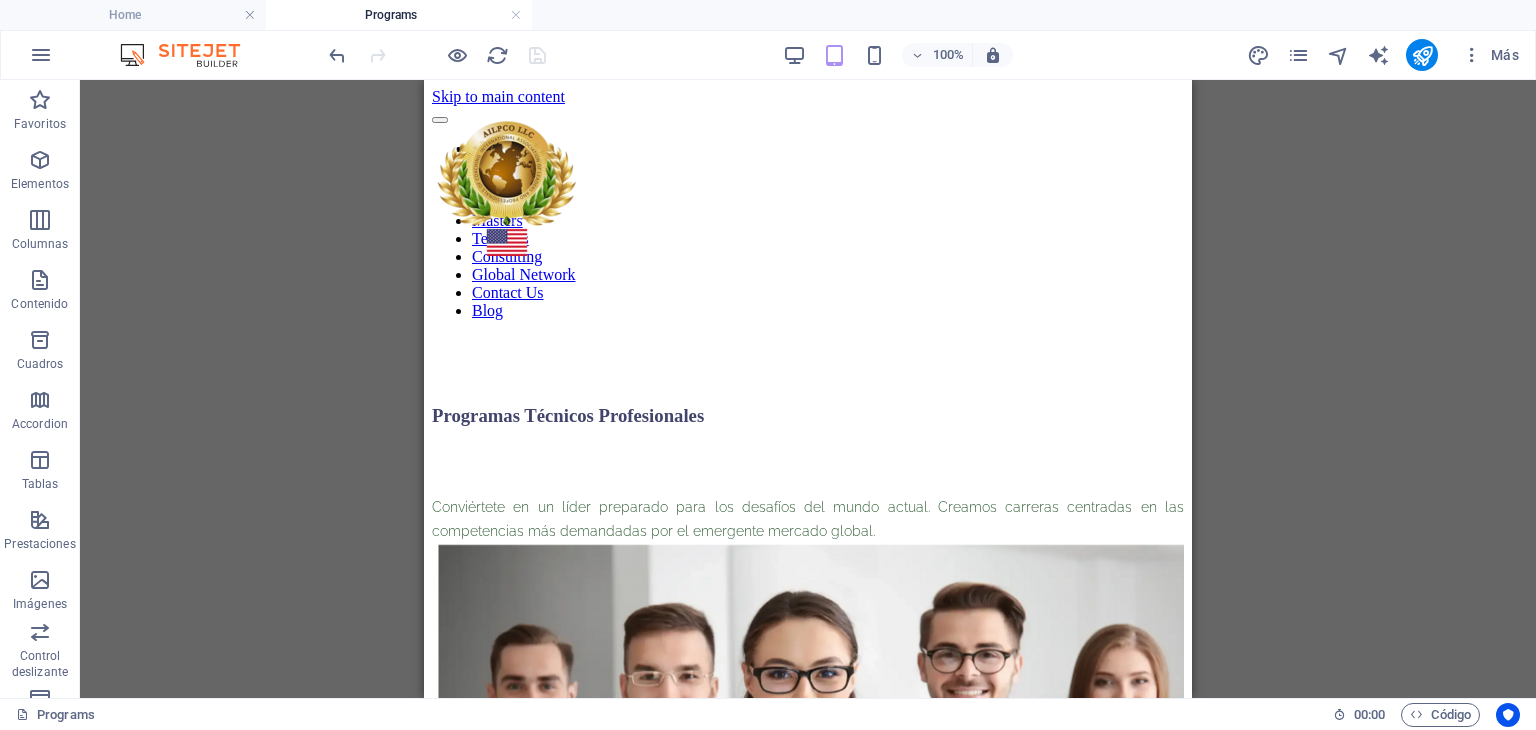 scroll, scrollTop: 3397, scrollLeft: 0, axis: vertical 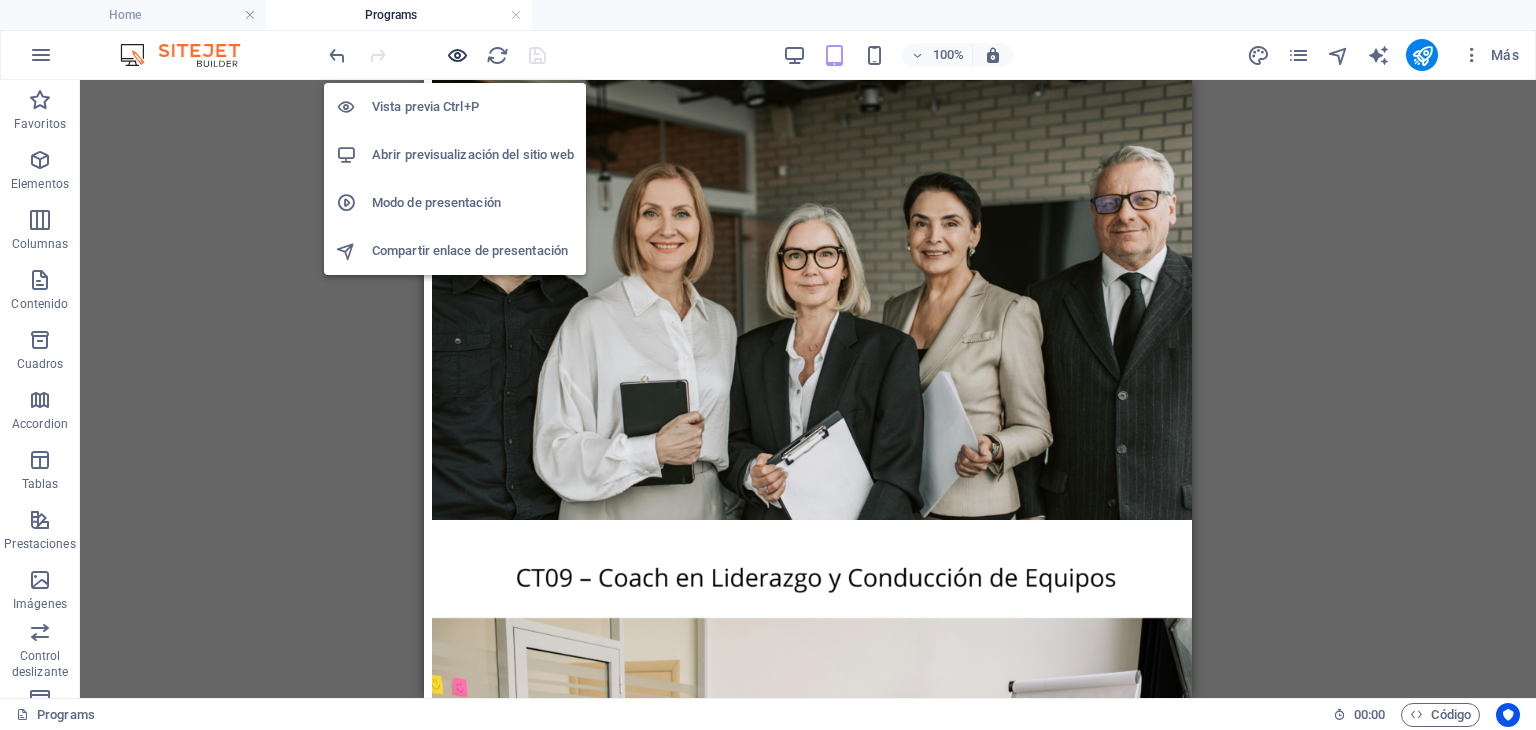 click at bounding box center [457, 55] 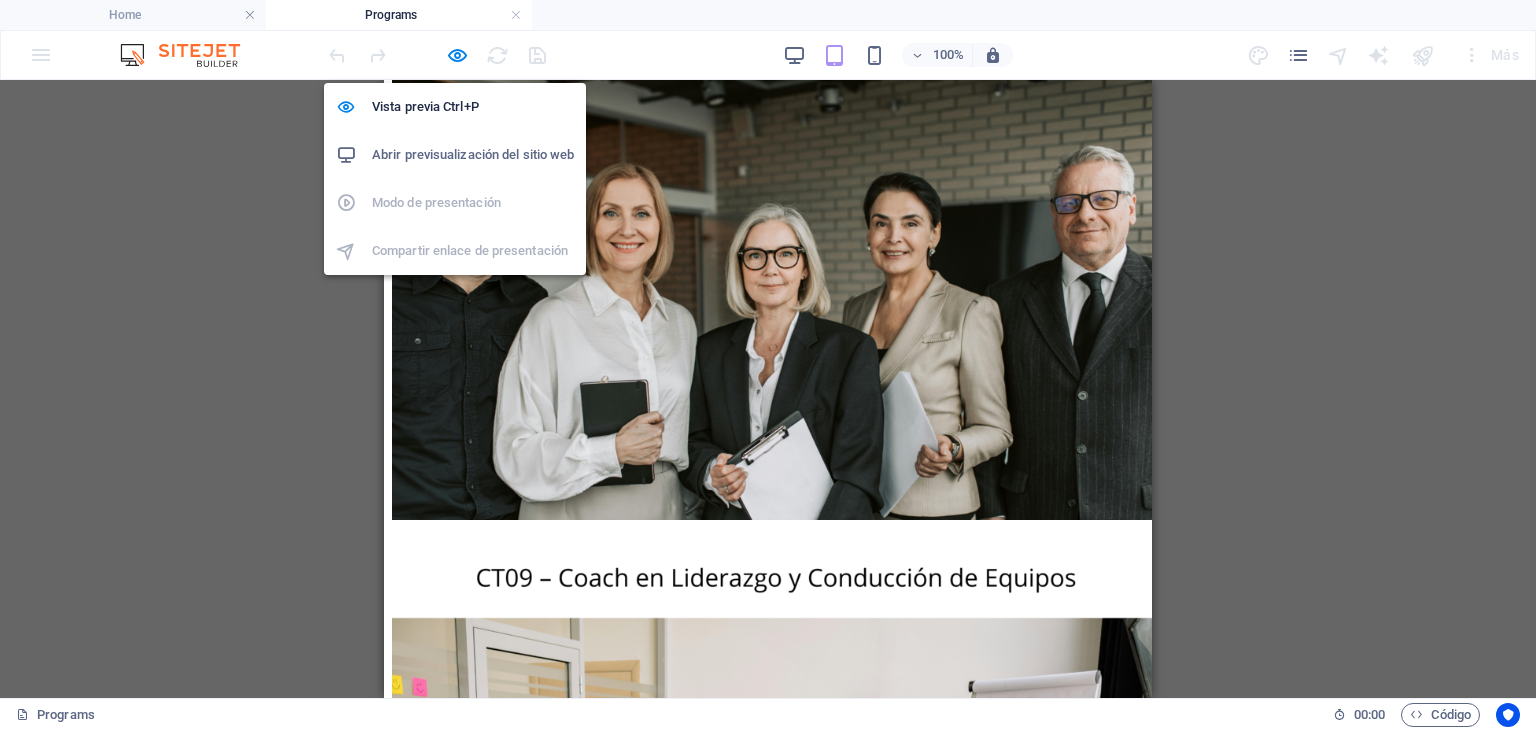 click on "Abrir previsualización del sitio web" at bounding box center (473, 155) 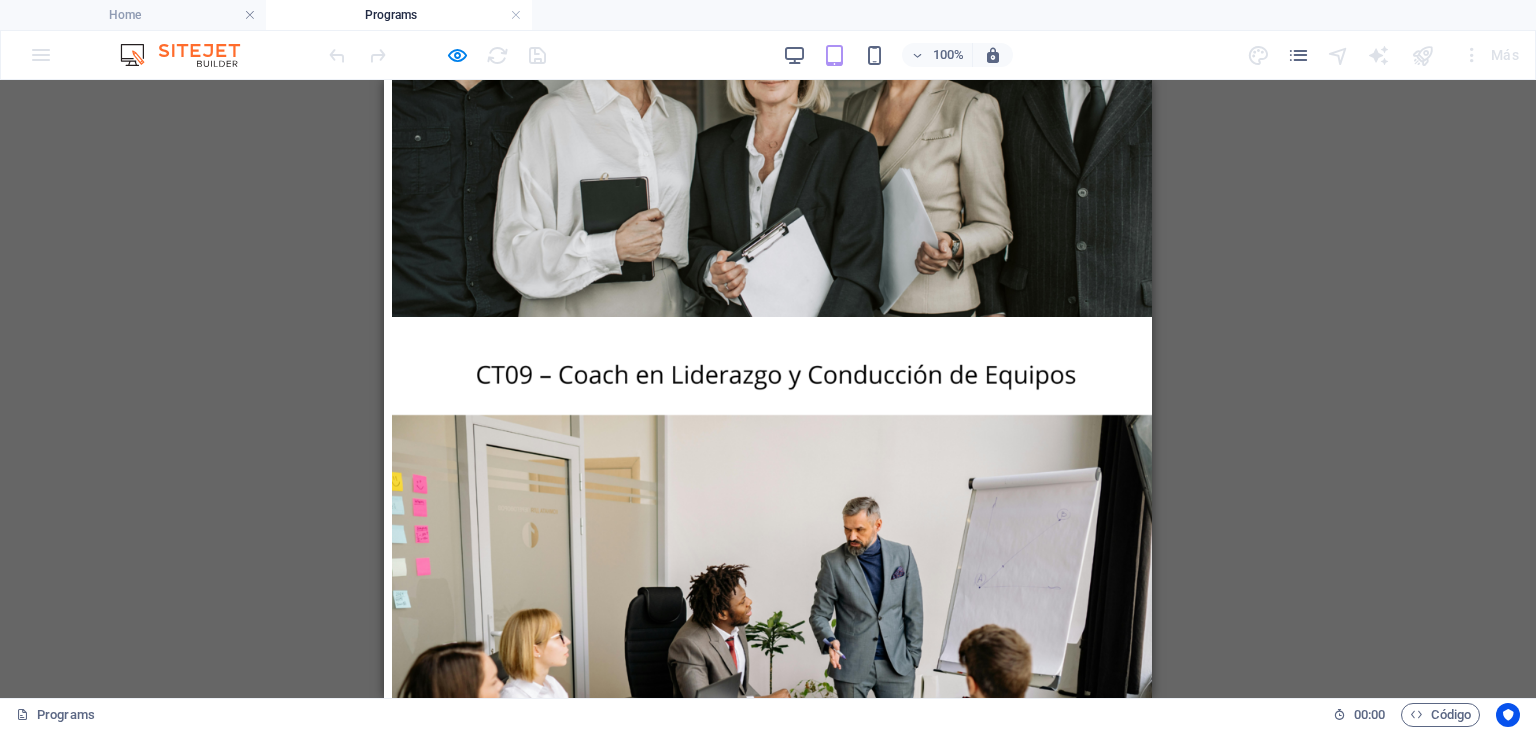 scroll, scrollTop: 3597, scrollLeft: 0, axis: vertical 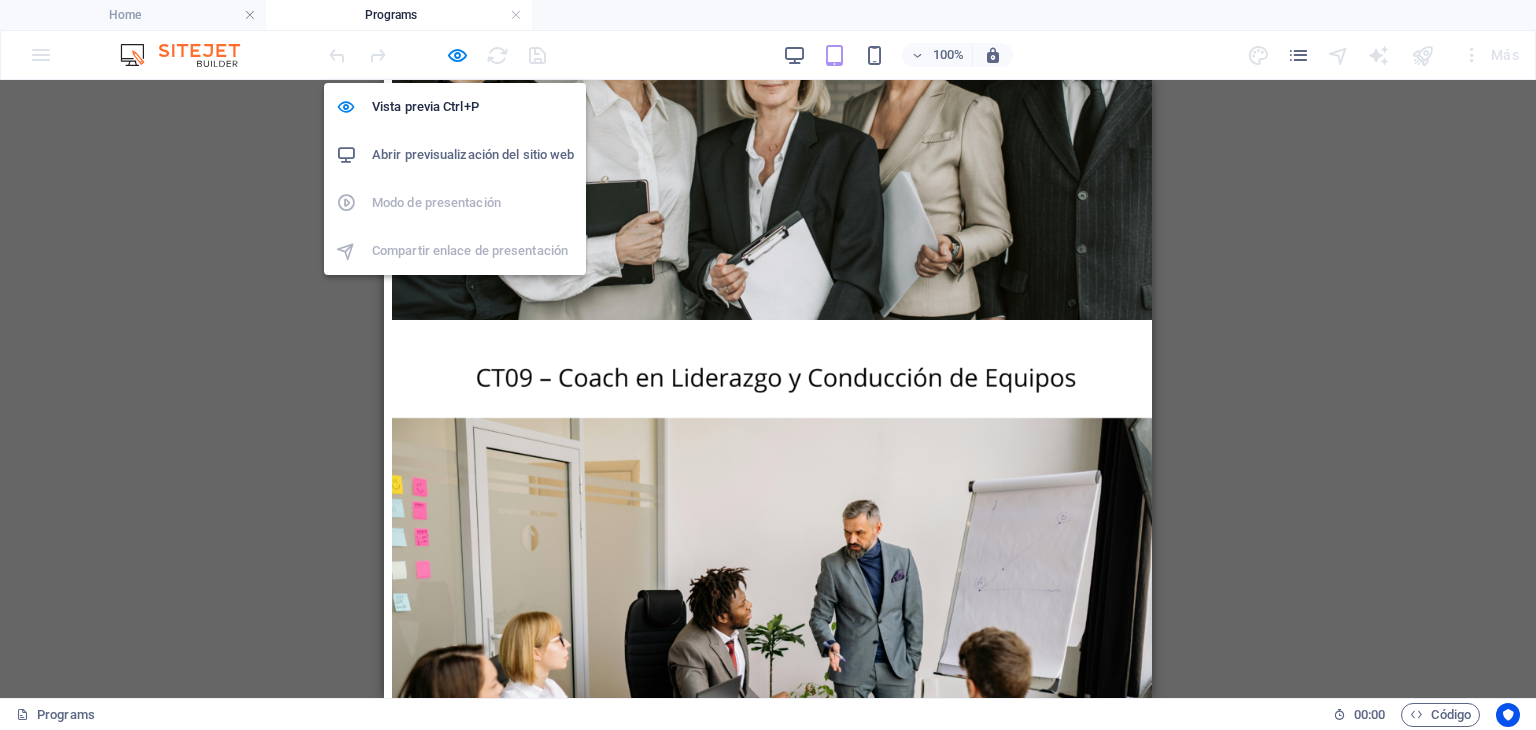 click on "Abrir previsualización del sitio web" at bounding box center (473, 155) 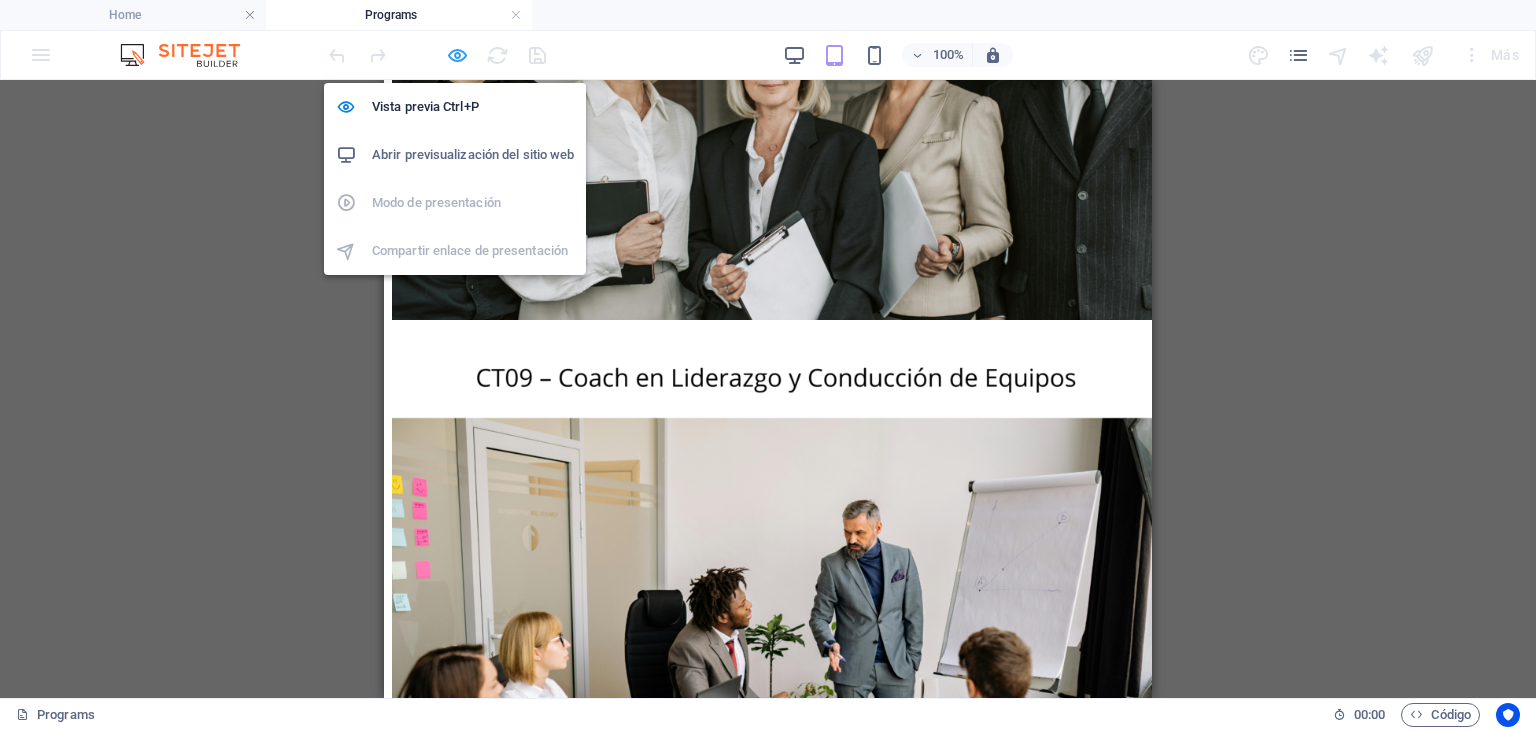 click at bounding box center (457, 55) 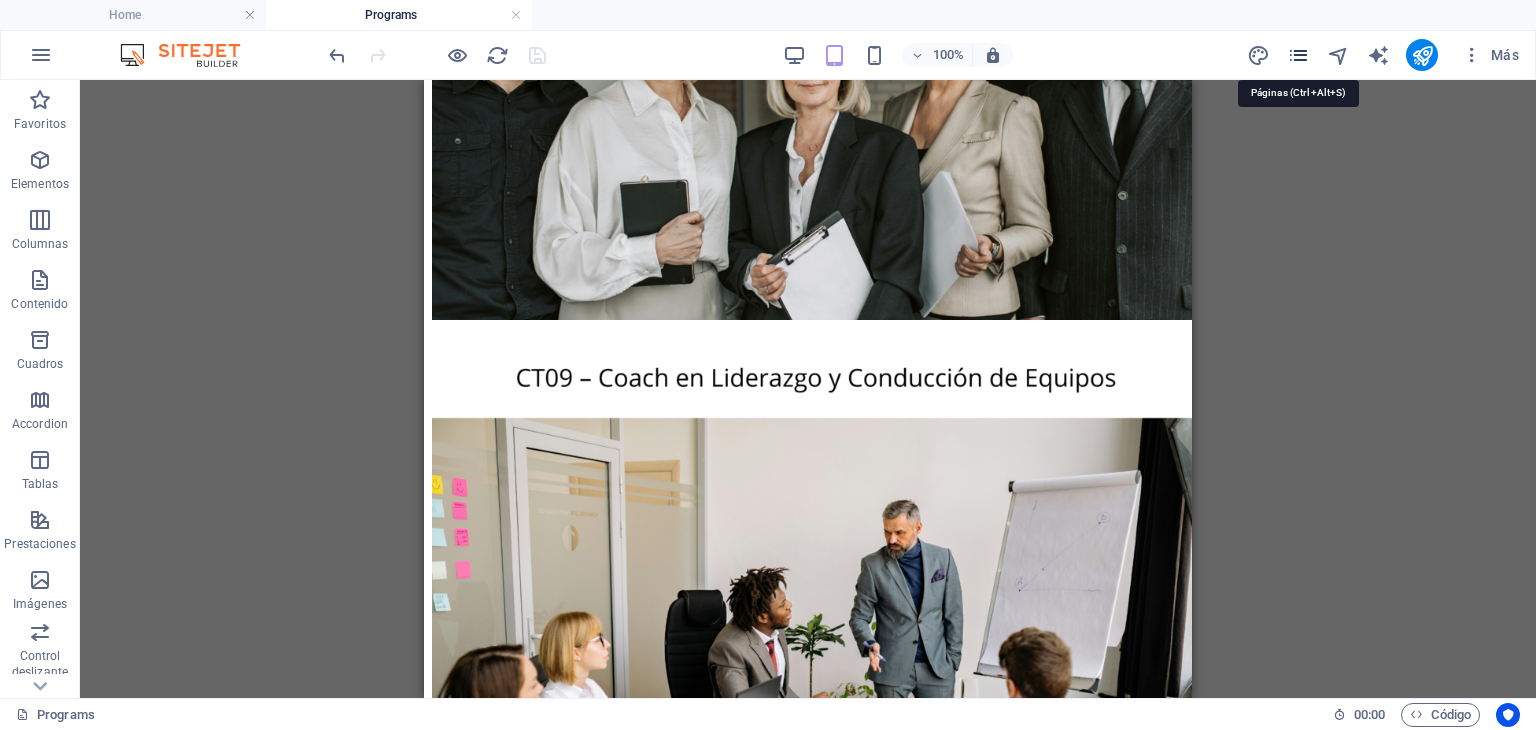 click at bounding box center (1298, 55) 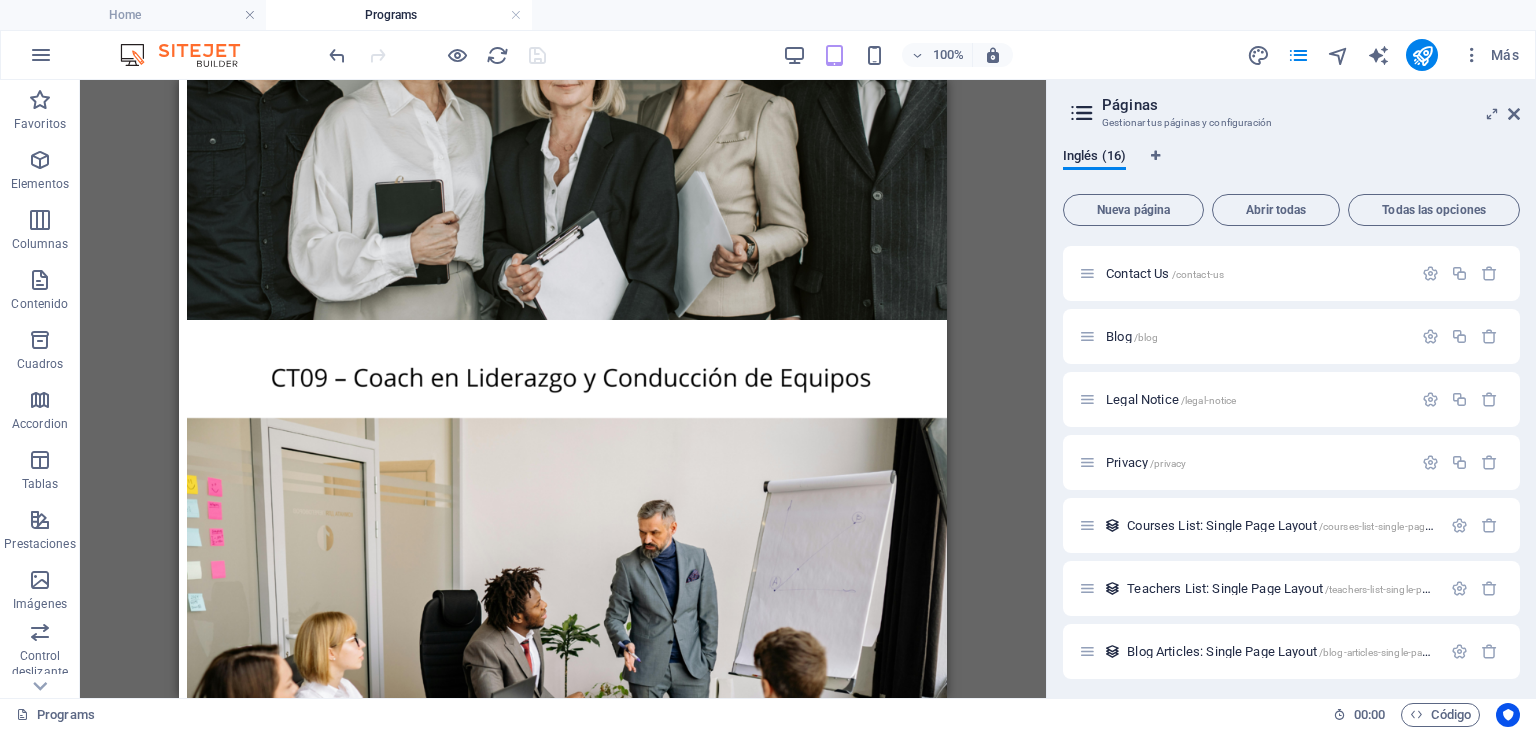 scroll, scrollTop: 568, scrollLeft: 0, axis: vertical 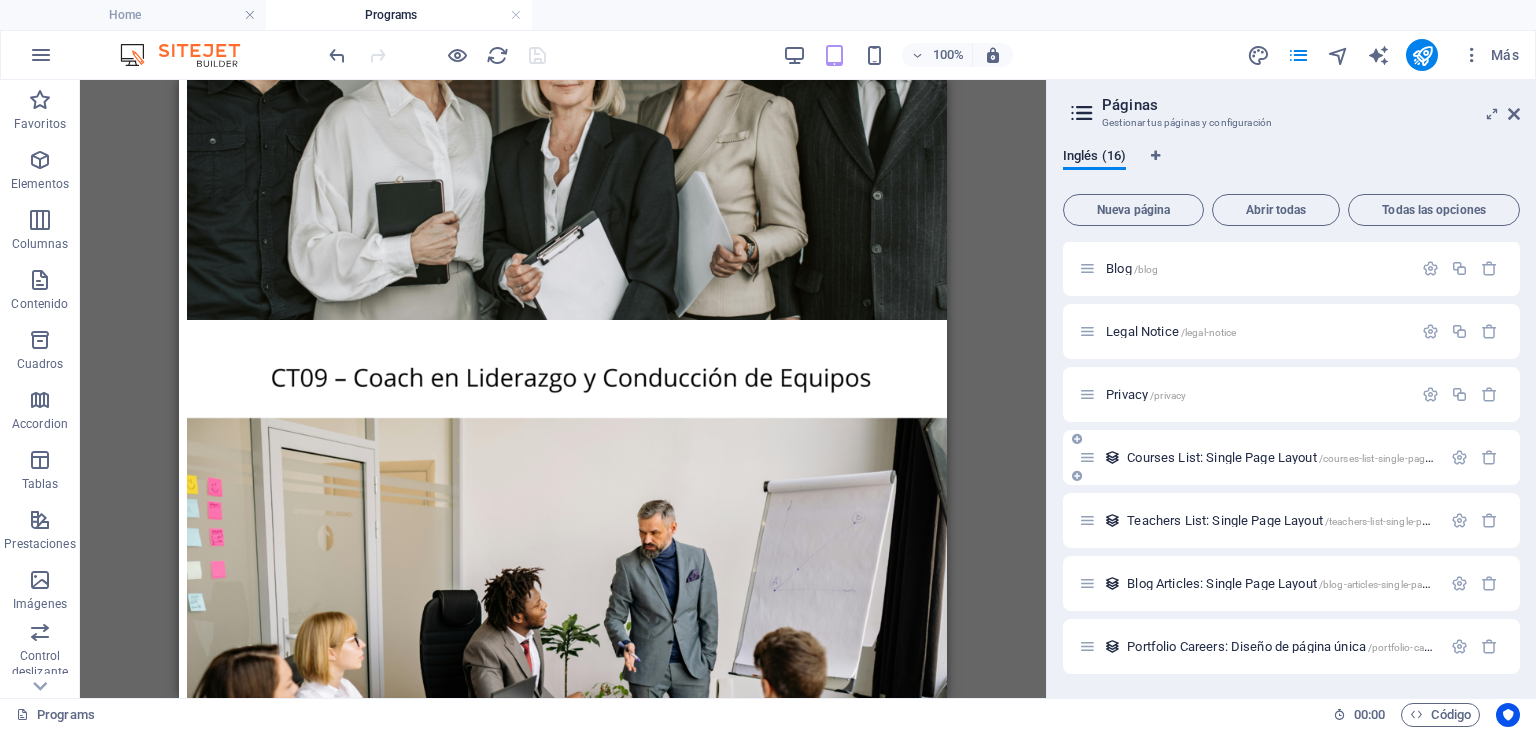 click on "Courses List: Single Page Layout /courses-list-single-page-layout" at bounding box center [1294, 457] 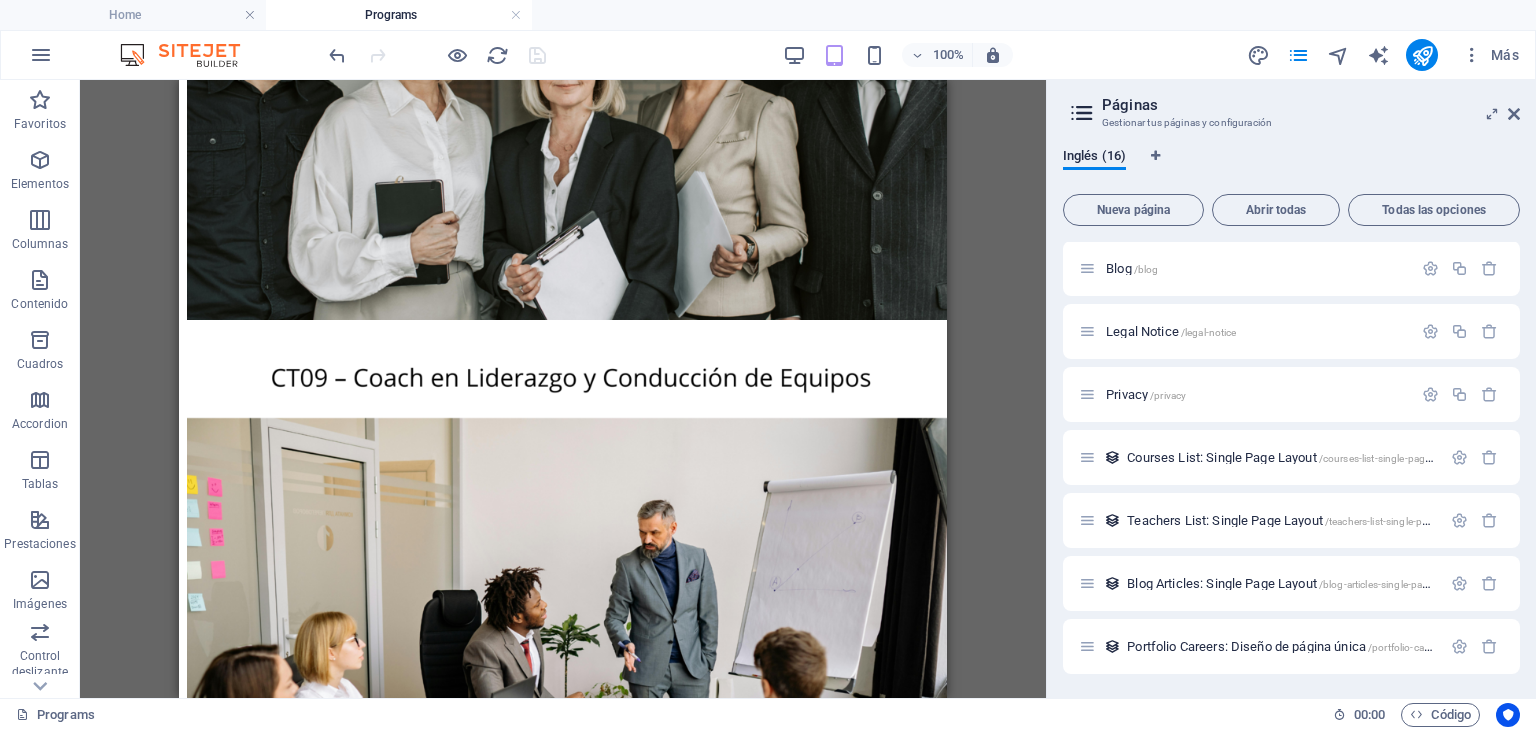 scroll, scrollTop: 0, scrollLeft: 0, axis: both 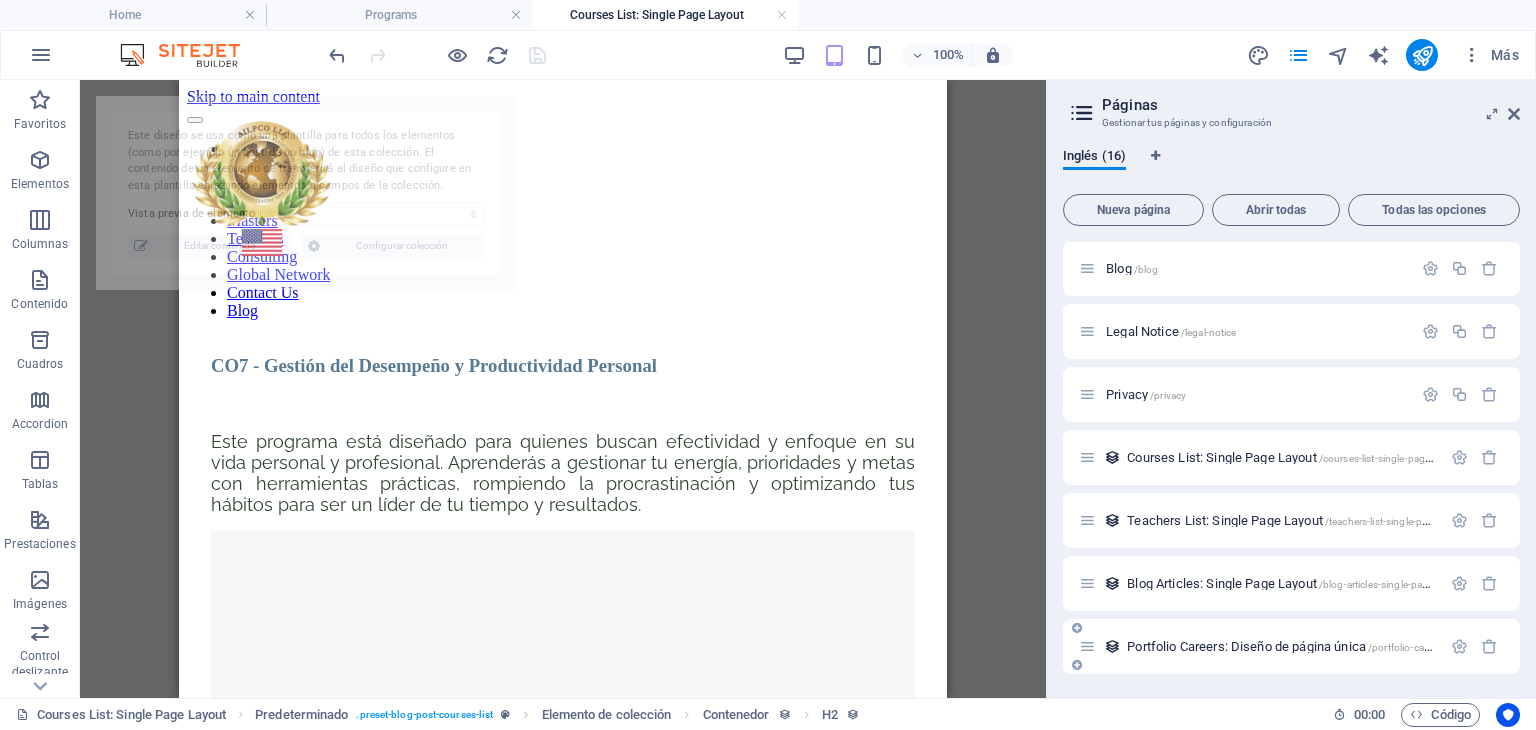 select on "[HASH]" 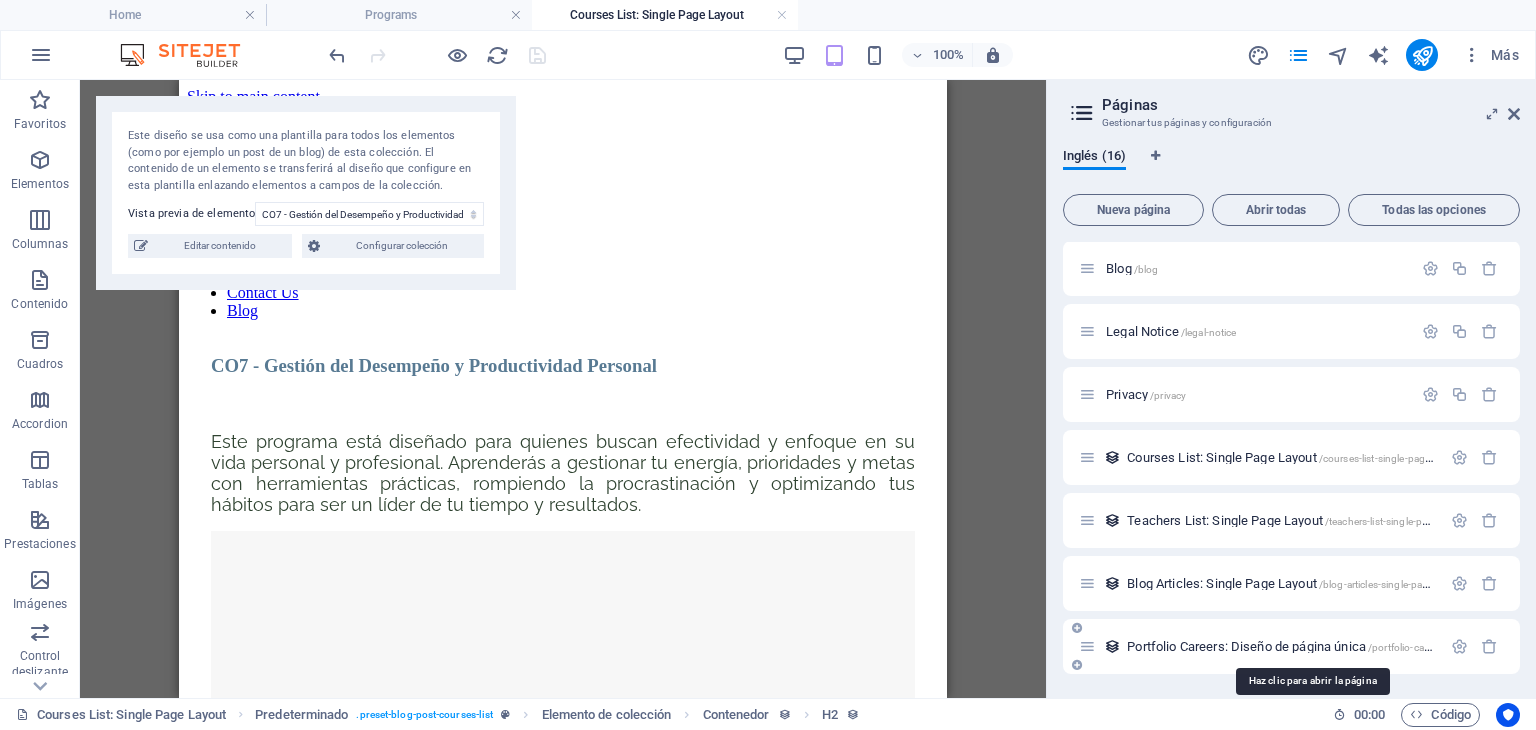 click on "Portfolio Careers: Diseño de página única /portfolio-careers-elemento" at bounding box center (1308, 646) 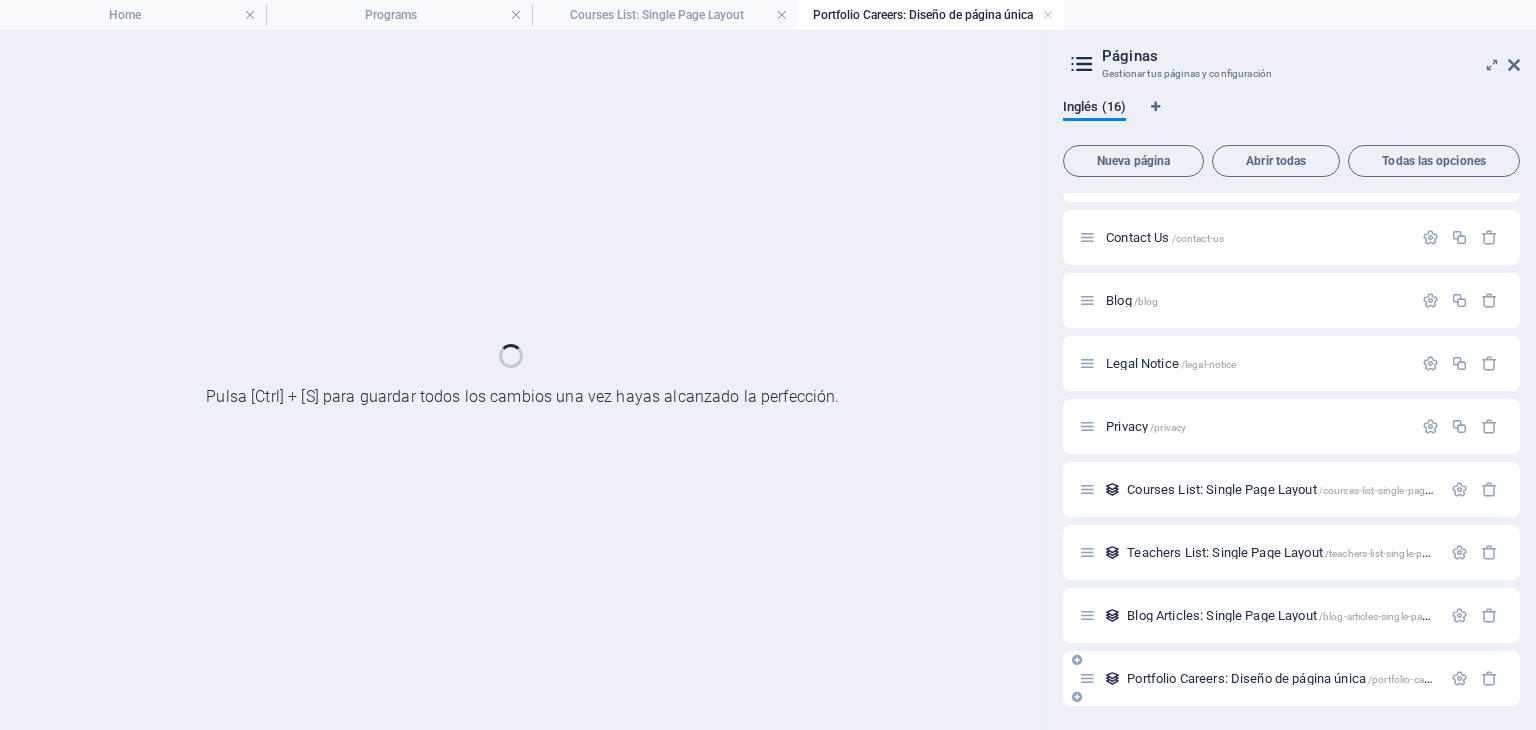 scroll, scrollTop: 487, scrollLeft: 0, axis: vertical 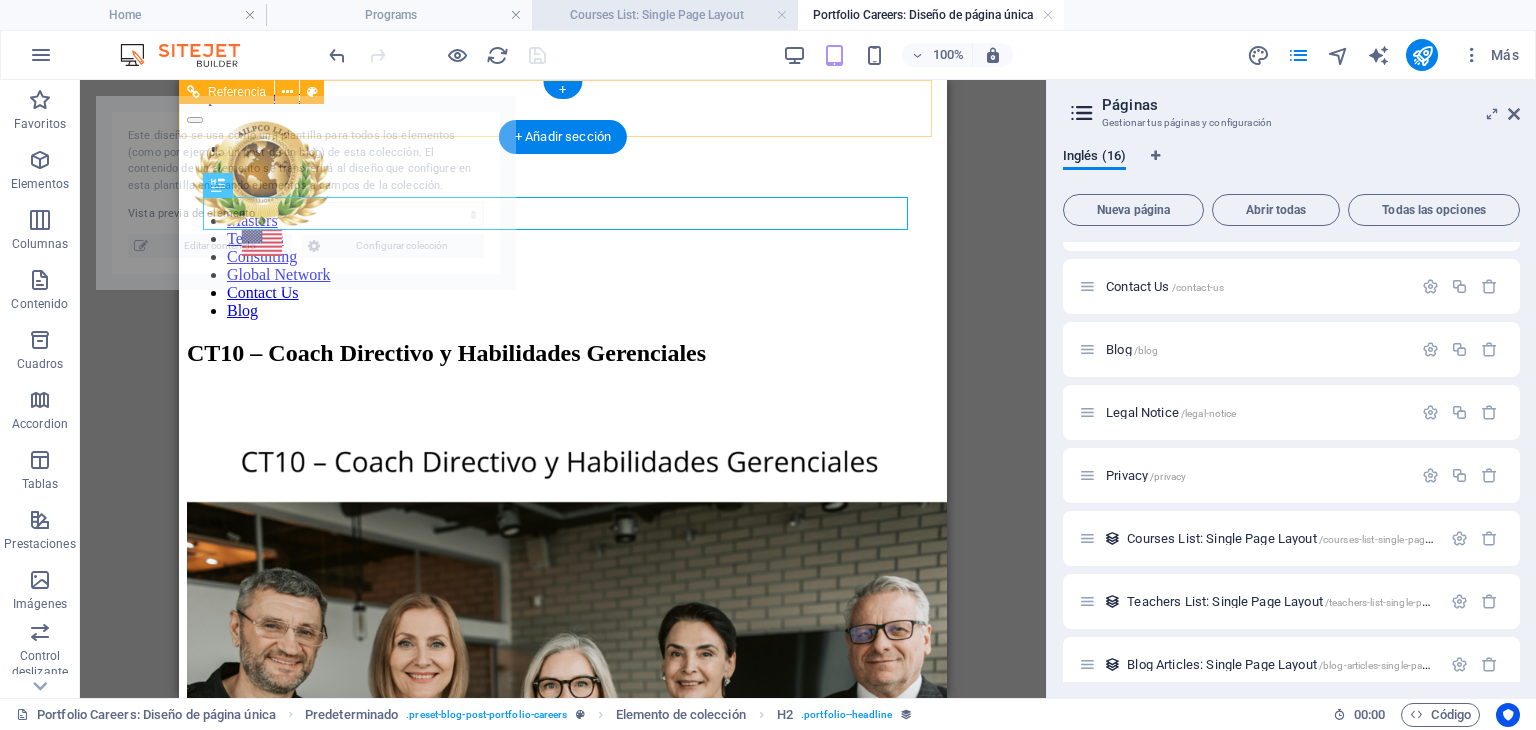 select on "688ee37802442c74c40337b7" 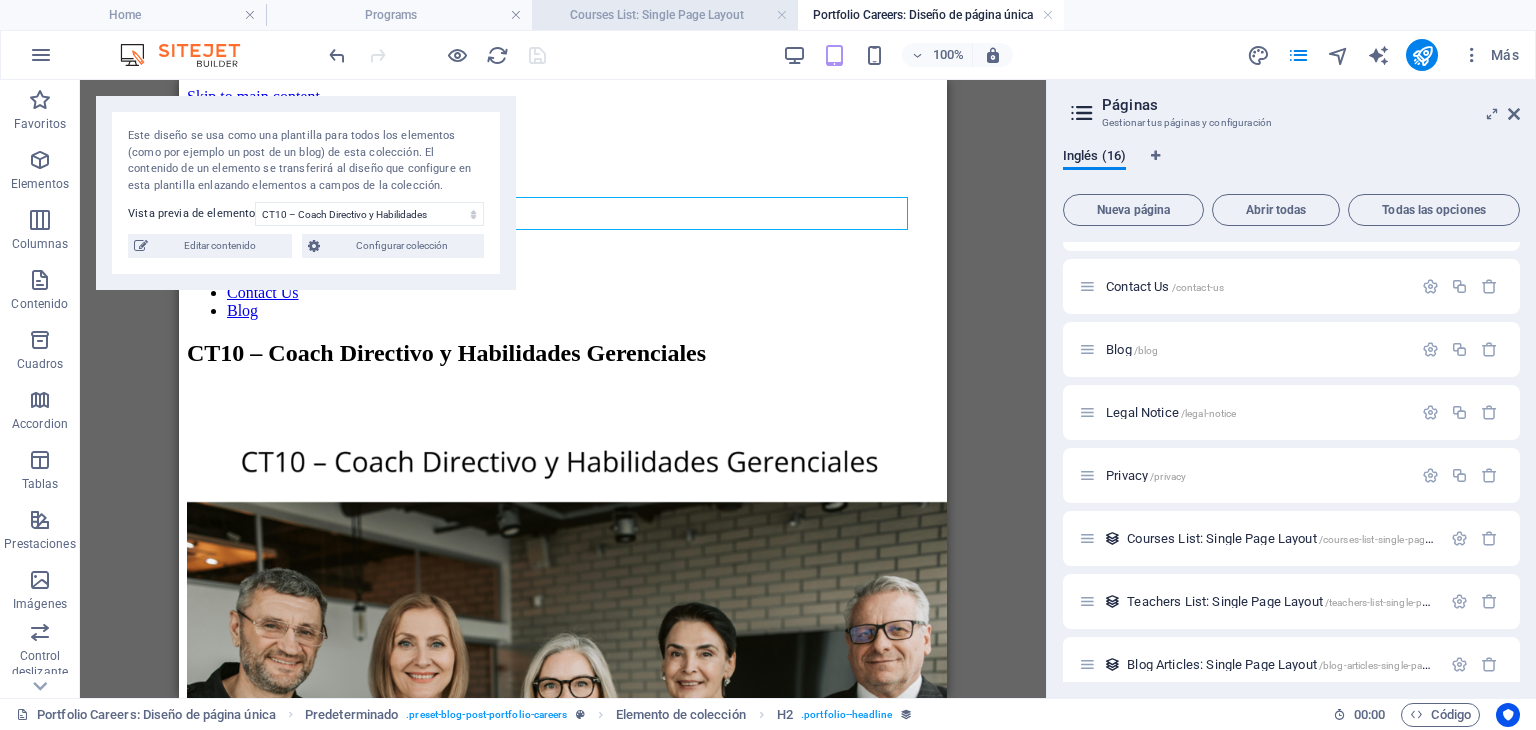 click on "Courses List: Single Page Layout" at bounding box center (665, 15) 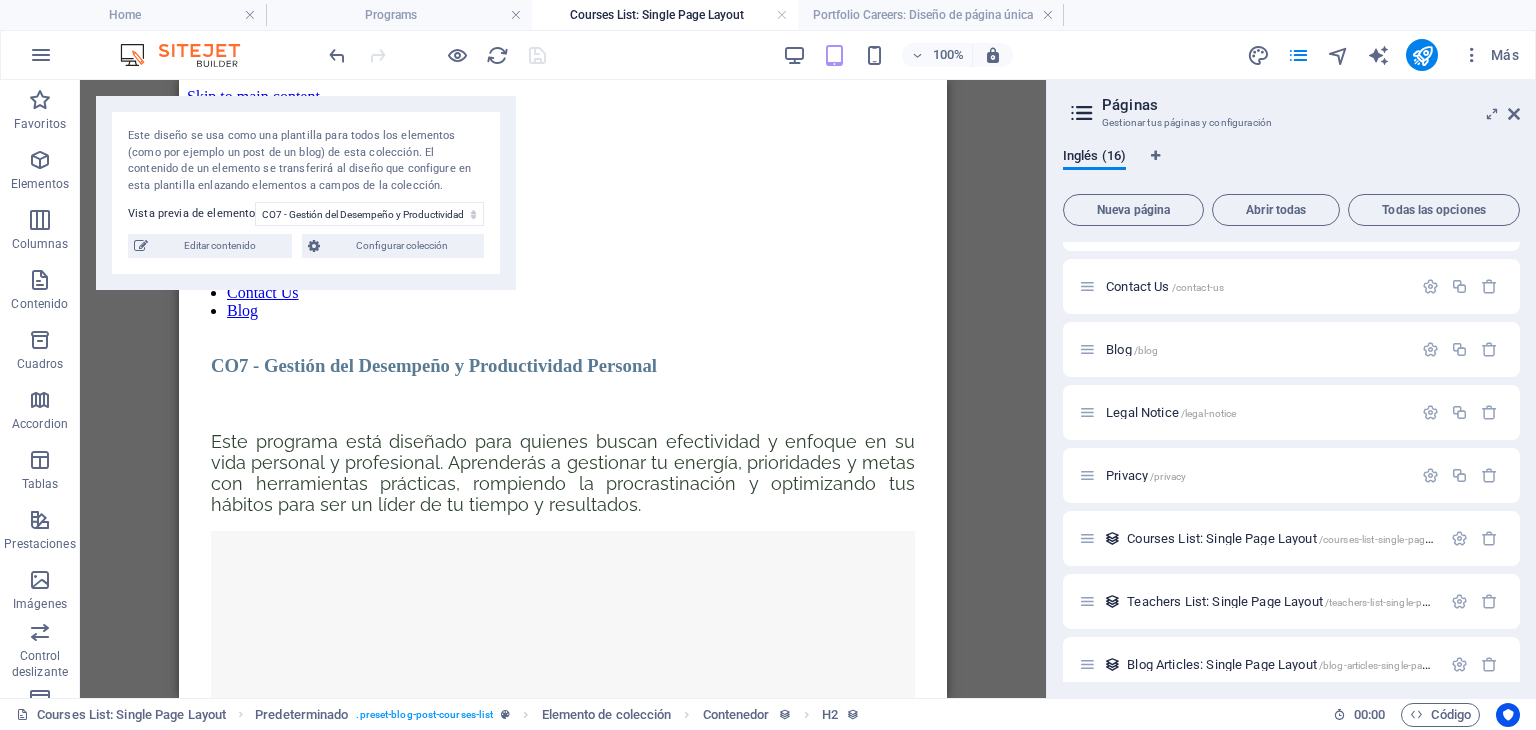 scroll, scrollTop: 948, scrollLeft: 0, axis: vertical 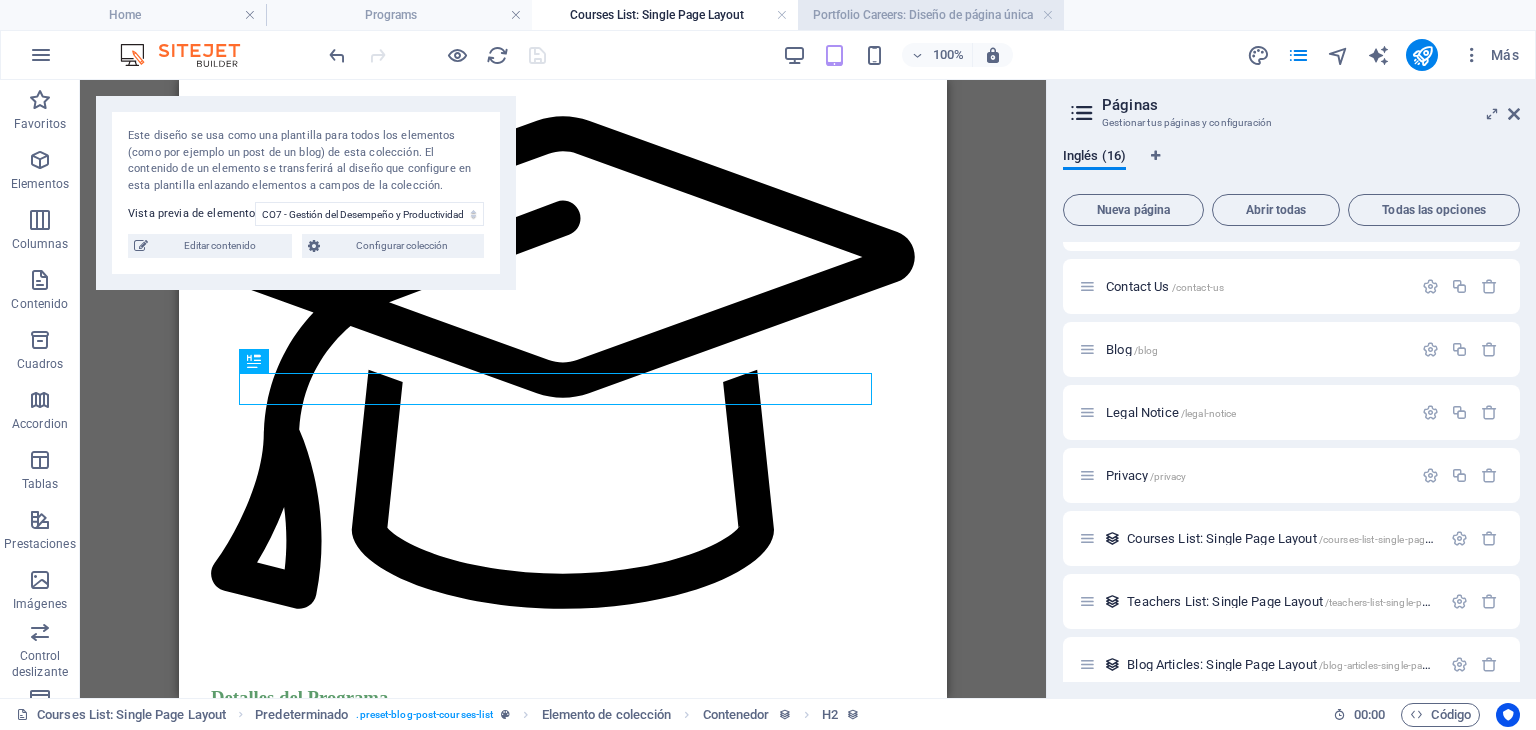 click on "Portfolio Careers: Diseño de página única" at bounding box center [931, 15] 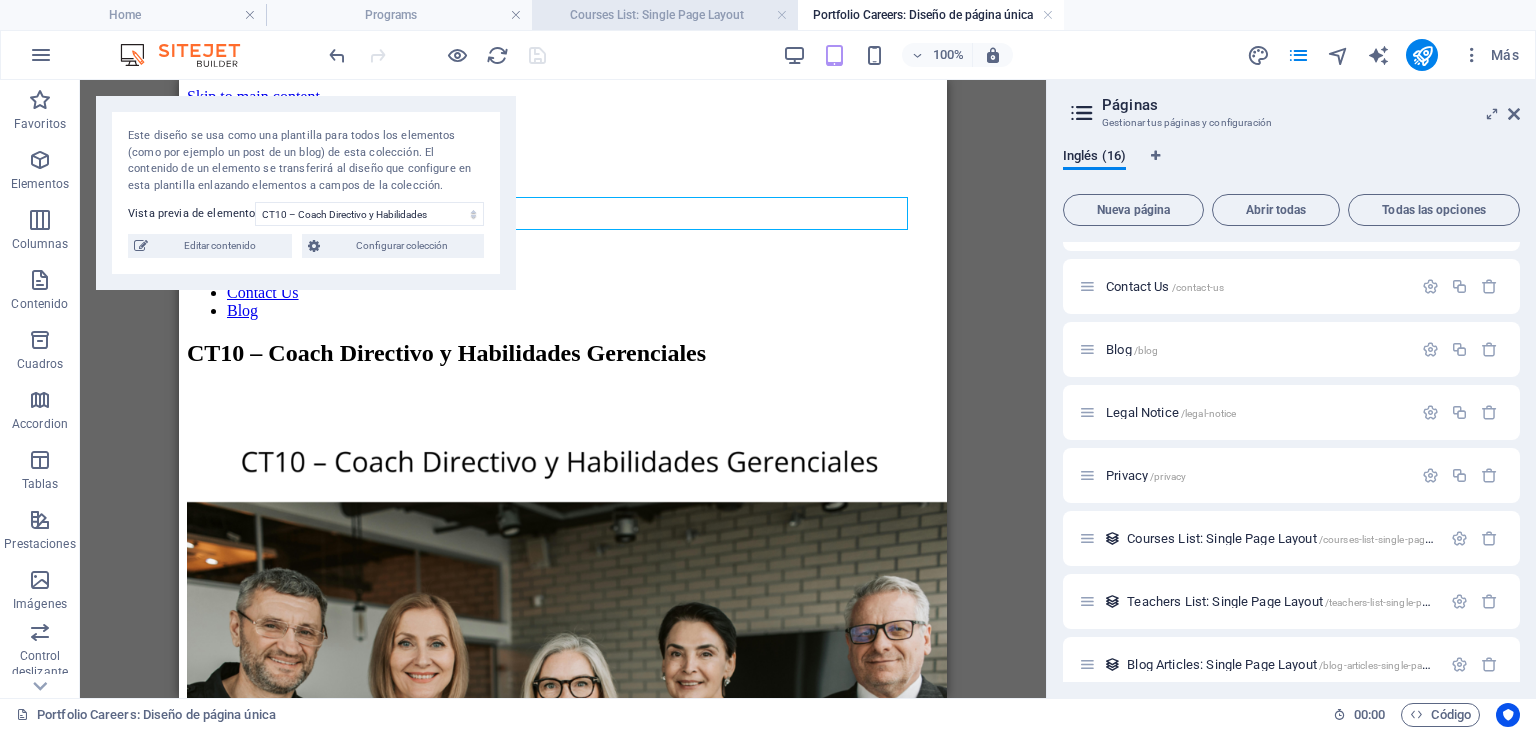 click on "Courses List: Single Page Layout" at bounding box center (665, 15) 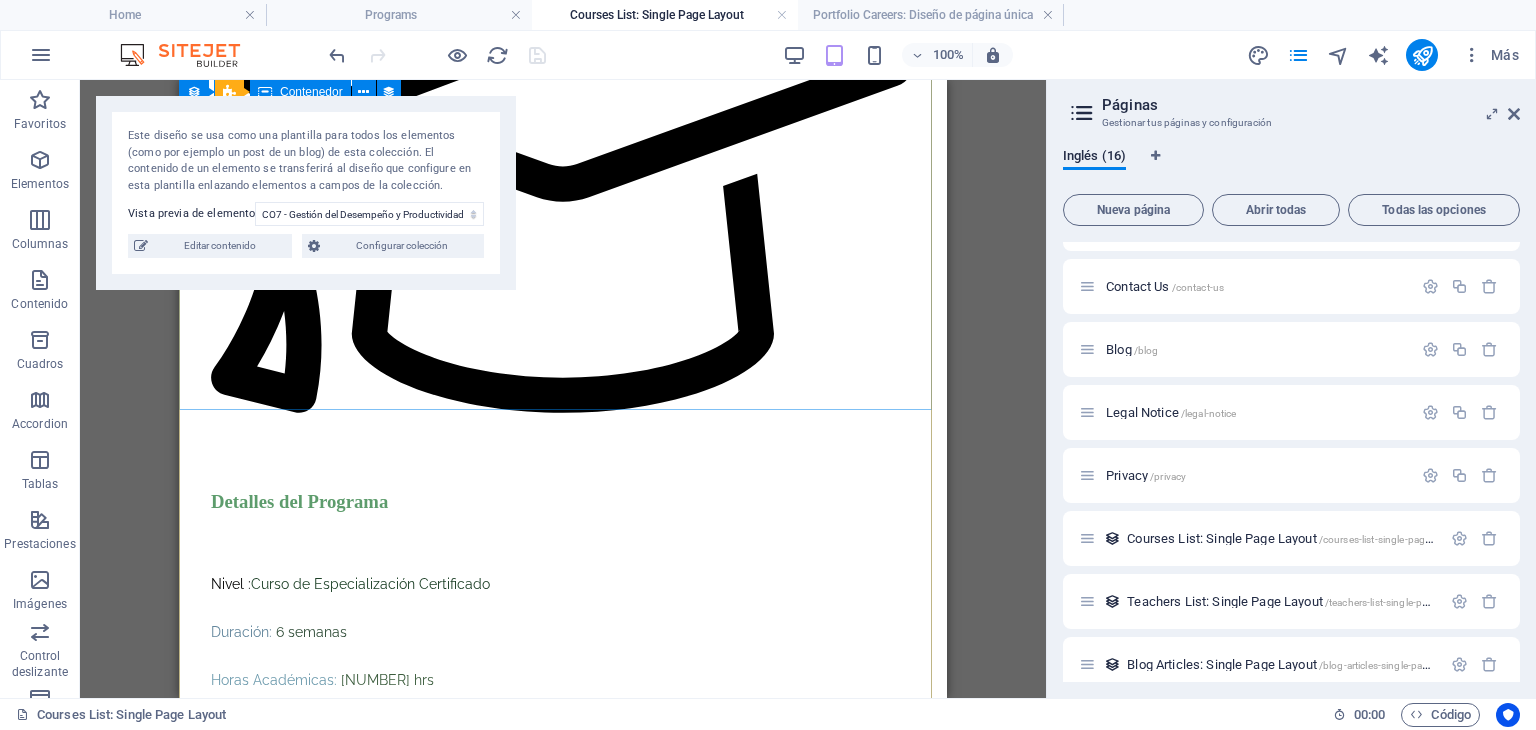 scroll, scrollTop: 1148, scrollLeft: 0, axis: vertical 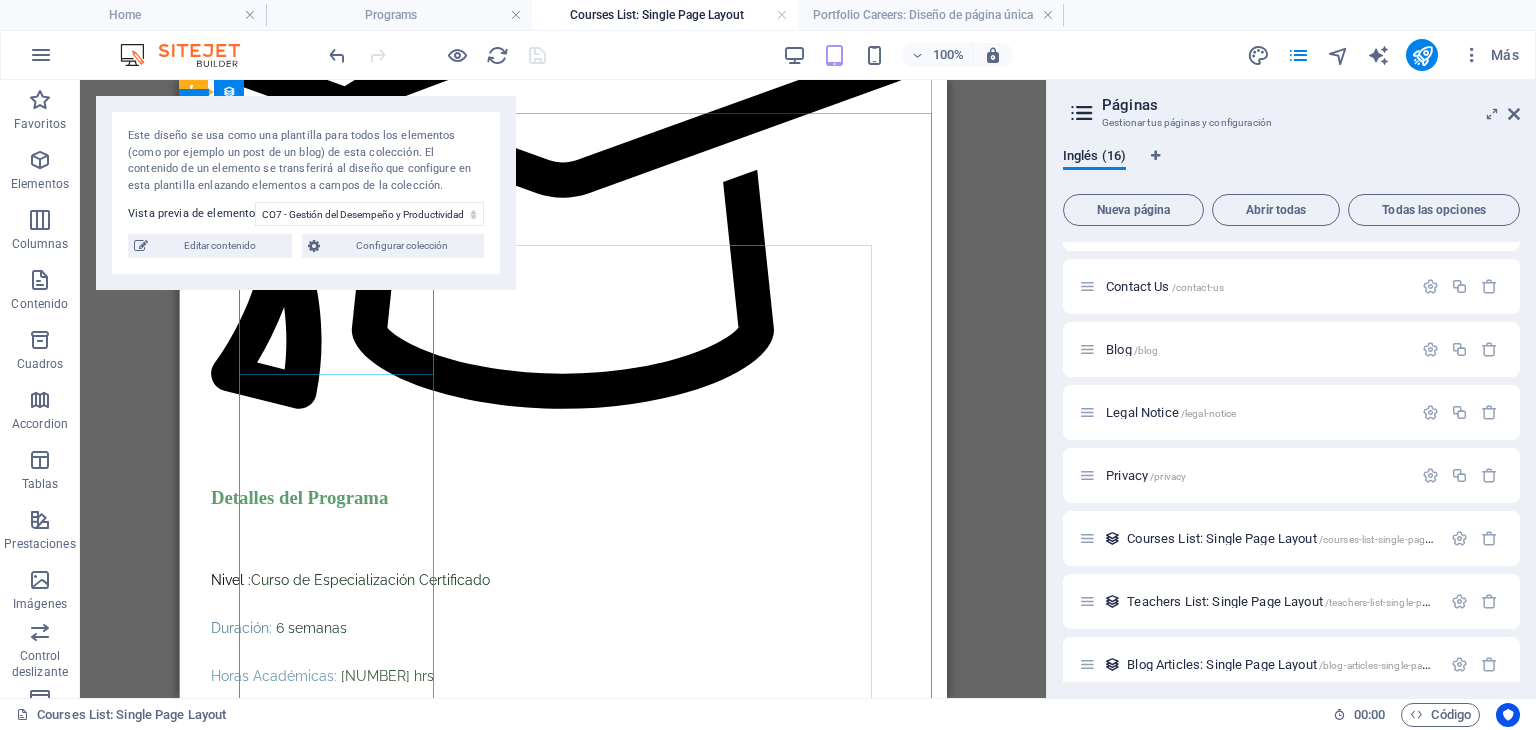 click at bounding box center (563, 1372) 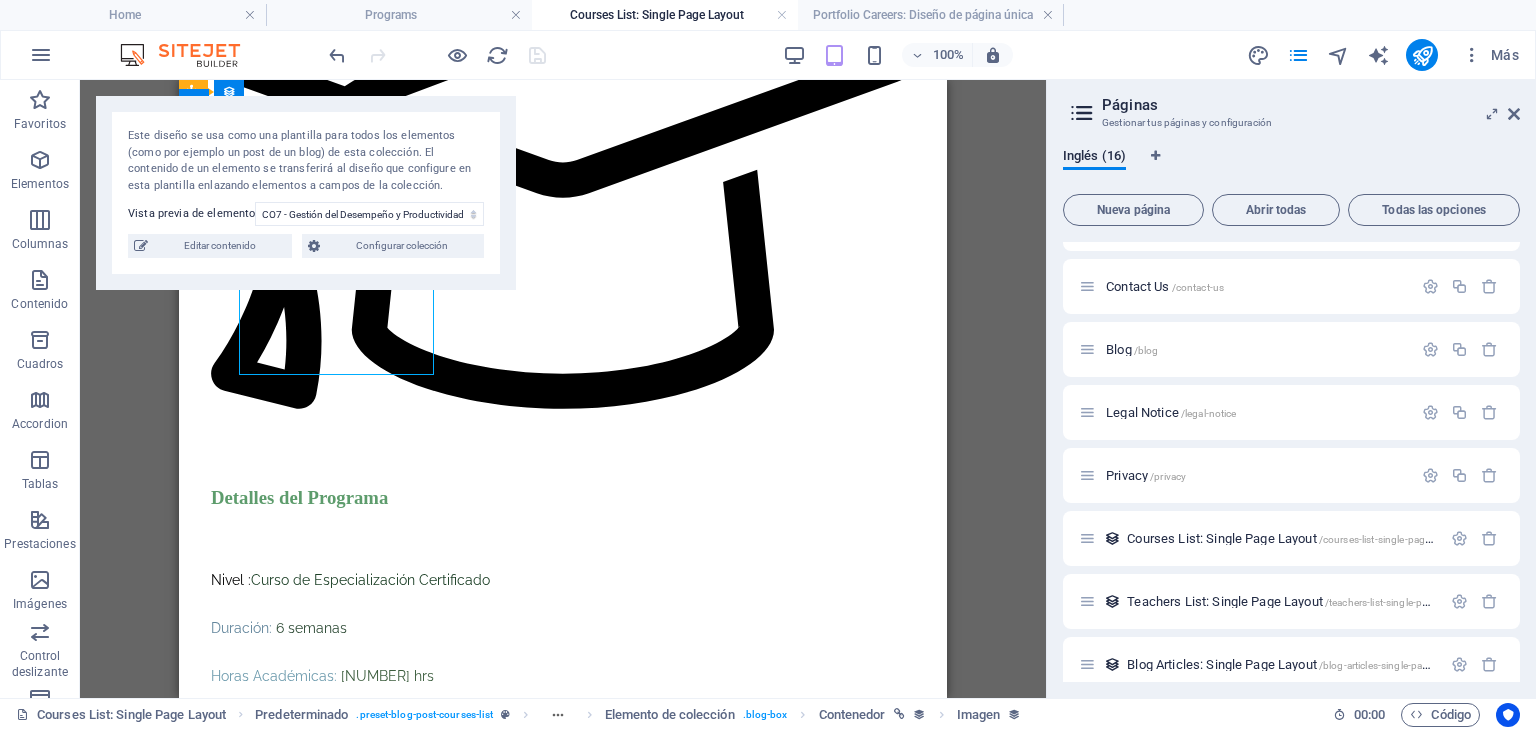 click at bounding box center (563, 1372) 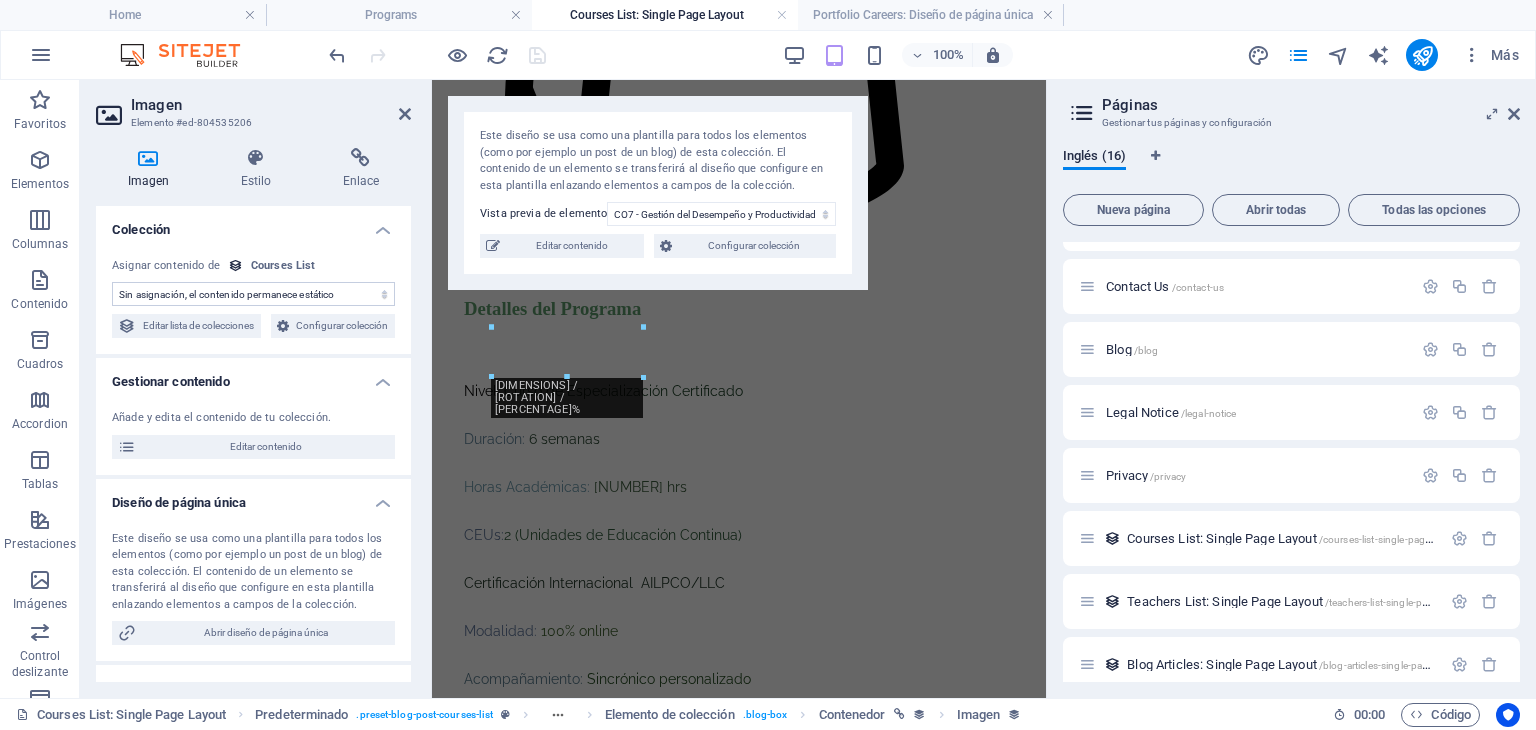 scroll, scrollTop: 1486, scrollLeft: 0, axis: vertical 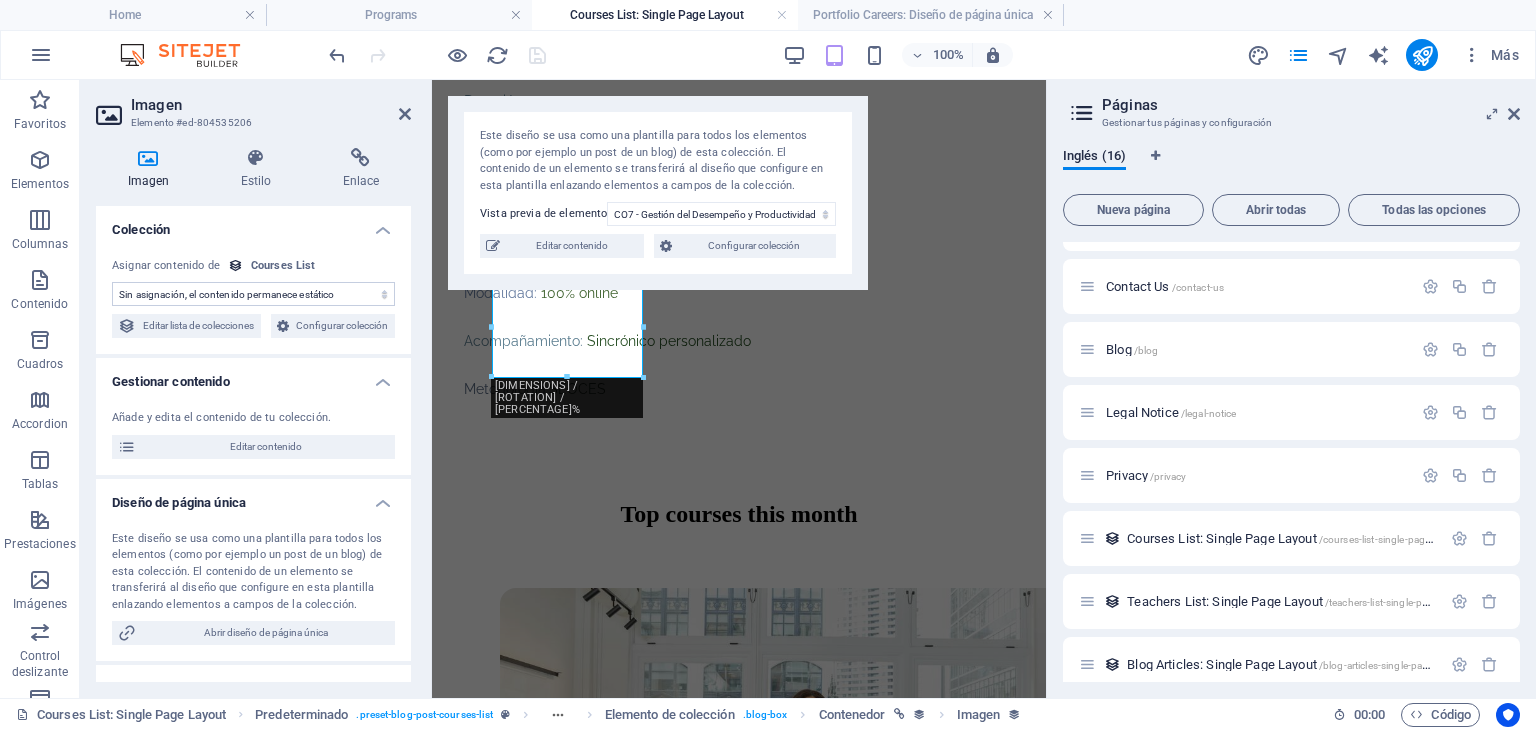 select on "our-course-image" 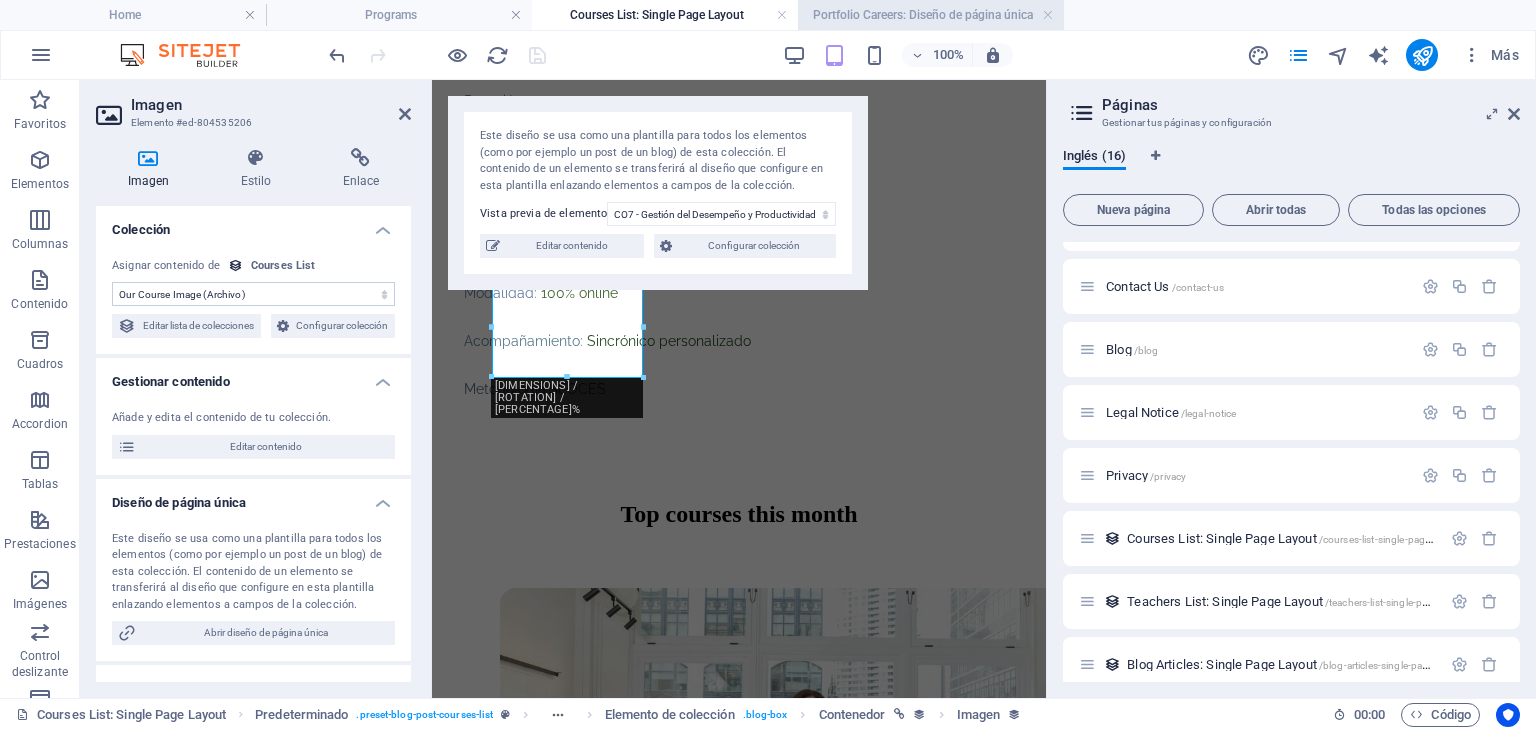 click on "Portfolio Careers: Diseño de página única" at bounding box center [931, 15] 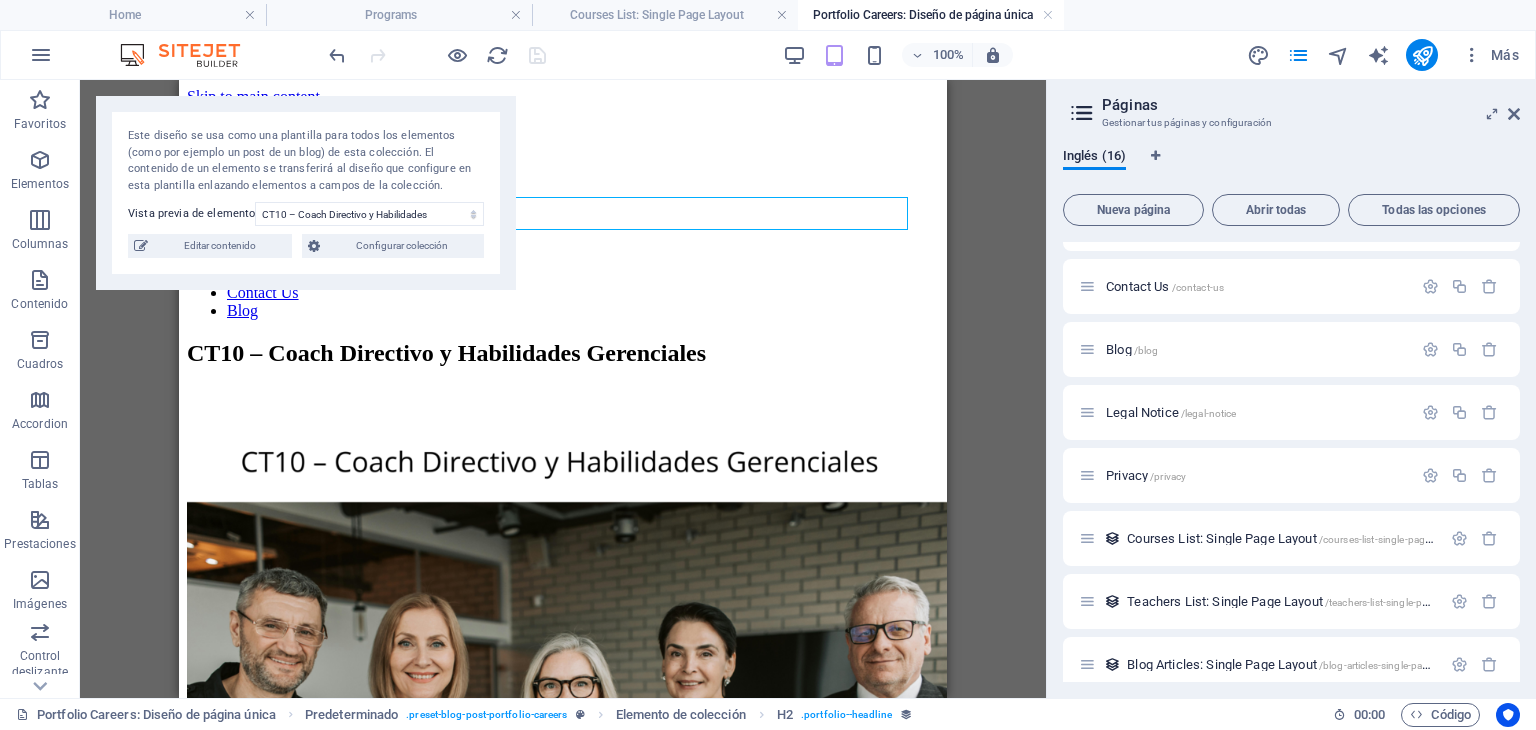 click on "Portfolio Careers: Diseño de página única" at bounding box center (931, 15) 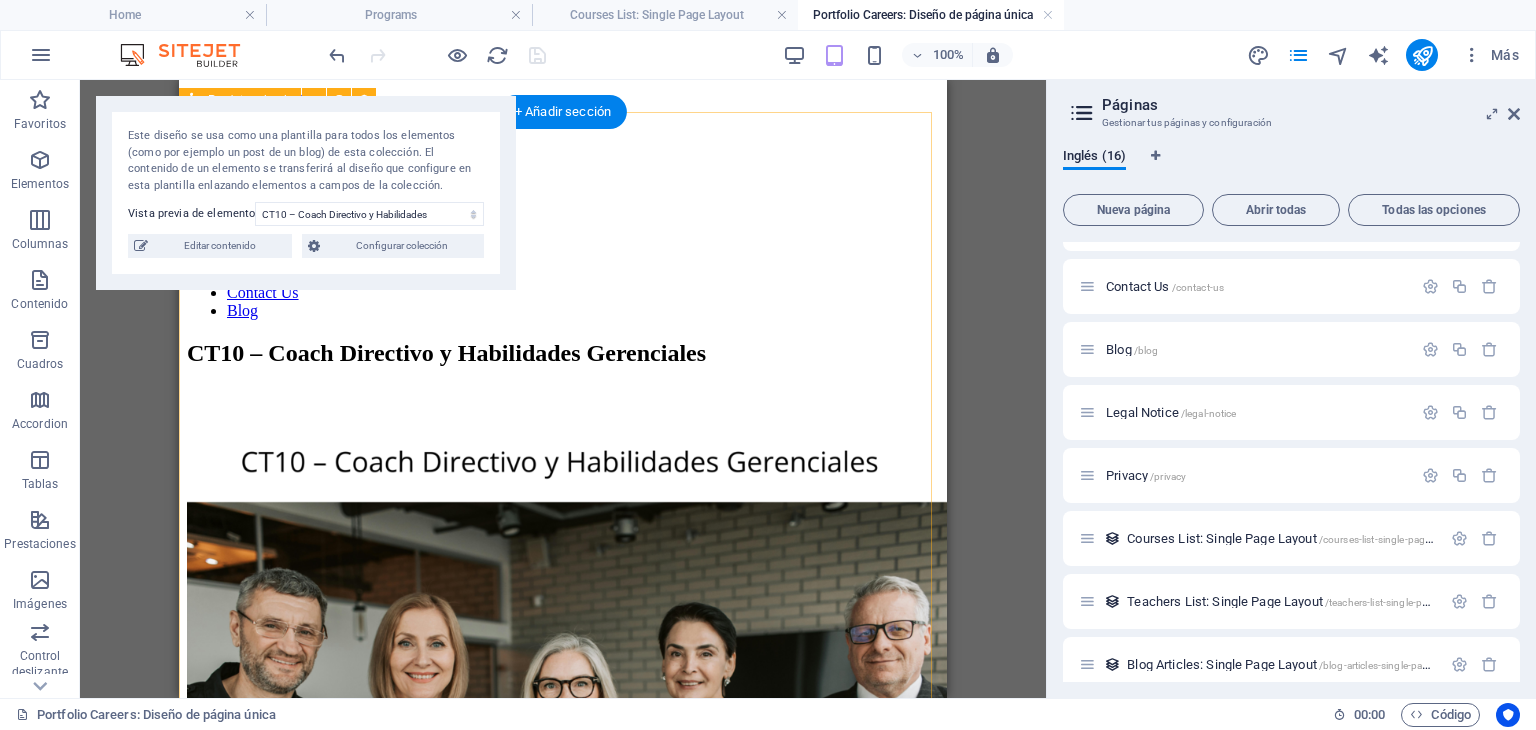 scroll, scrollTop: 0, scrollLeft: 0, axis: both 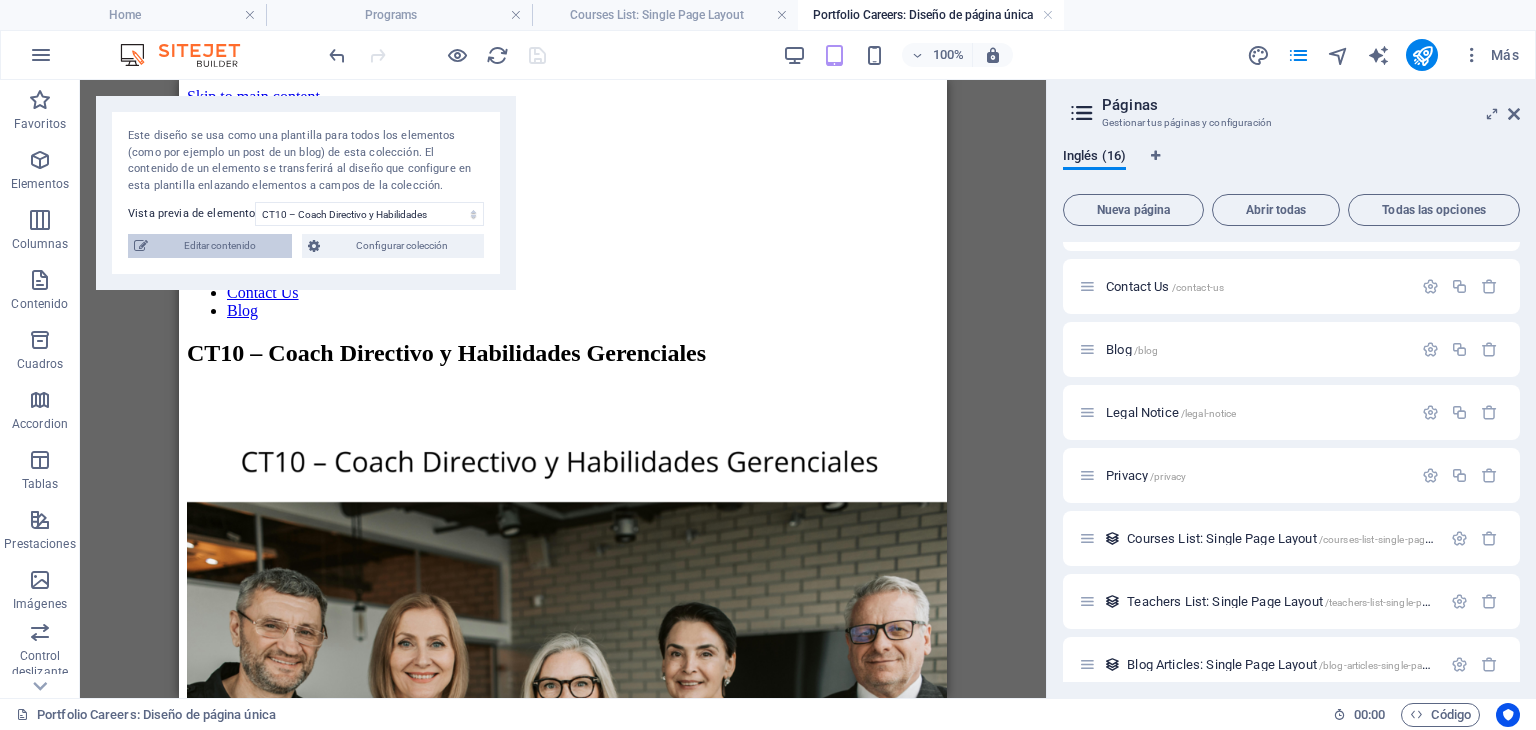 click on "Editar contenido" at bounding box center (220, 246) 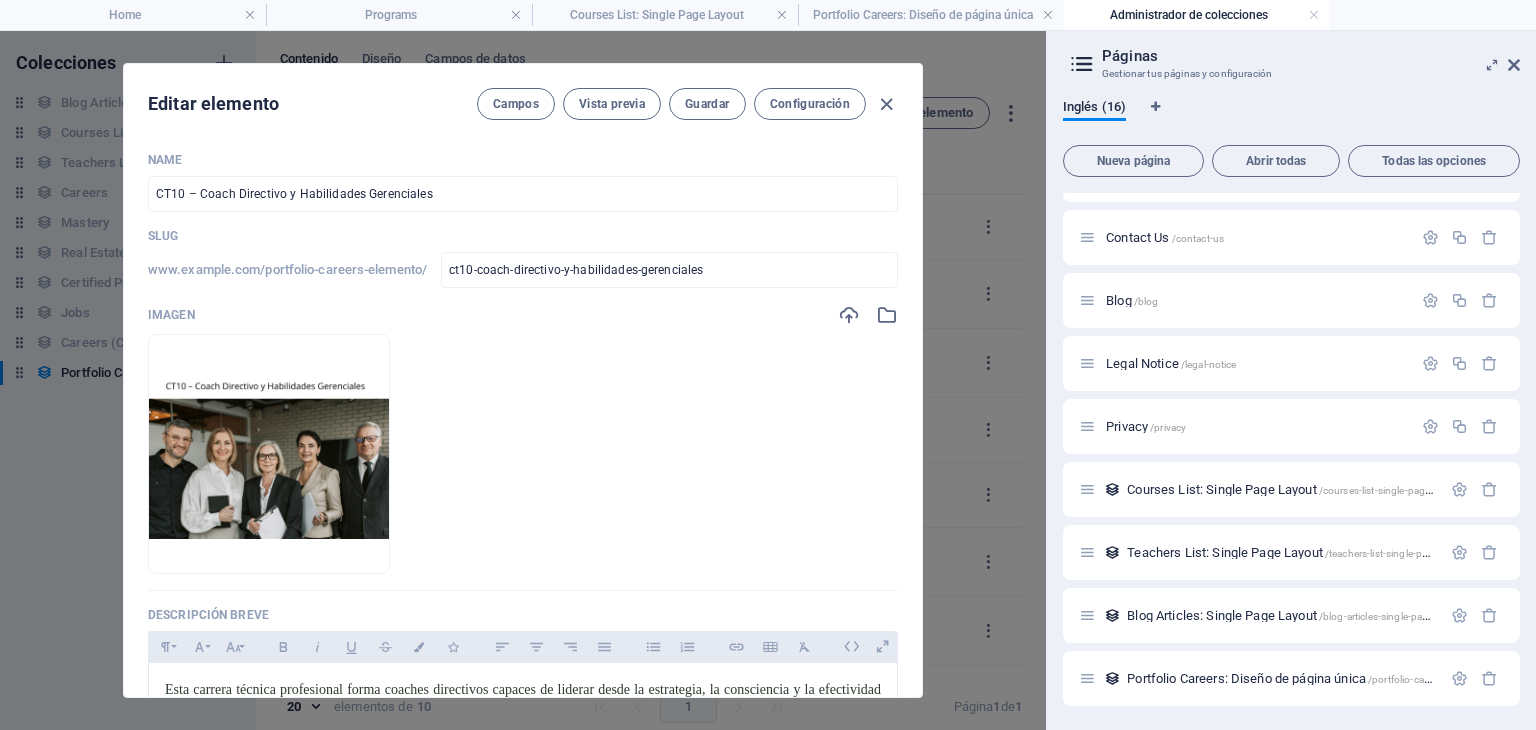 scroll, scrollTop: 8, scrollLeft: 0, axis: vertical 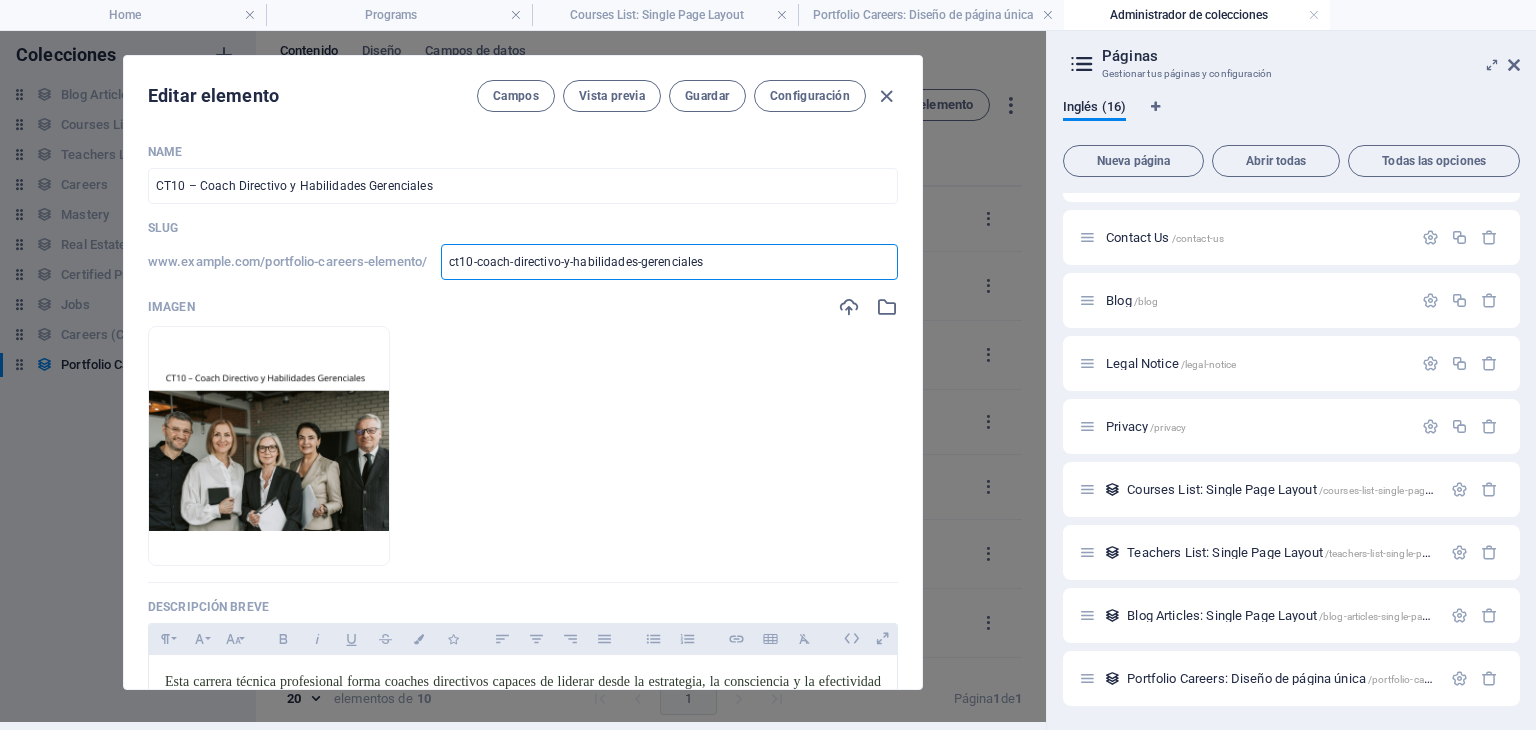 click on "ct10-coach-directivo-y-habilidades-gerenciales" at bounding box center (669, 262) 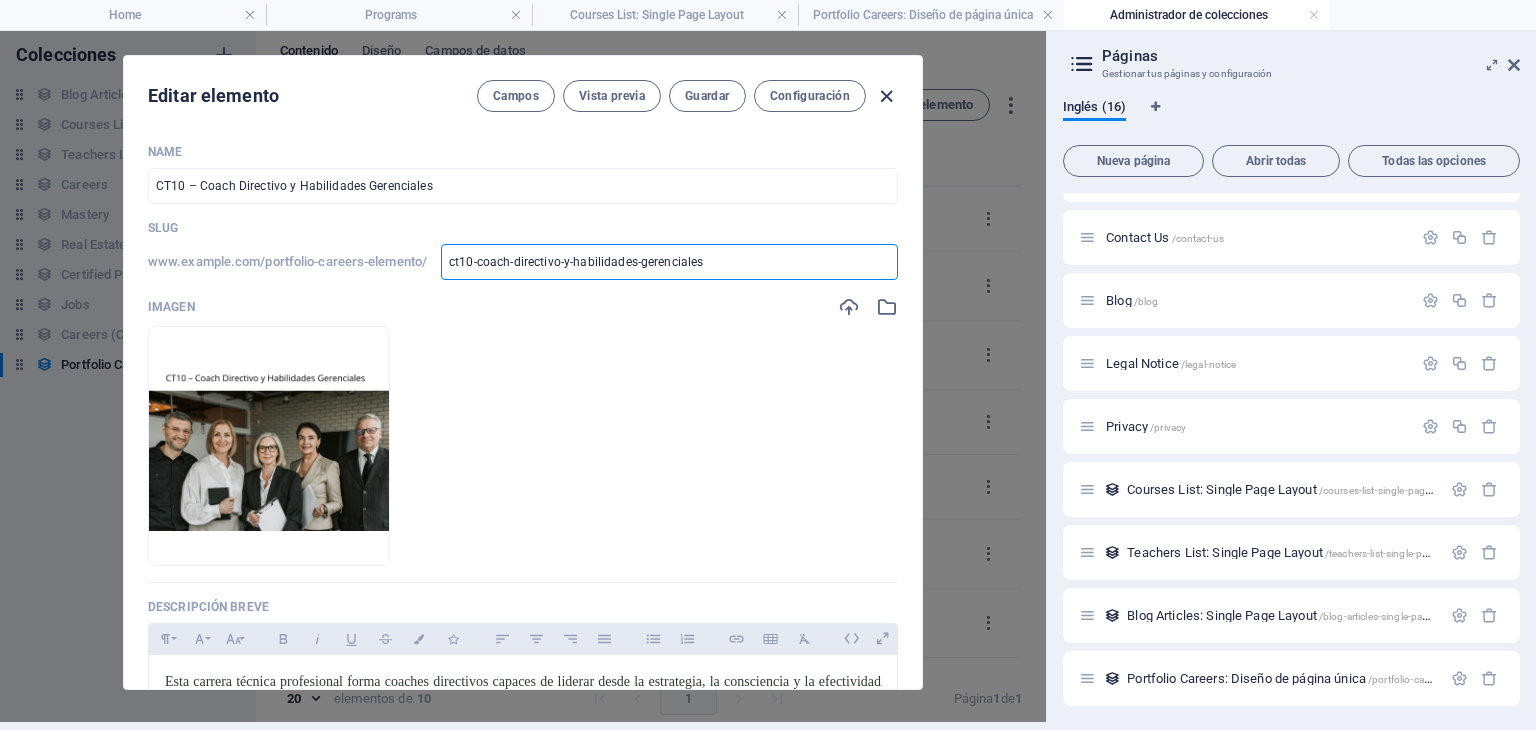 click at bounding box center [886, 96] 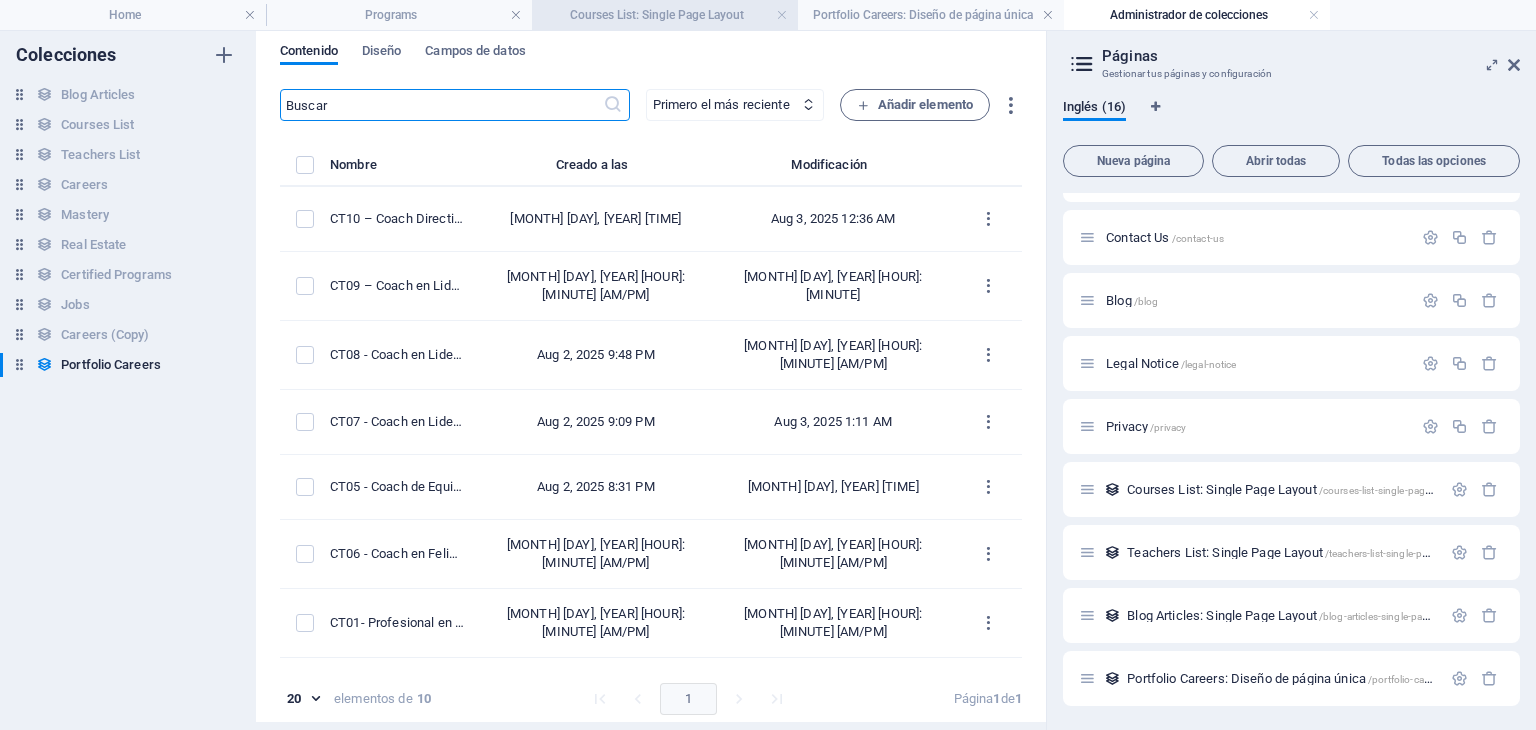 click on "Courses List: Single Page Layout" at bounding box center [665, 15] 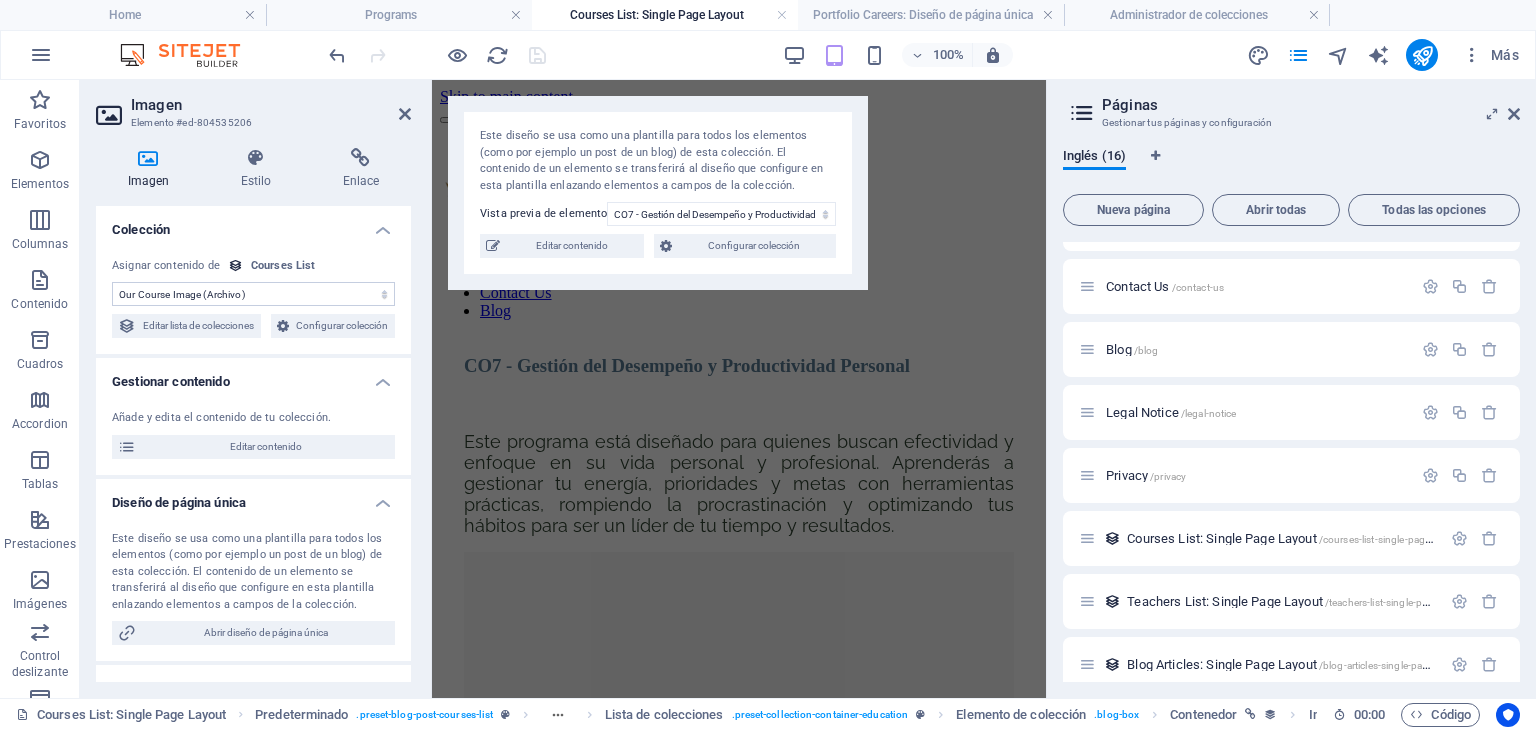 scroll, scrollTop: 1486, scrollLeft: 0, axis: vertical 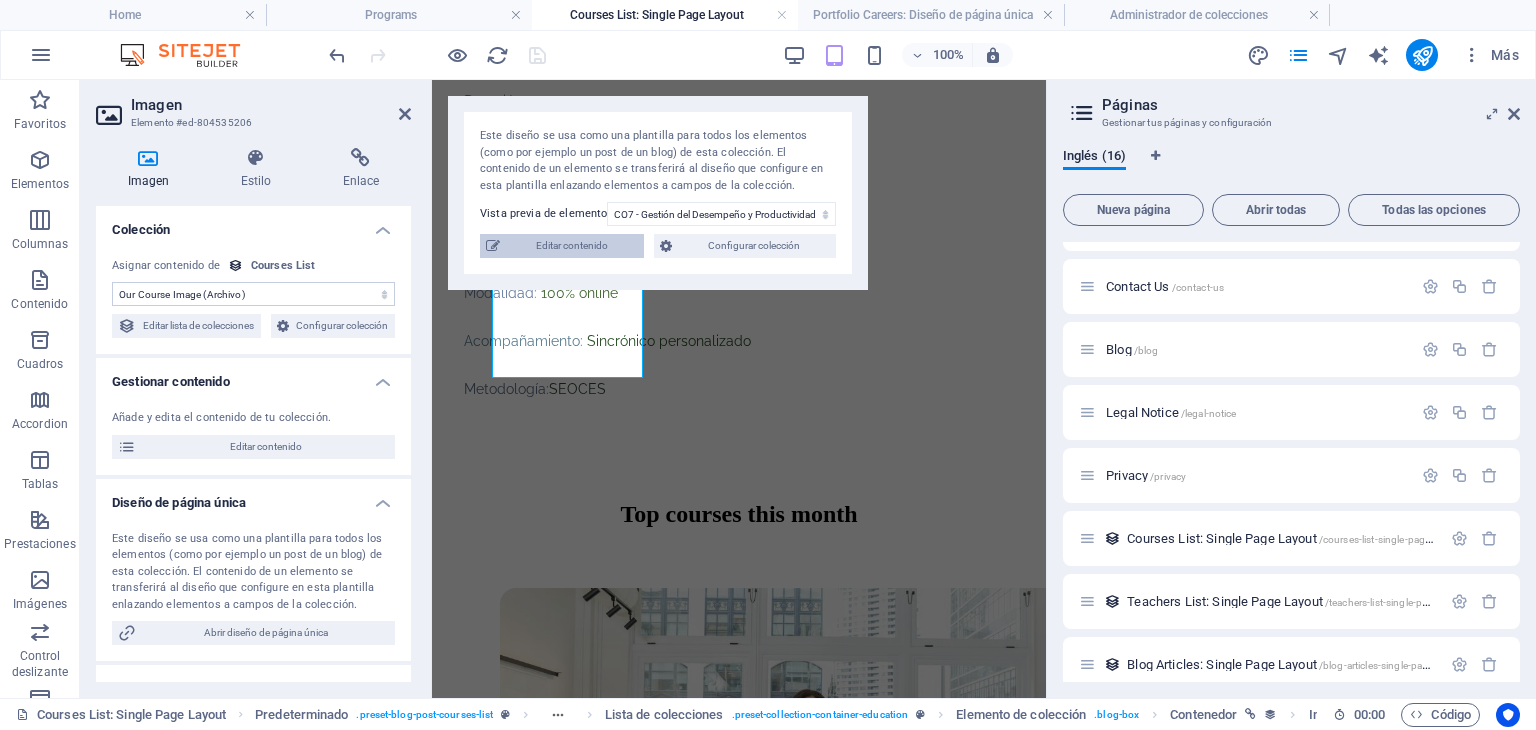 click on "Editar contenido" at bounding box center (572, 246) 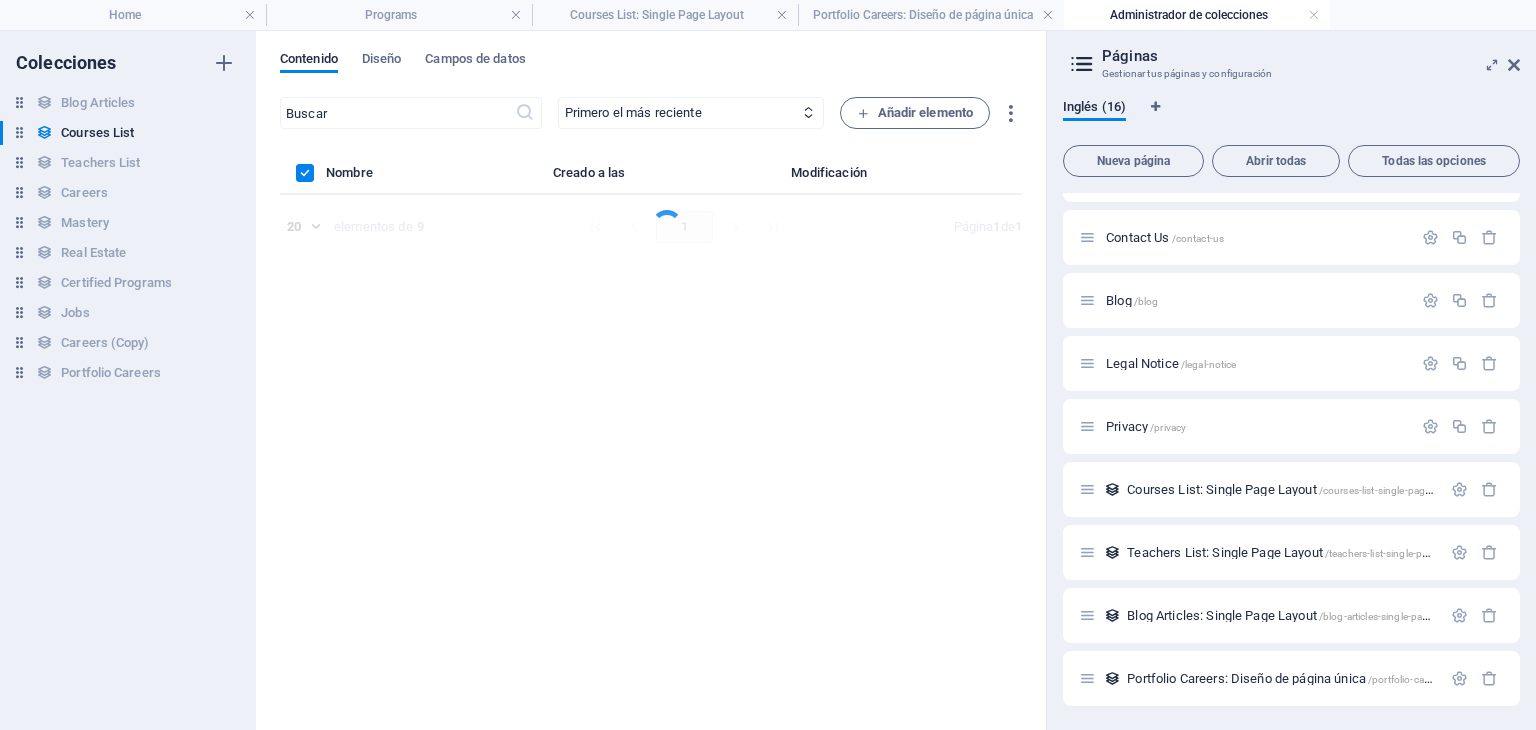 scroll, scrollTop: 0, scrollLeft: 0, axis: both 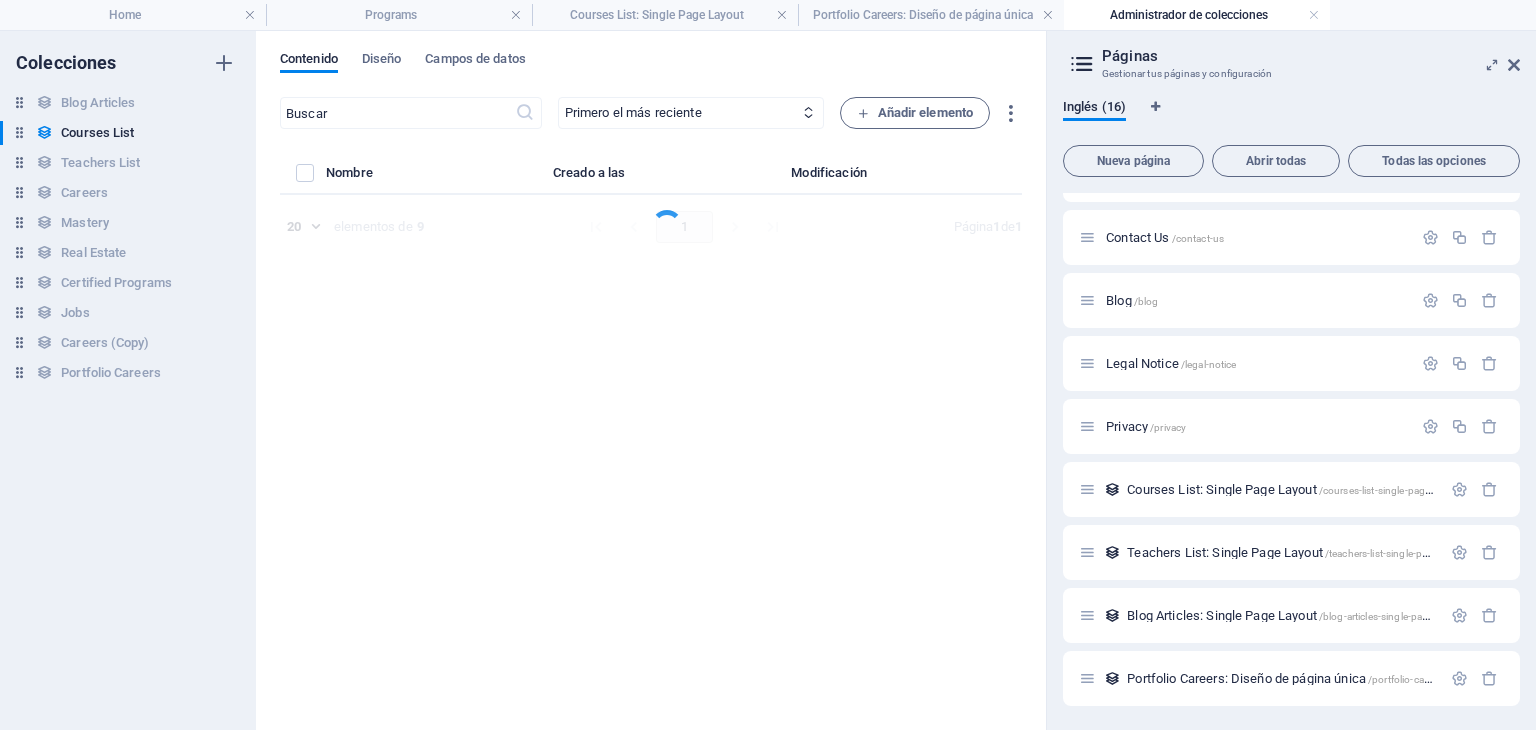 select on "Management" 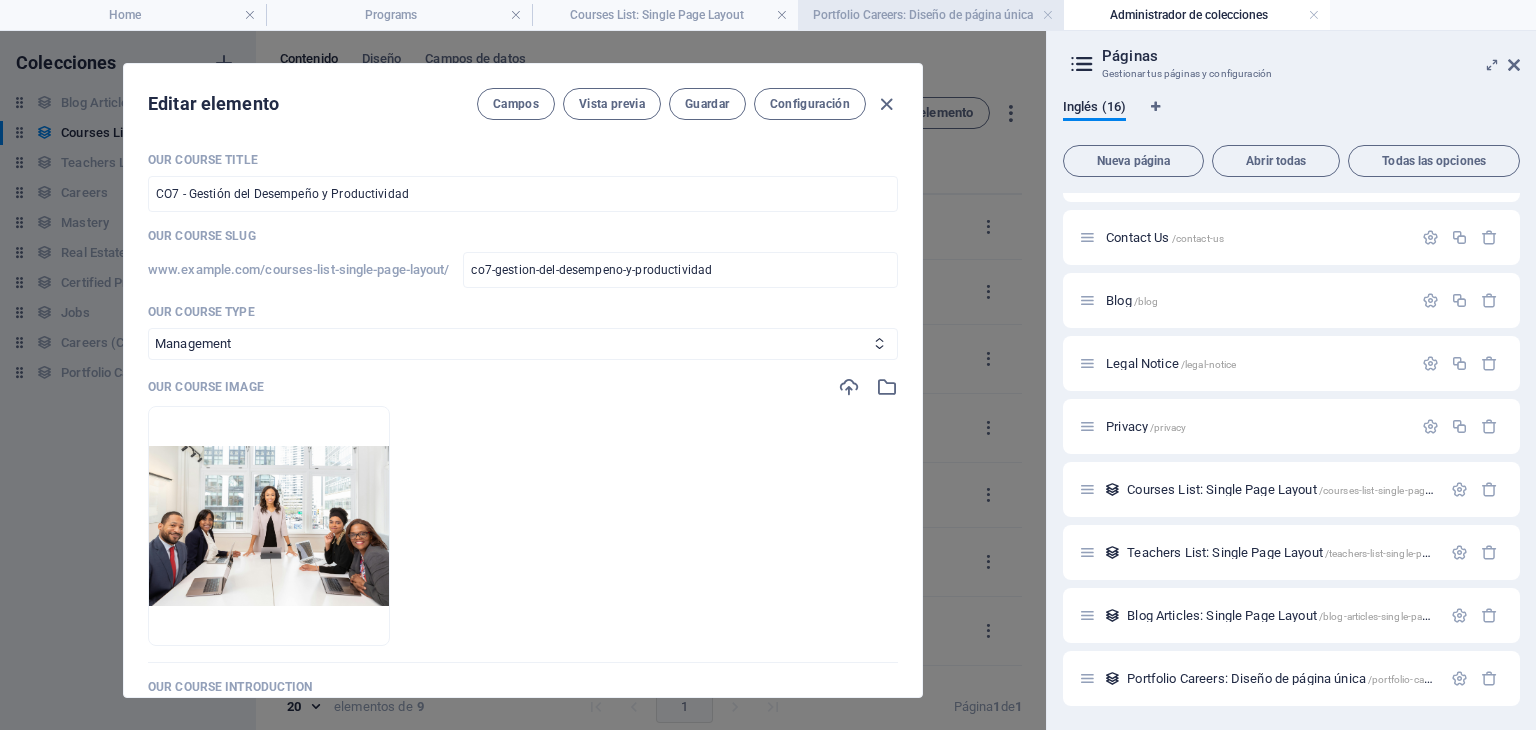 click on "Portfolio Careers: Diseño de página única" at bounding box center (931, 15) 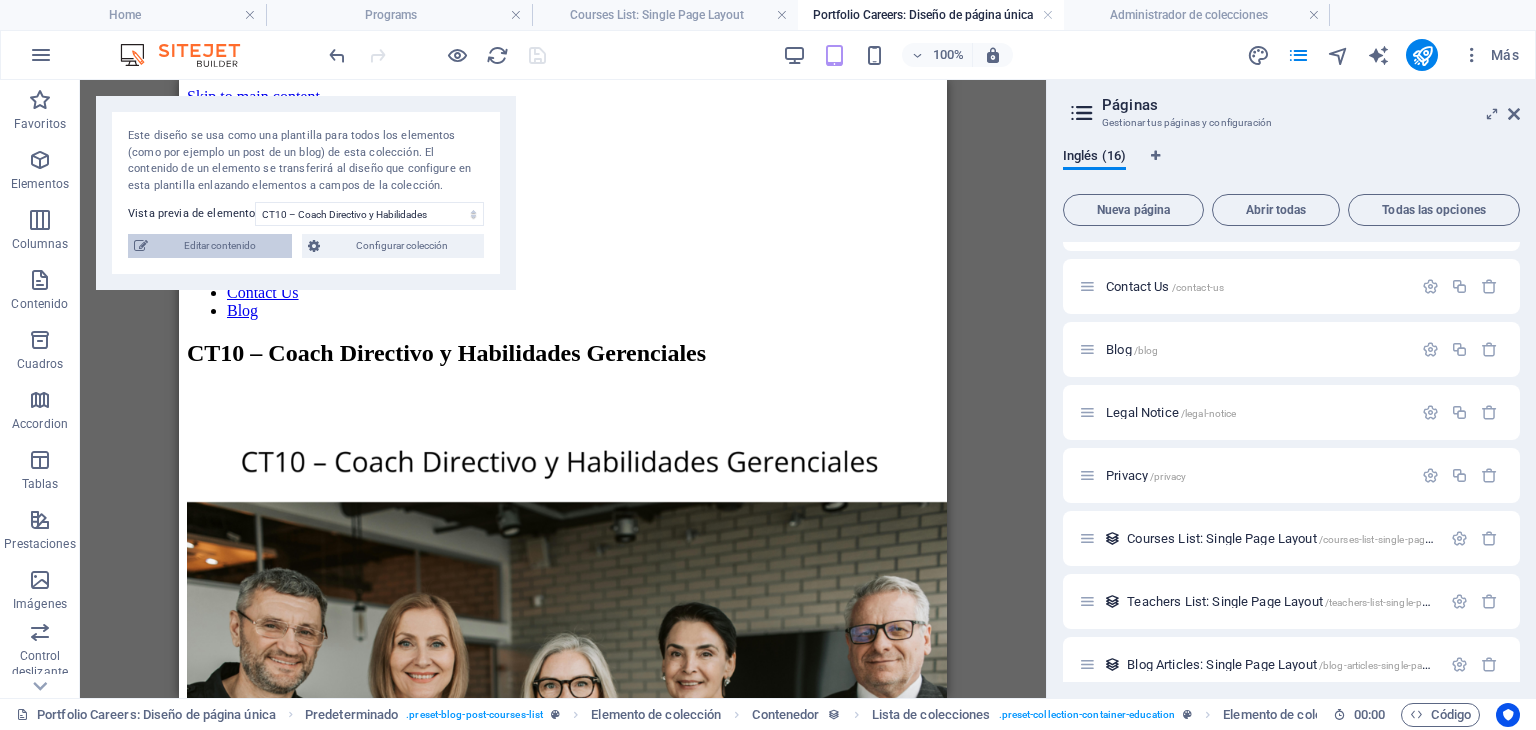 click on "Editar contenido" at bounding box center [220, 246] 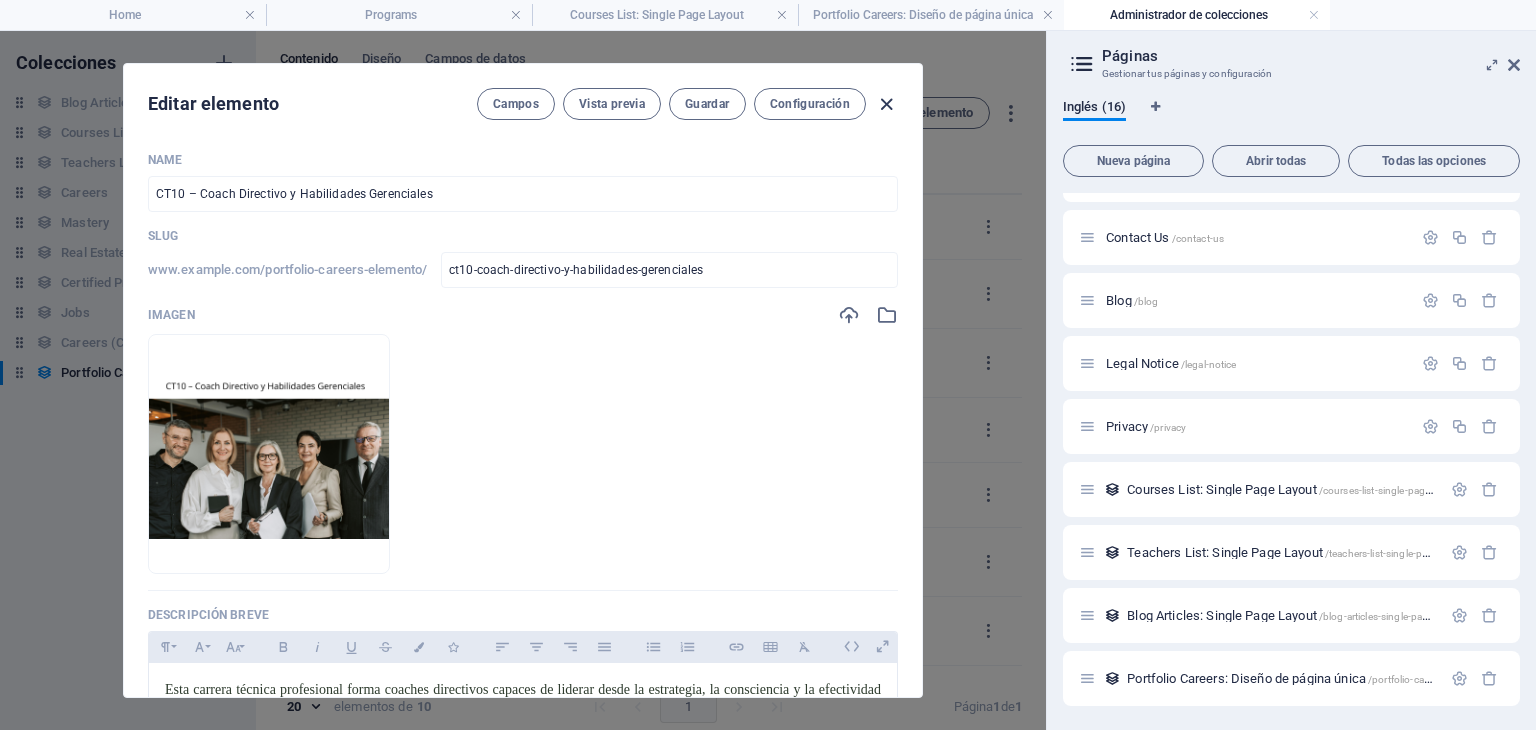 click at bounding box center [886, 104] 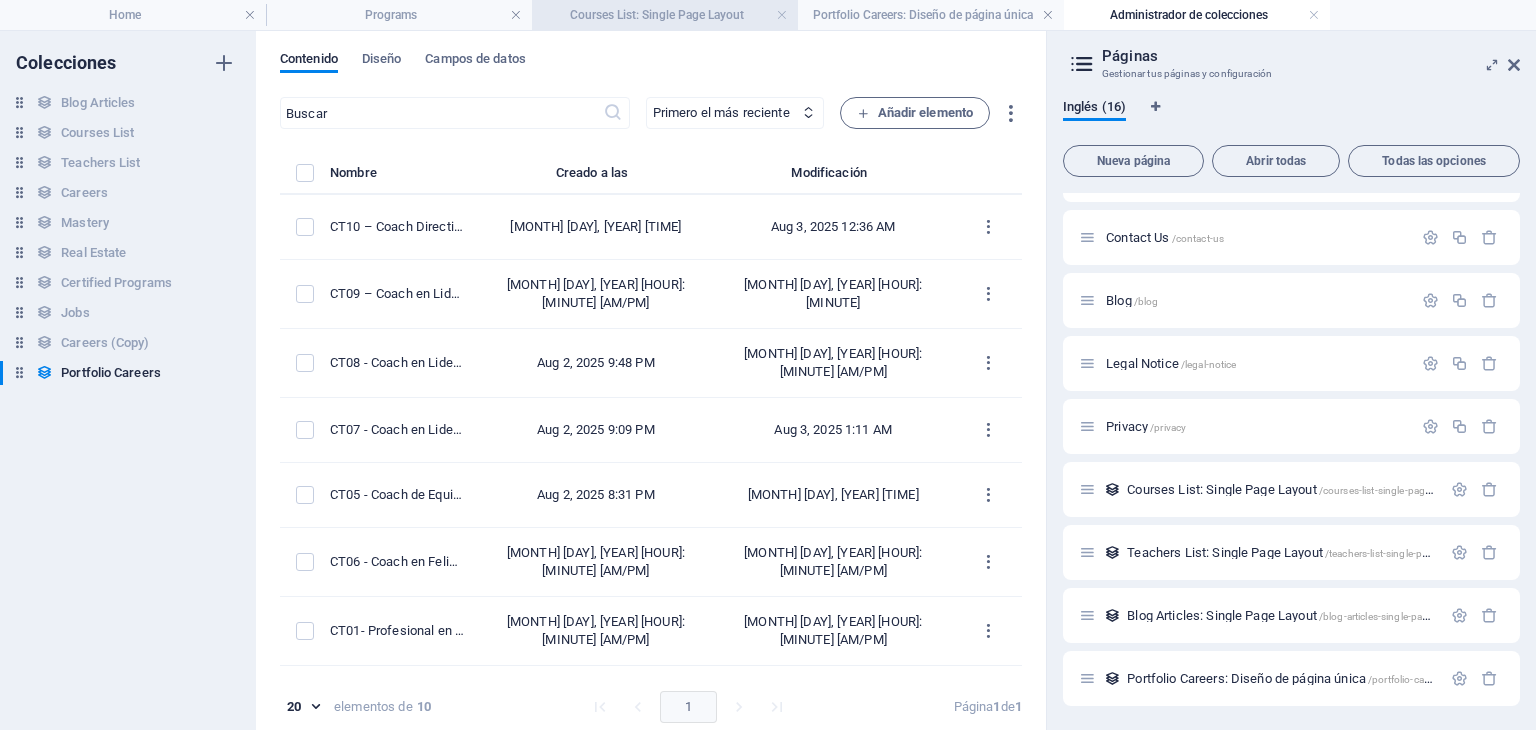 click on "Courses List: Single Page Layout" at bounding box center (665, 15) 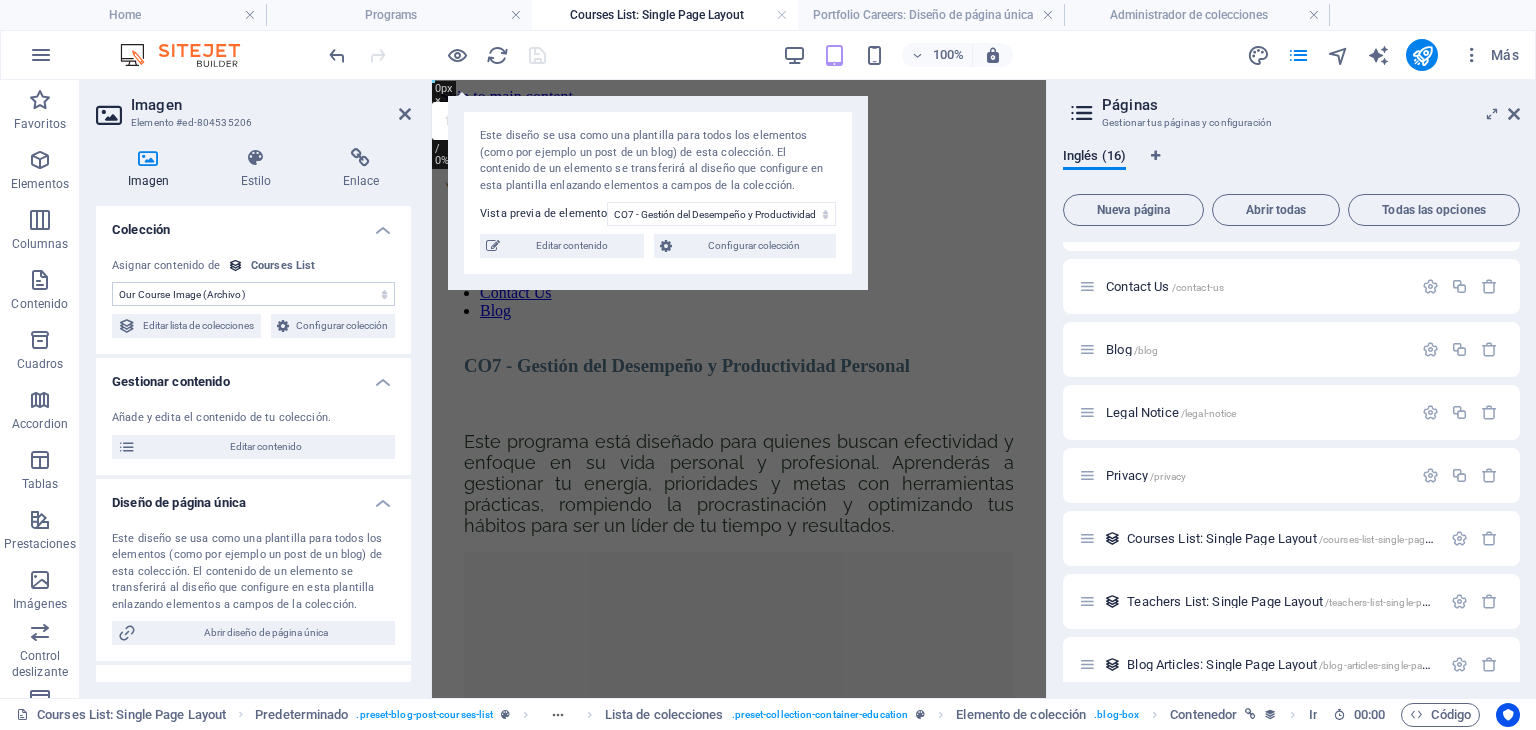 scroll, scrollTop: 1486, scrollLeft: 0, axis: vertical 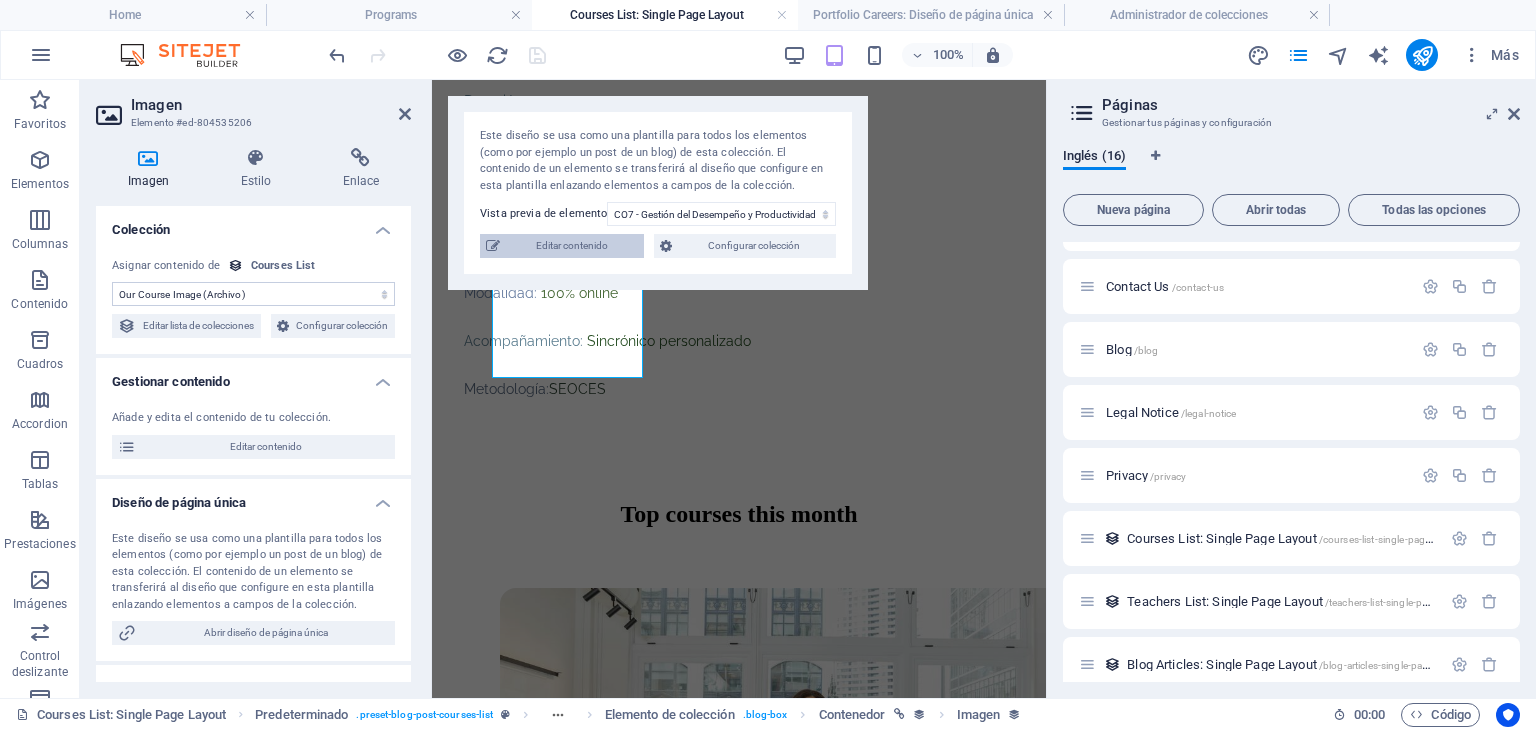 click on "Editar contenido" at bounding box center [572, 246] 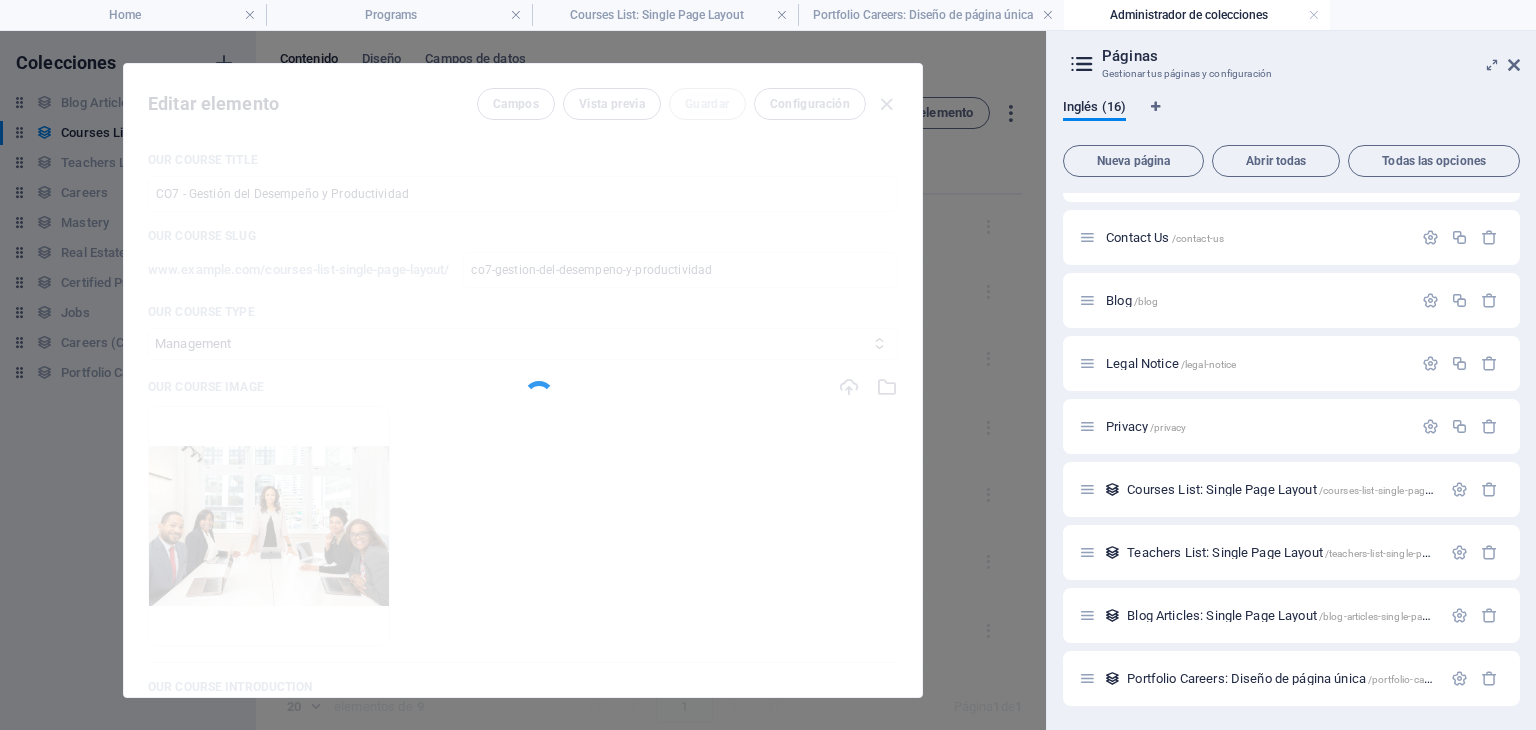 scroll, scrollTop: 0, scrollLeft: 0, axis: both 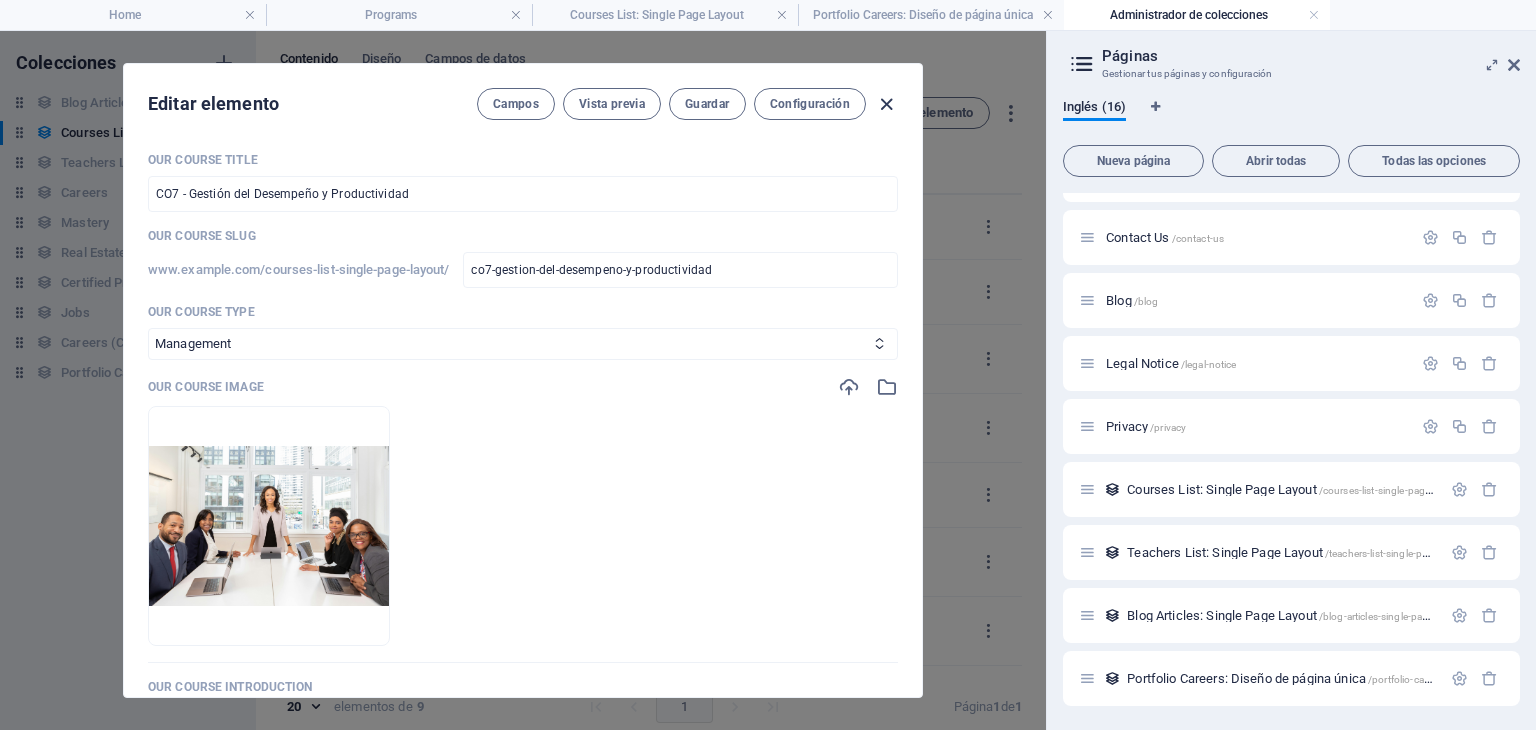 click at bounding box center [886, 104] 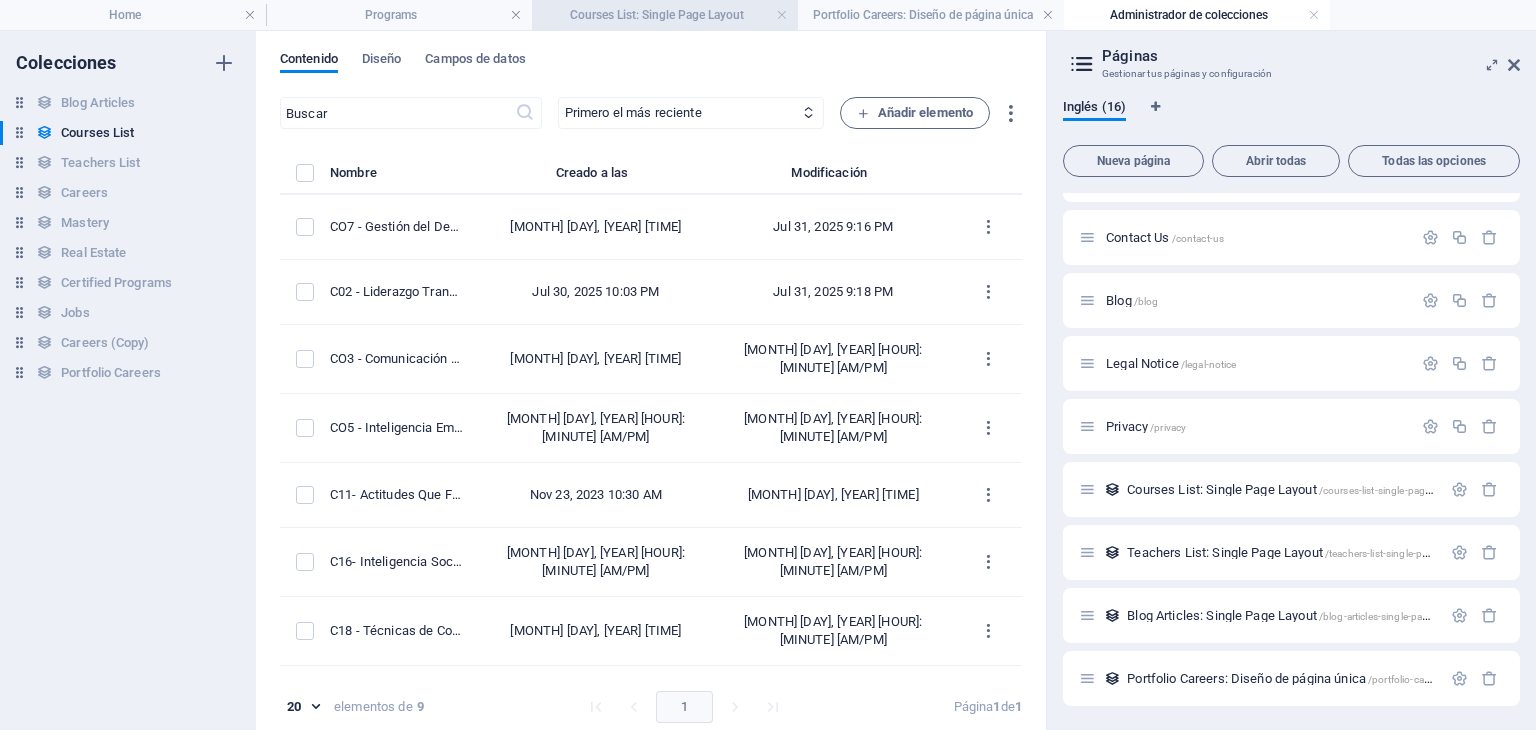 click on "Courses List: Single Page Layout" at bounding box center [665, 15] 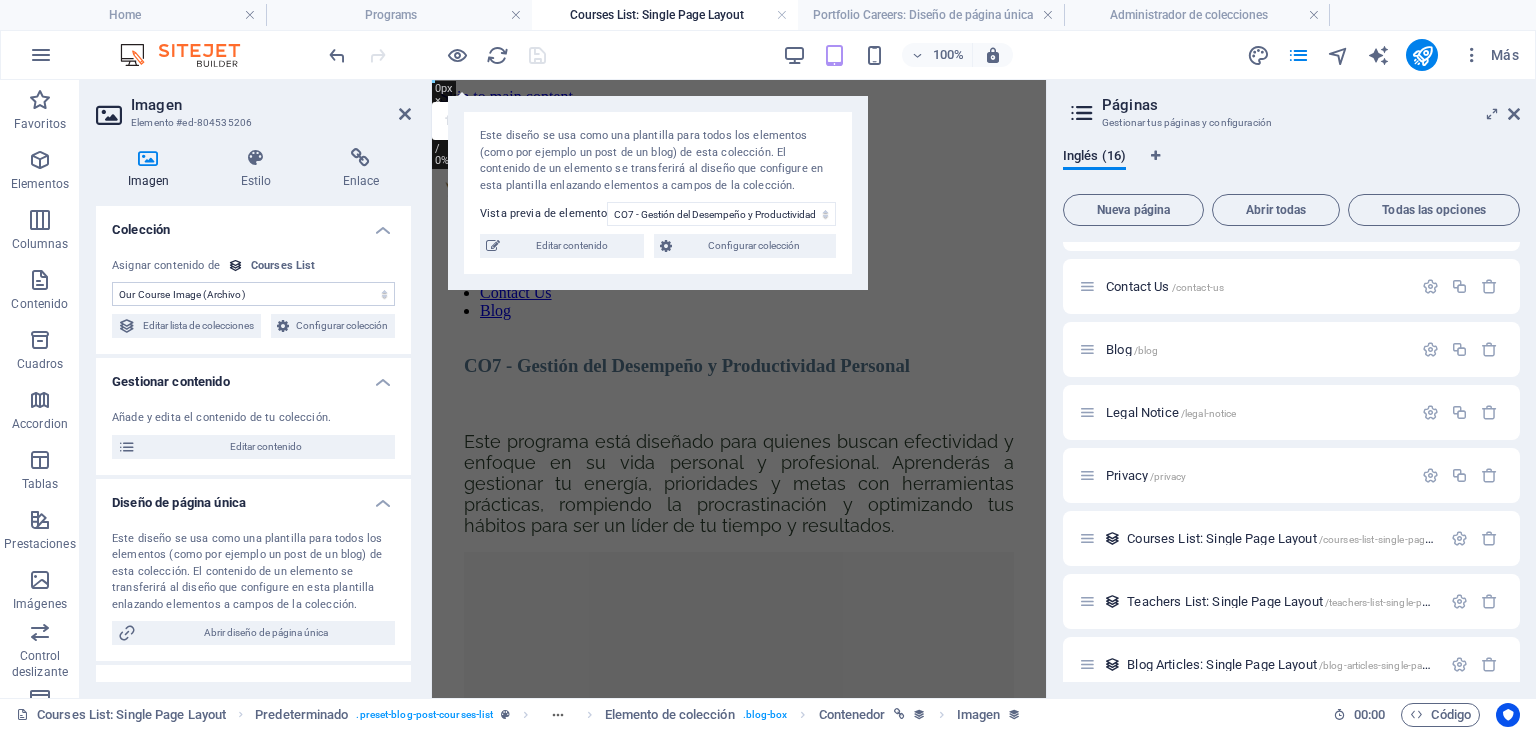 scroll, scrollTop: 1486, scrollLeft: 0, axis: vertical 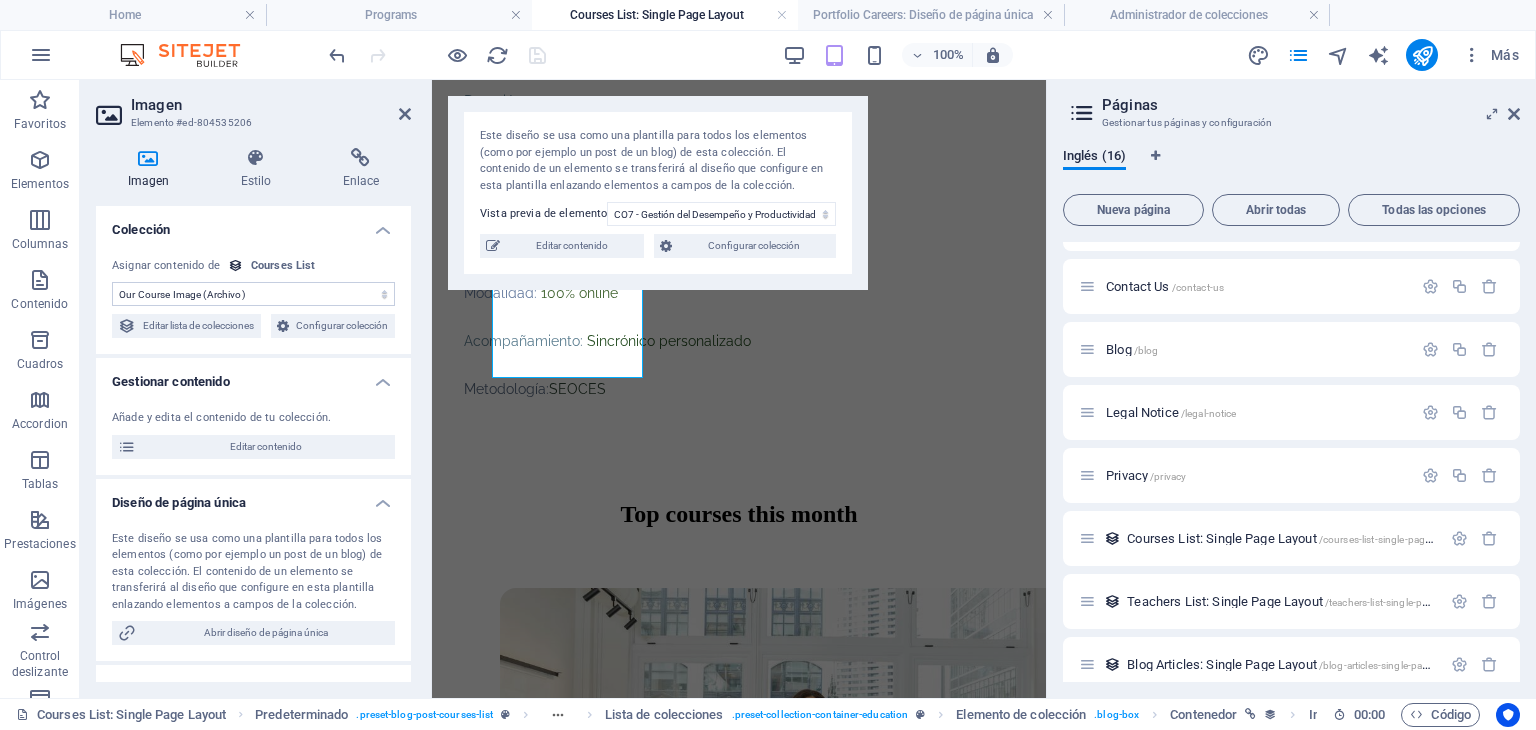 click on "Courses List: Single Page Layout" at bounding box center (665, 15) 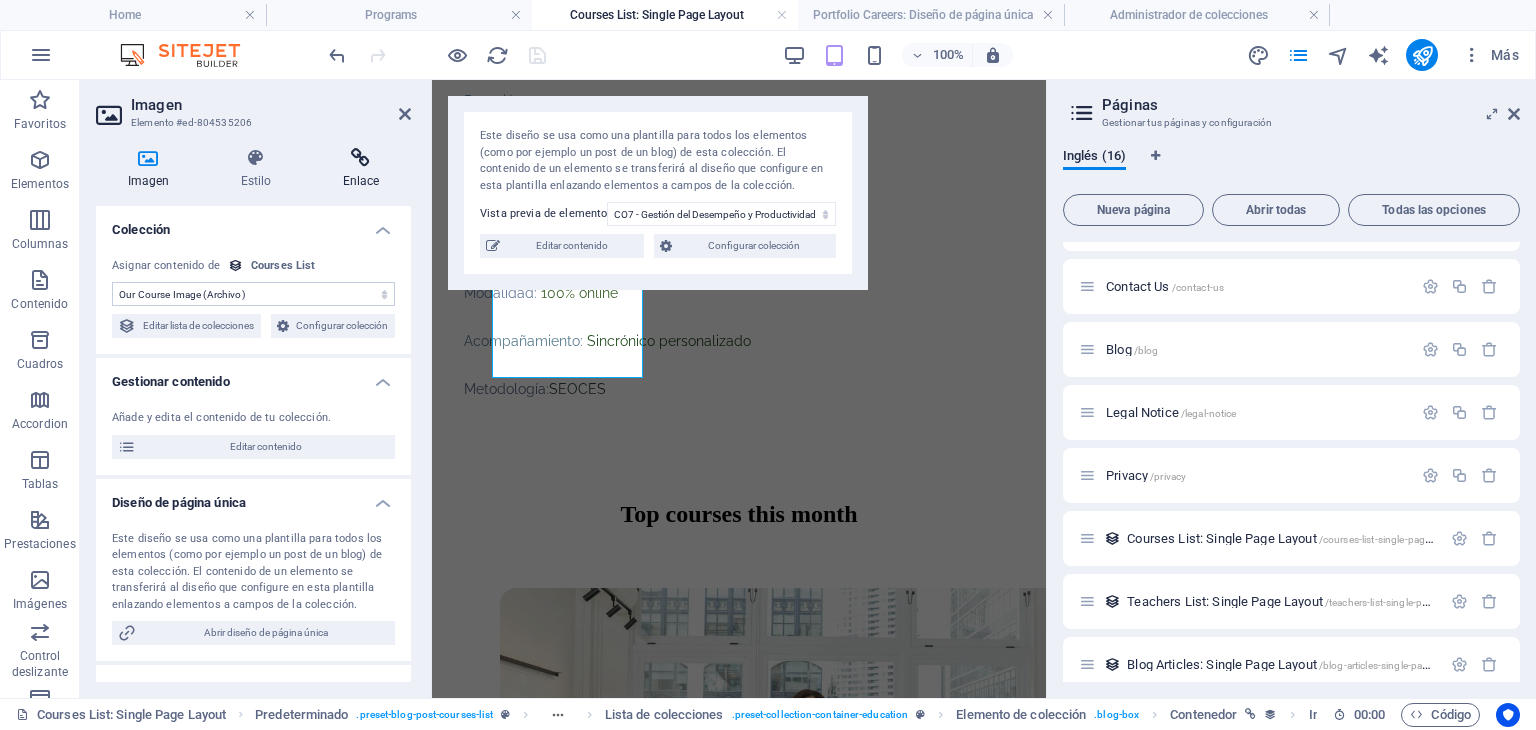 click at bounding box center [361, 158] 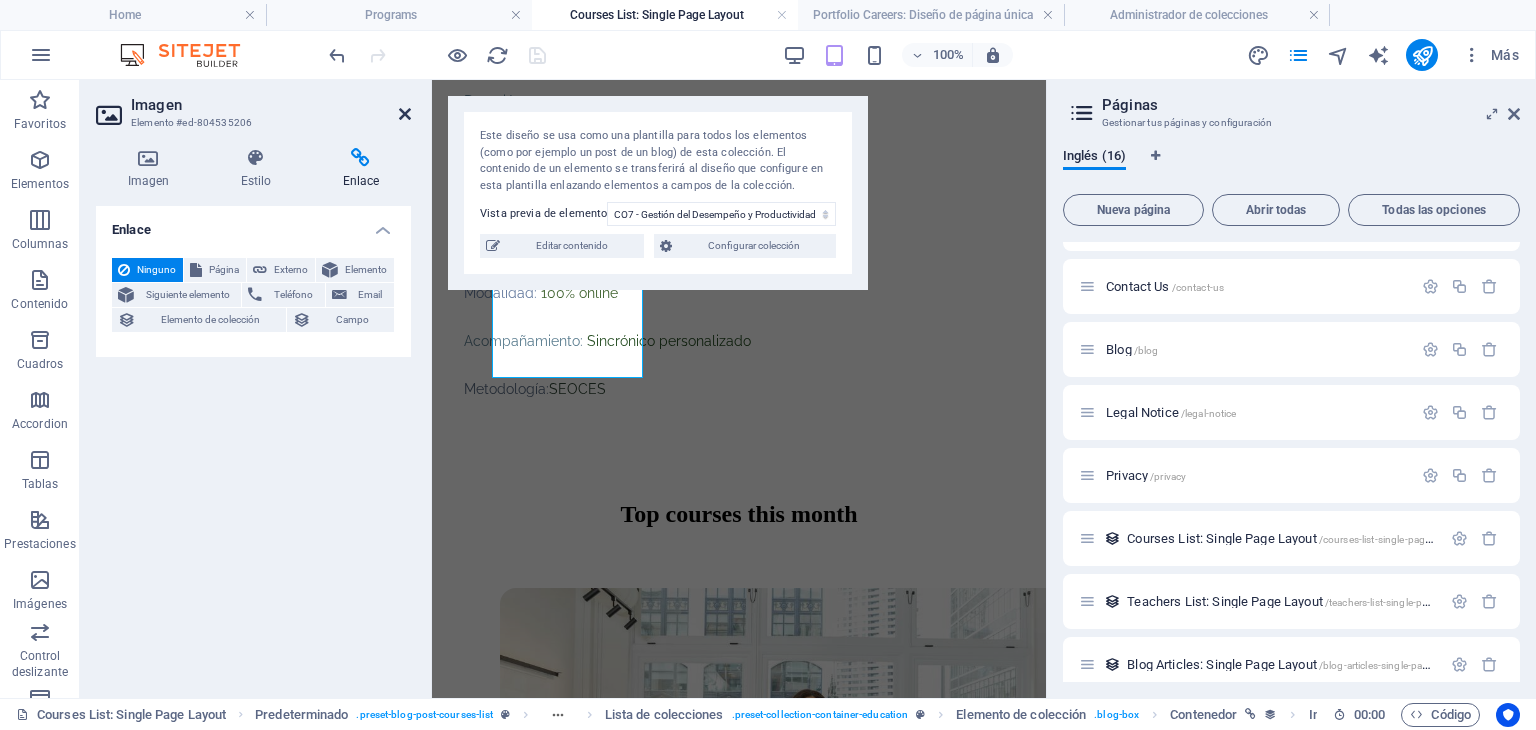 click at bounding box center (405, 114) 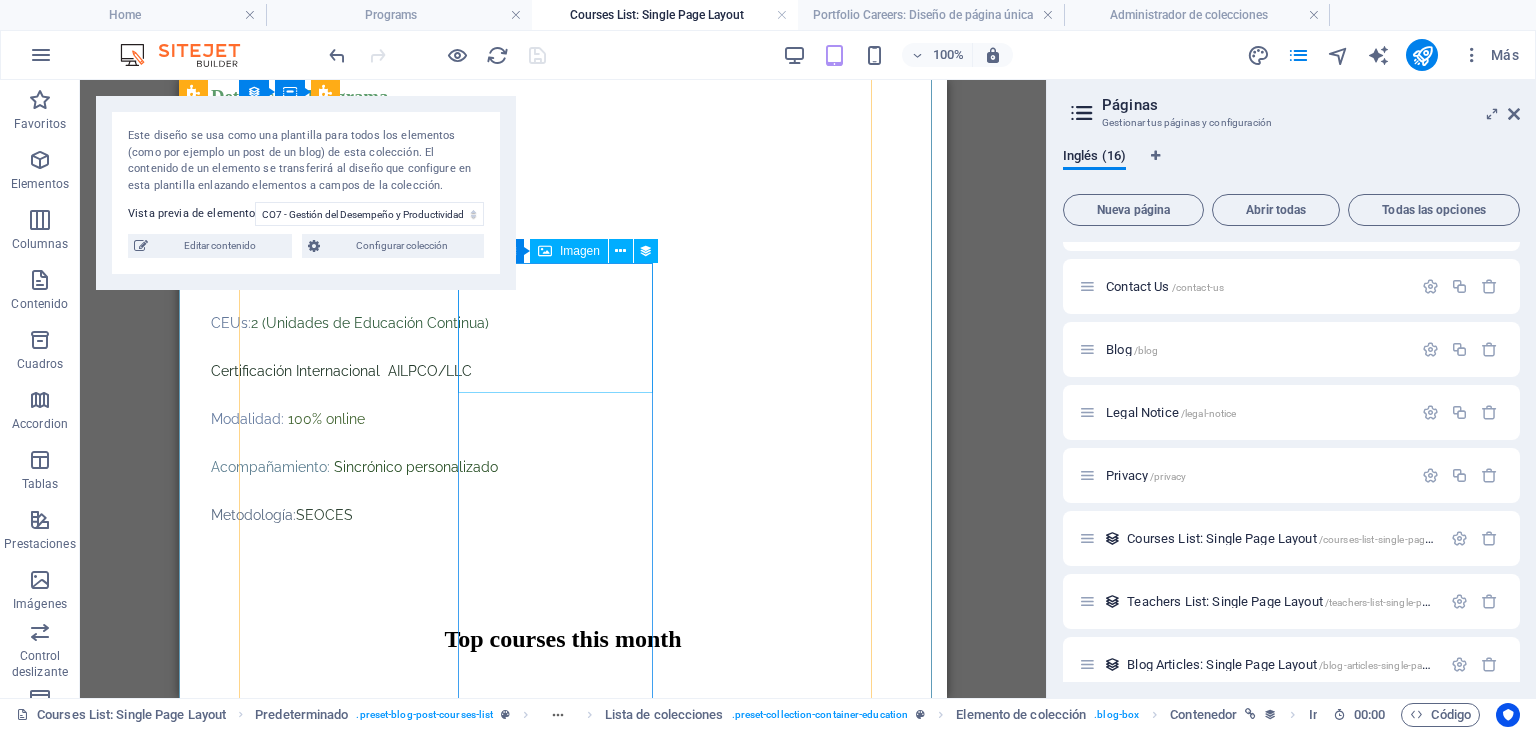 scroll, scrollTop: 1548, scrollLeft: 0, axis: vertical 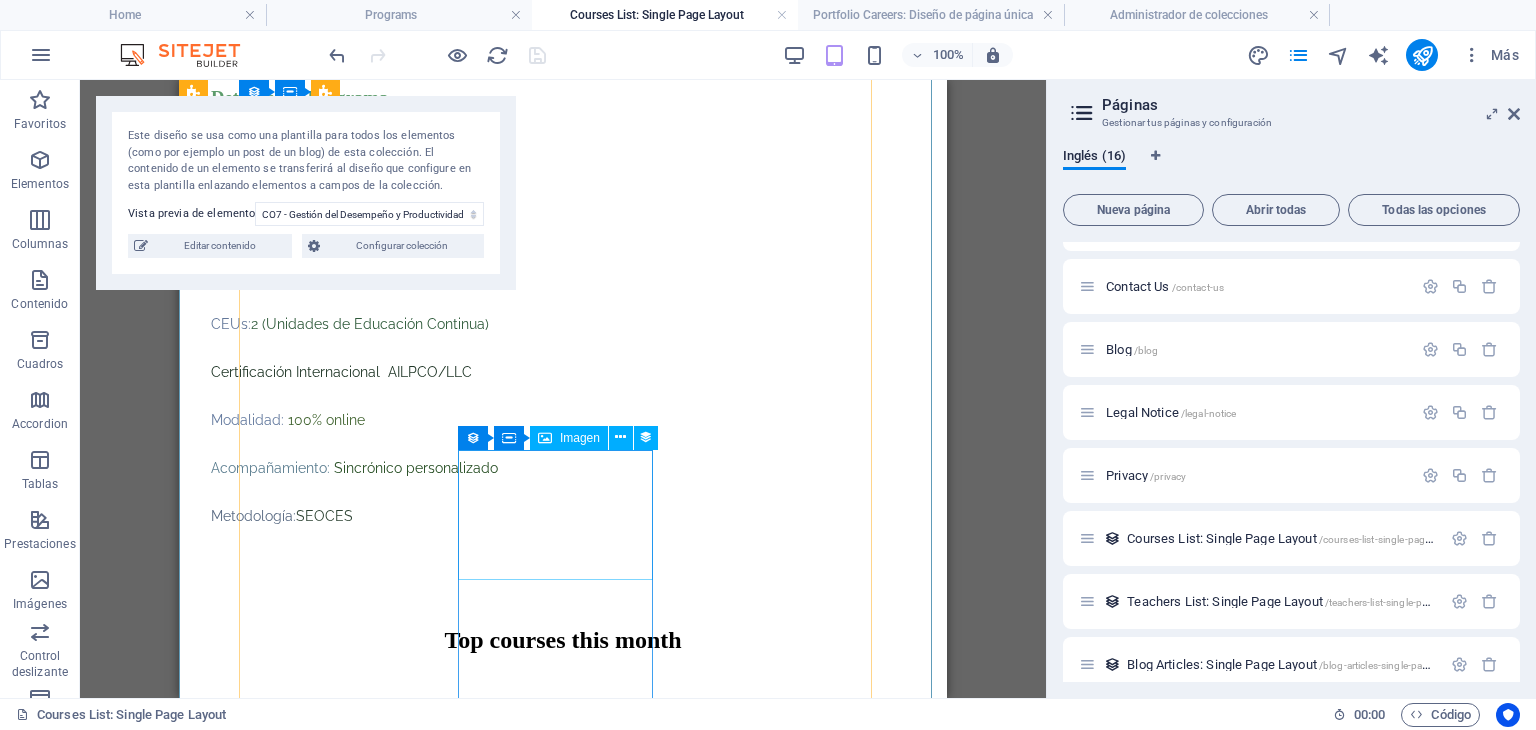 click at bounding box center [563, 4446] 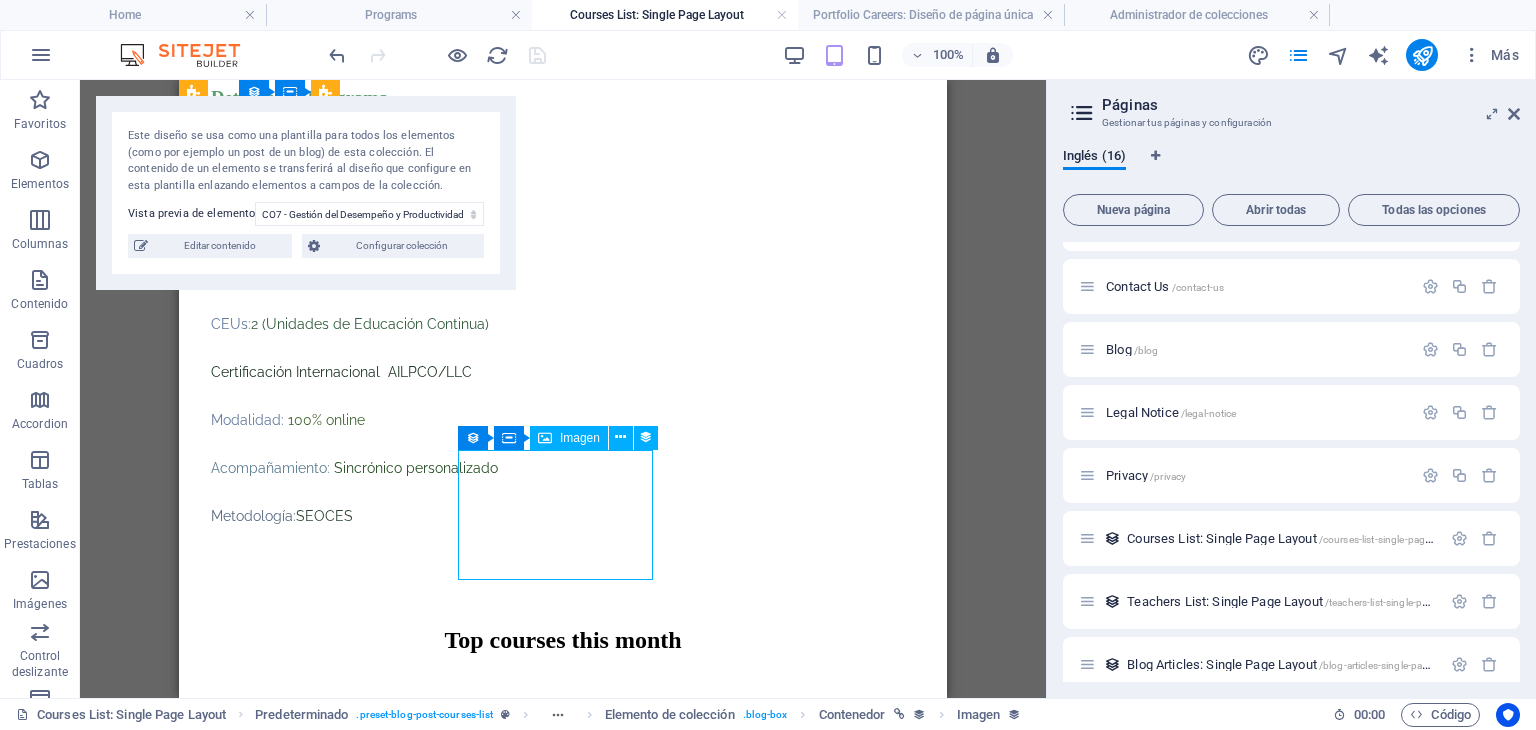 click at bounding box center (563, 4446) 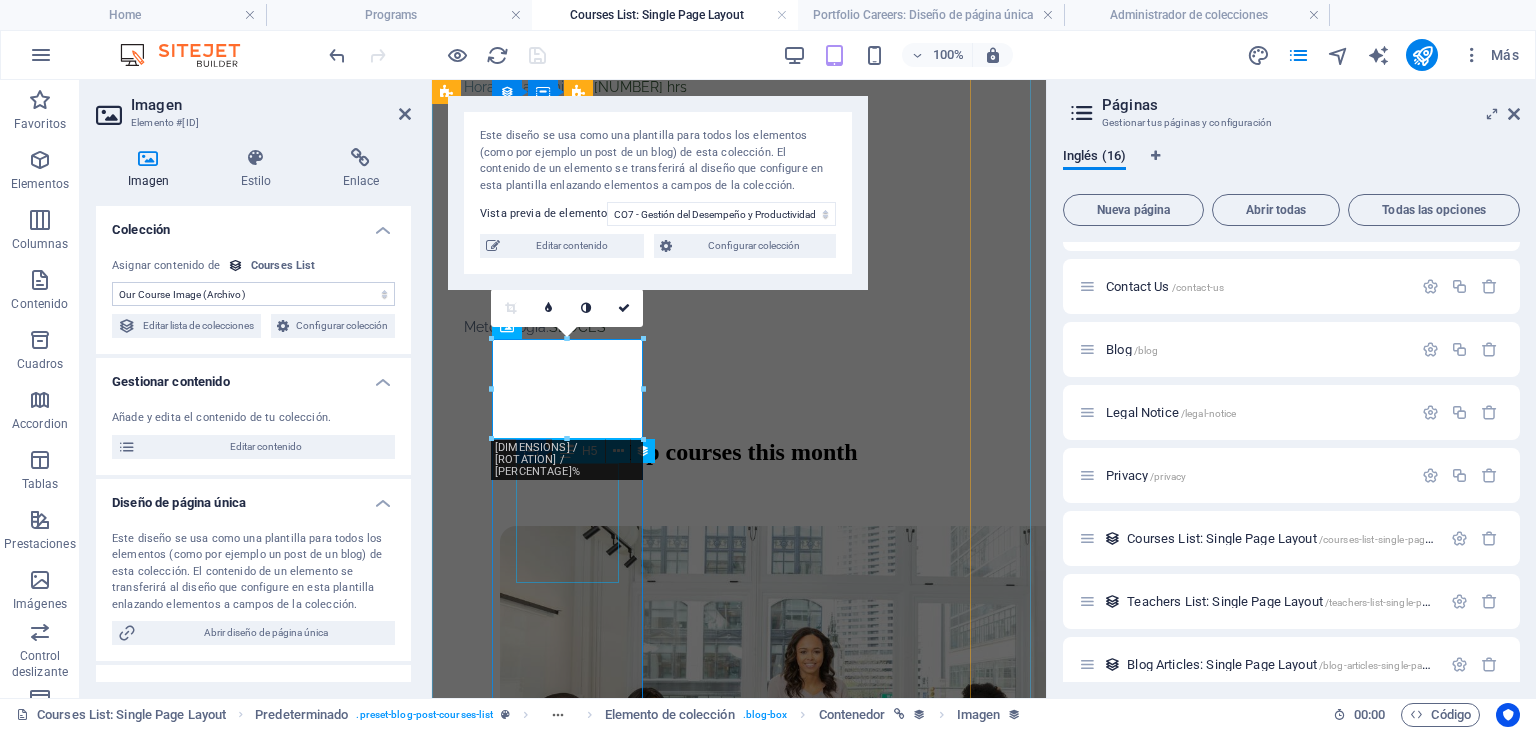 scroll, scrollTop: 2875, scrollLeft: 0, axis: vertical 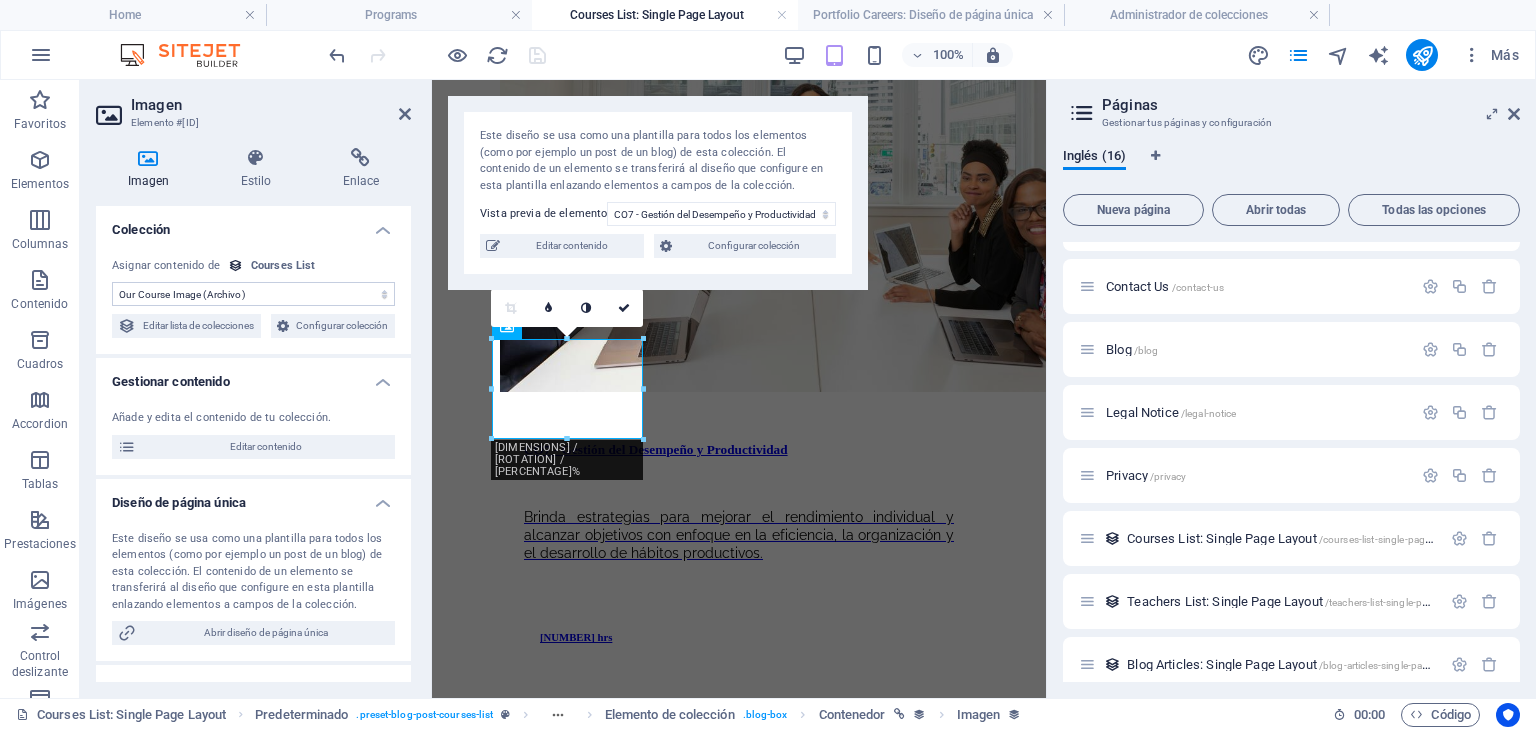click on "Sin asignación, el contenido permanece estático Creado a las ([DATE]) Actualizado a las ([DATE]) [COURSE_TITLE] ([TEXT]) [COURSE_TYPE] ([OPTION]) [COURSE_IMAGE] ([FILE]) [COURSE_INTRODUCTION] ([RICH_TEXT]) [COURSE_HOURS_TAG] ([TEXT]) [COURSE_PRICE_TAG] ([TEXT]) [TOP_COURSE] ([CHECKBOX]) [COURSE_DETAILED_DESCRIPTION] (CMS)" at bounding box center (253, 294) 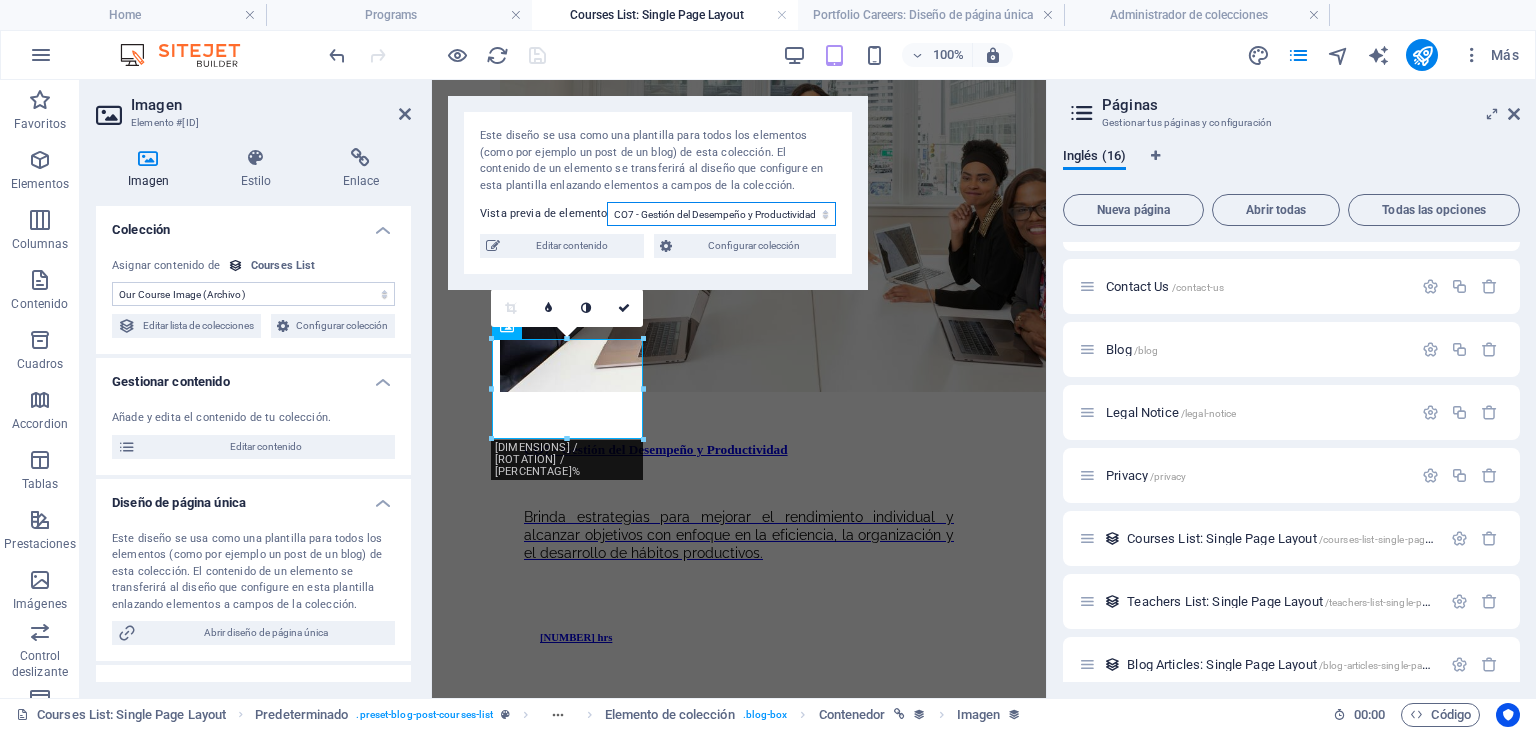 click on "CO7 - Gestión del Desempeño y Productividad C02 - Liderazgo Transformacional CO3 - Comunicación Transformacional CO5 - Inteligencia Emocional C11- Actitudes Que Favorecen  al Éxito  Profesional C16- Inteligencia Social y Relaciones Interpersonales C18 - Técnicas de Comunicación y Oratoria Persuasiva C01- Coaching Ontológico C19 - Coaching Ejecutivo para Alta Dirección" at bounding box center [721, 214] 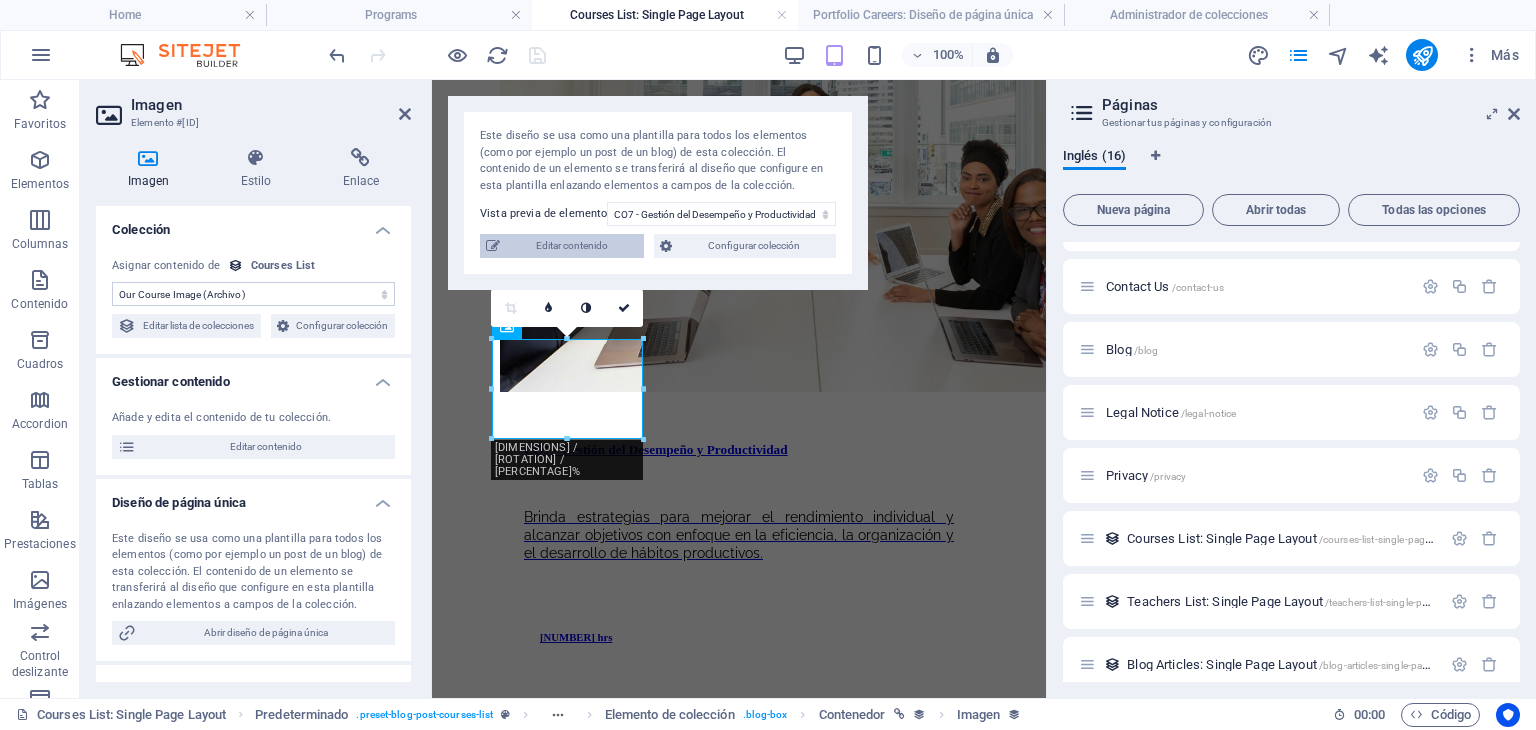 click on "Editar contenido" at bounding box center [572, 246] 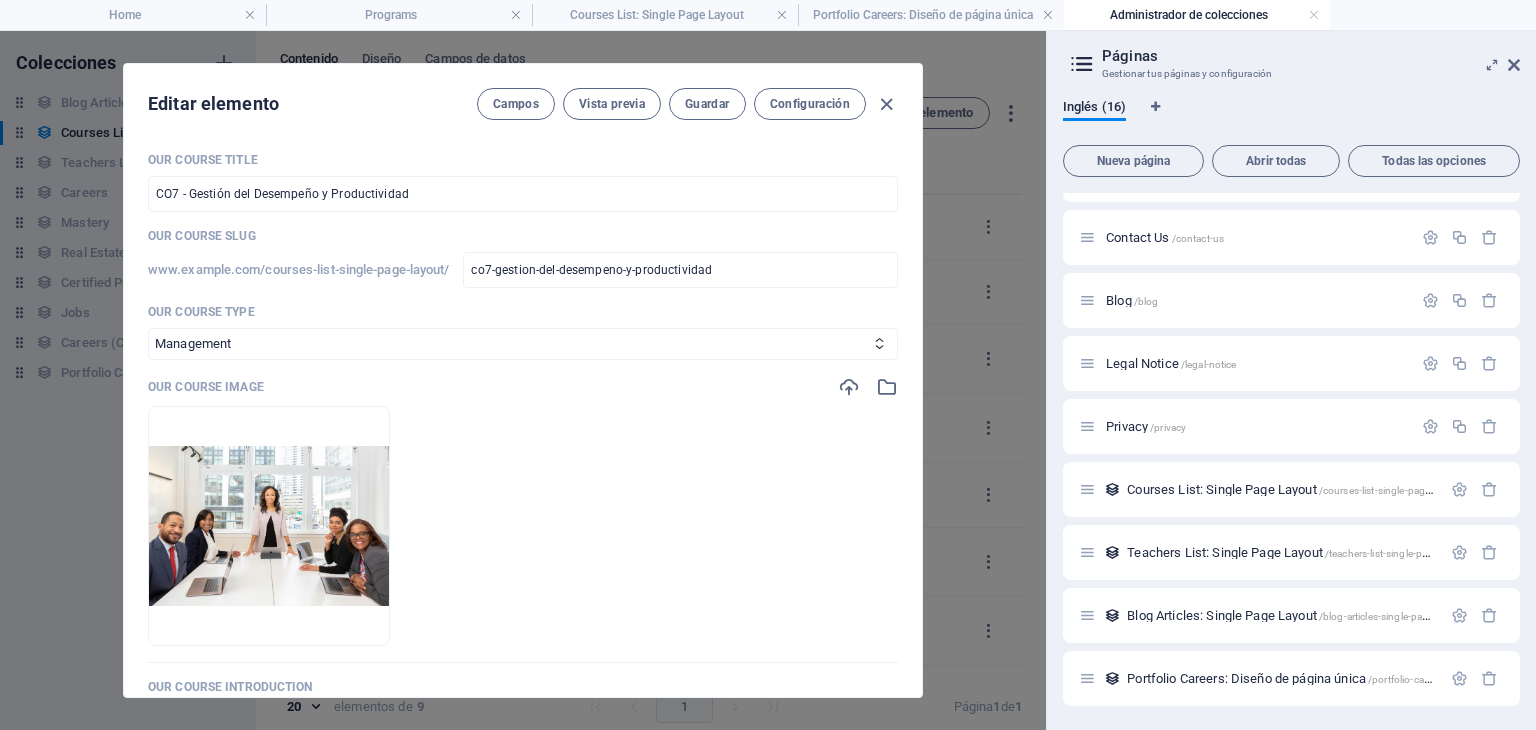 scroll, scrollTop: 0, scrollLeft: 0, axis: both 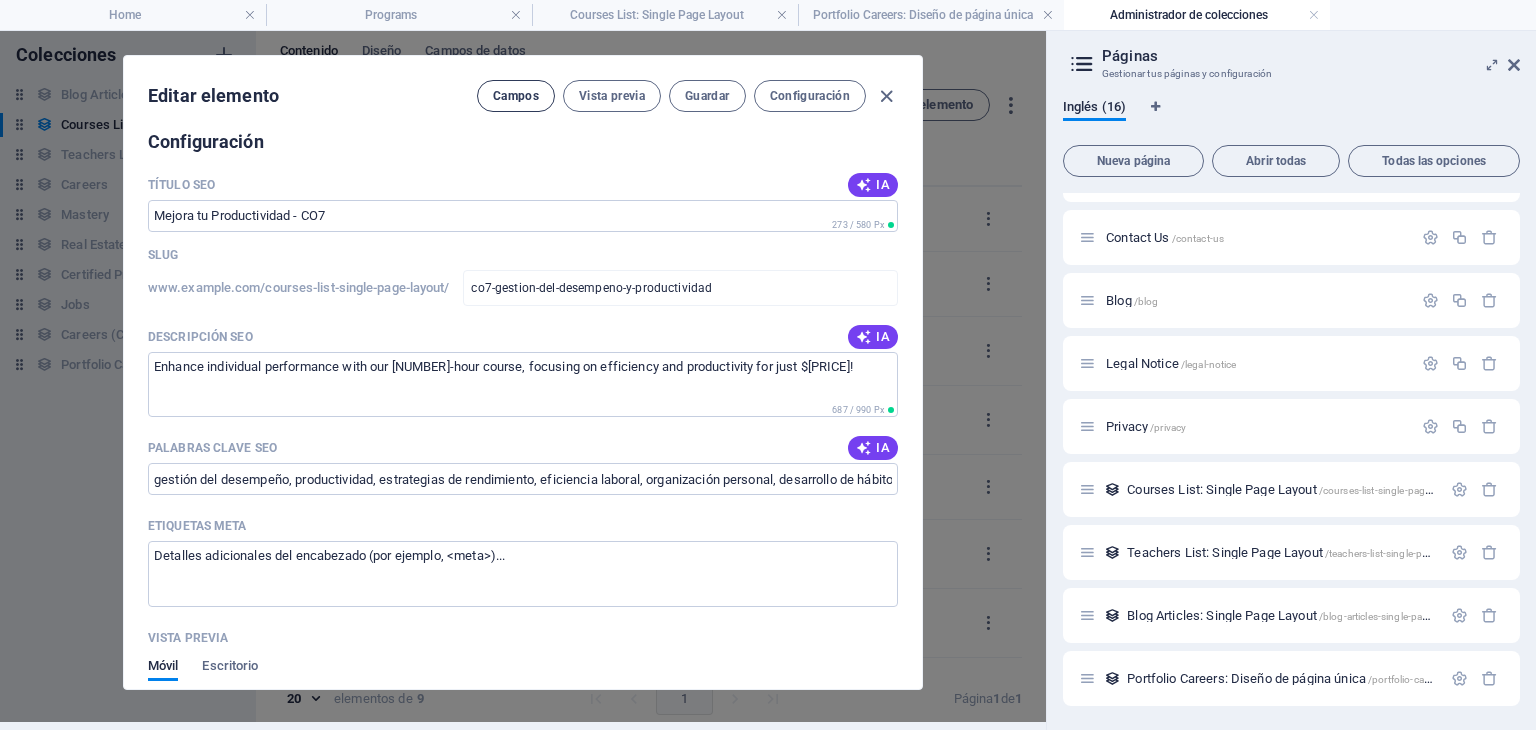 click on "Campos" at bounding box center (516, 96) 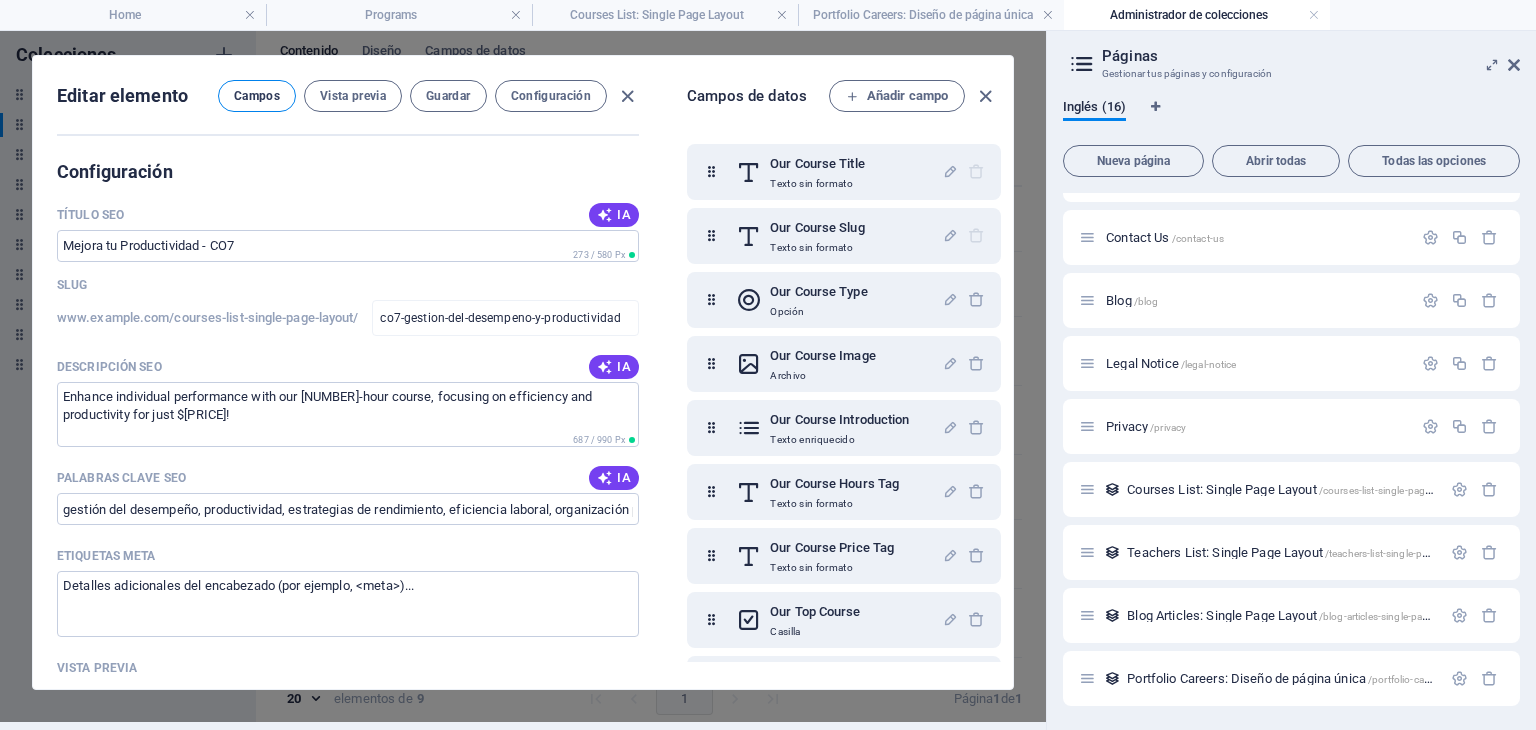 scroll, scrollTop: 1288, scrollLeft: 0, axis: vertical 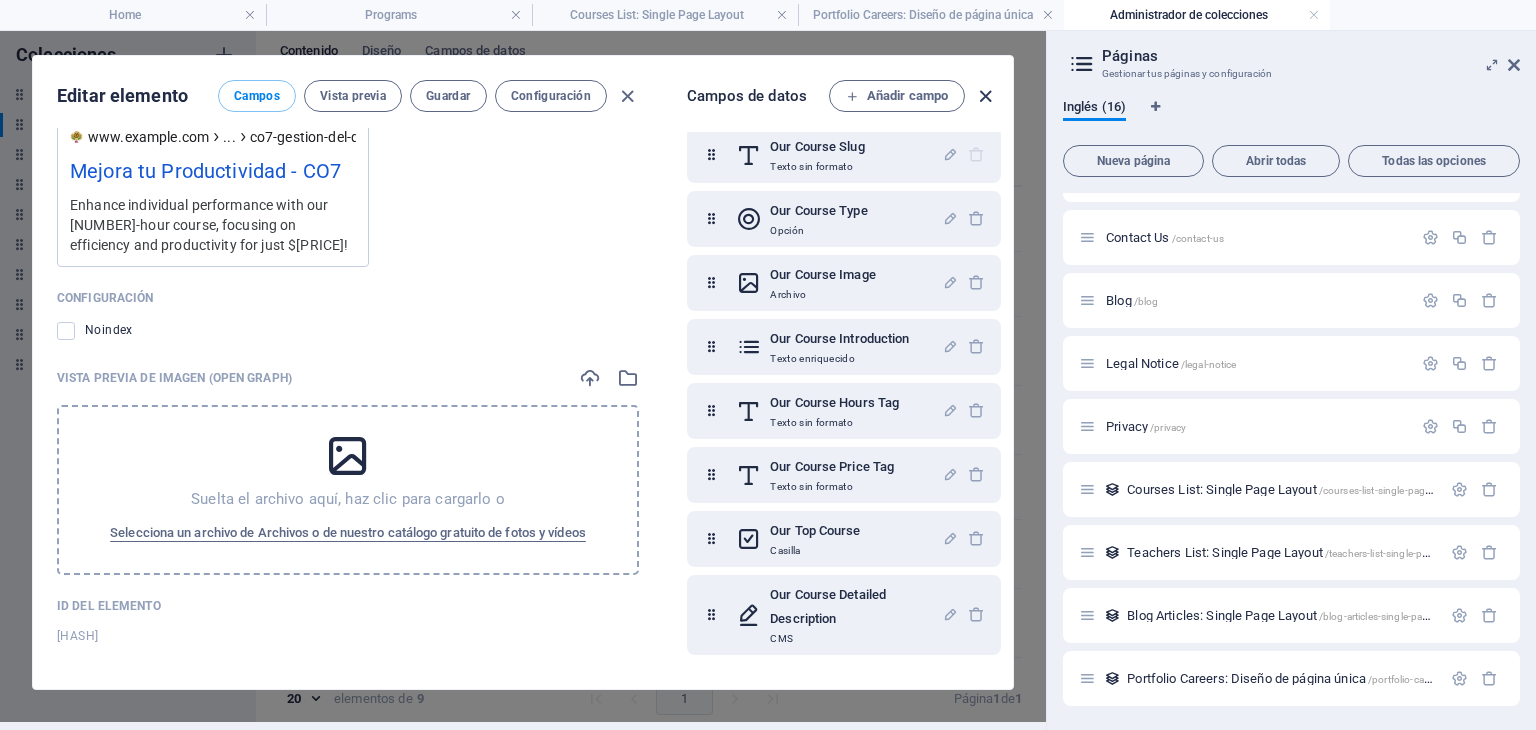 click at bounding box center [985, 96] 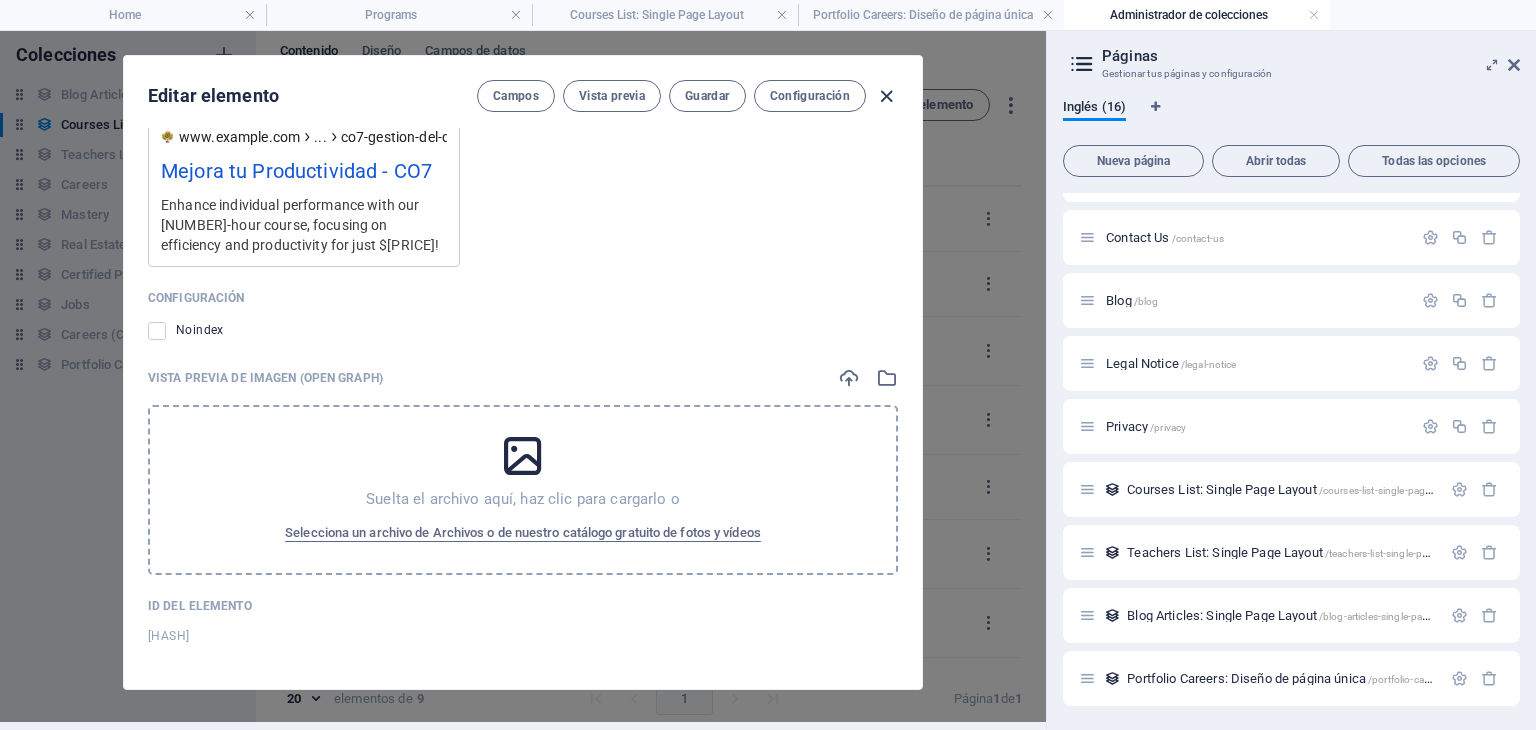 click at bounding box center (886, 96) 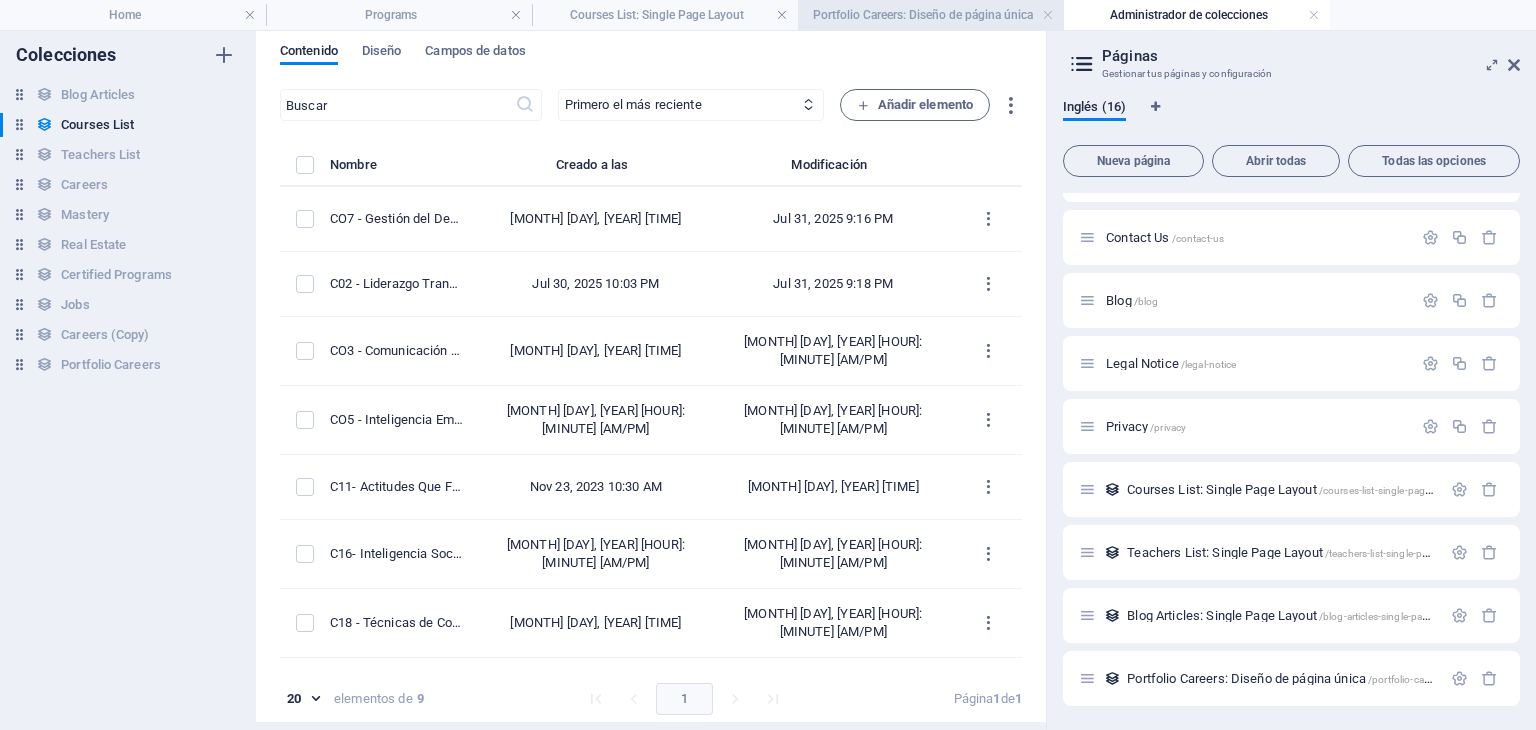 click on "Portfolio Careers: Diseño de página única" at bounding box center [931, 15] 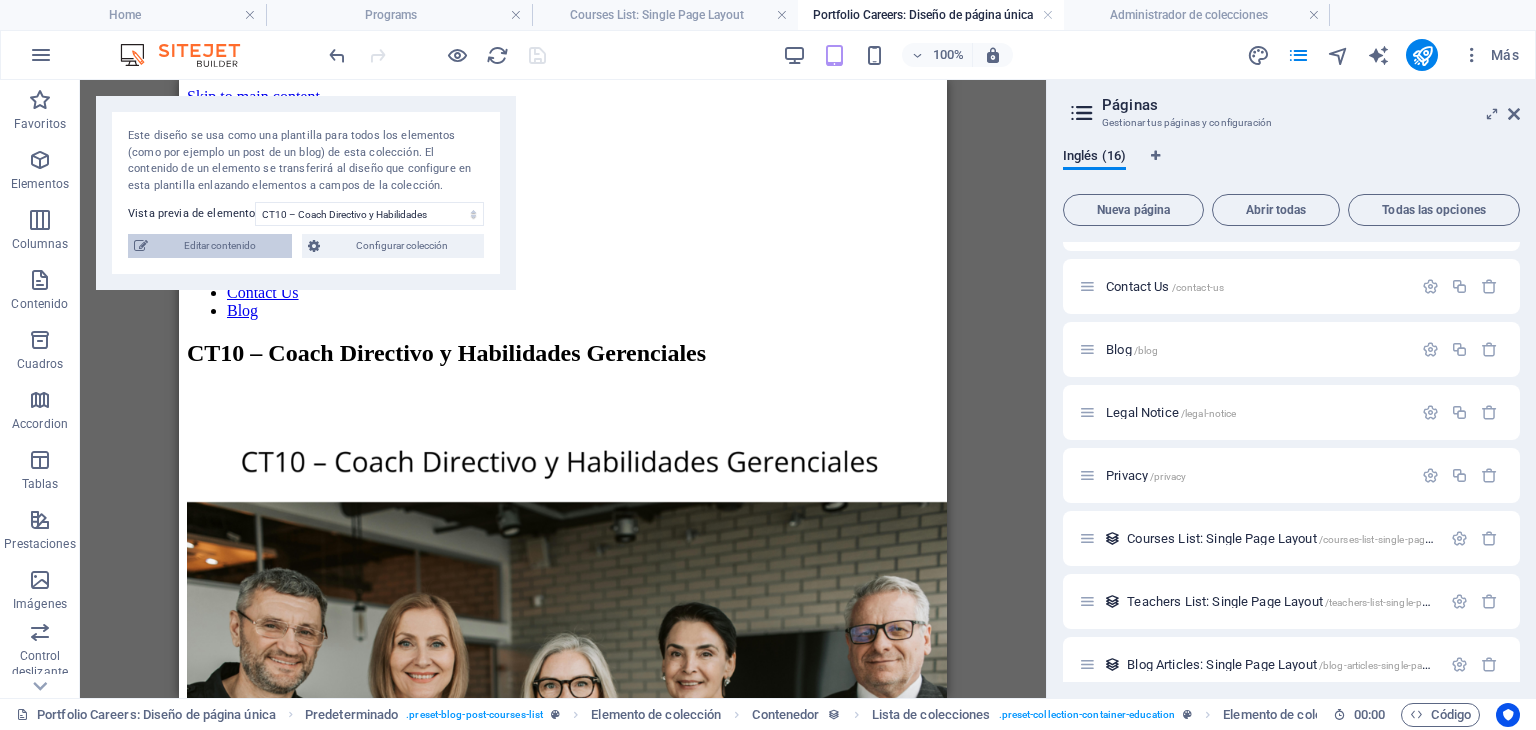click on "Editar contenido" at bounding box center (220, 246) 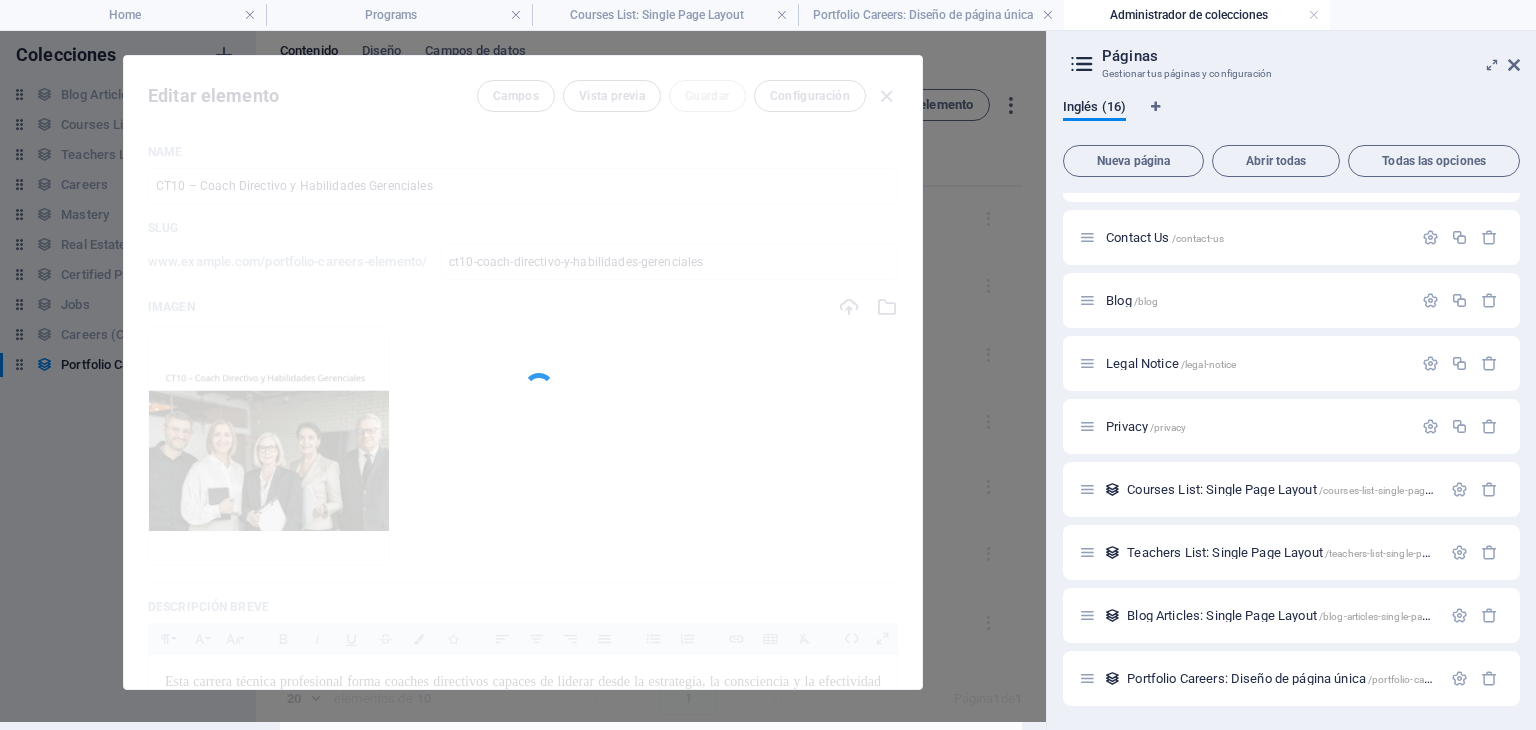 scroll, scrollTop: 0, scrollLeft: 0, axis: both 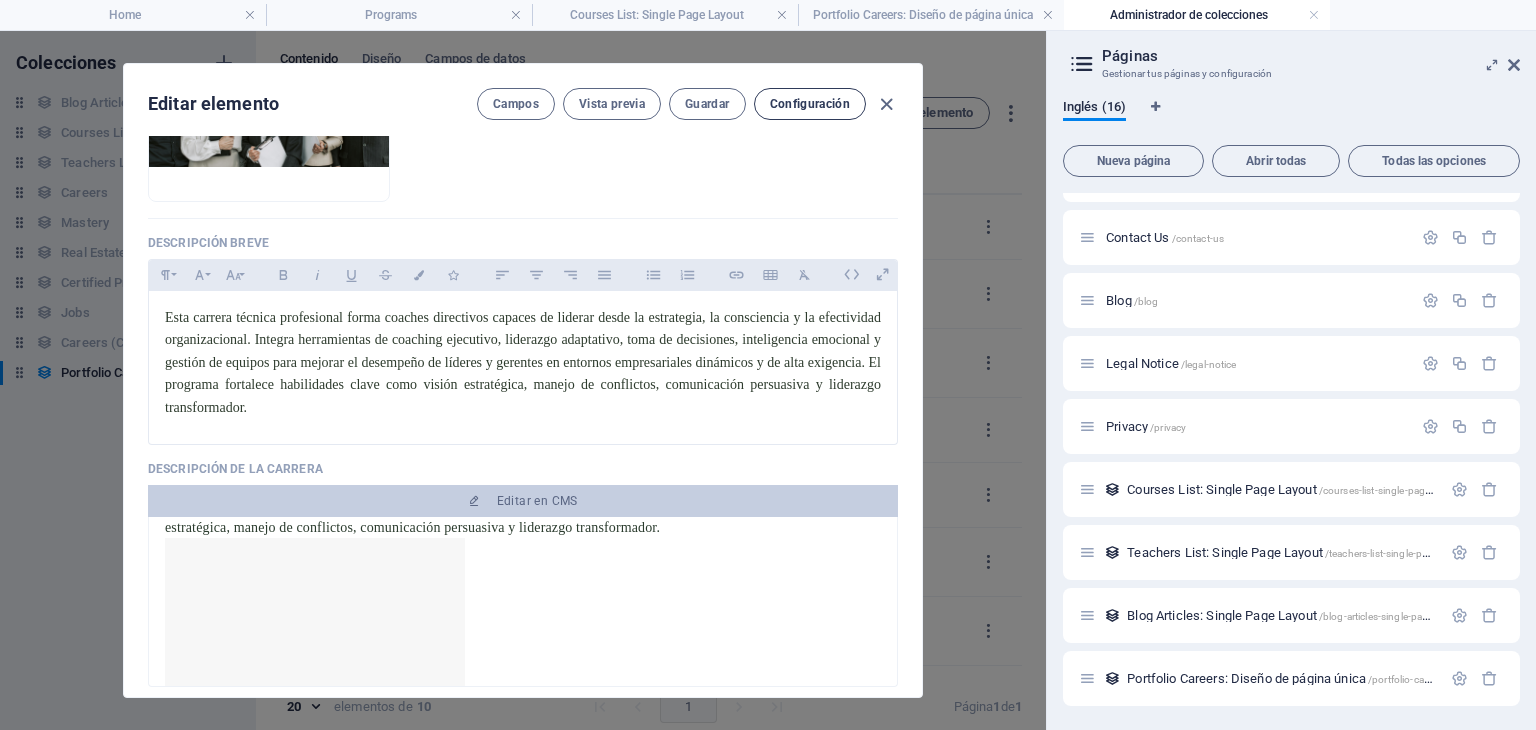 click on "Configuración" at bounding box center [810, 104] 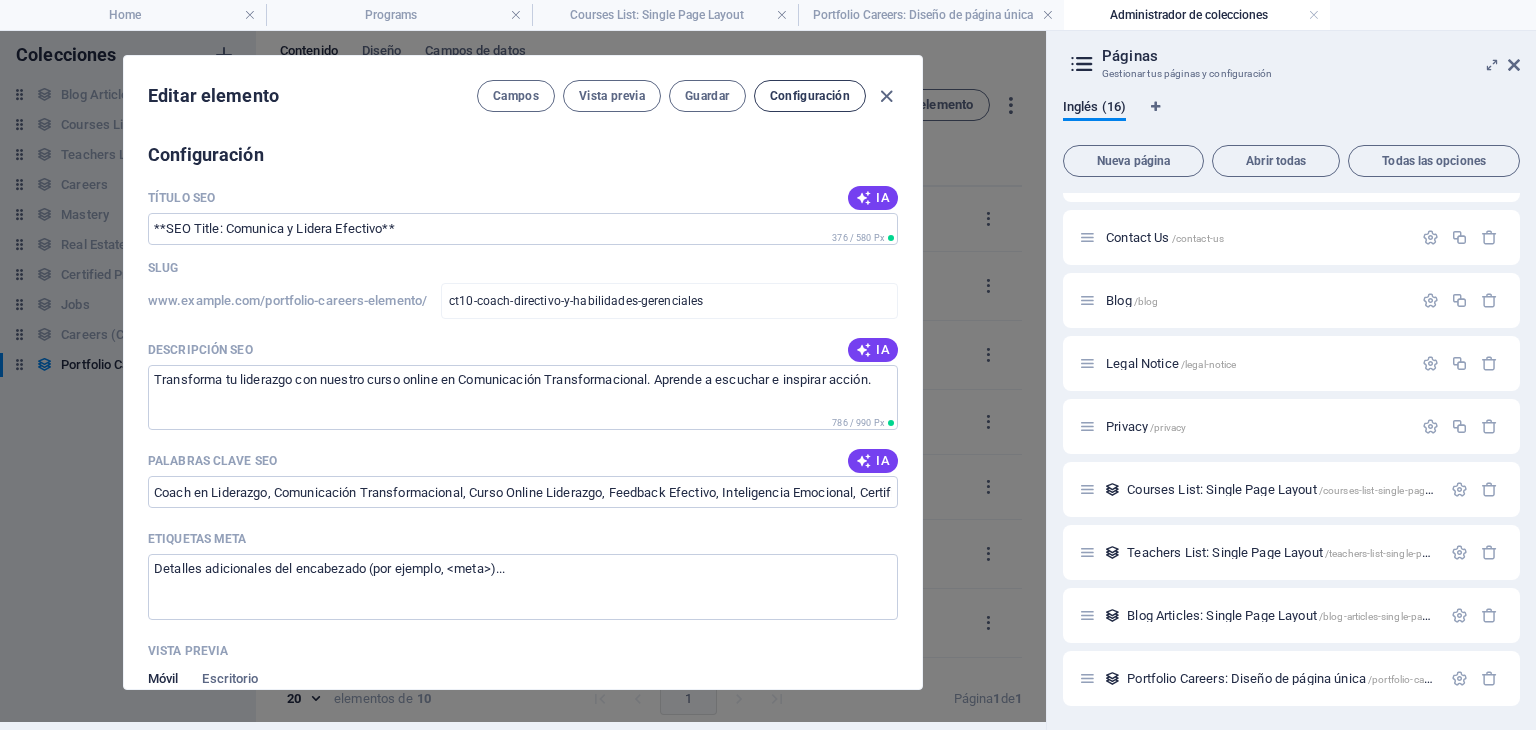 scroll, scrollTop: 1044, scrollLeft: 0, axis: vertical 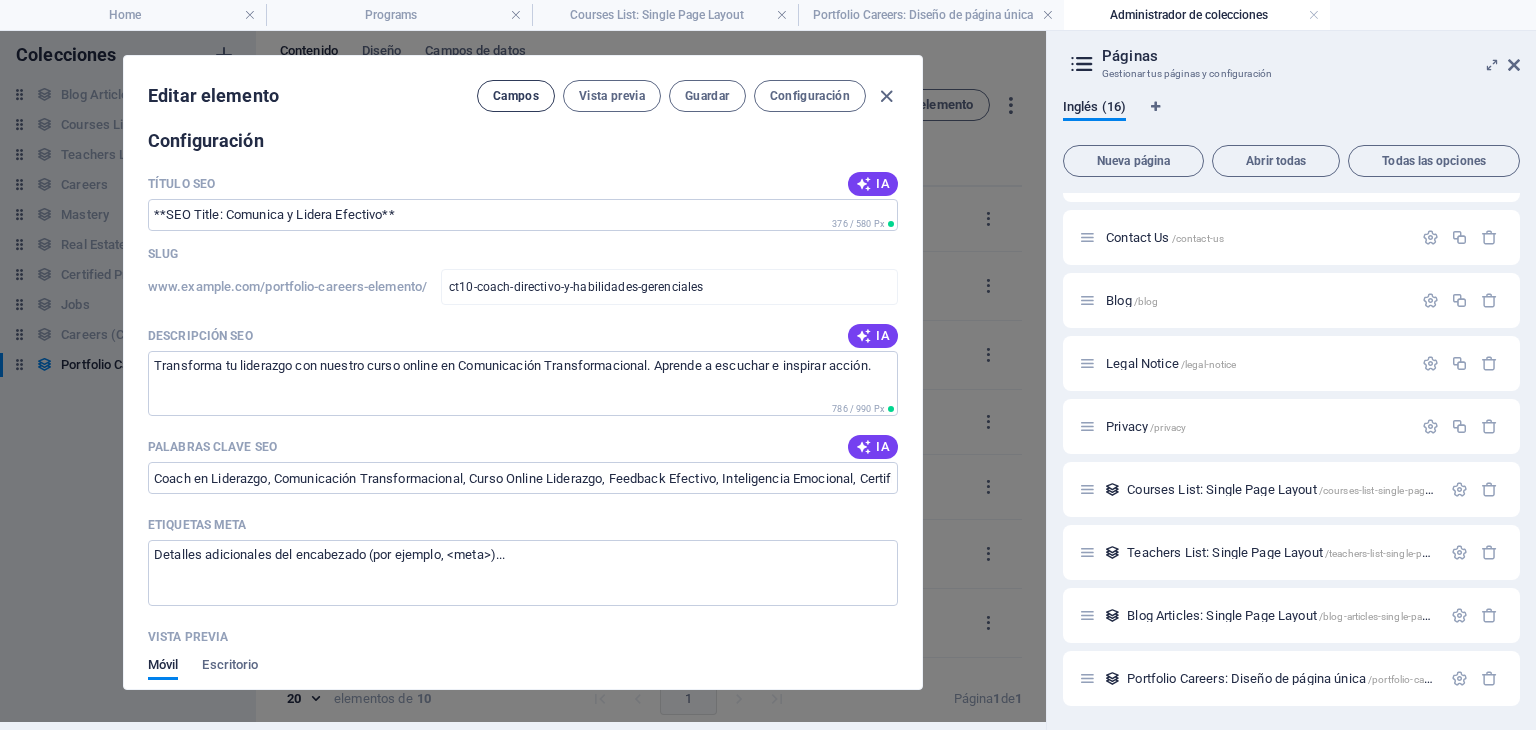 click on "Campos" at bounding box center (516, 96) 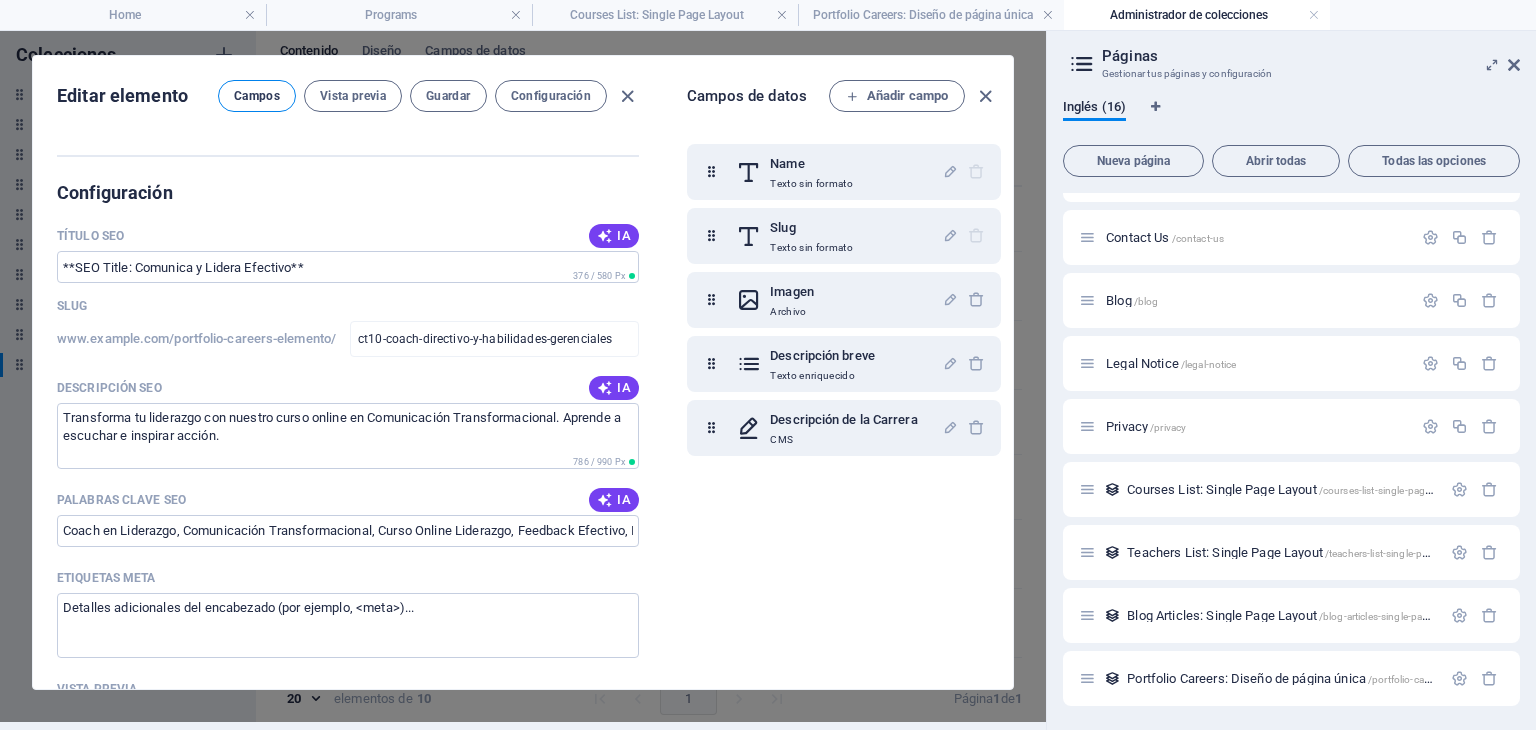 scroll, scrollTop: 1096, scrollLeft: 0, axis: vertical 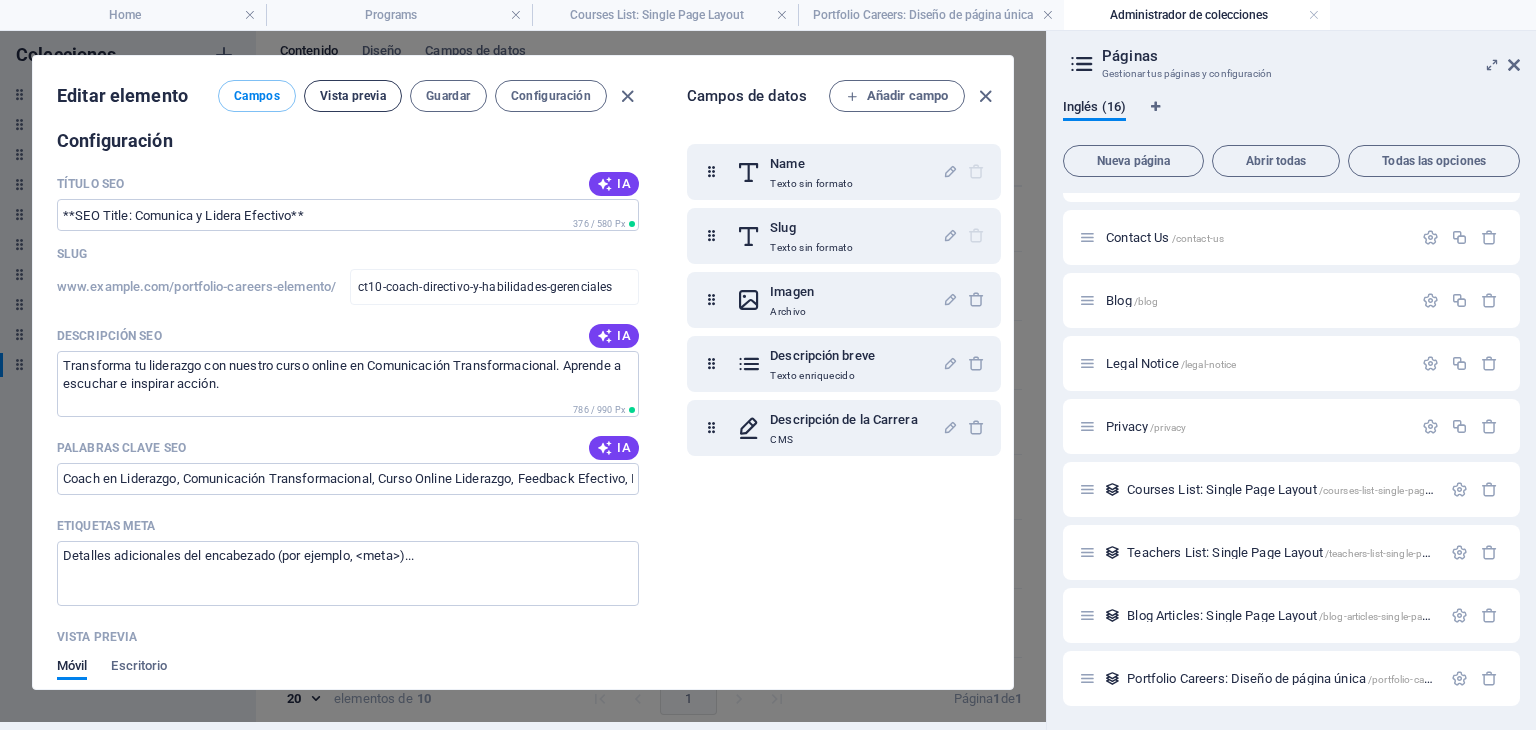click on "Vista previa" at bounding box center [353, 96] 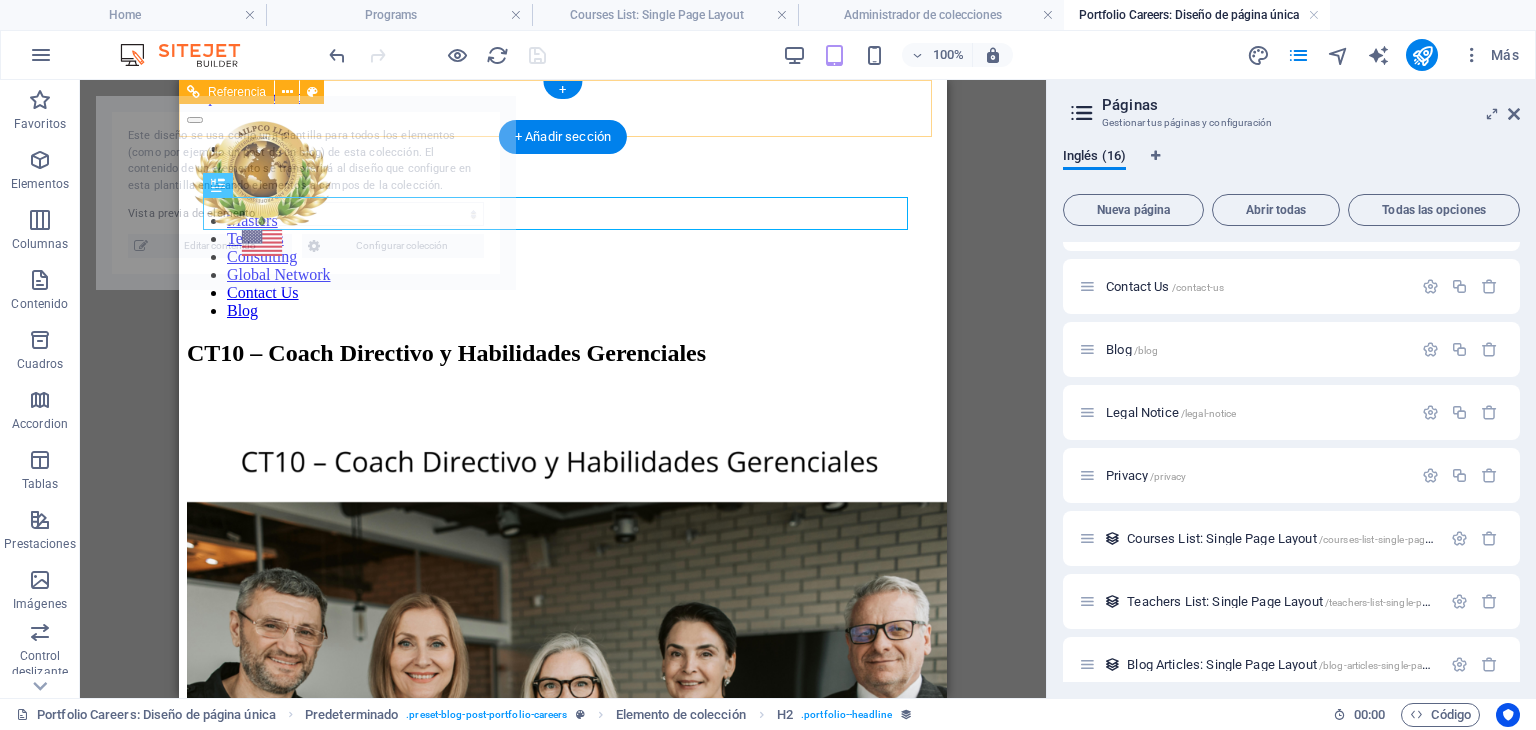 scroll, scrollTop: 0, scrollLeft: 0, axis: both 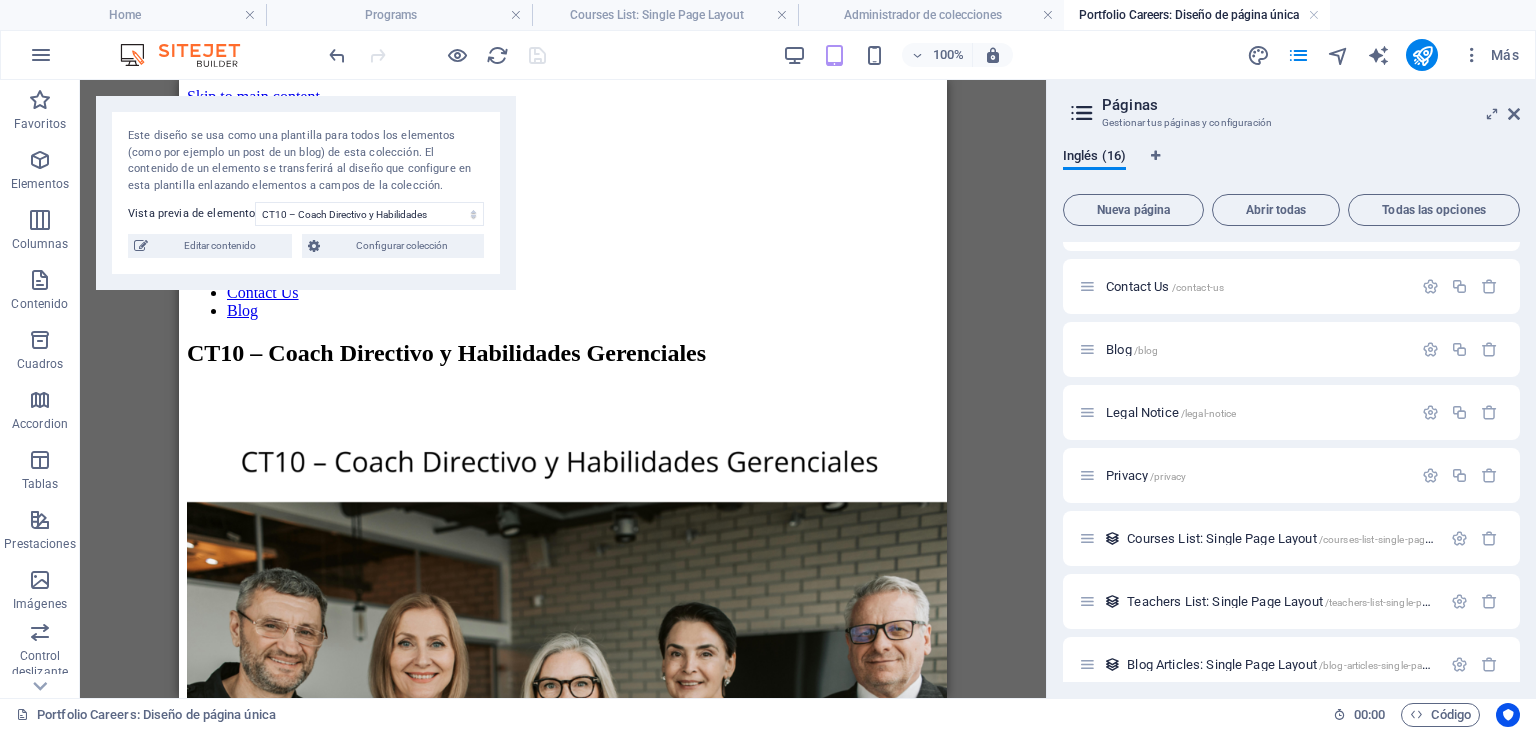 drag, startPoint x: 941, startPoint y: 167, endPoint x: 1158, endPoint y: 234, distance: 227.10791 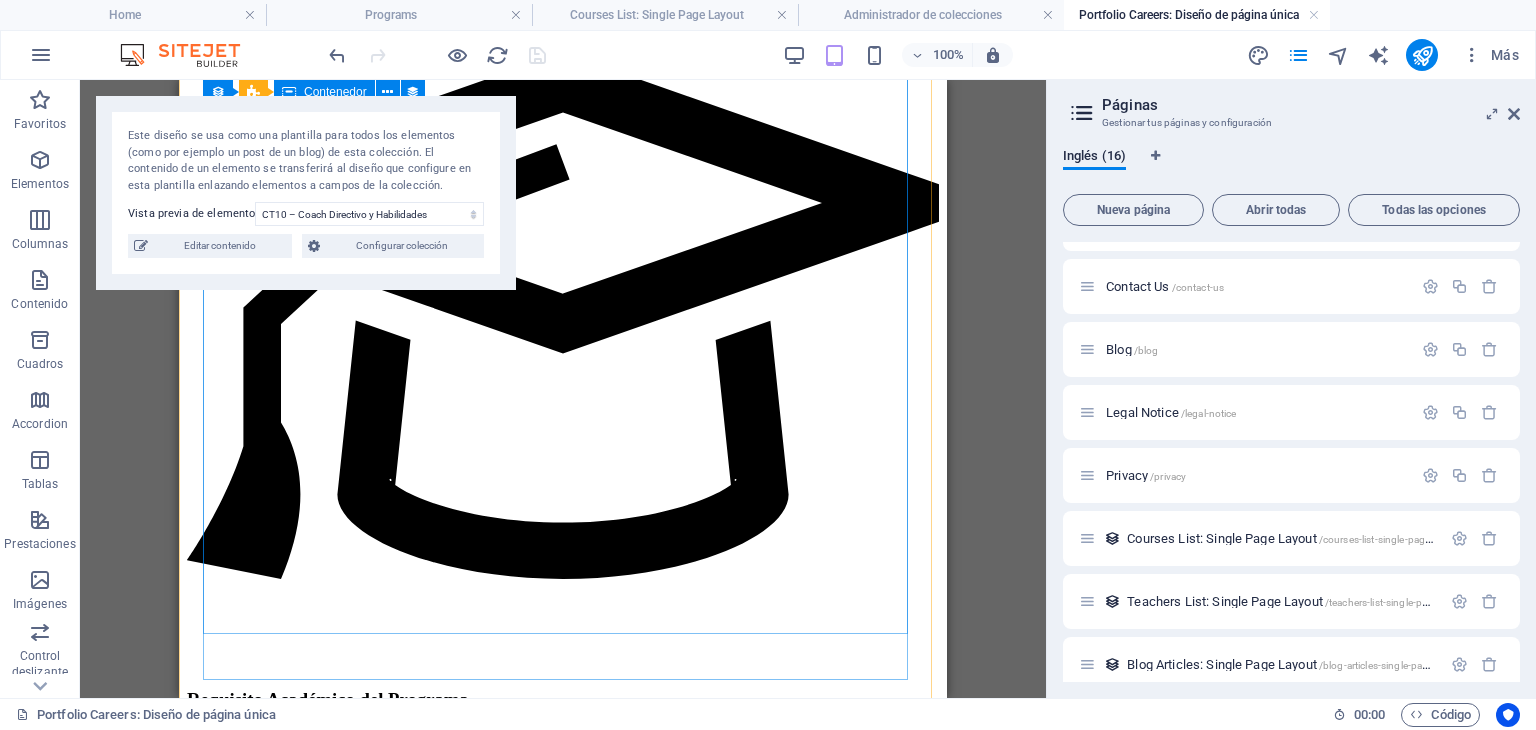 scroll, scrollTop: 1900, scrollLeft: 0, axis: vertical 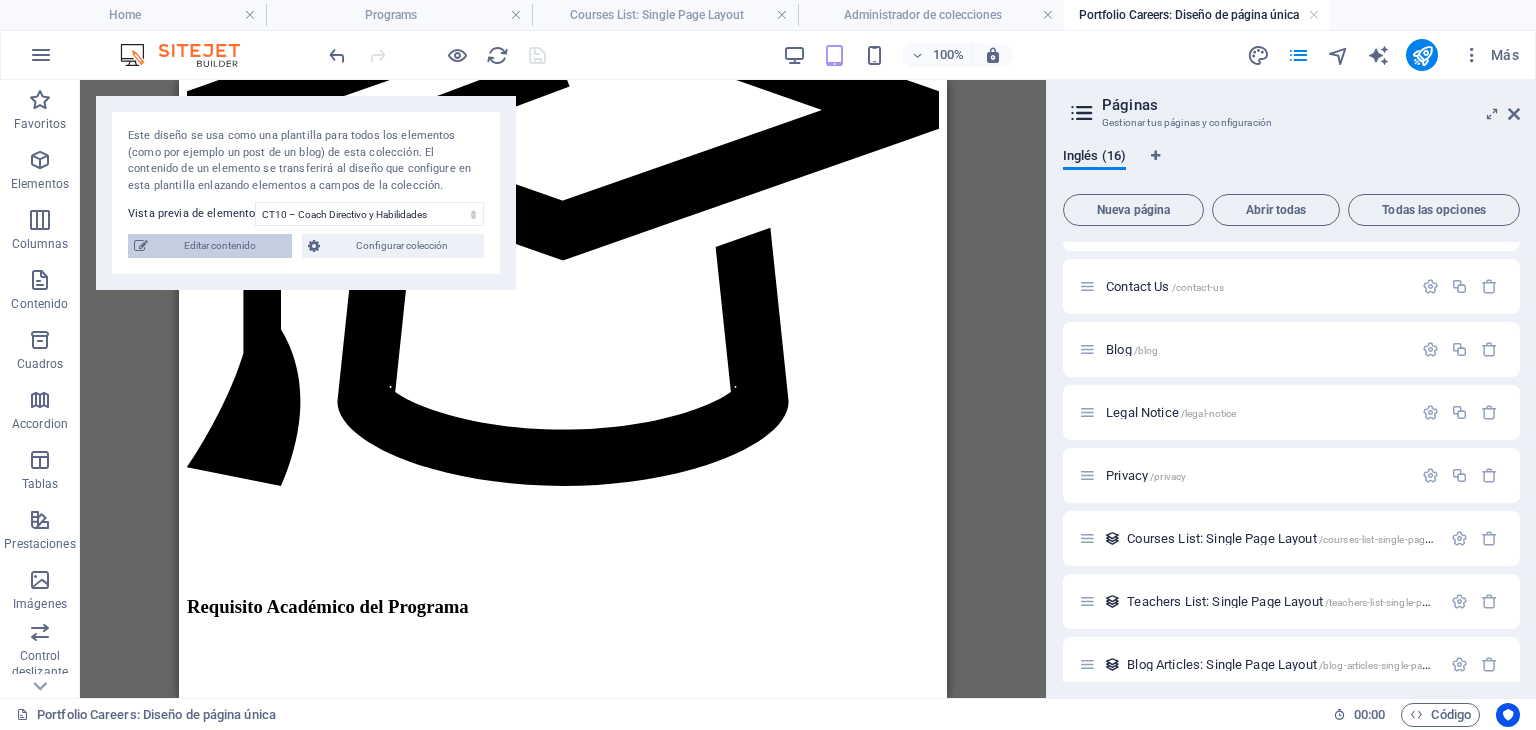 click on "Editar contenido" at bounding box center [220, 246] 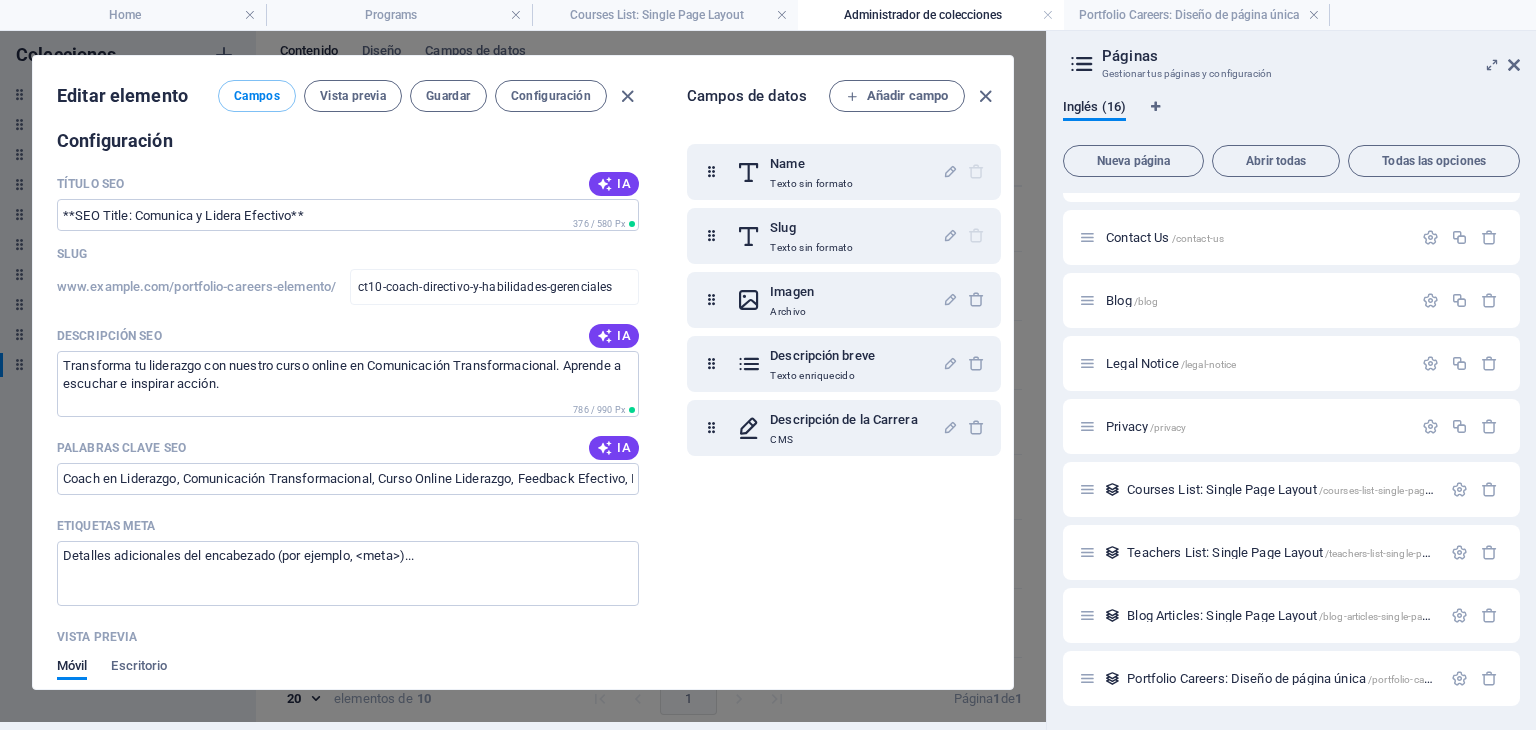 scroll, scrollTop: 0, scrollLeft: 0, axis: both 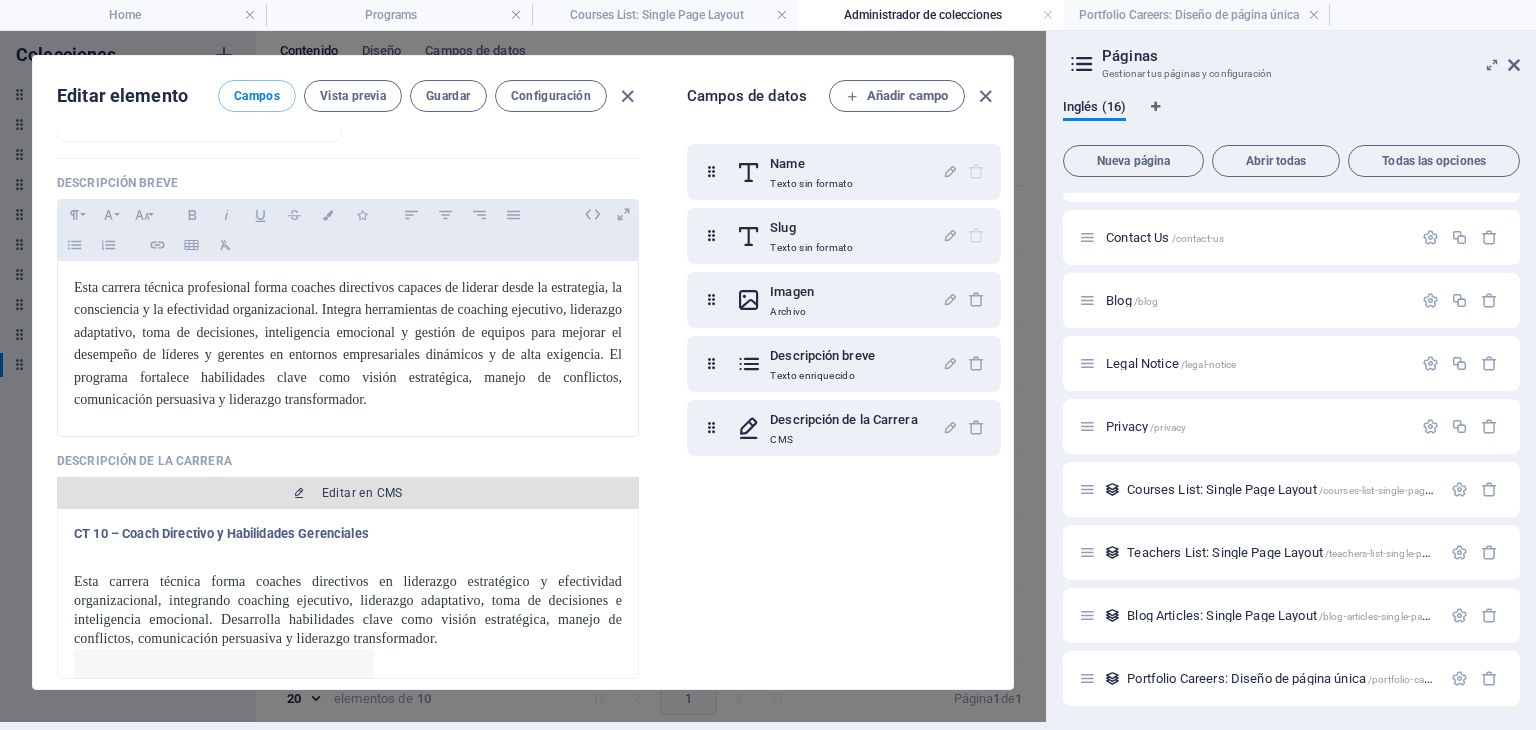 click on "Editar en CMS" at bounding box center (348, 493) 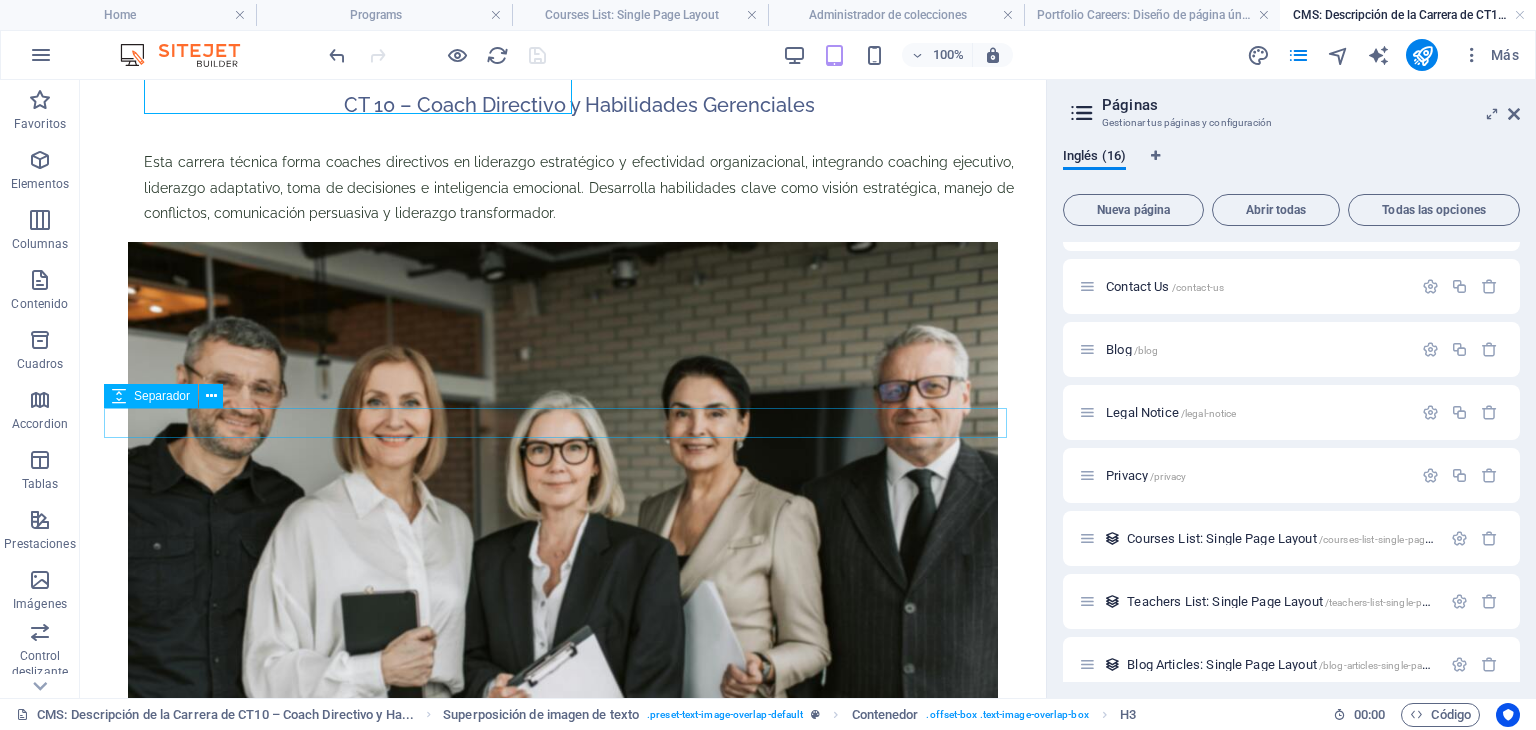 scroll, scrollTop: 200, scrollLeft: 0, axis: vertical 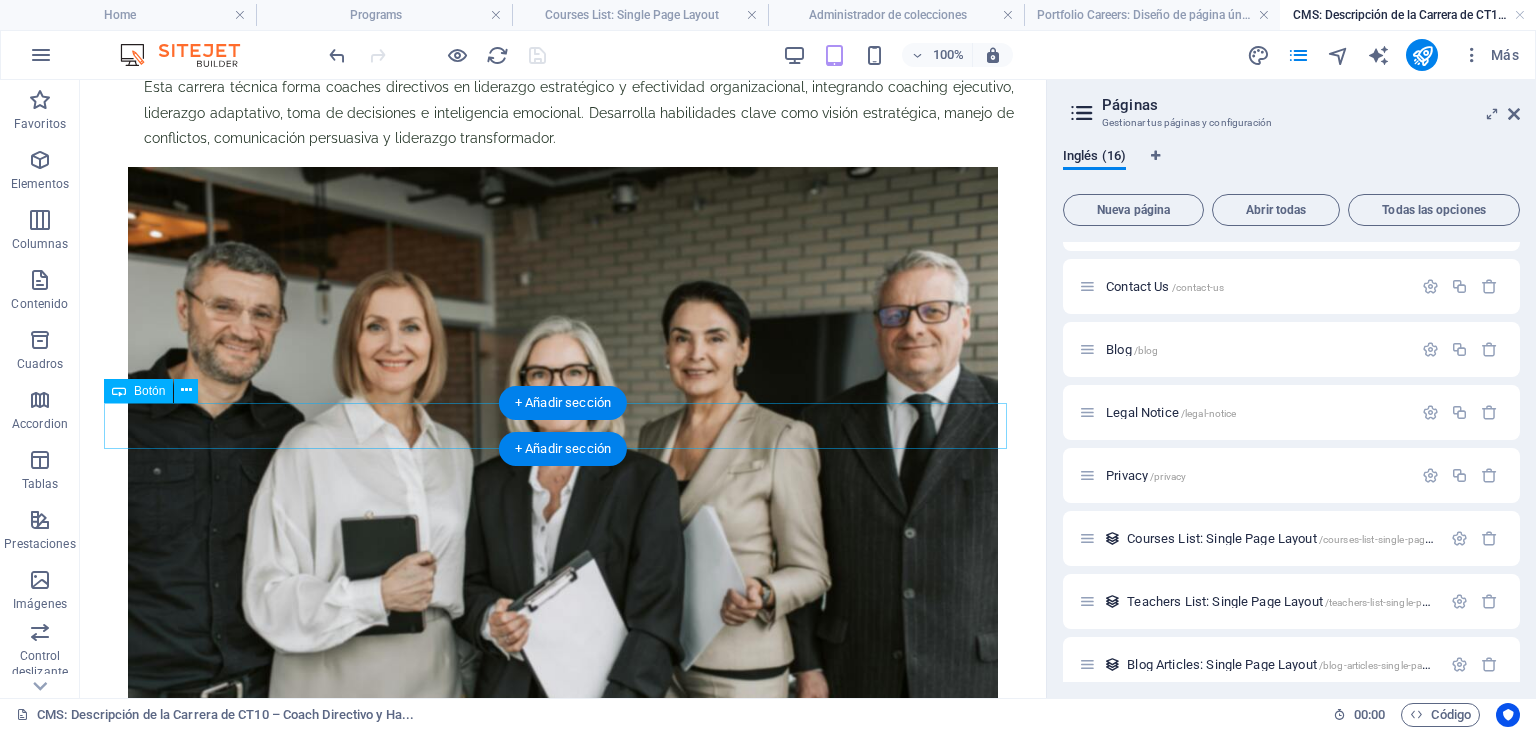 click on "comprar ahora" at bounding box center (563, 888) 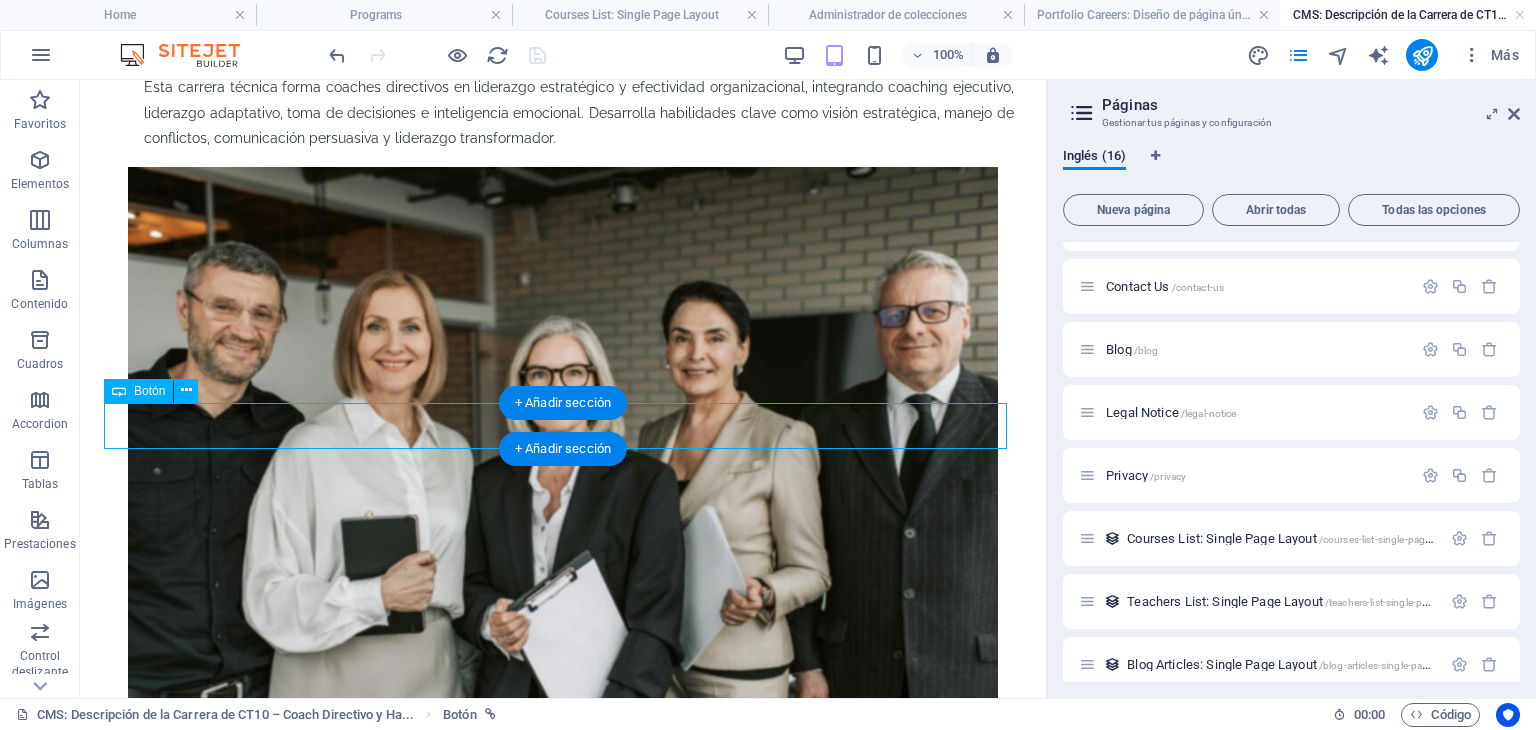 click on "comprar ahora" at bounding box center [563, 888] 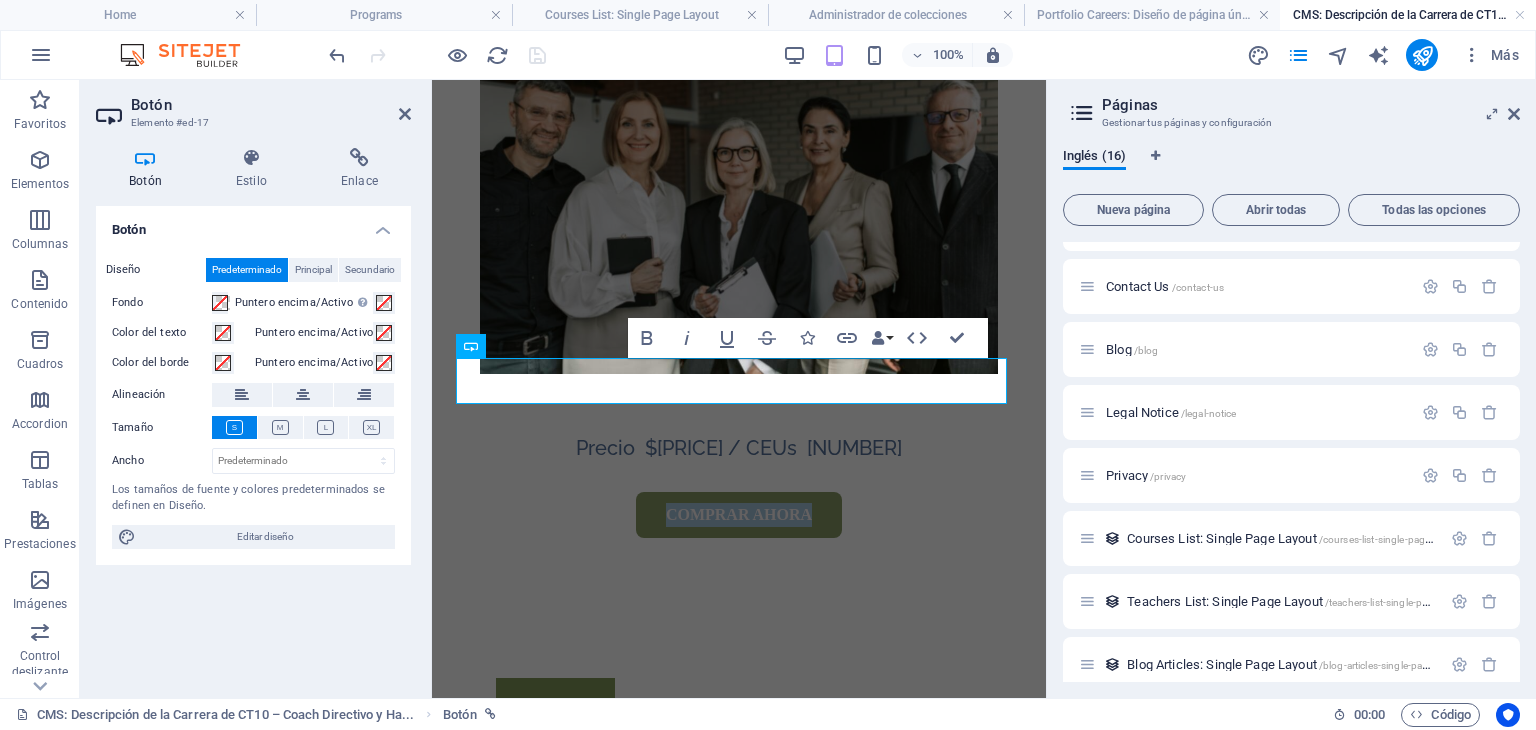 scroll, scrollTop: 393, scrollLeft: 0, axis: vertical 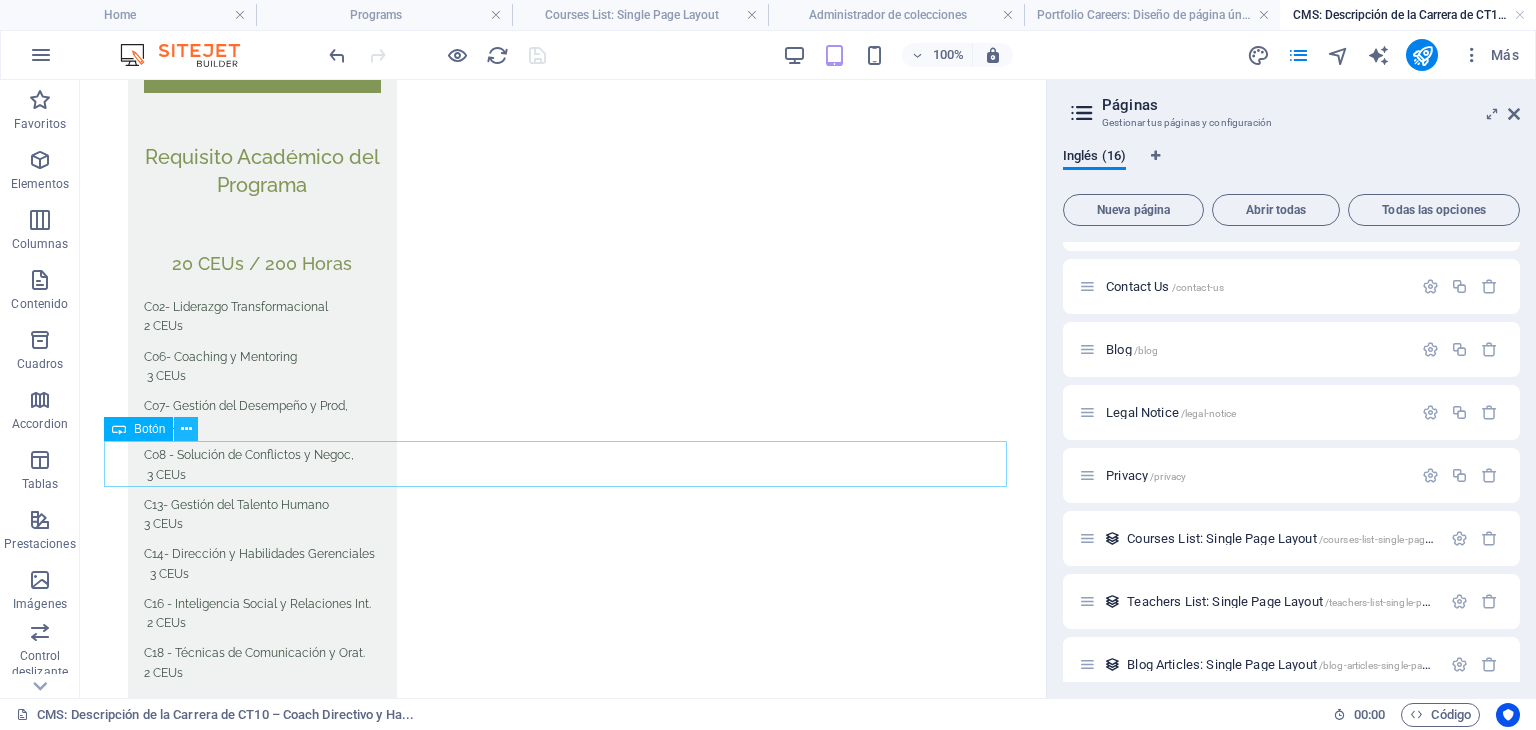 click at bounding box center [186, 429] 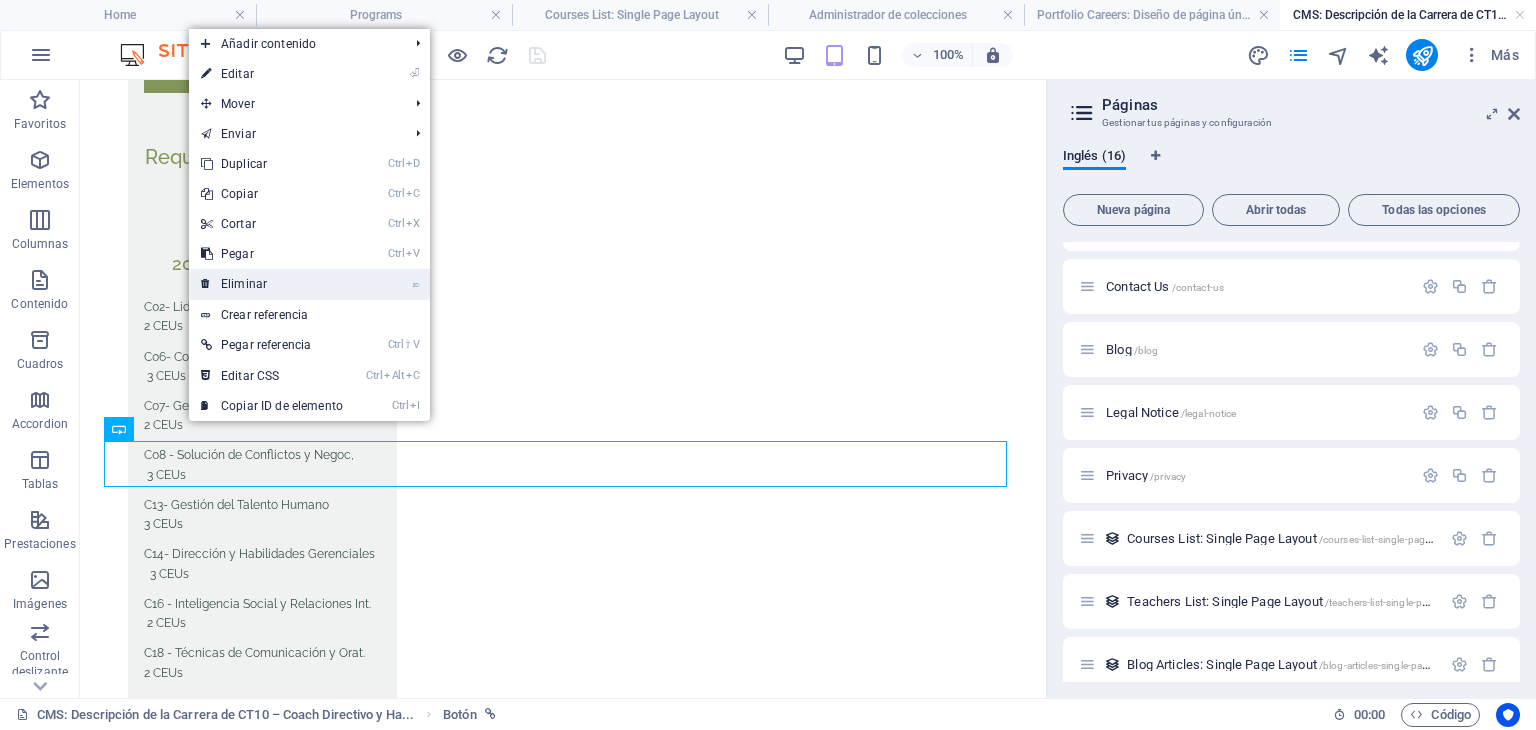 click on "⌦  Eliminar" at bounding box center [272, 284] 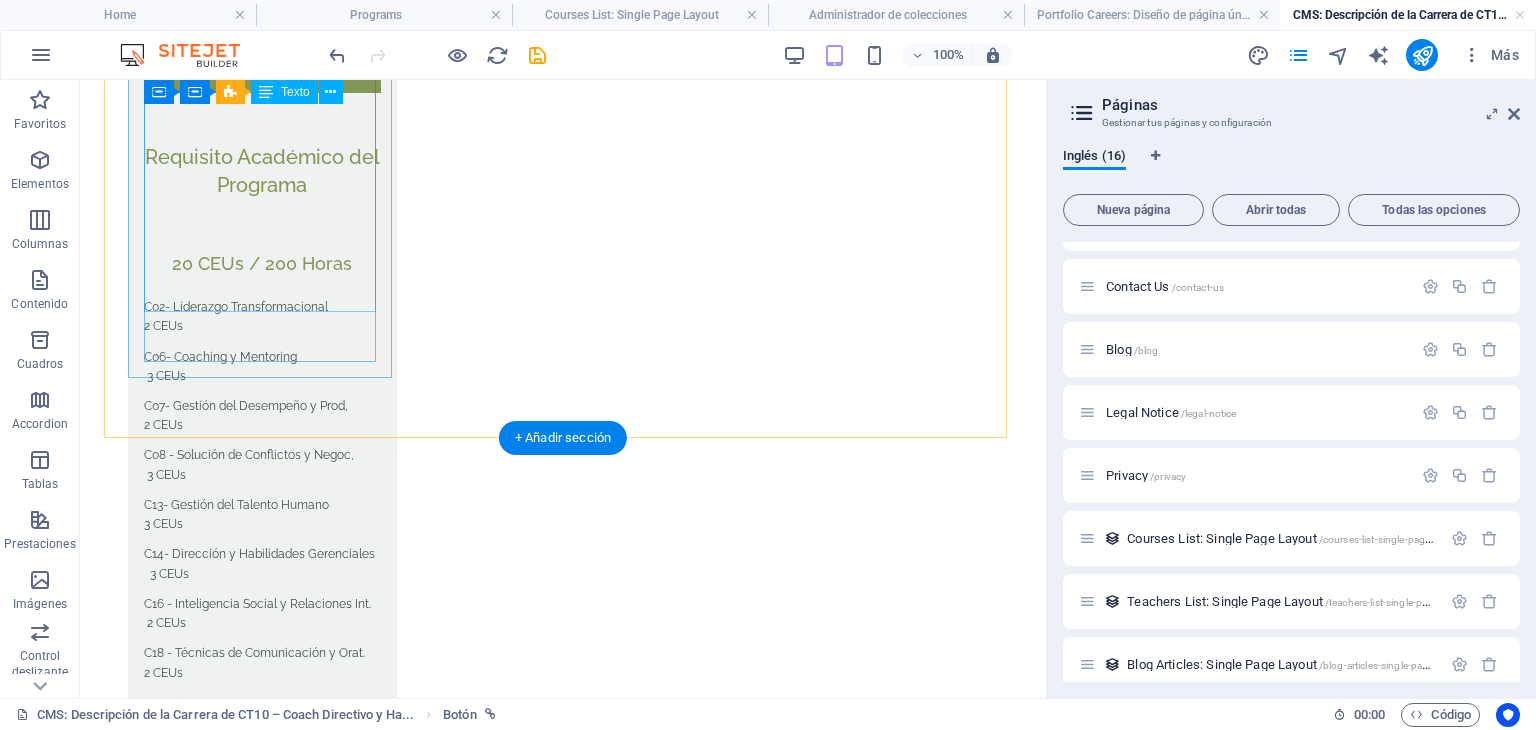 scroll, scrollTop: 1184, scrollLeft: 0, axis: vertical 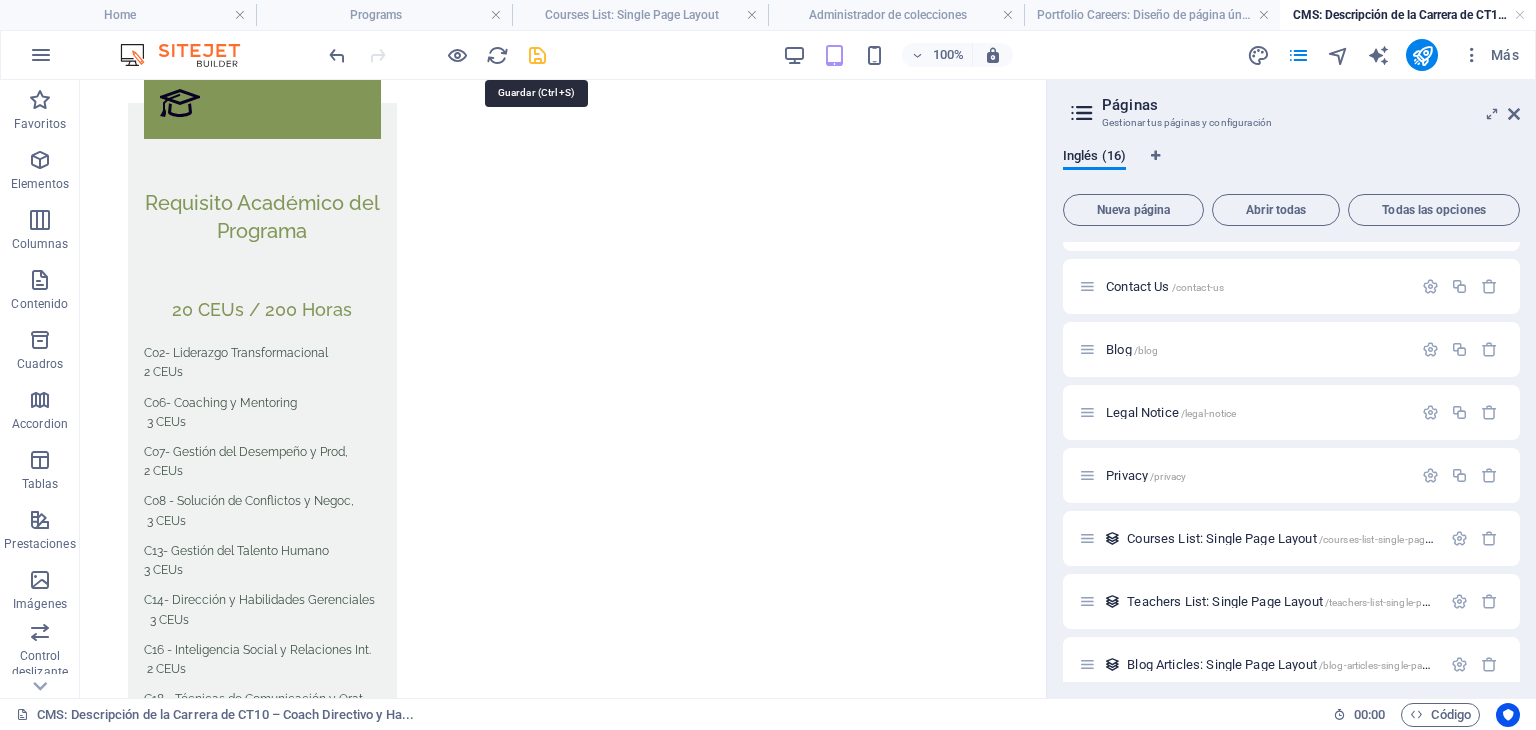 drag, startPoint x: 528, startPoint y: 46, endPoint x: 956, endPoint y: 207, distance: 457.28 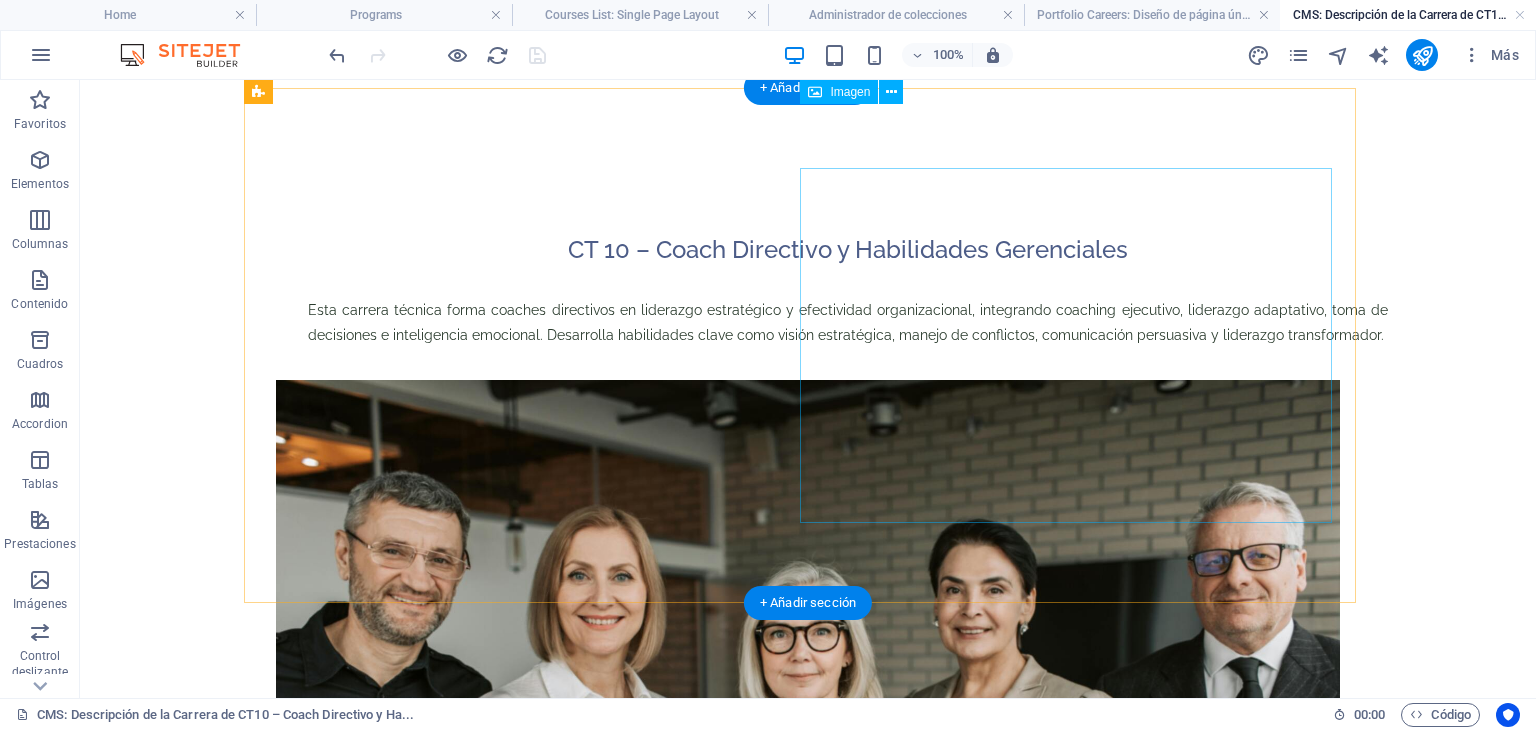 scroll, scrollTop: 0, scrollLeft: 0, axis: both 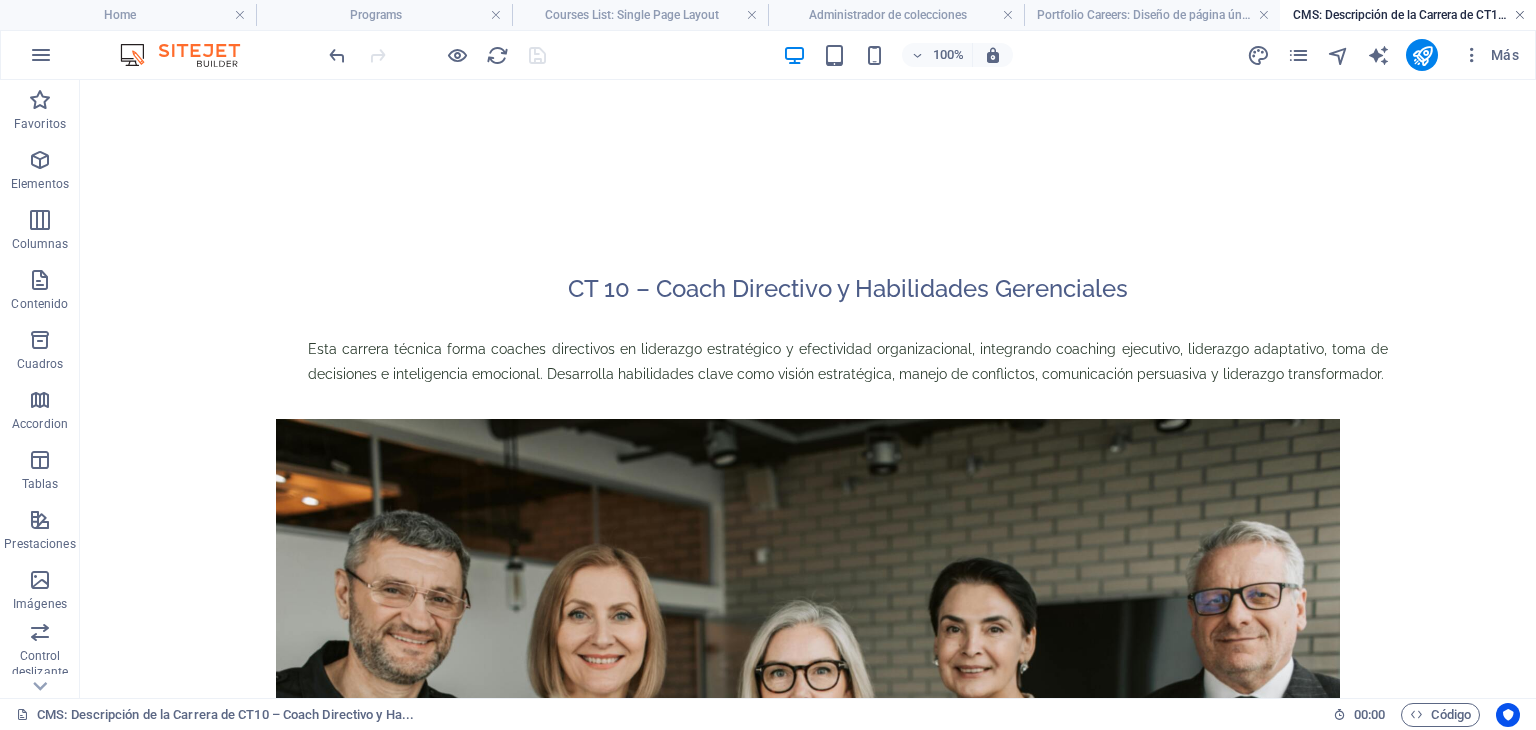click at bounding box center (1520, 15) 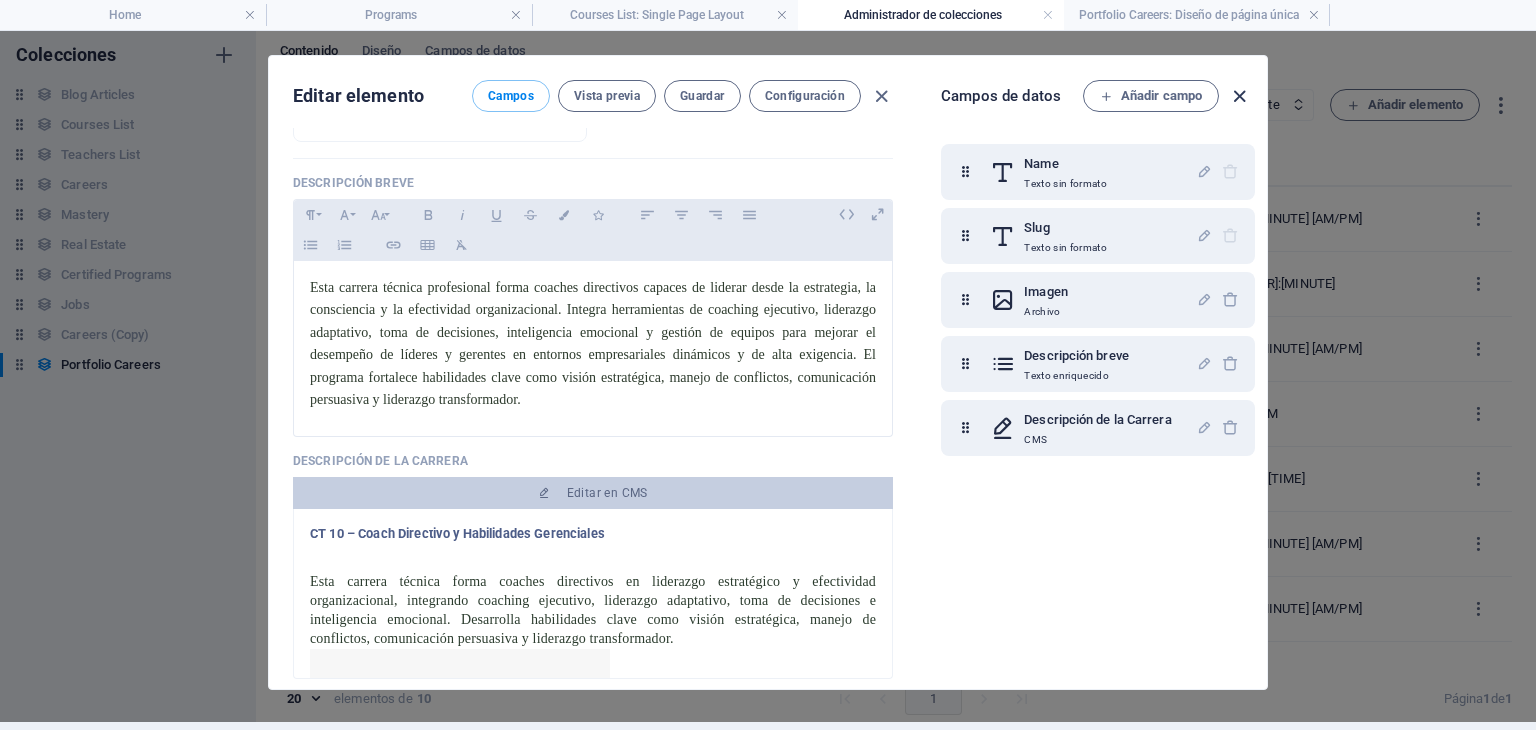 click at bounding box center [1239, 96] 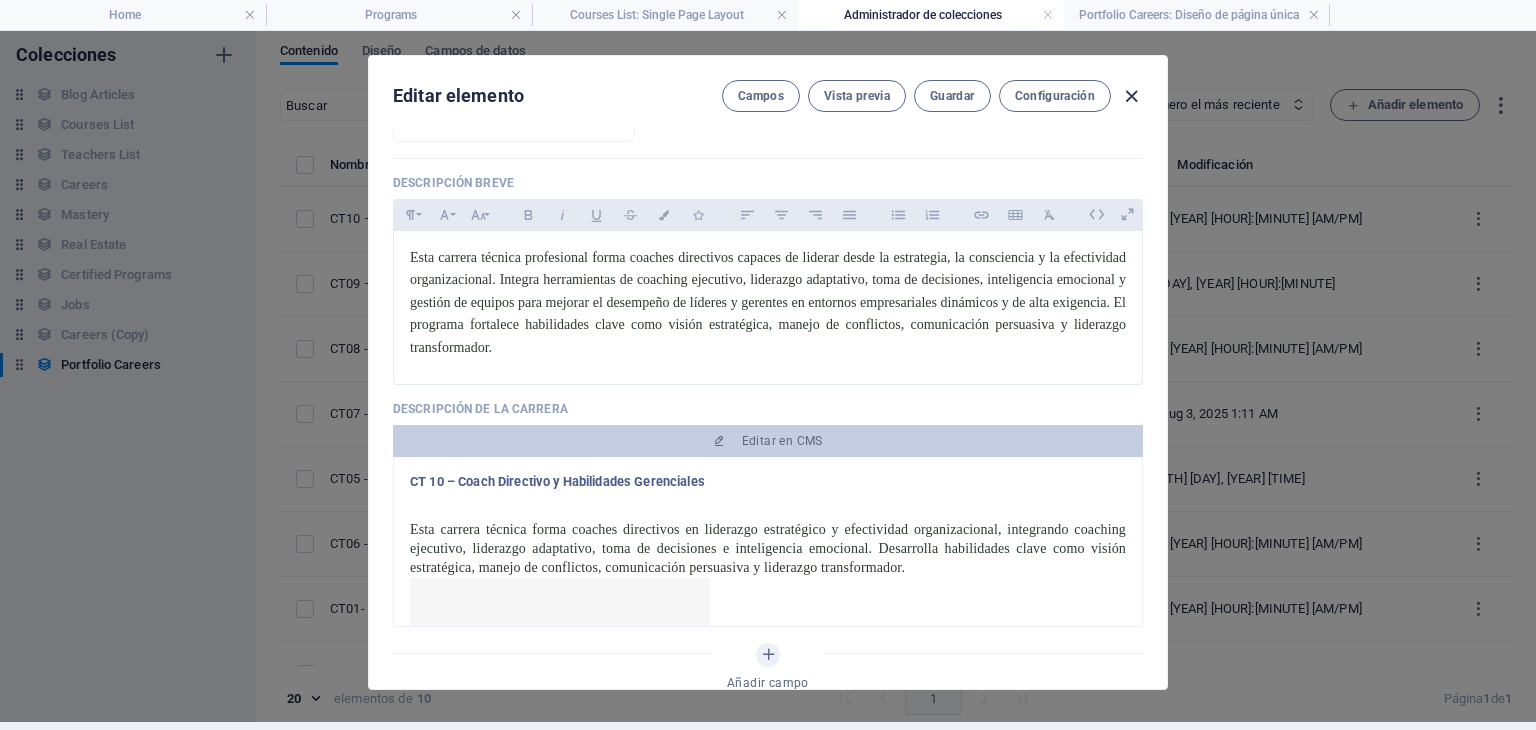 click at bounding box center (1131, 96) 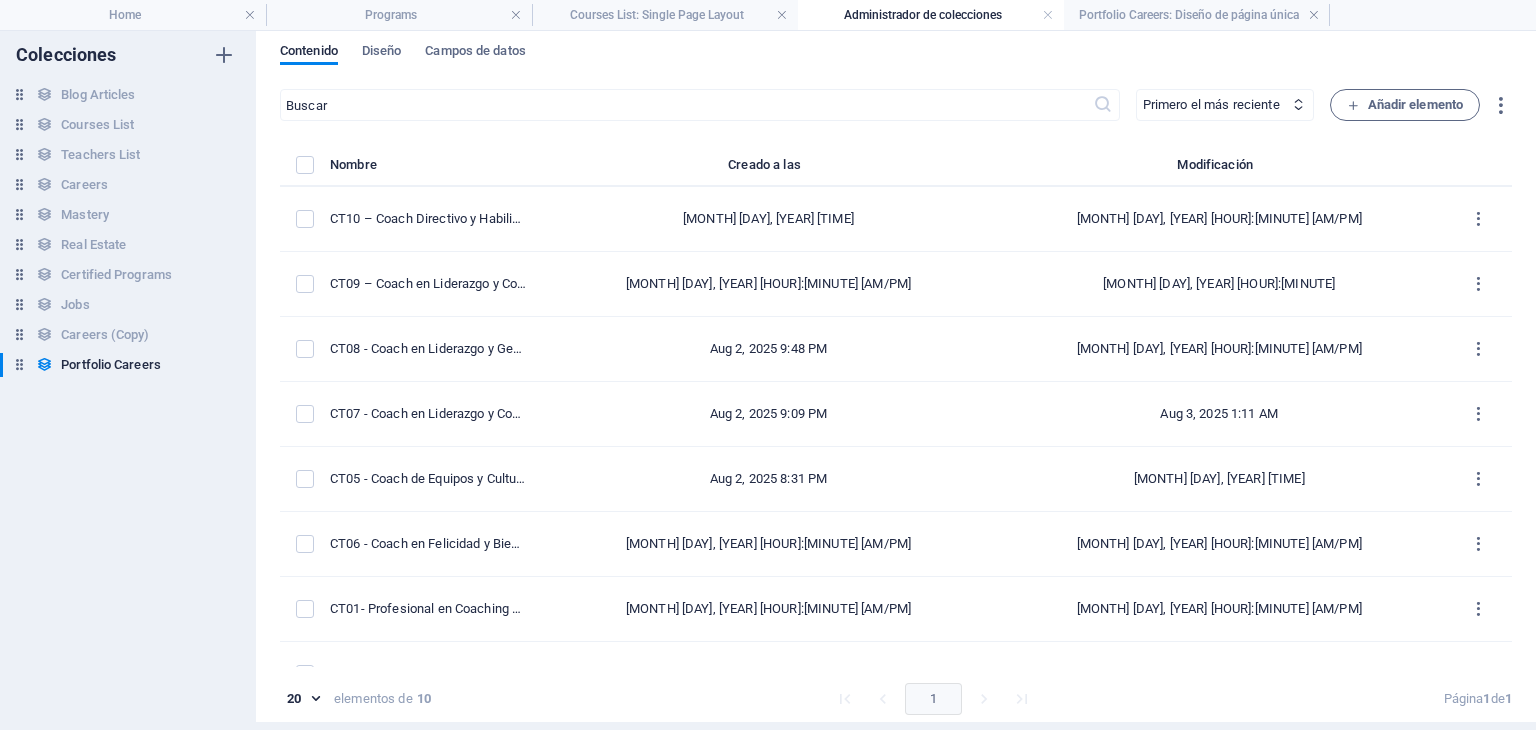 type 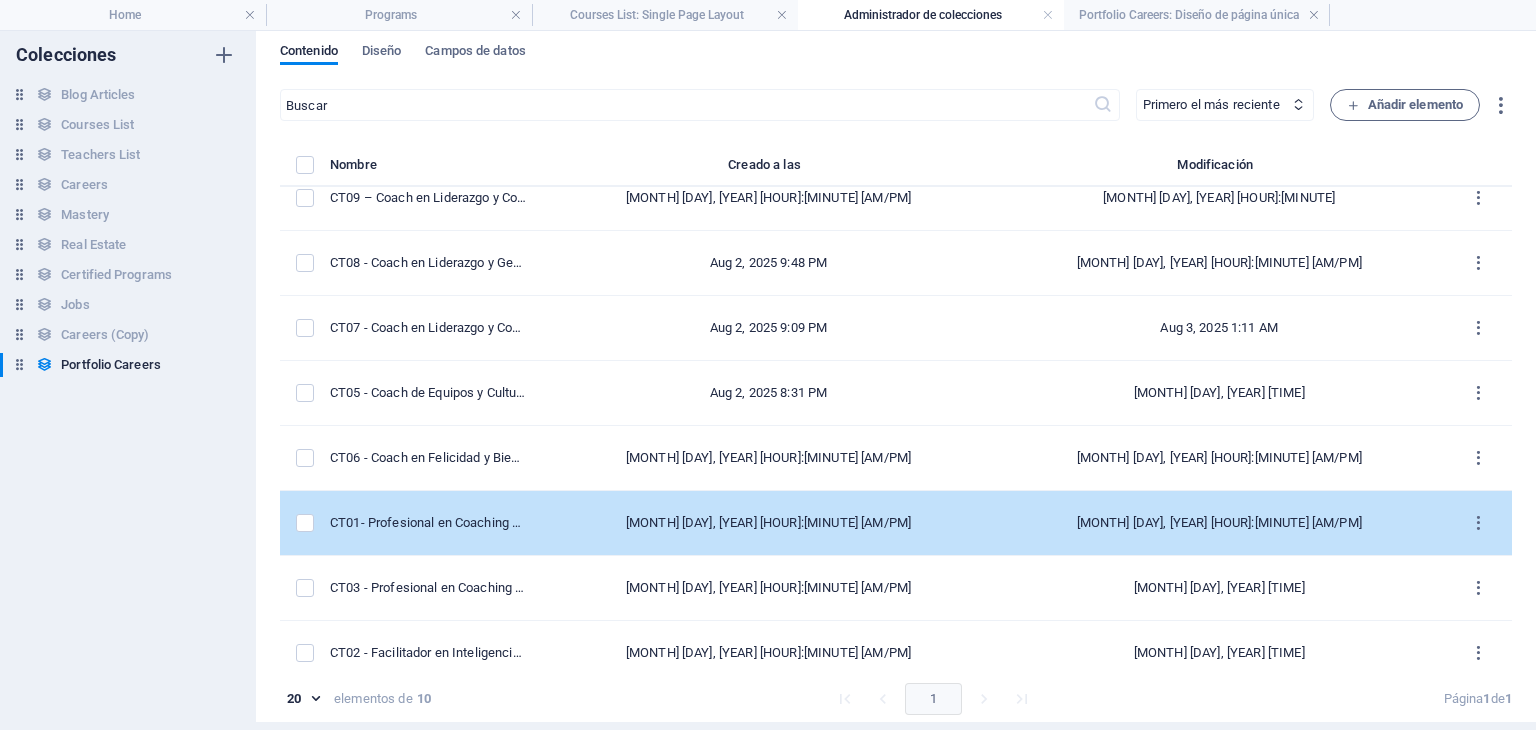 scroll, scrollTop: 168, scrollLeft: 0, axis: vertical 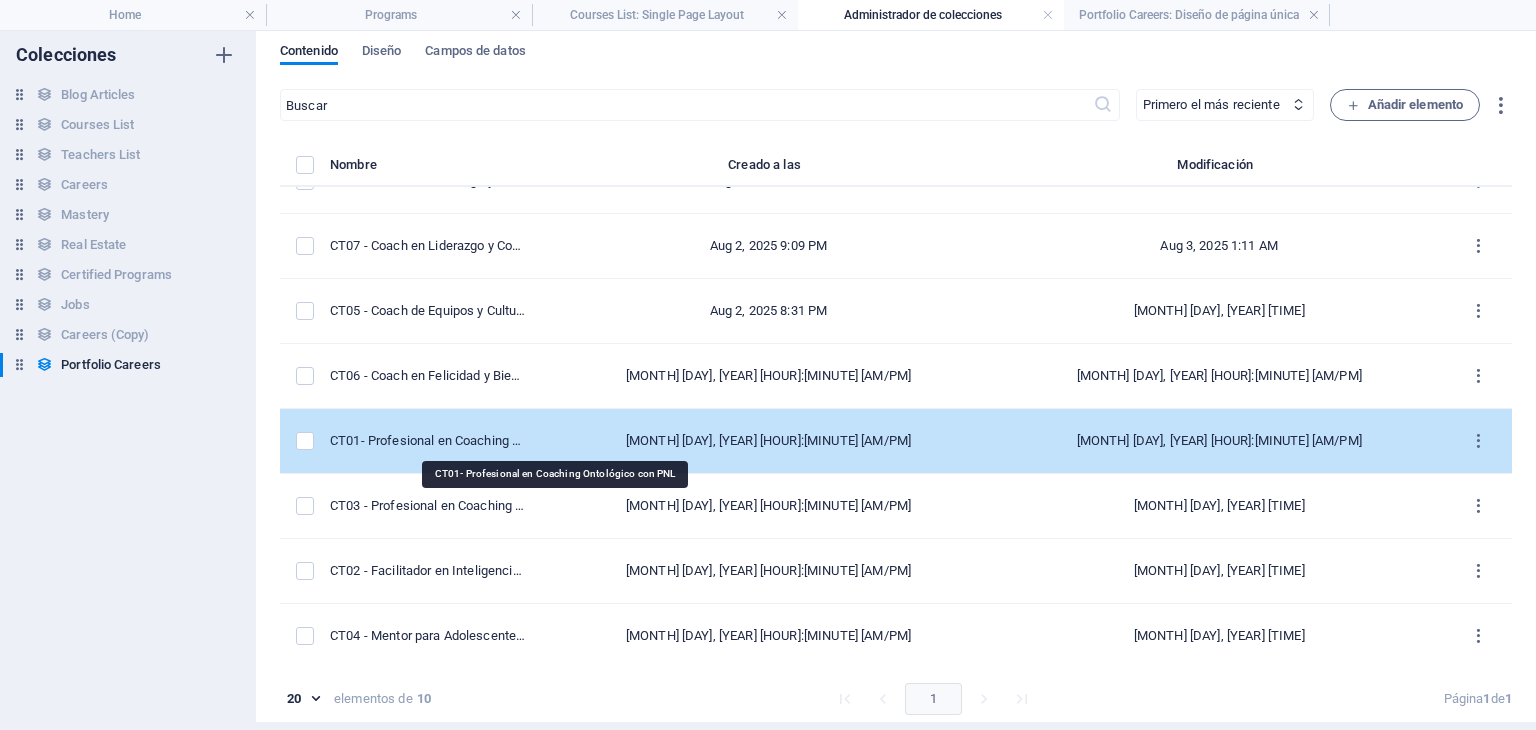 click on "CT01- Profesional en Coaching Ontológico con PNL" at bounding box center (428, 441) 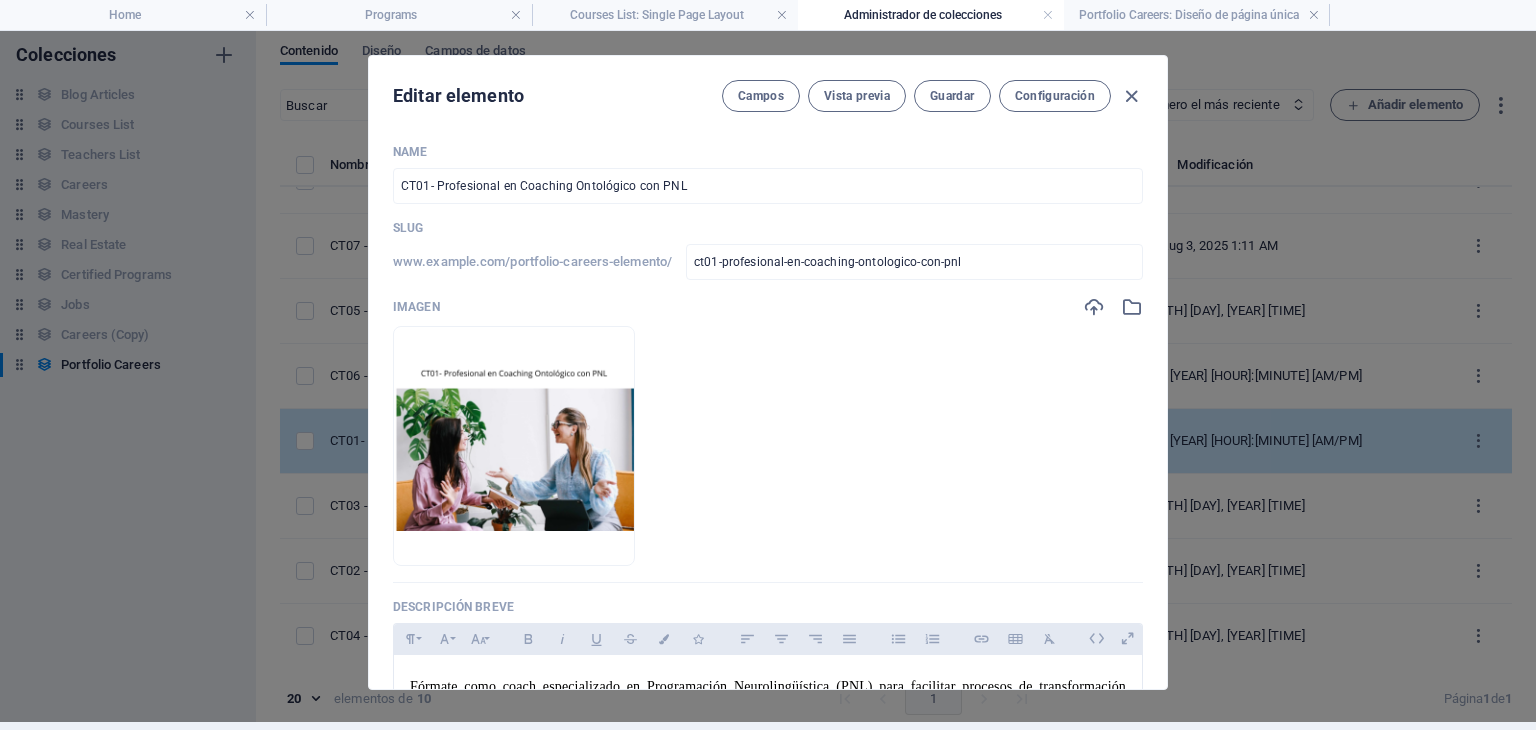 scroll, scrollTop: 0, scrollLeft: 0, axis: both 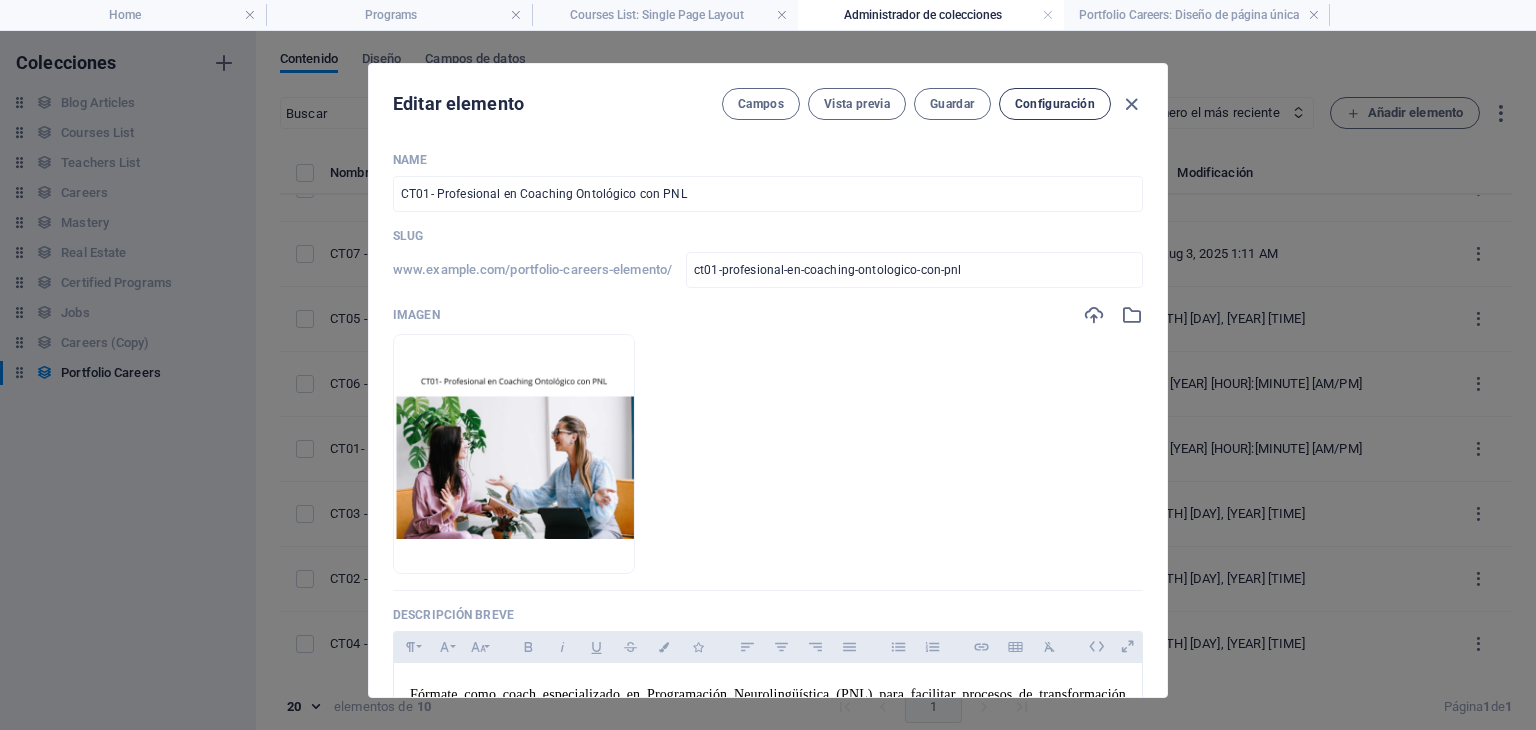 click on "Configuración" at bounding box center [1055, 104] 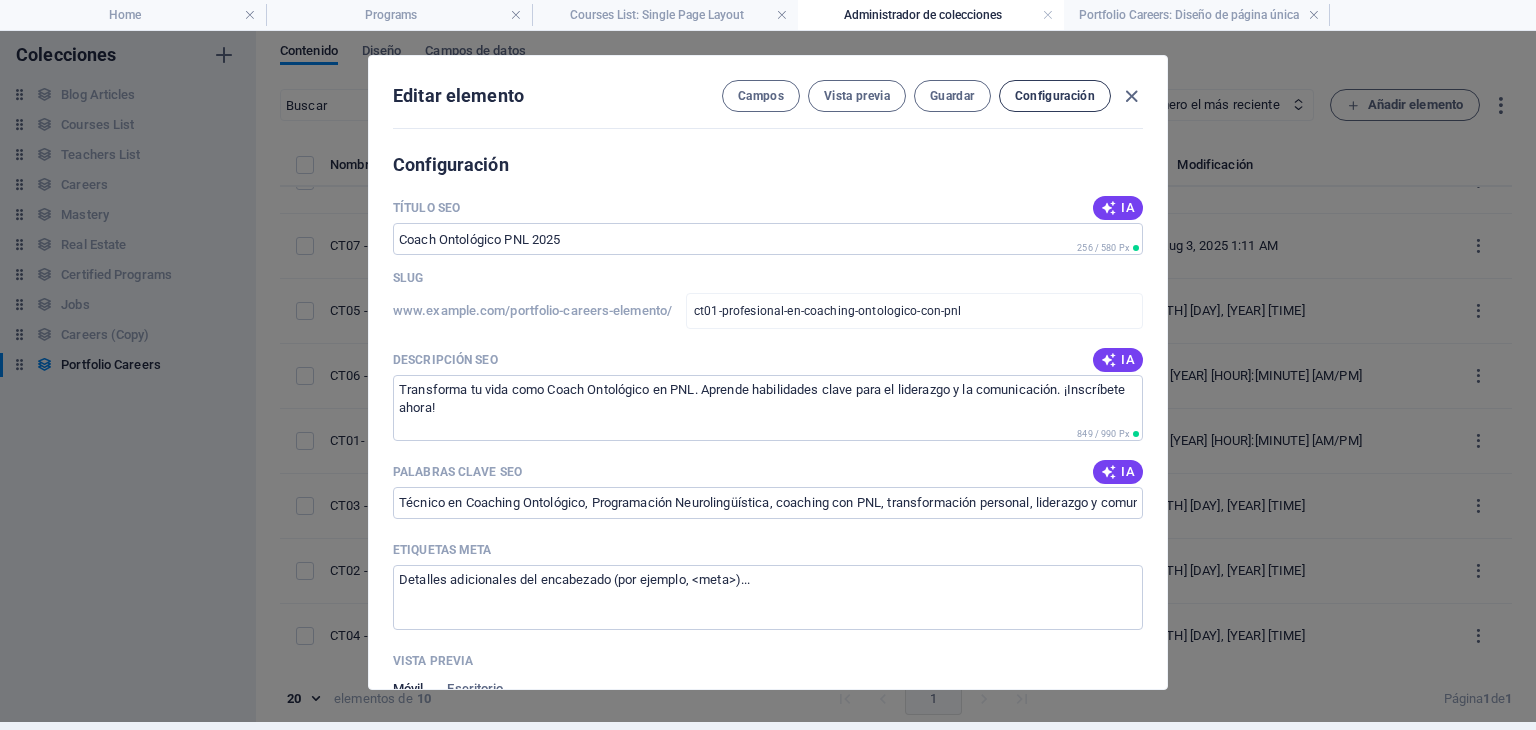 scroll, scrollTop: 1030, scrollLeft: 0, axis: vertical 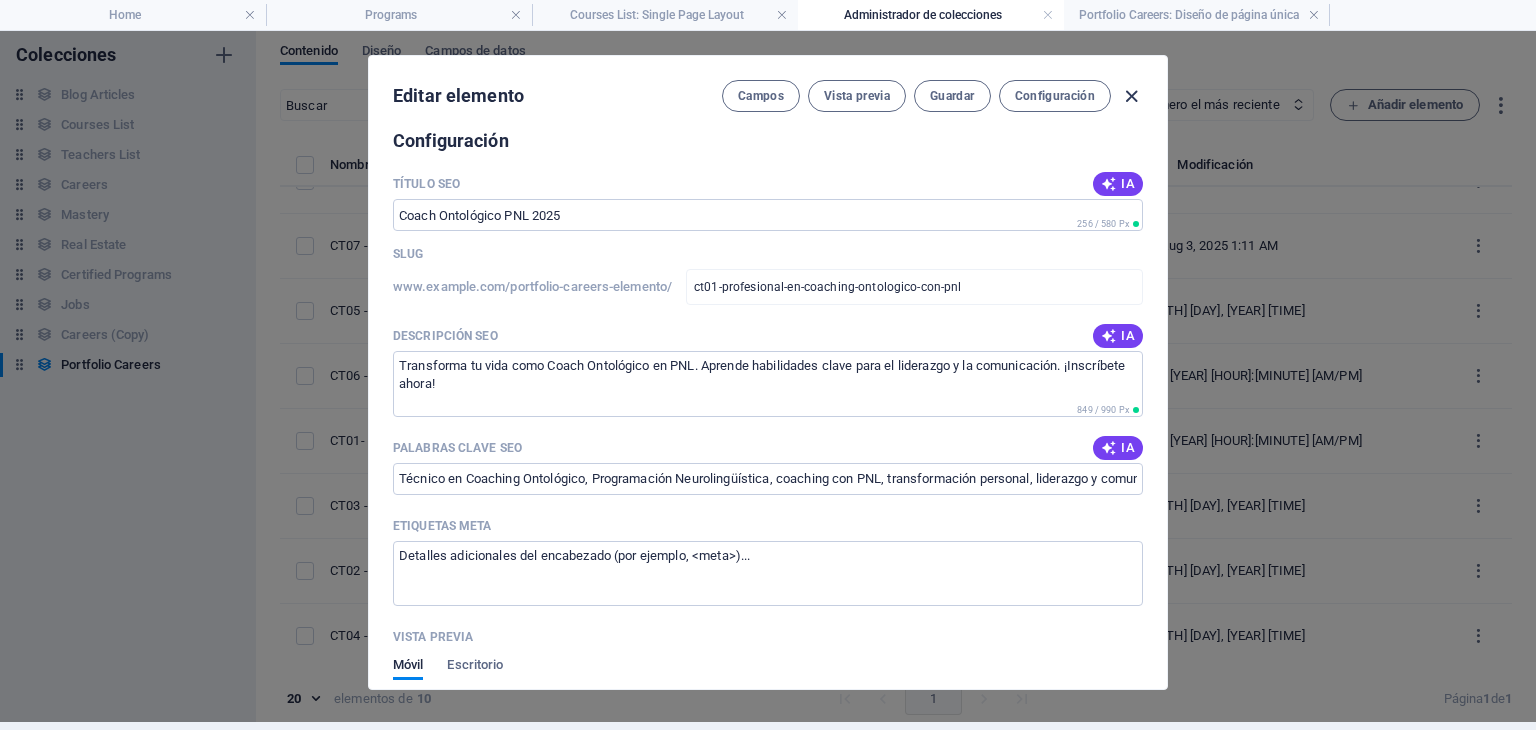 click at bounding box center [1131, 96] 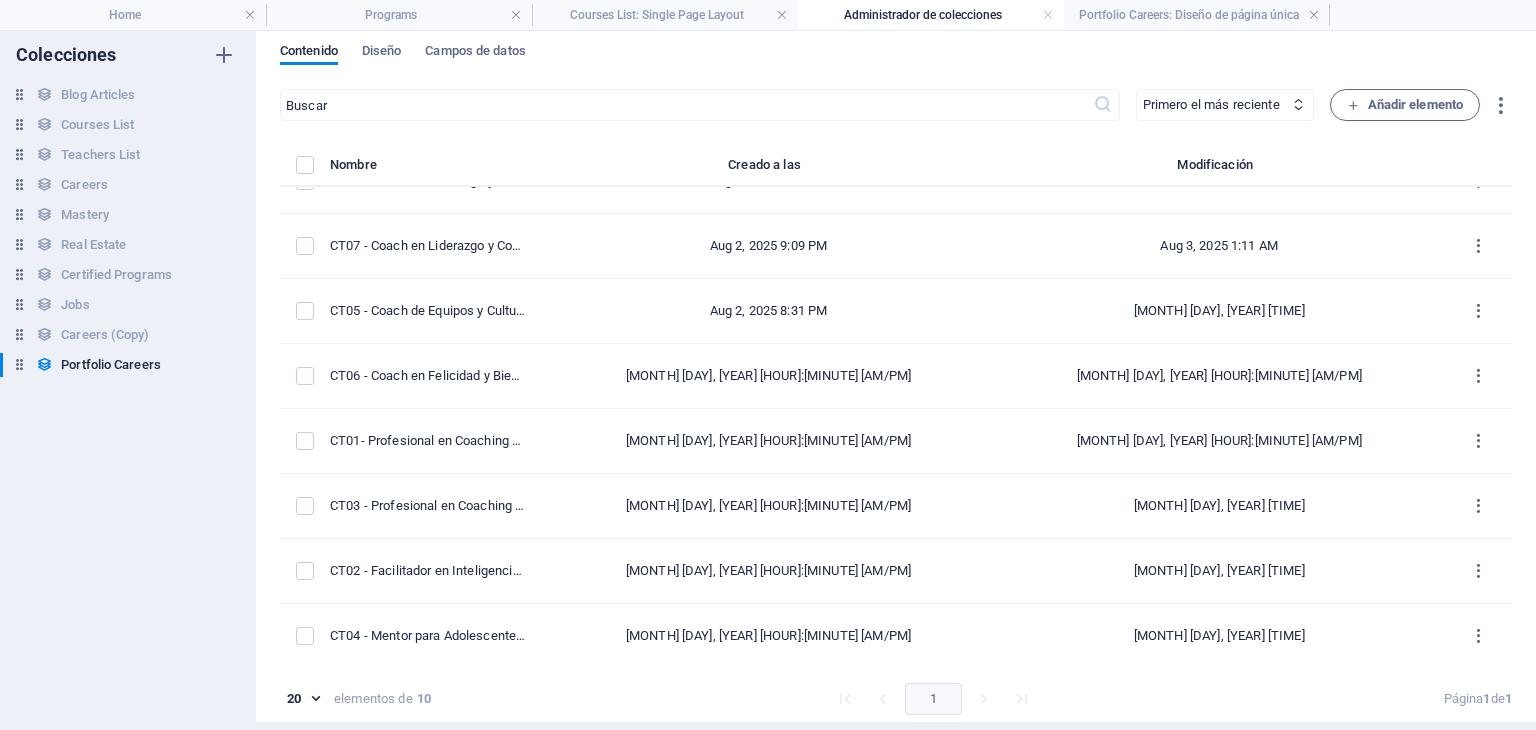 scroll, scrollTop: 0, scrollLeft: 0, axis: both 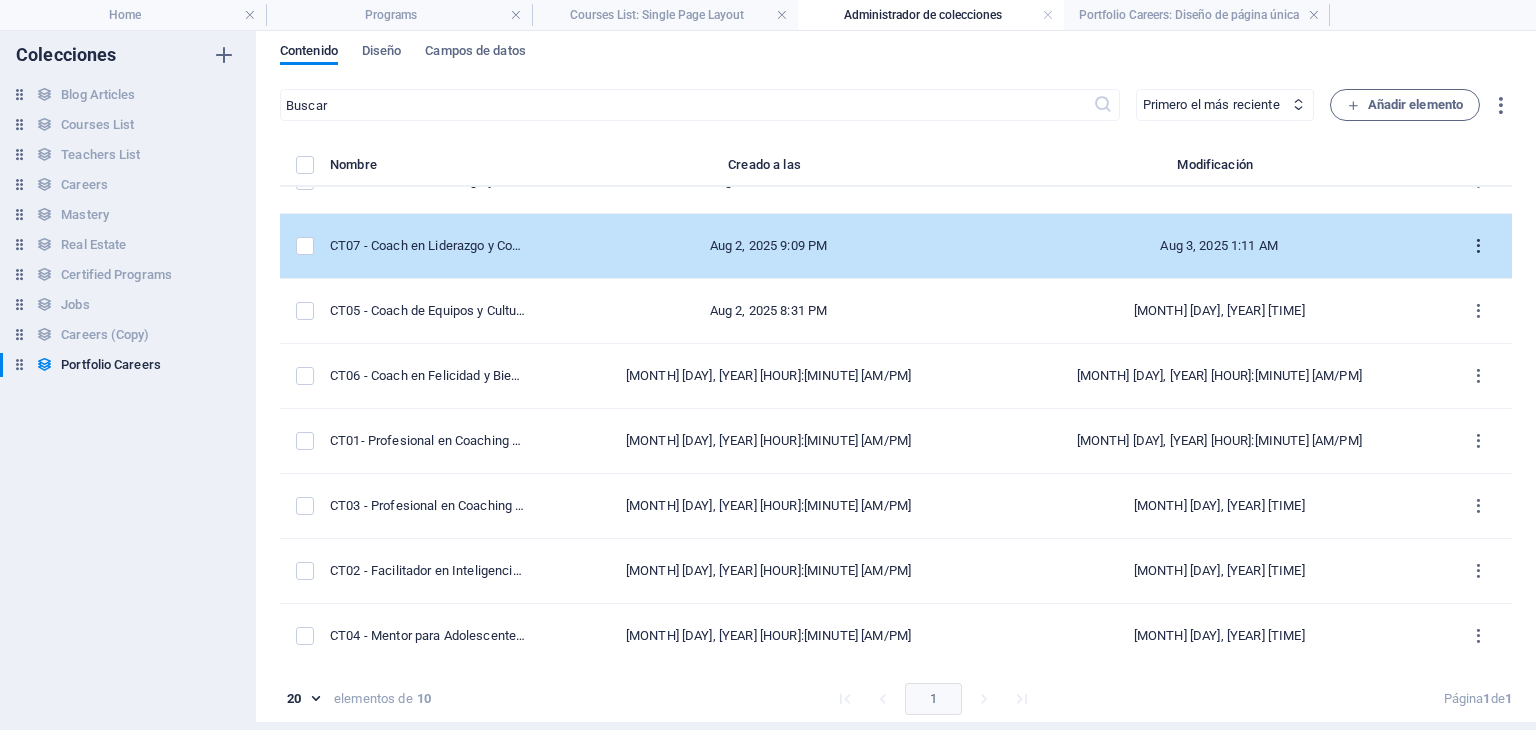 click at bounding box center (1478, 246) 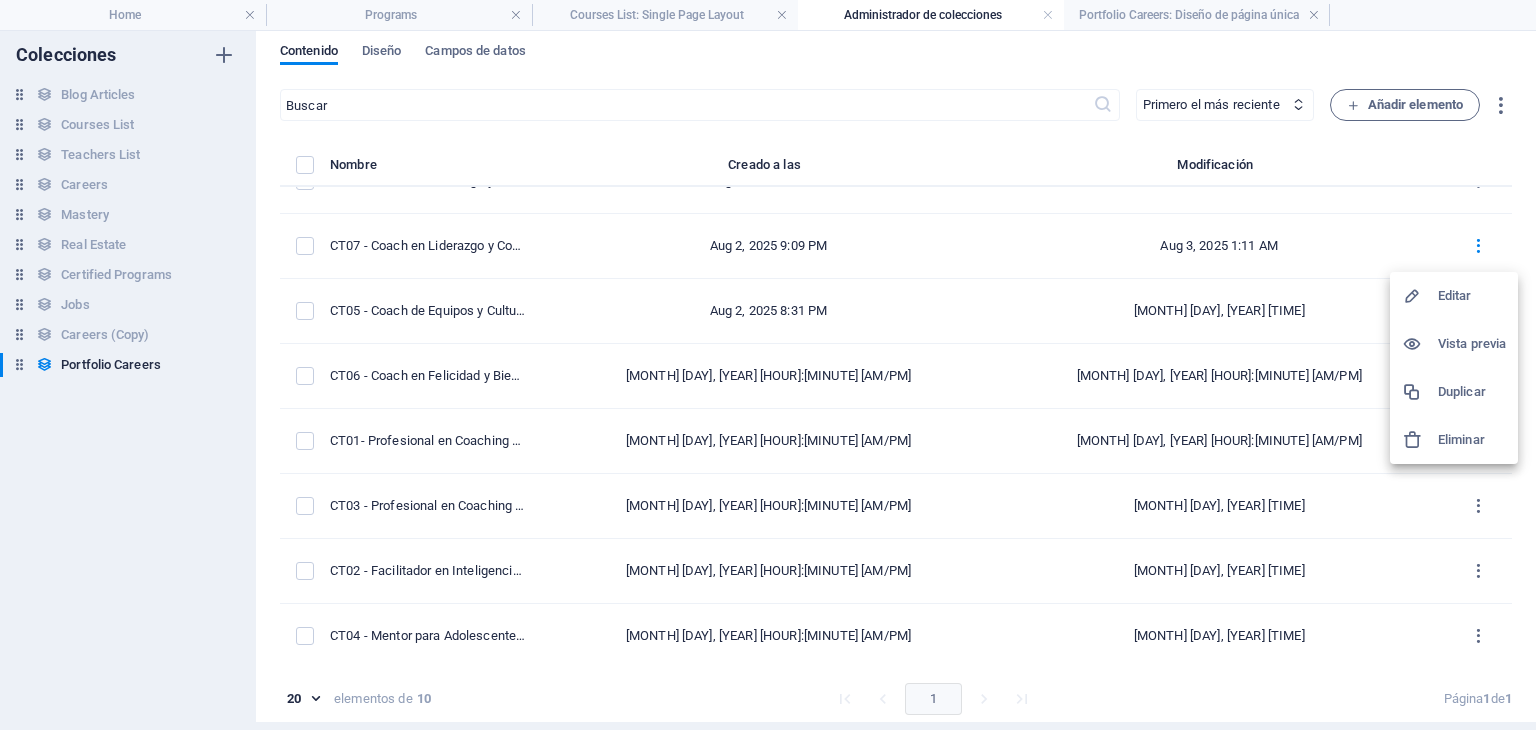 click on "Vista previa" at bounding box center (1472, 344) 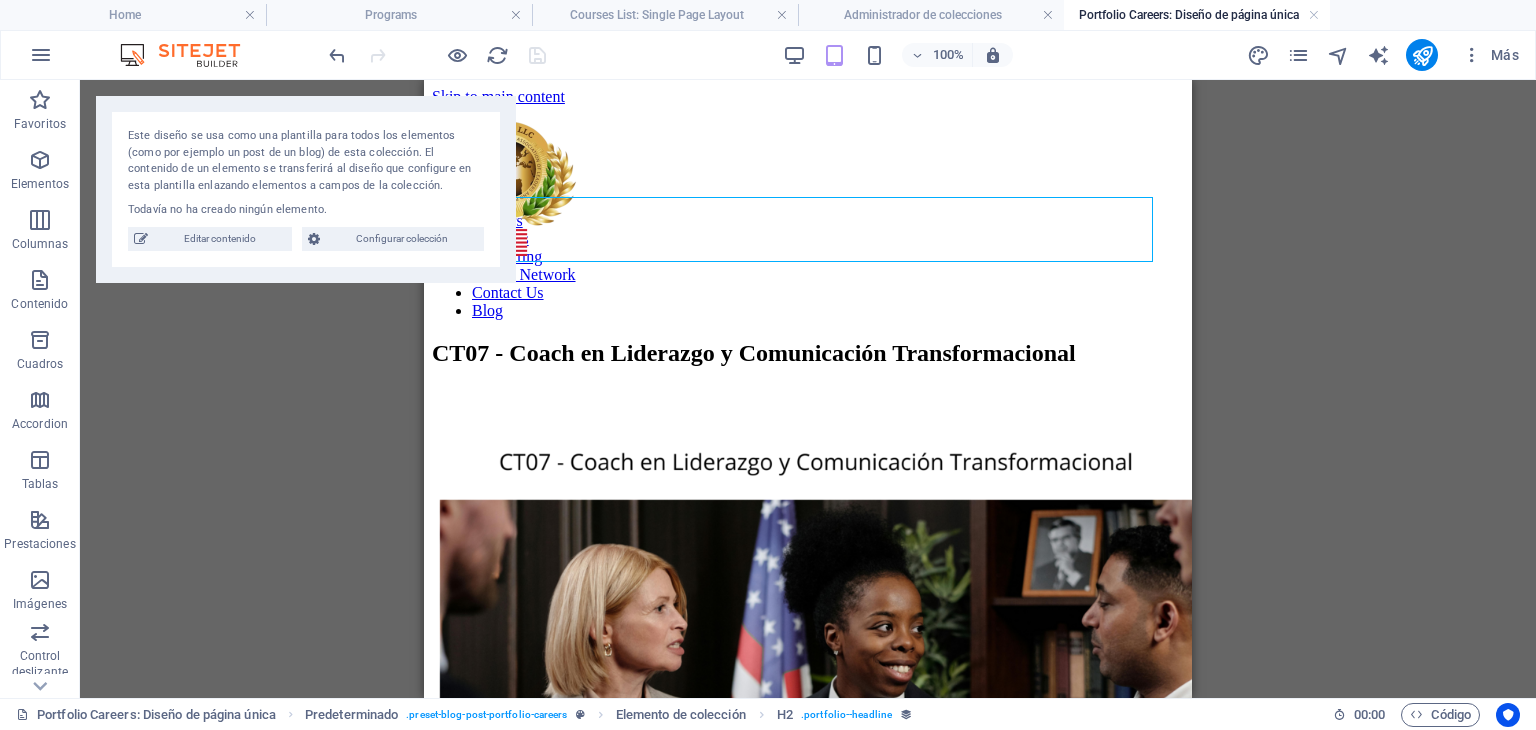 scroll, scrollTop: 0, scrollLeft: 0, axis: both 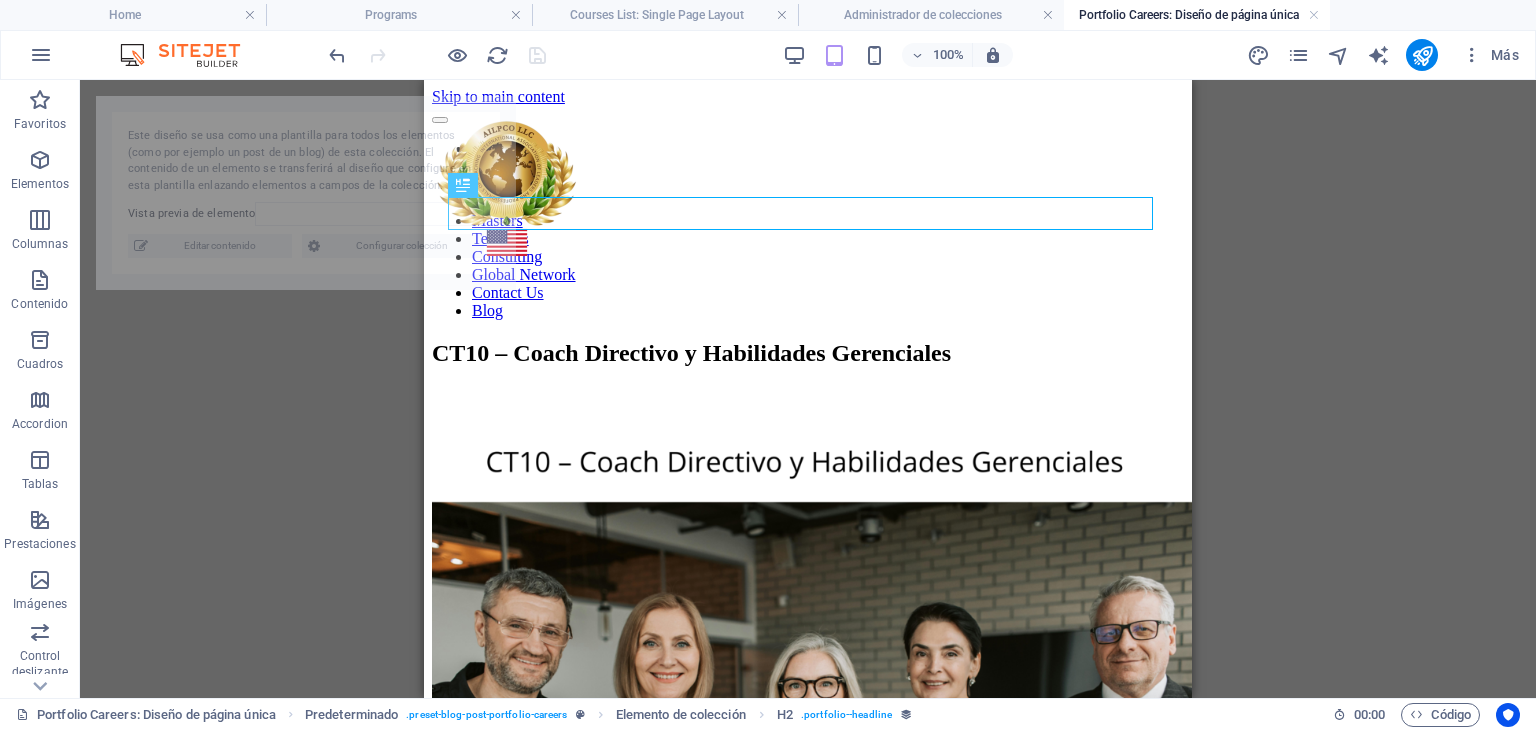 select on "688ec4c1385228365605f8f5" 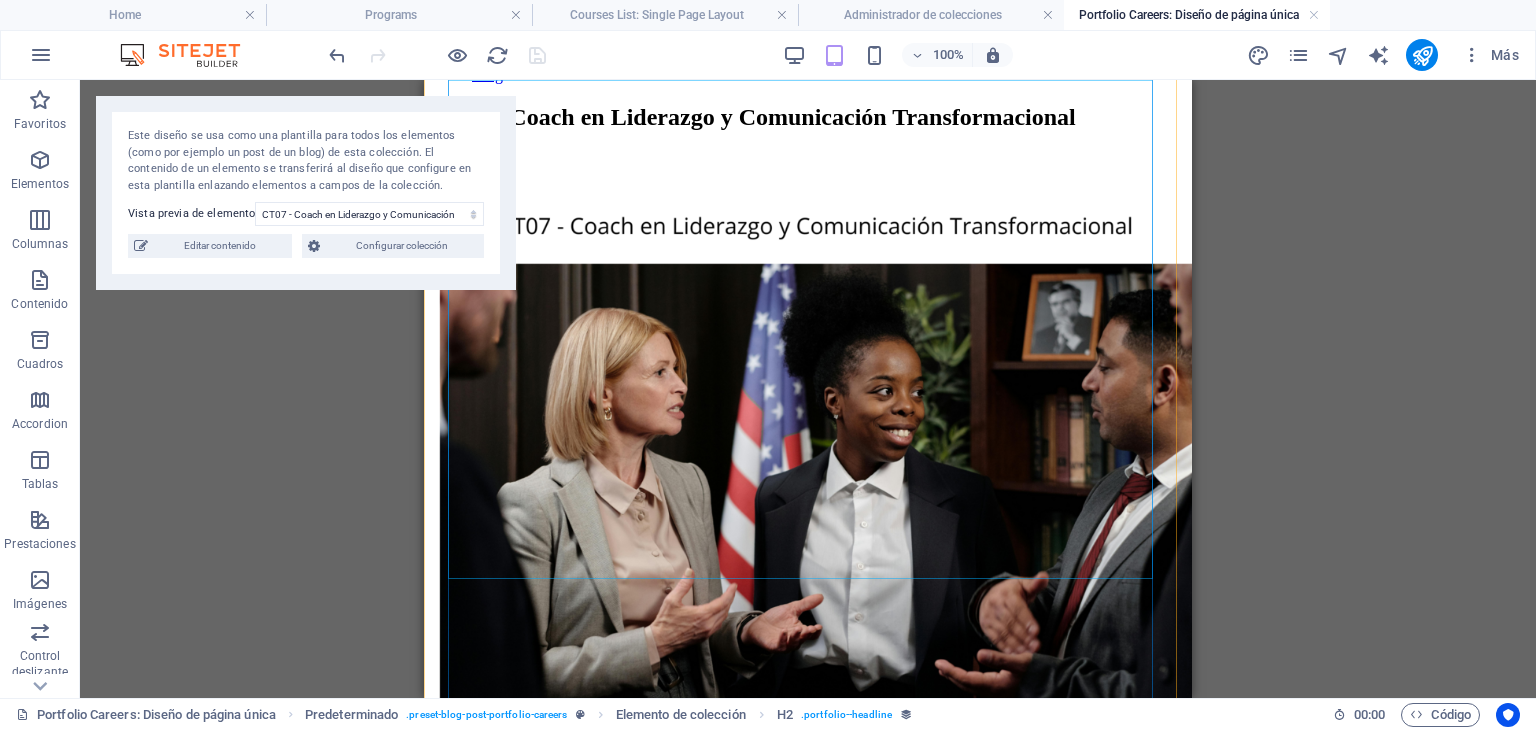 scroll, scrollTop: 300, scrollLeft: 0, axis: vertical 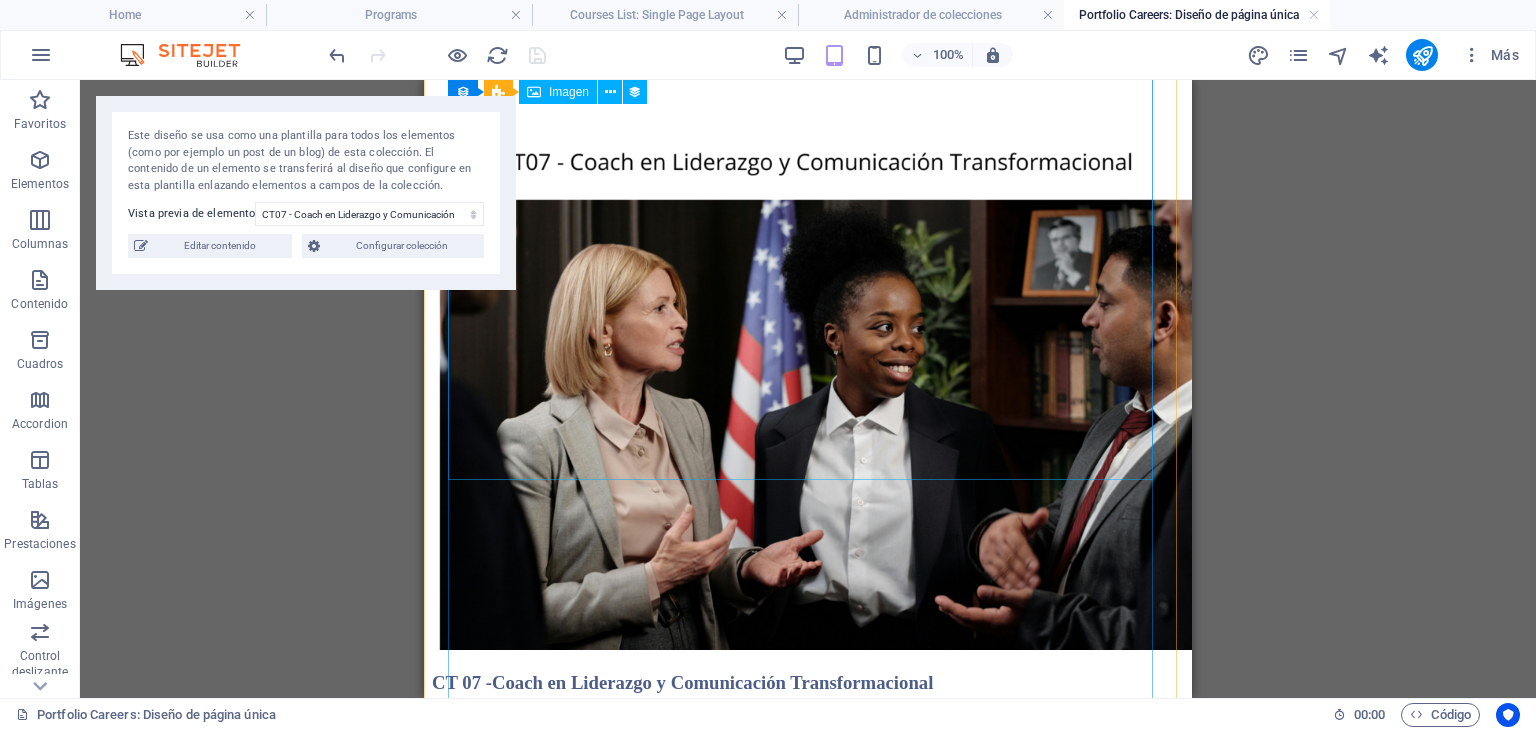 click at bounding box center (808, 380) 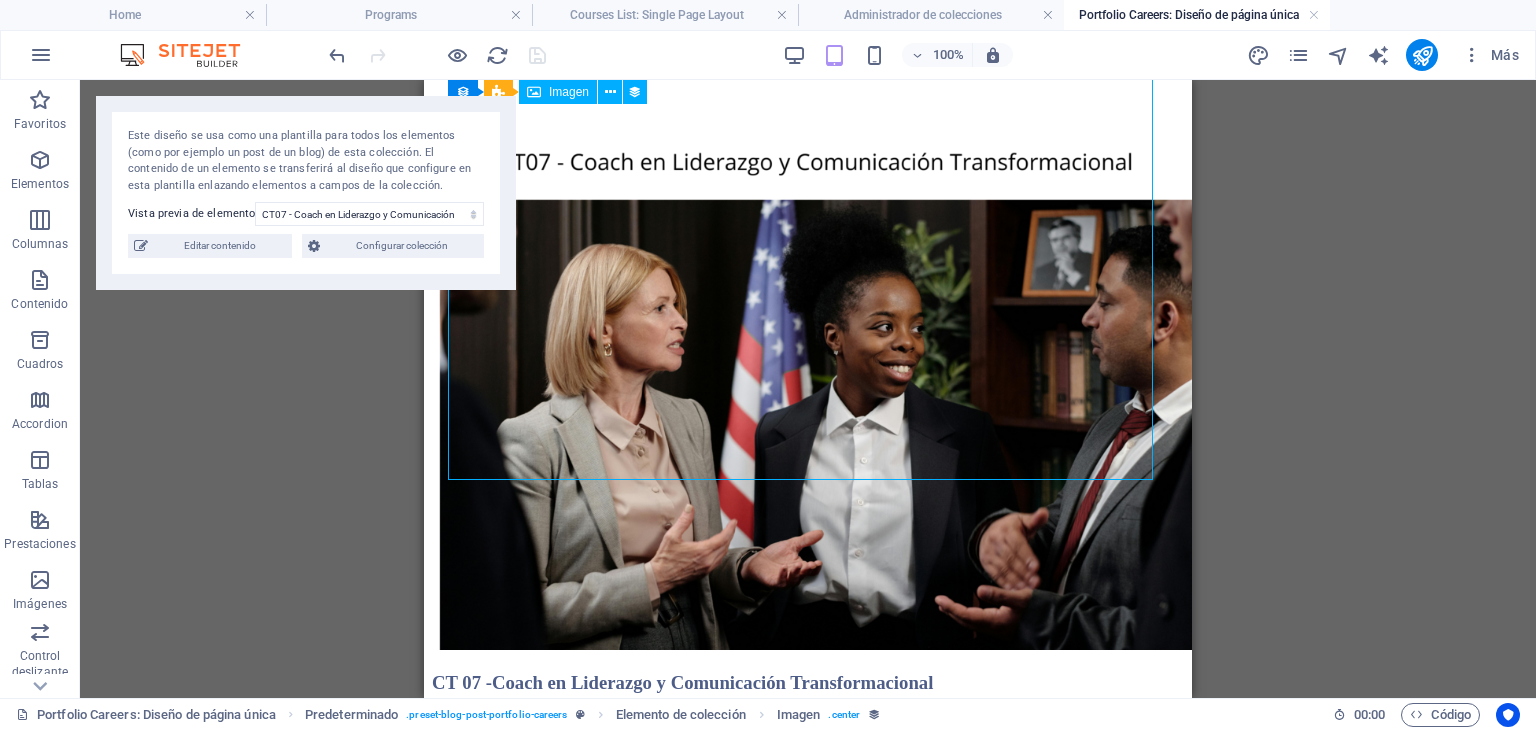 click at bounding box center [808, 380] 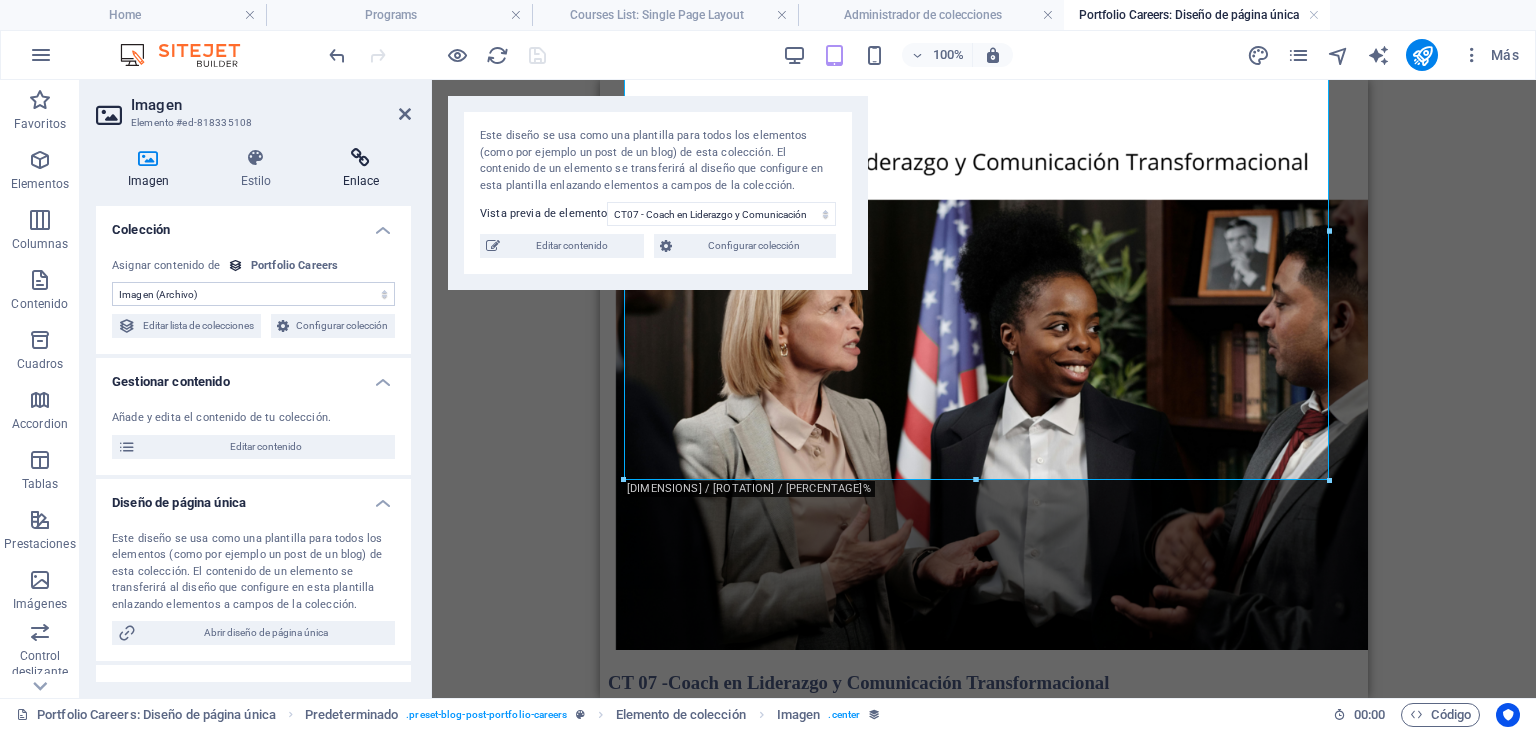 click on "Enlace" at bounding box center (361, 169) 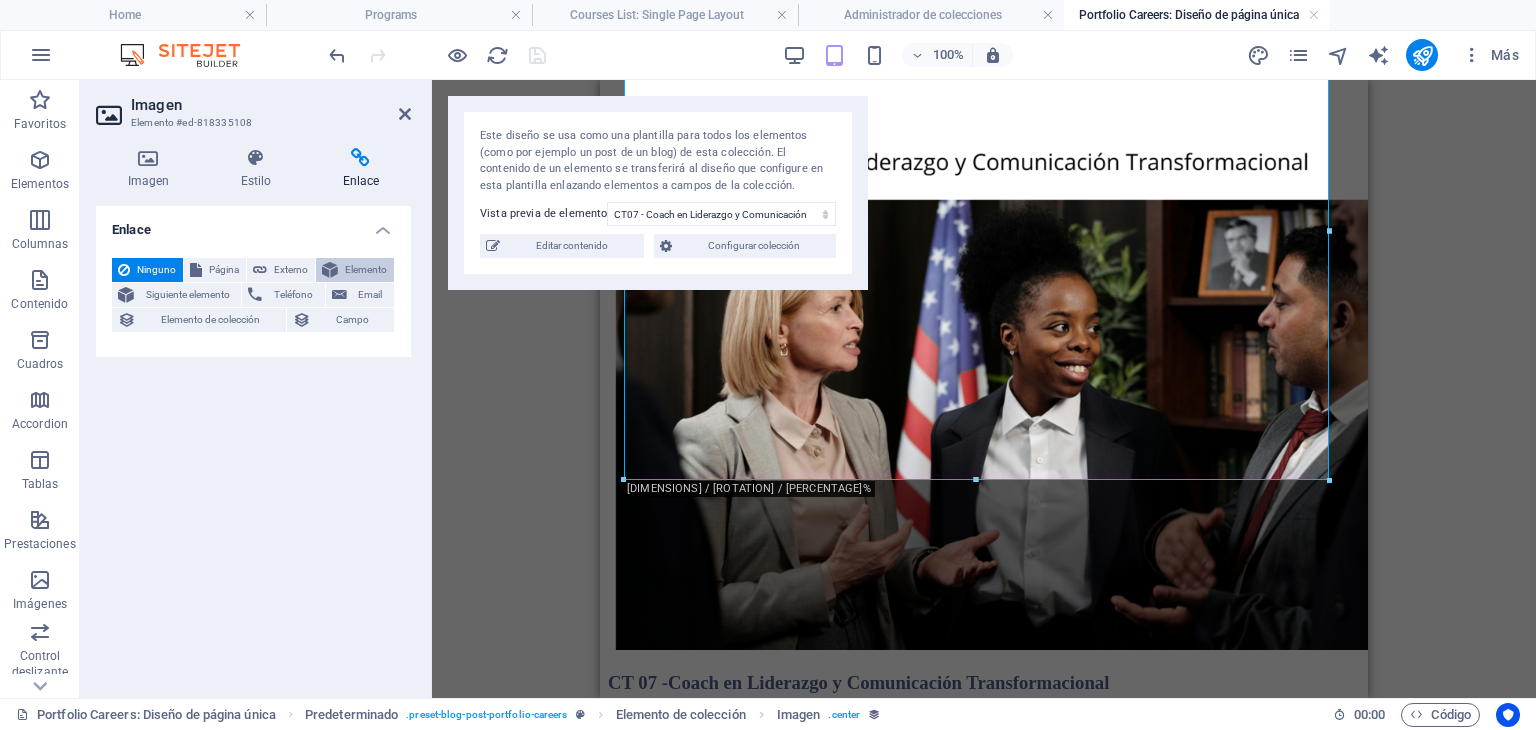 click on "Elemento" at bounding box center (366, 270) 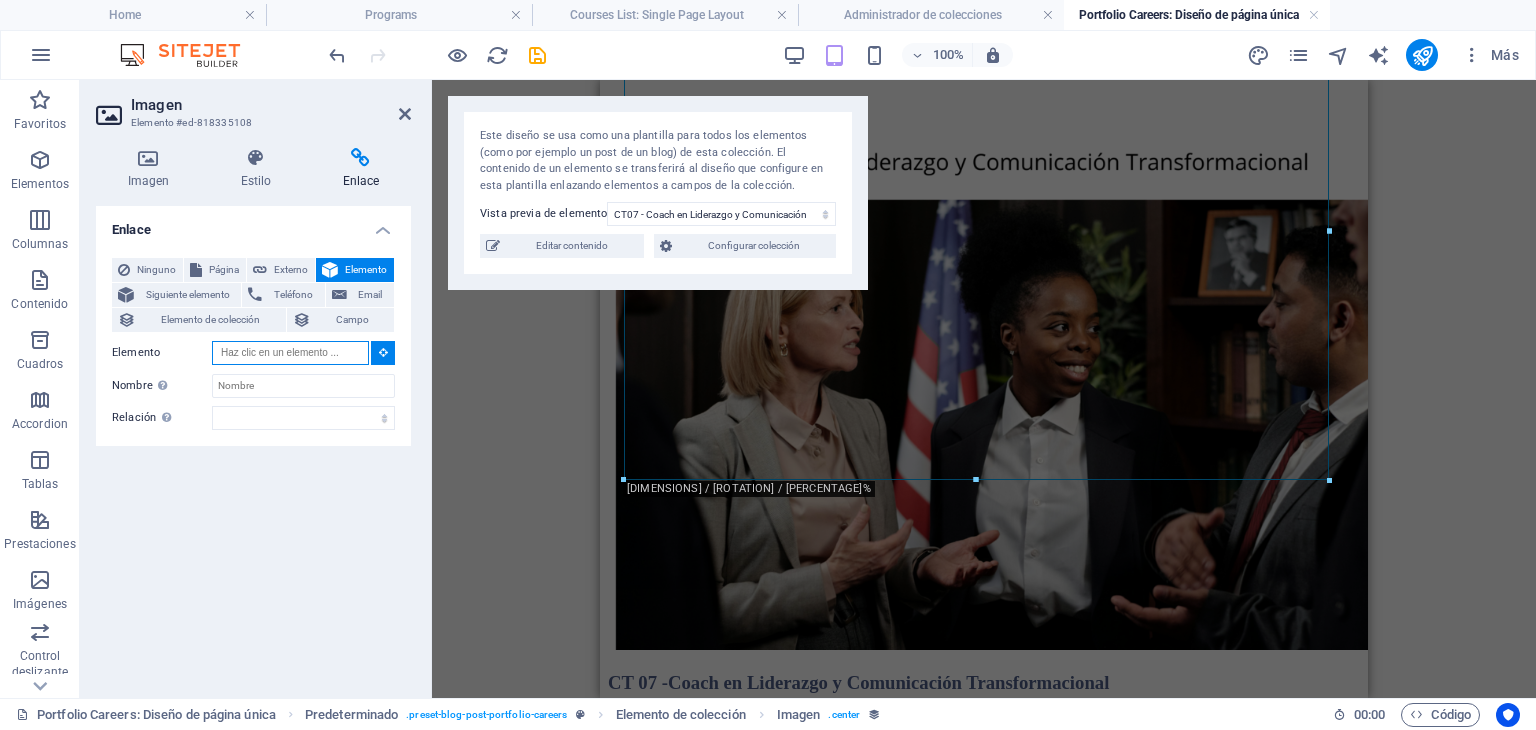 click on "Elemento" at bounding box center (290, 353) 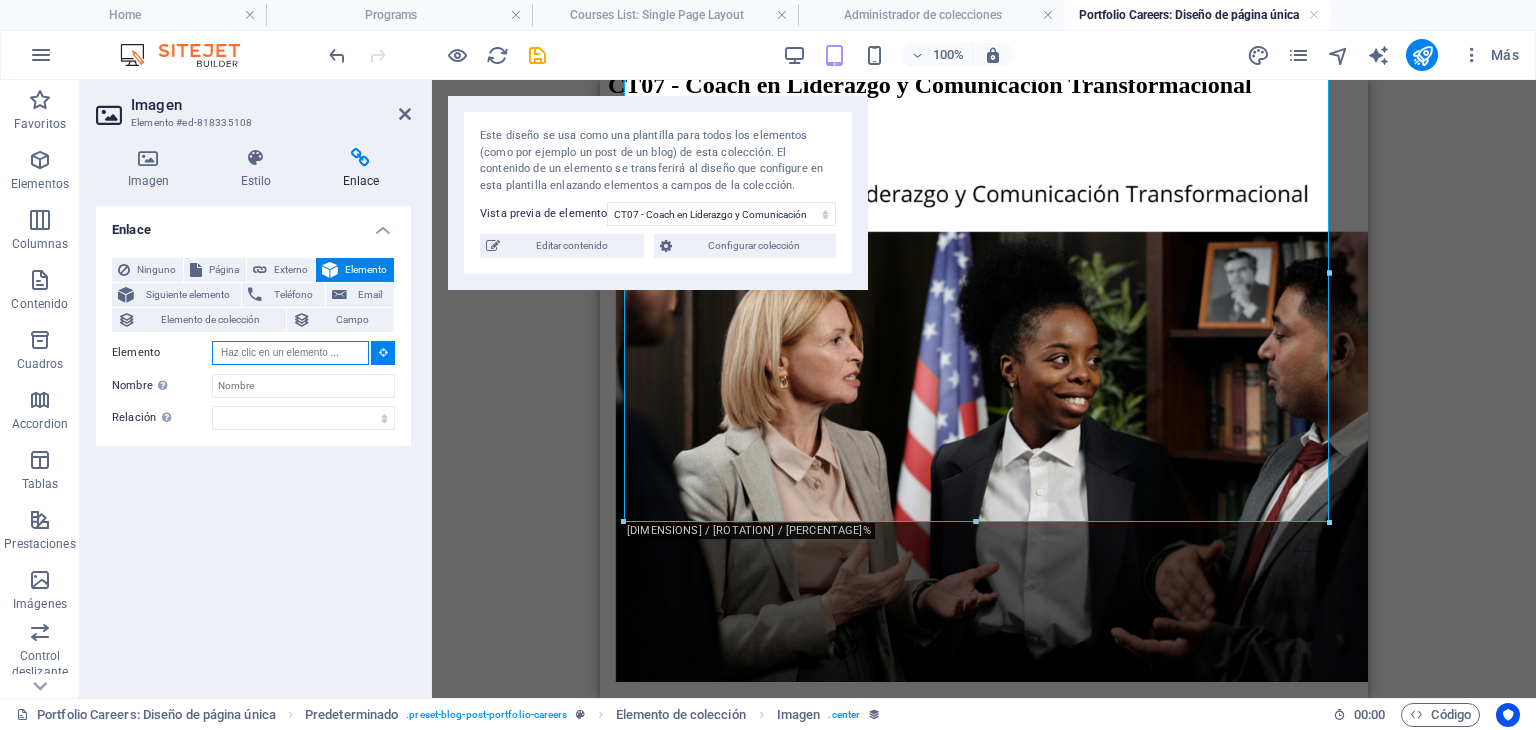 scroll, scrollTop: 243, scrollLeft: 0, axis: vertical 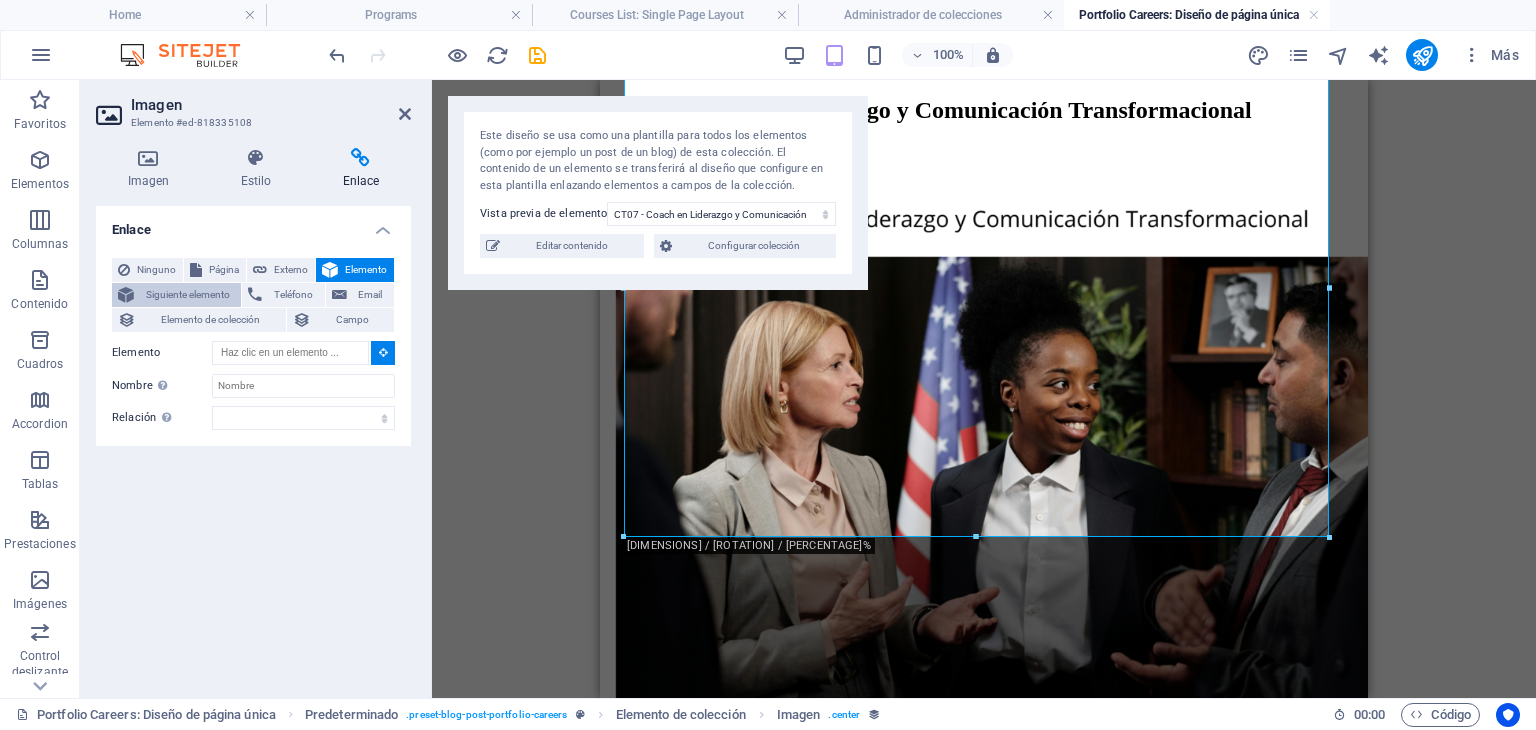 click on "Siguiente elemento" at bounding box center [187, 295] 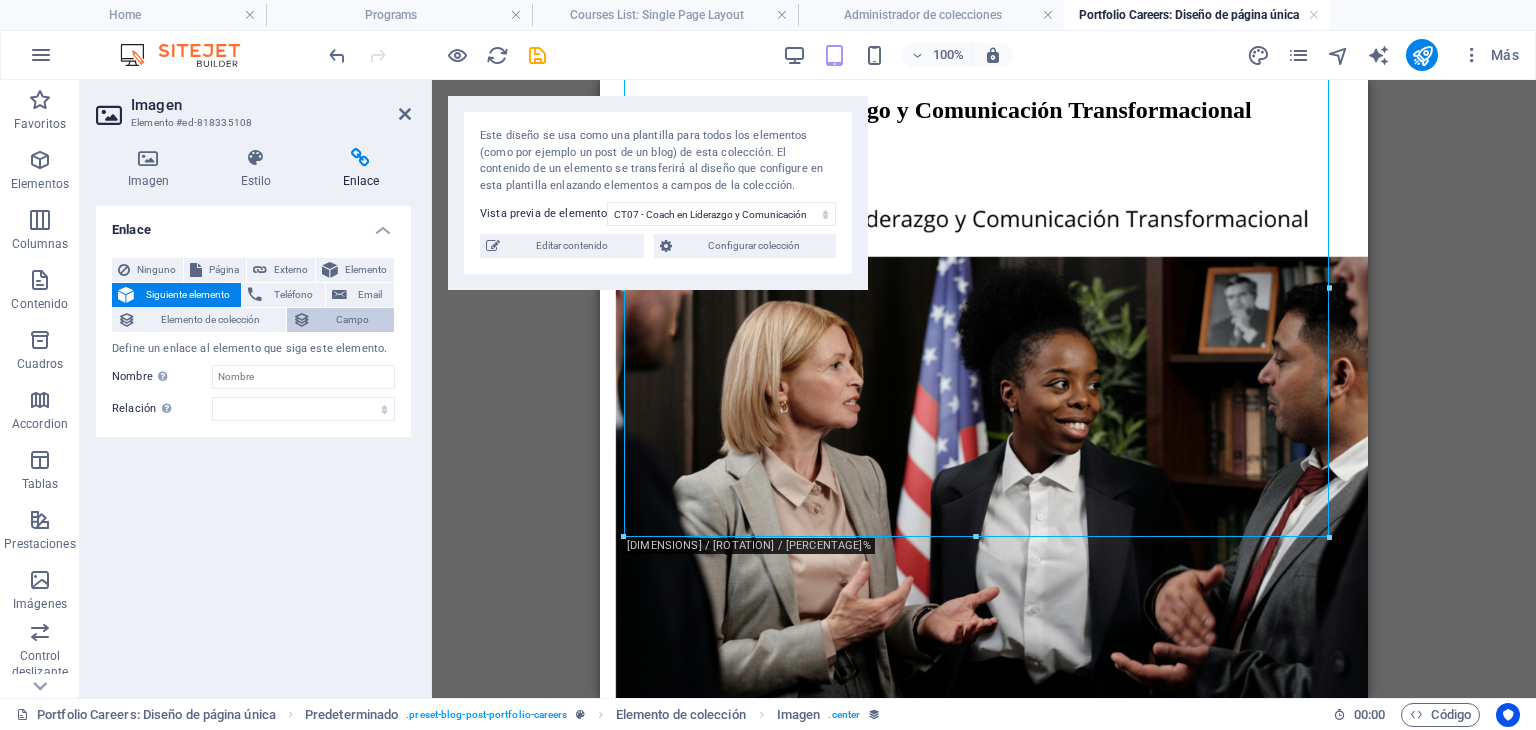 click on "Campo" at bounding box center [353, 320] 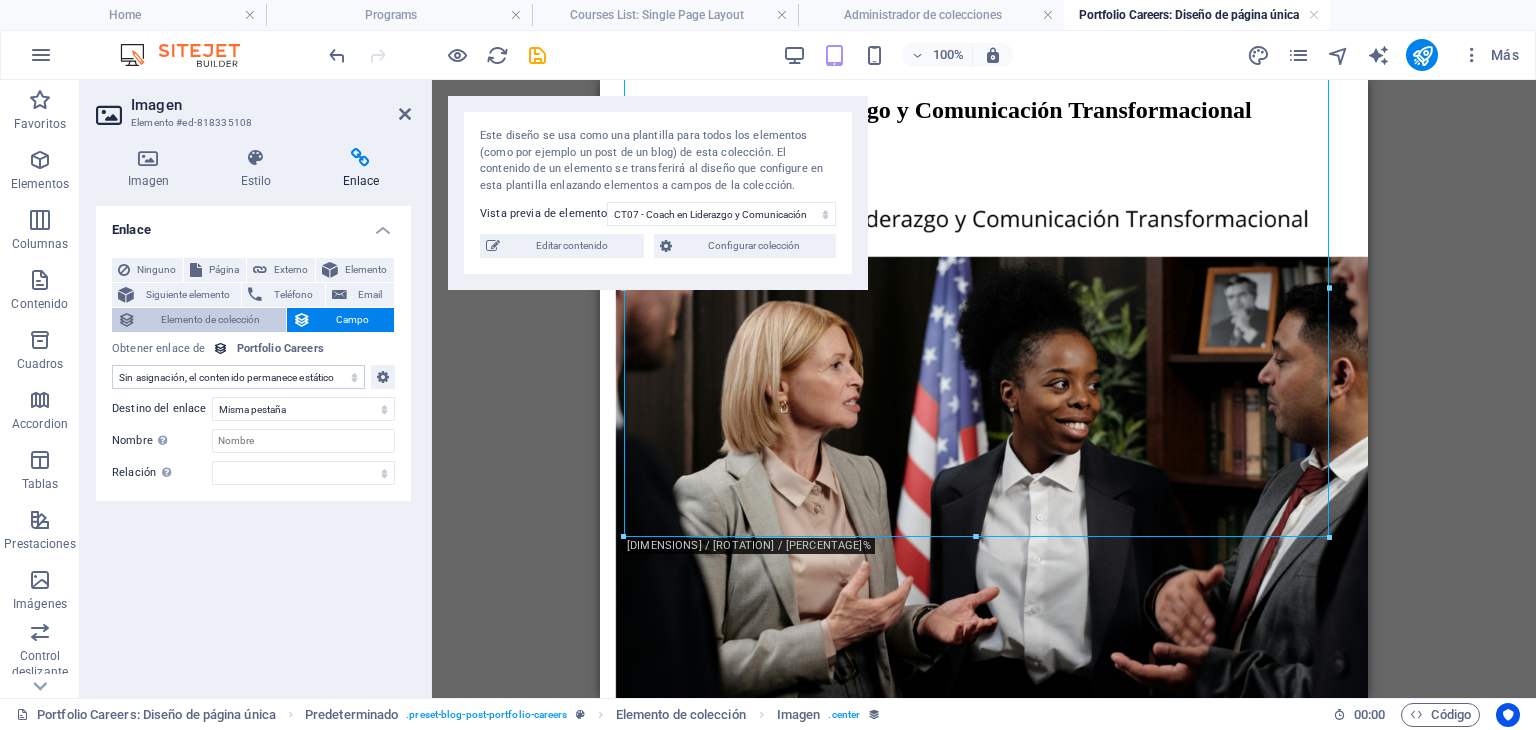 click on "Elemento de colección" at bounding box center [211, 320] 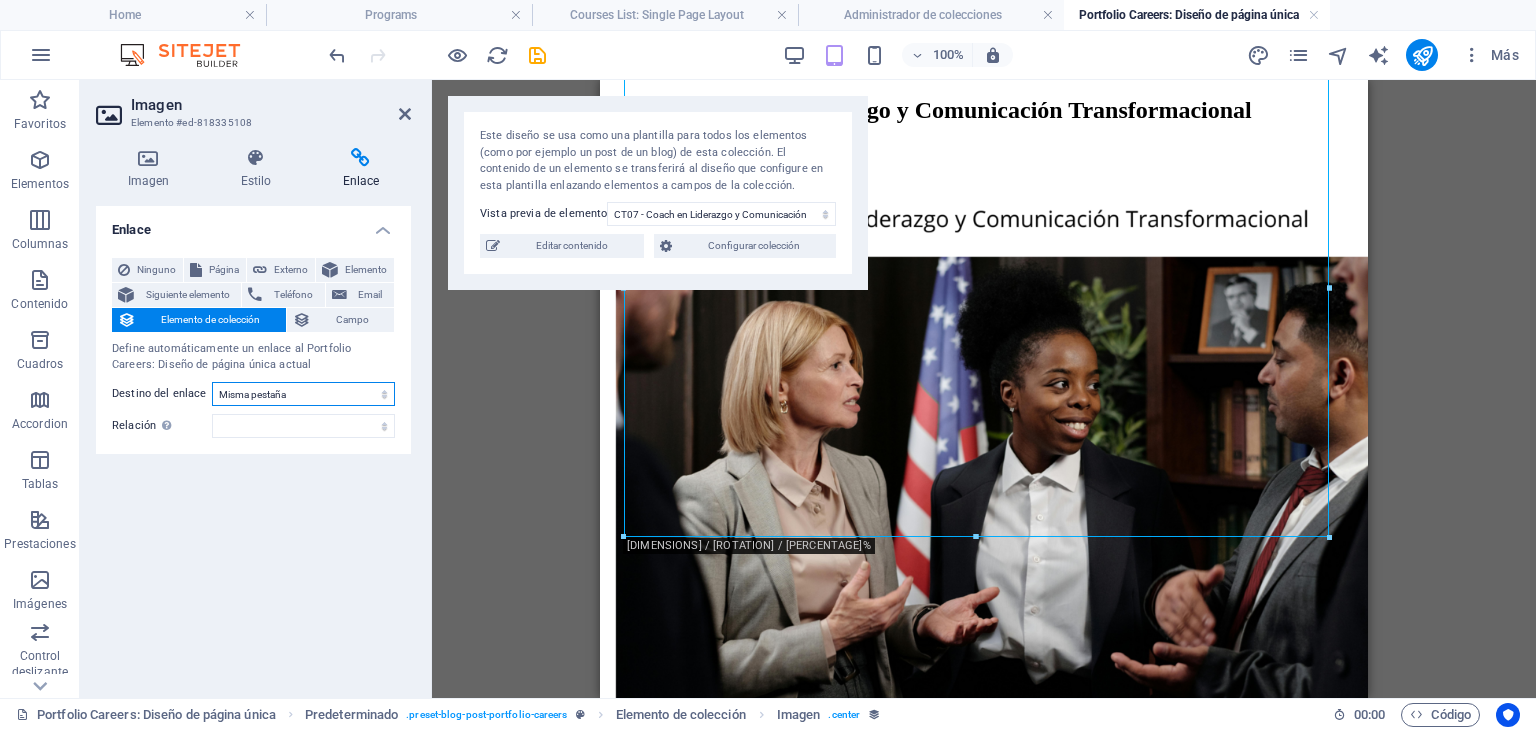 click on "Nueva pestaña Misma pestaña Superposición" at bounding box center [303, 394] 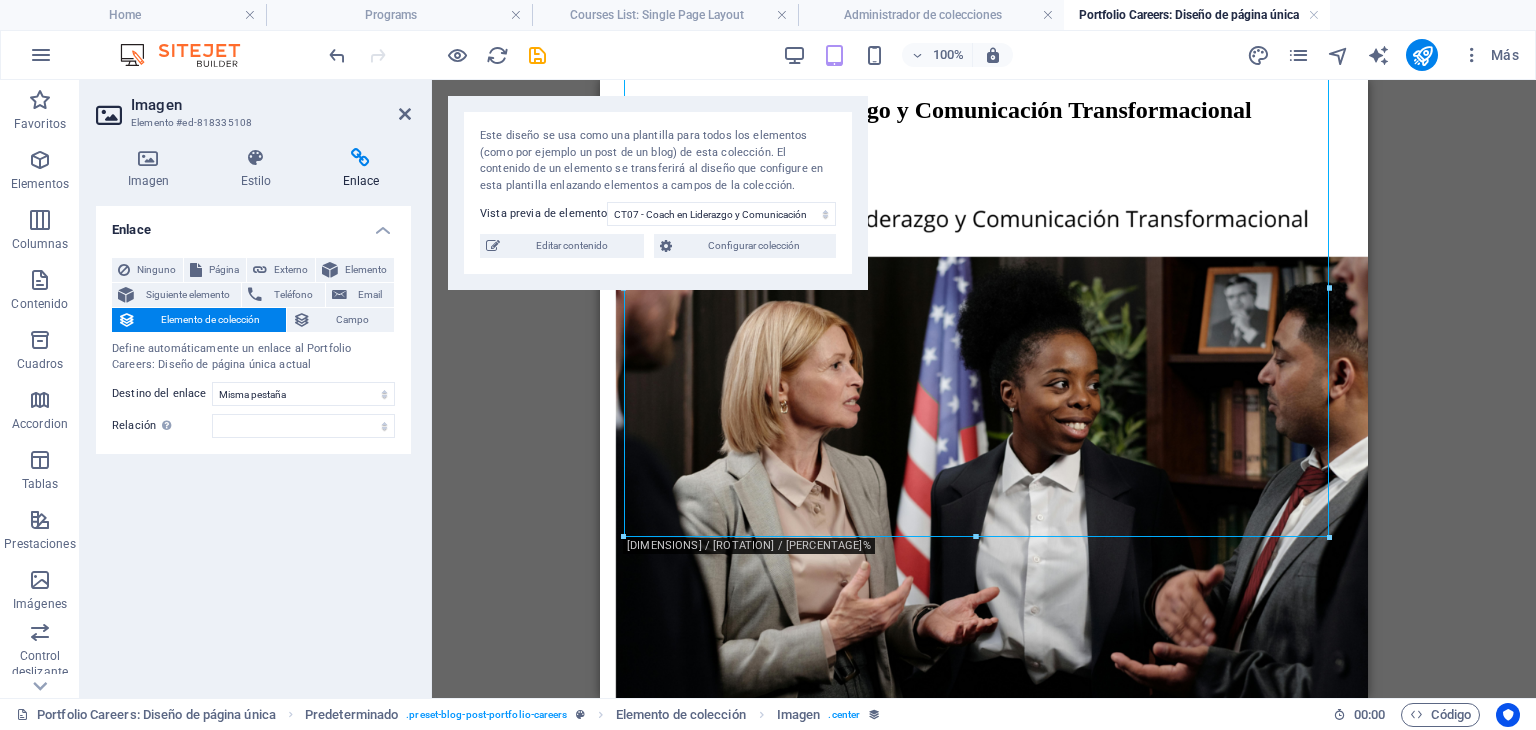 click on "Elemento
URL Teléfono Email Sin asignación, el contenido permanece estático Creado a las ([DATE_FORMAT]) Actualizado a las ([DATE_FORMAT]) Name (Texto sin formato) Slug (Texto sin formato) Imagen (Archivo) Descripción breve (Texto enriquecido) Descripción de la Carrera (CMS) Obtener enlace de Portfolio Careers [DATE] ([DAY_SHORT]) [DATE] ([DAY_LONG]) [MONTH] [DAY], [YEAR] ([DATE_FORMAT]) [MONTH] [DAY], [YEAR] ([DATE_FORMAT]) [DAY_OF_WEEK], [MONTH] [DAY], [YEAR] [TIME] ([TIMEZONE_SHORT]) [DAY_OF_WEEK], [MONTH] [DAY], [YEAR] [TIME] ([DAY_OF_WEEK_LONG]) [DAY_OF_WEEK], [MONTH] [DAY], [YEAR] [TIME] ([DAY_OF_WEEK_LONG]) [DAY_OF_WEEK], [MONTH] [DAY], [YEAR] [TIME] ([DAY_OF_WEEK_LONG]) [DATE] ([DATE_FORMAT]) [DATE] ([DATE_FORMAT]) [DATE] ([DATE_FORMAT]) [DAY_OF_WEEK], [DATE] ([DATE_FORMAT]) [DAY_OF_WEEK], [DATE] ([DATE_FORMAT]) [DAY_OF_WEEK], [DATE] ([DATE_FORMAT]) [TIME] ([TIMEZONE]) [NUMBER] ([DATE_FORMAT])" at bounding box center (253, 444) 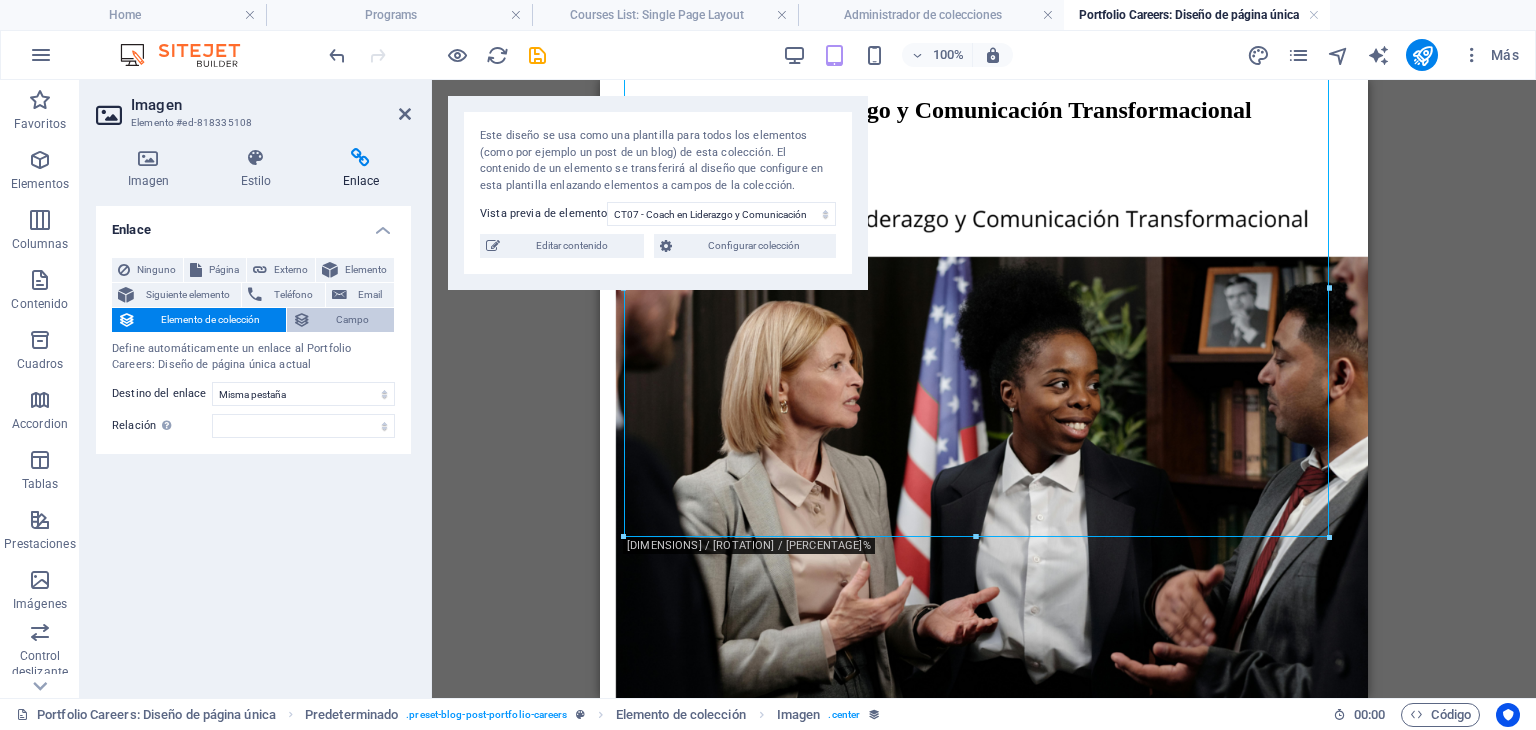 click on "Campo" at bounding box center [353, 320] 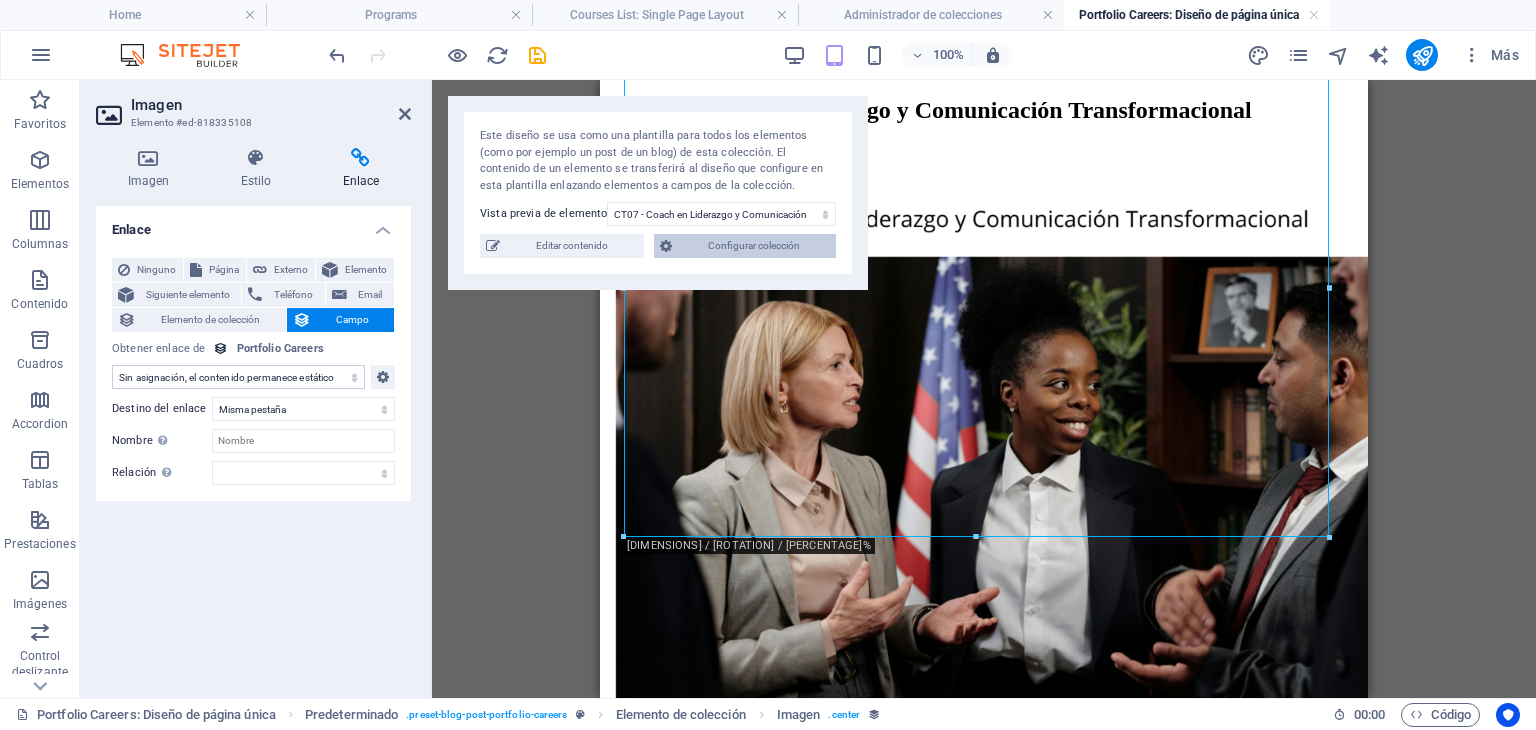 click on "Configurar colección" at bounding box center [754, 246] 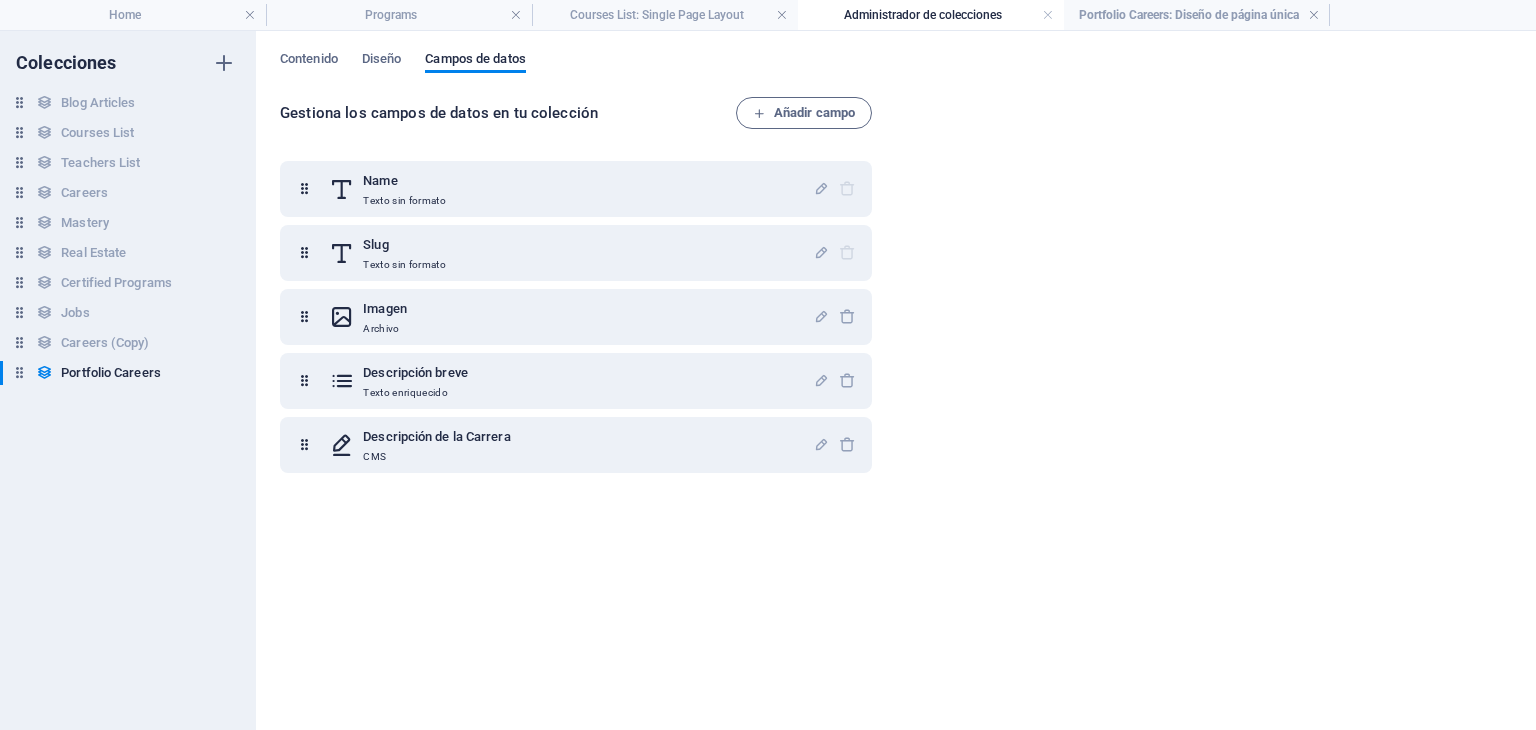 scroll, scrollTop: 0, scrollLeft: 0, axis: both 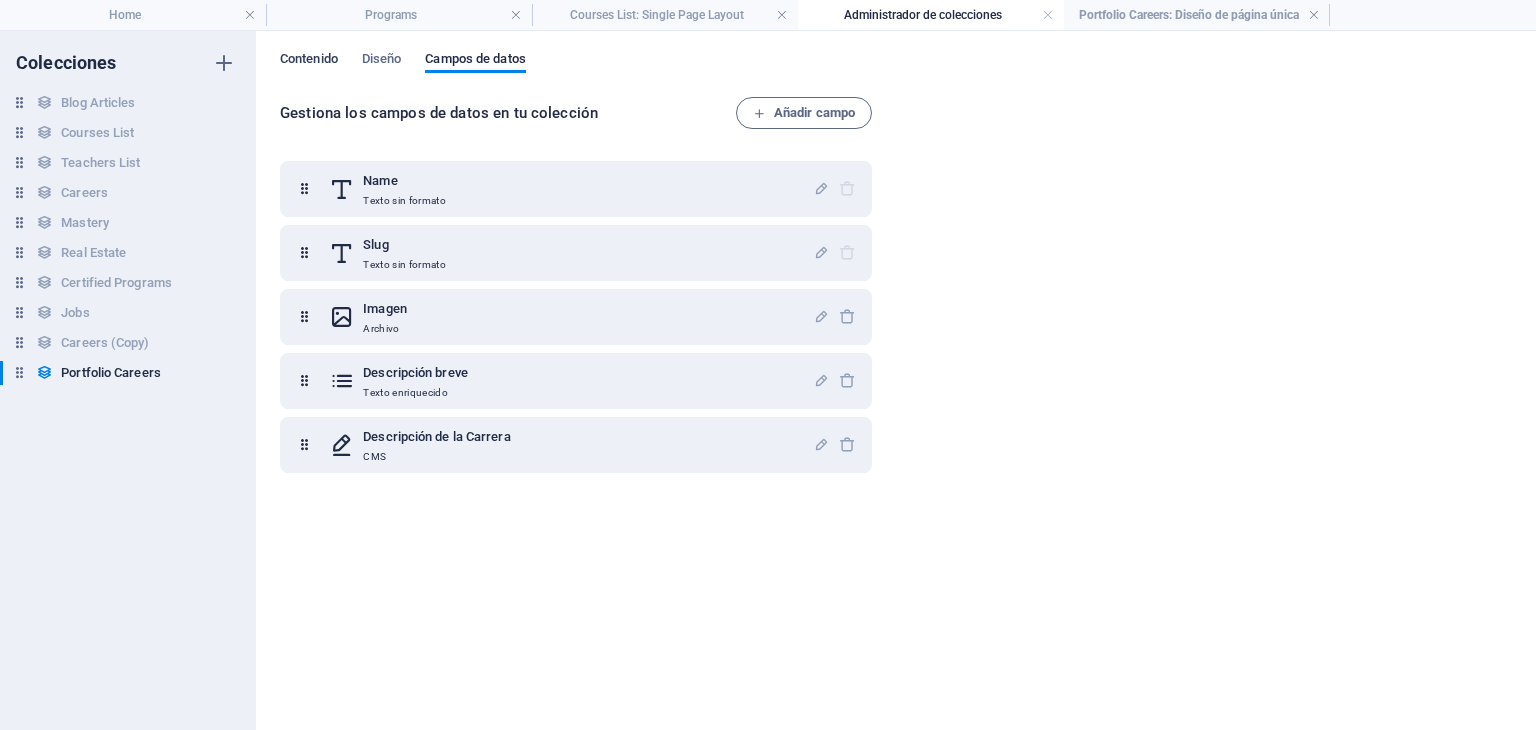 click on "Contenido" at bounding box center [309, 61] 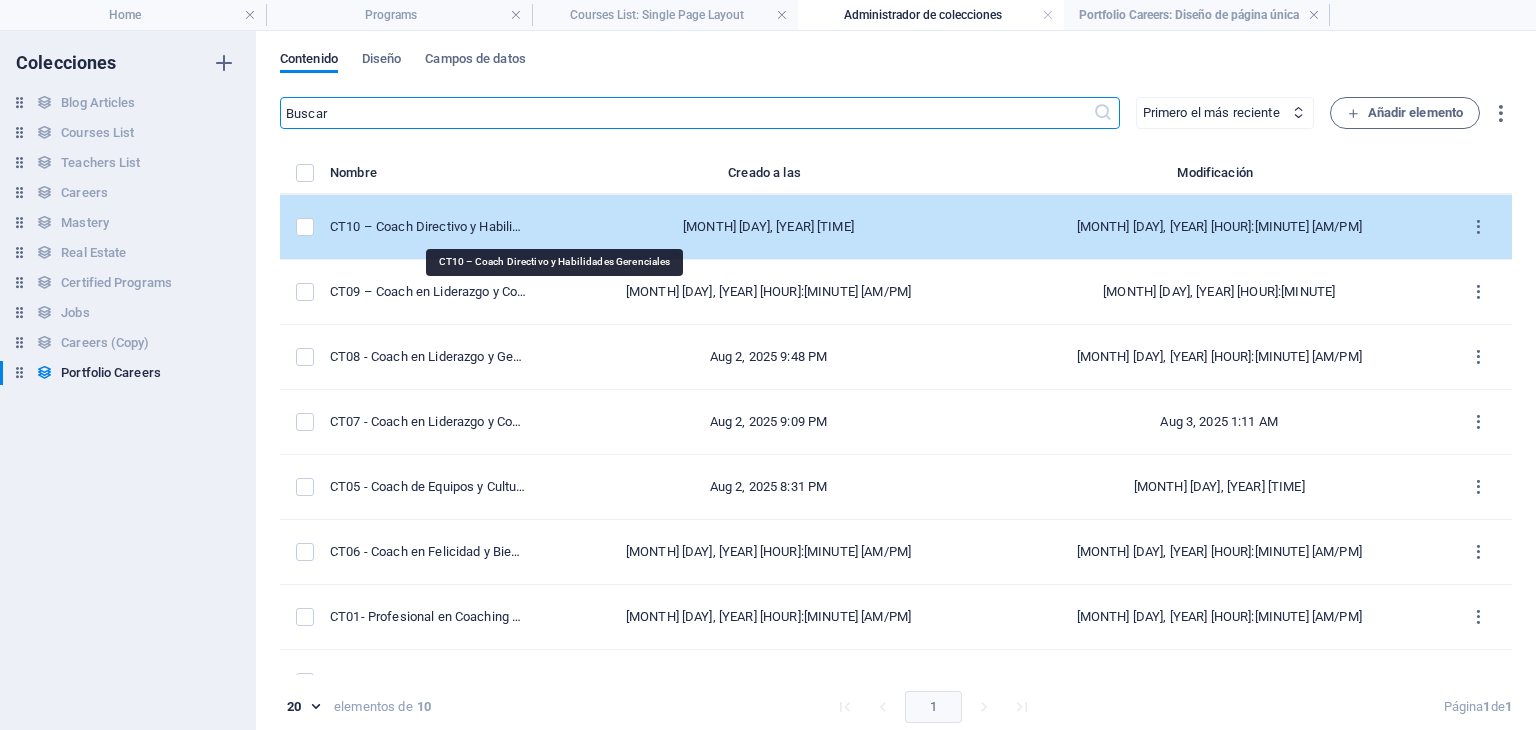 click on "CT10 – Coach Directivo y Habilidades Gerenciales" at bounding box center (428, 227) 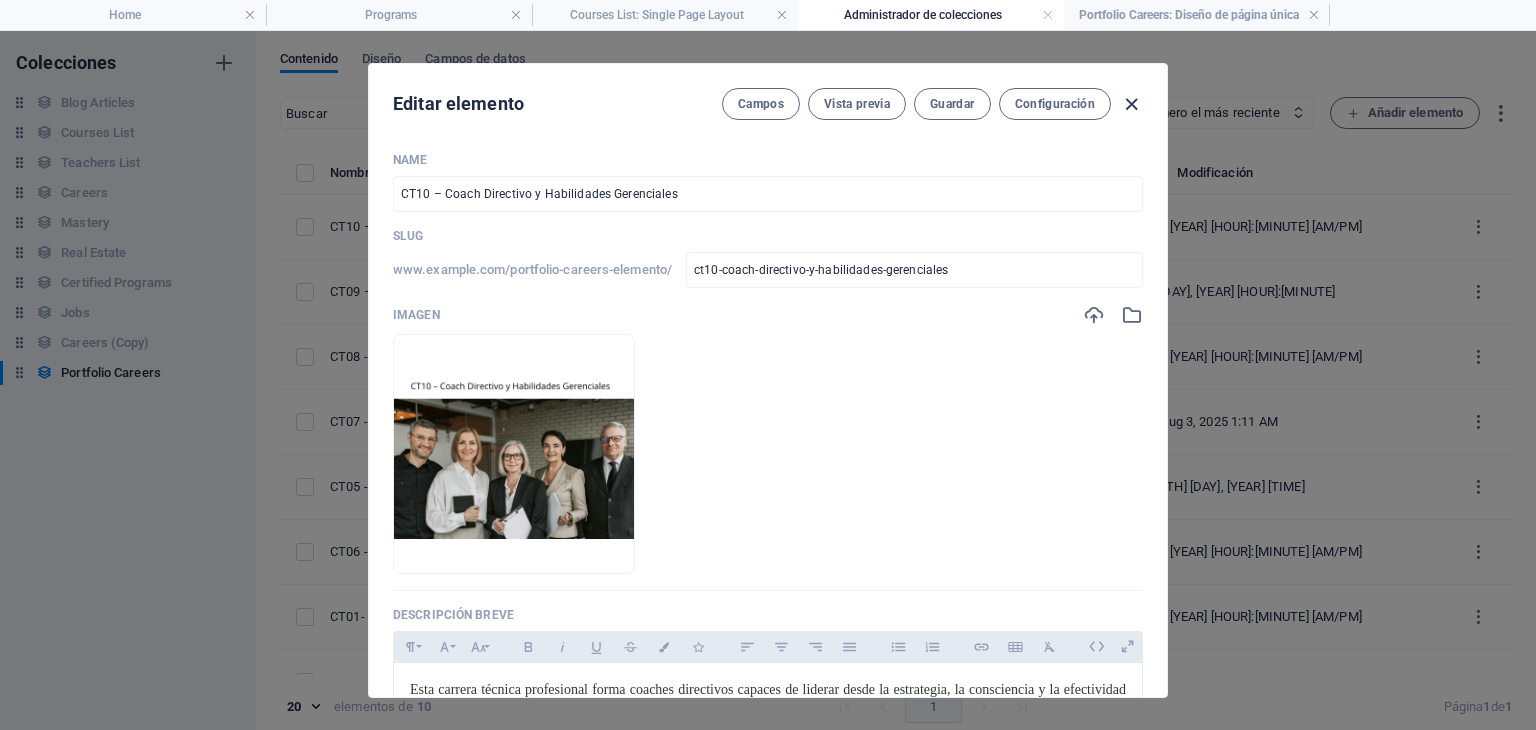 click at bounding box center [1131, 104] 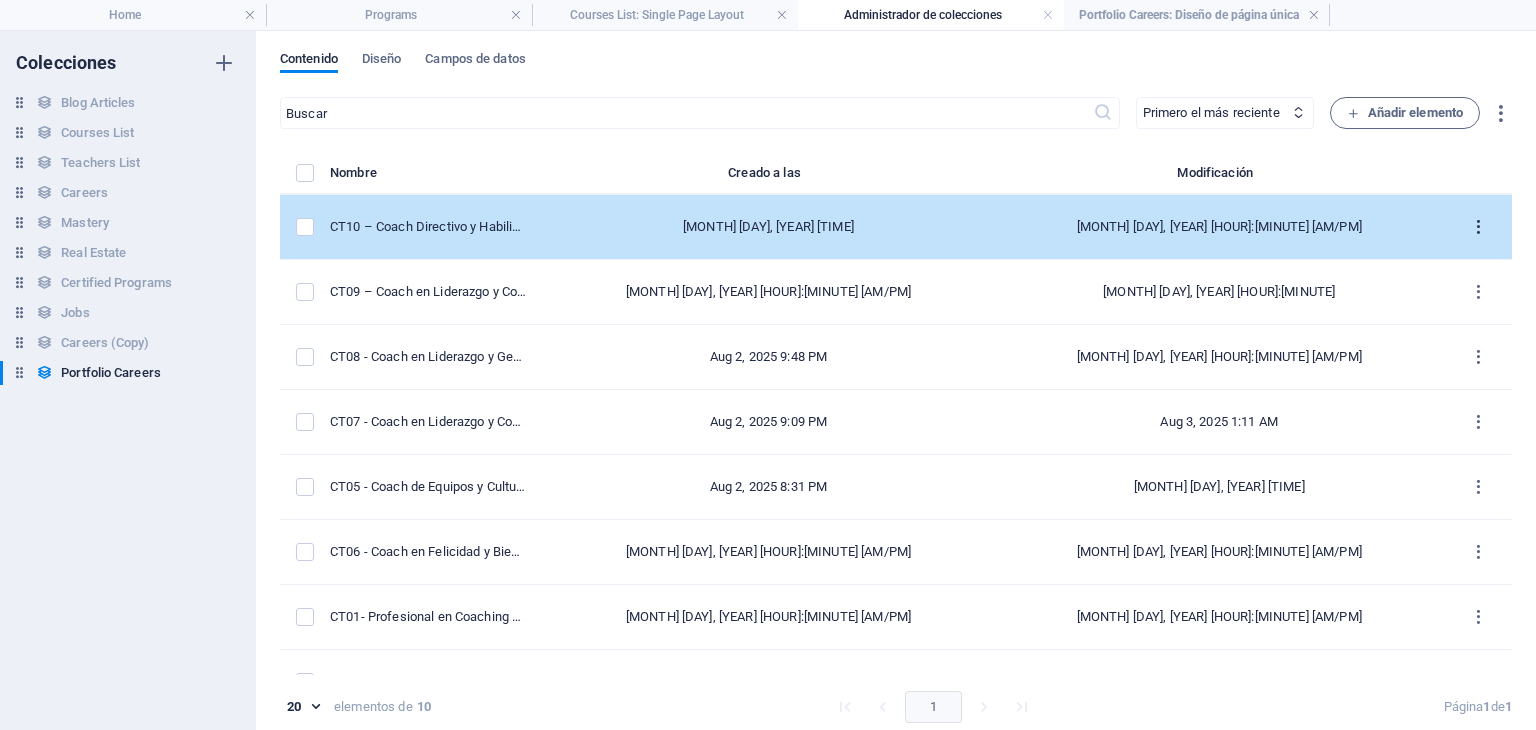 click at bounding box center (1478, 227) 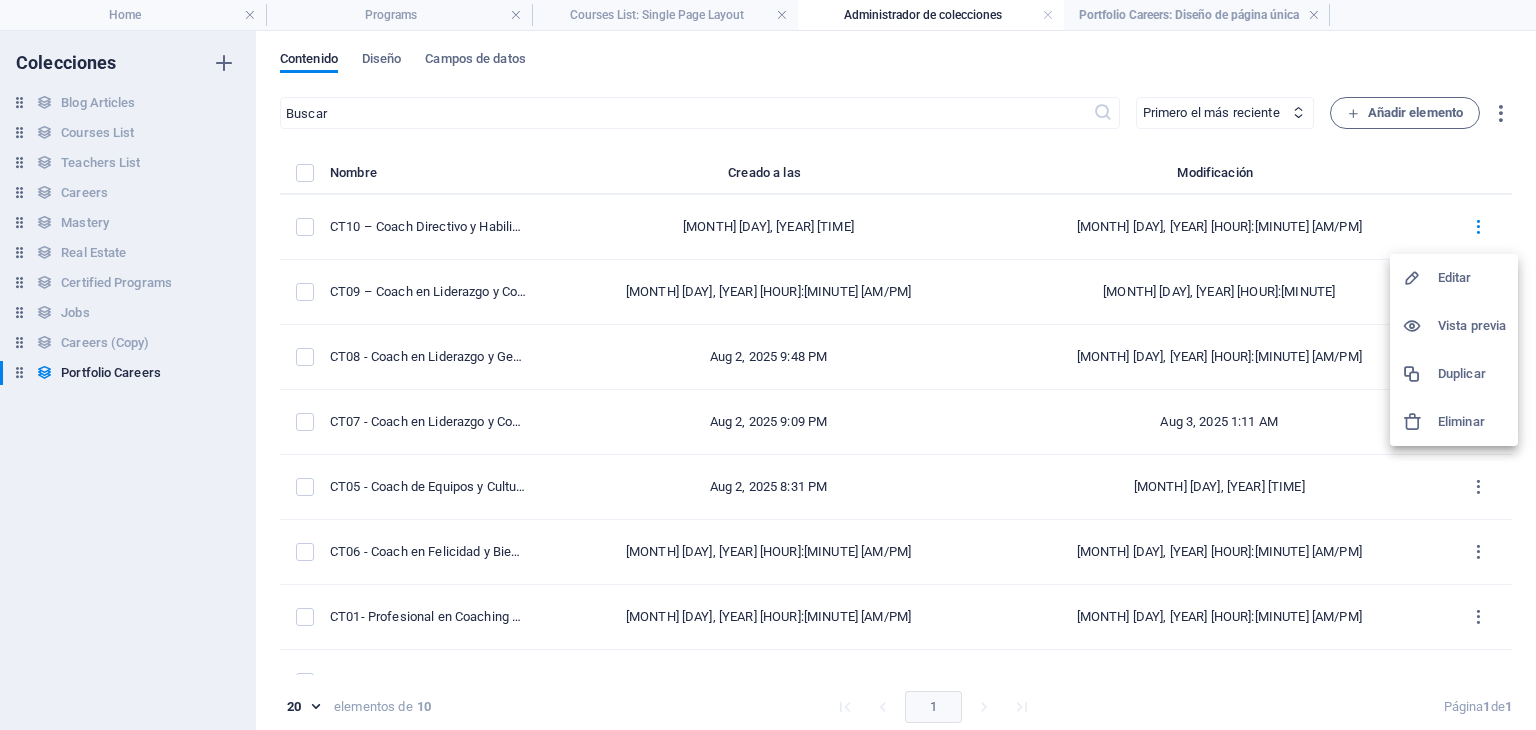 click on "Editar" at bounding box center [1472, 278] 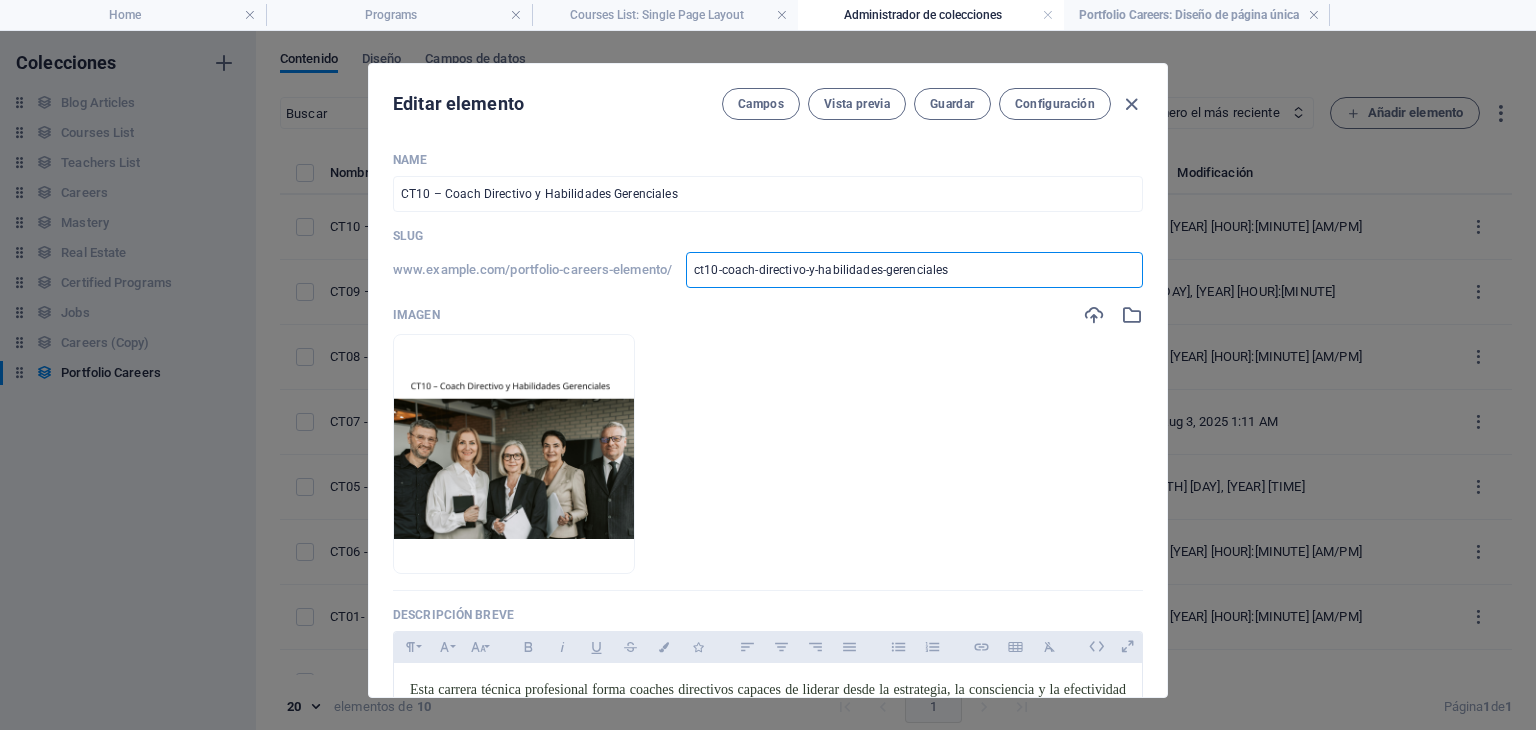 drag, startPoint x: 973, startPoint y: 272, endPoint x: 687, endPoint y: 271, distance: 286.00174 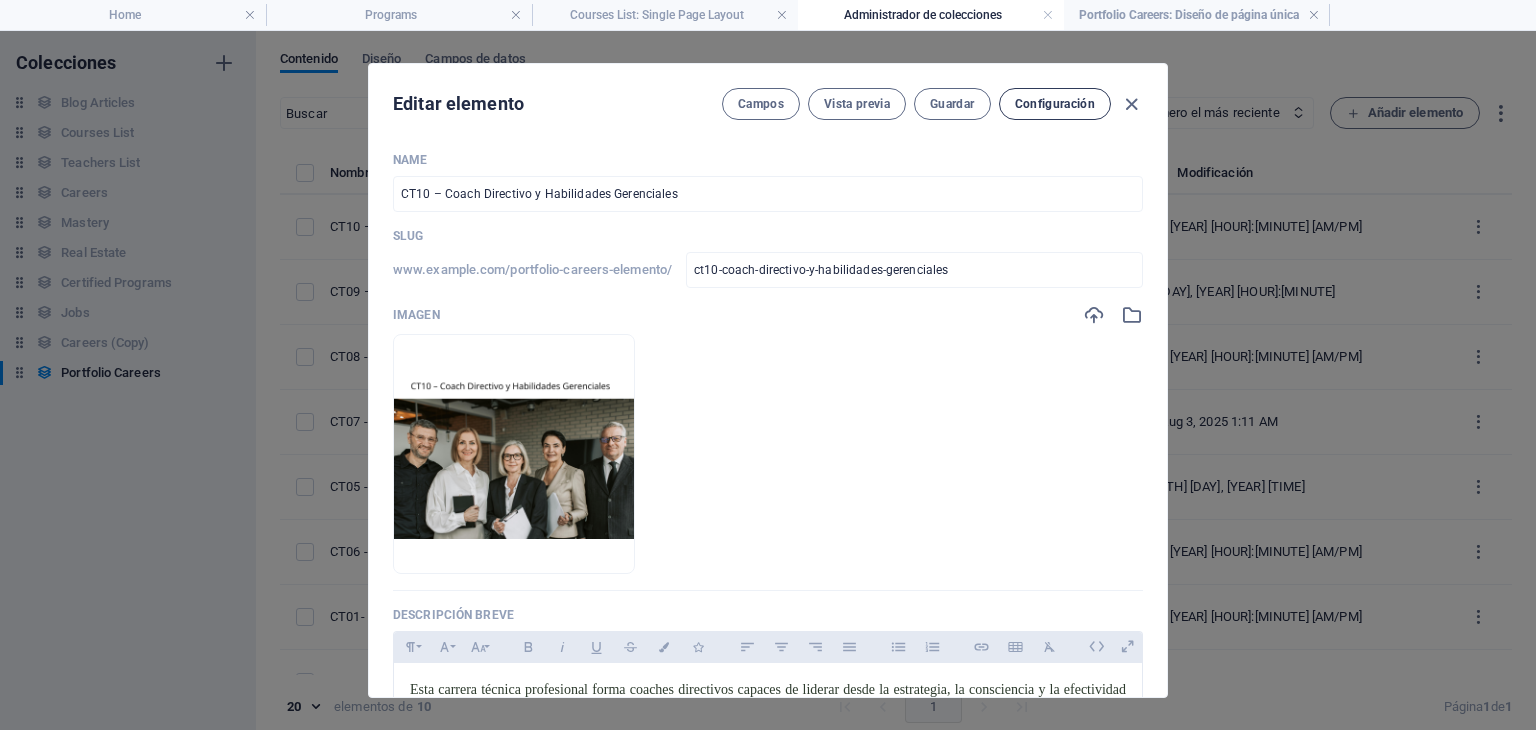 click on "Configuración" at bounding box center (1055, 104) 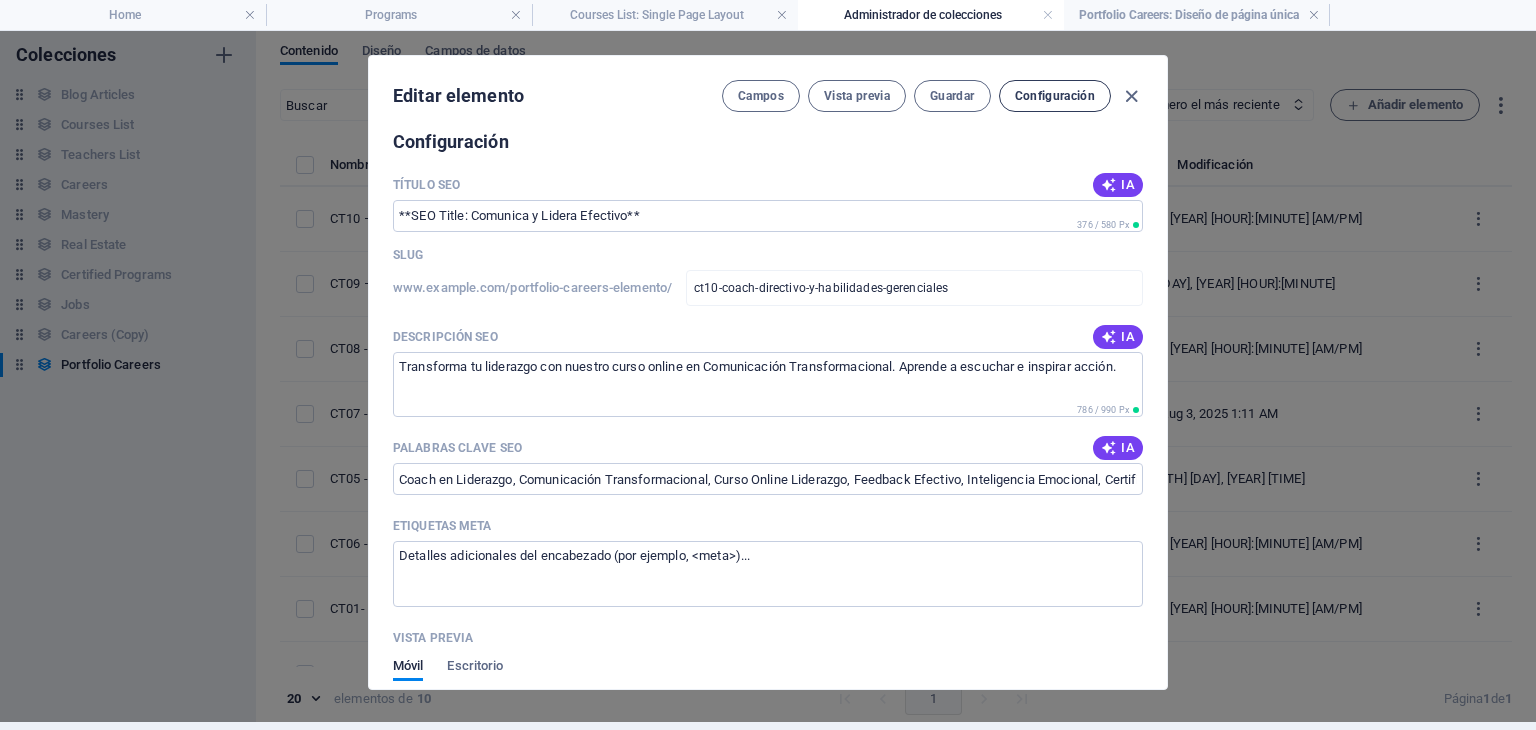 scroll, scrollTop: 1044, scrollLeft: 0, axis: vertical 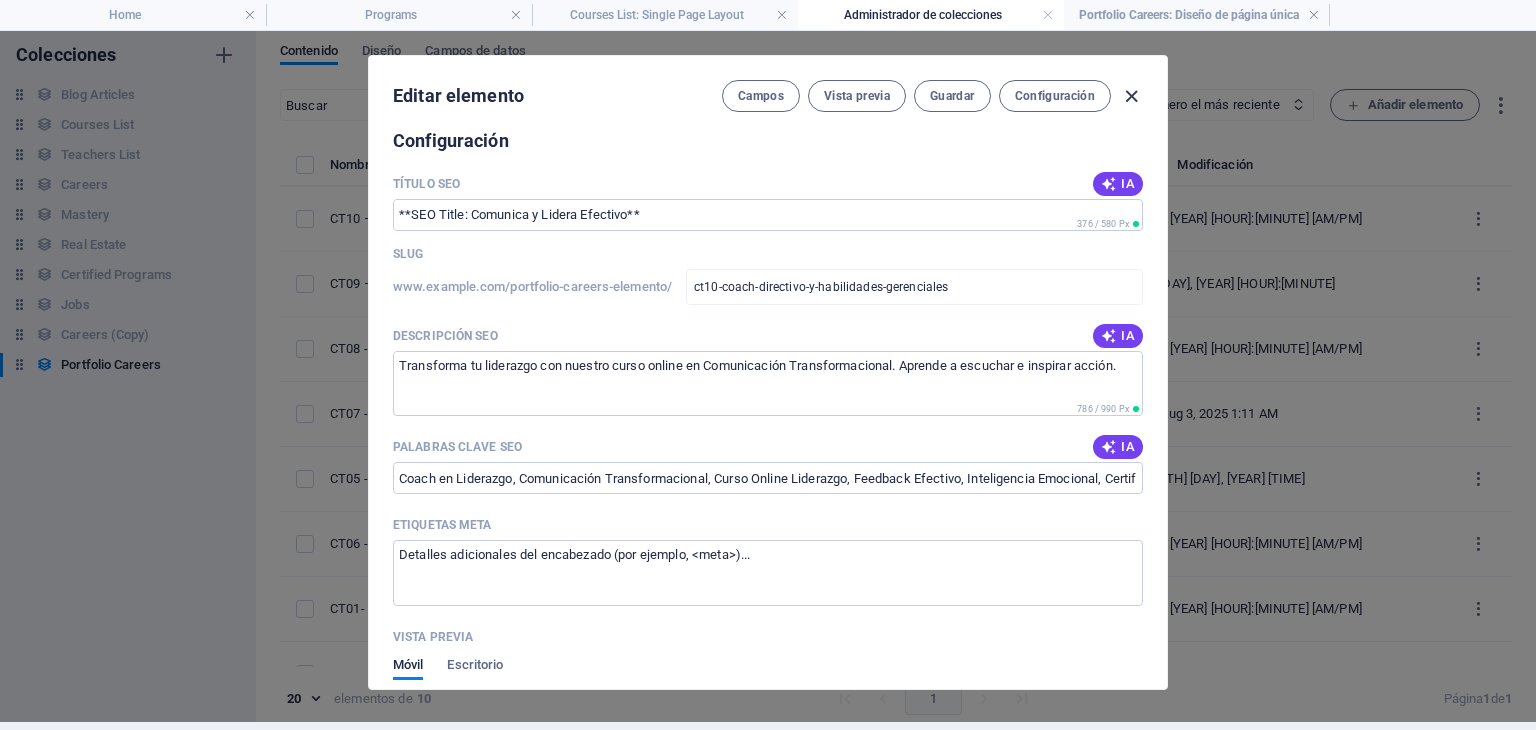 click at bounding box center [1131, 96] 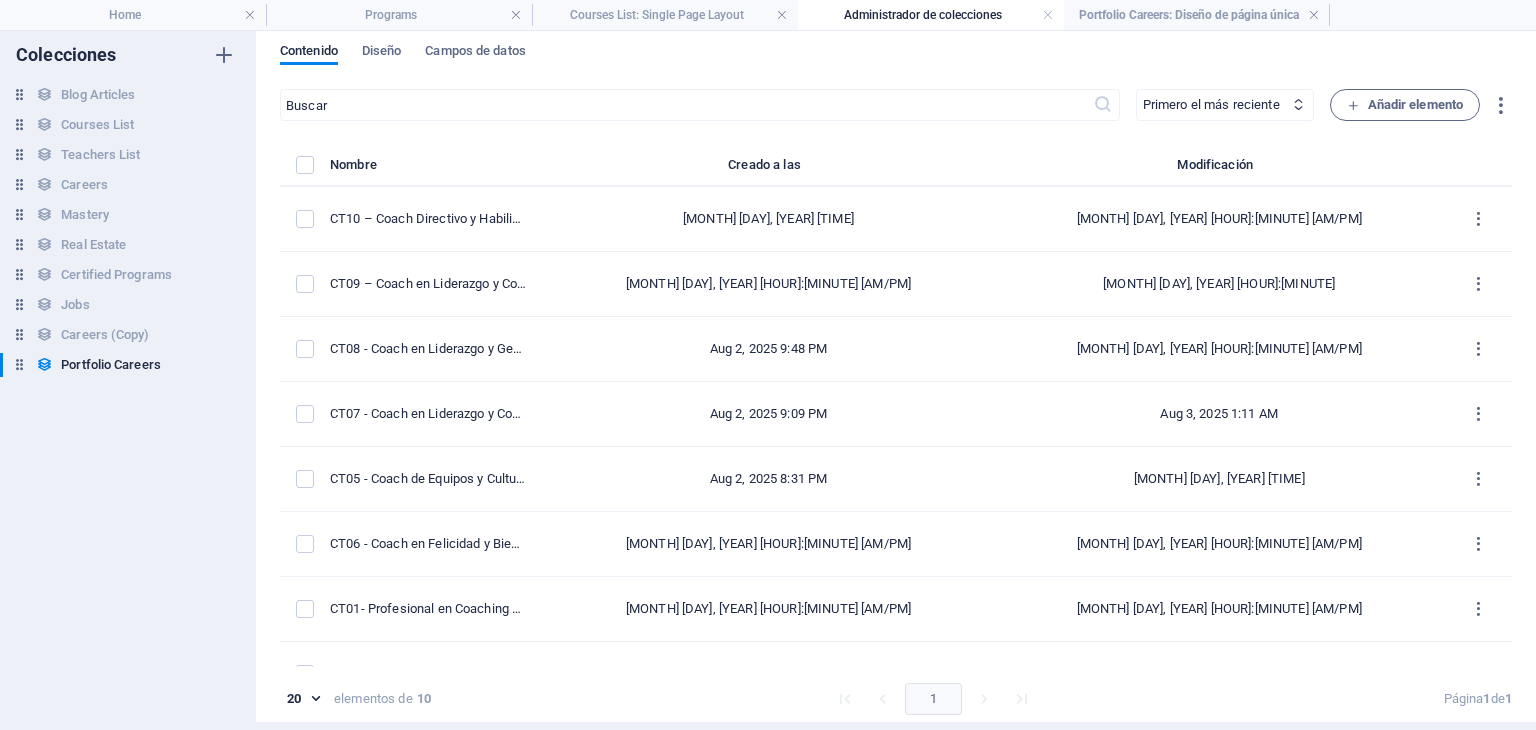 scroll, scrollTop: 846, scrollLeft: 0, axis: vertical 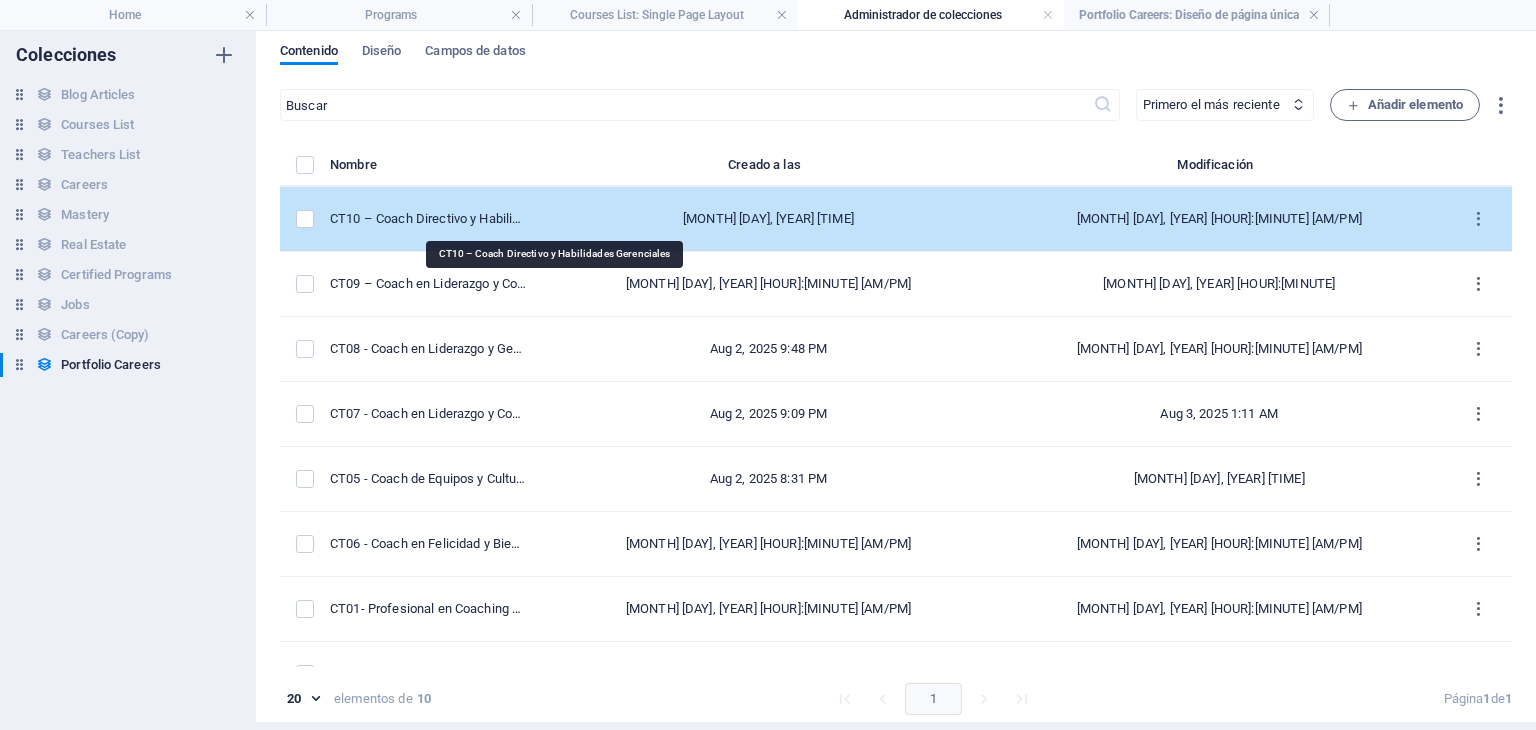click on "CT10 – Coach Directivo y Habilidades Gerenciales" at bounding box center [428, 219] 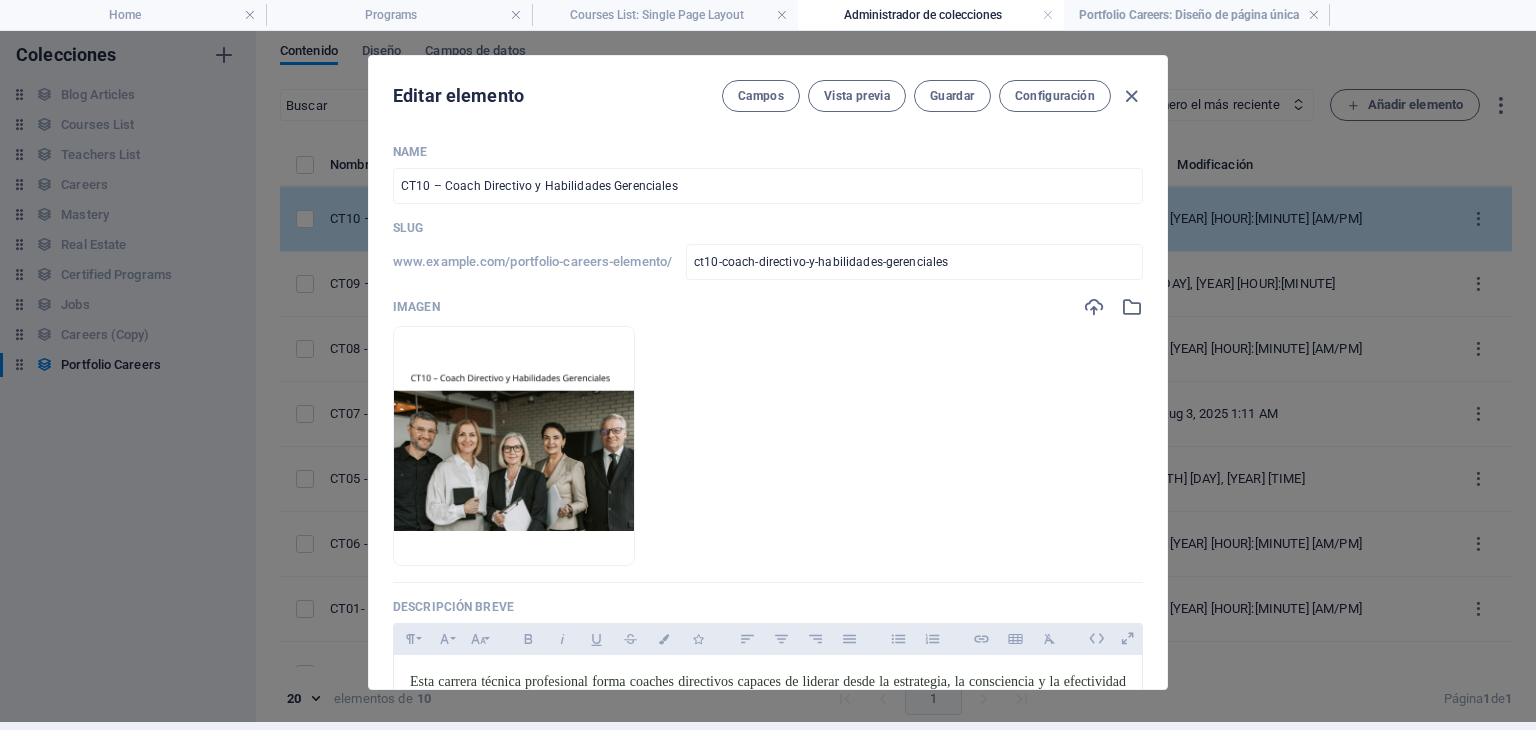 scroll, scrollTop: 0, scrollLeft: 0, axis: both 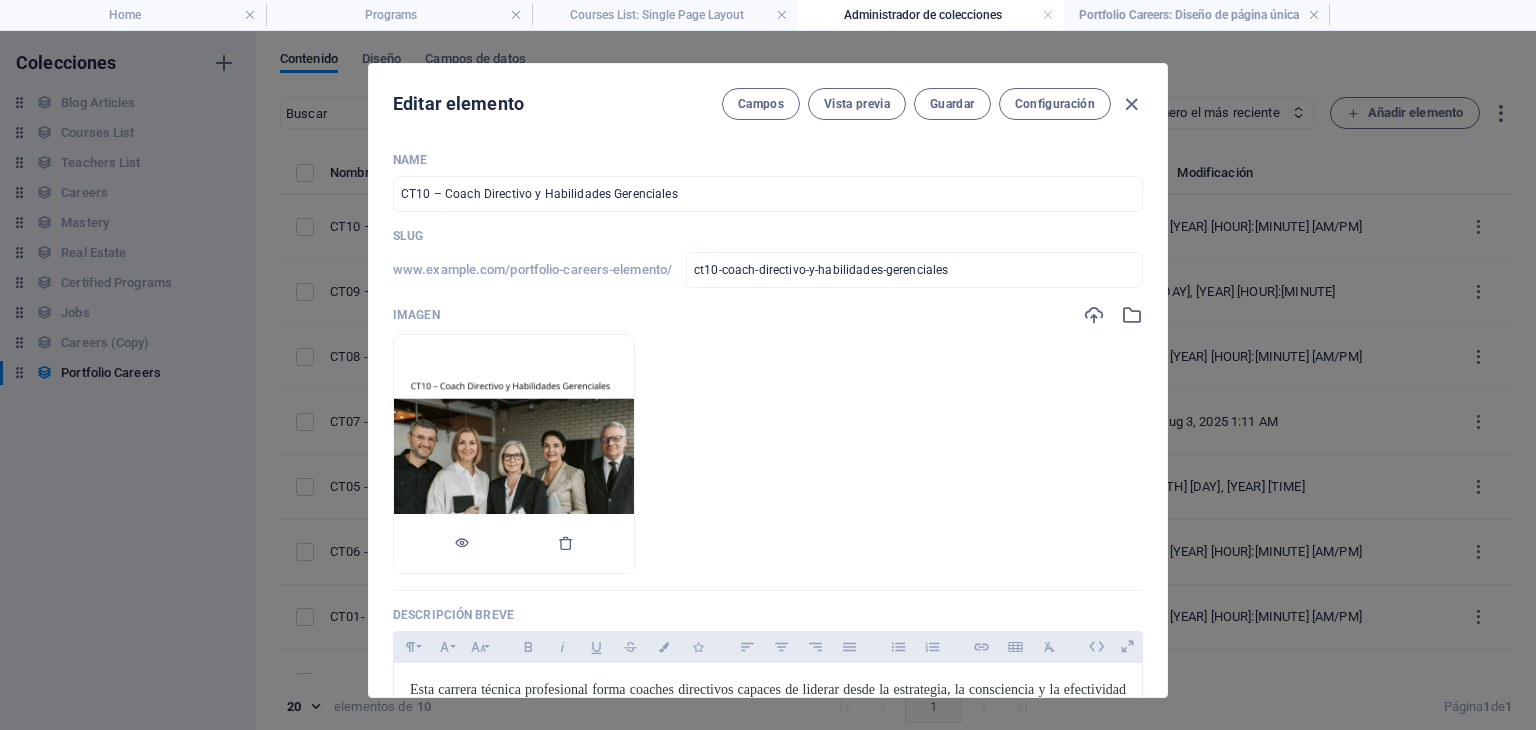 click at bounding box center (514, 454) 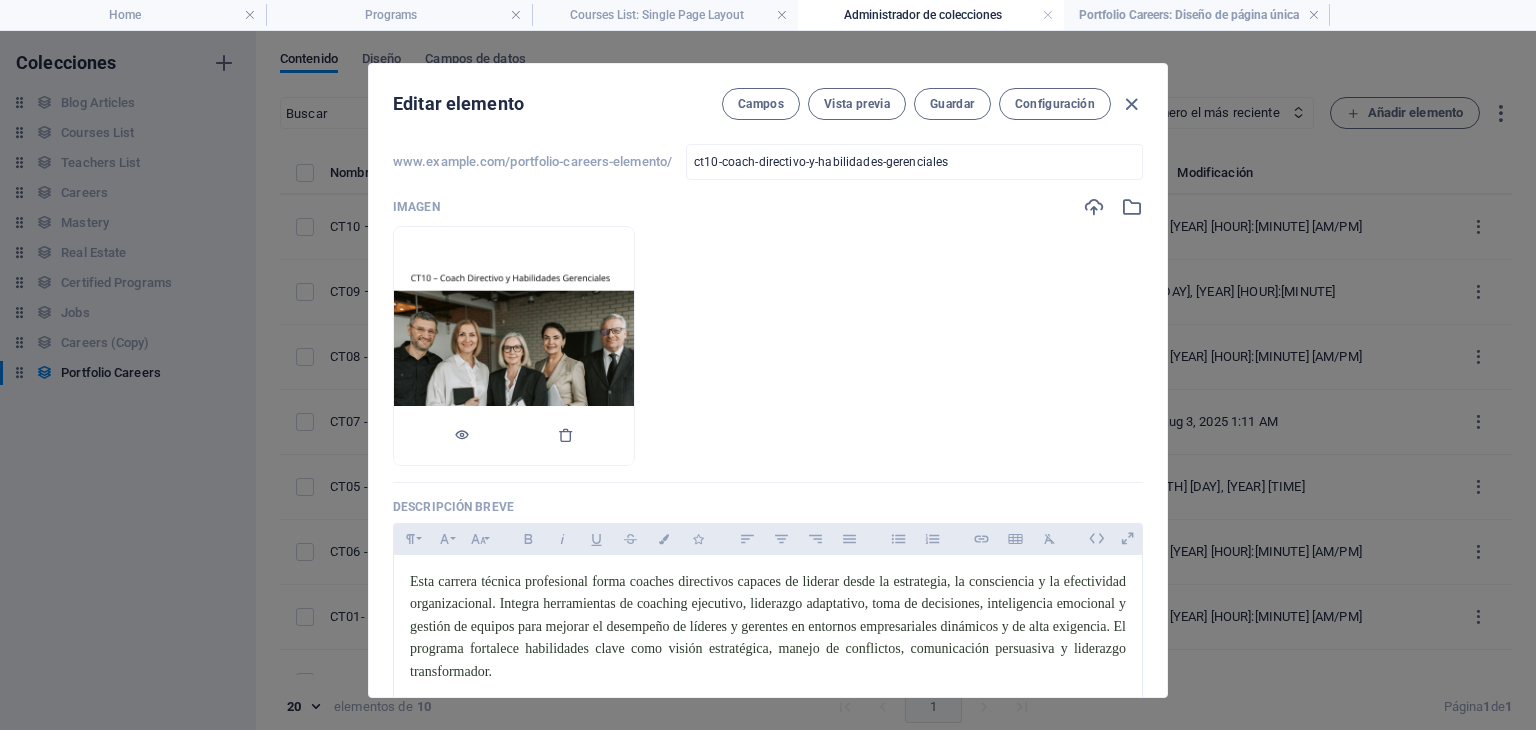 scroll, scrollTop: 200, scrollLeft: 0, axis: vertical 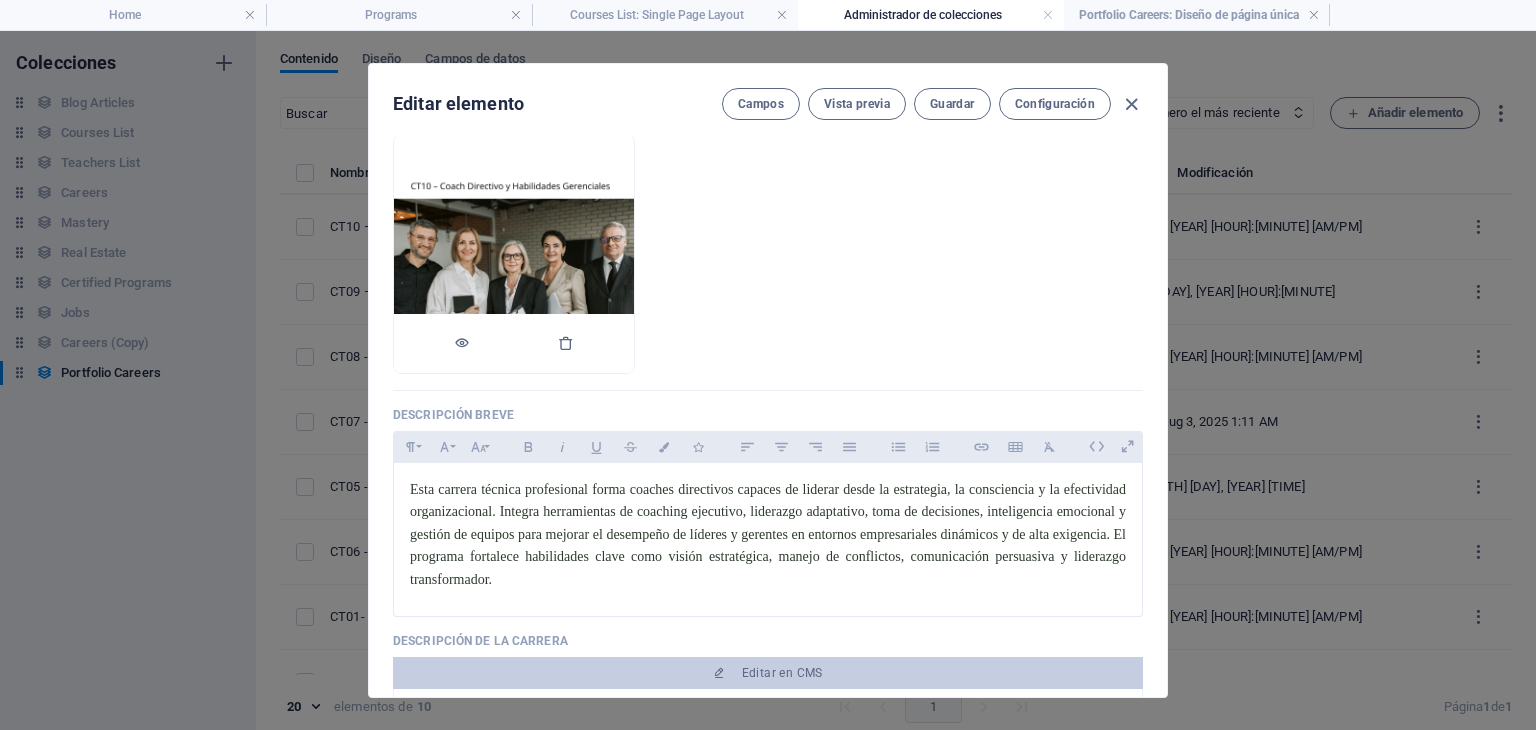 click at bounding box center (514, 254) 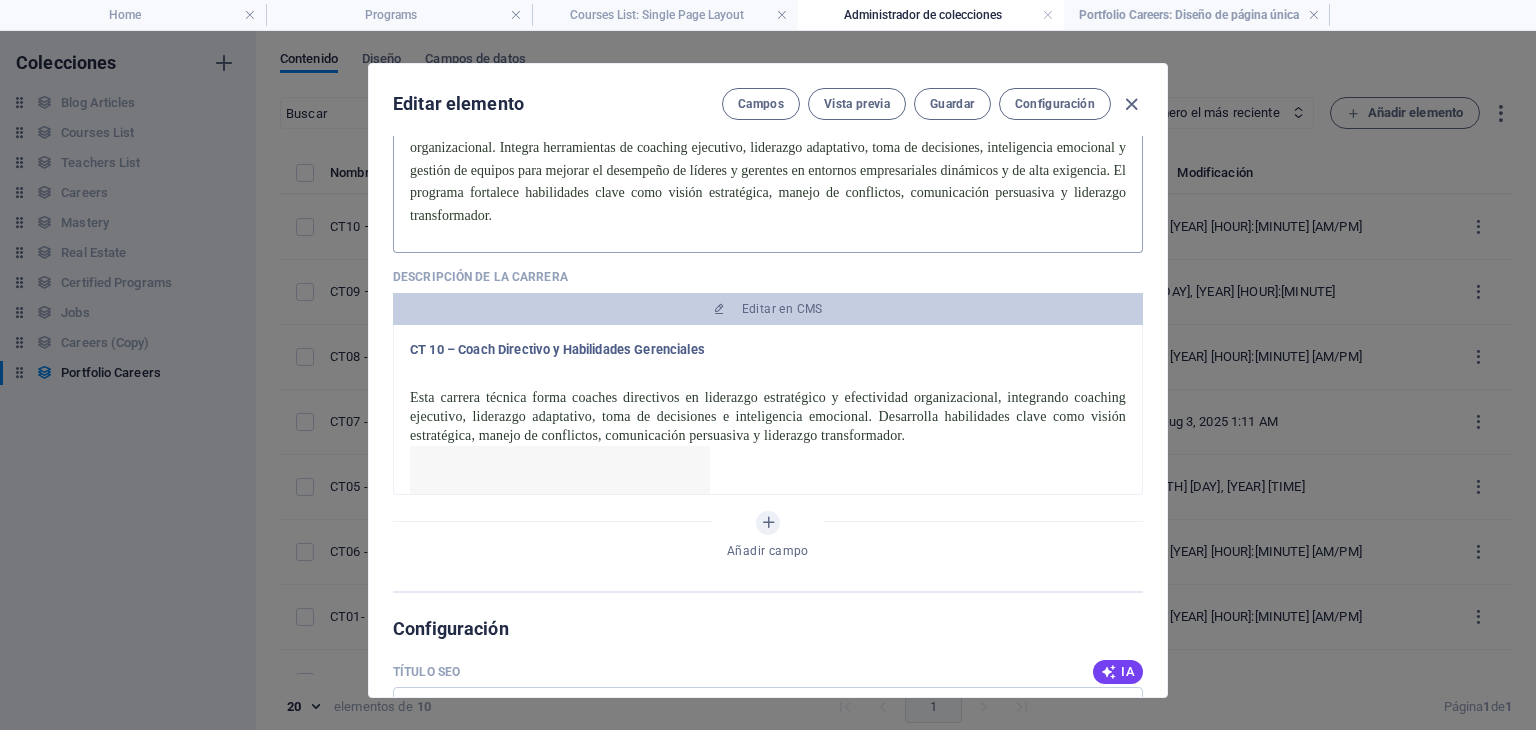 scroll, scrollTop: 500, scrollLeft: 0, axis: vertical 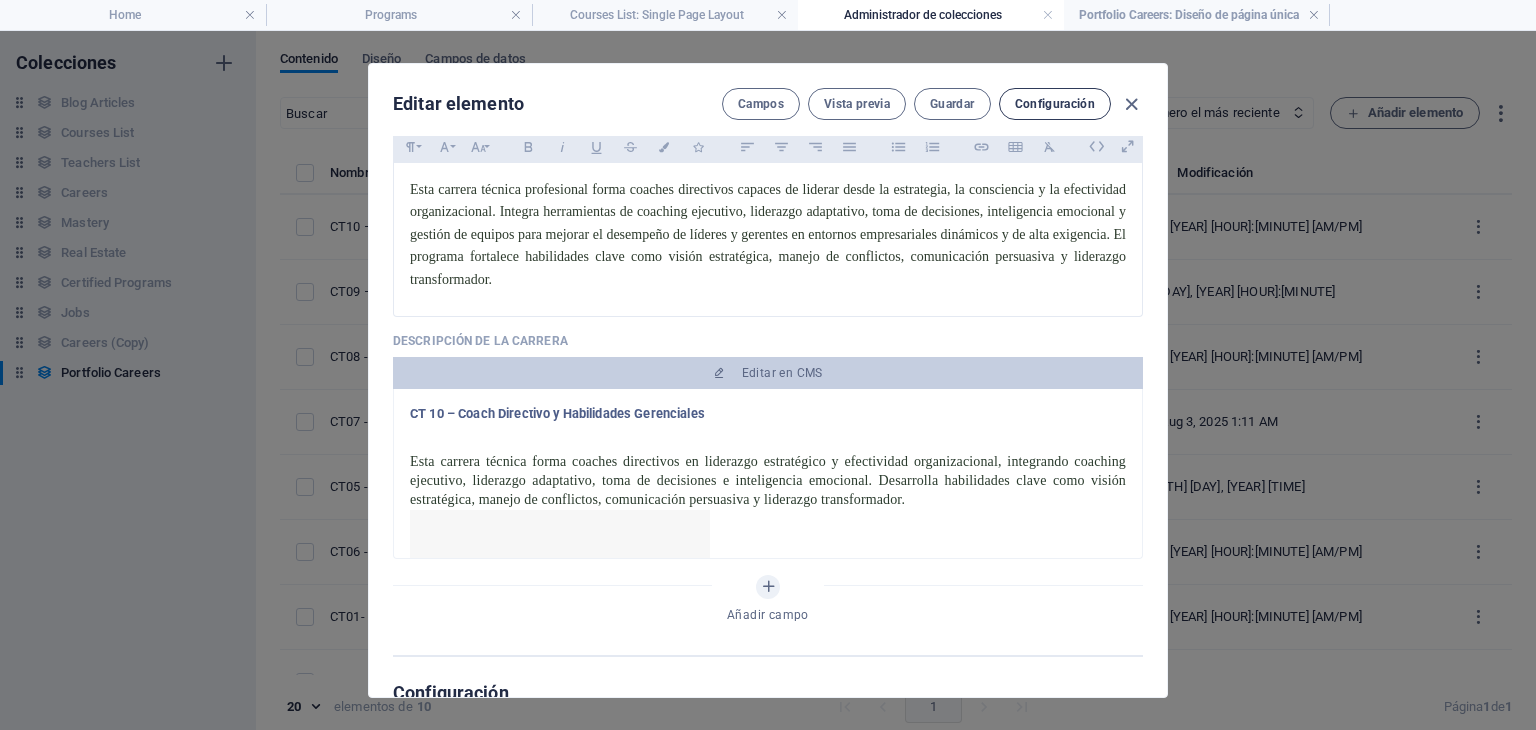click on "Configuración" at bounding box center [1055, 104] 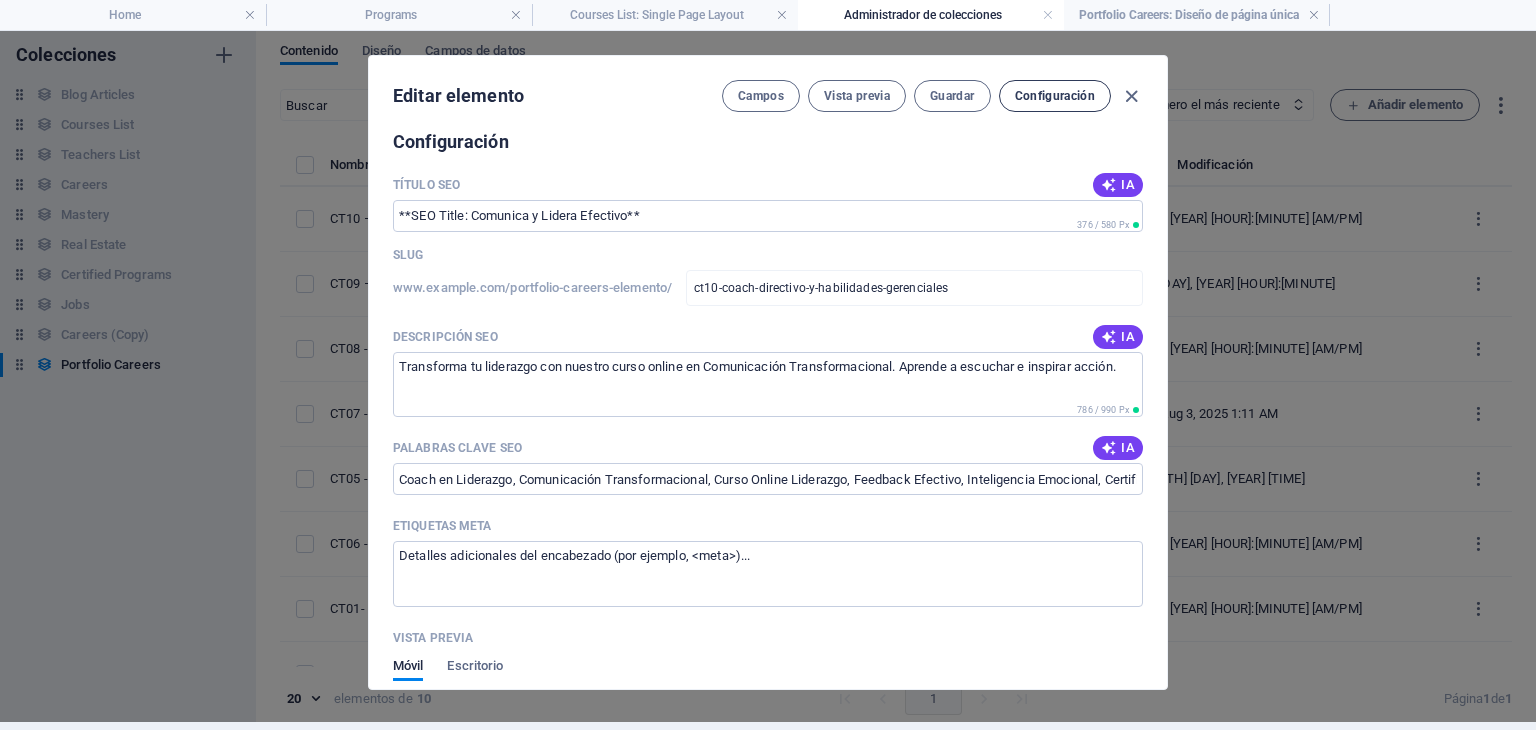scroll, scrollTop: 1044, scrollLeft: 0, axis: vertical 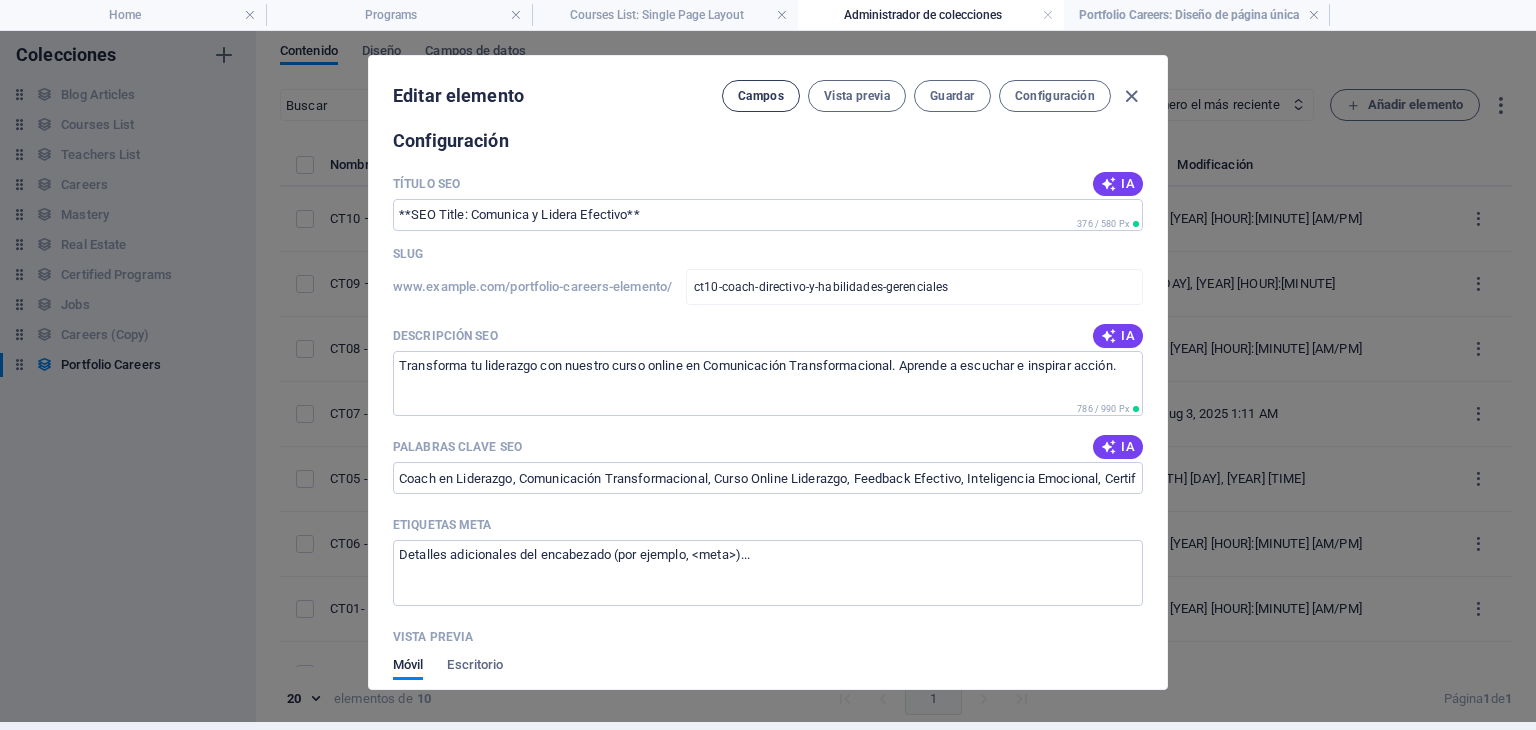 click on "Campos" at bounding box center (761, 96) 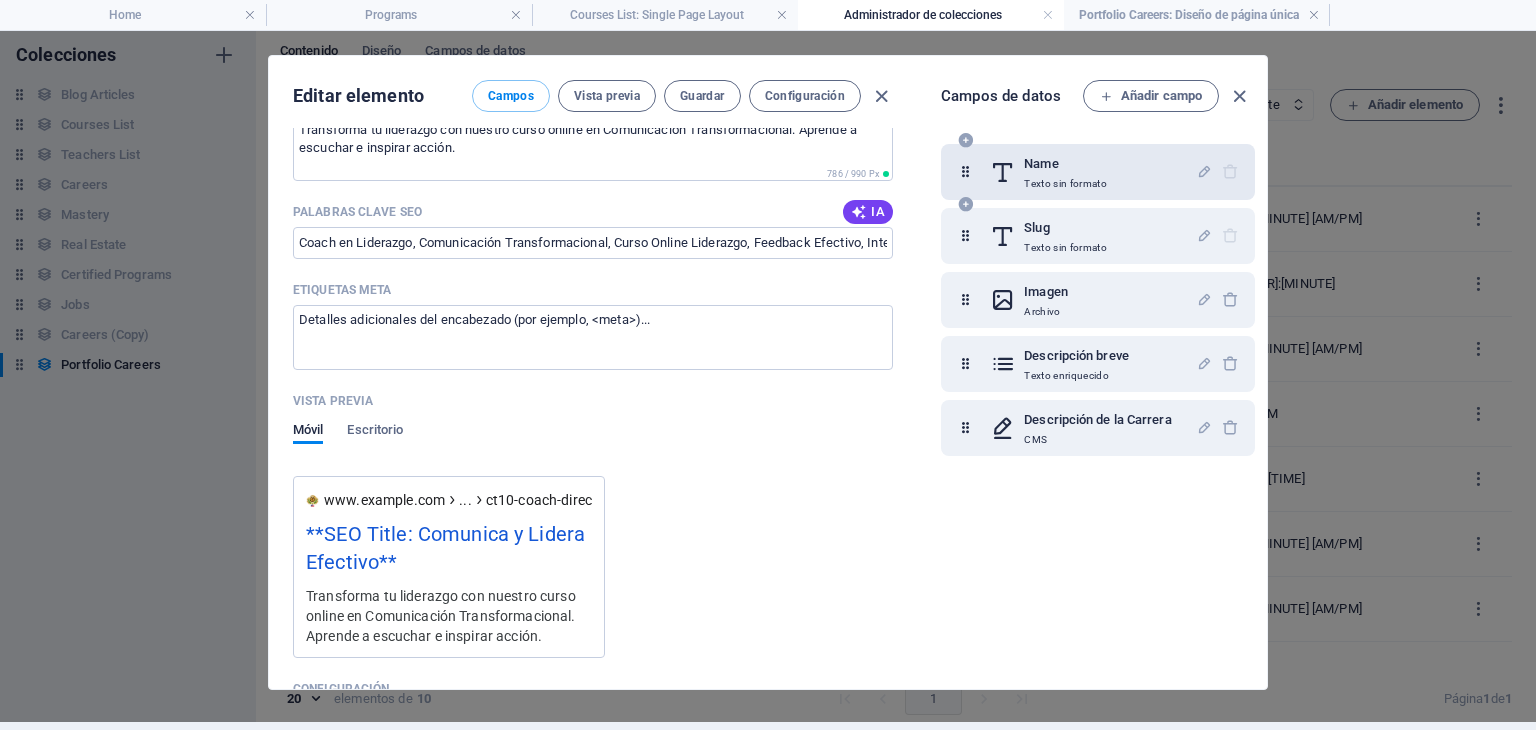 scroll, scrollTop: 1224, scrollLeft: 0, axis: vertical 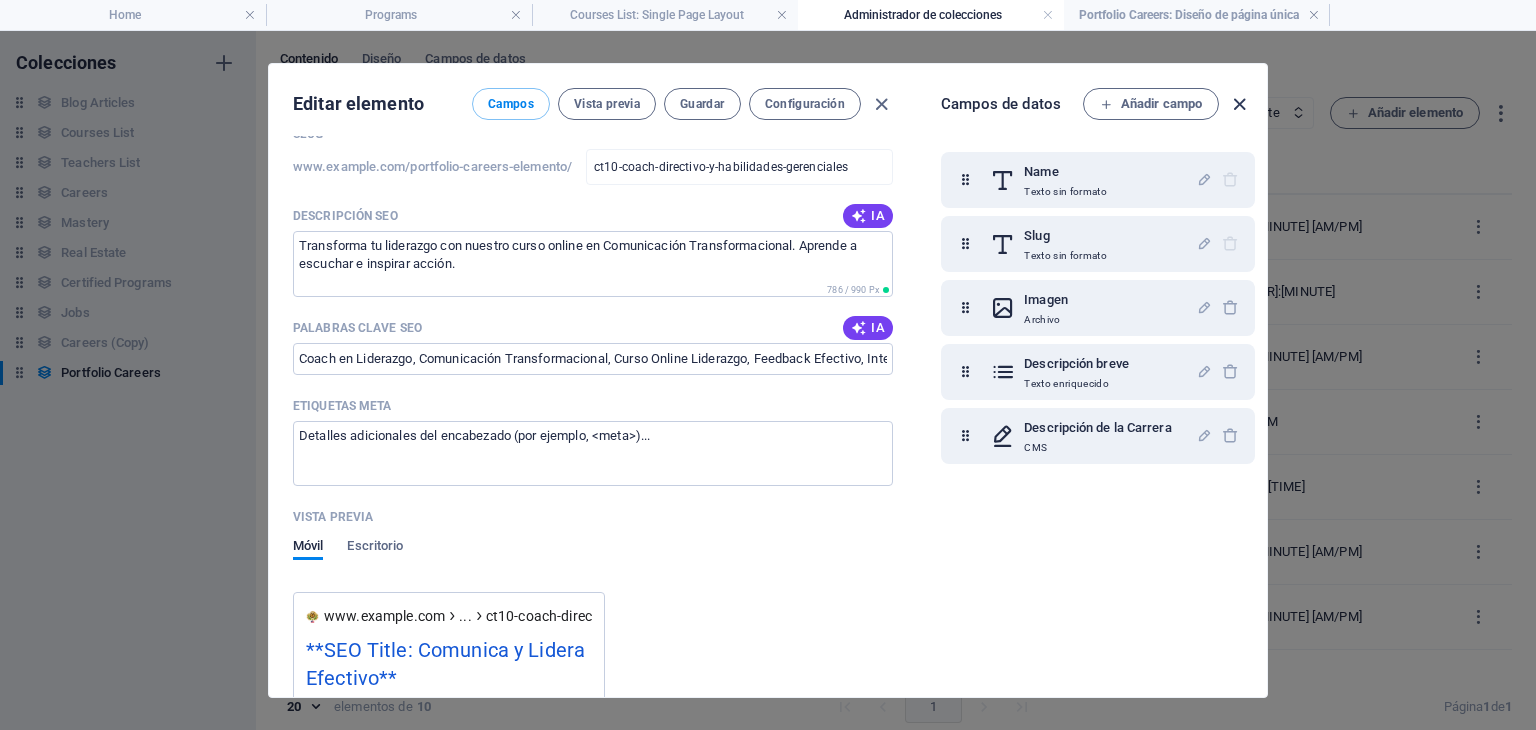 click at bounding box center (1239, 104) 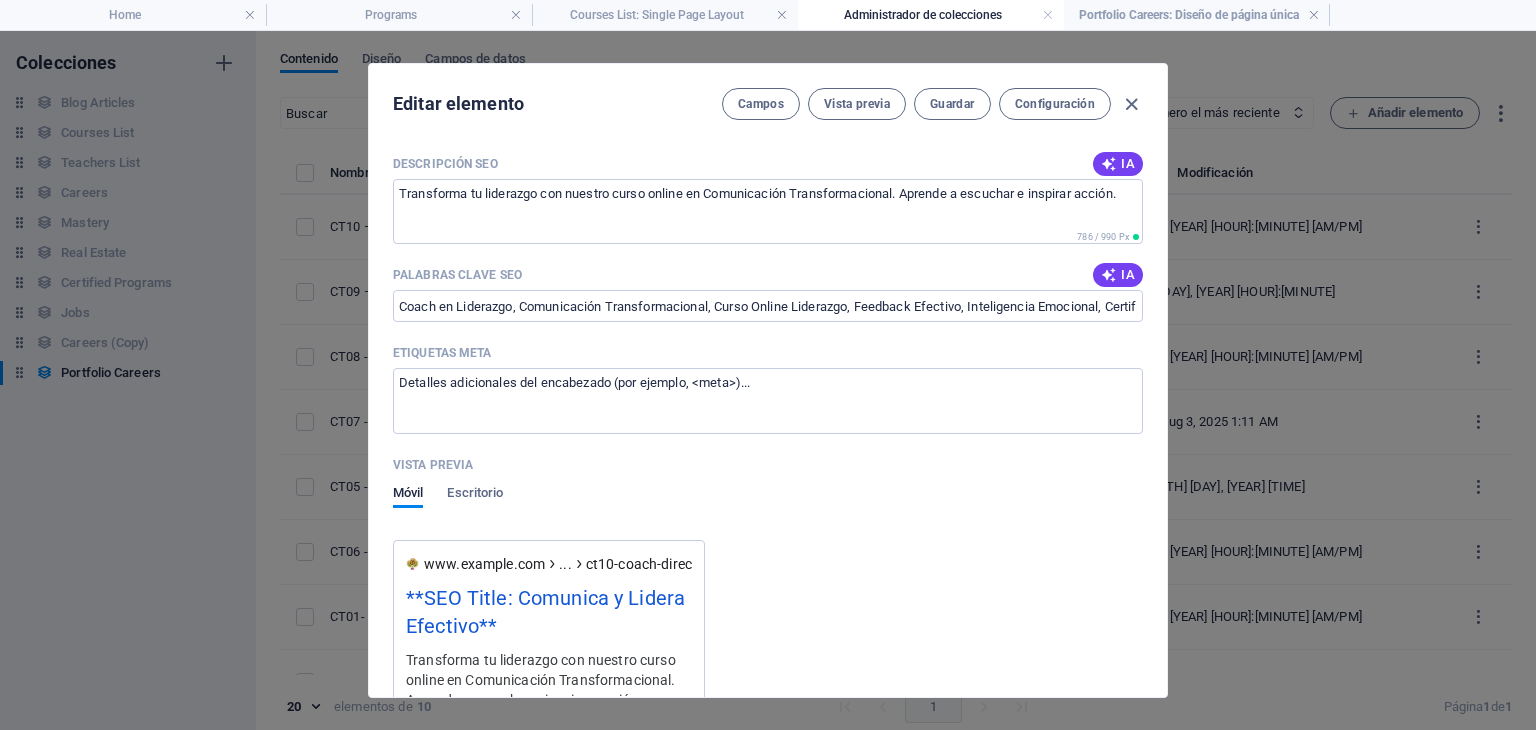 scroll, scrollTop: 1172, scrollLeft: 0, axis: vertical 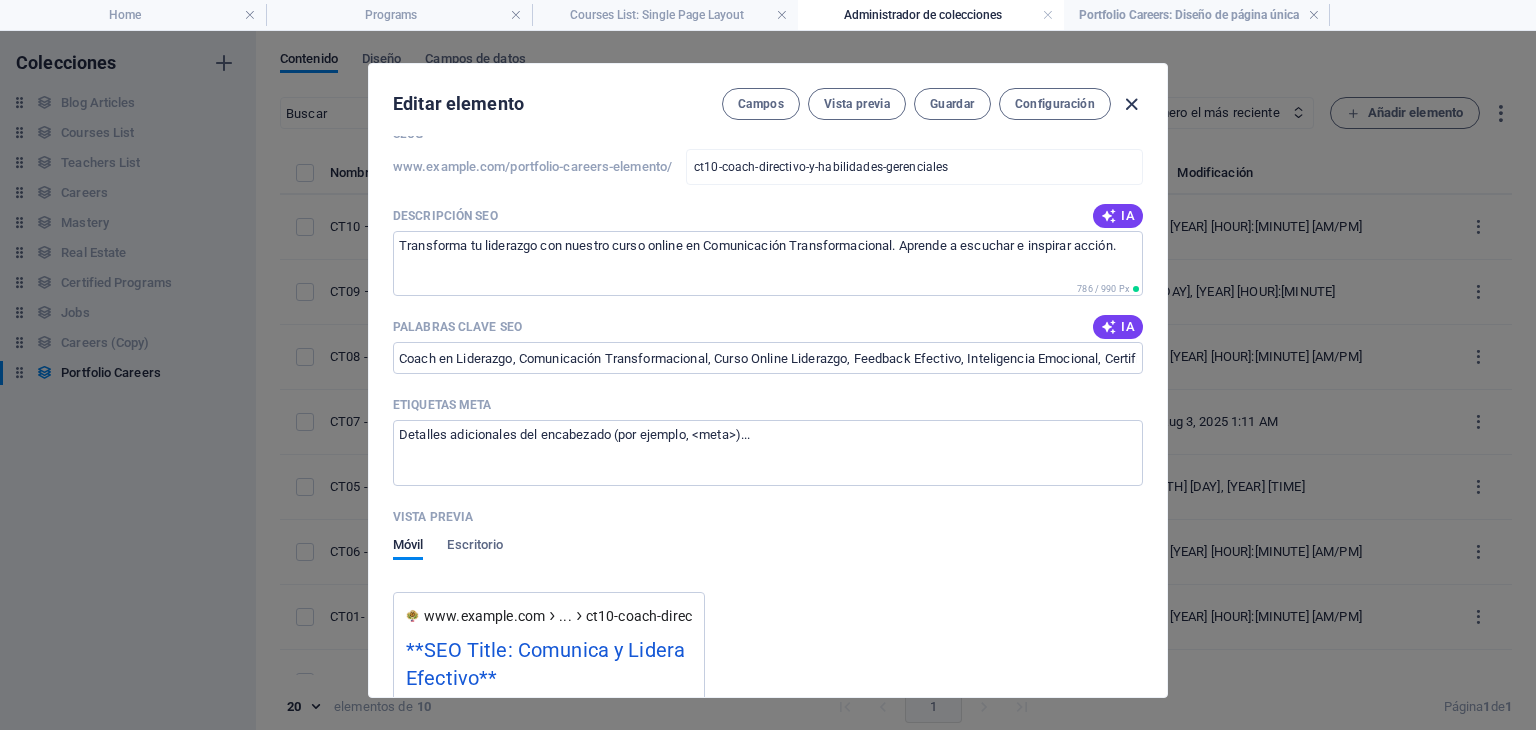 click at bounding box center (1131, 104) 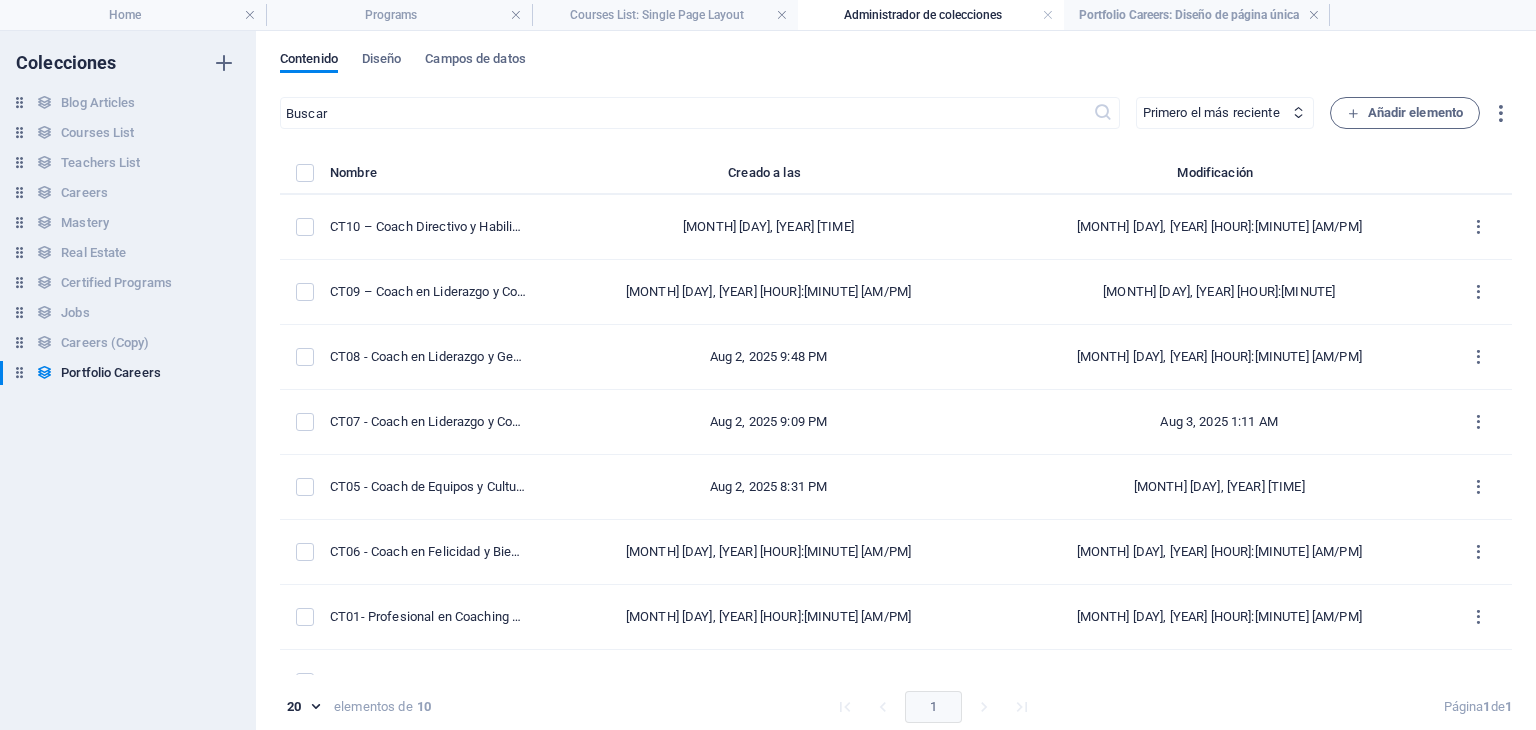 type 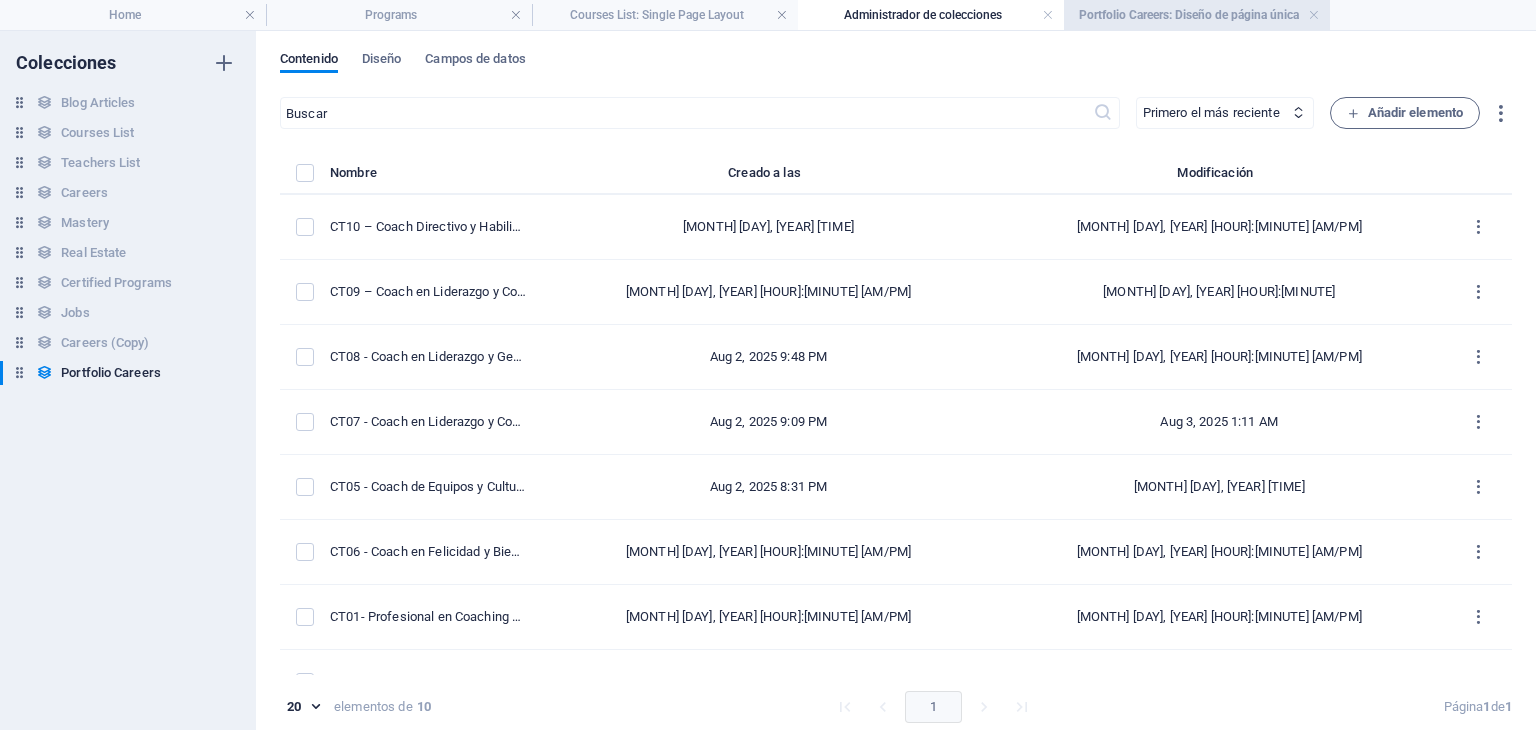 click on "Portfolio Careers: Diseño de página única" at bounding box center [1197, 15] 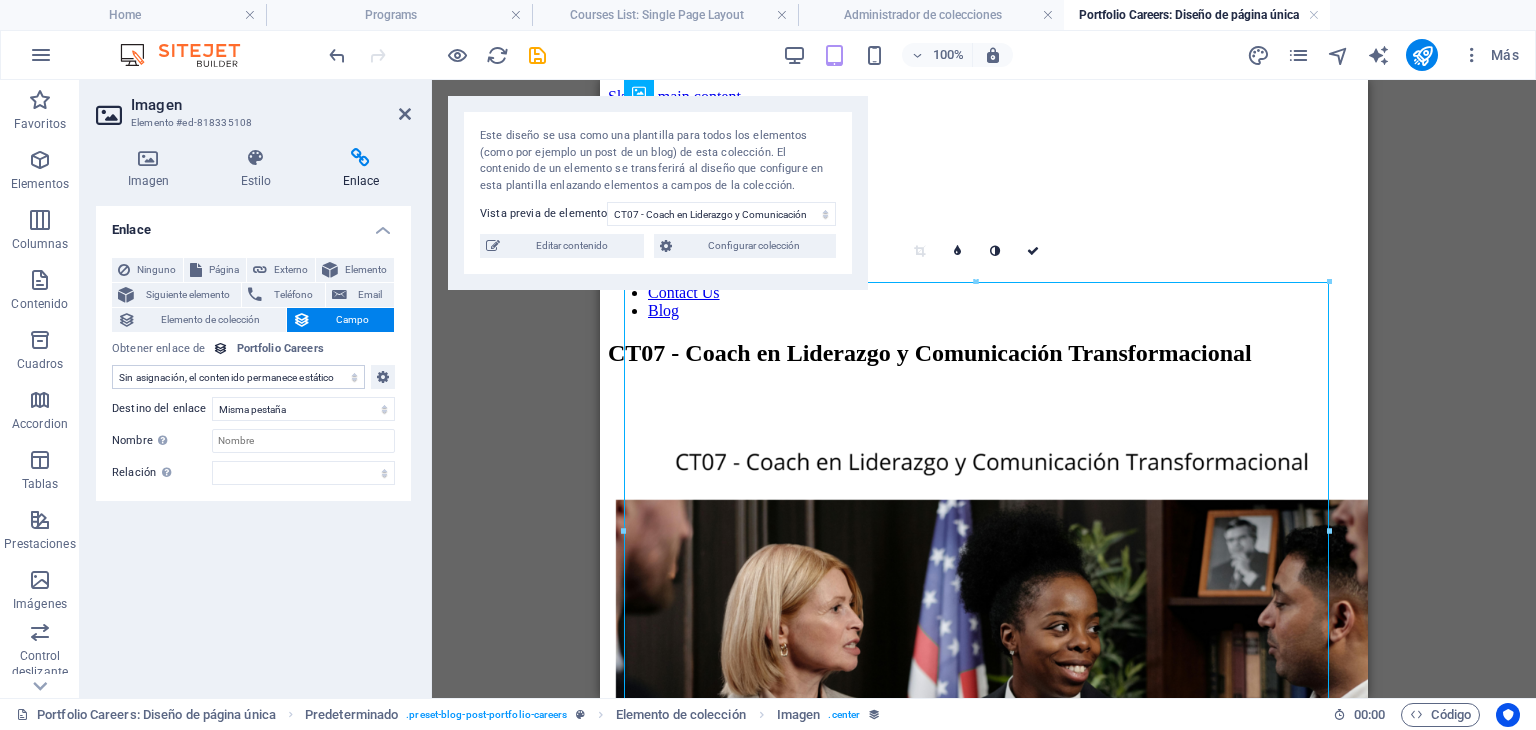 scroll, scrollTop: 243, scrollLeft: 0, axis: vertical 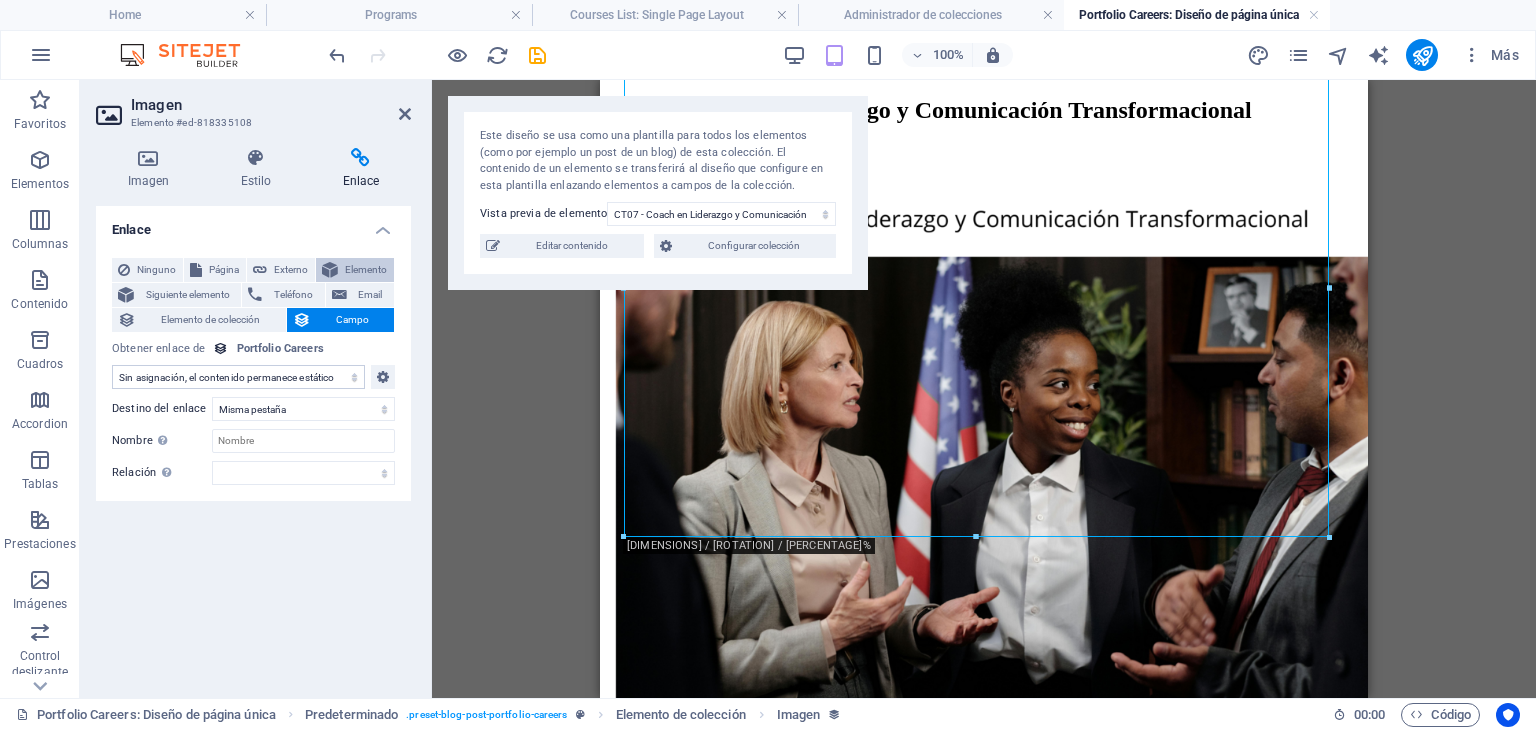 click on "Elemento" at bounding box center (366, 270) 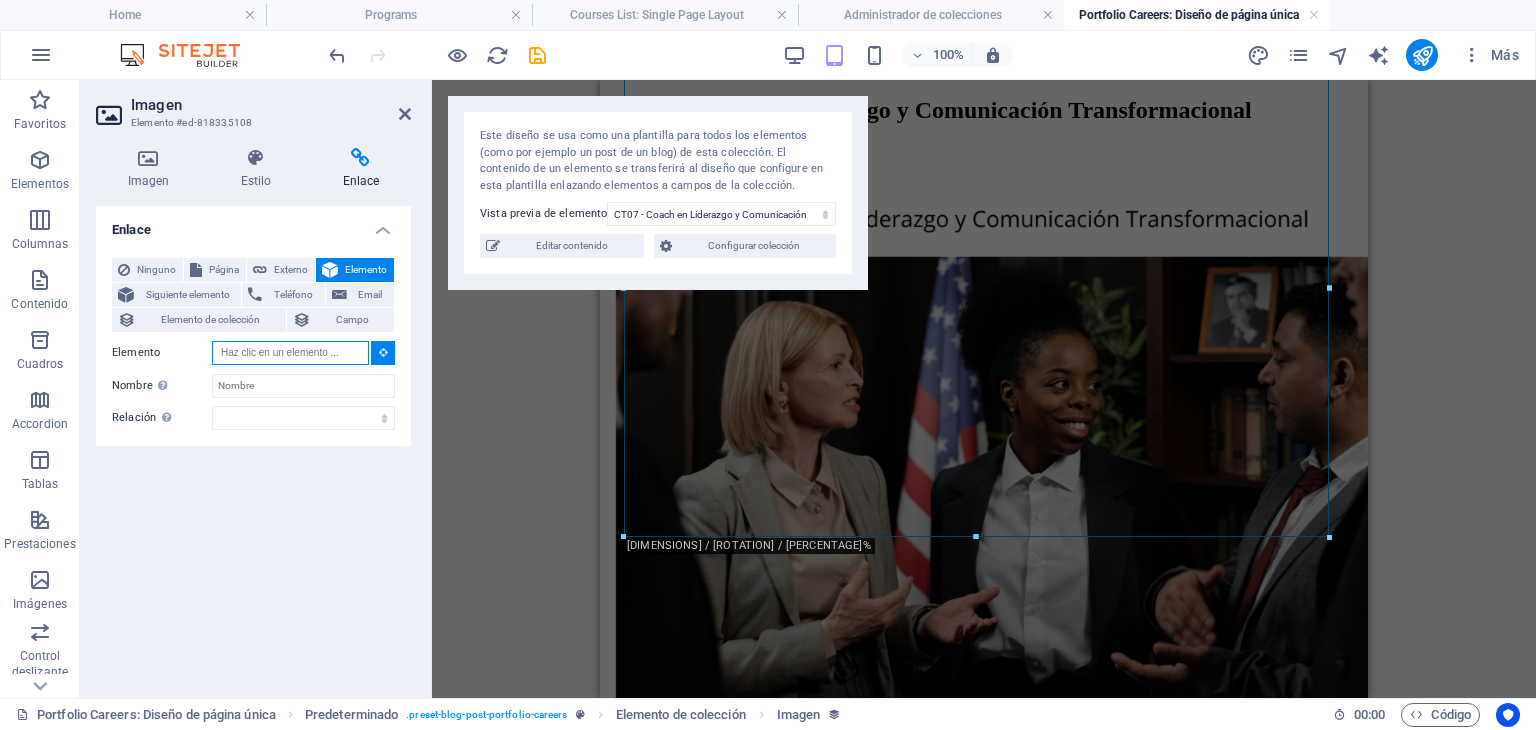 paste on "ct10-coach-directivo-y-habilidades-gerenciales" 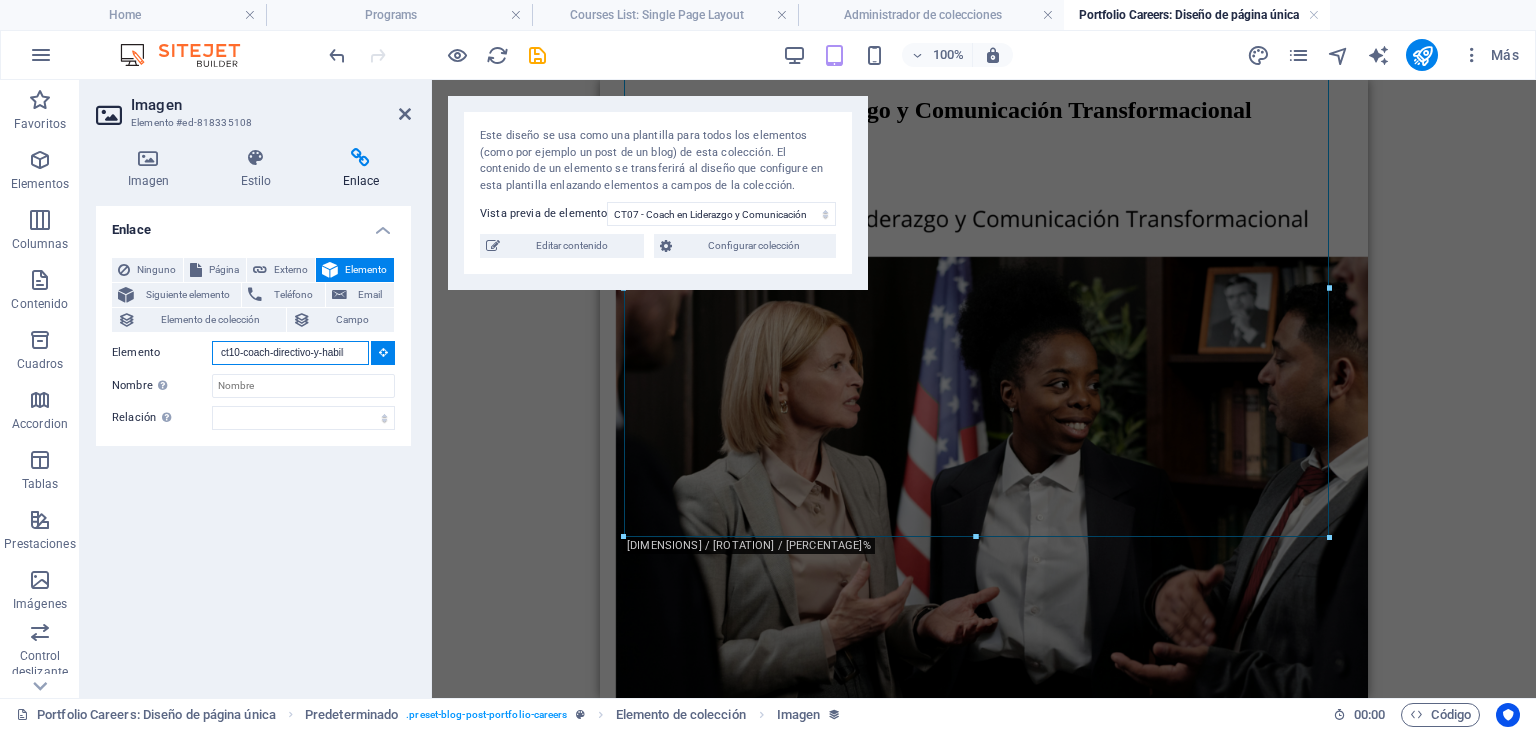 scroll, scrollTop: 0, scrollLeft: 82, axis: horizontal 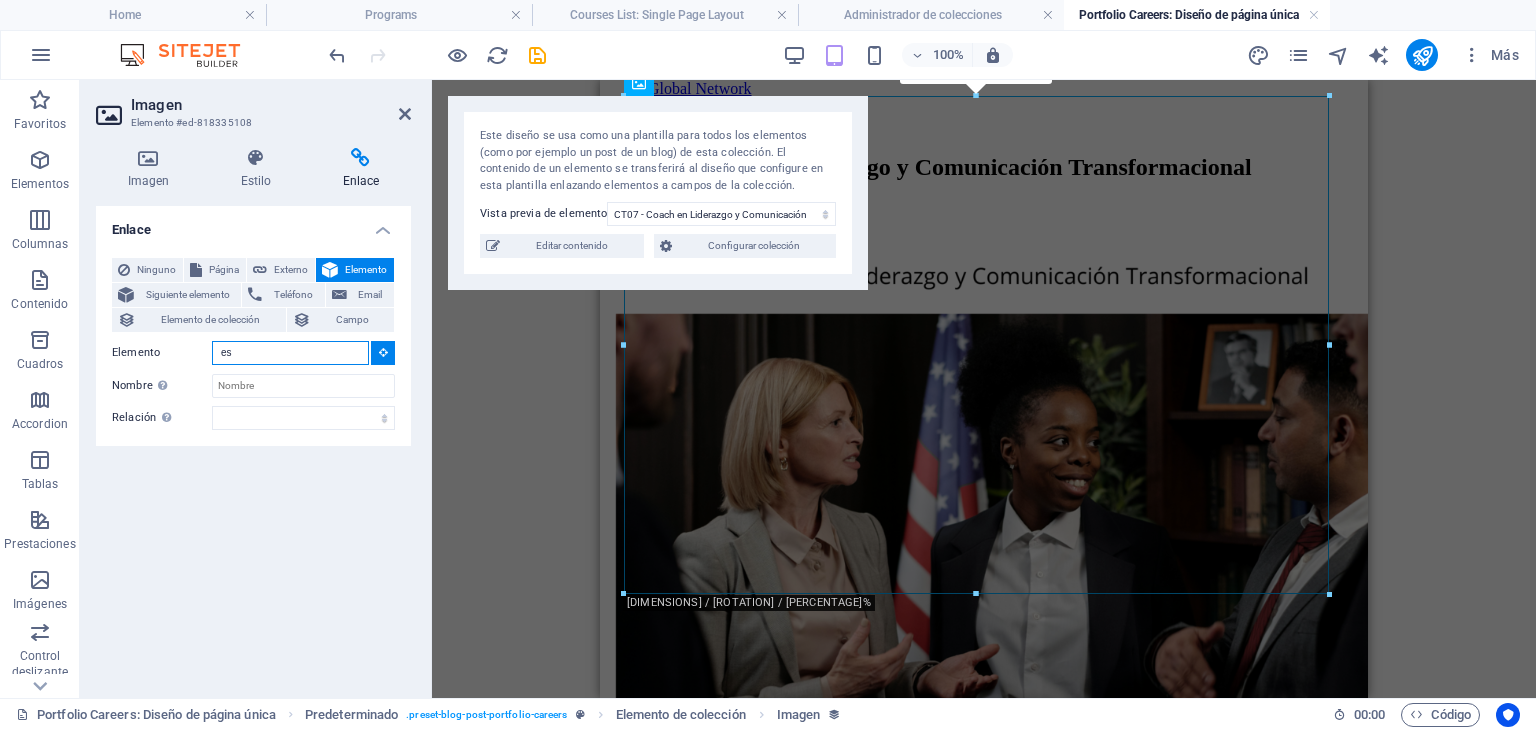 type on "s" 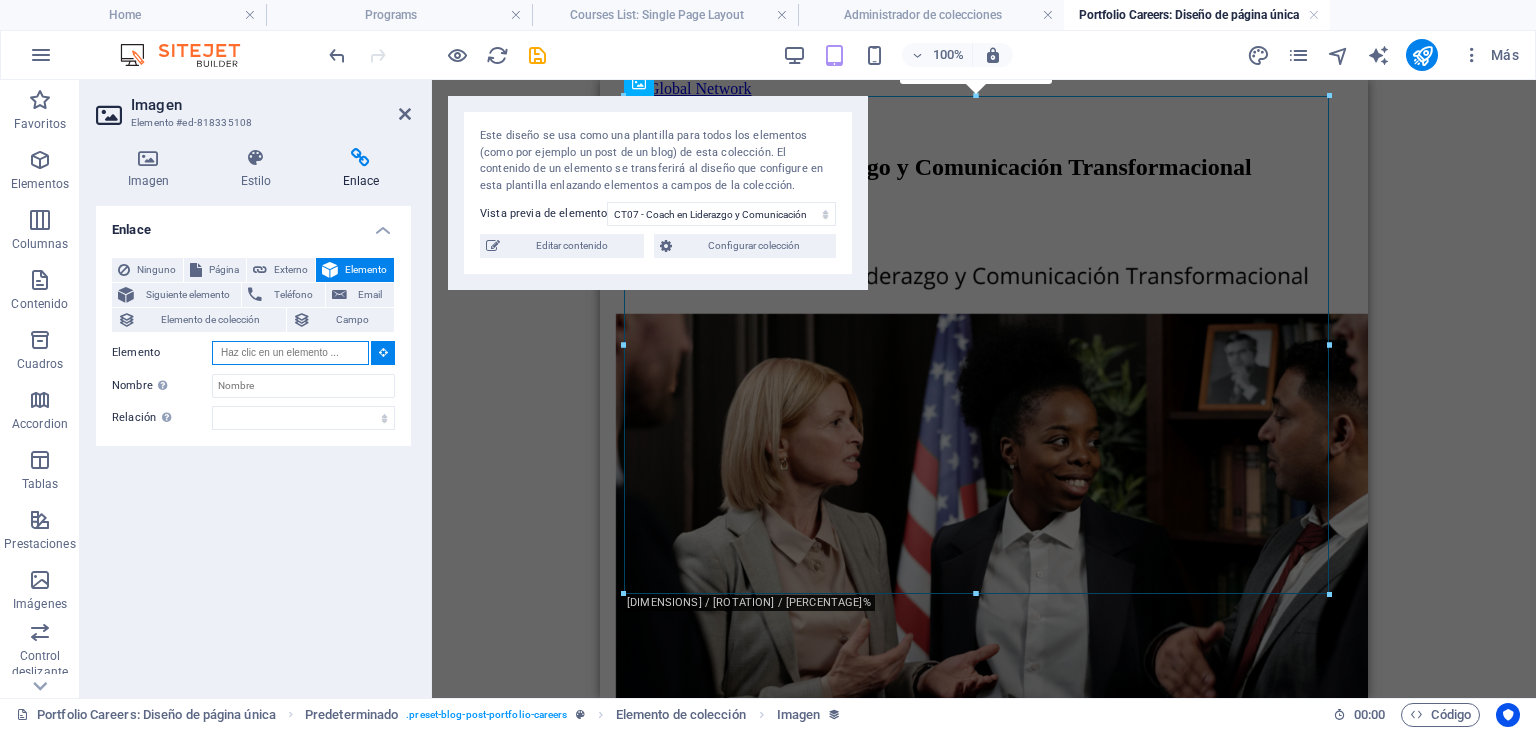 paste on "ct10-coach-directivo-y-habilidades-gerenciales" 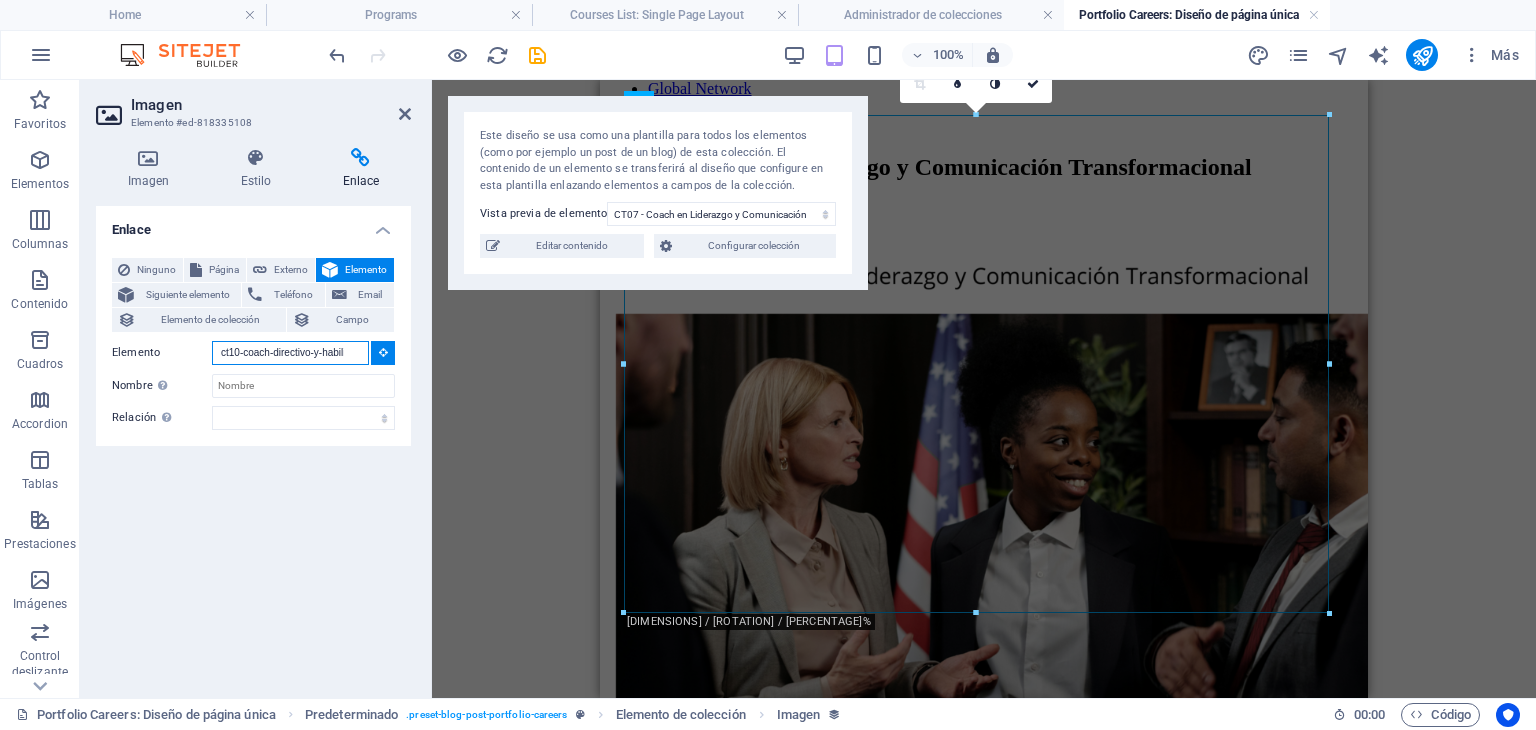 scroll, scrollTop: 0, scrollLeft: 82, axis: horizontal 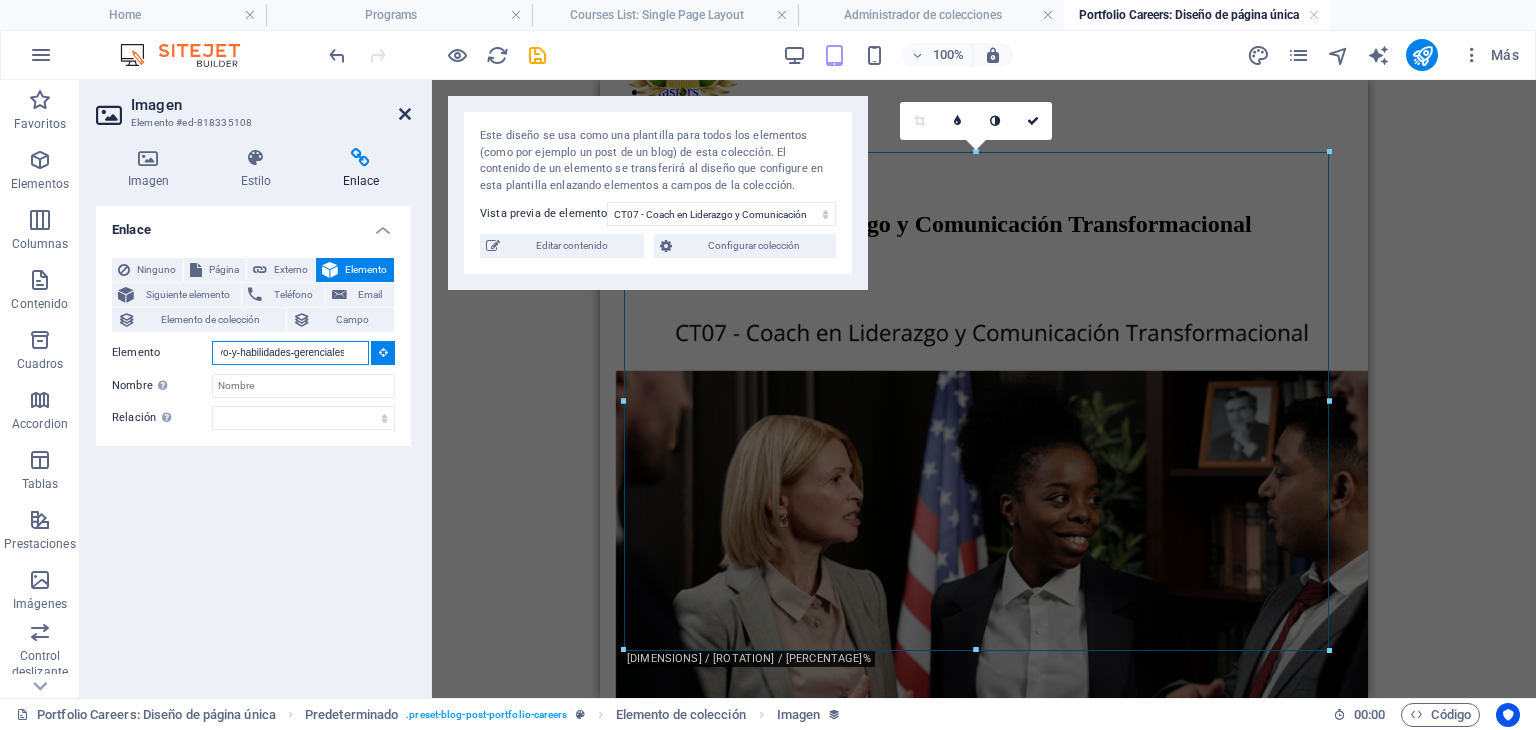 type on "ct10-coach-directivo-y-habilidades-gerenciales" 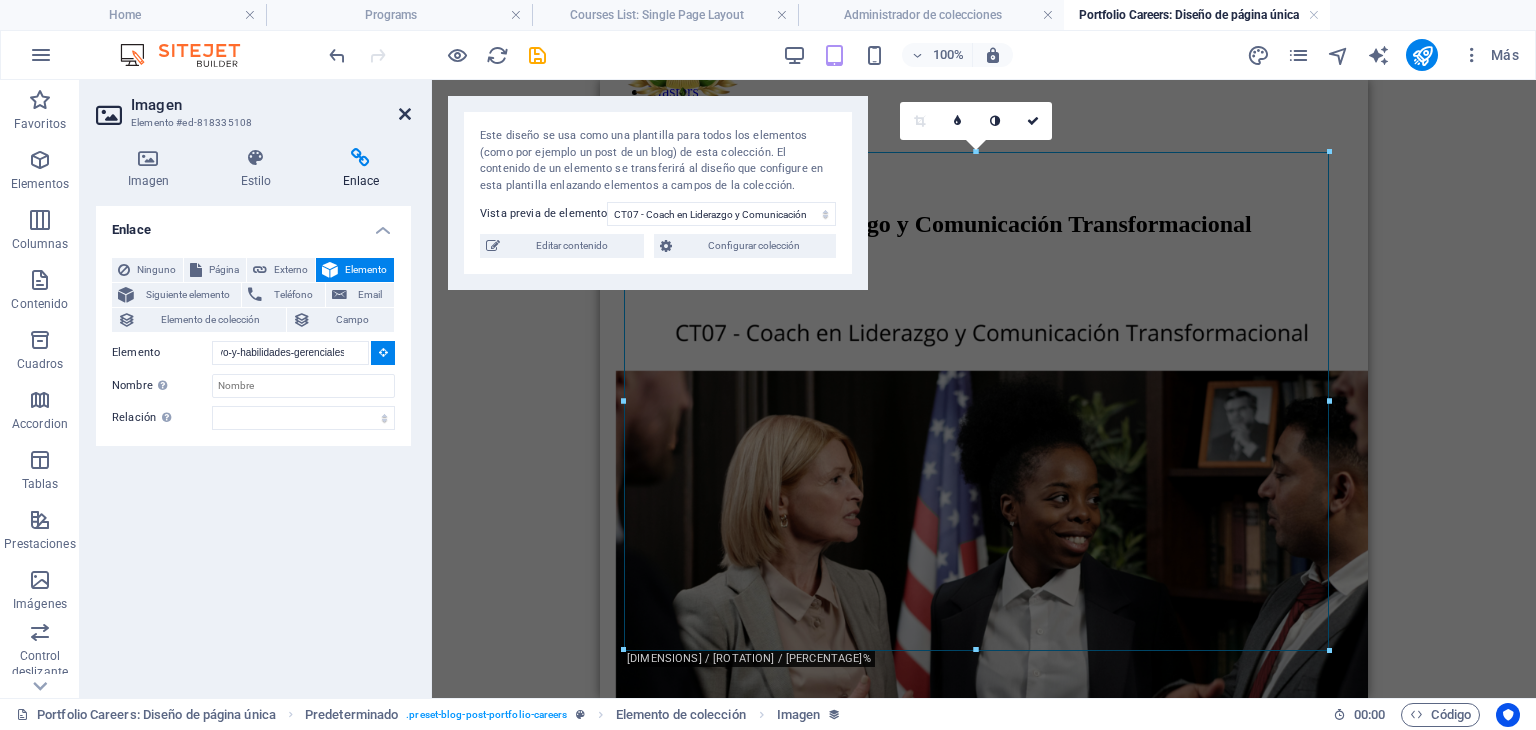 type 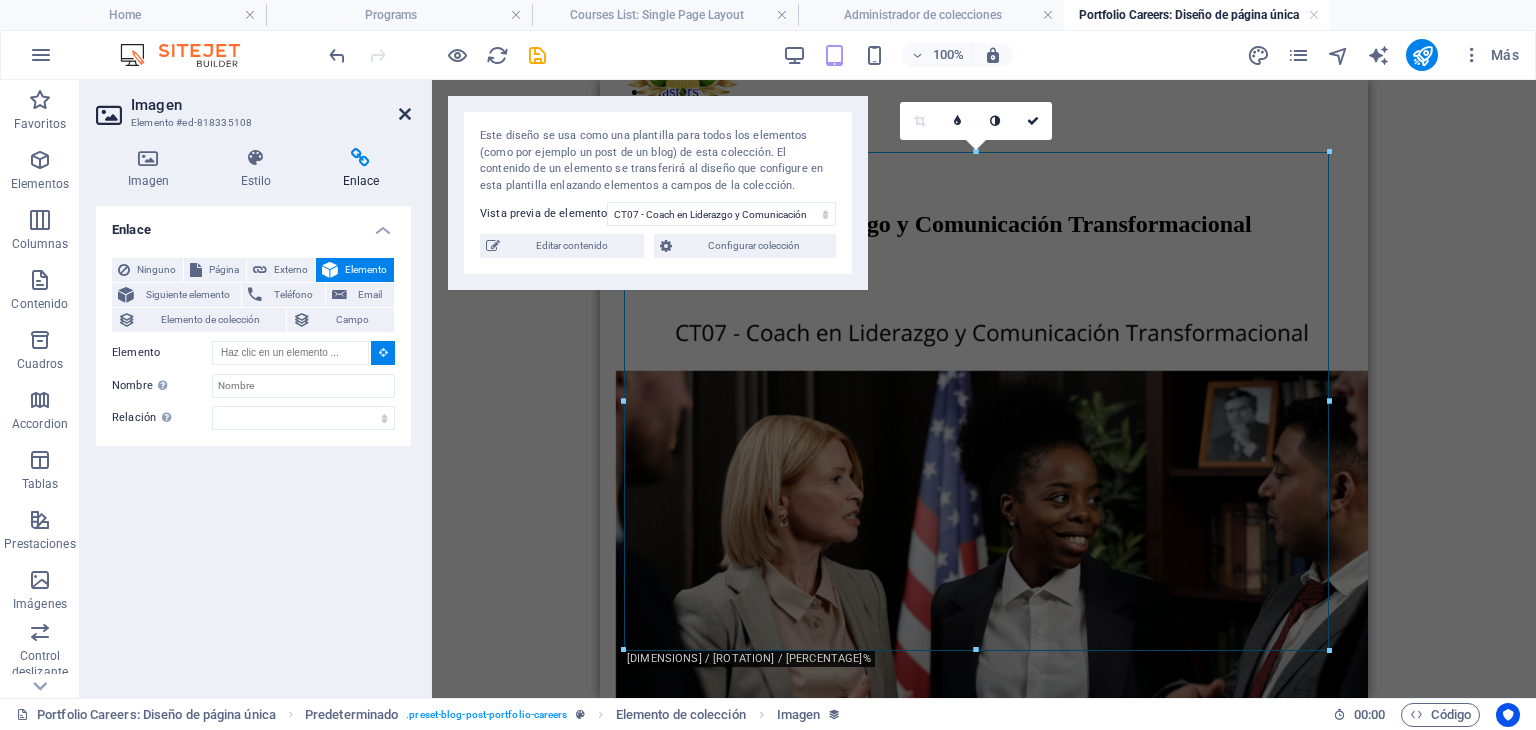 scroll, scrollTop: 0, scrollLeft: 0, axis: both 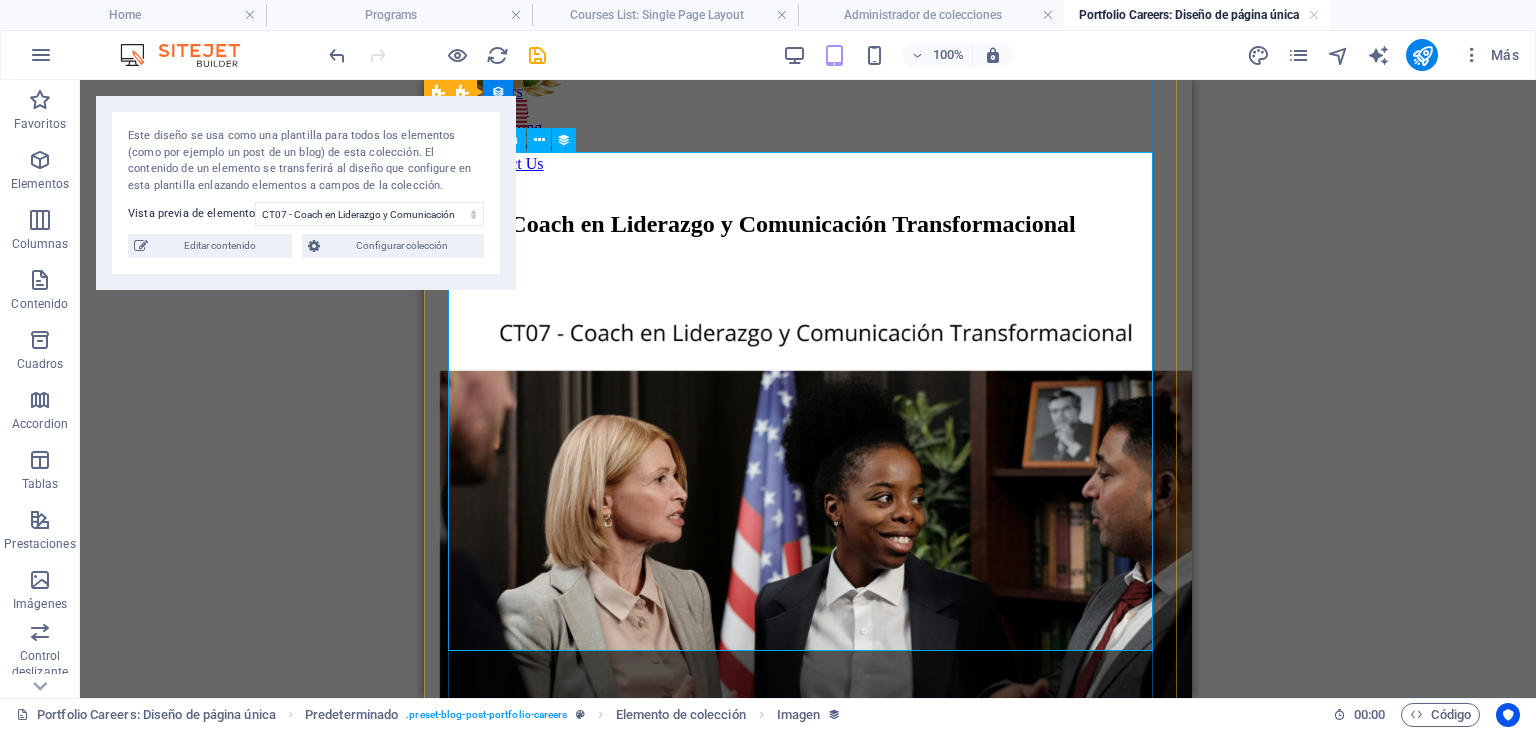 click at bounding box center (808, 551) 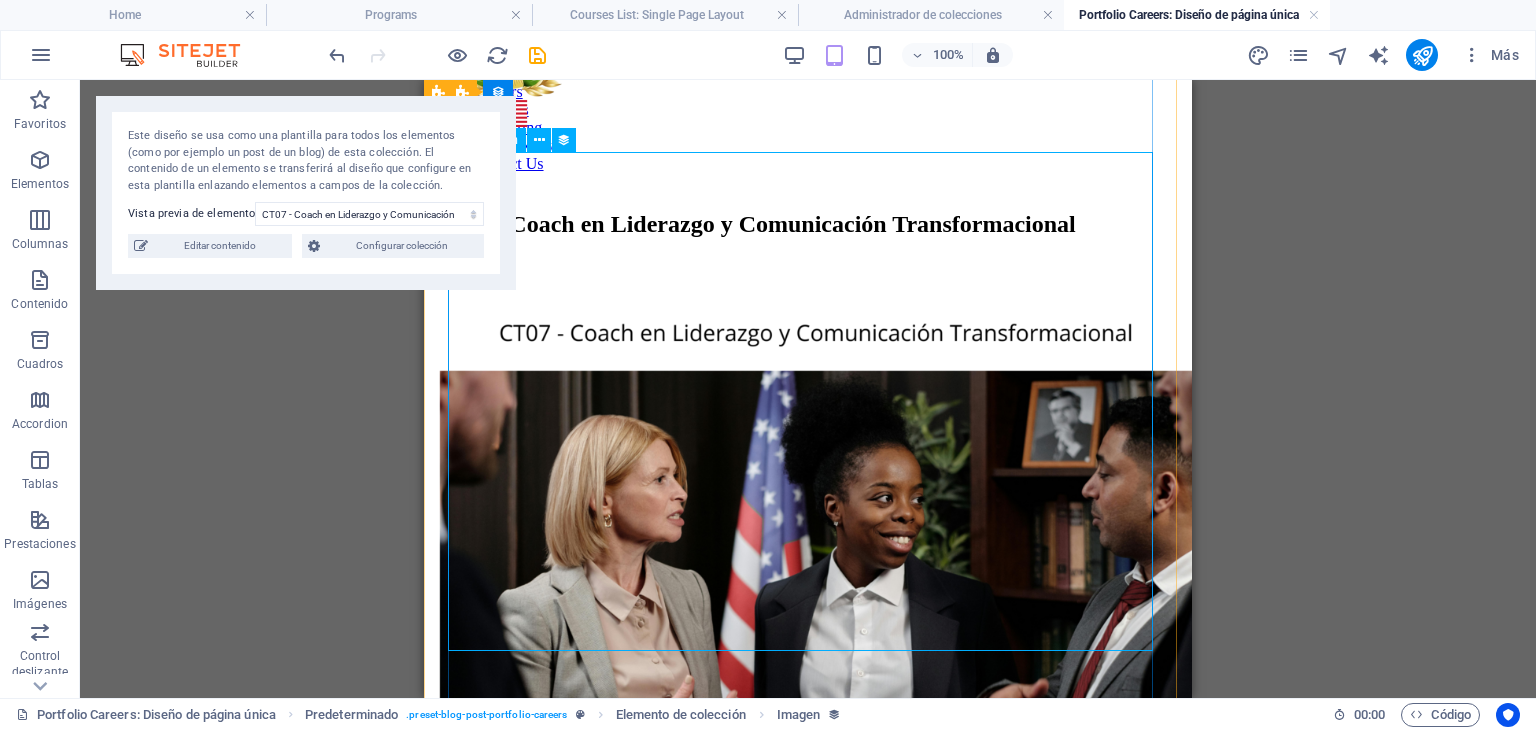 click at bounding box center (808, 551) 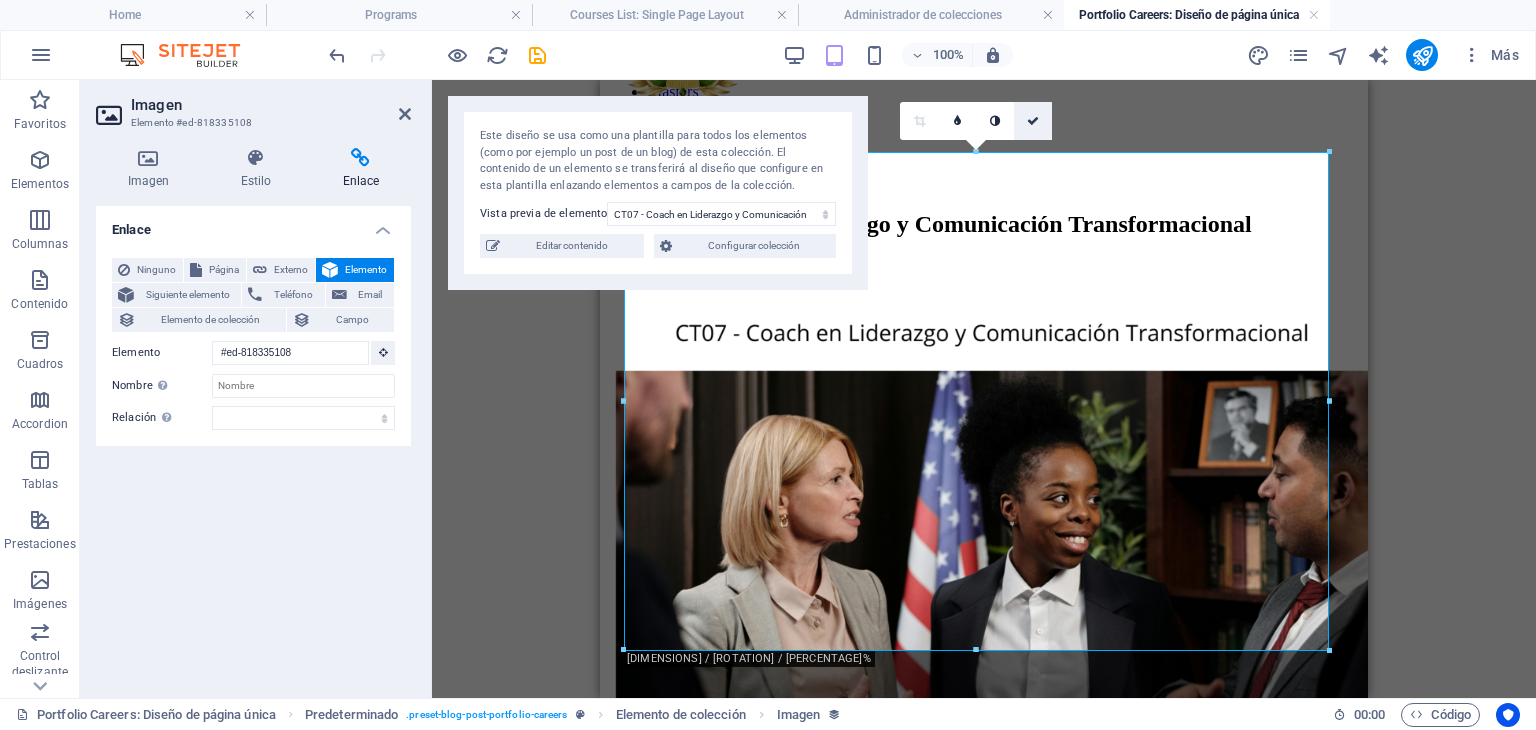 click at bounding box center (1033, 121) 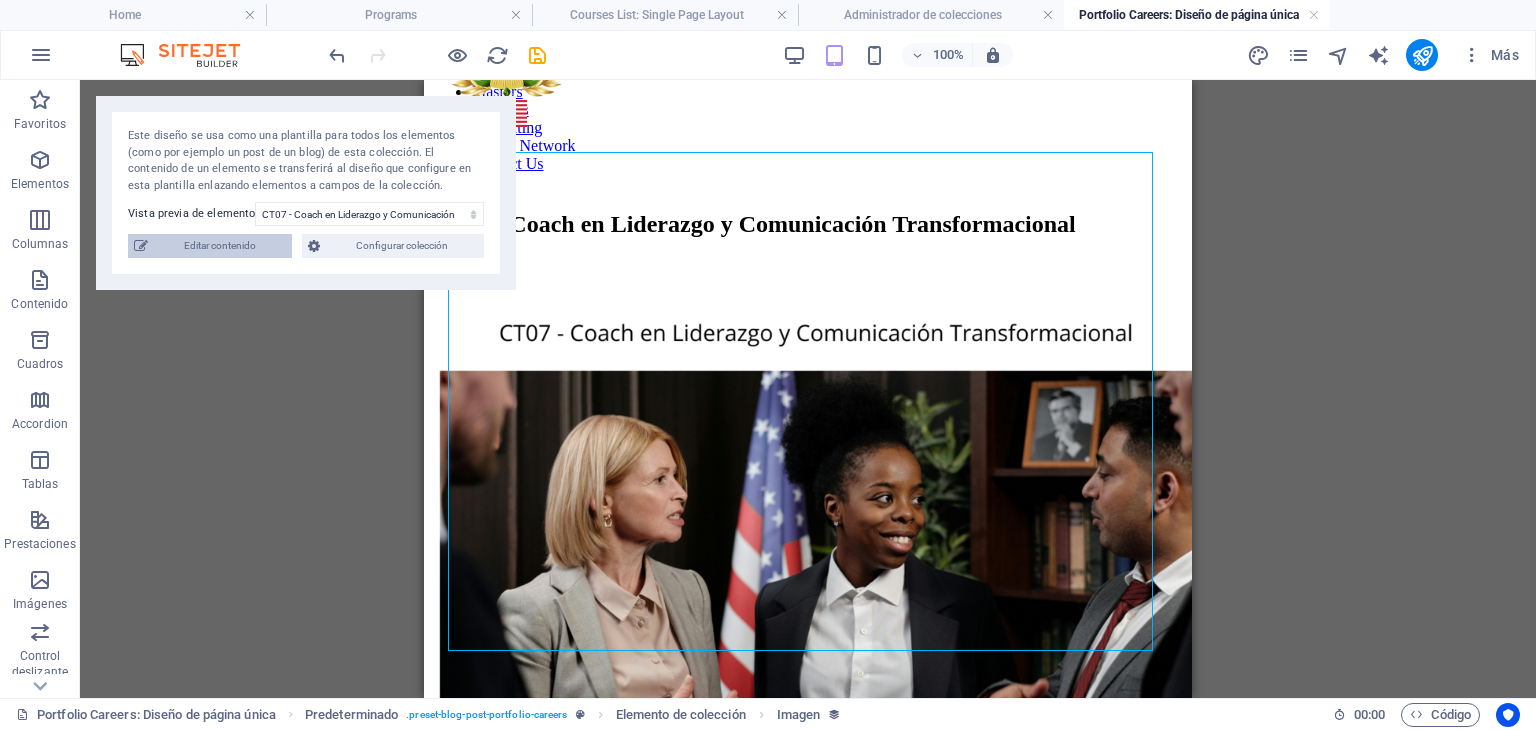 click on "Editar contenido" at bounding box center [220, 246] 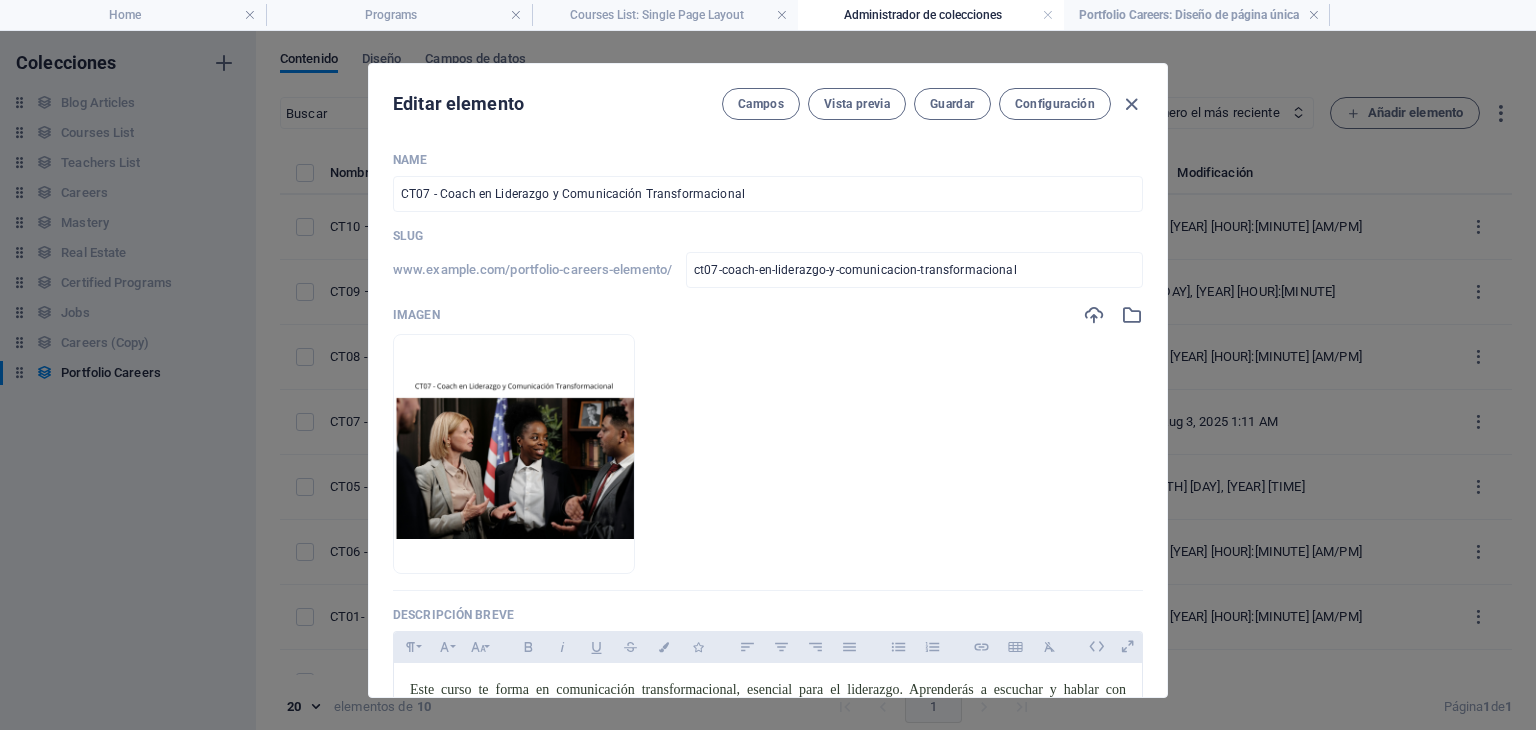 scroll, scrollTop: 0, scrollLeft: 0, axis: both 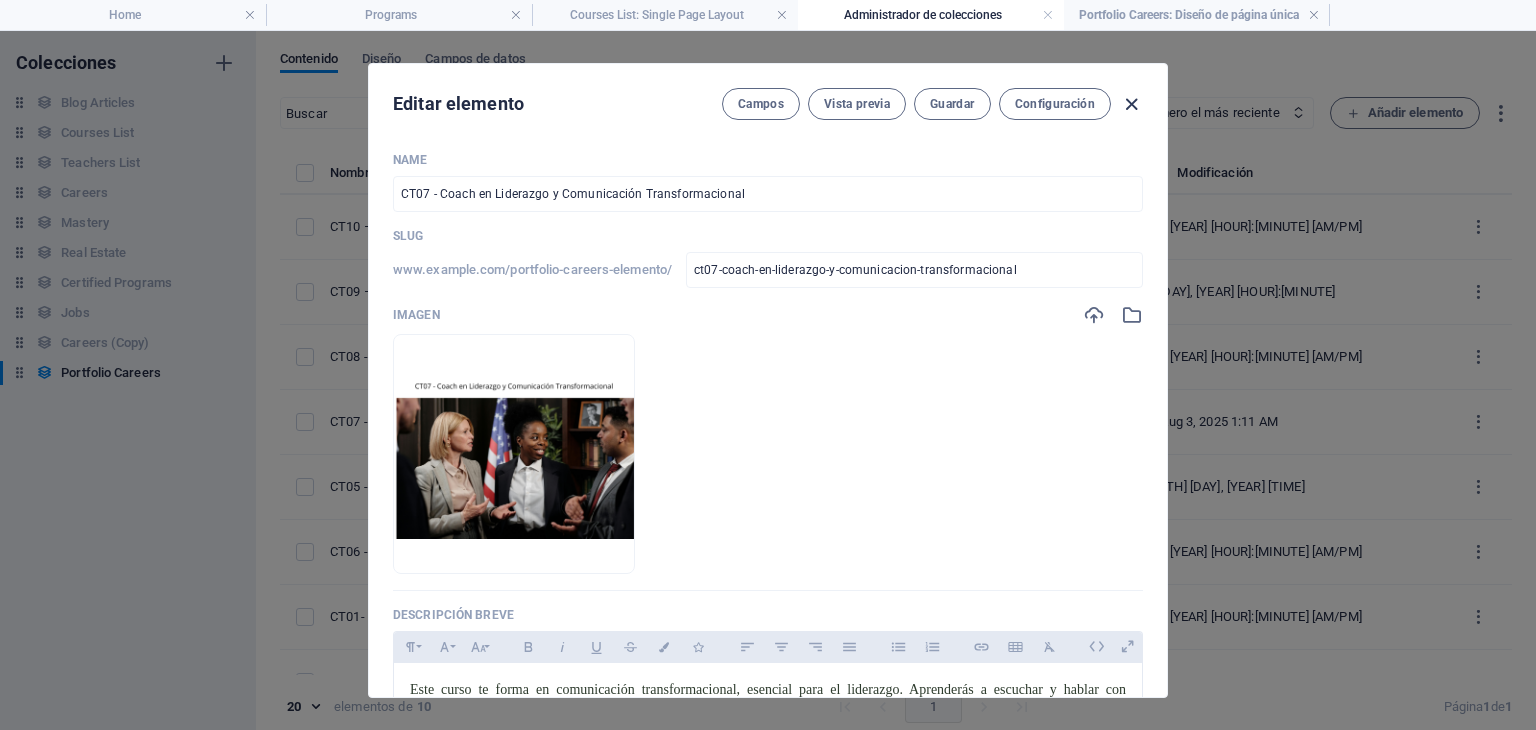 click at bounding box center (1131, 104) 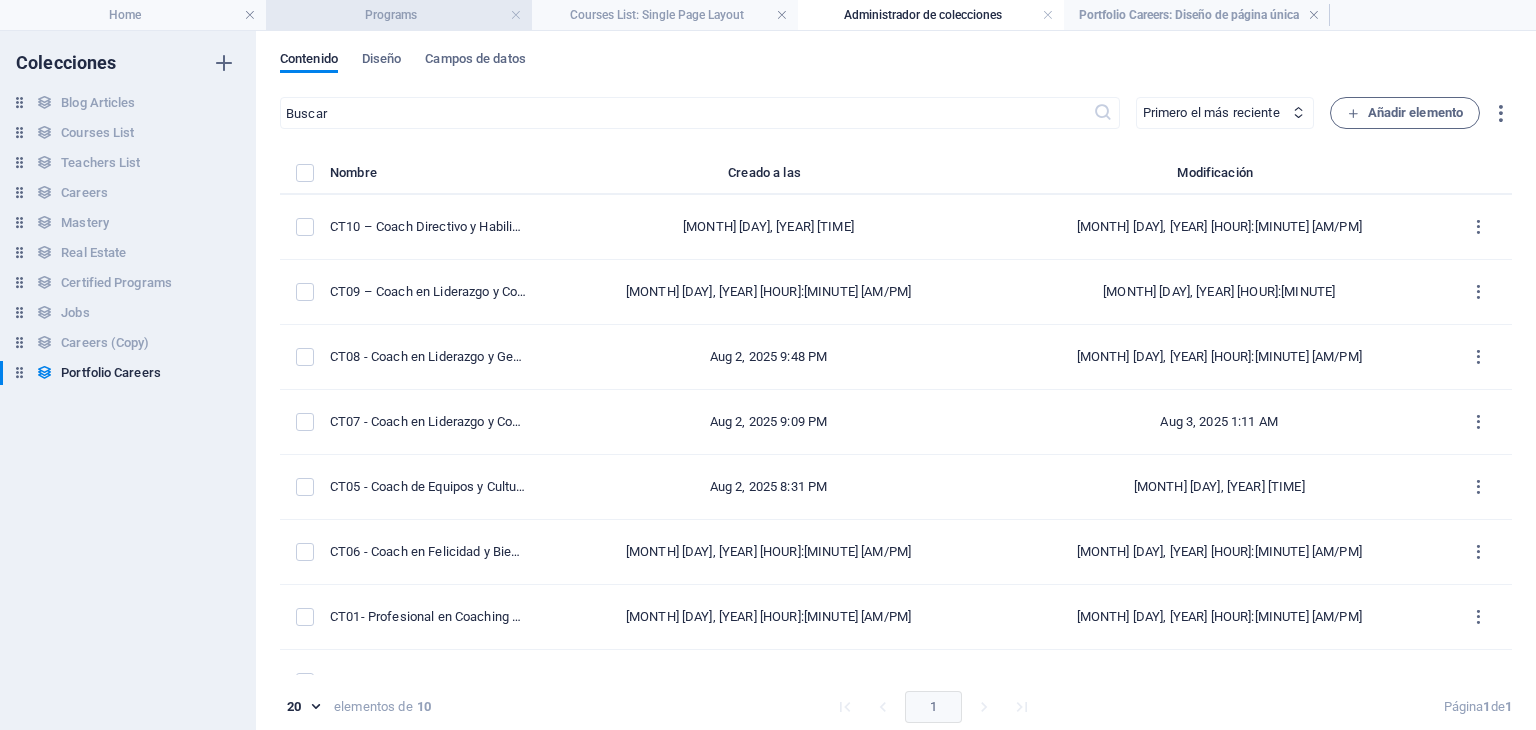 click on "Programs" at bounding box center (399, 15) 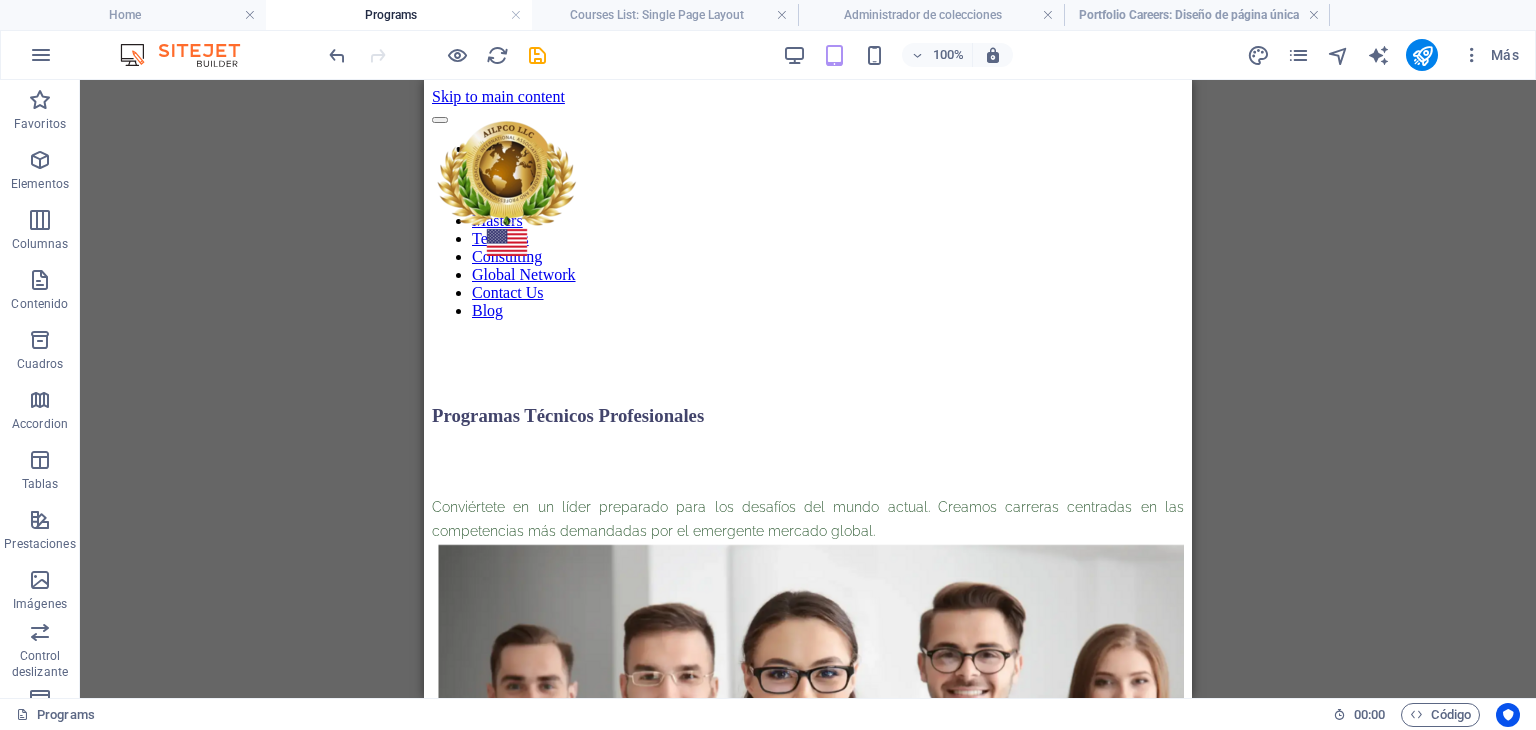 scroll, scrollTop: 3597, scrollLeft: 0, axis: vertical 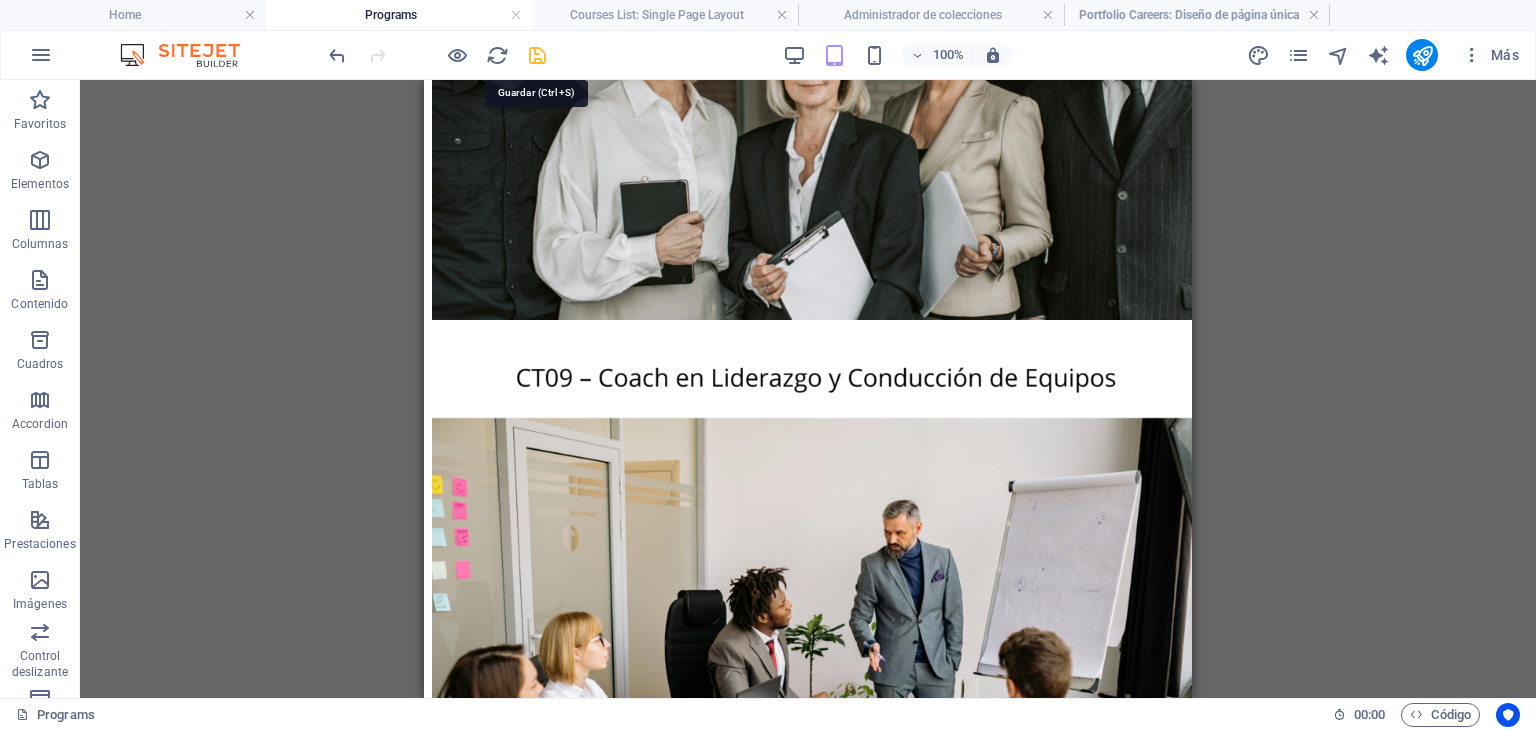 click at bounding box center (537, 55) 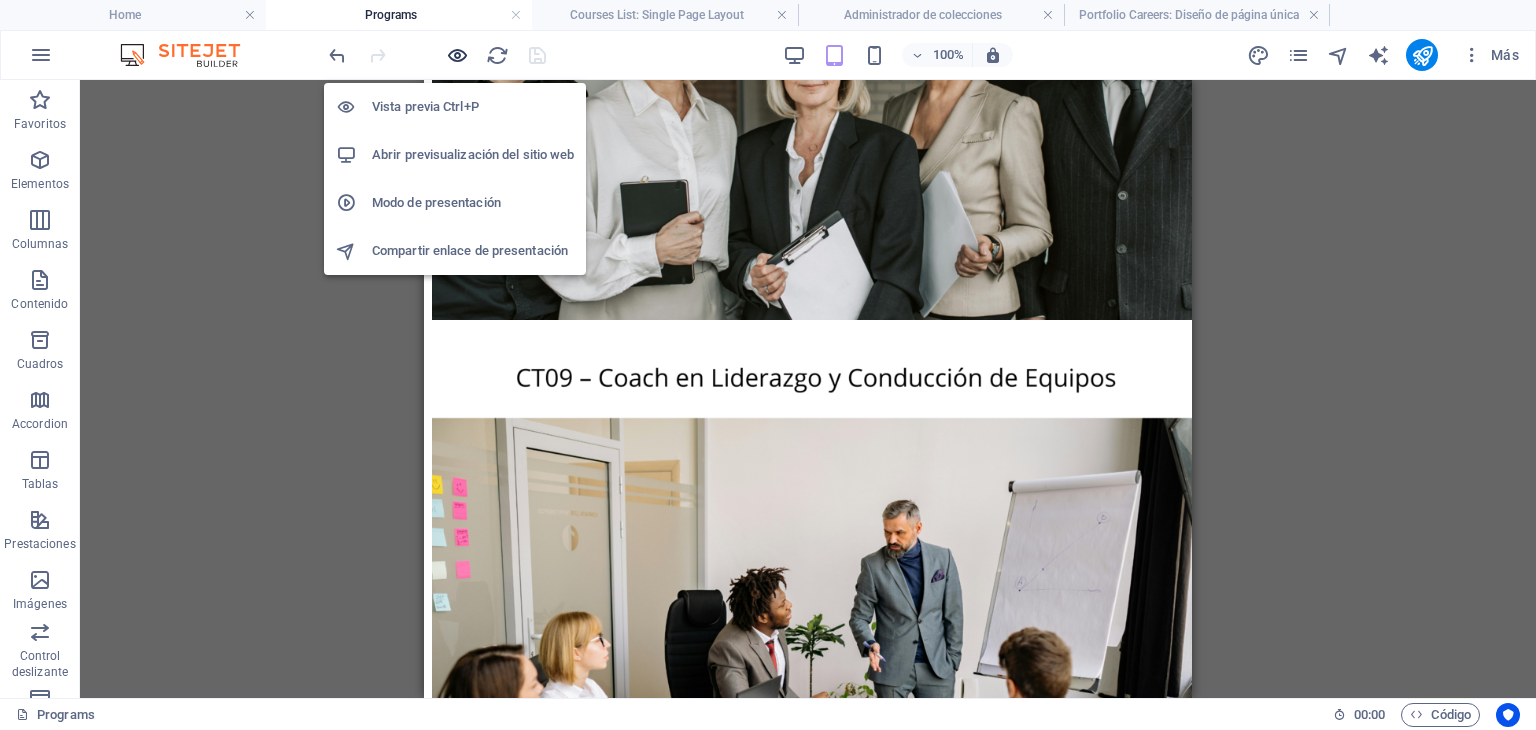 click at bounding box center [457, 55] 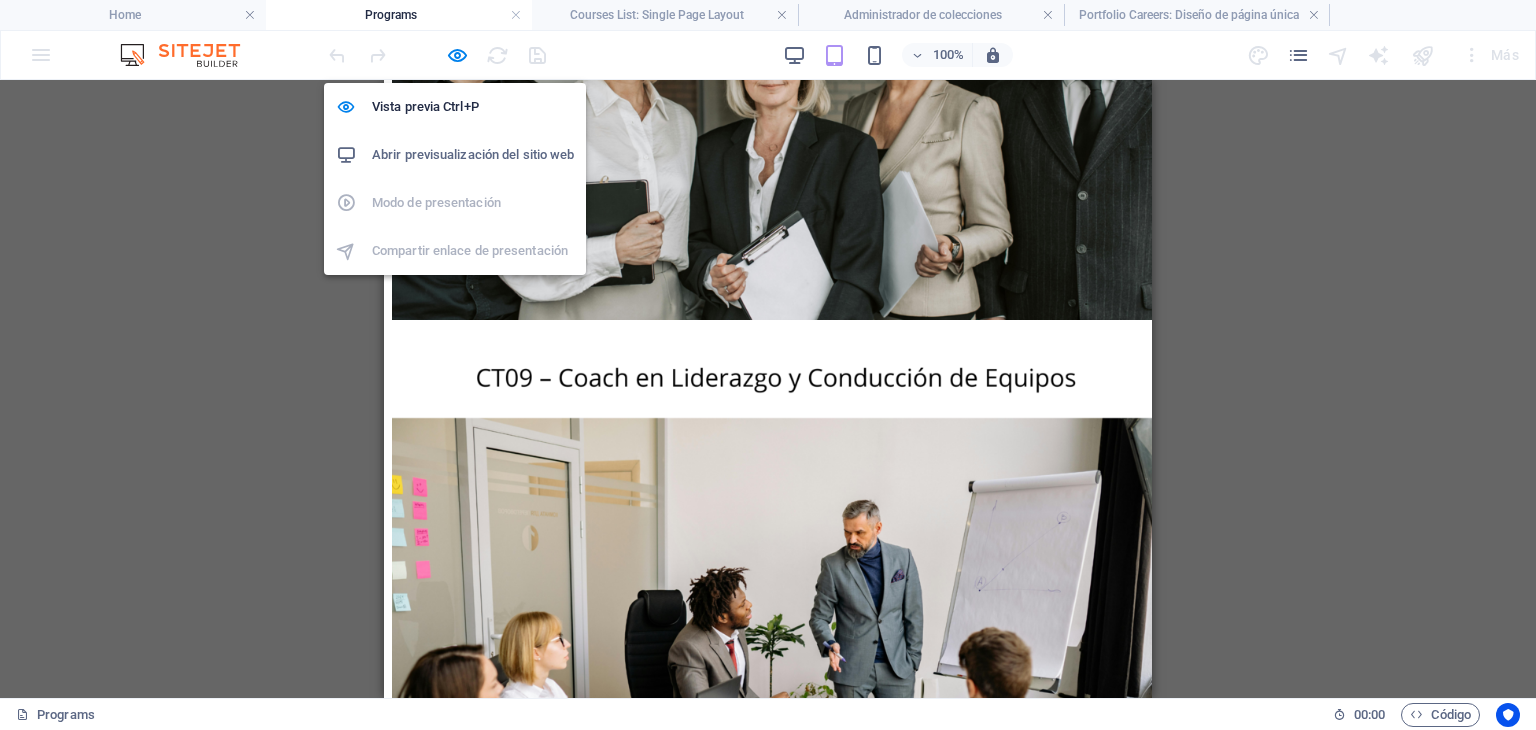 click on "Abrir previsualización del sitio web" at bounding box center [473, 155] 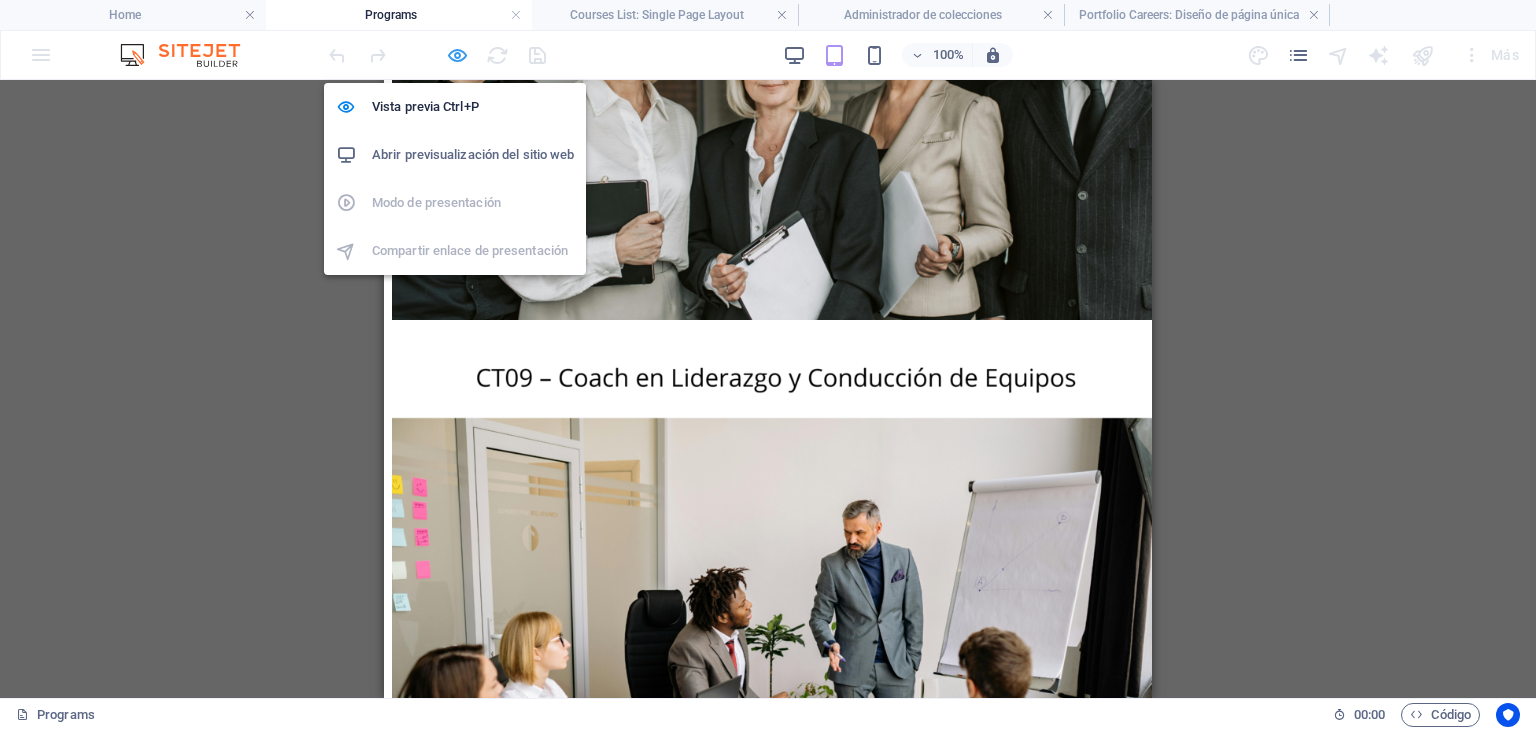 click at bounding box center (457, 55) 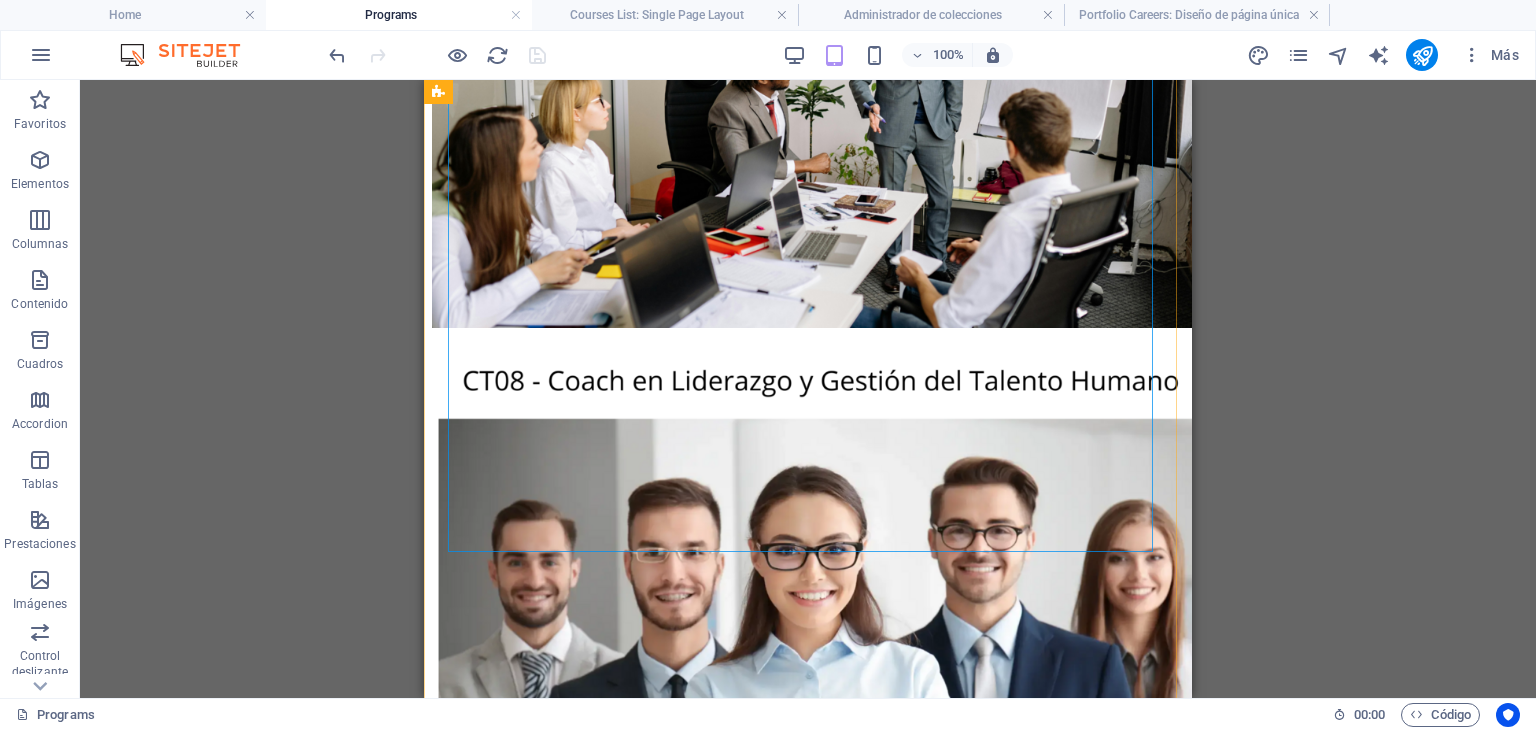 scroll, scrollTop: 4197, scrollLeft: 0, axis: vertical 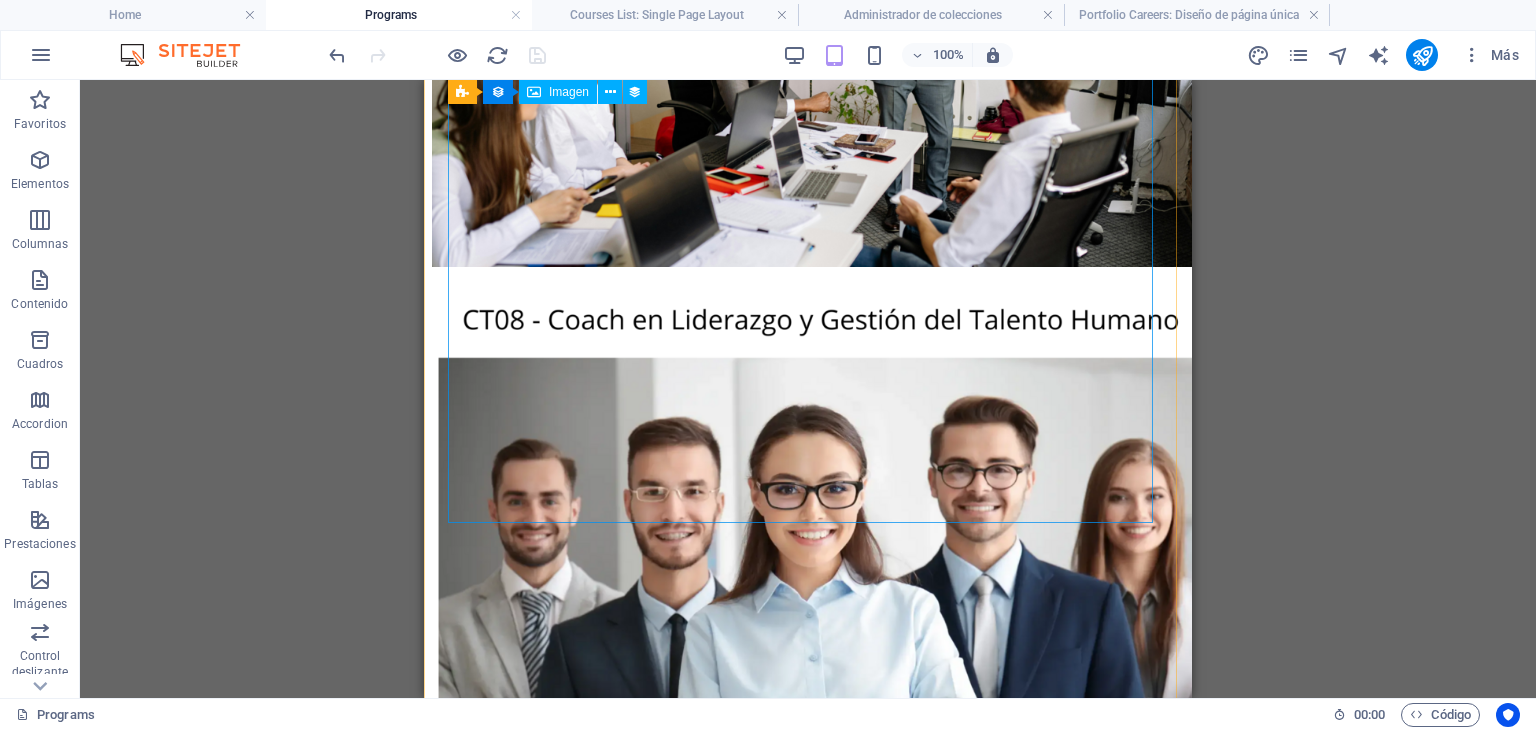 click at bounding box center [808, 1091] 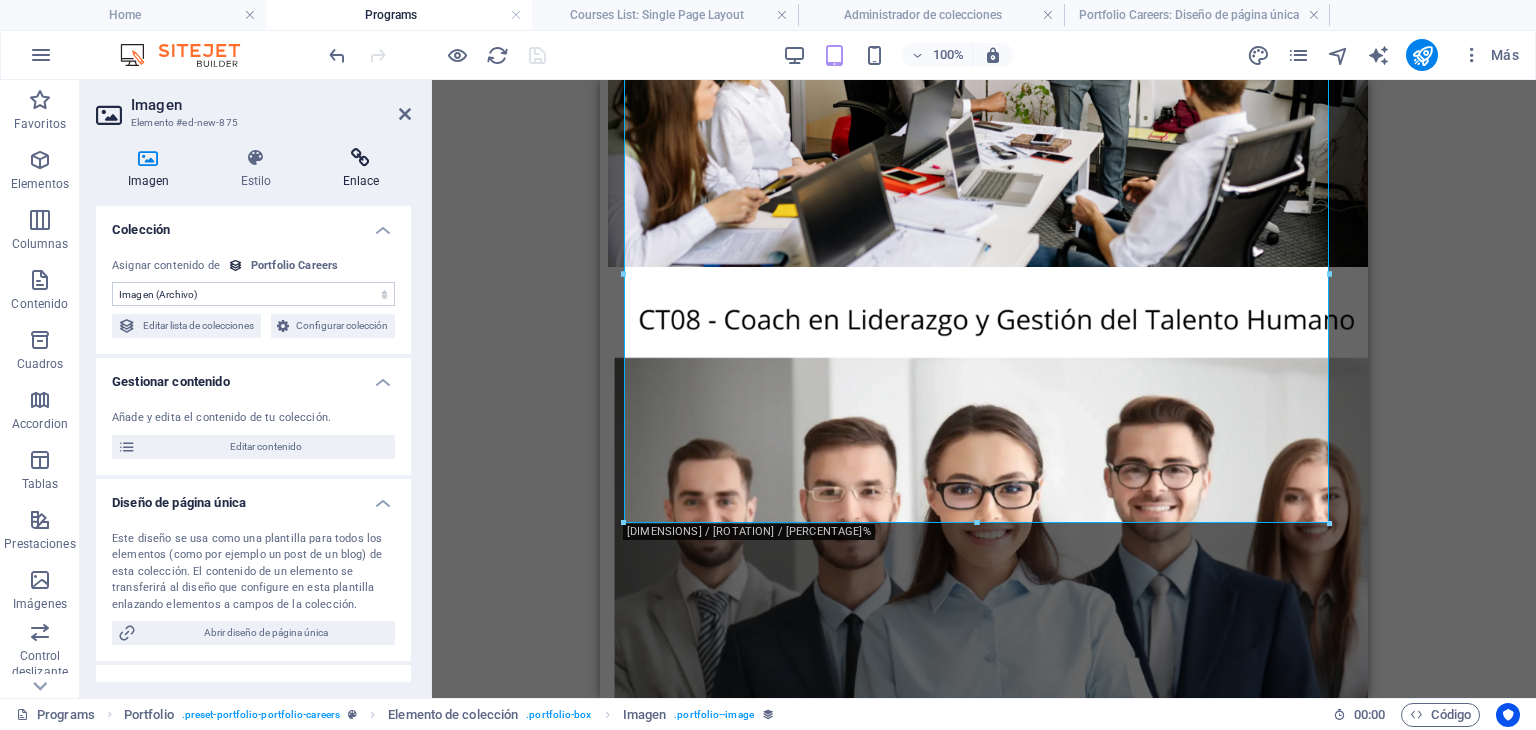 click at bounding box center (361, 158) 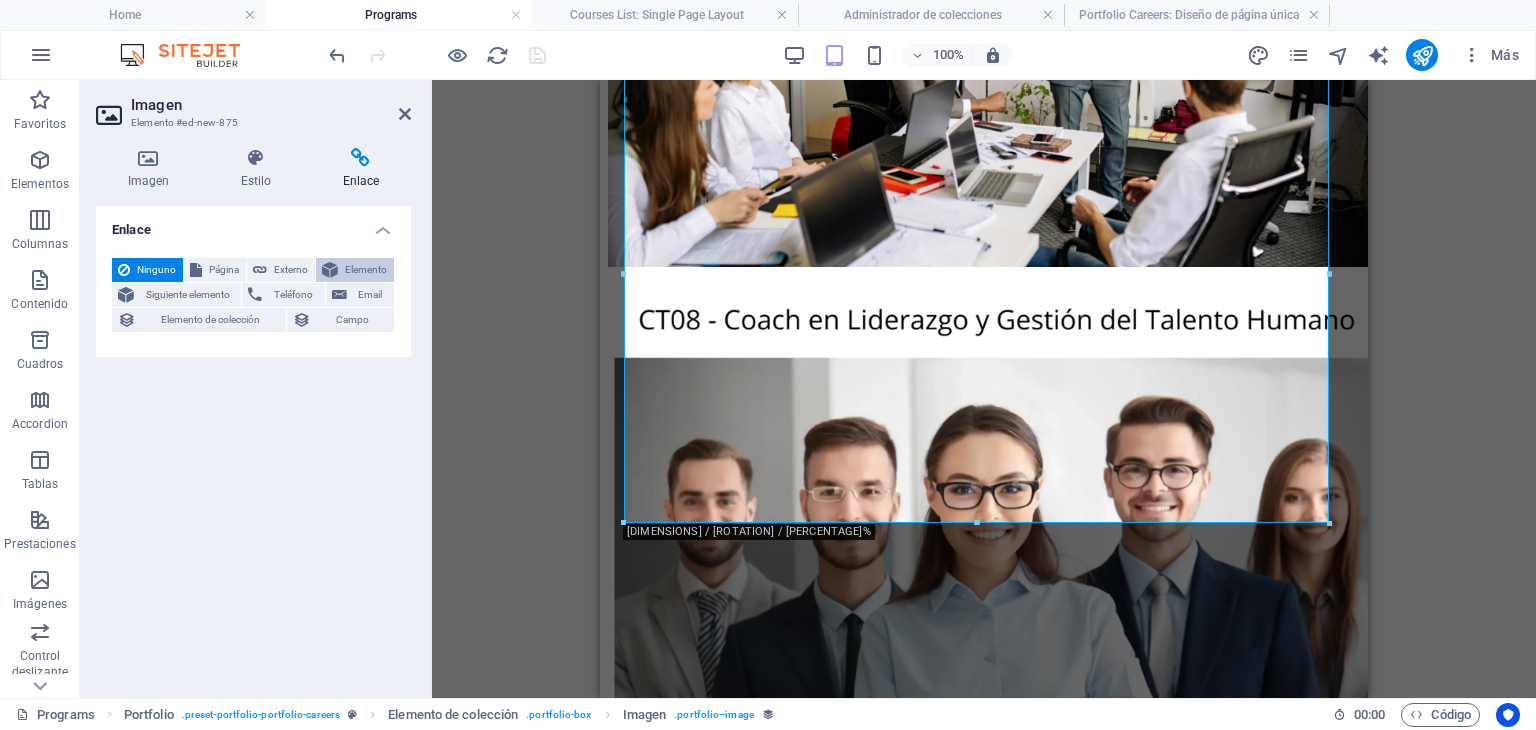 click on "Elemento" at bounding box center (366, 270) 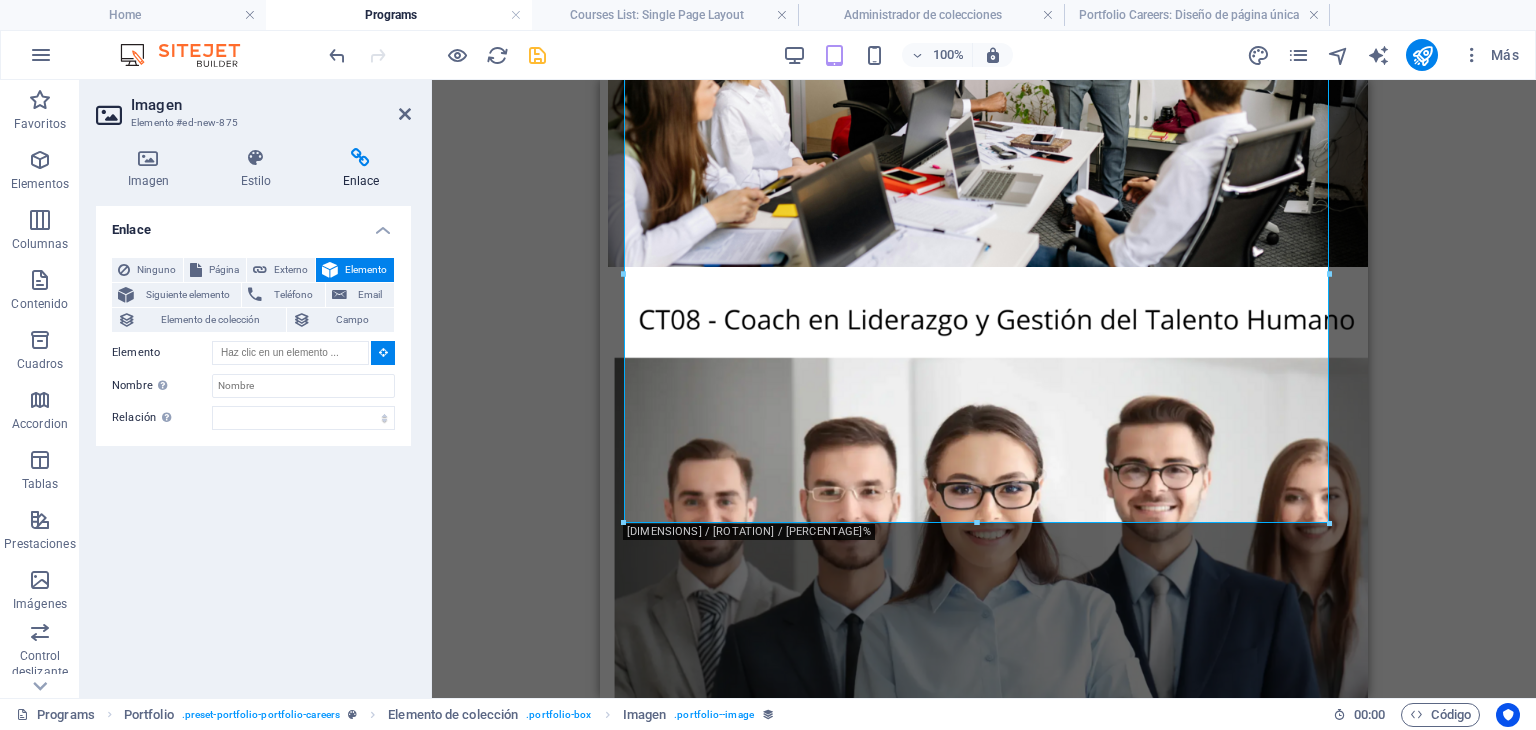 click at bounding box center [383, 352] 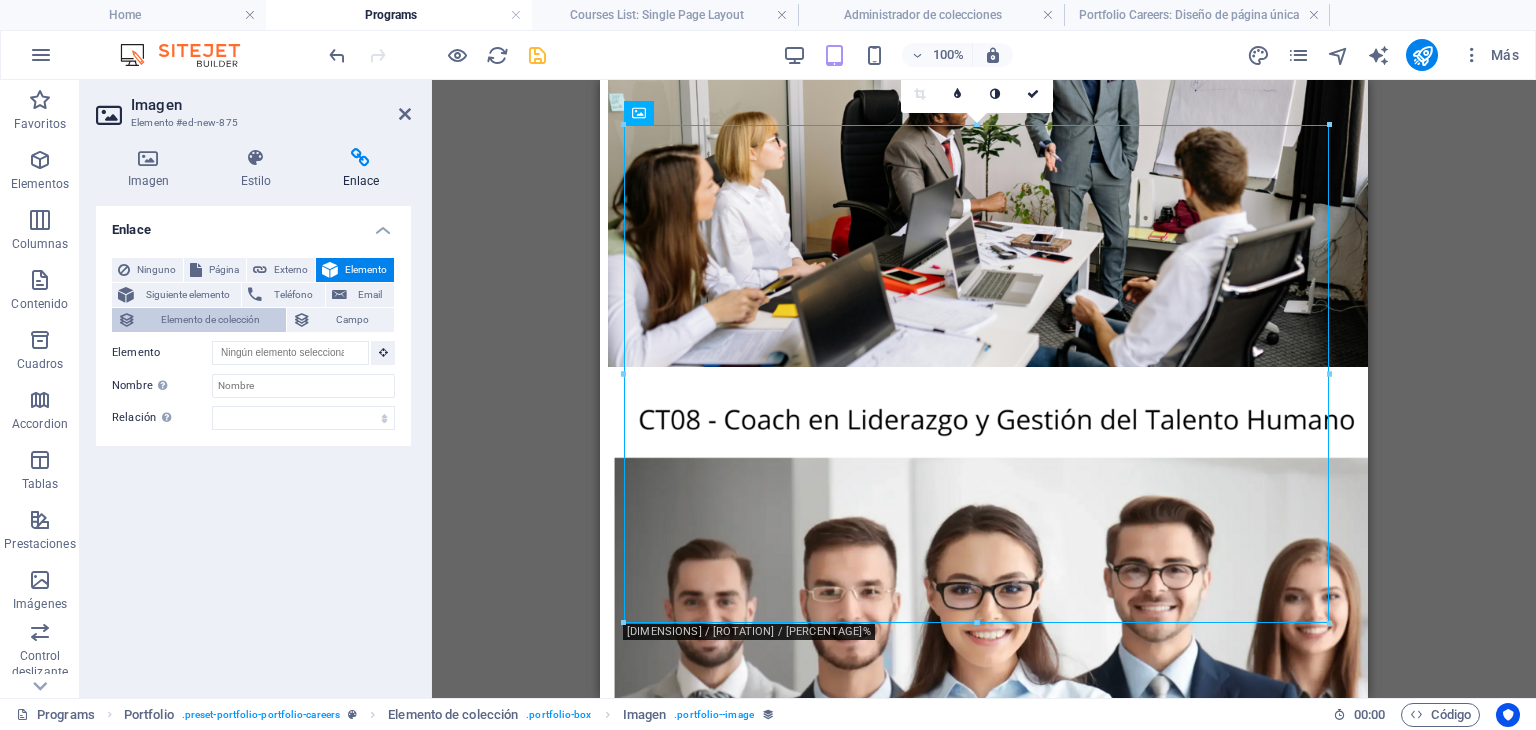 scroll, scrollTop: 4040, scrollLeft: 0, axis: vertical 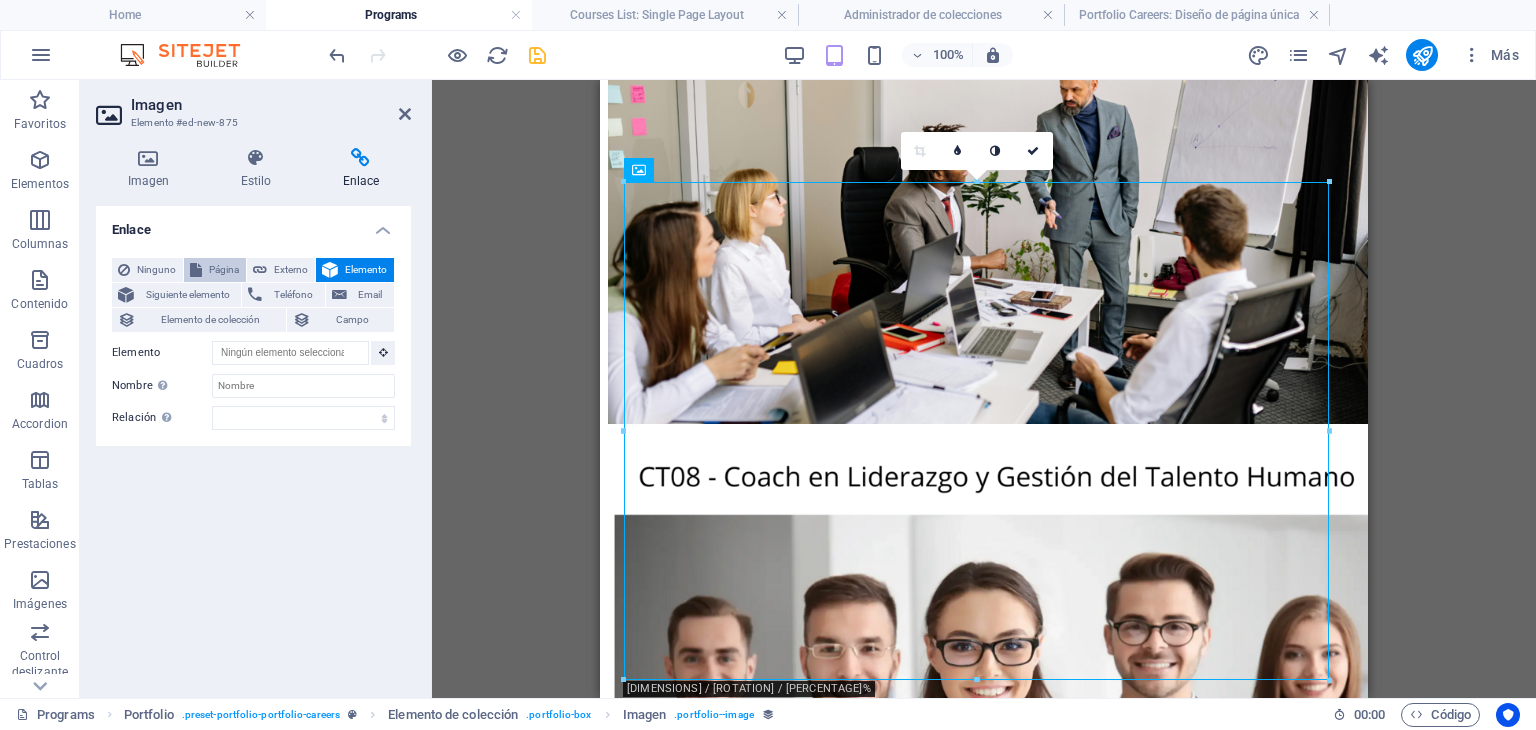 click on "Página" at bounding box center [224, 270] 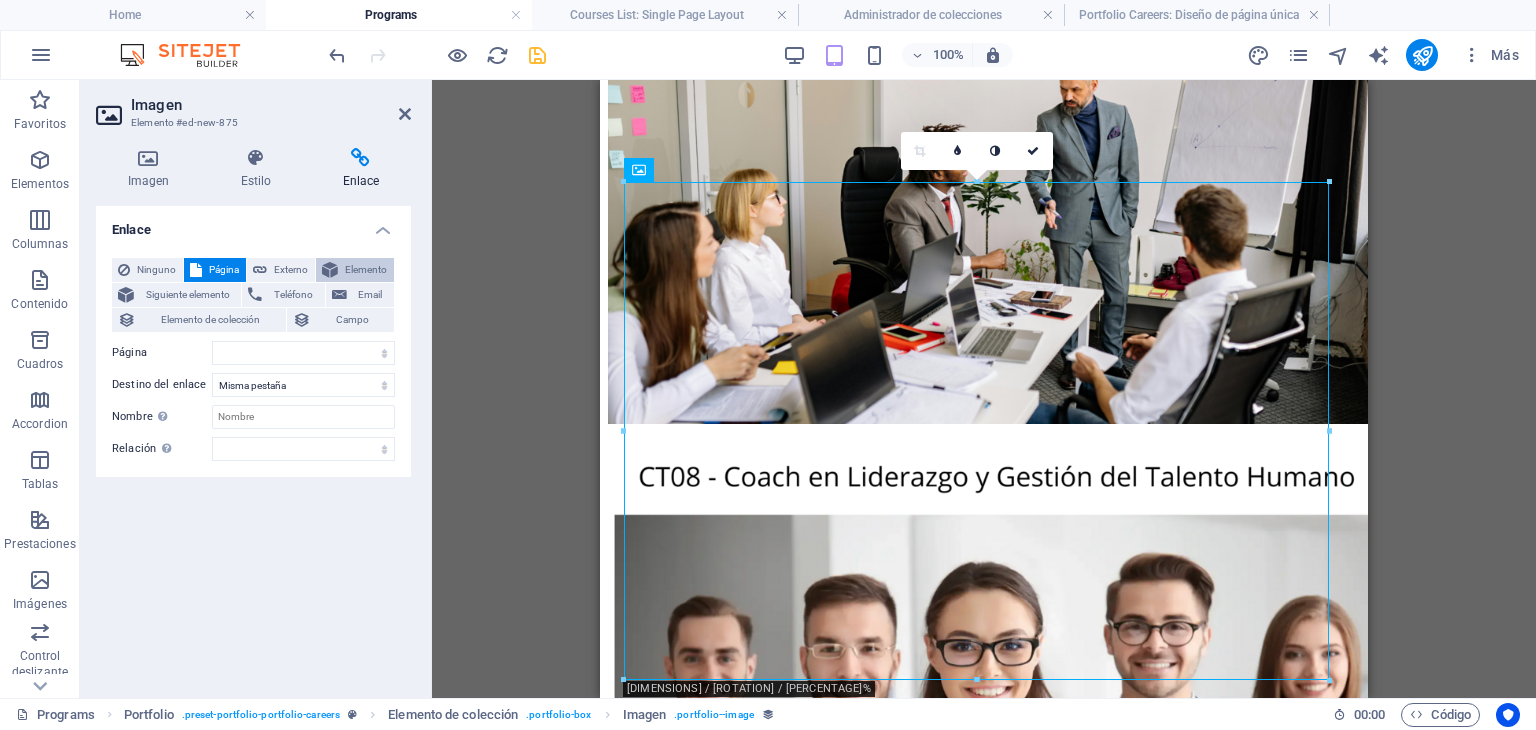 click on "Elemento" at bounding box center (366, 270) 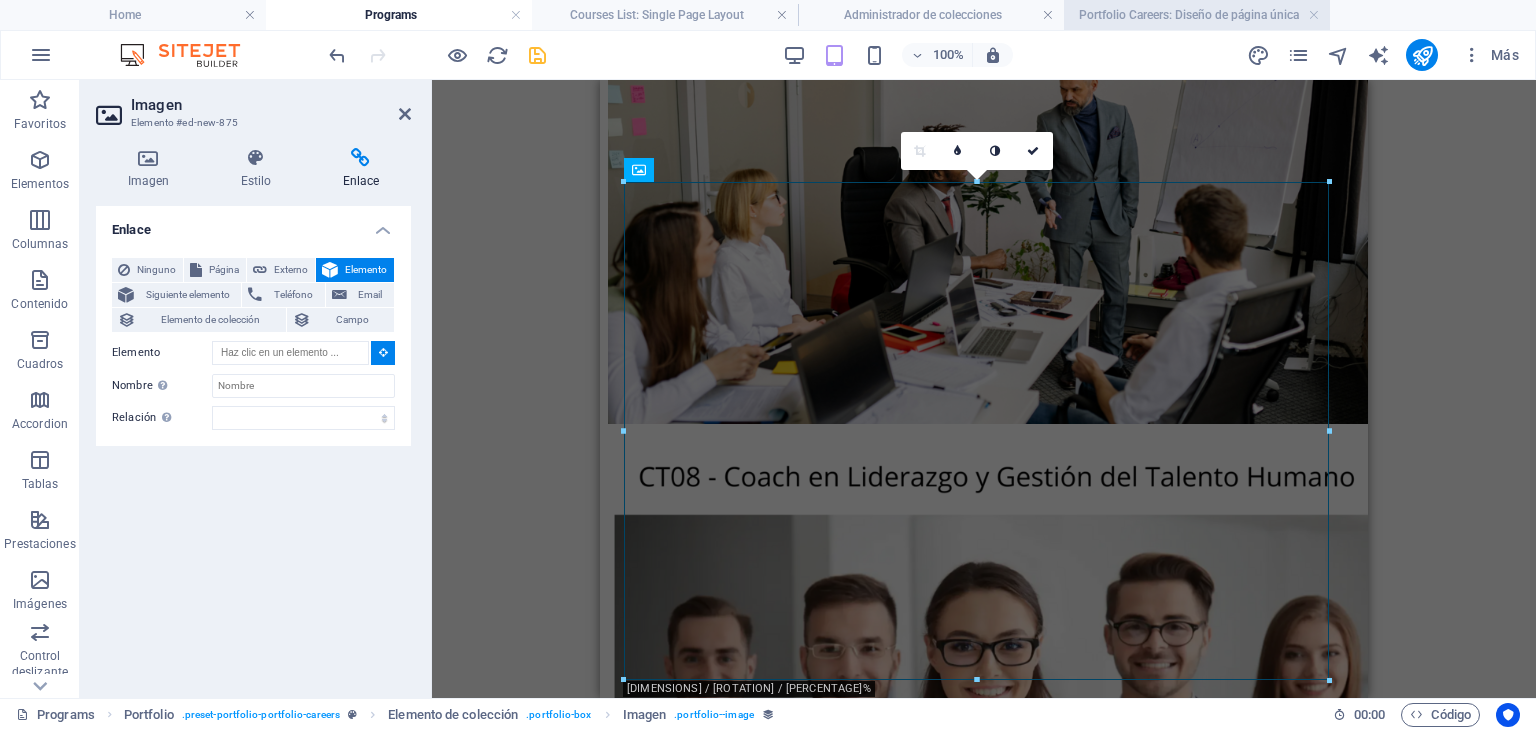 click on "Portfolio Careers: Diseño de página única" at bounding box center (1197, 15) 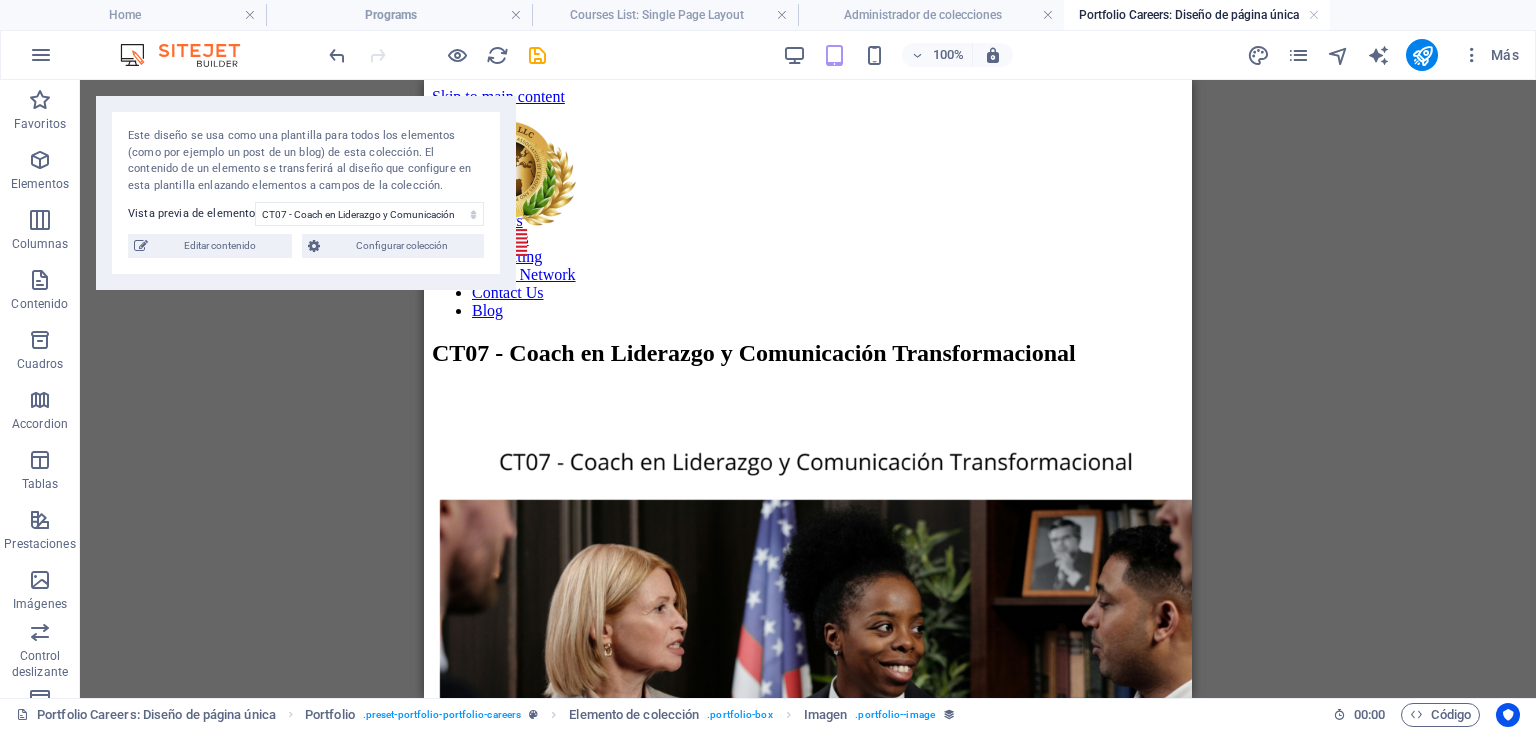 scroll, scrollTop: 129, scrollLeft: 0, axis: vertical 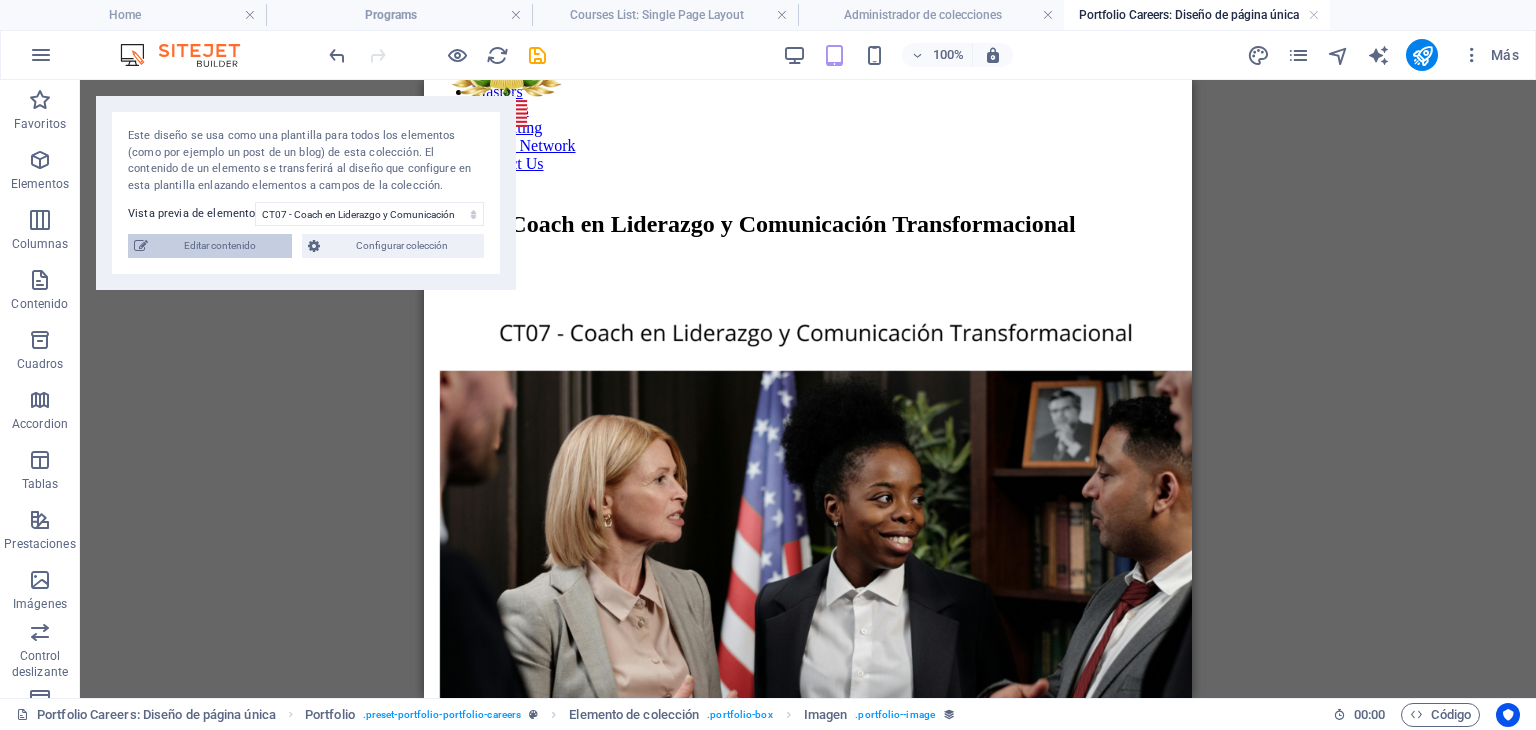 click on "Editar contenido" at bounding box center (220, 246) 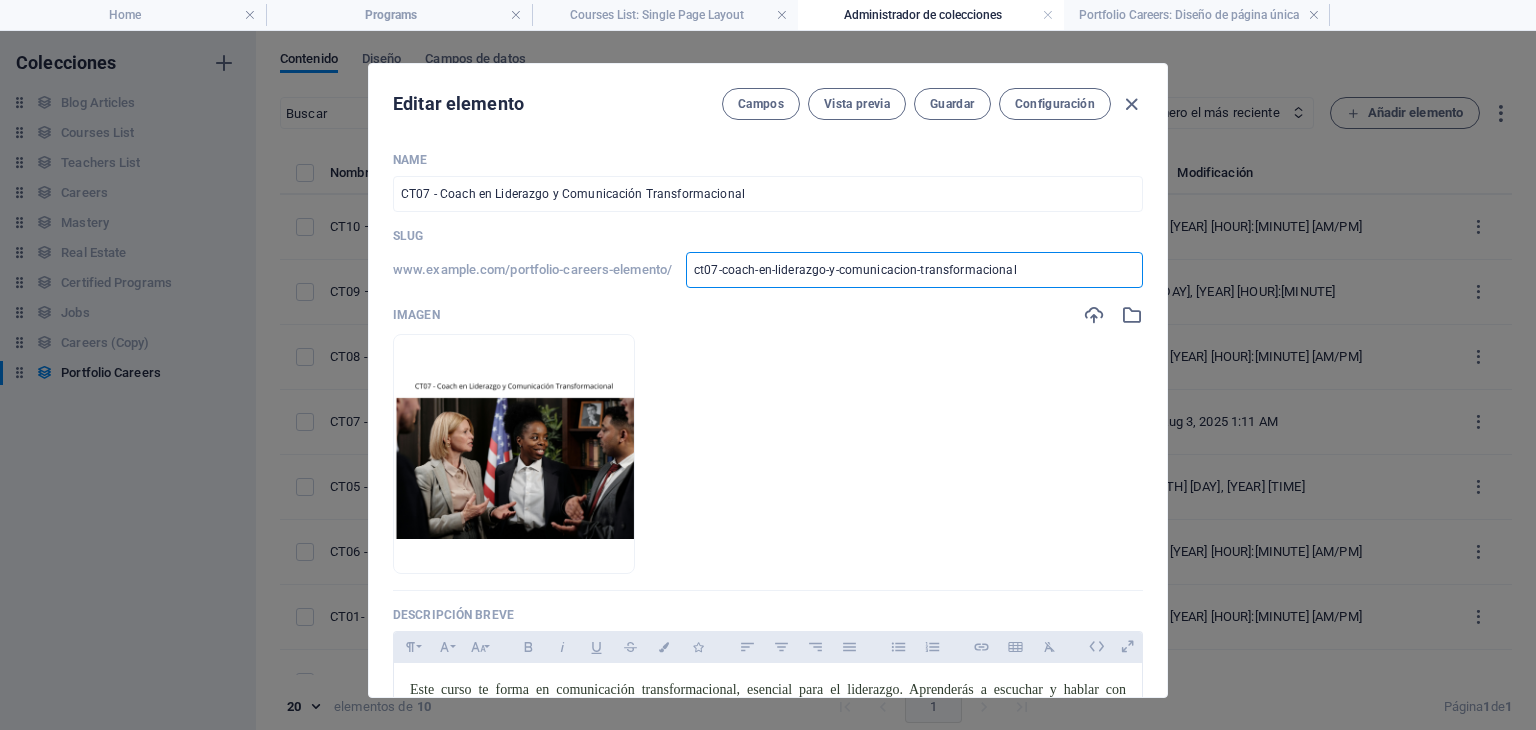 drag, startPoint x: 1035, startPoint y: 272, endPoint x: 690, endPoint y: 273, distance: 345.00143 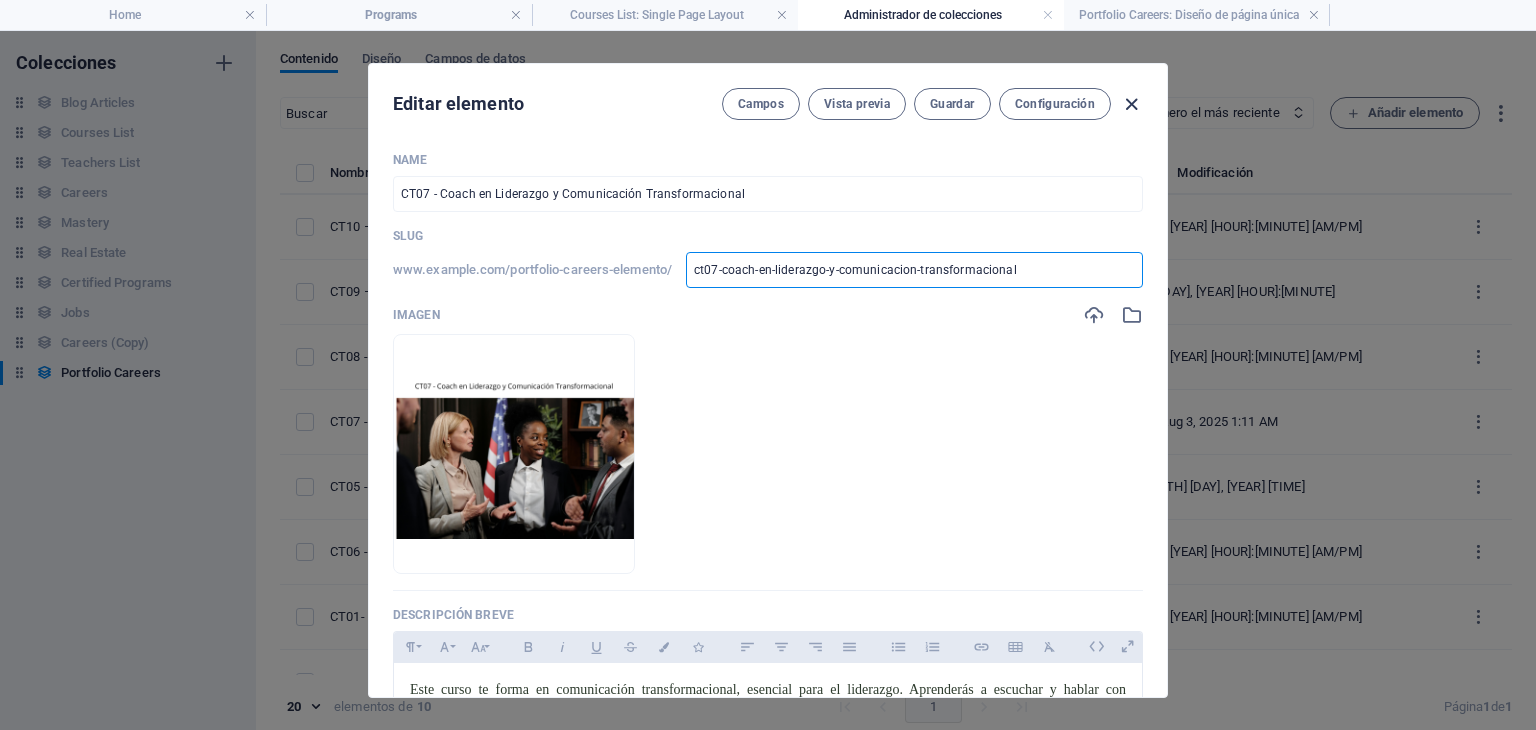 click at bounding box center (1131, 104) 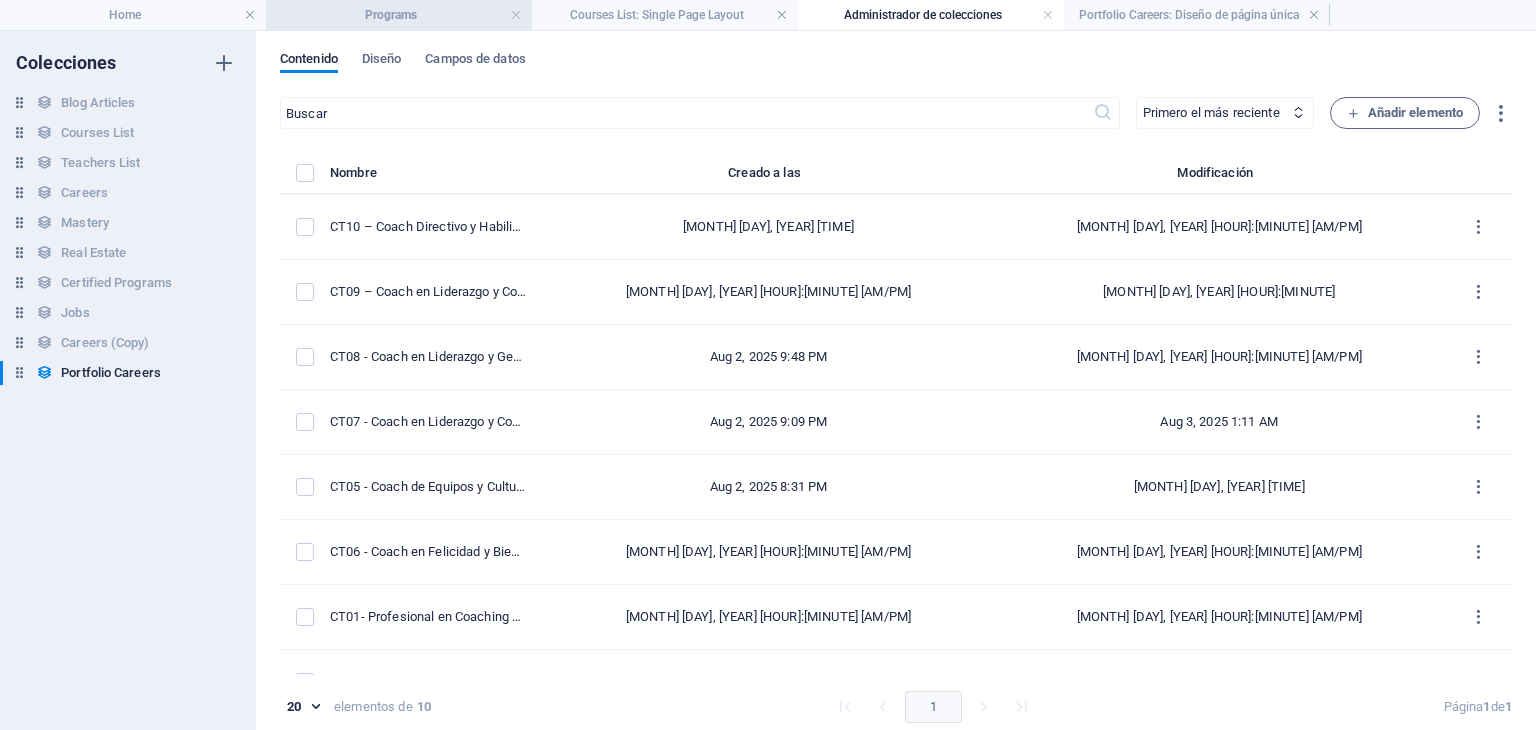 click on "Programs" at bounding box center [399, 15] 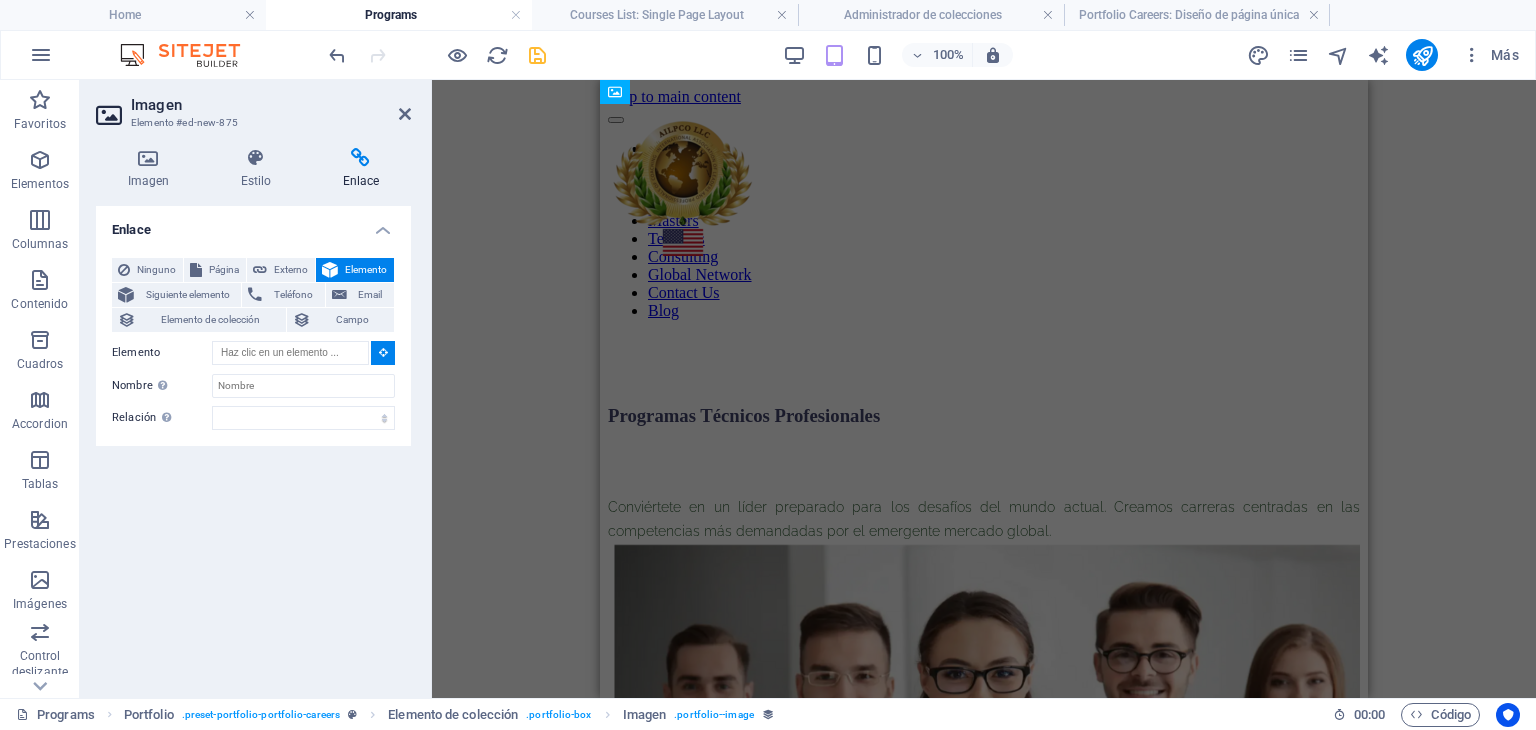 scroll, scrollTop: 4040, scrollLeft: 0, axis: vertical 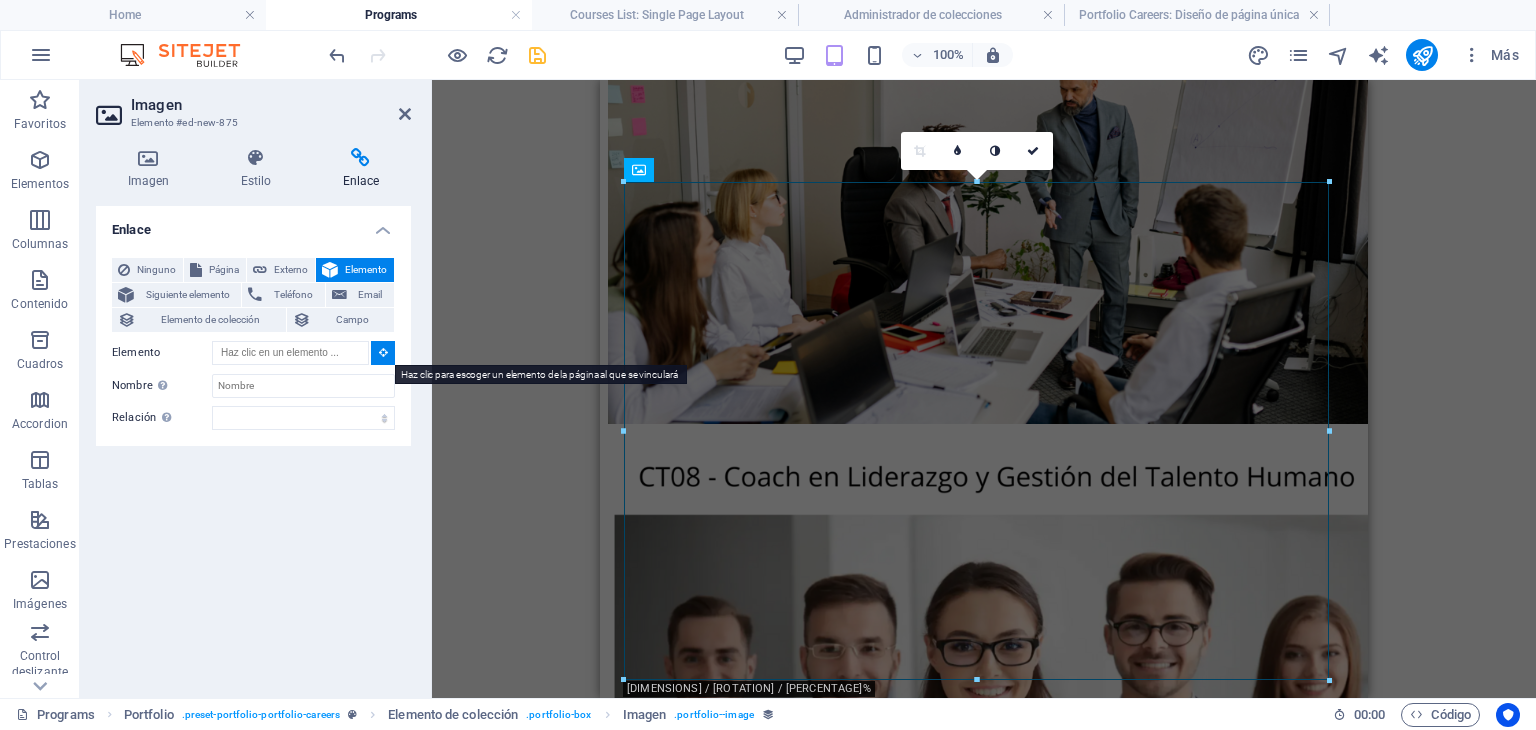 click at bounding box center [383, 352] 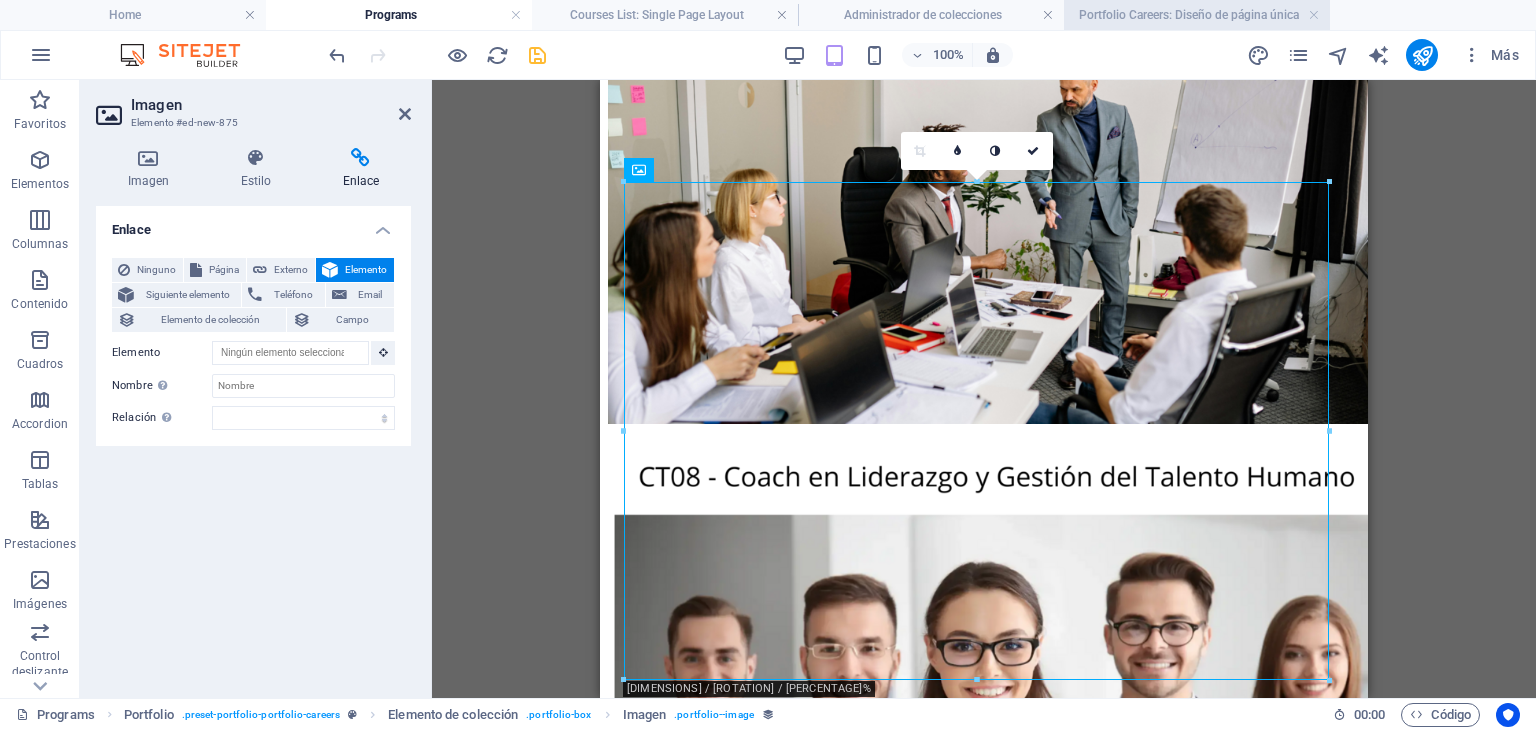 click on "Portfolio Careers: Diseño de página única" at bounding box center [1197, 15] 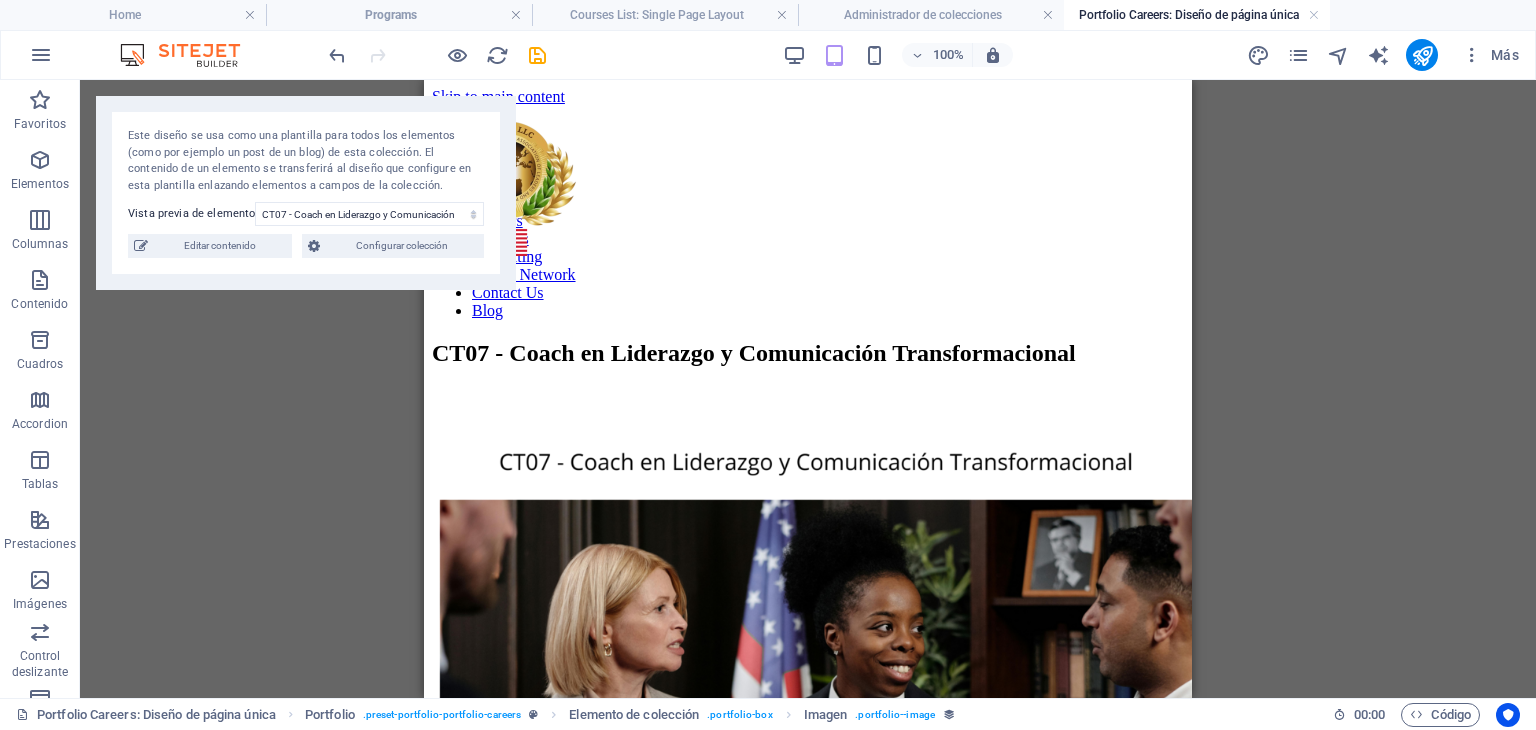 scroll, scrollTop: 129, scrollLeft: 0, axis: vertical 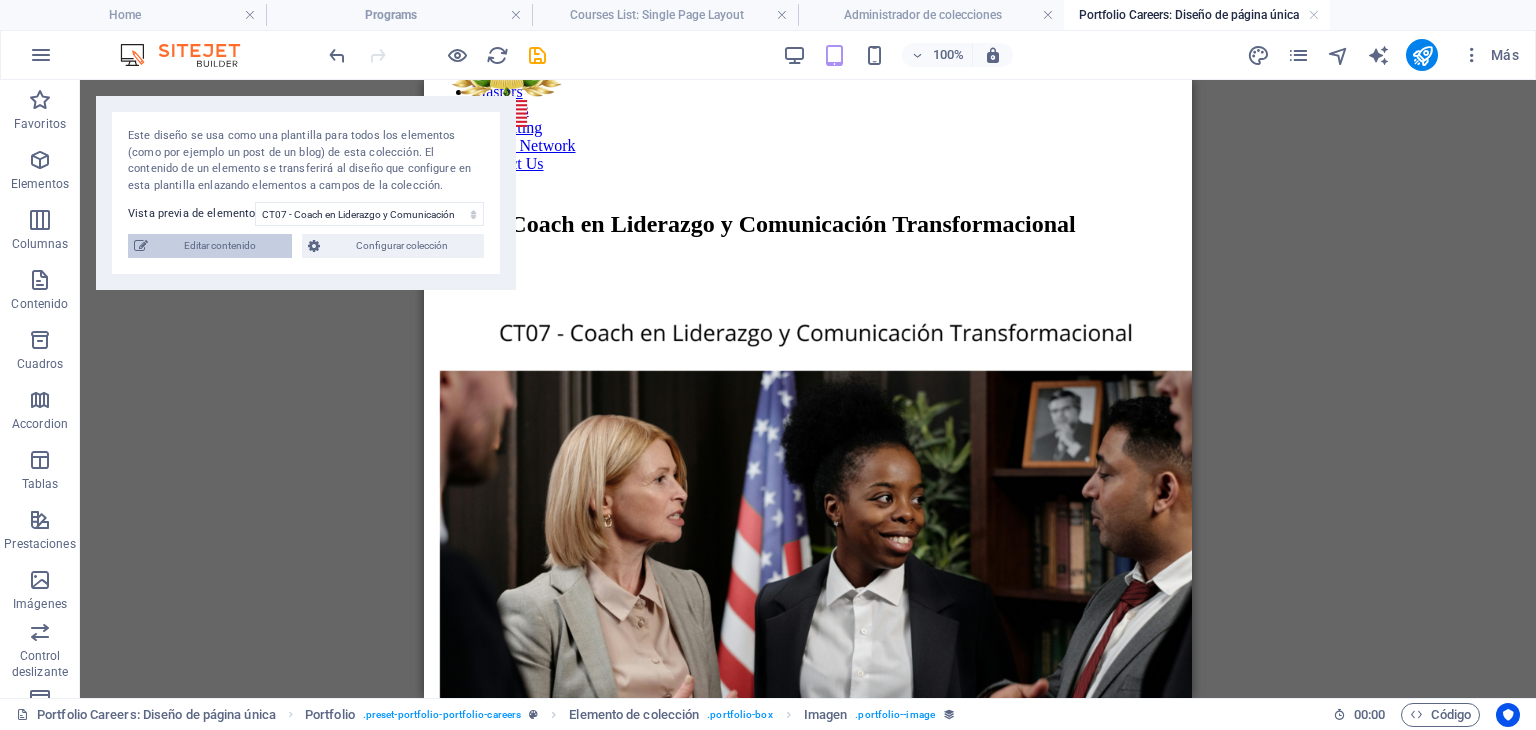 click on "Editar contenido" at bounding box center (220, 246) 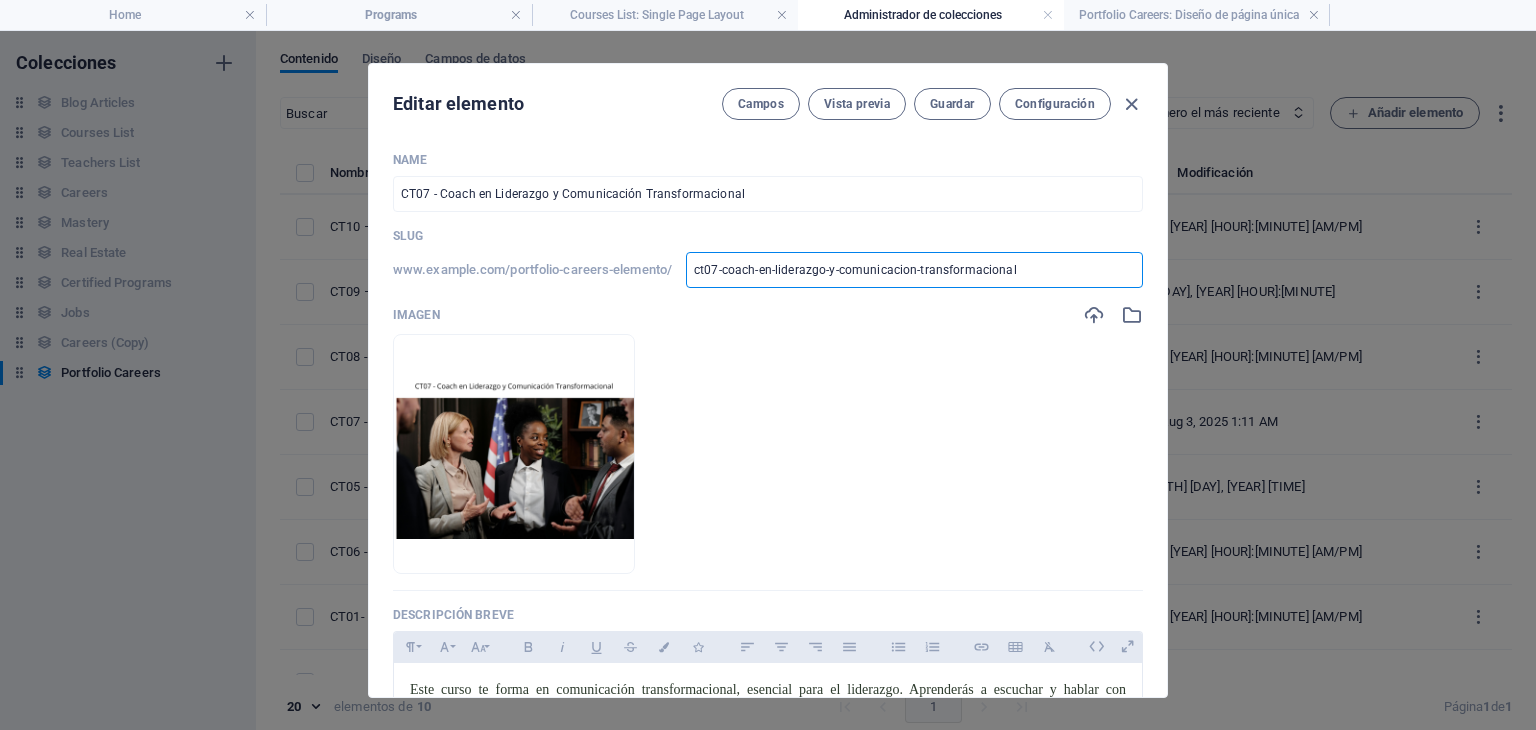 drag, startPoint x: 1026, startPoint y: 266, endPoint x: 716, endPoint y: 269, distance: 310.01453 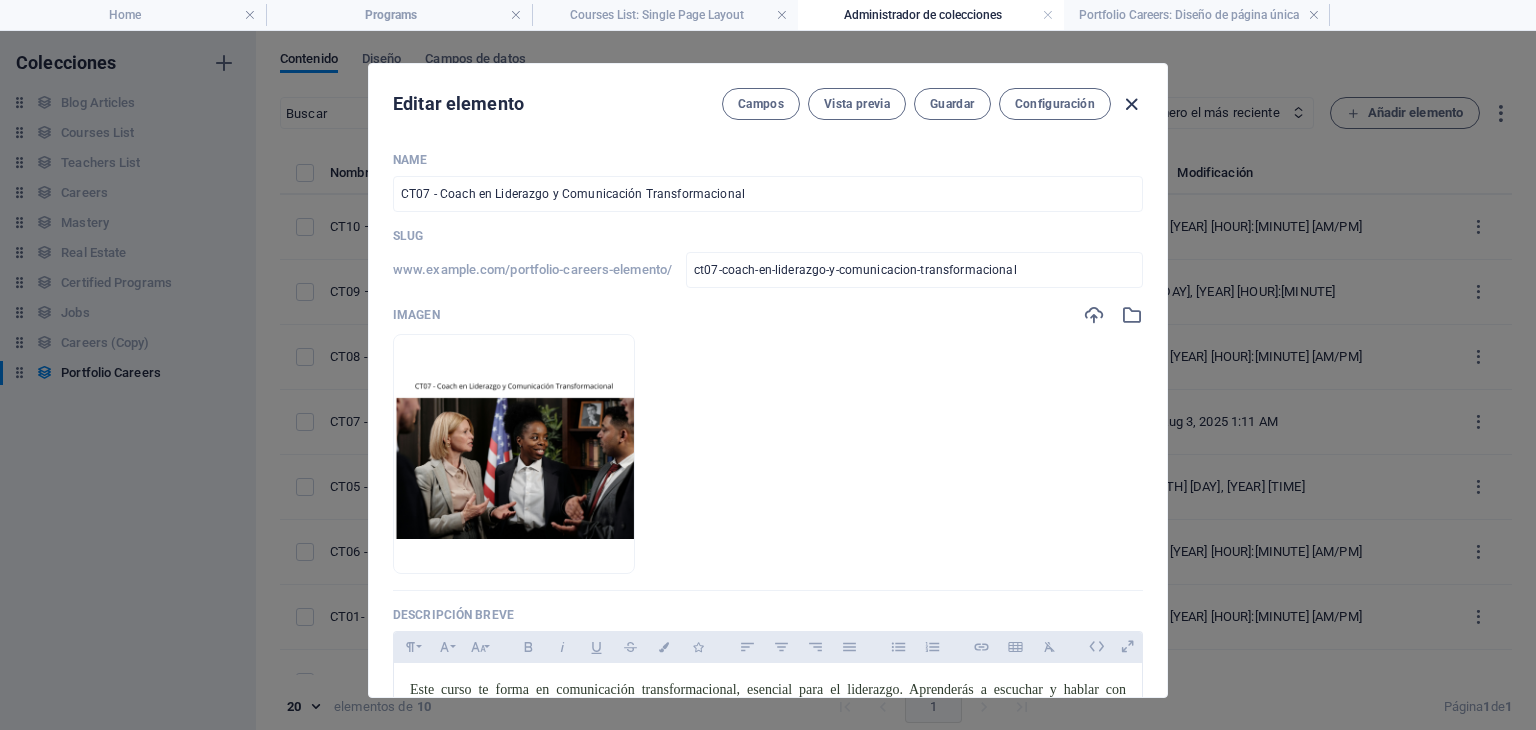 click at bounding box center (1131, 104) 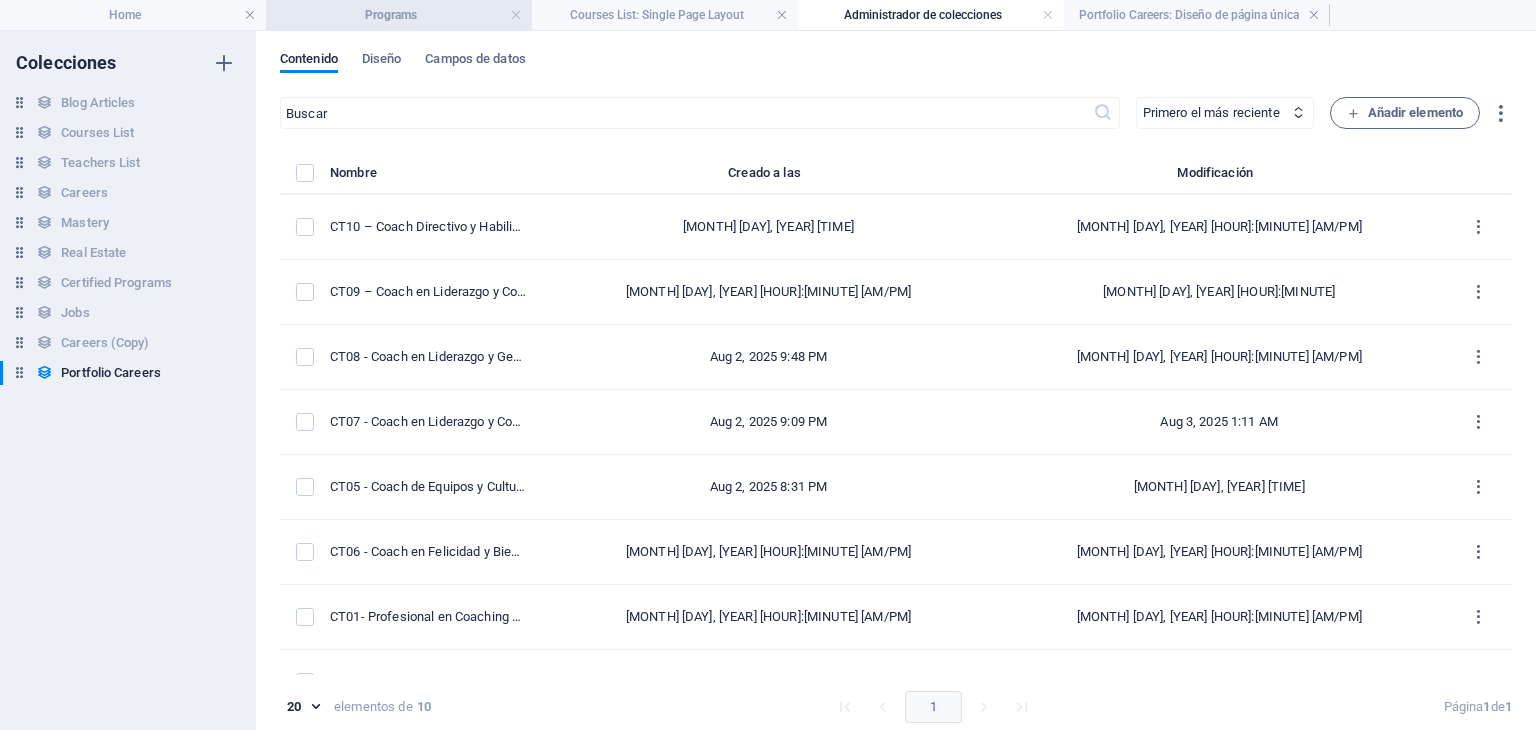 click on "Programs" at bounding box center (399, 15) 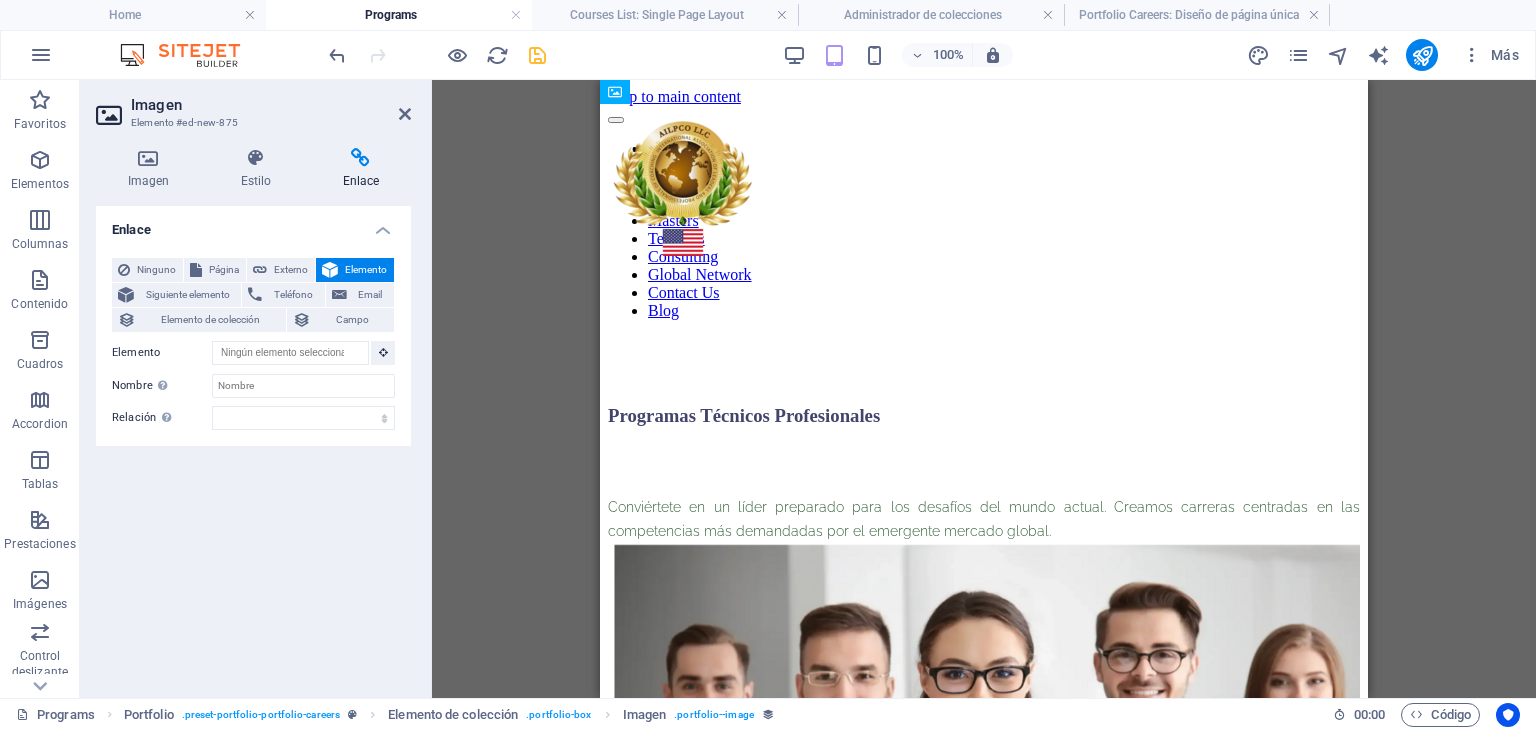scroll, scrollTop: 4040, scrollLeft: 0, axis: vertical 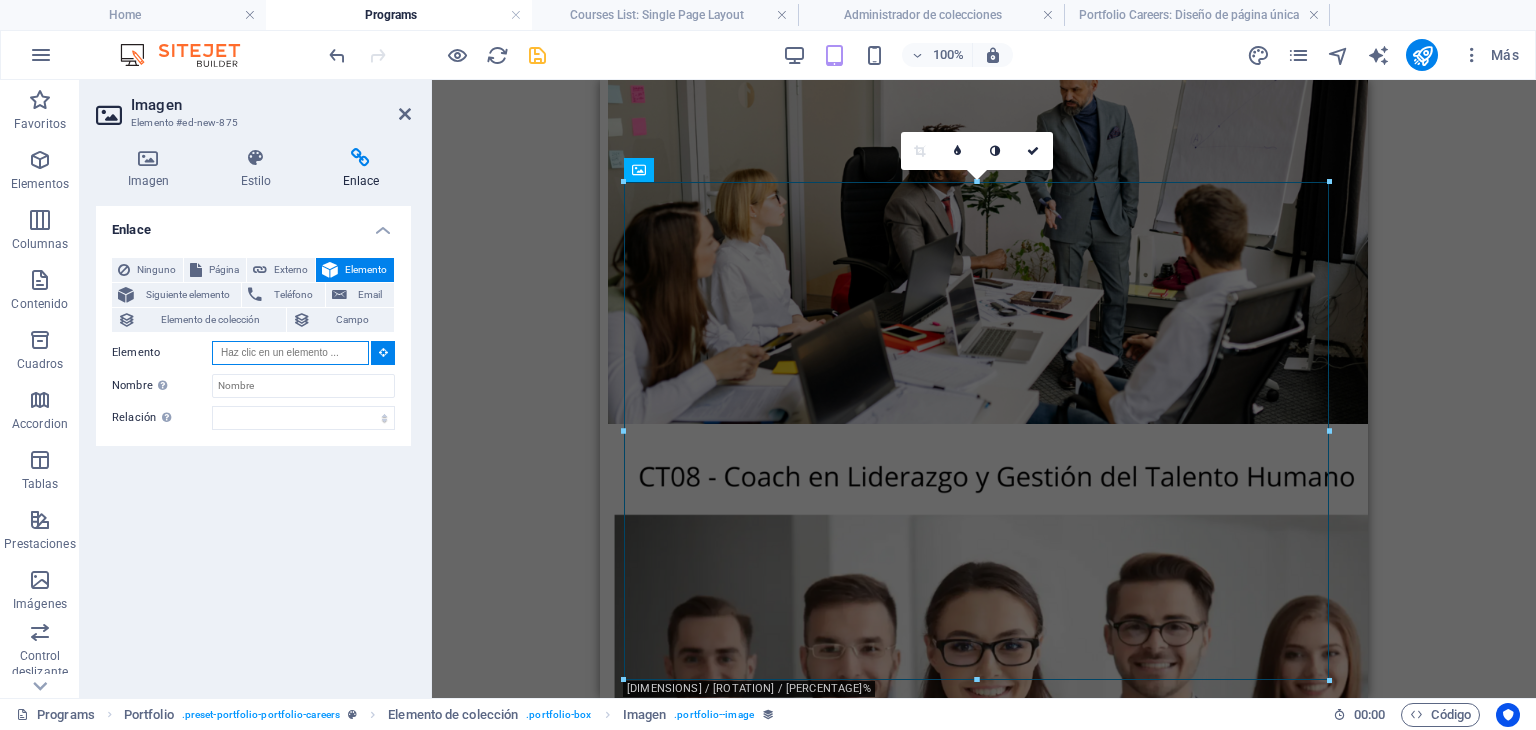 paste on "ct07-coach-en-liderazgo-y-comunicacion-transformacional" 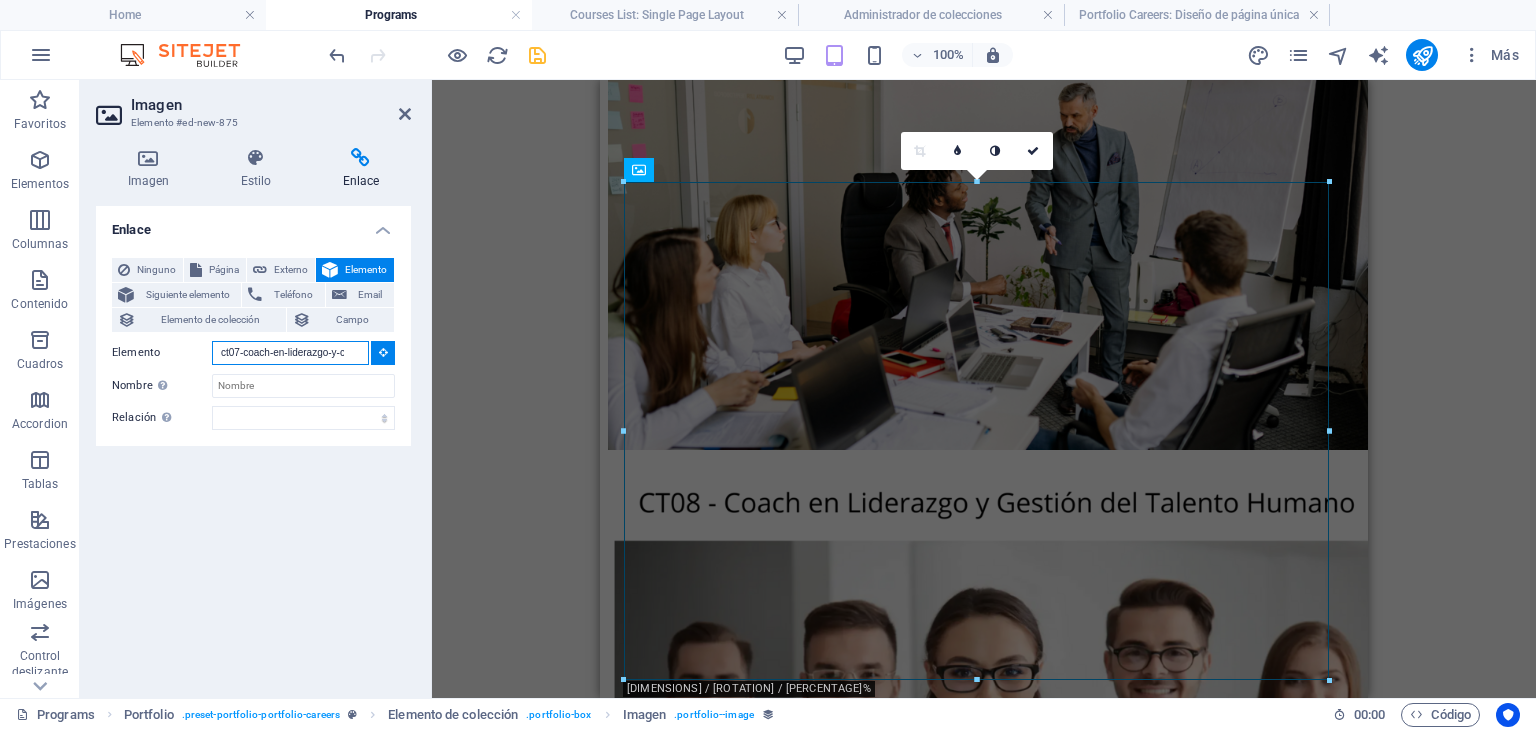 scroll, scrollTop: 0, scrollLeft: 133, axis: horizontal 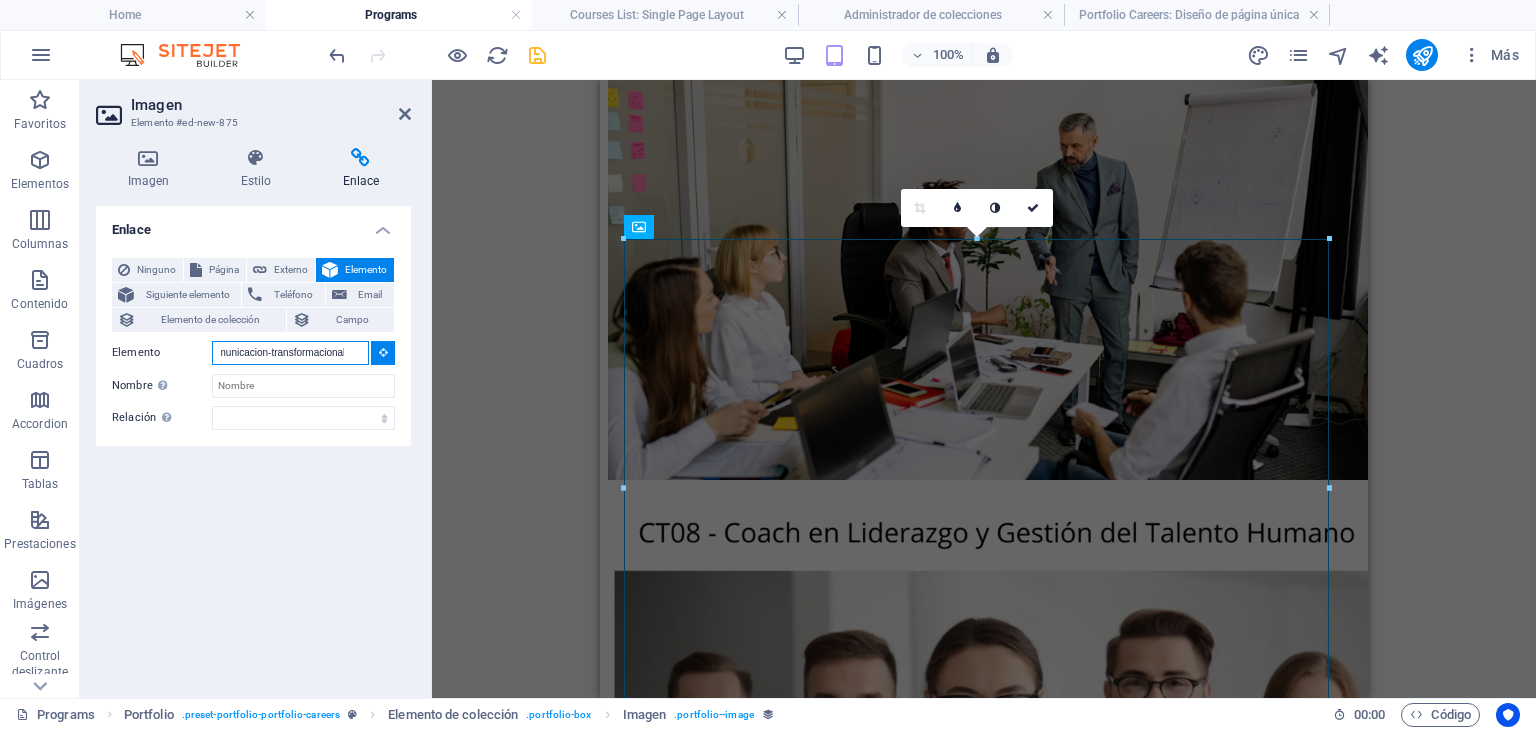 type on "ct07-coach-en-liderazgo-y-comunicacion-transformacional" 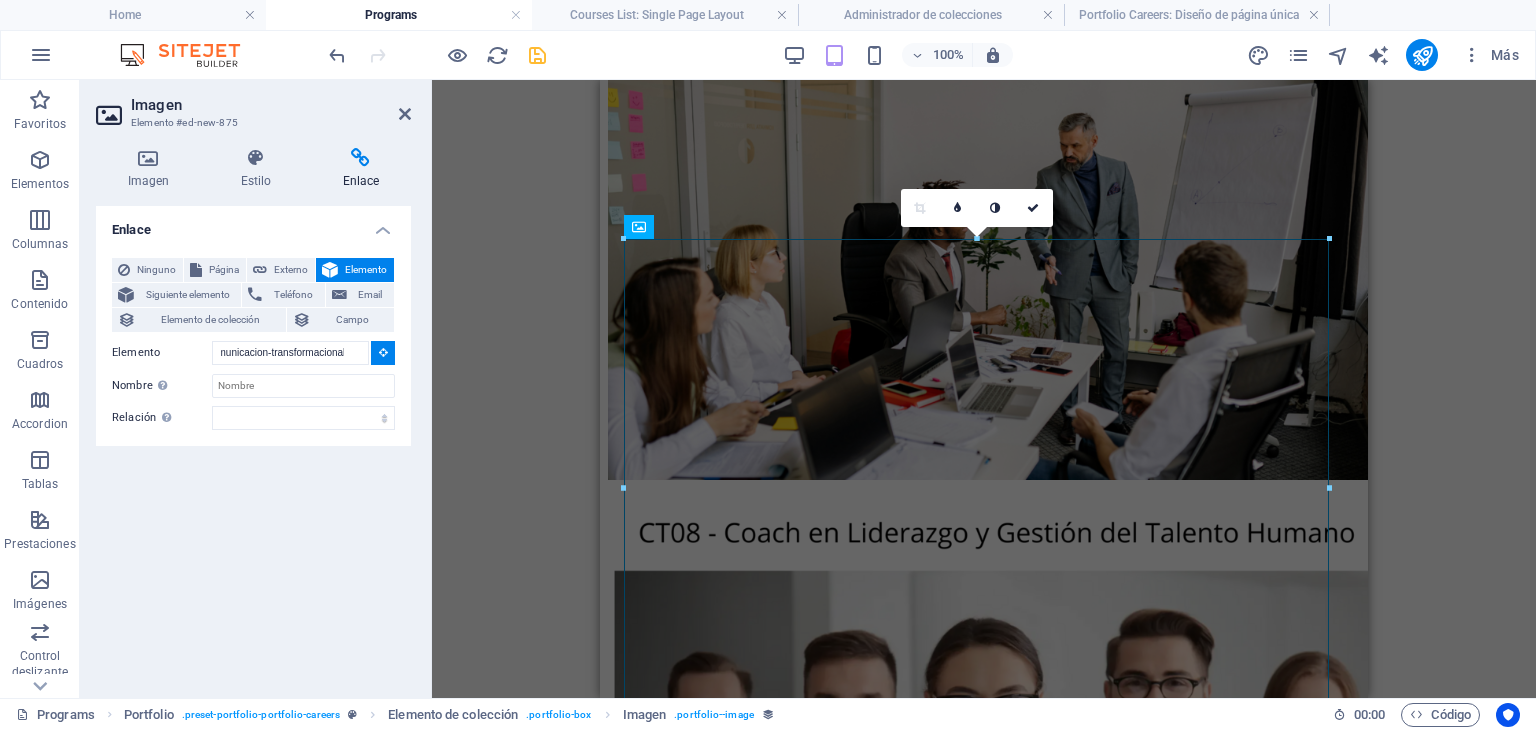 type 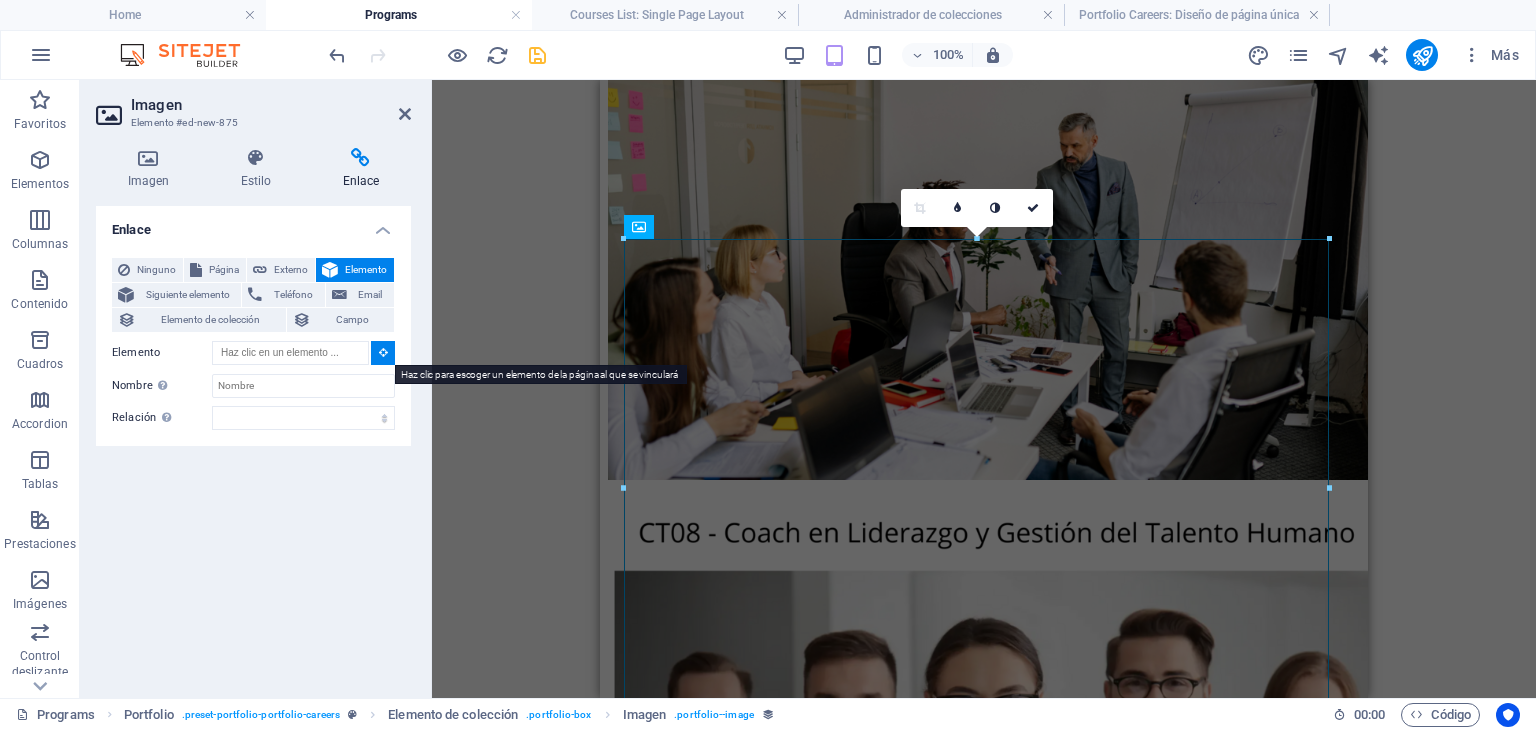 scroll, scrollTop: 0, scrollLeft: 0, axis: both 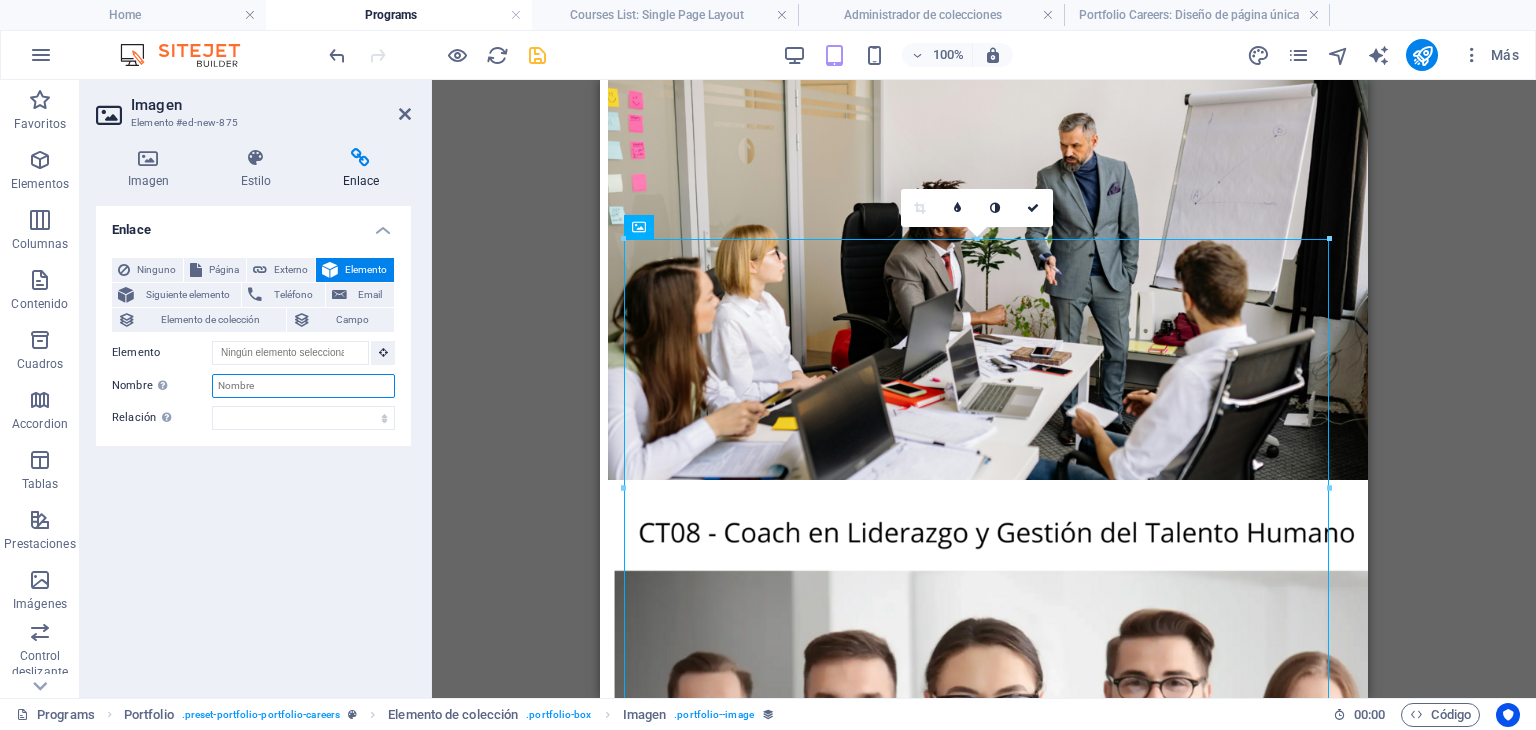 click on "Nombre Una descripción adicional del enlace no debería ser igual al texto del enlace. El título suele mostrarse como un texto de información cuando se mueve el ratón por encima del elemento. Déjalo en blanco en caso de dudas." at bounding box center [303, 386] 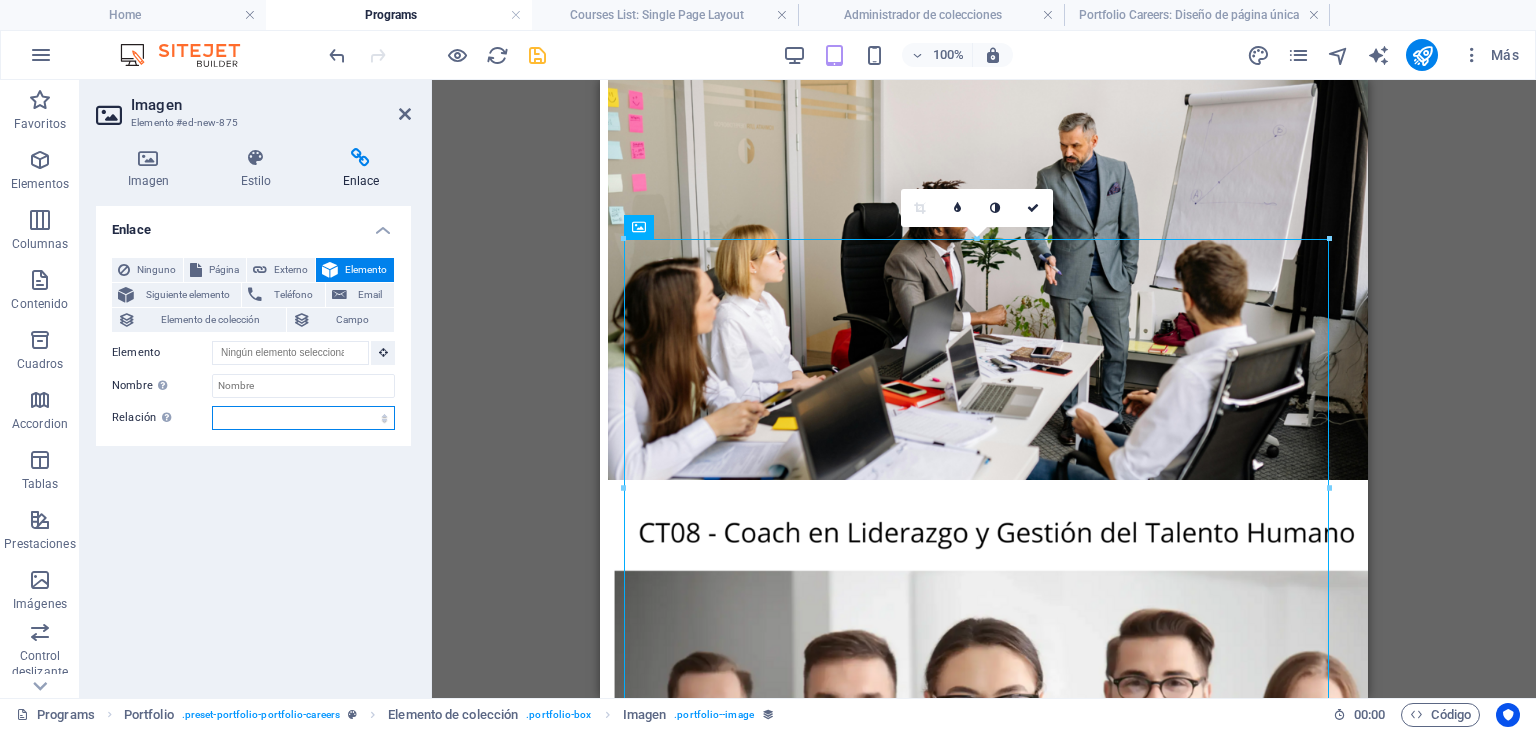 click on "alternativo autor marcador externo ayuda licencia siguiente nofollow noreferrer noopener ant buscar etiqueta" at bounding box center [303, 418] 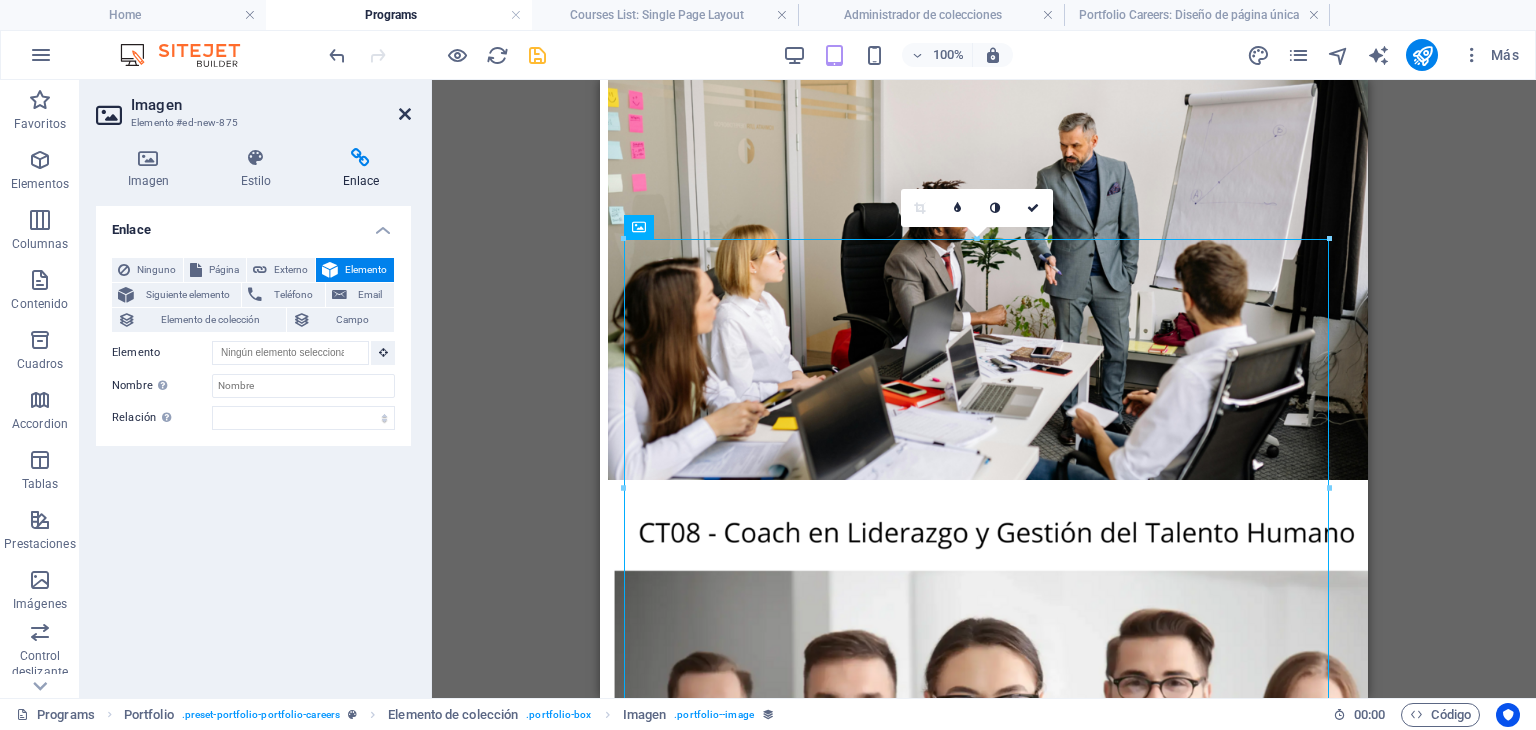 click at bounding box center [405, 114] 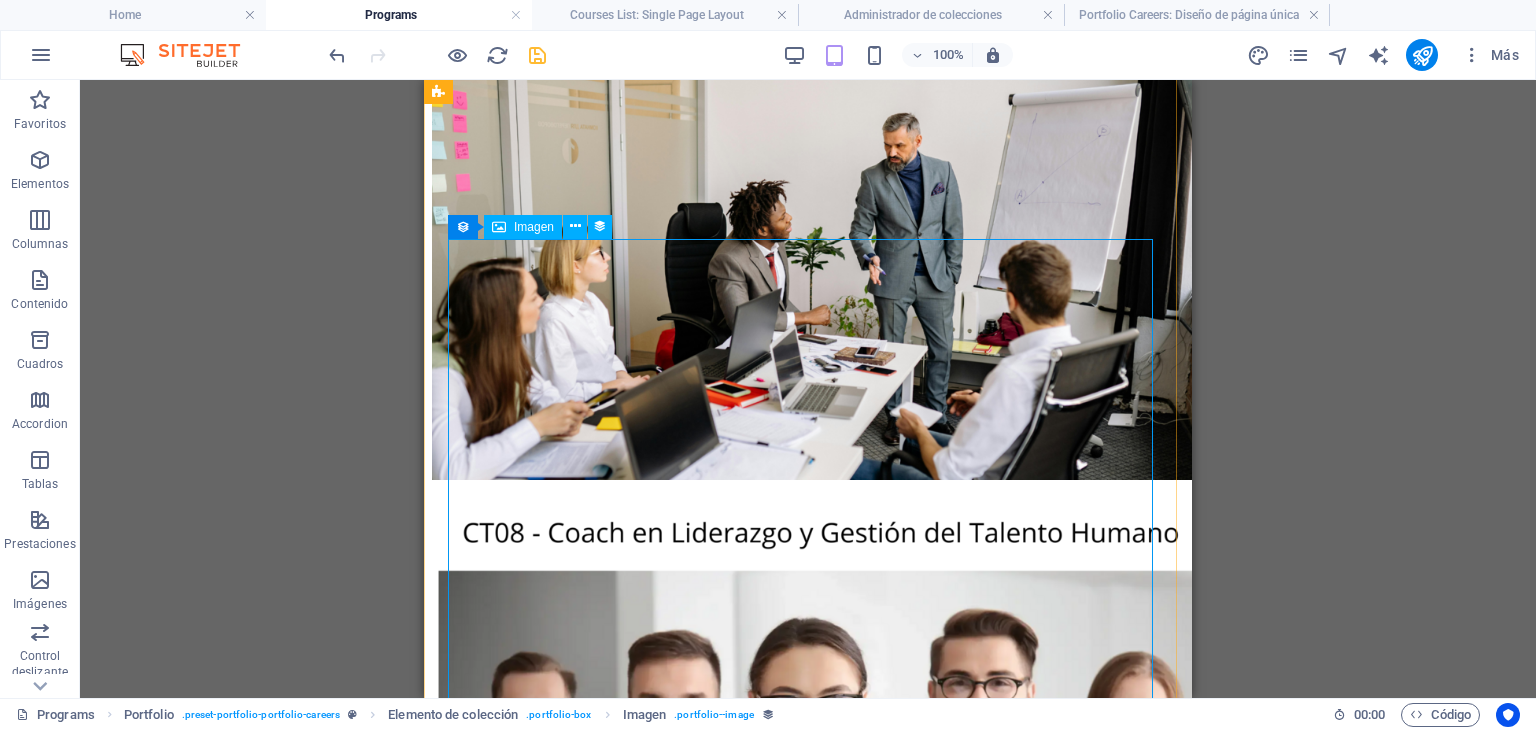 click at bounding box center (808, 1304) 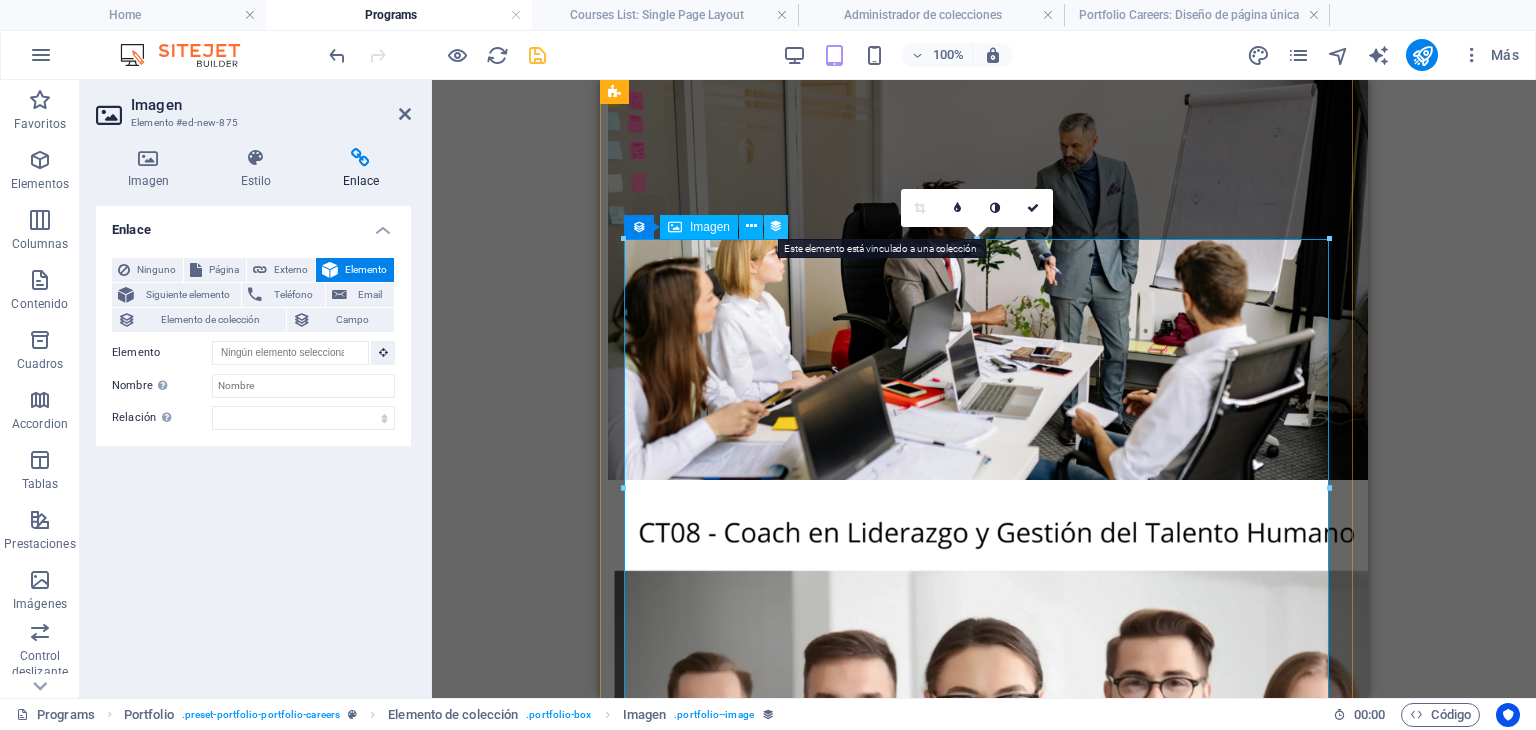 click at bounding box center [776, 226] 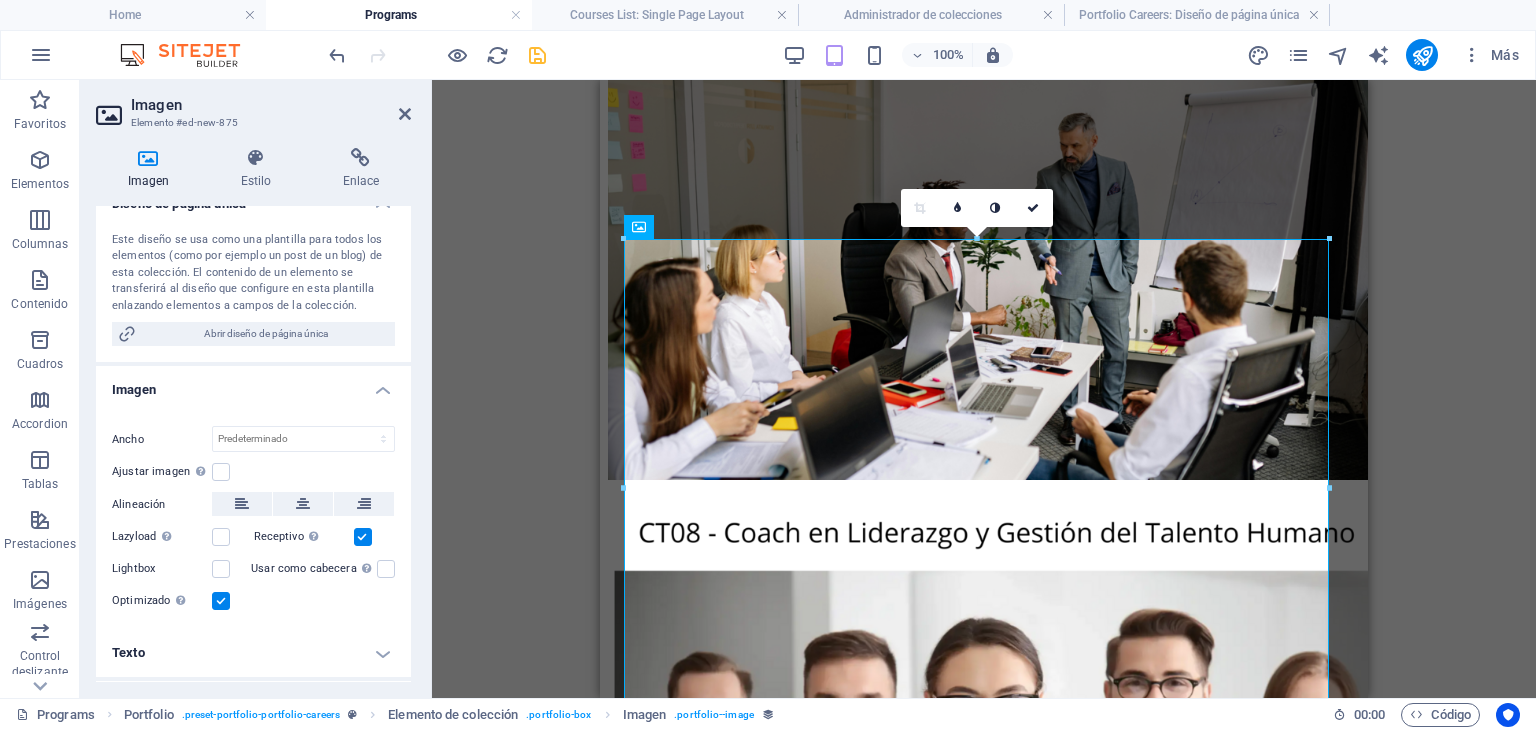 scroll, scrollTop: 300, scrollLeft: 0, axis: vertical 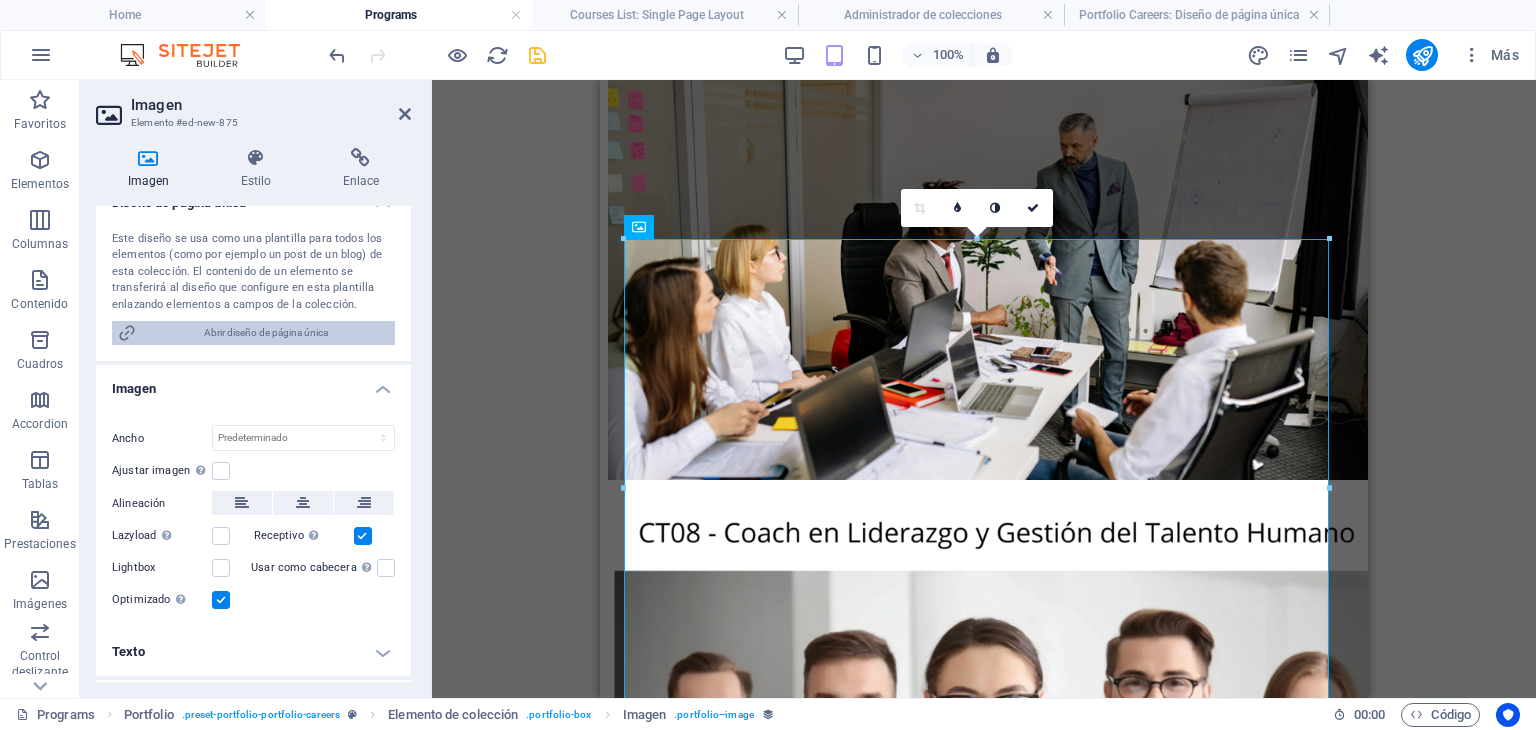 click on "Abrir diseño de página única" at bounding box center (265, 333) 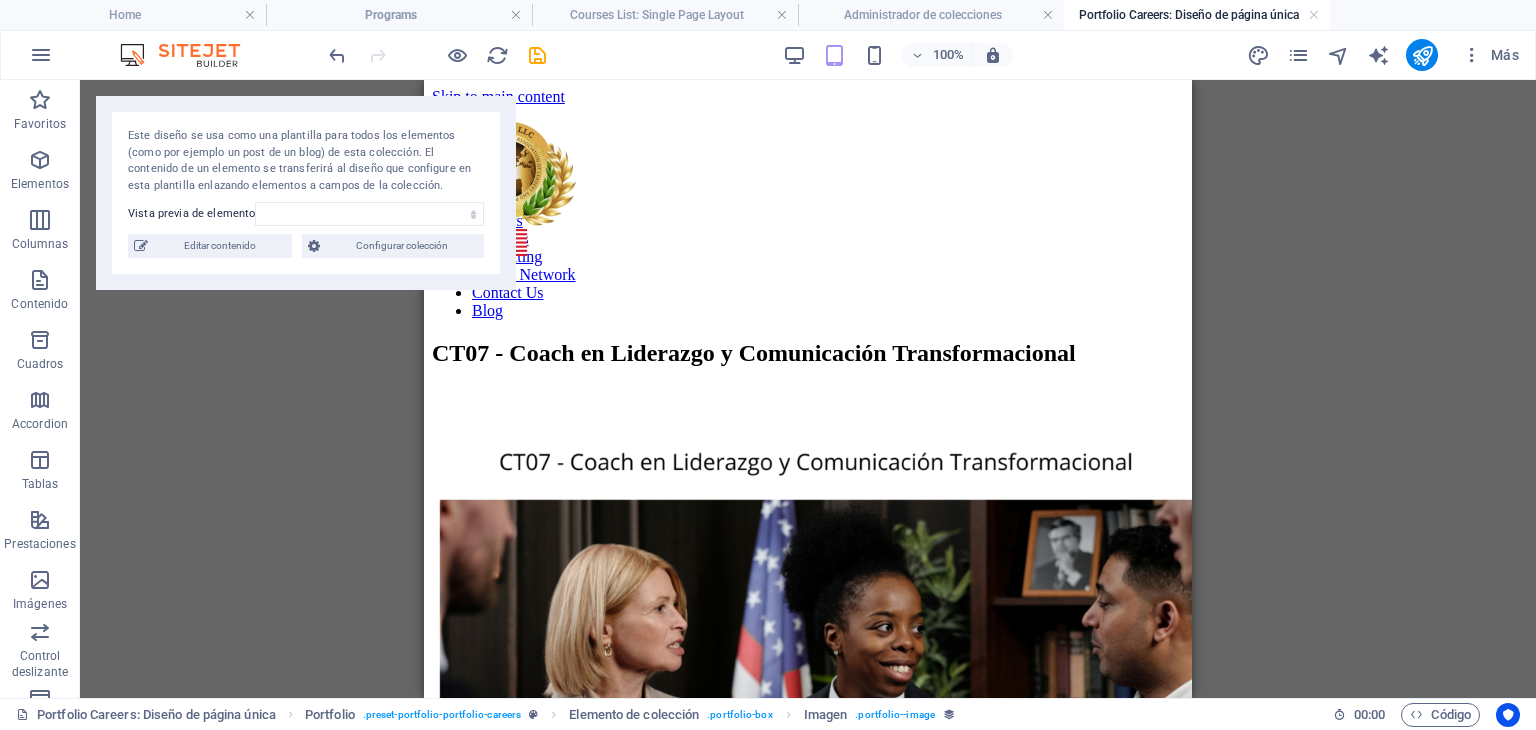scroll, scrollTop: 129, scrollLeft: 0, axis: vertical 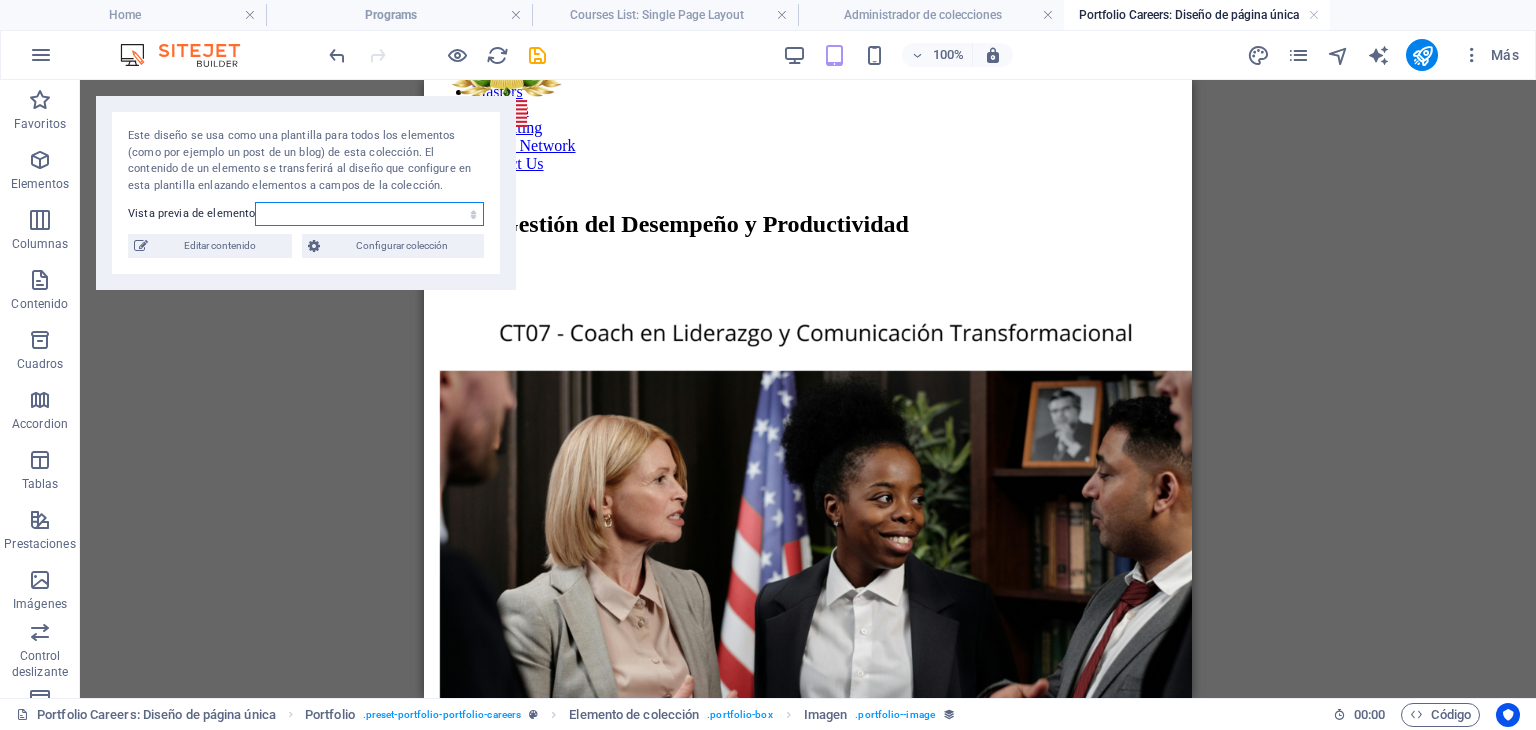 click on "CT10 – Coach Directivo y Habilidades Gerenciales CT09 – Coach en Liderazgo y Conducción de Equipos CT08 - Coach en Liderazgo y Gestión del Talento Humano CT07 - Coach en Liderazgo y Comunicación Transformacional CT05 - Coach de Equipos y Cultura Organizacional CT06 - Coach en Felicidad y Bienestar Laboral CT01- Profesional en Coaching Ontológico con PNL CT03 - Profesional en Coaching Educativo CT02 - Facilitador en Inteligencia Emocional CT04 - Mentor para Adolescentes y Jóvenes en Riesgo" at bounding box center (369, 214) 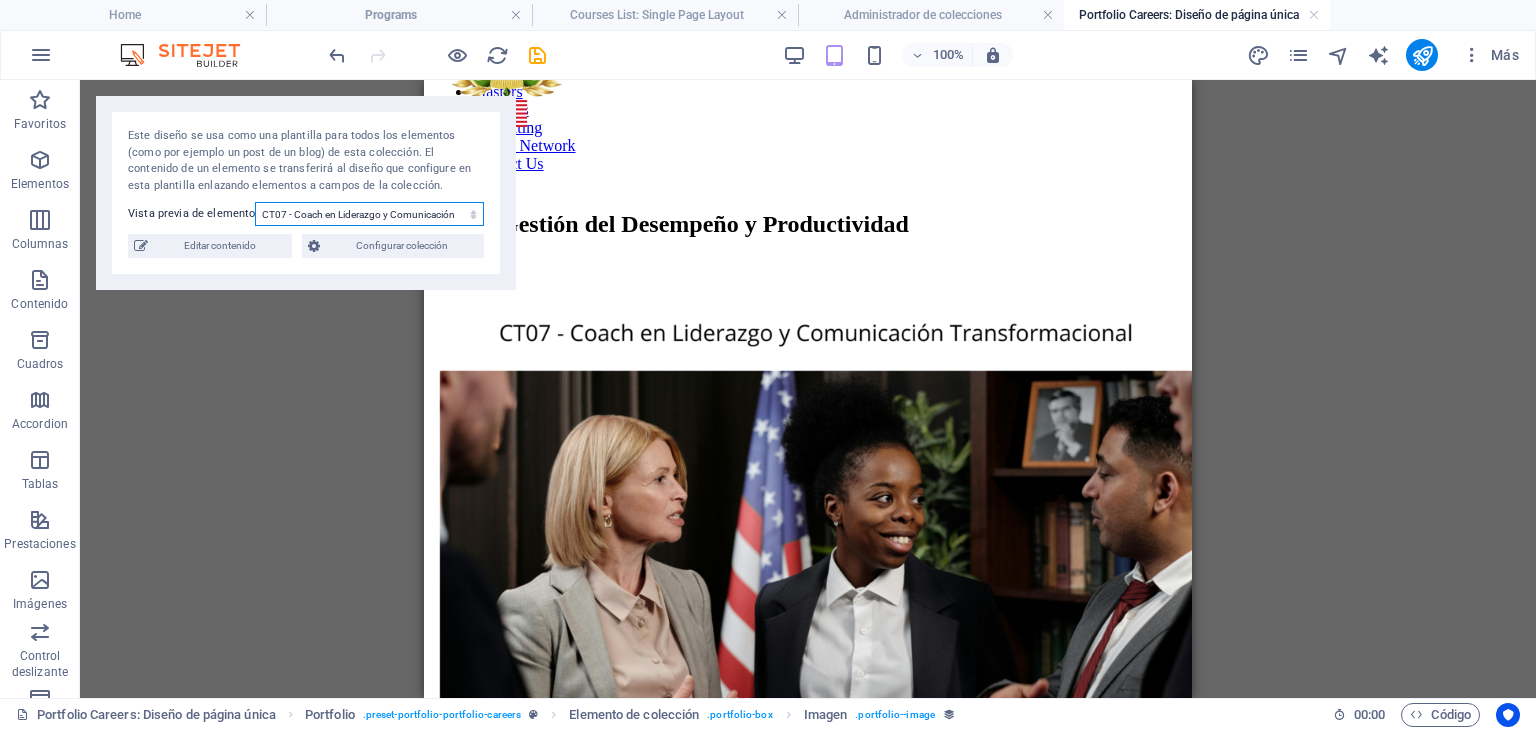 click on "CT10 – Coach Directivo y Habilidades Gerenciales CT09 – Coach en Liderazgo y Conducción de Equipos CT08 - Coach en Liderazgo y Gestión del Talento Humano CT07 - Coach en Liderazgo y Comunicación Transformacional CT05 - Coach de Equipos y Cultura Organizacional CT06 - Coach en Felicidad y Bienestar Laboral CT01- Profesional en Coaching Ontológico con PNL CT03 - Profesional en Coaching Educativo CT02 - Facilitador en Inteligencia Emocional CT04 - Mentor para Adolescentes y Jóvenes en Riesgo" at bounding box center (369, 214) 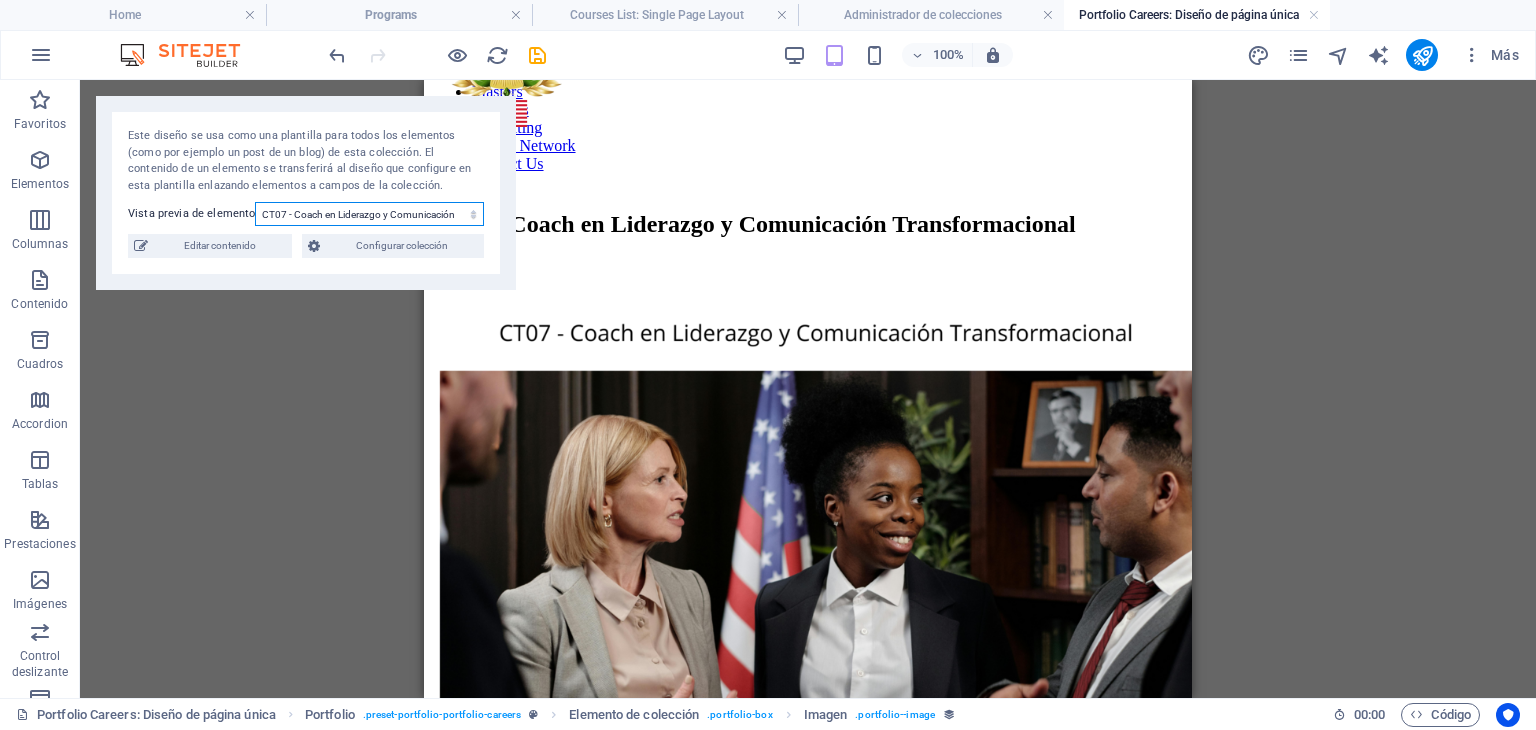click on "CT10 – Coach Directivo y Habilidades Gerenciales CT09 – Coach en Liderazgo y Conducción de Equipos CT08 - Coach en Liderazgo y Gestión del Talento Humano CT07 - Coach en Liderazgo y Comunicación Transformacional CT05 - Coach de Equipos y Cultura Organizacional CT06 - Coach en Felicidad y Bienestar Laboral CT01- Profesional en Coaching Ontológico con PNL CT03 - Profesional en Coaching Educativo CT02 - Facilitador en Inteligencia Emocional CT04 - Mentor para Adolescentes y Jóvenes en Riesgo" at bounding box center [369, 214] 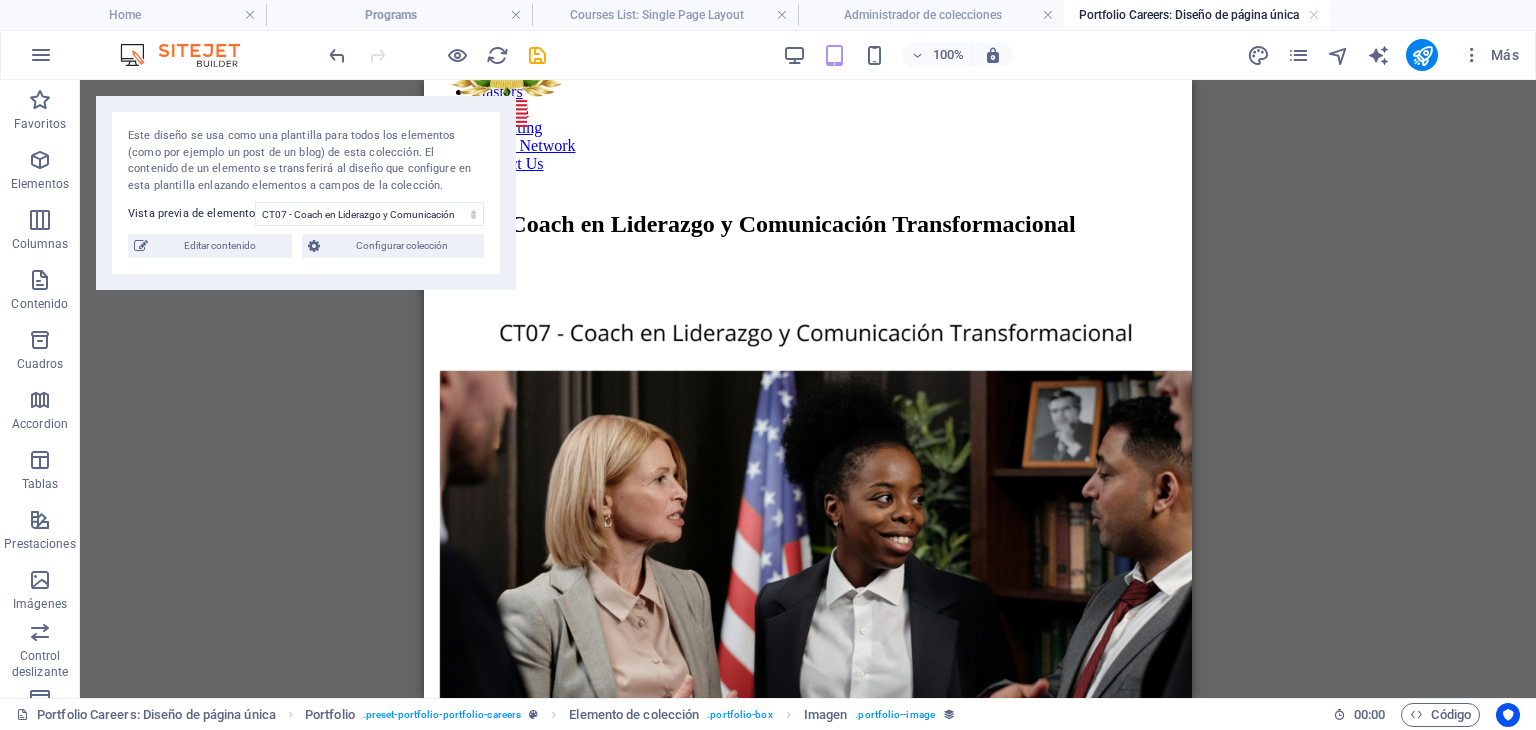 click on "Arrastra aquí para reemplazar el contenido existente. Si quieres crear un elemento nuevo, pulsa “Ctrl”.
H2   Predeterminado   Predeterminado   Elemento de colección   Imagen   Referencia   Separador" at bounding box center [808, 389] 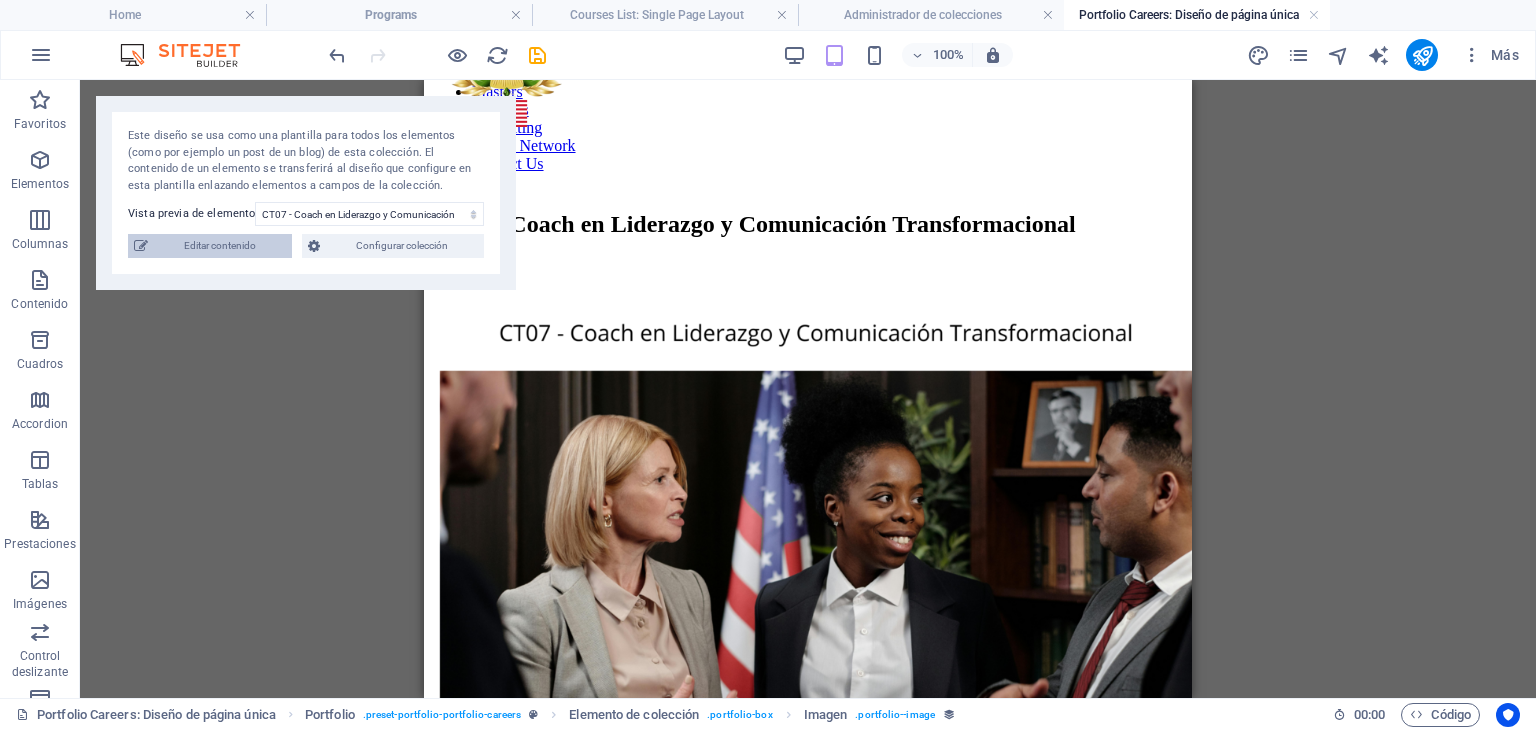 click on "Editar contenido" at bounding box center [220, 246] 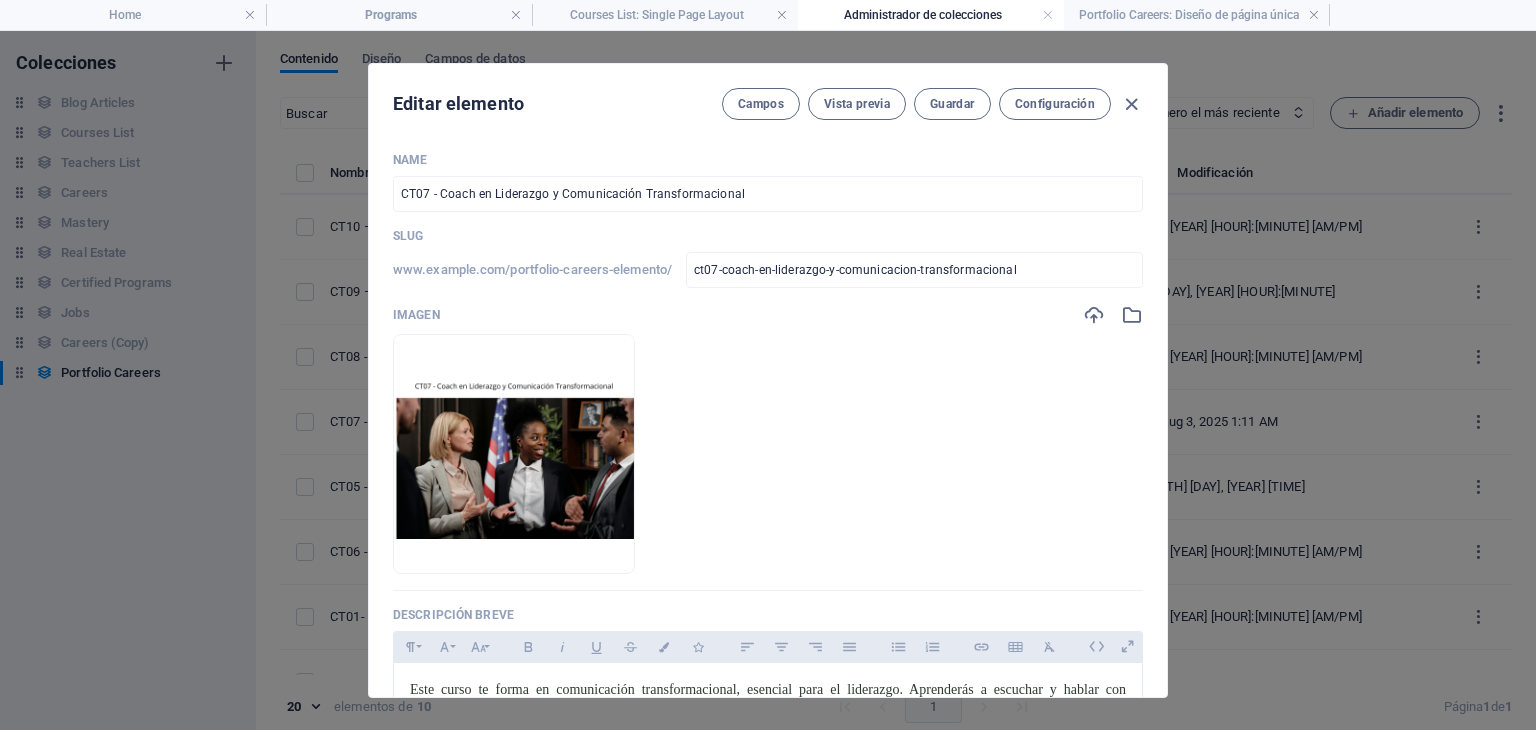 scroll, scrollTop: 0, scrollLeft: 0, axis: both 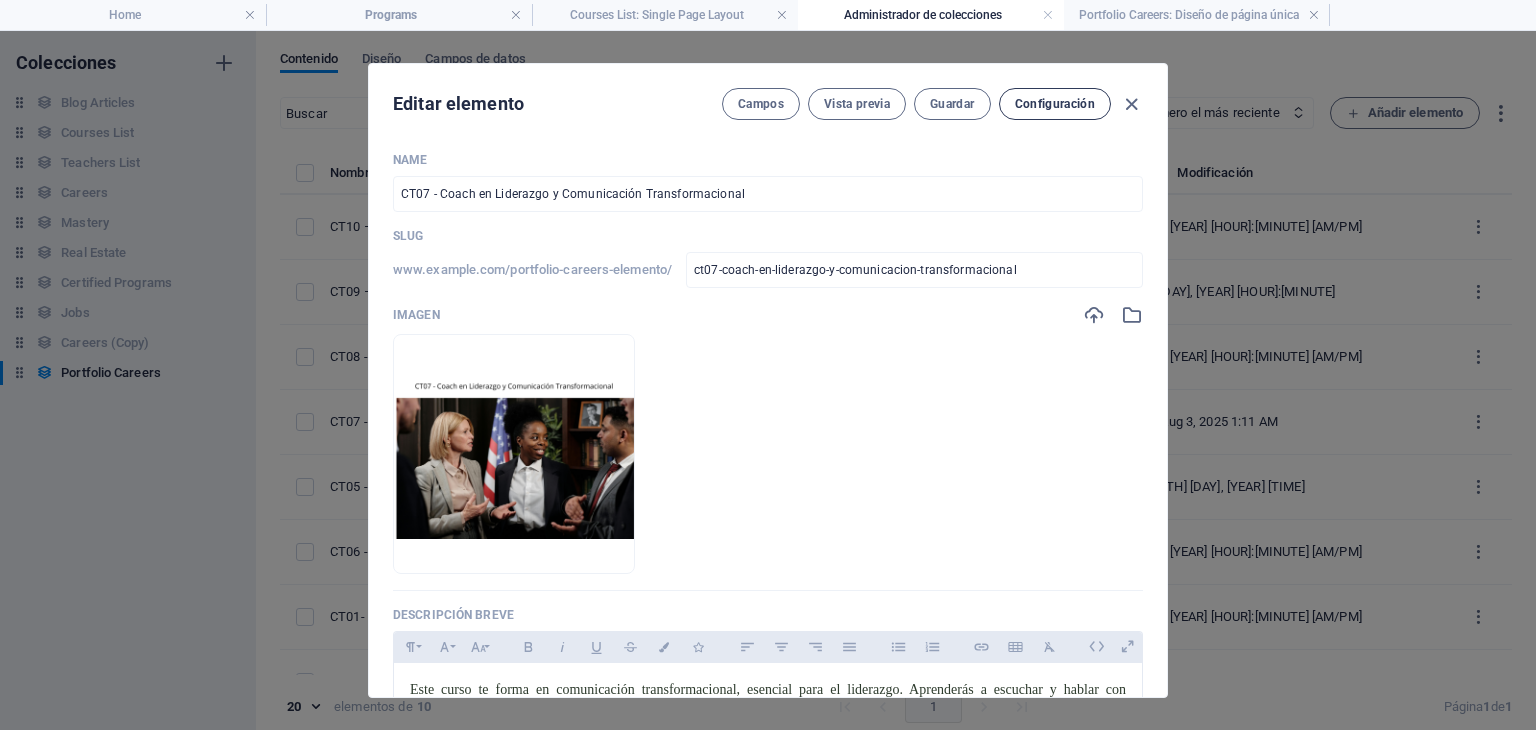 click on "Configuración" at bounding box center [1055, 104] 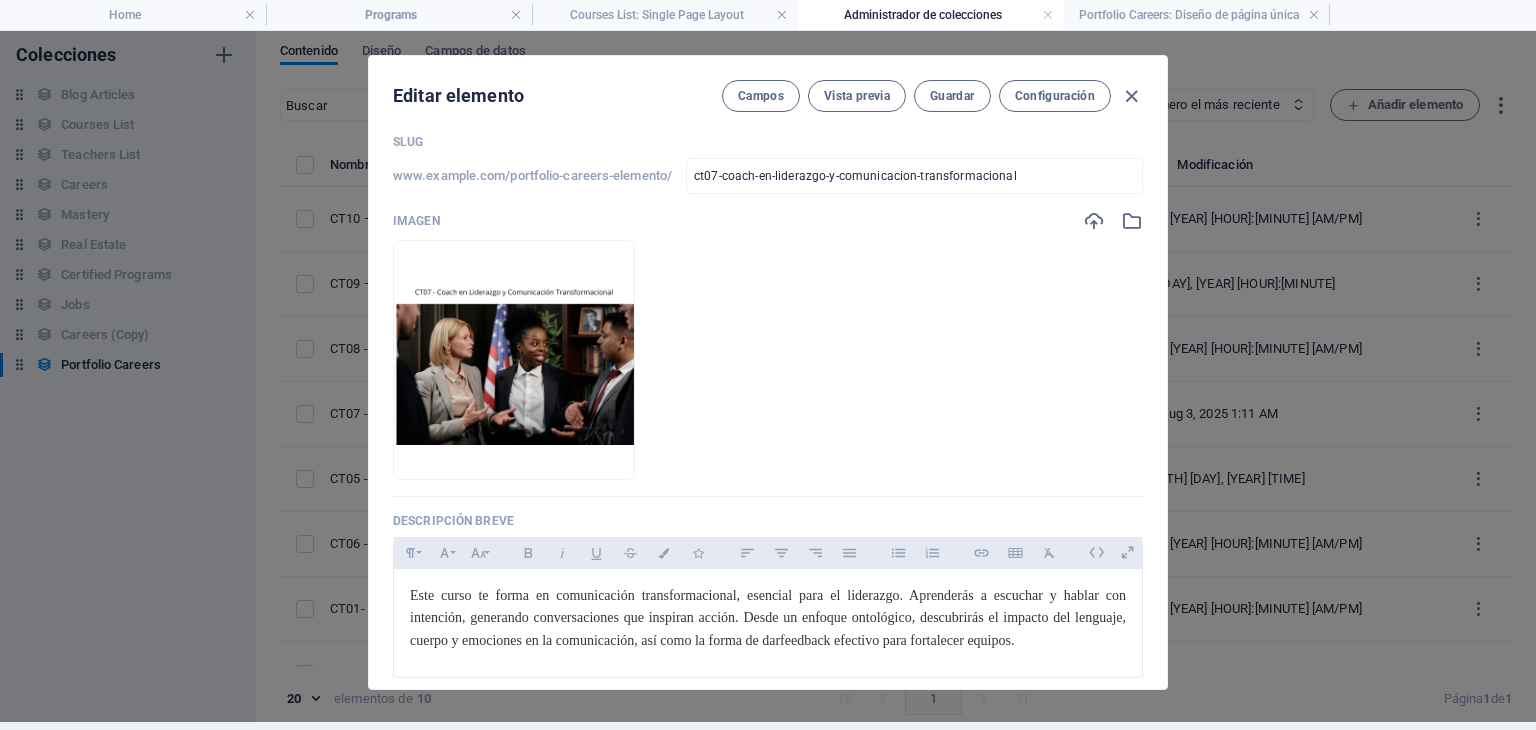 scroll, scrollTop: 0, scrollLeft: 0, axis: both 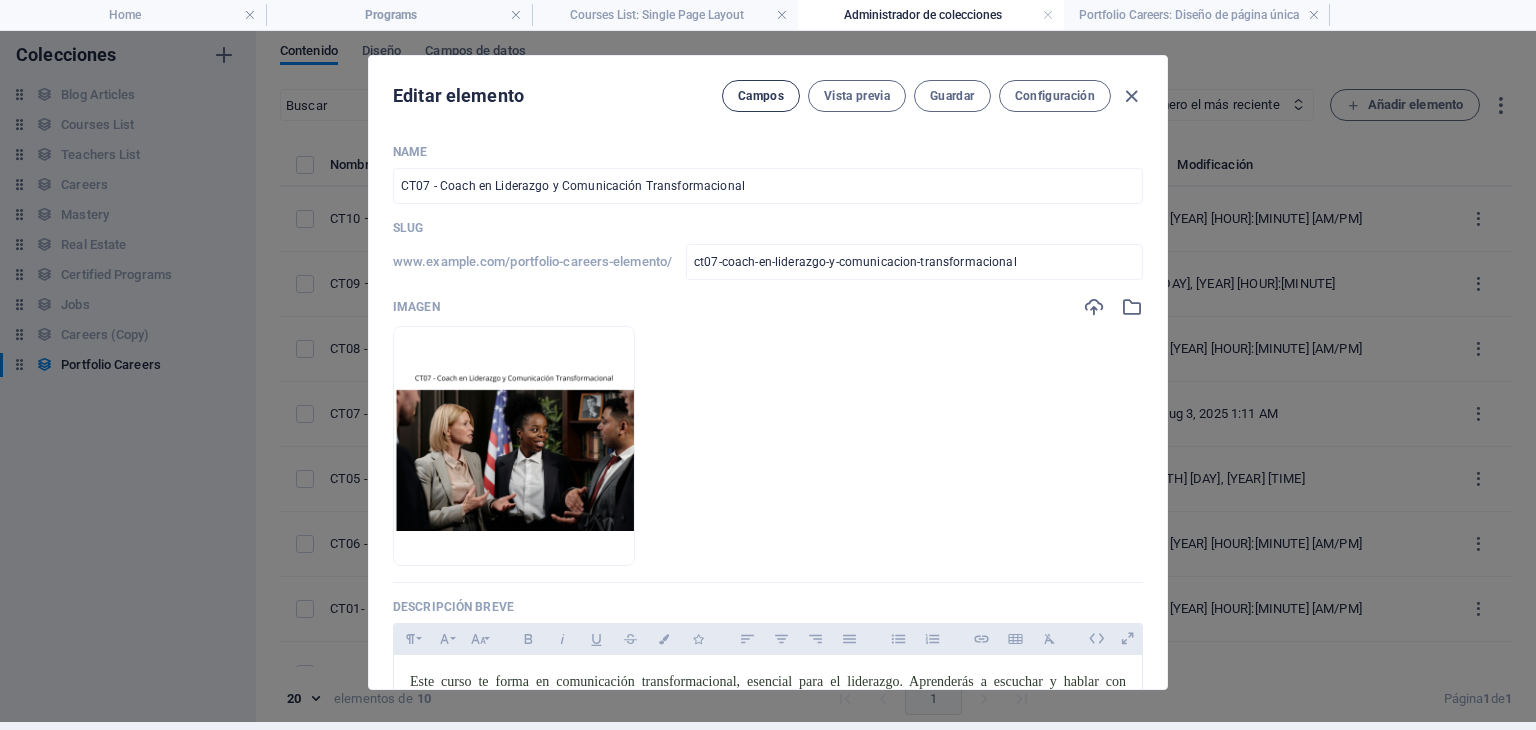 click on "Campos" at bounding box center (761, 96) 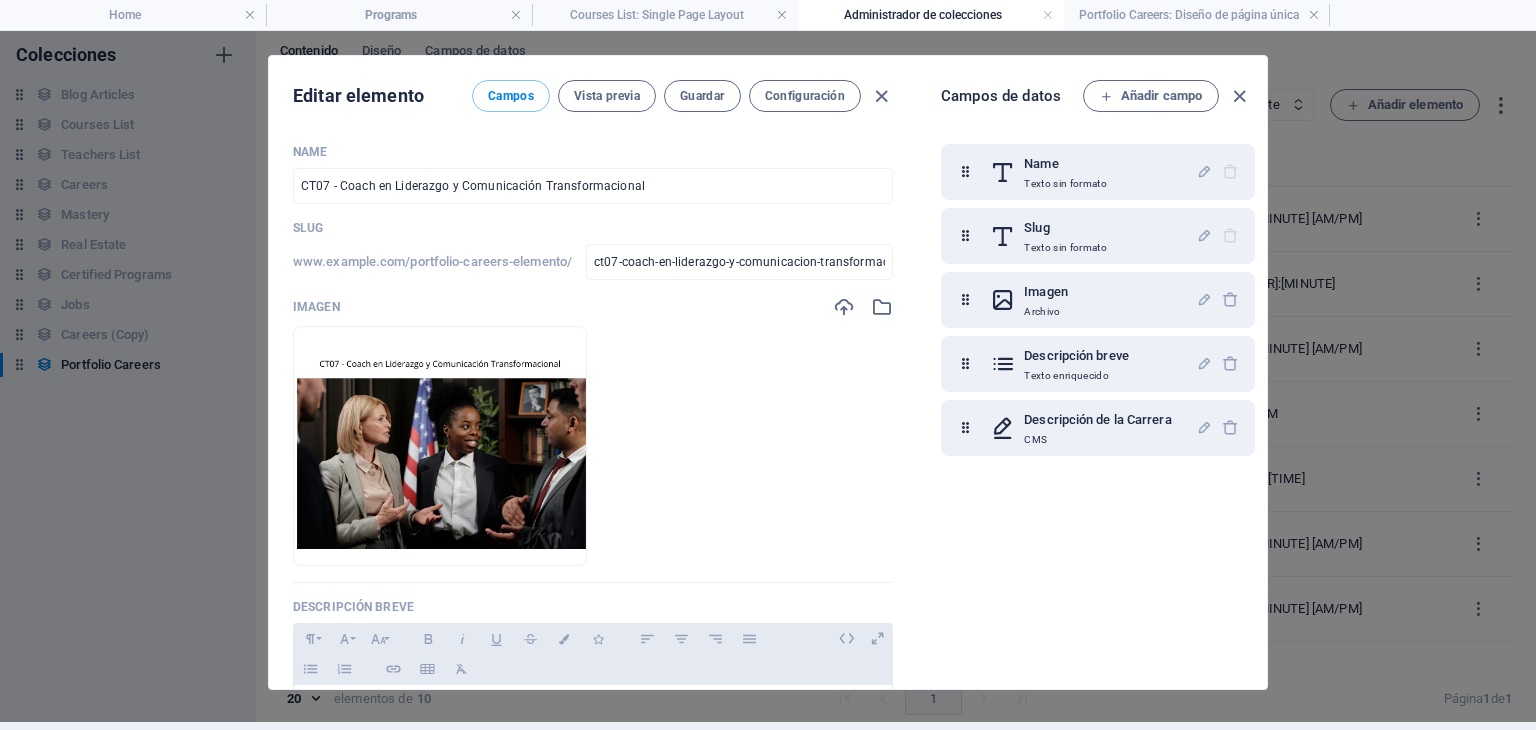 click on "Campos de datos" at bounding box center (1012, 96) 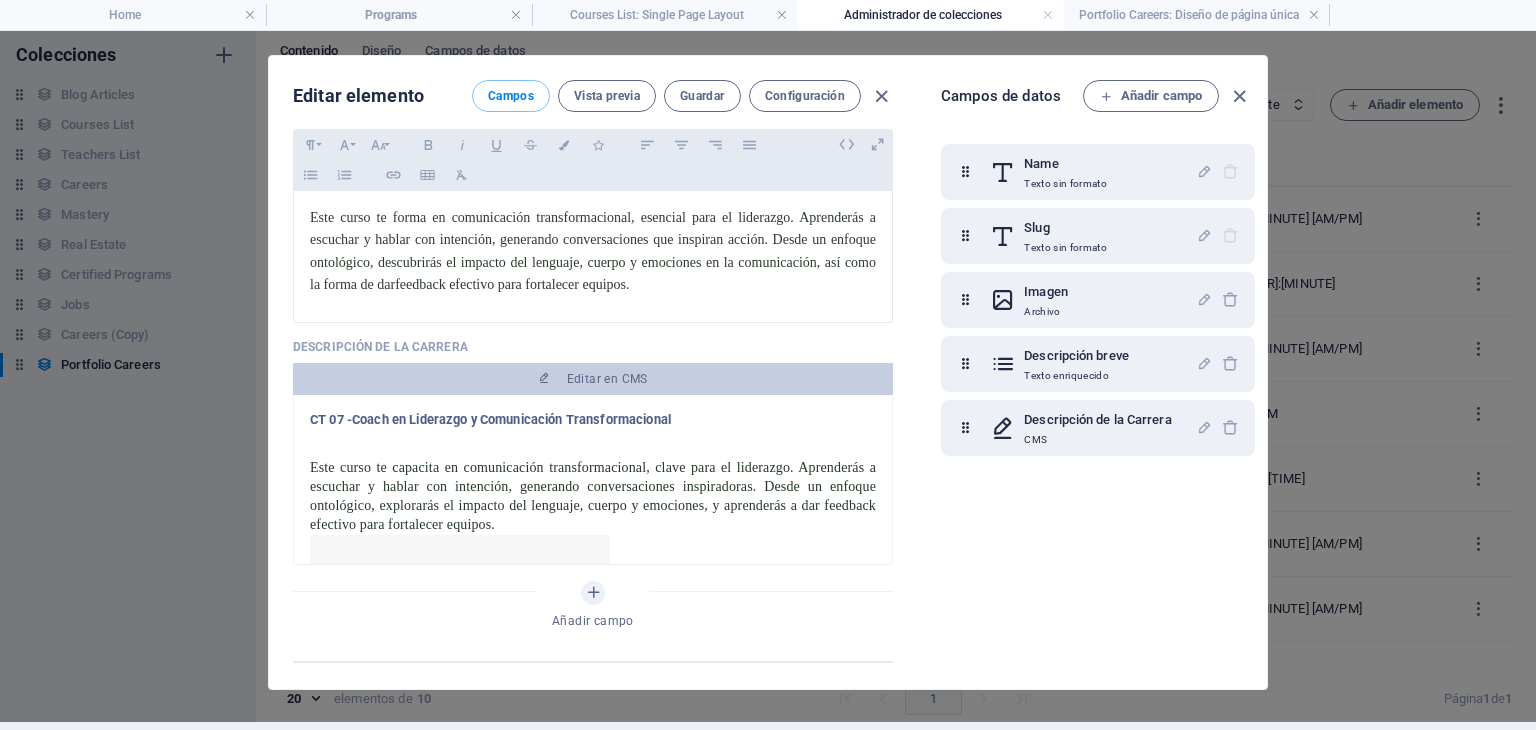 scroll, scrollTop: 400, scrollLeft: 0, axis: vertical 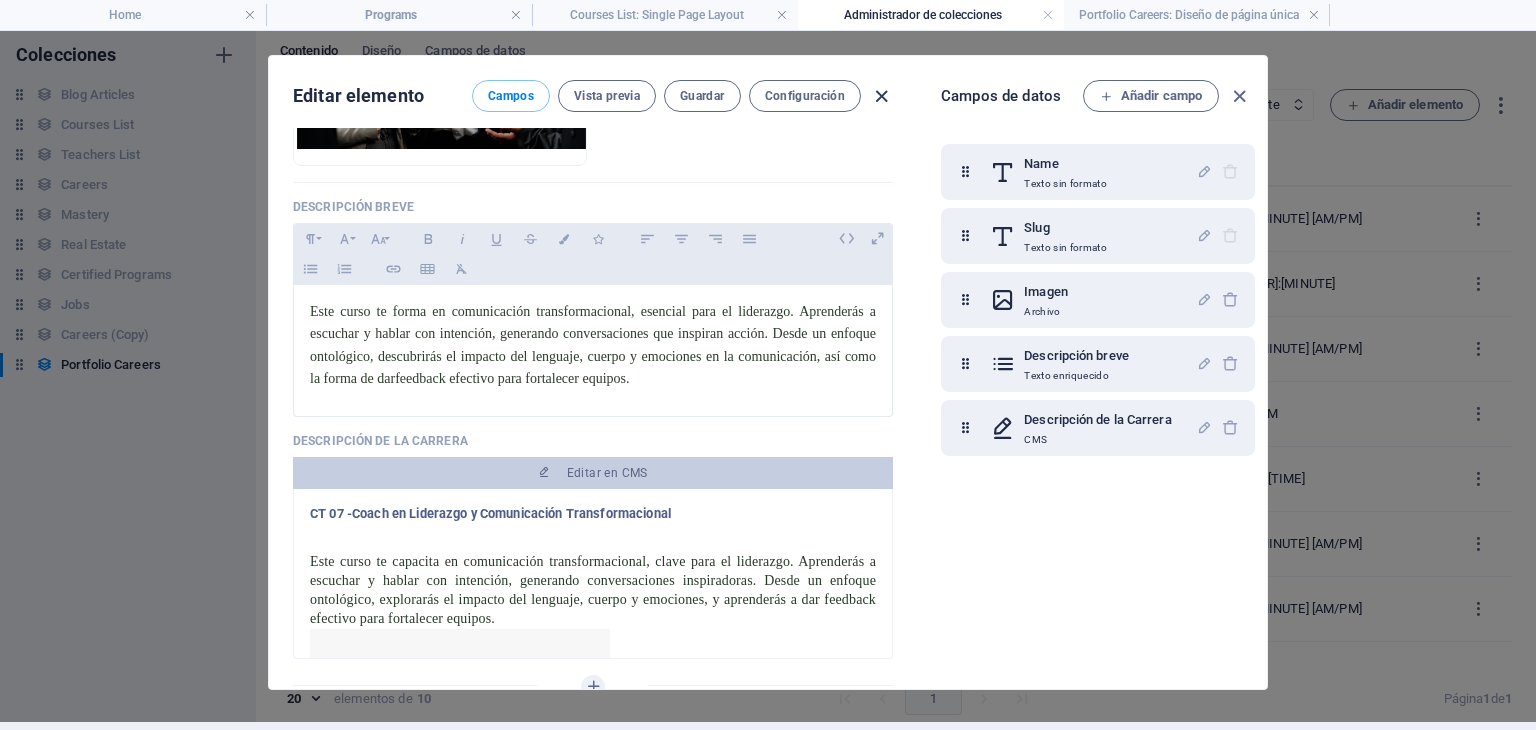 click at bounding box center [881, 96] 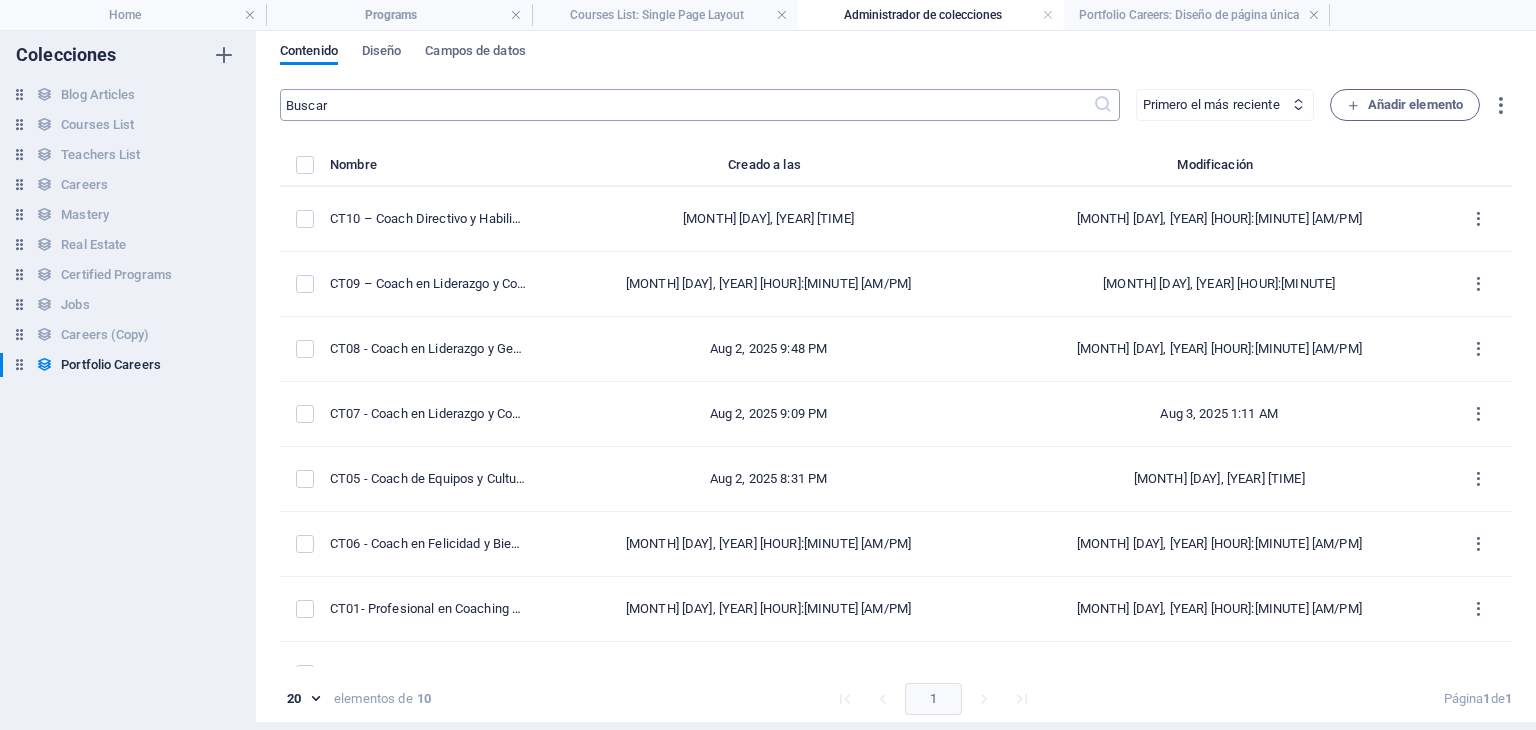 type 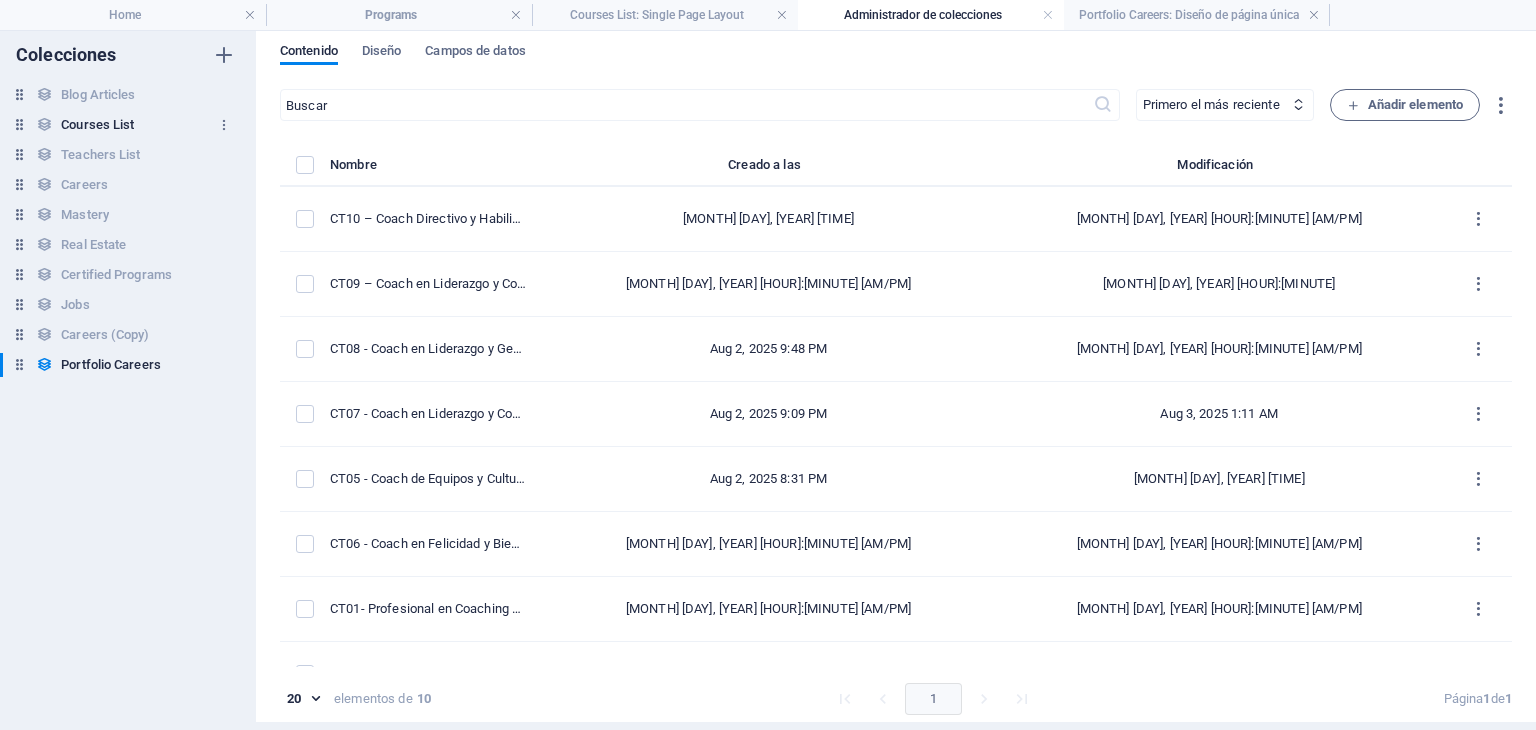 click on "Courses List" at bounding box center [97, 125] 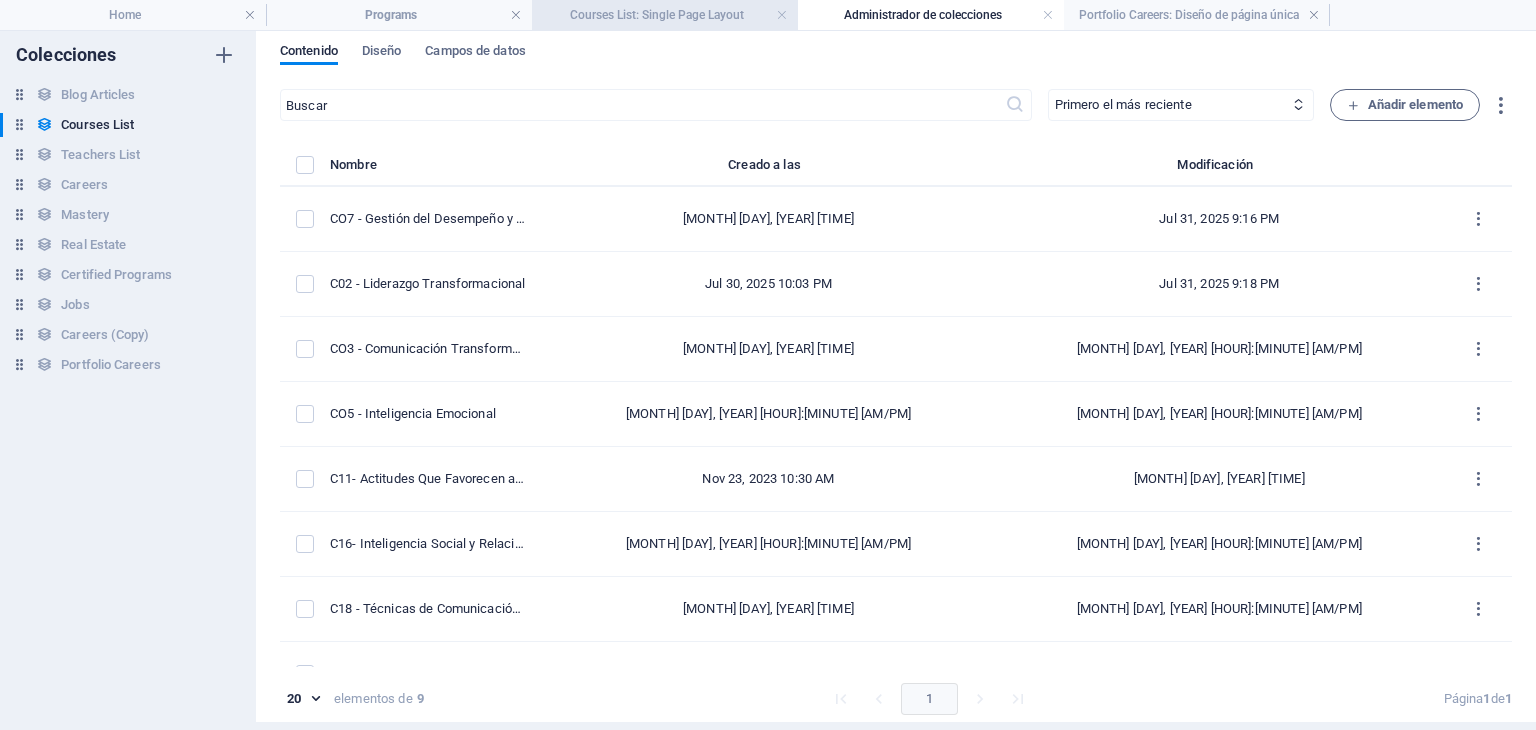 click on "Courses List: Single Page Layout" at bounding box center [665, 15] 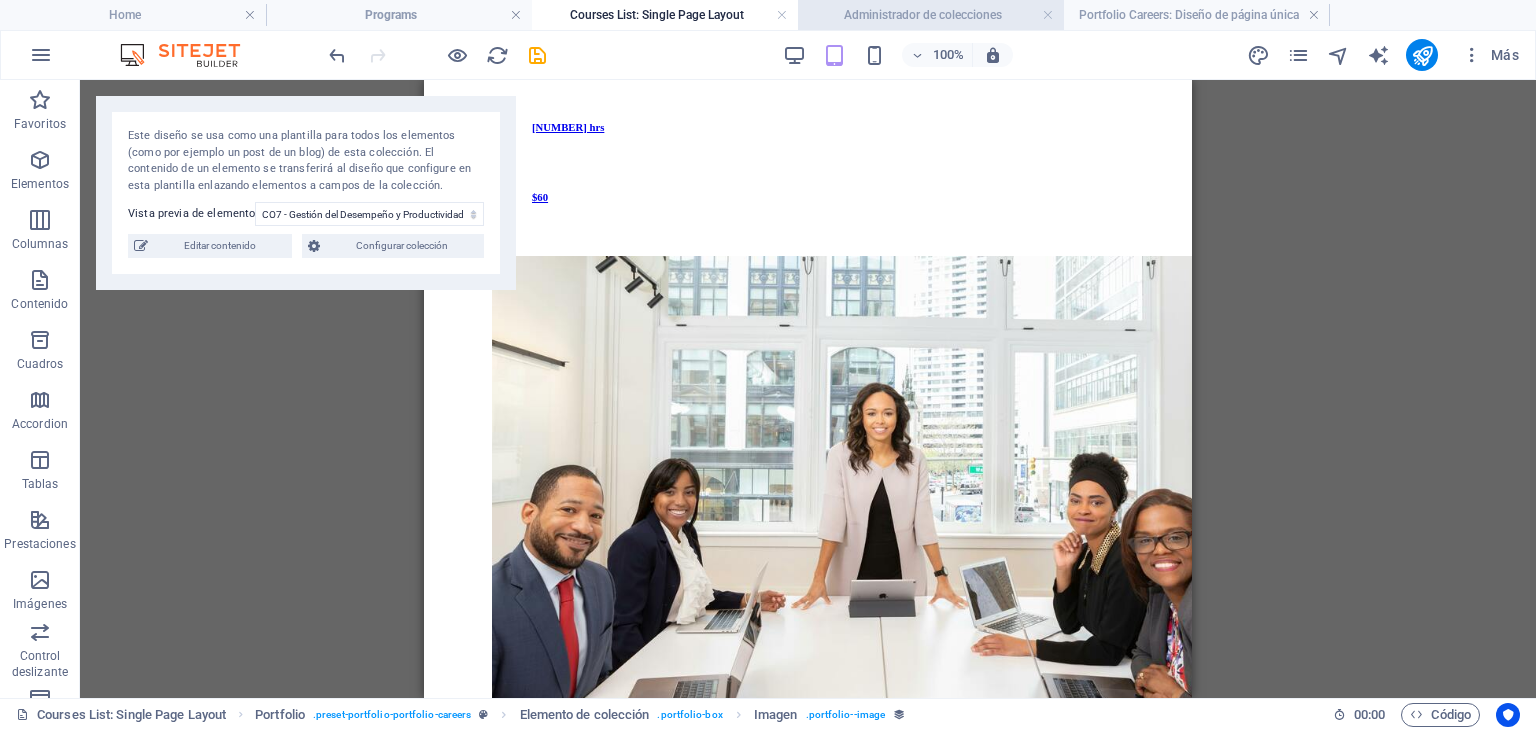 click on "Administrador de colecciones" at bounding box center [931, 15] 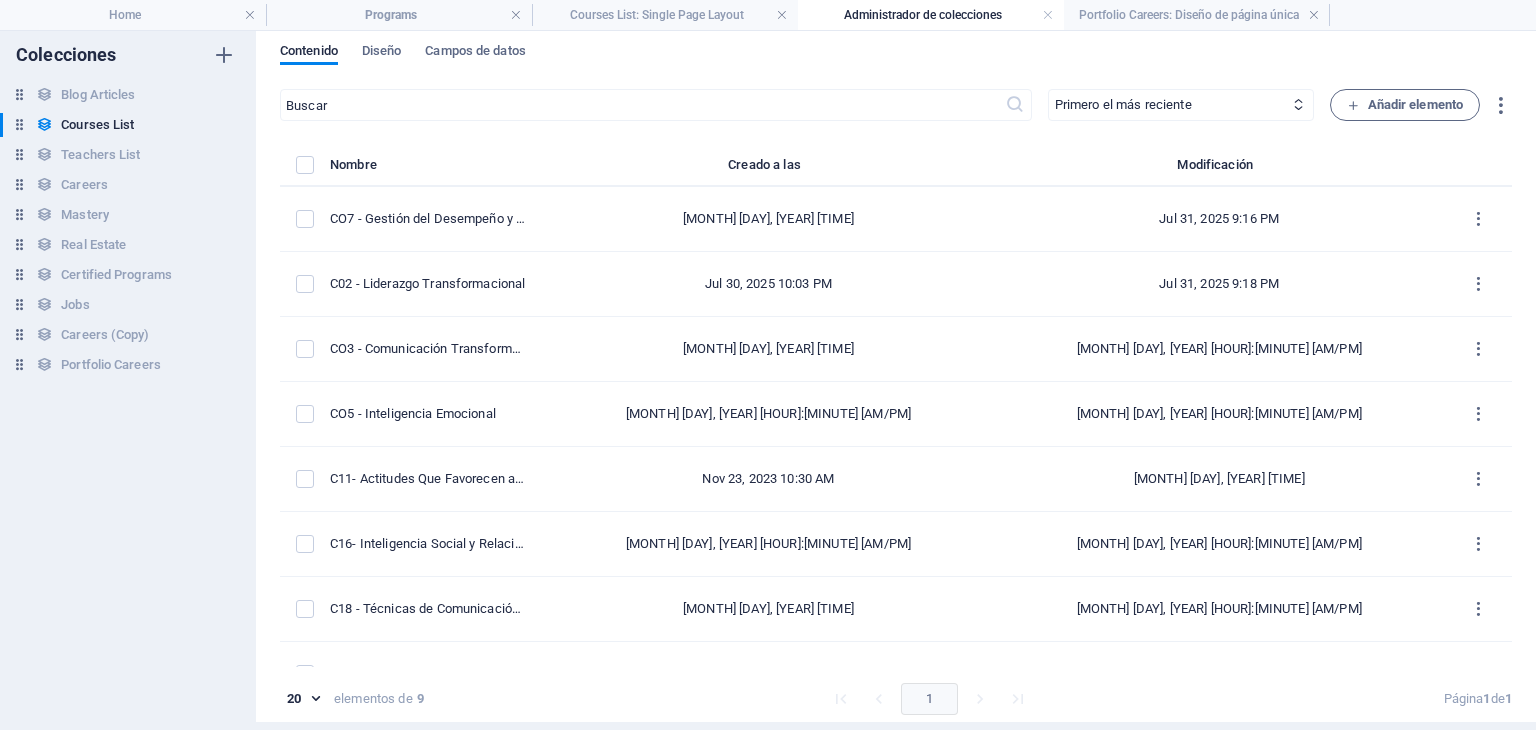 scroll, scrollTop: 0, scrollLeft: 0, axis: both 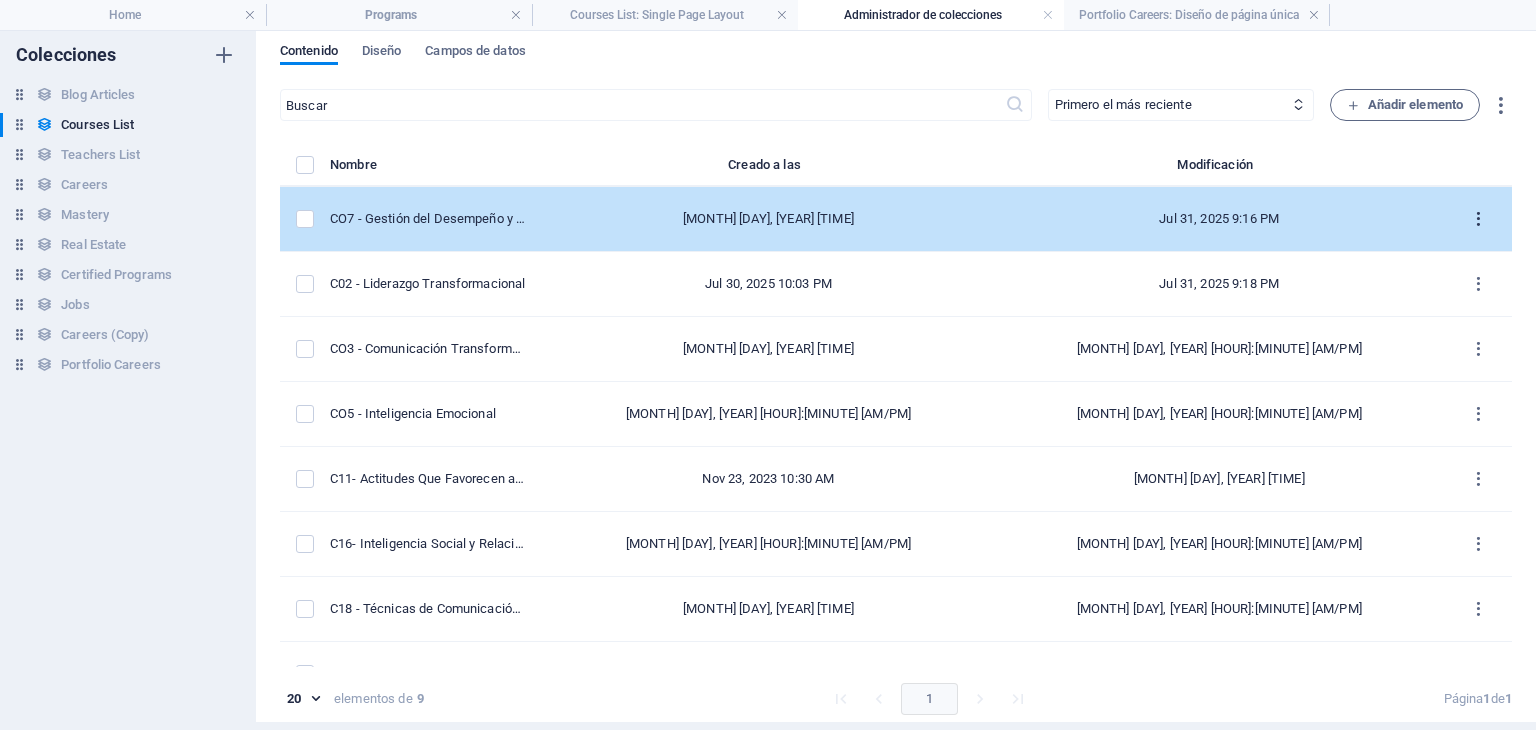 click at bounding box center (1478, 219) 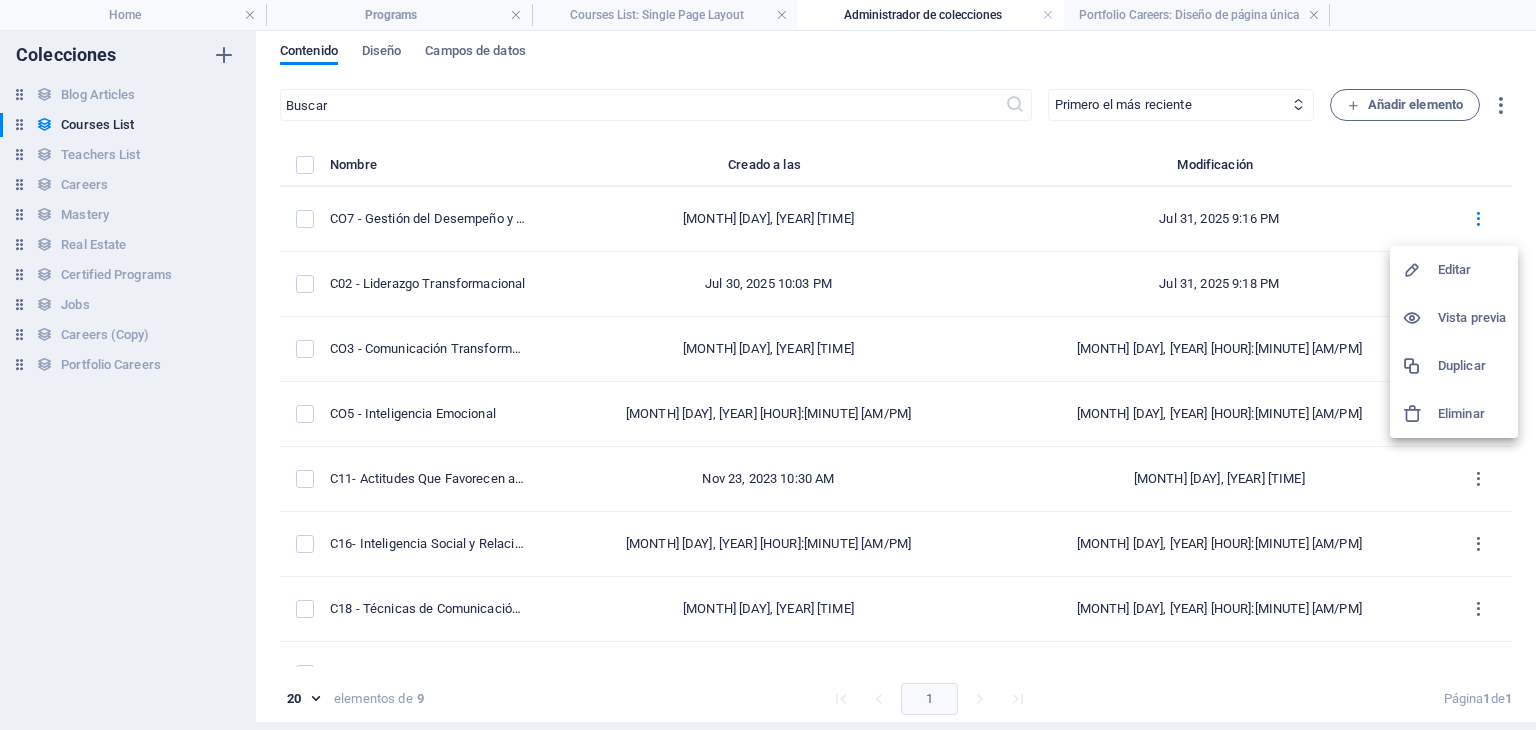 click on "Editar" at bounding box center (1472, 270) 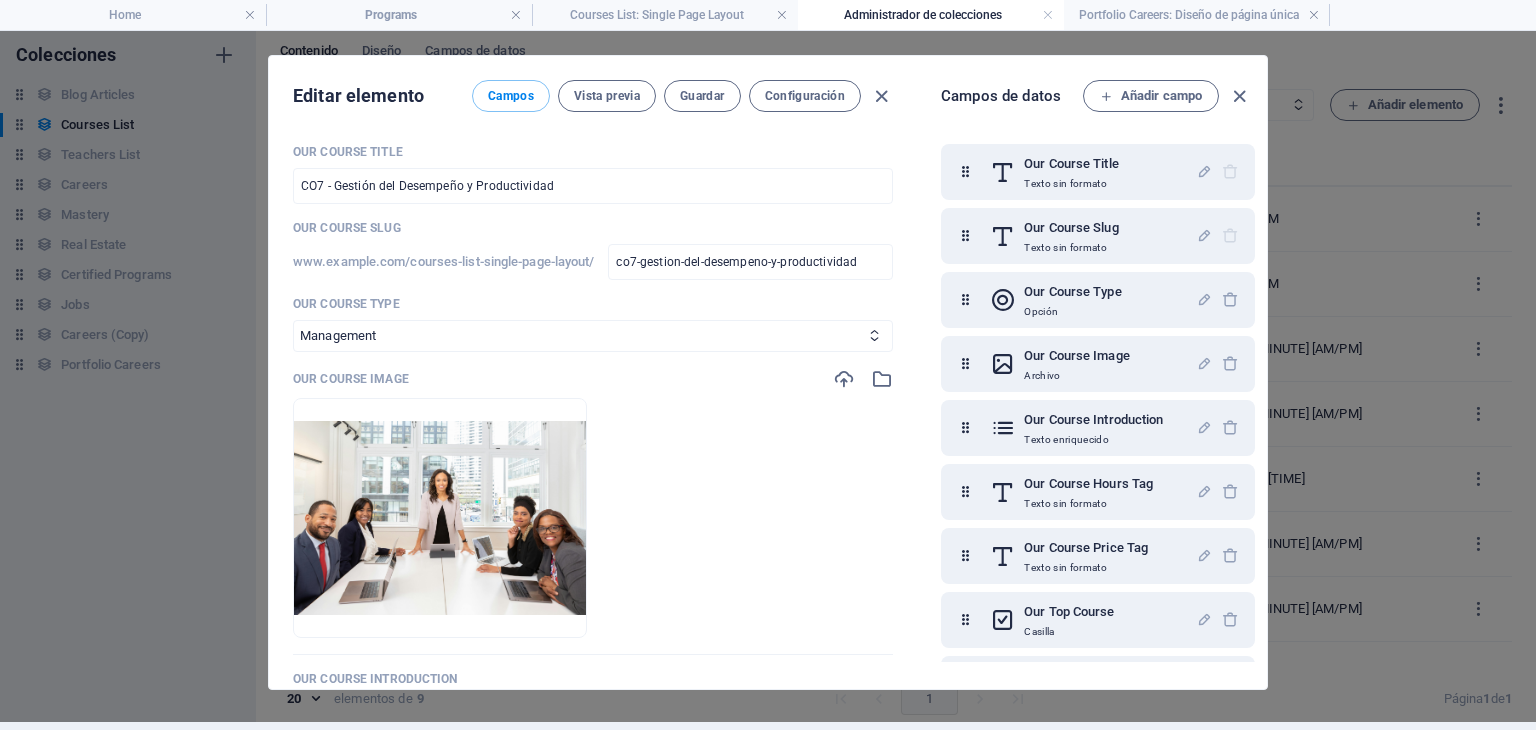 scroll, scrollTop: 0, scrollLeft: 0, axis: both 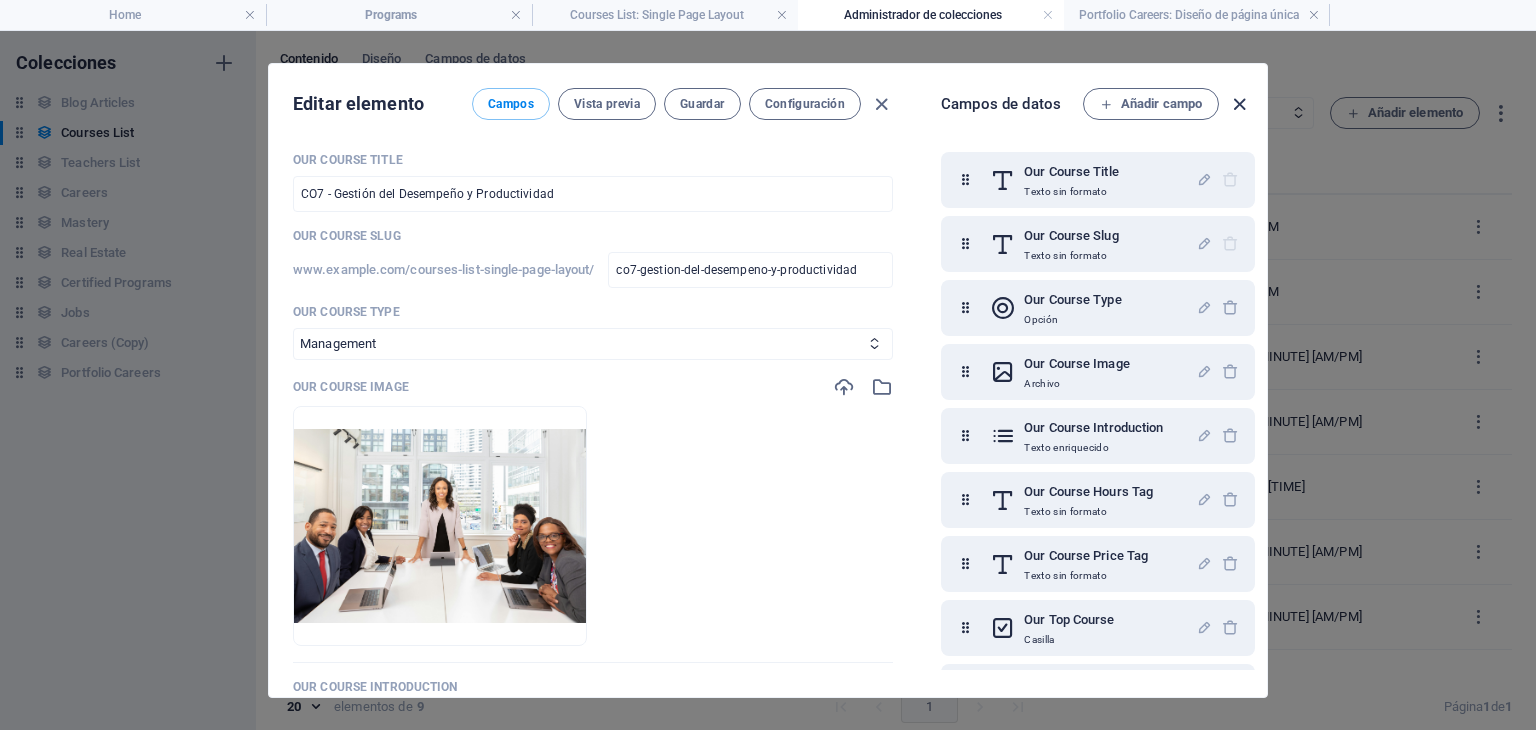 click at bounding box center (1239, 104) 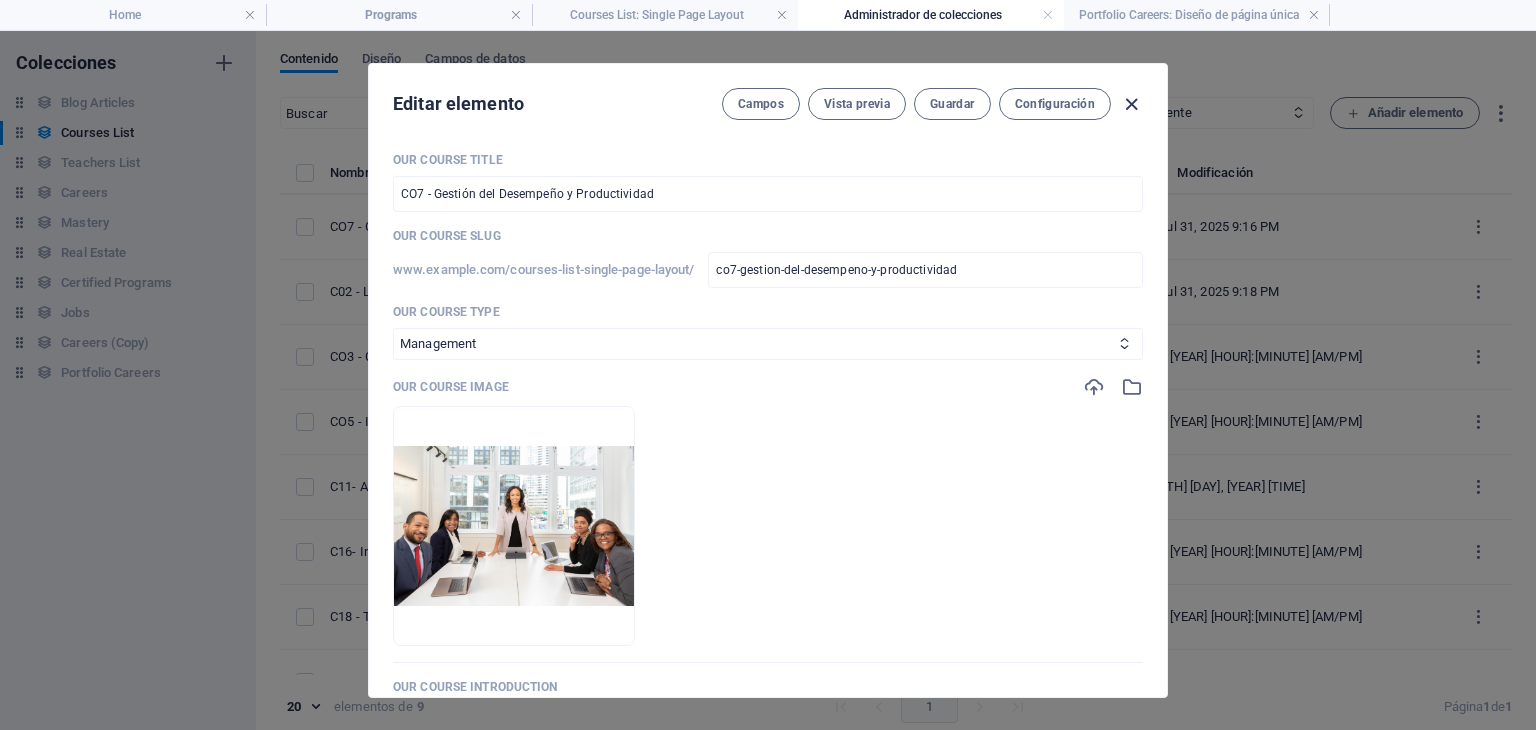 click at bounding box center (1131, 104) 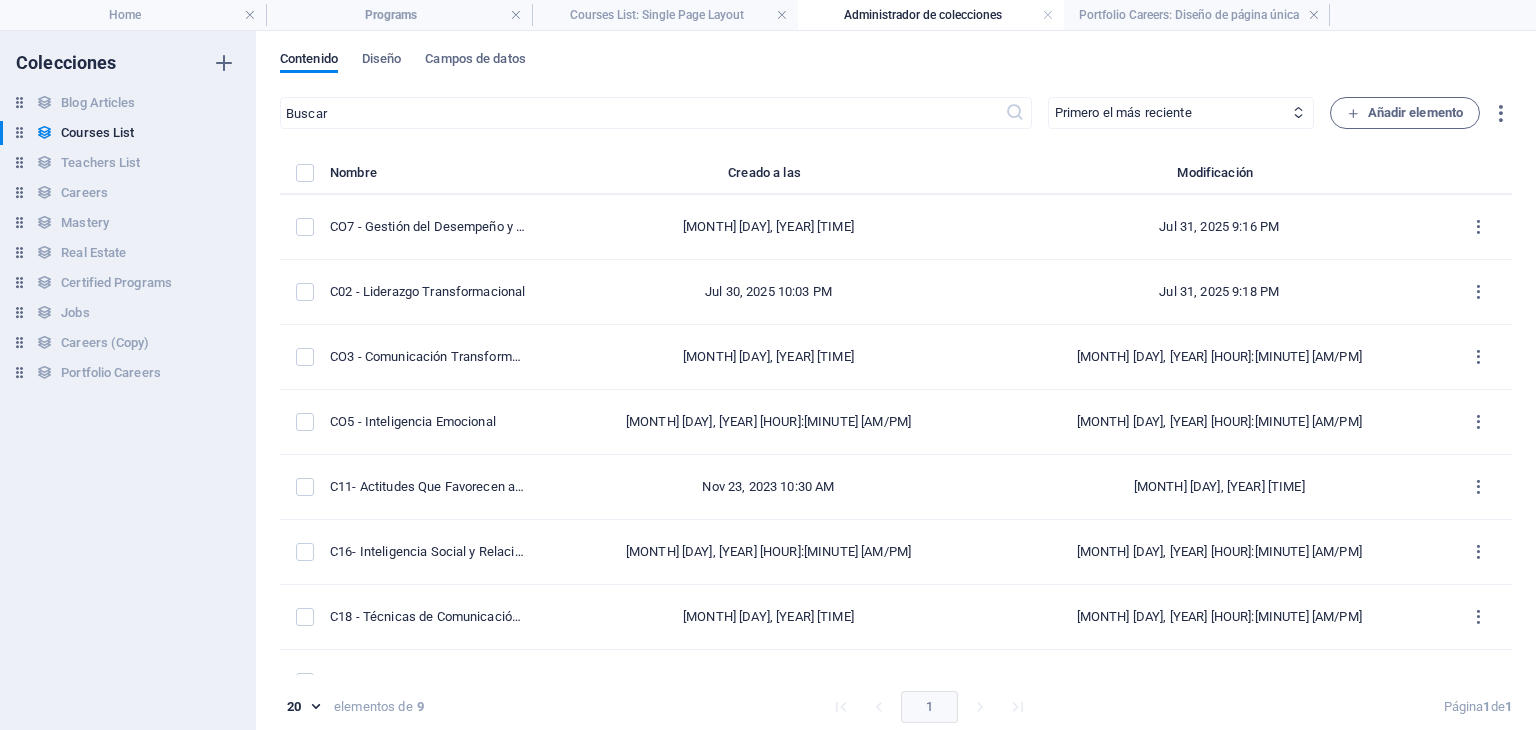 checkbox on "false" 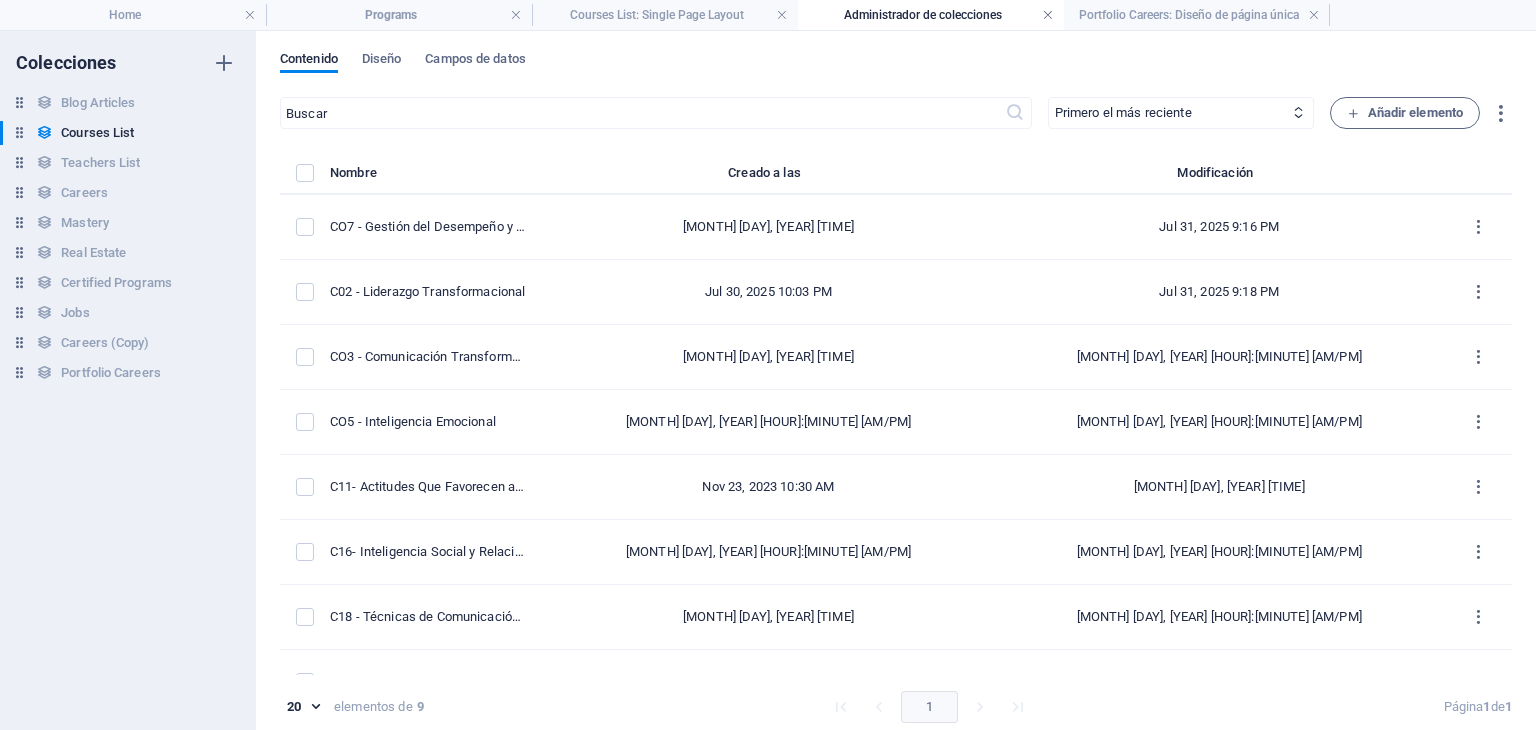 click at bounding box center (1048, 15) 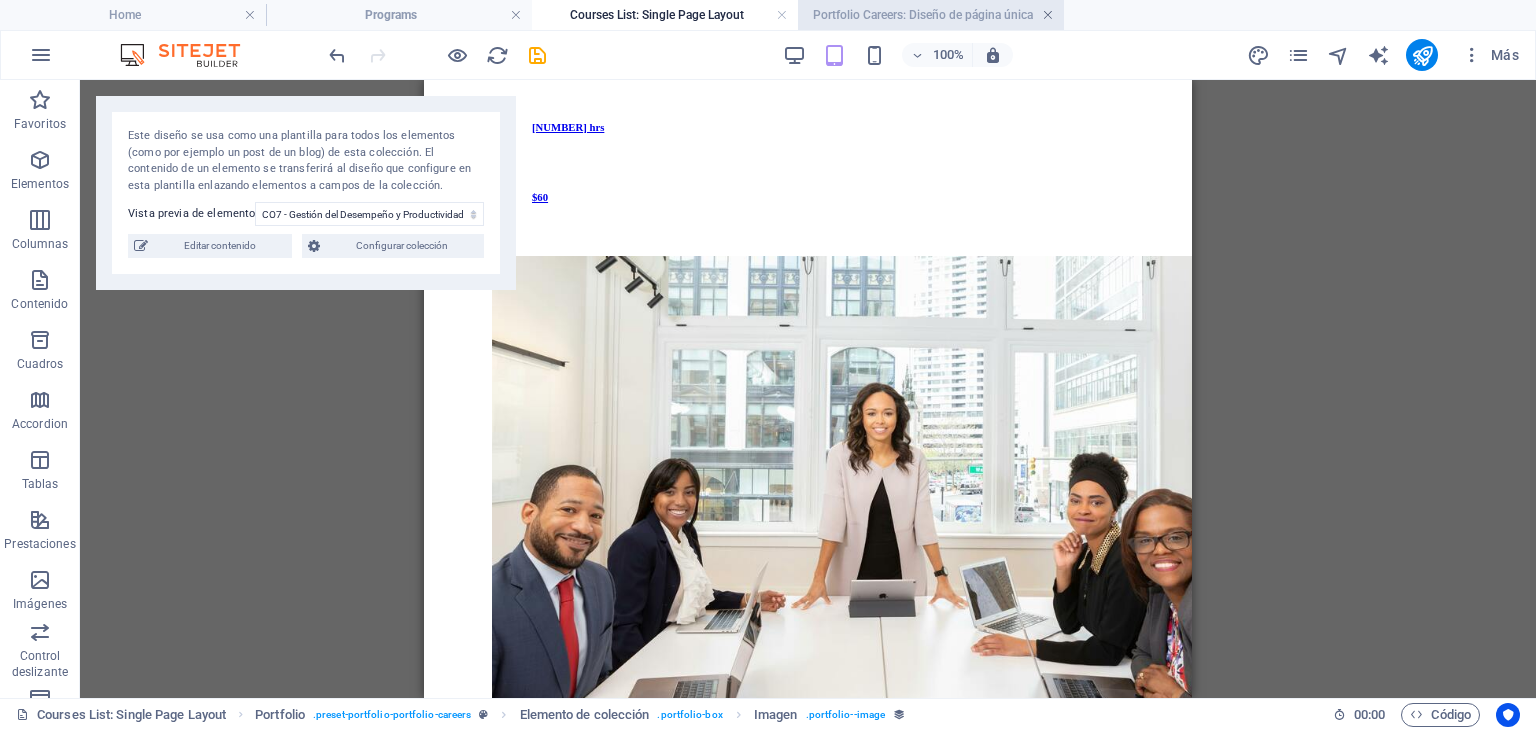 click at bounding box center [1048, 15] 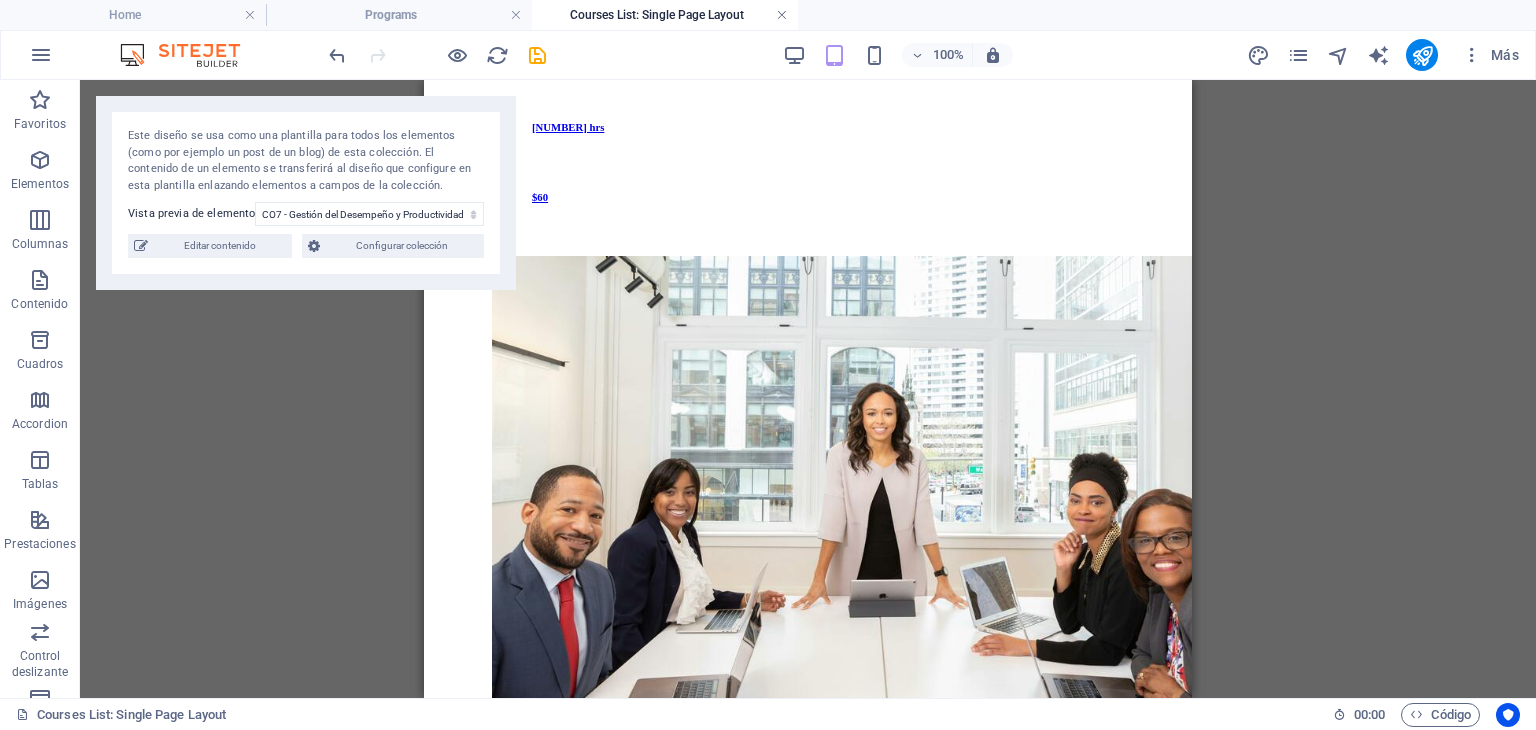 drag, startPoint x: 779, startPoint y: 11, endPoint x: 26, endPoint y: 69, distance: 755.2304 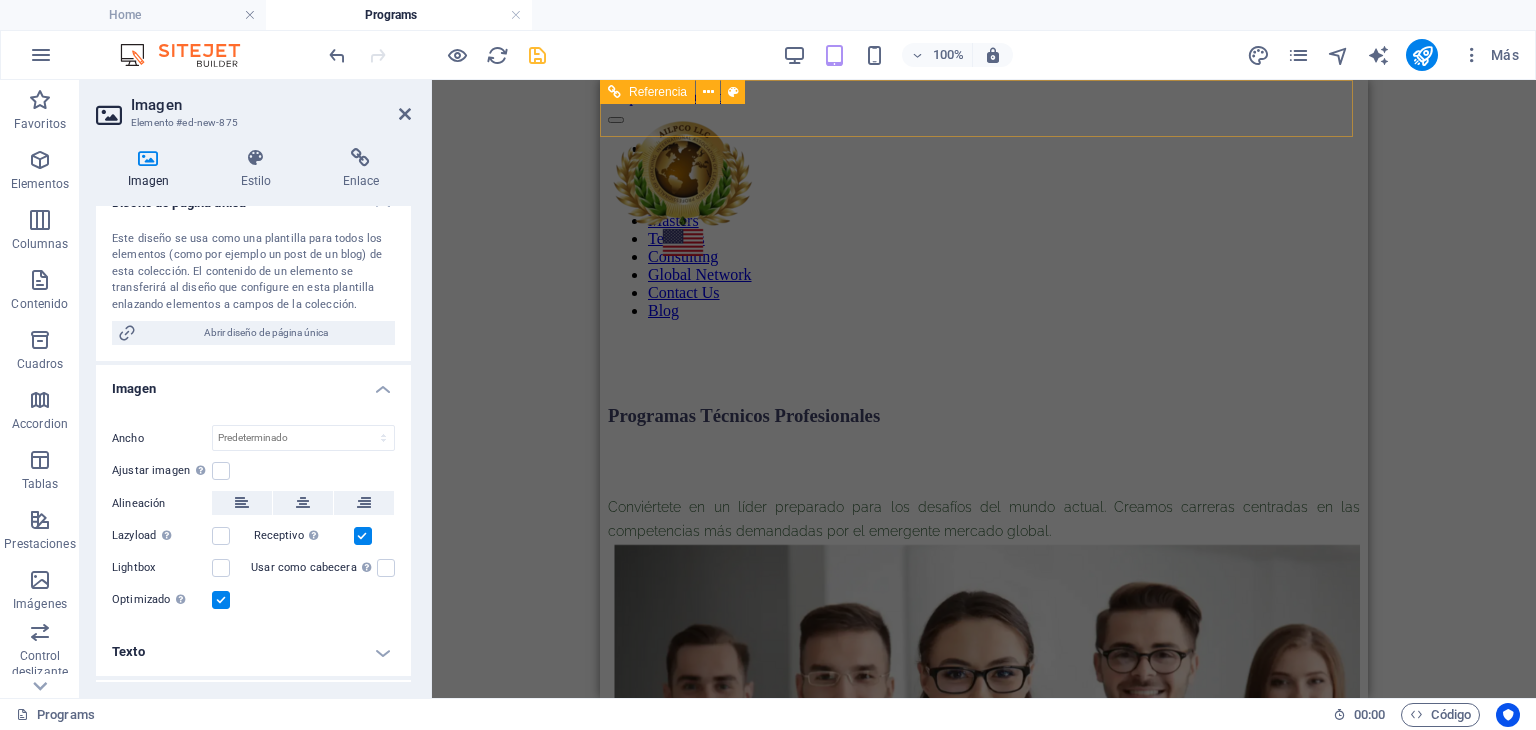 scroll, scrollTop: 3984, scrollLeft: 0, axis: vertical 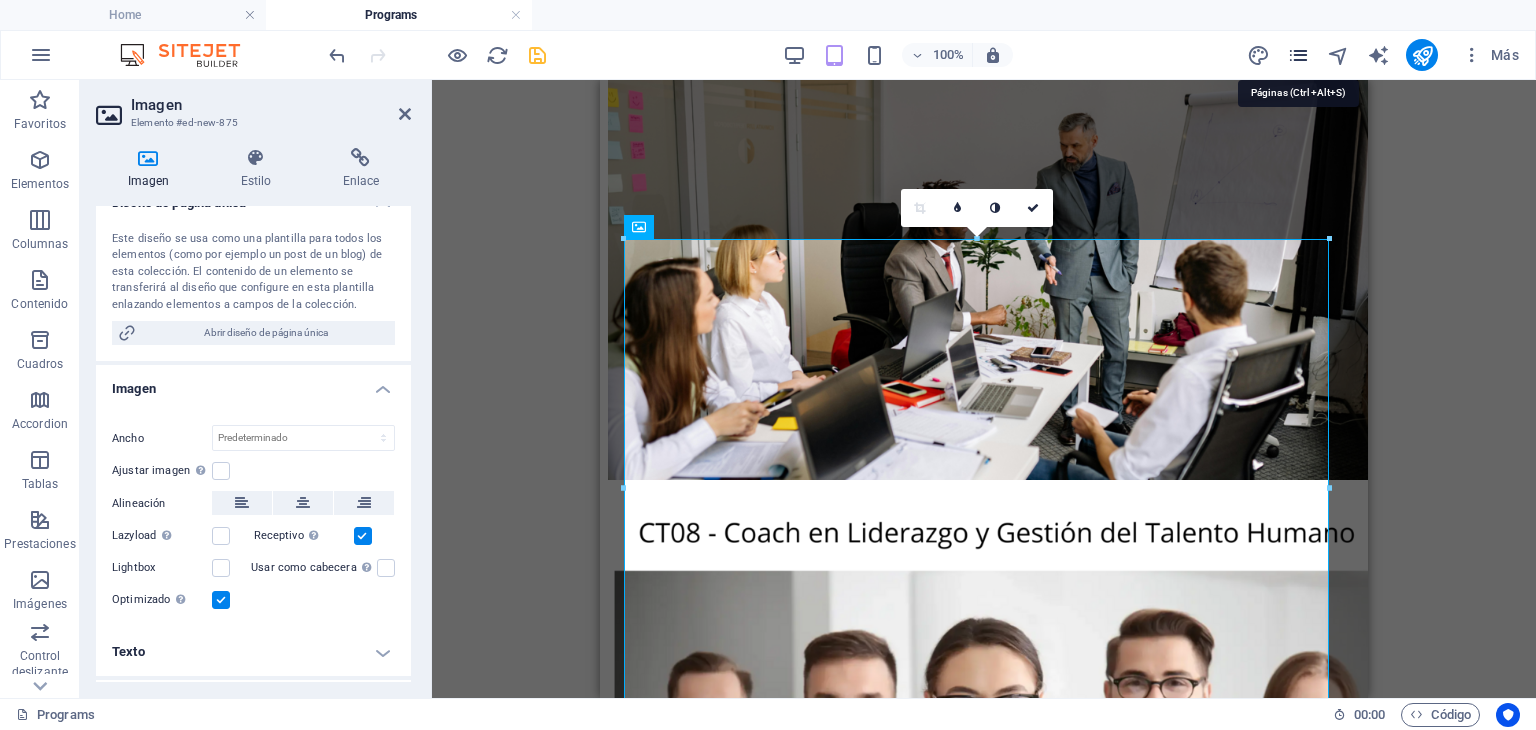 click at bounding box center [1298, 55] 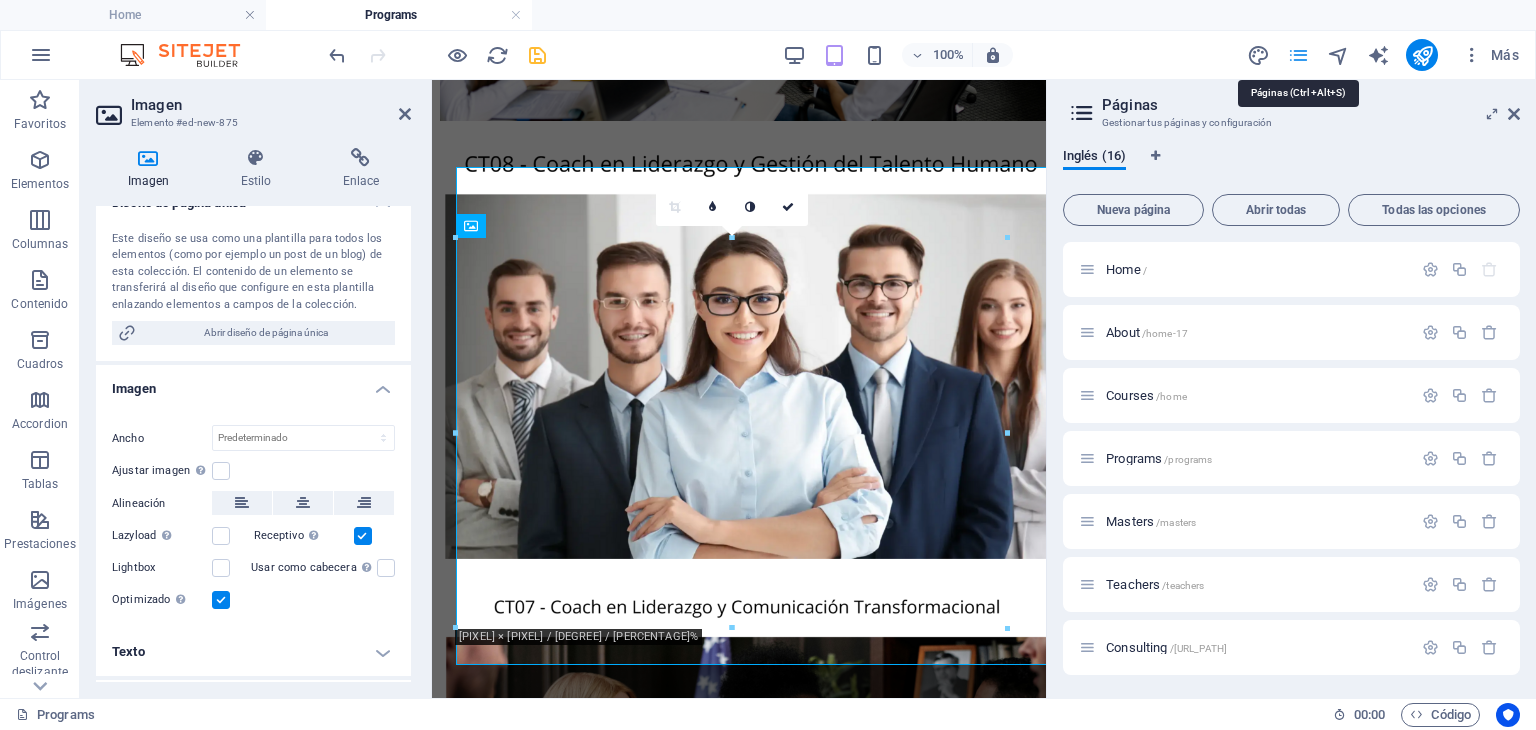scroll, scrollTop: 4056, scrollLeft: 0, axis: vertical 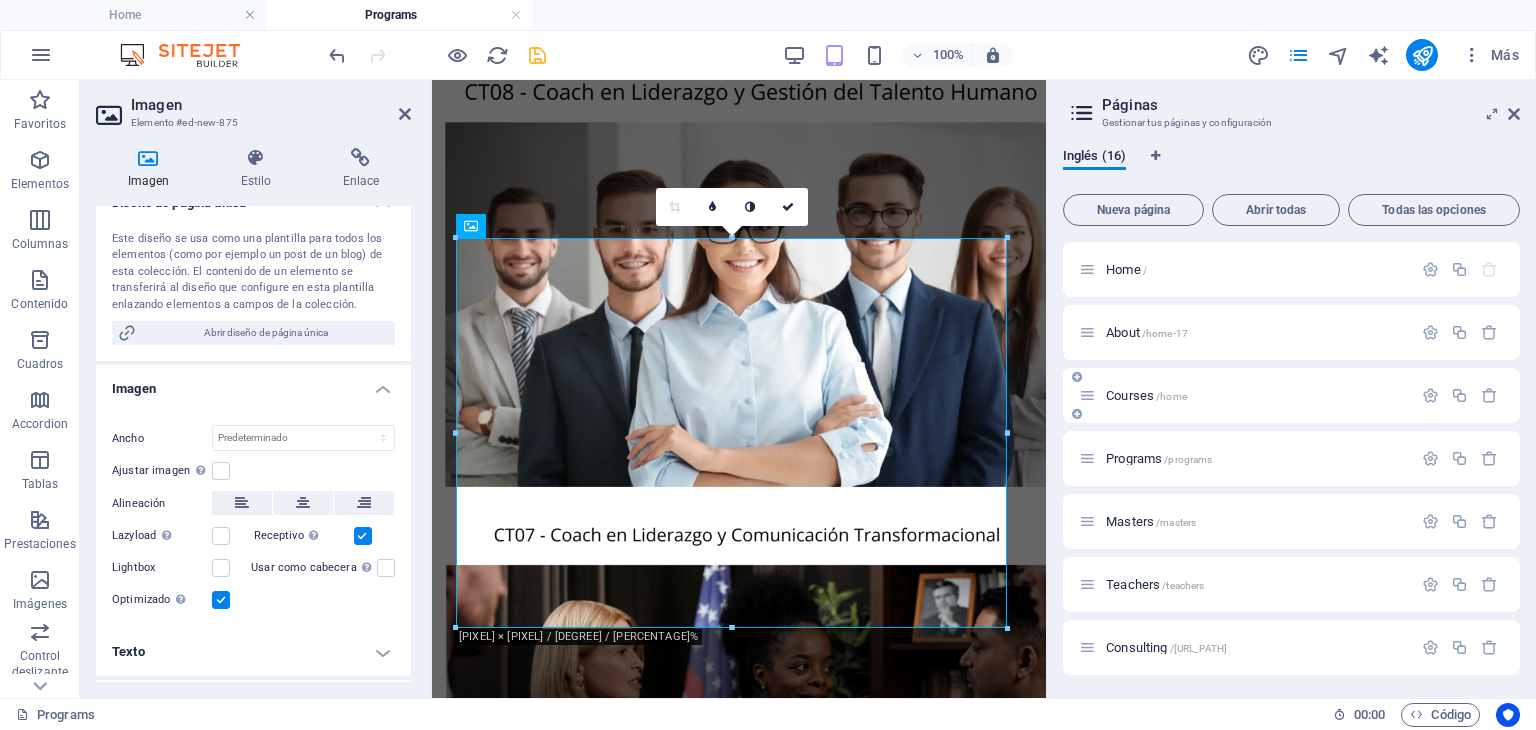 click on "Courses /home" at bounding box center [1245, 395] 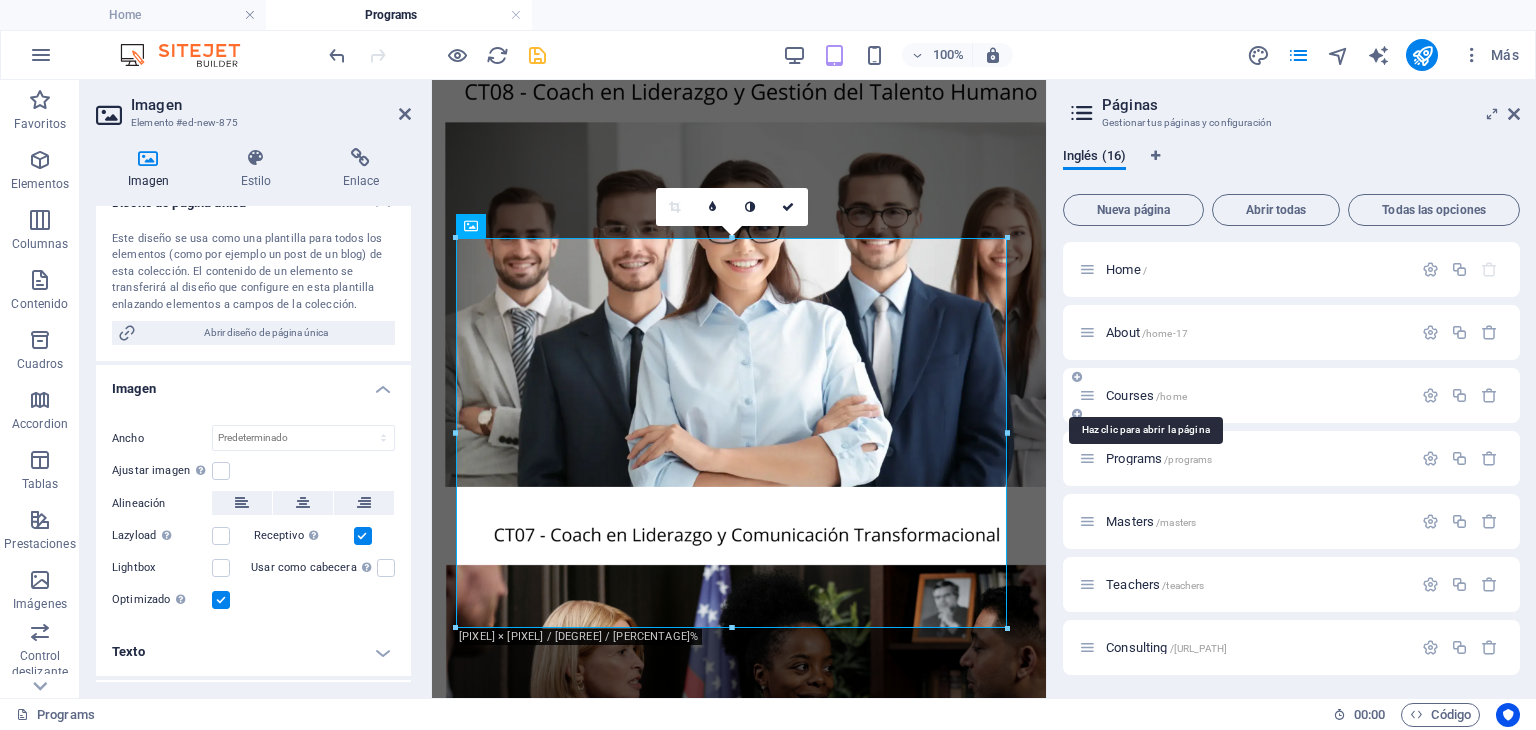 click on "Courses /home" at bounding box center [1146, 395] 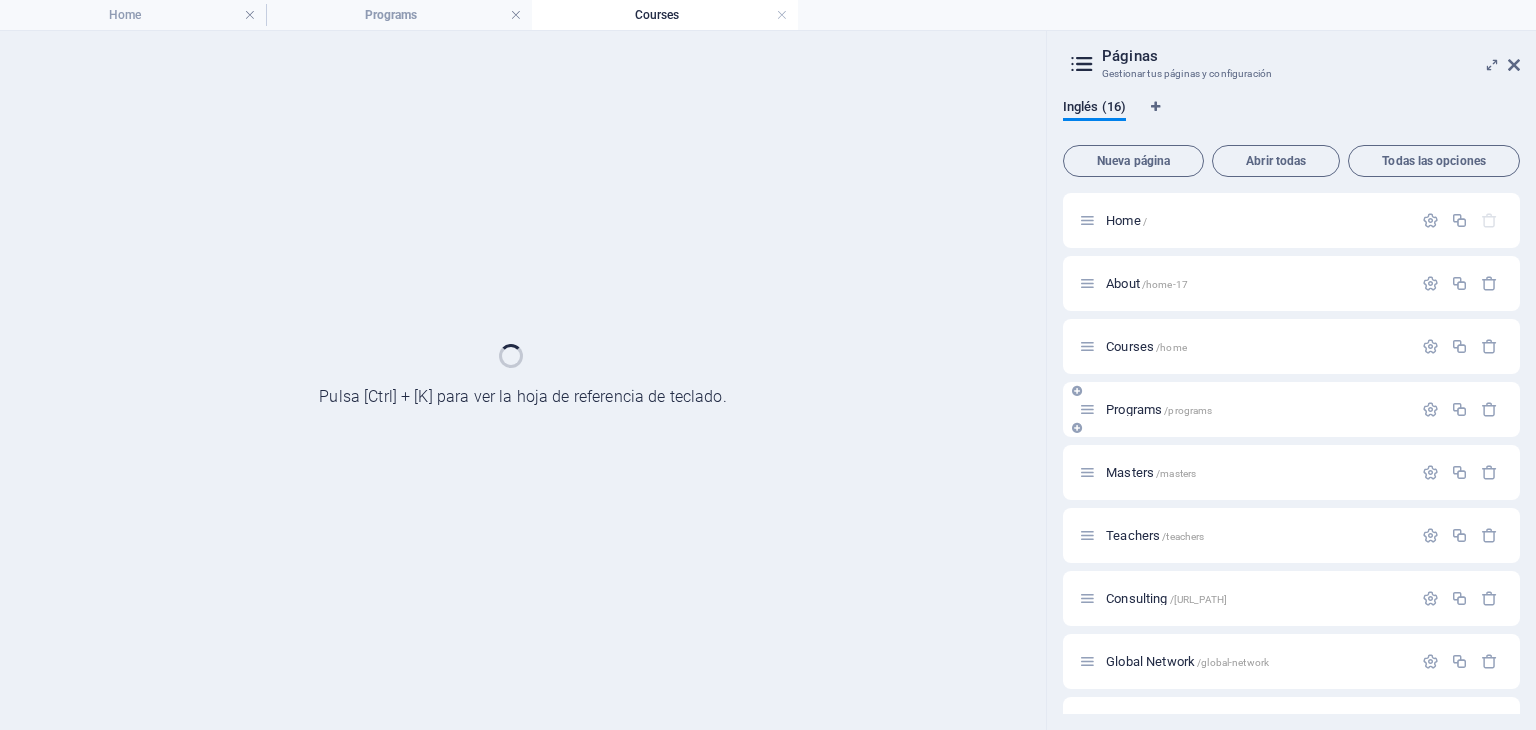 scroll, scrollTop: 0, scrollLeft: 0, axis: both 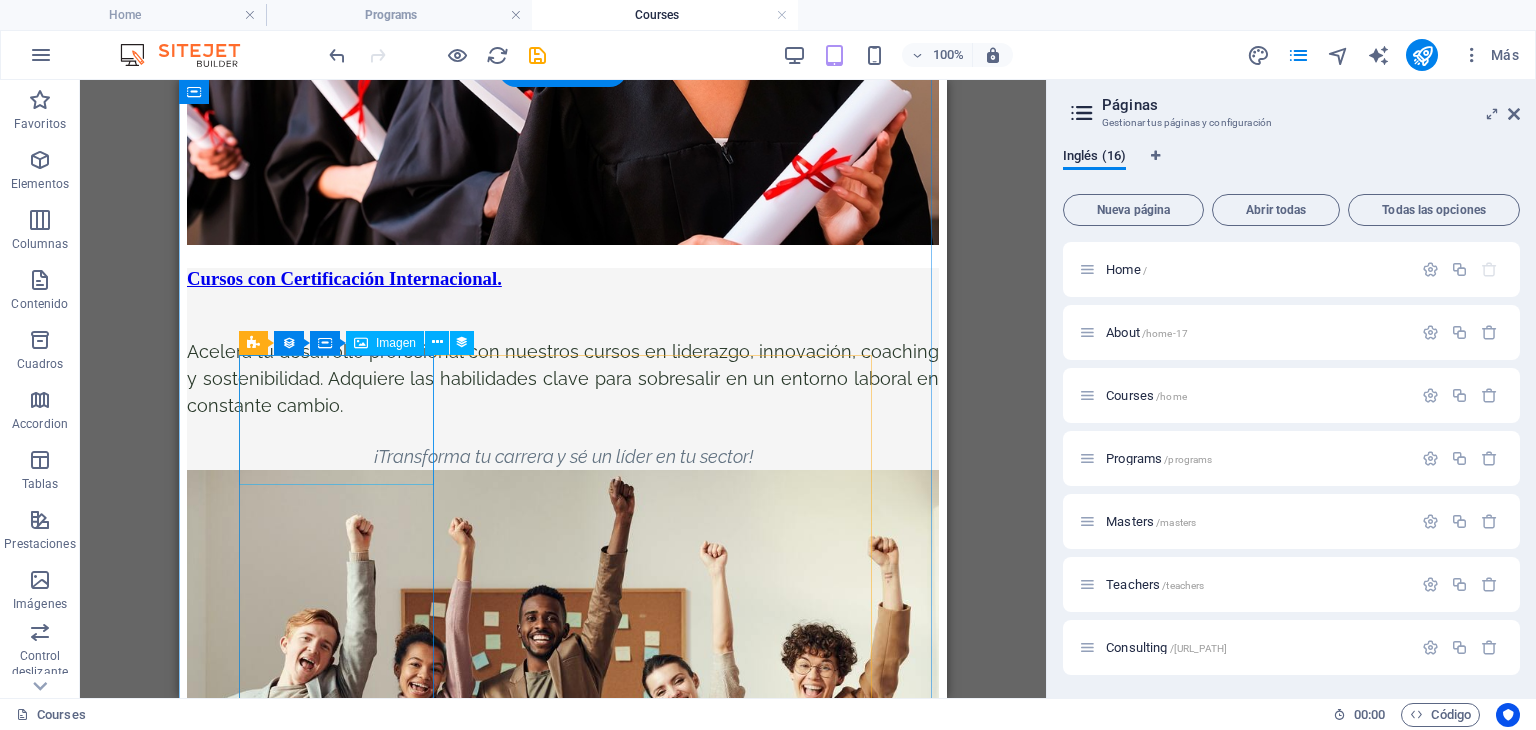 click at bounding box center (563, 1621) 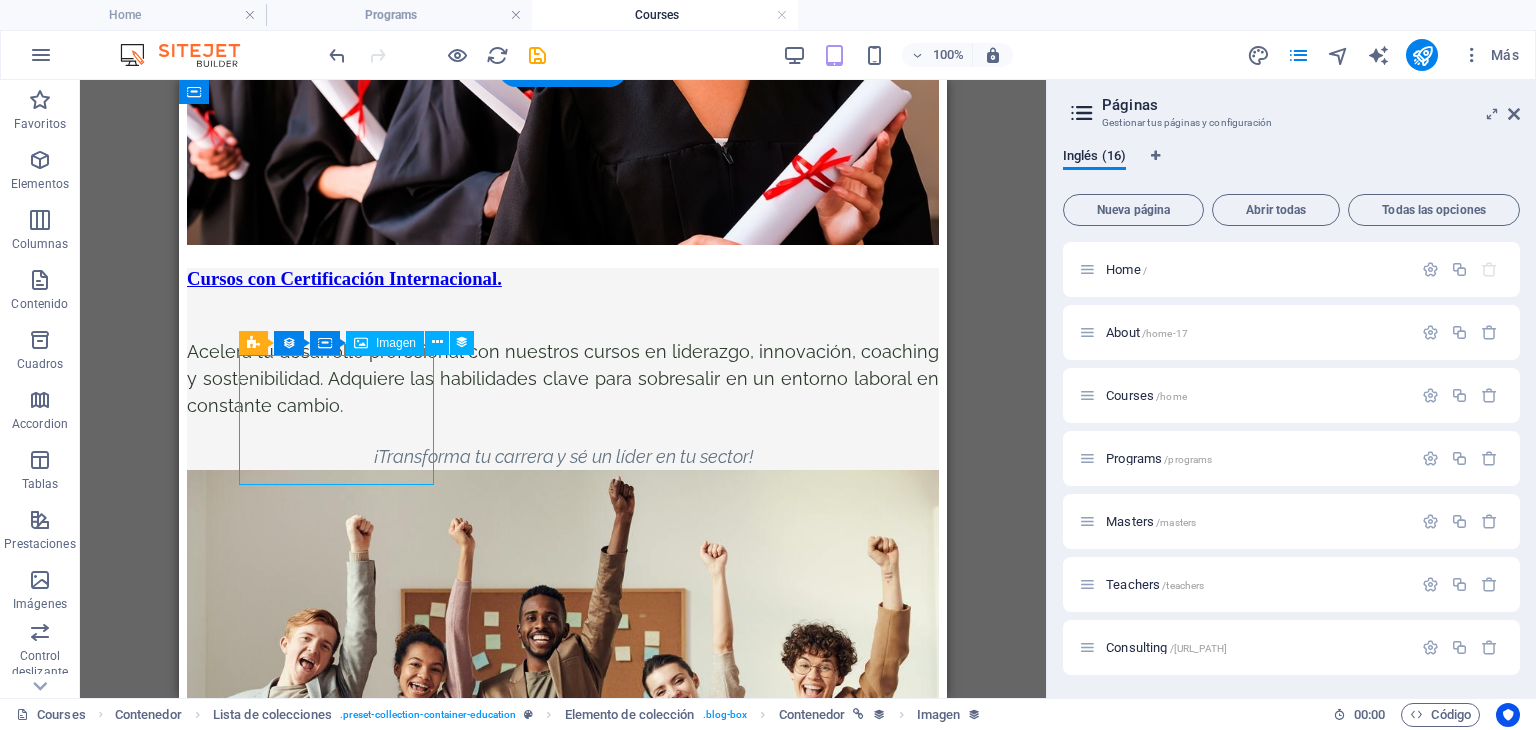 click at bounding box center [563, 1621] 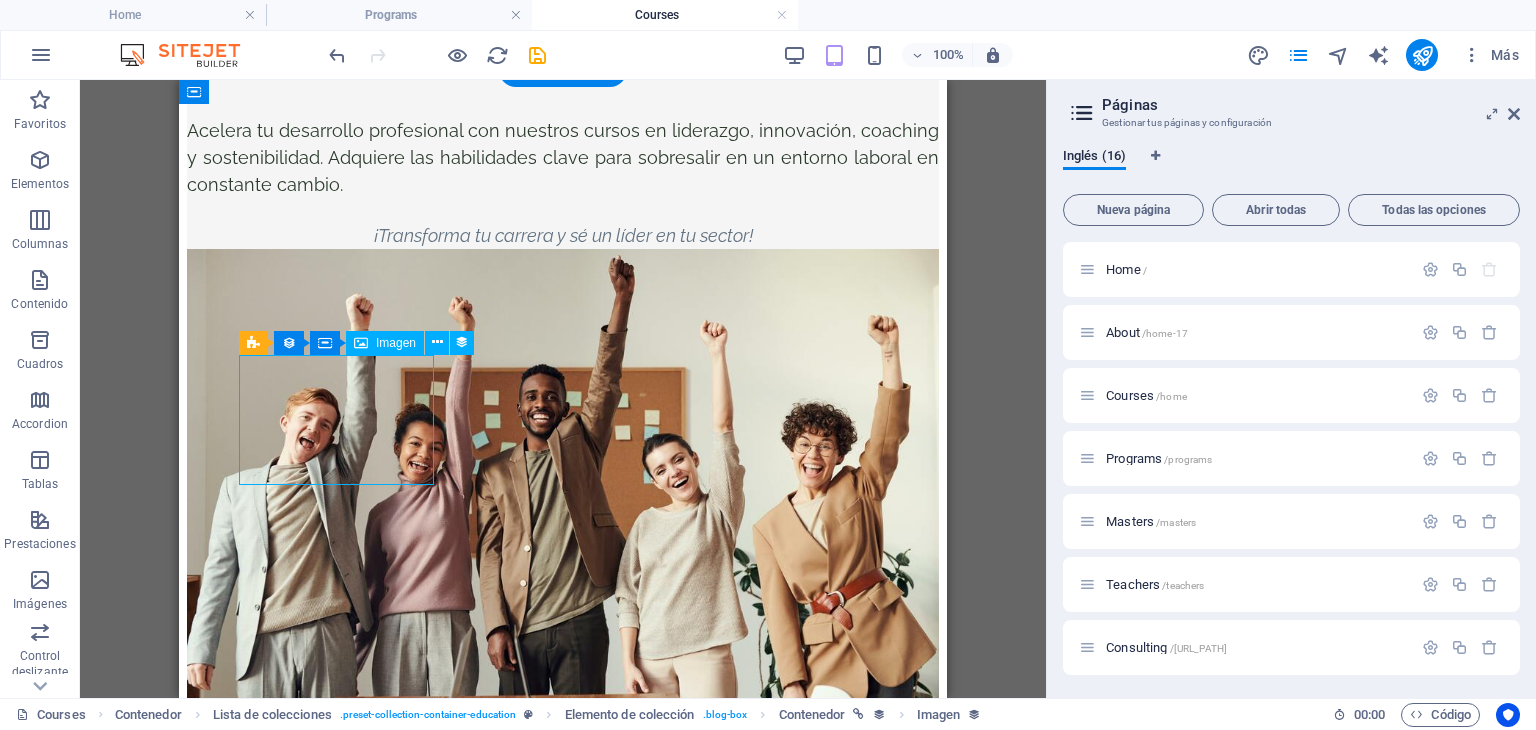 select on "our-course-image" 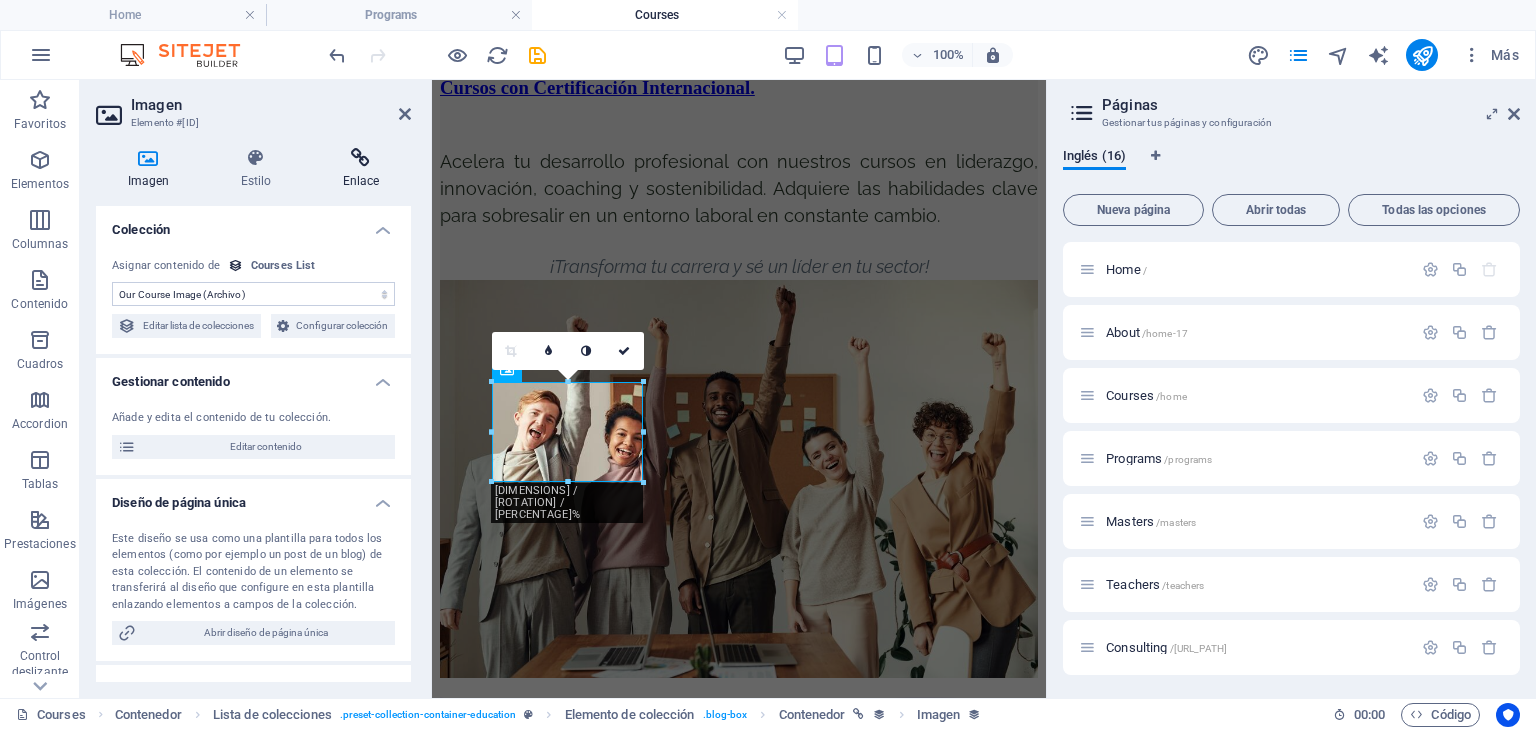 click at bounding box center (361, 158) 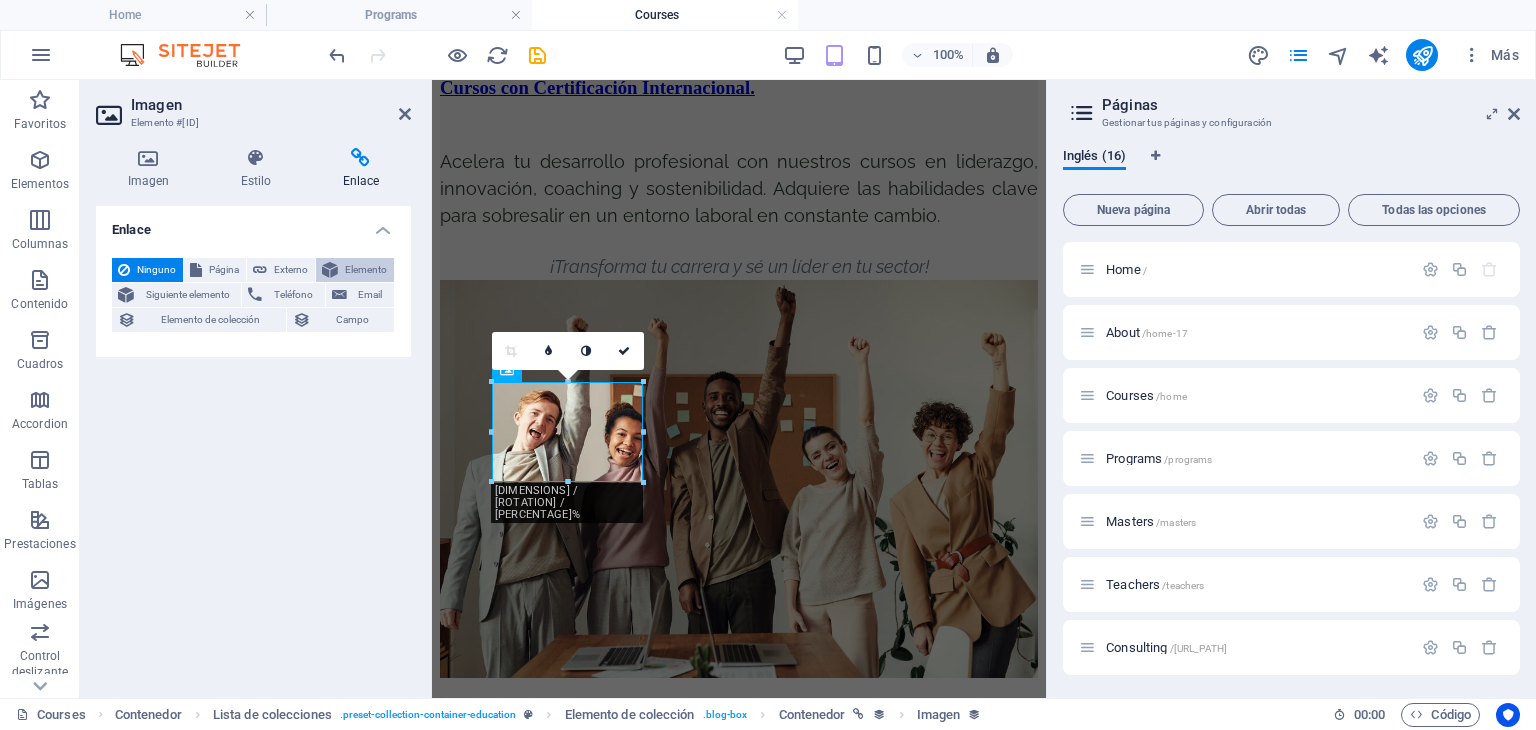 click on "Elemento" at bounding box center (366, 270) 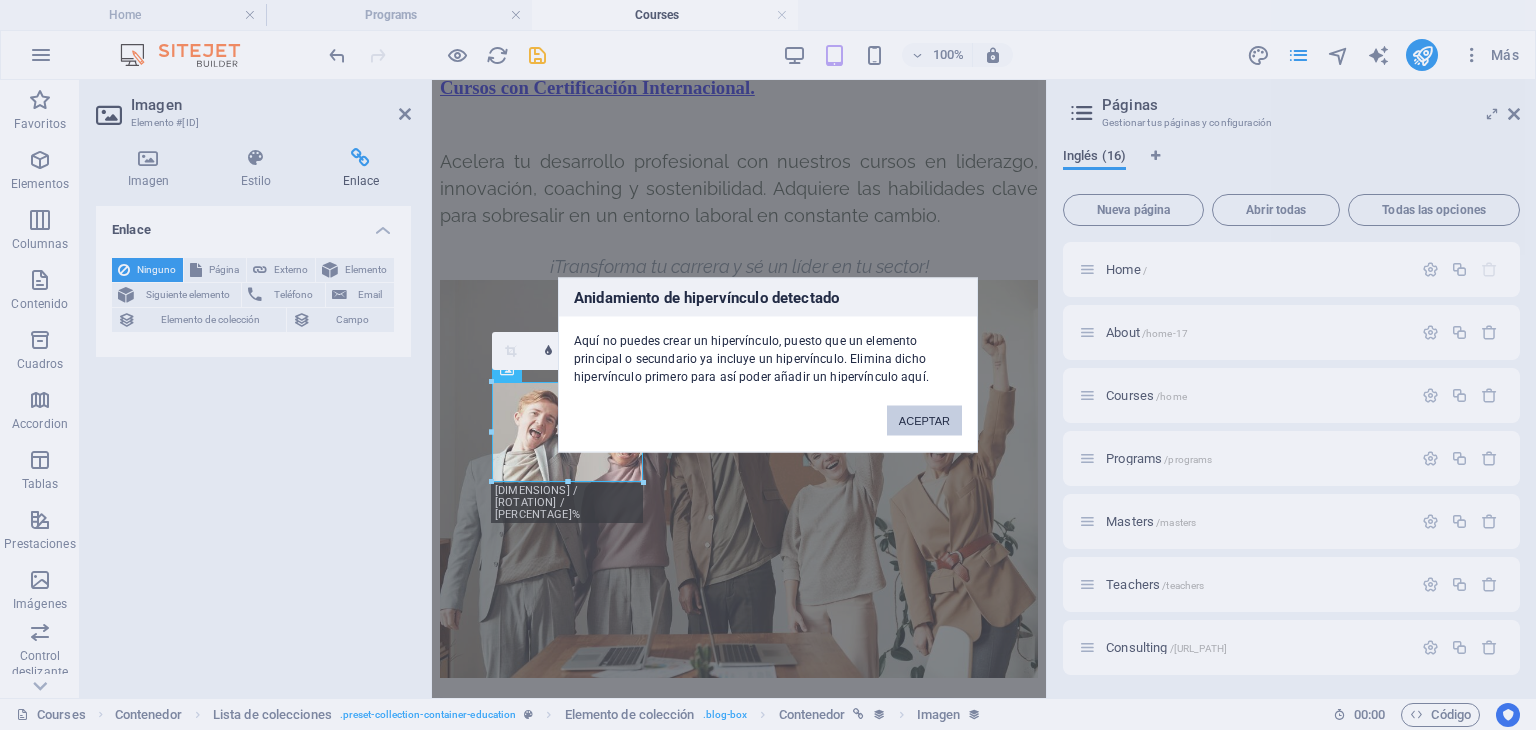 click on "ACEPTAR" at bounding box center (924, 421) 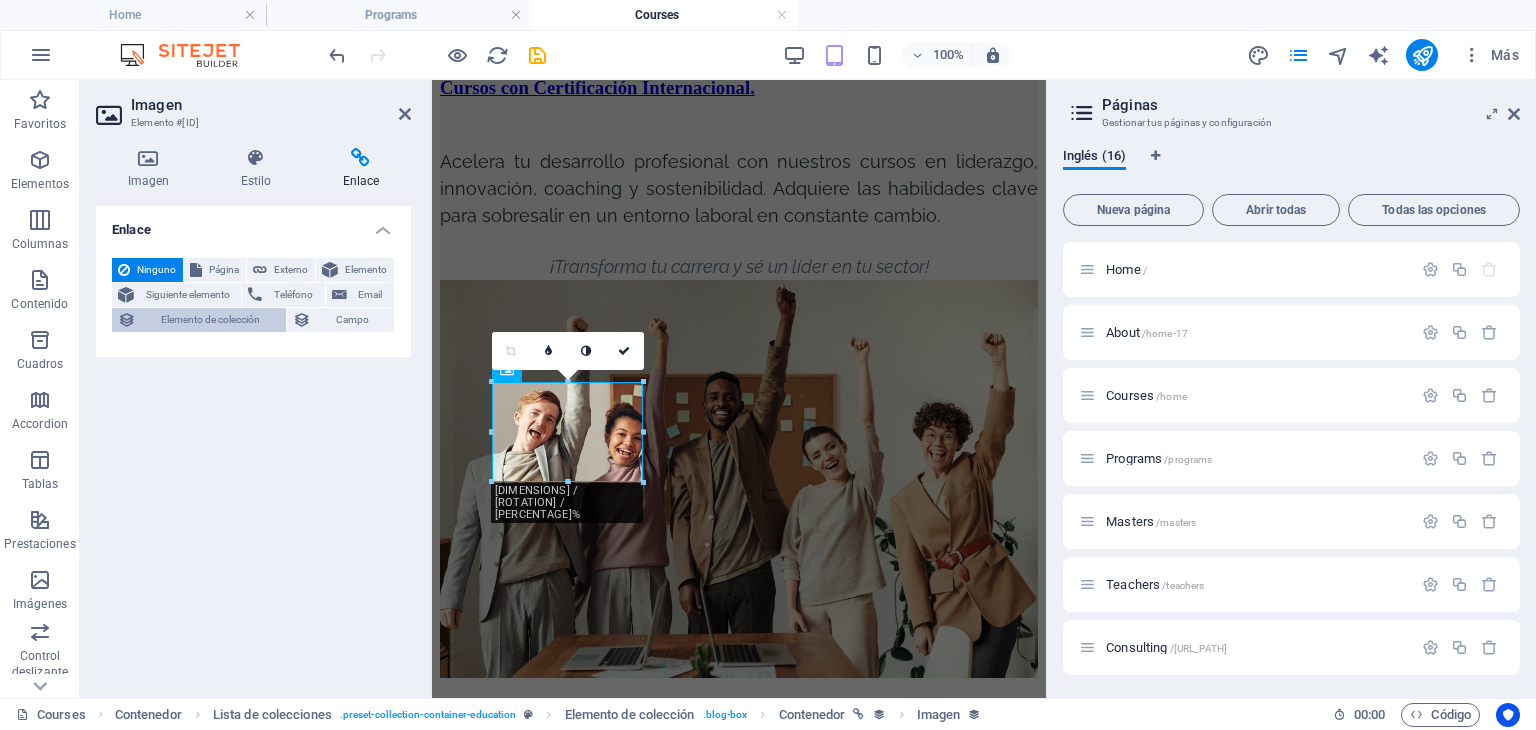 click on "Elemento de colección" at bounding box center (211, 320) 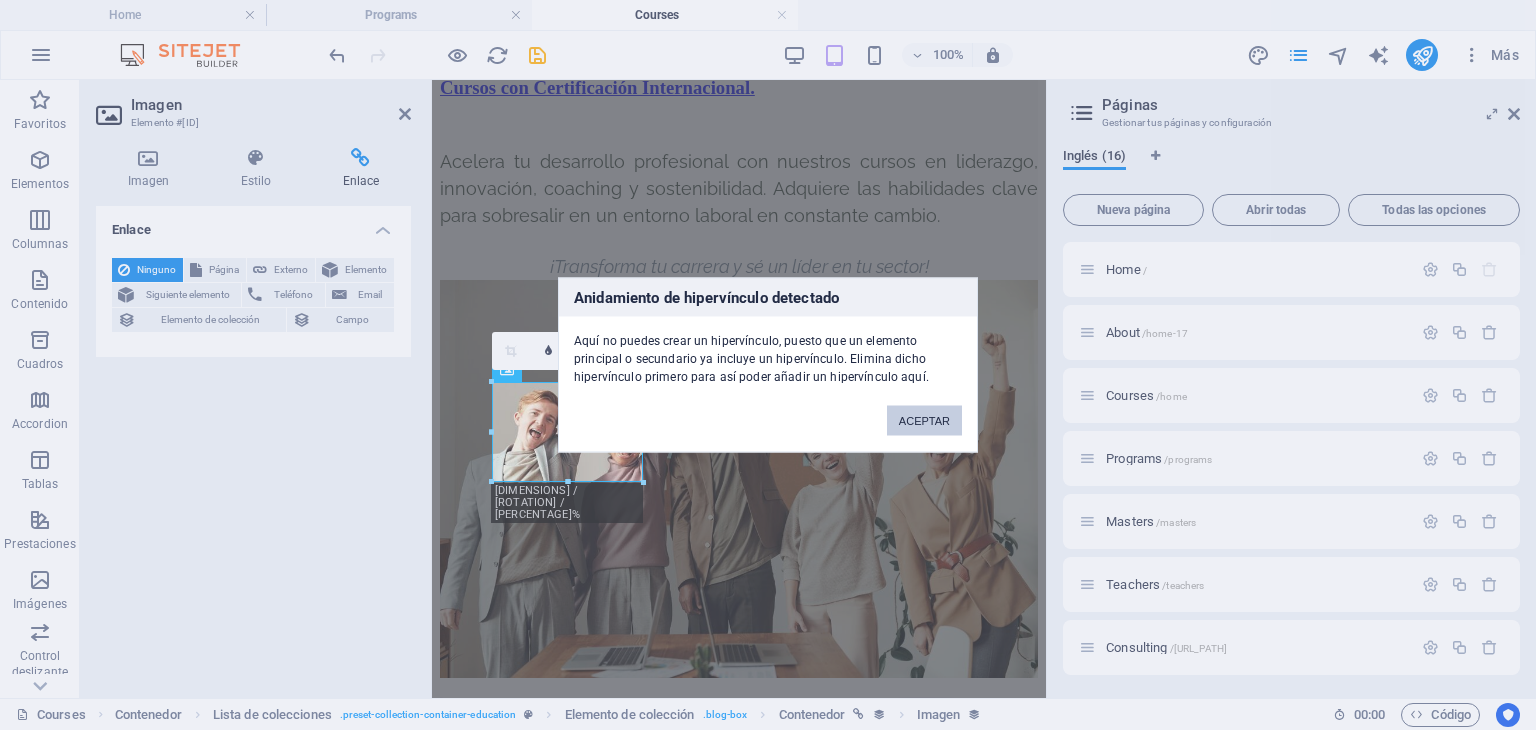click on "ACEPTAR" at bounding box center (924, 421) 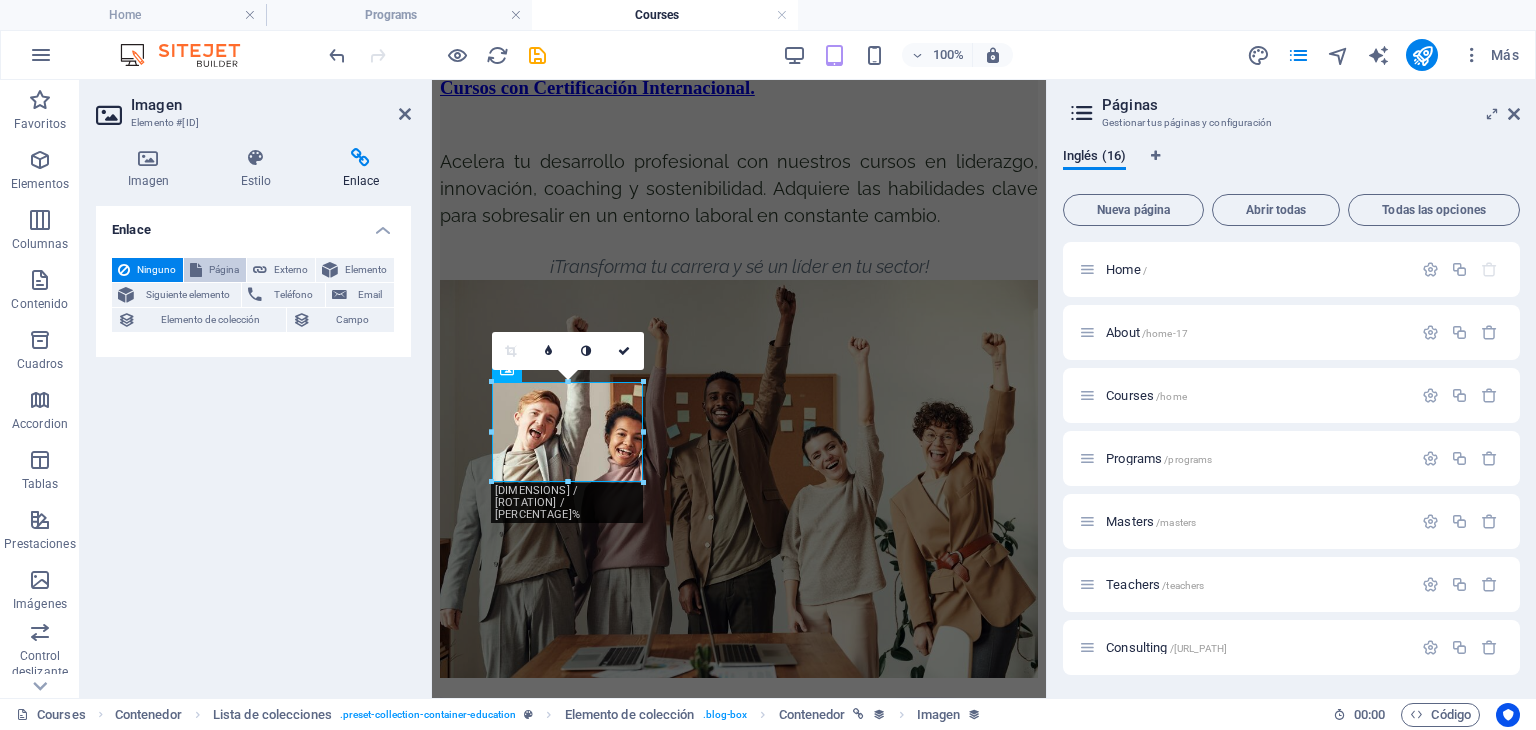 click on "Página" at bounding box center [224, 270] 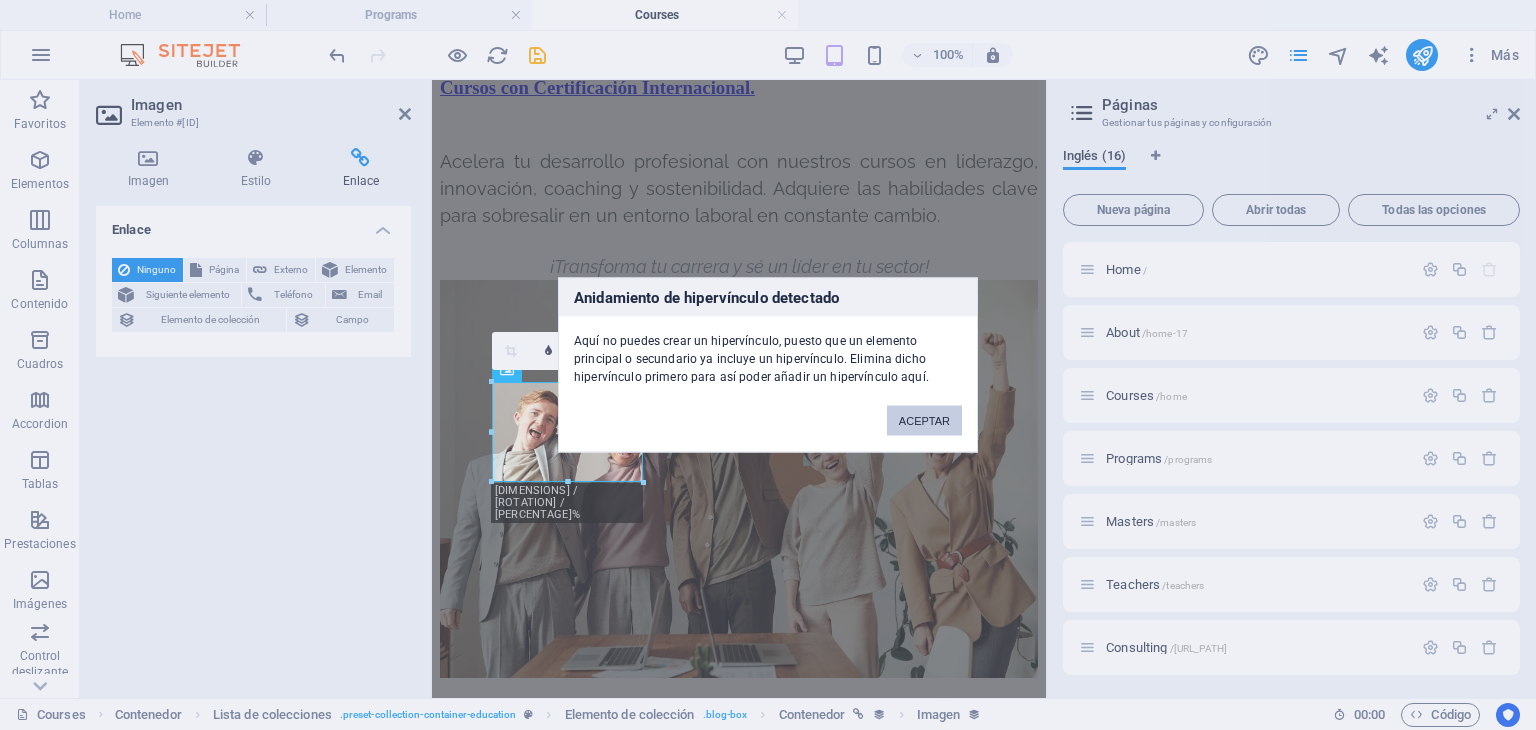click on "ACEPTAR" at bounding box center (924, 421) 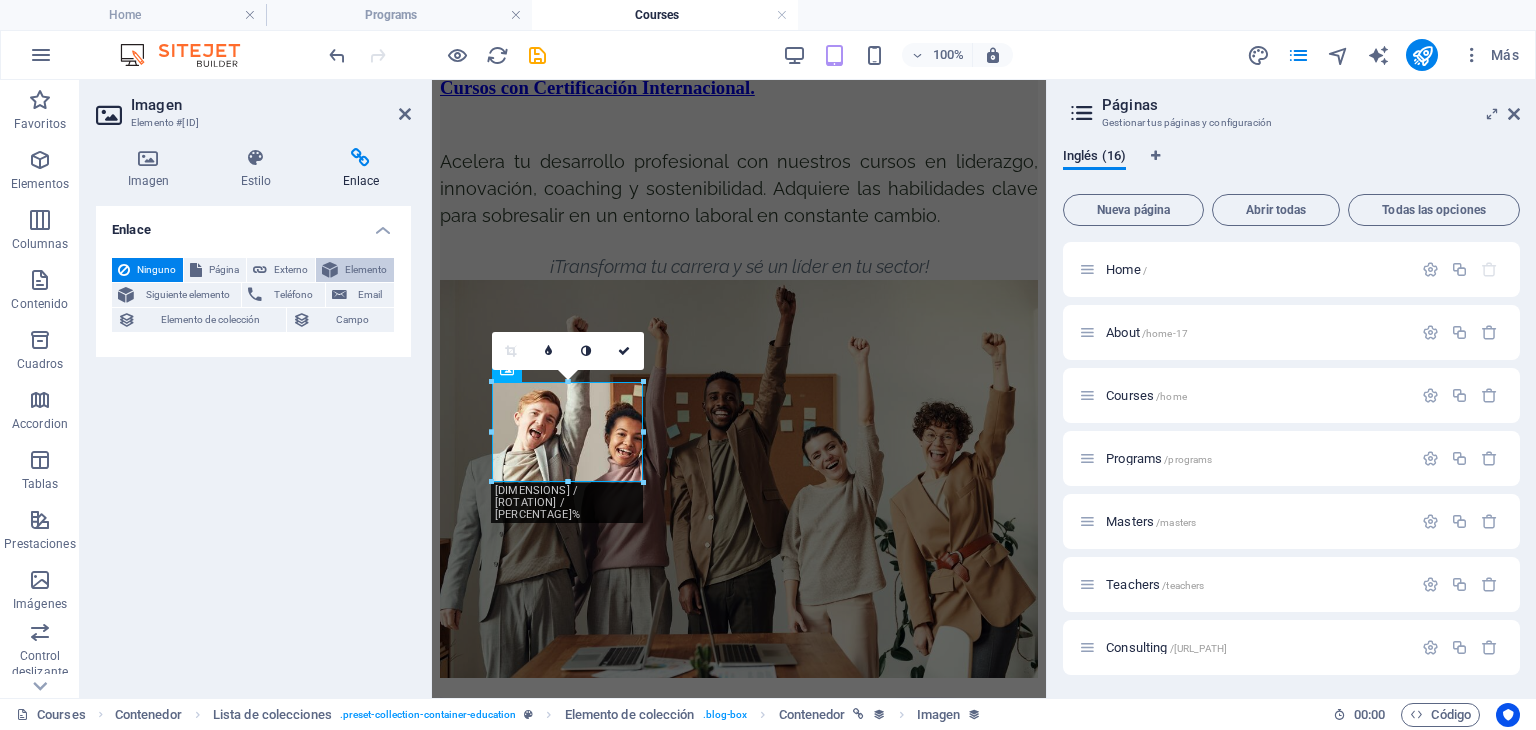 click on "Elemento" at bounding box center (366, 270) 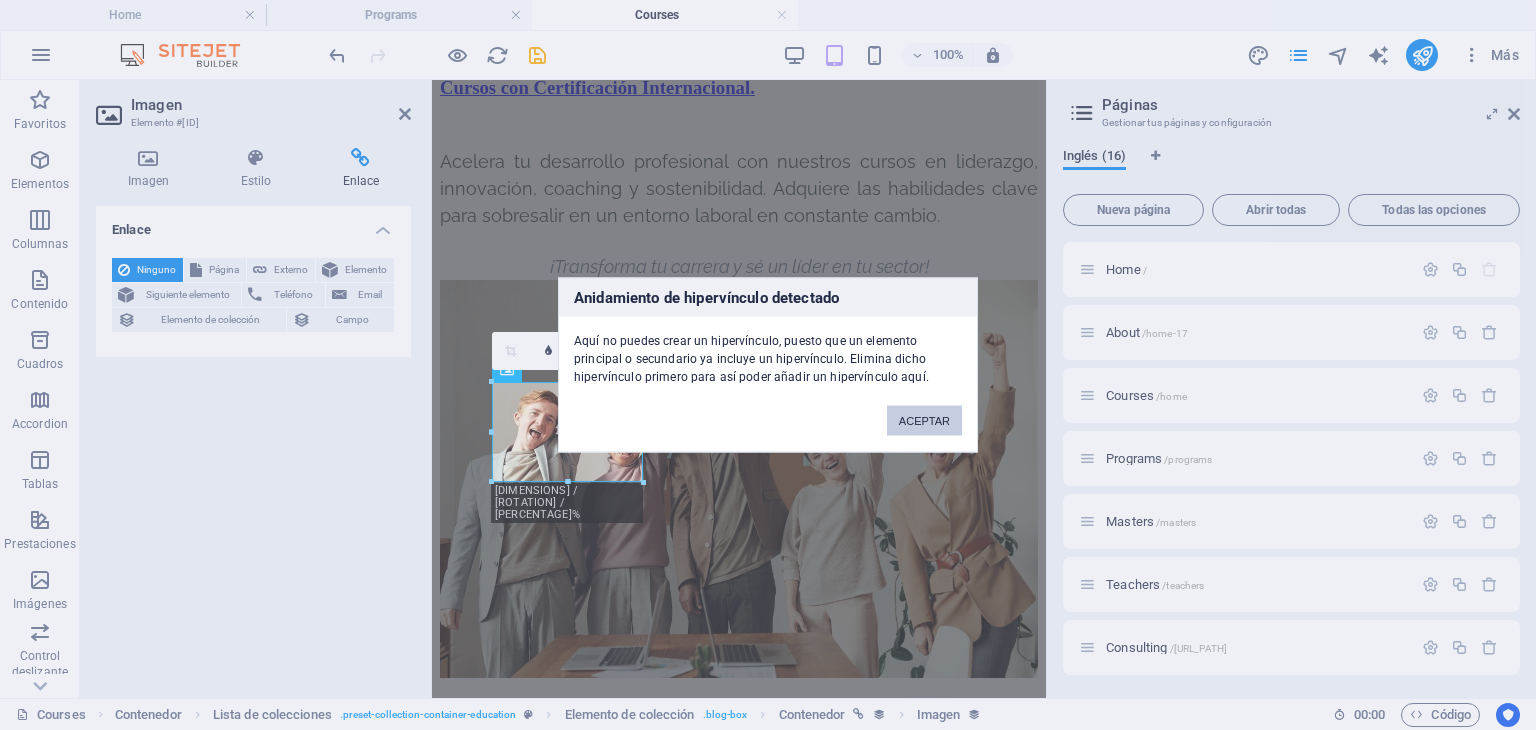 click on "ACEPTAR" at bounding box center [924, 421] 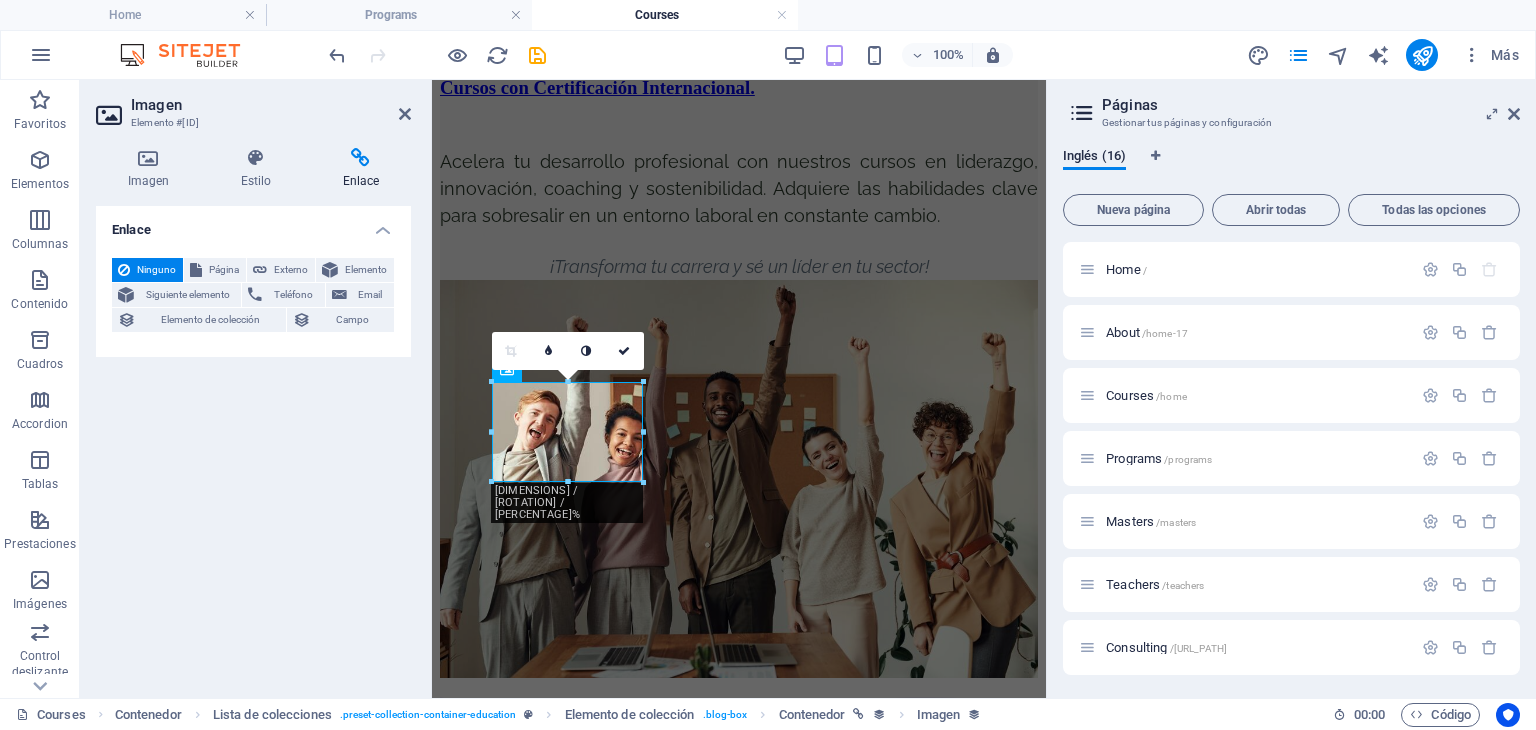 click on "Enlace" at bounding box center [253, 224] 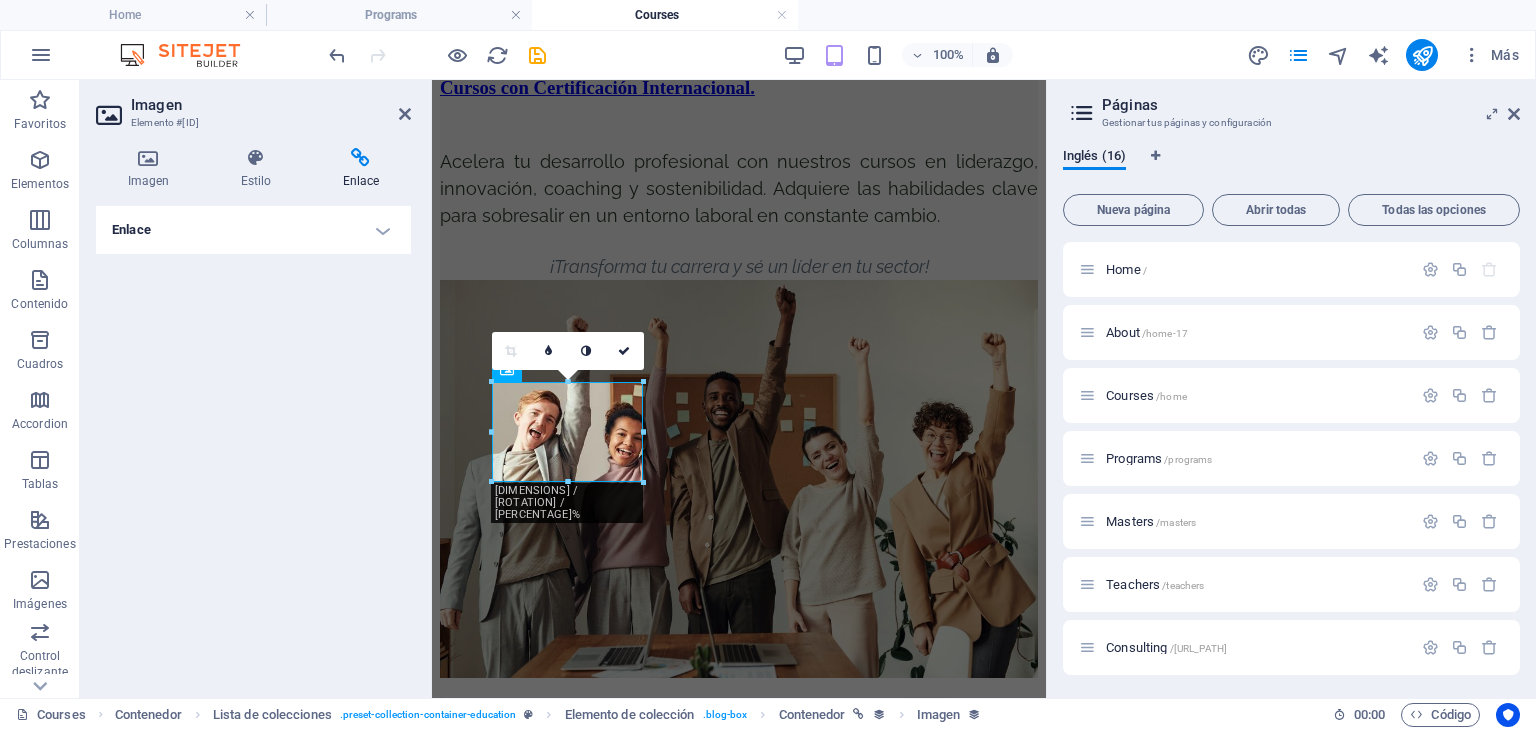 click on "Enlace" at bounding box center (253, 230) 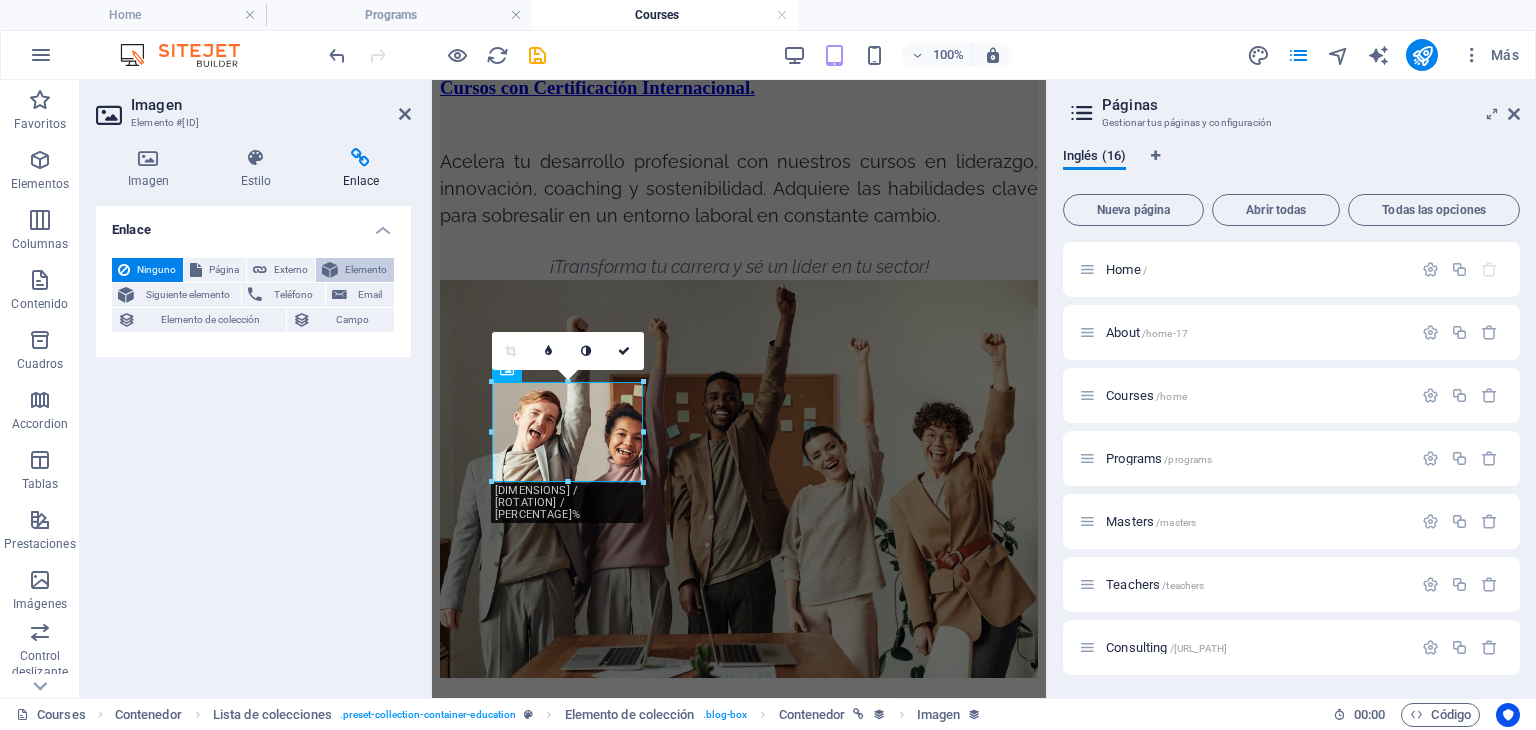 click on "Elemento" at bounding box center (366, 270) 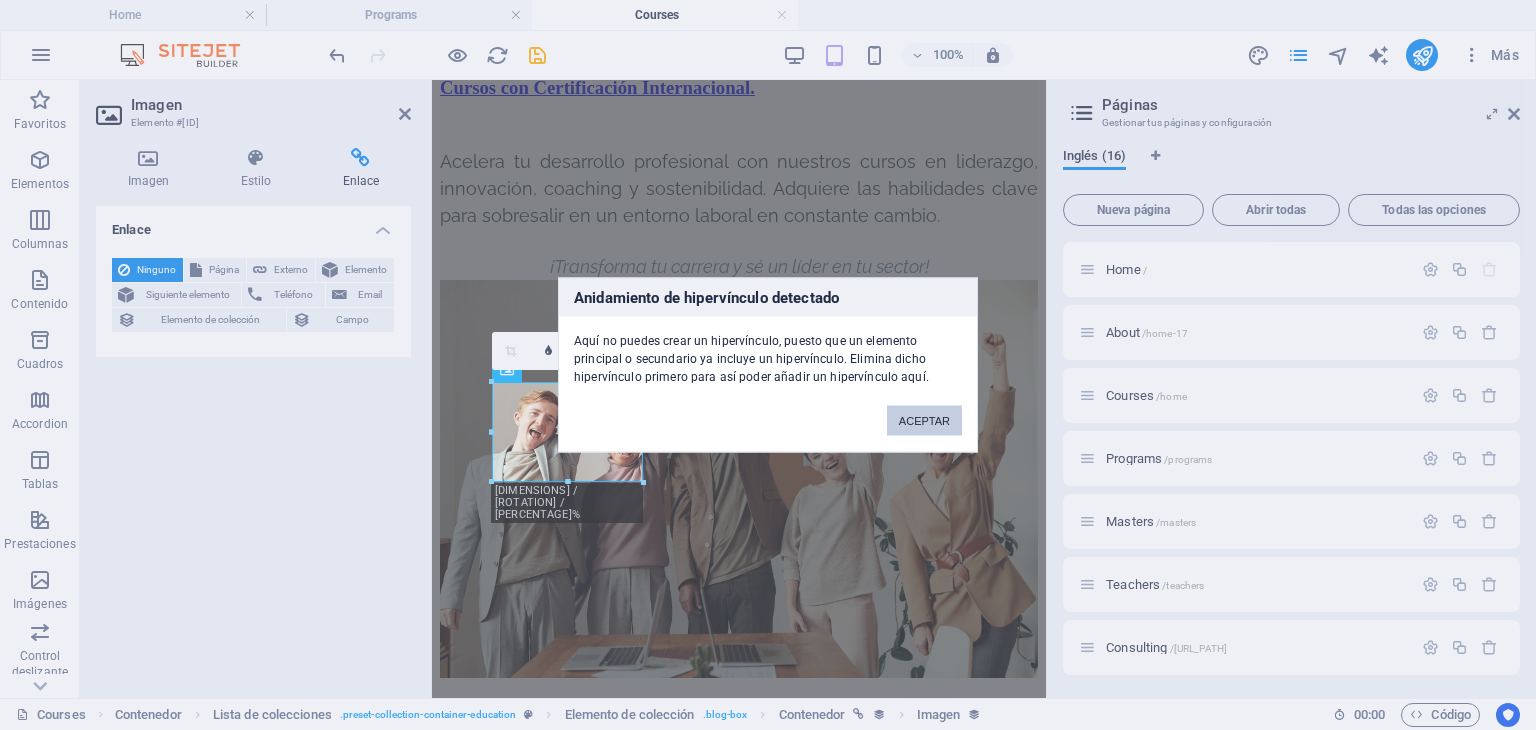click on "ACEPTAR" at bounding box center [924, 421] 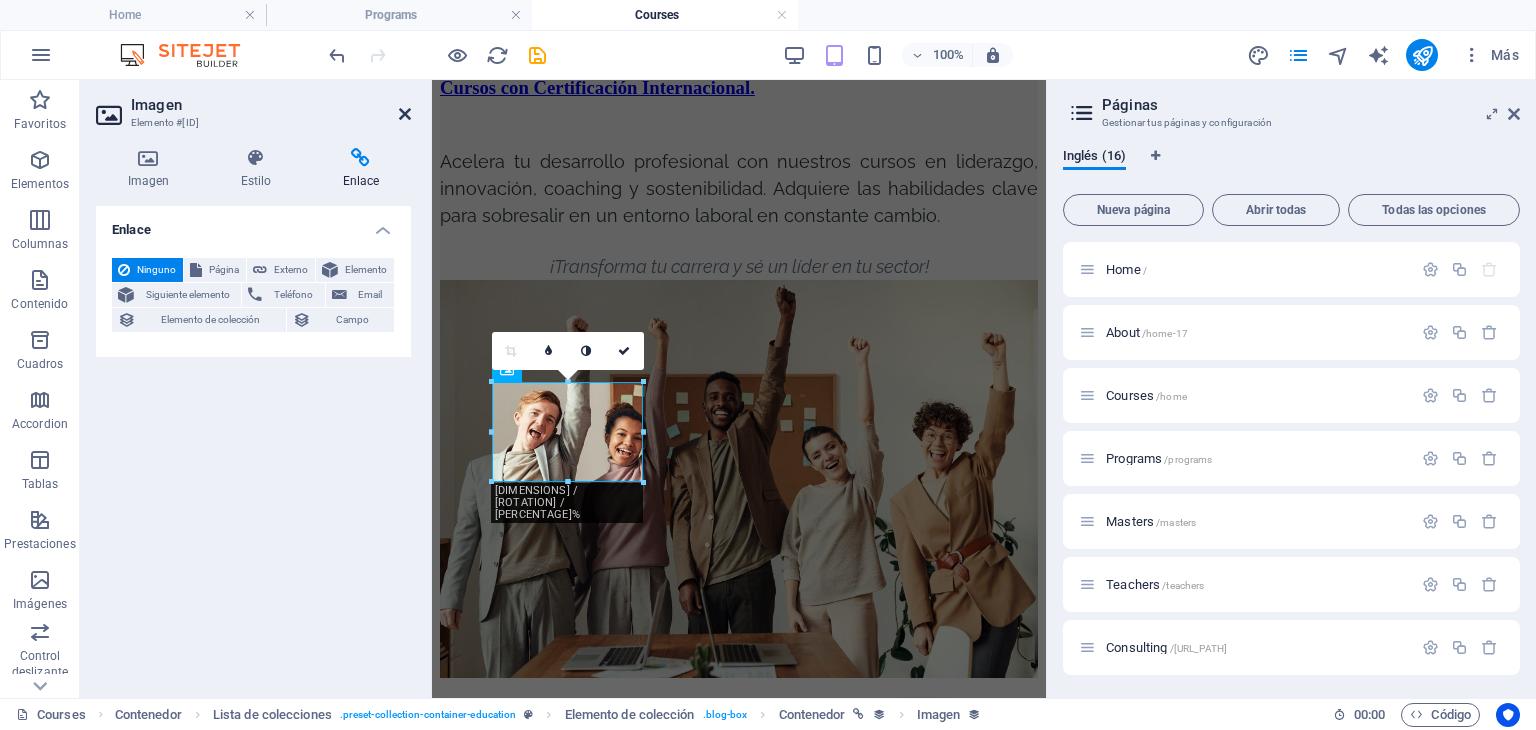 click at bounding box center [405, 114] 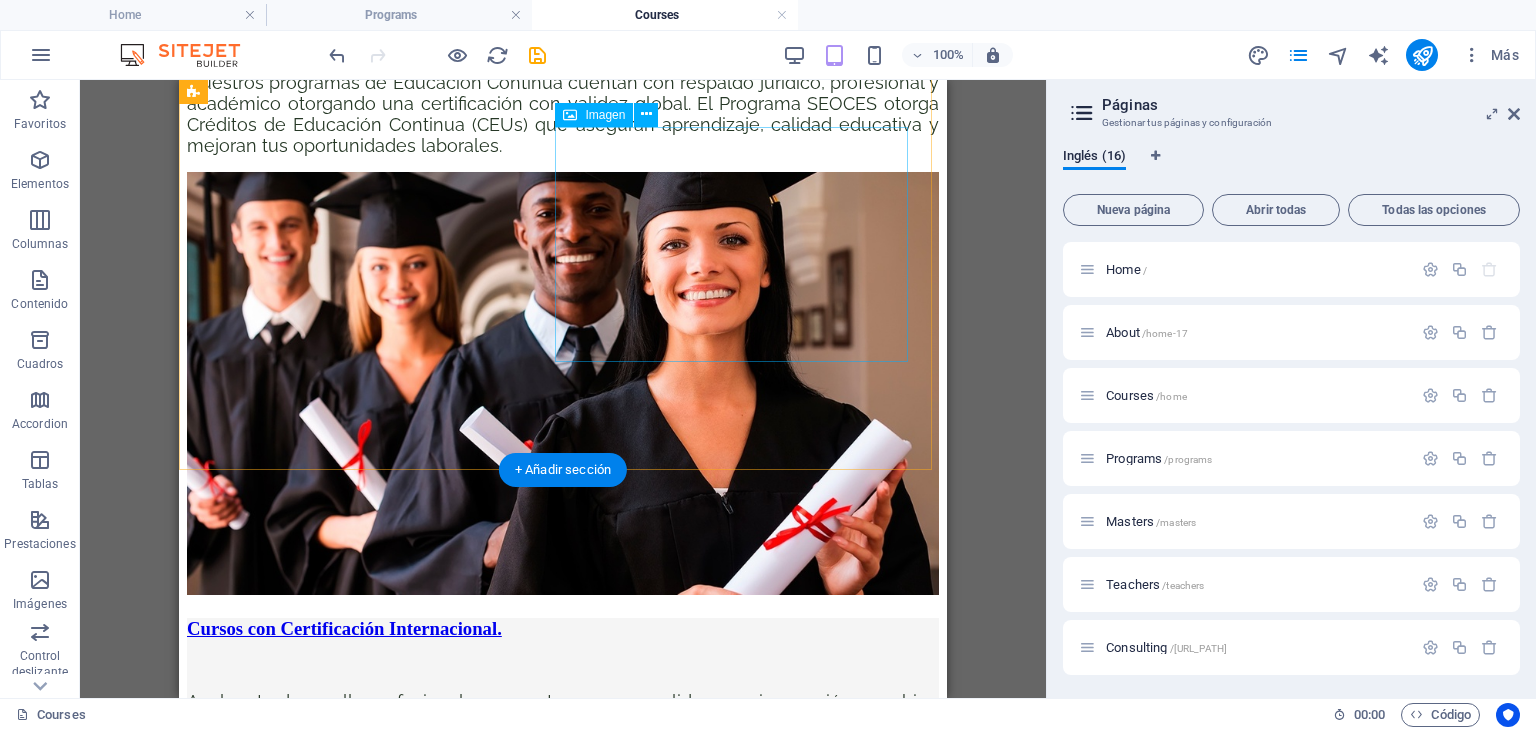 scroll, scrollTop: 900, scrollLeft: 0, axis: vertical 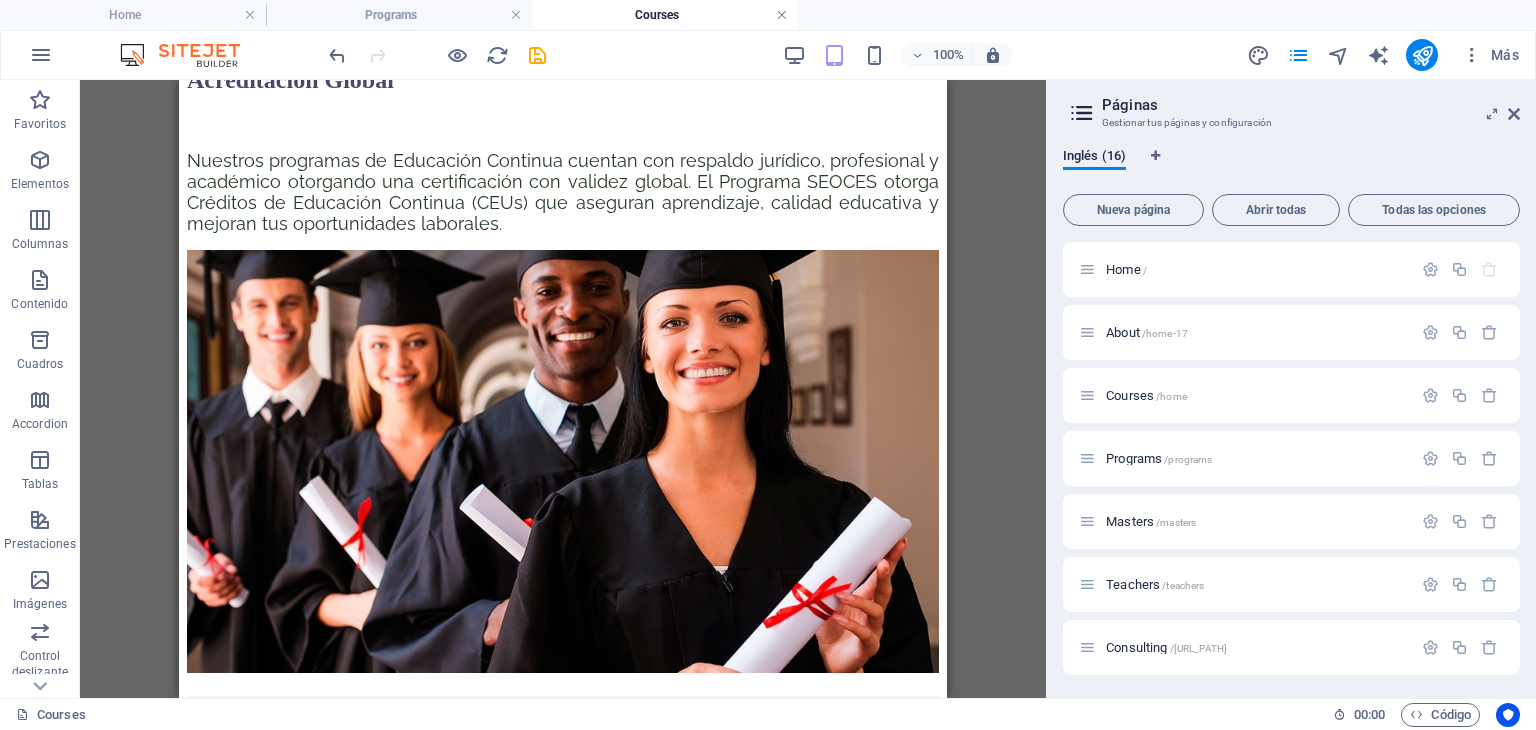 click at bounding box center (782, 15) 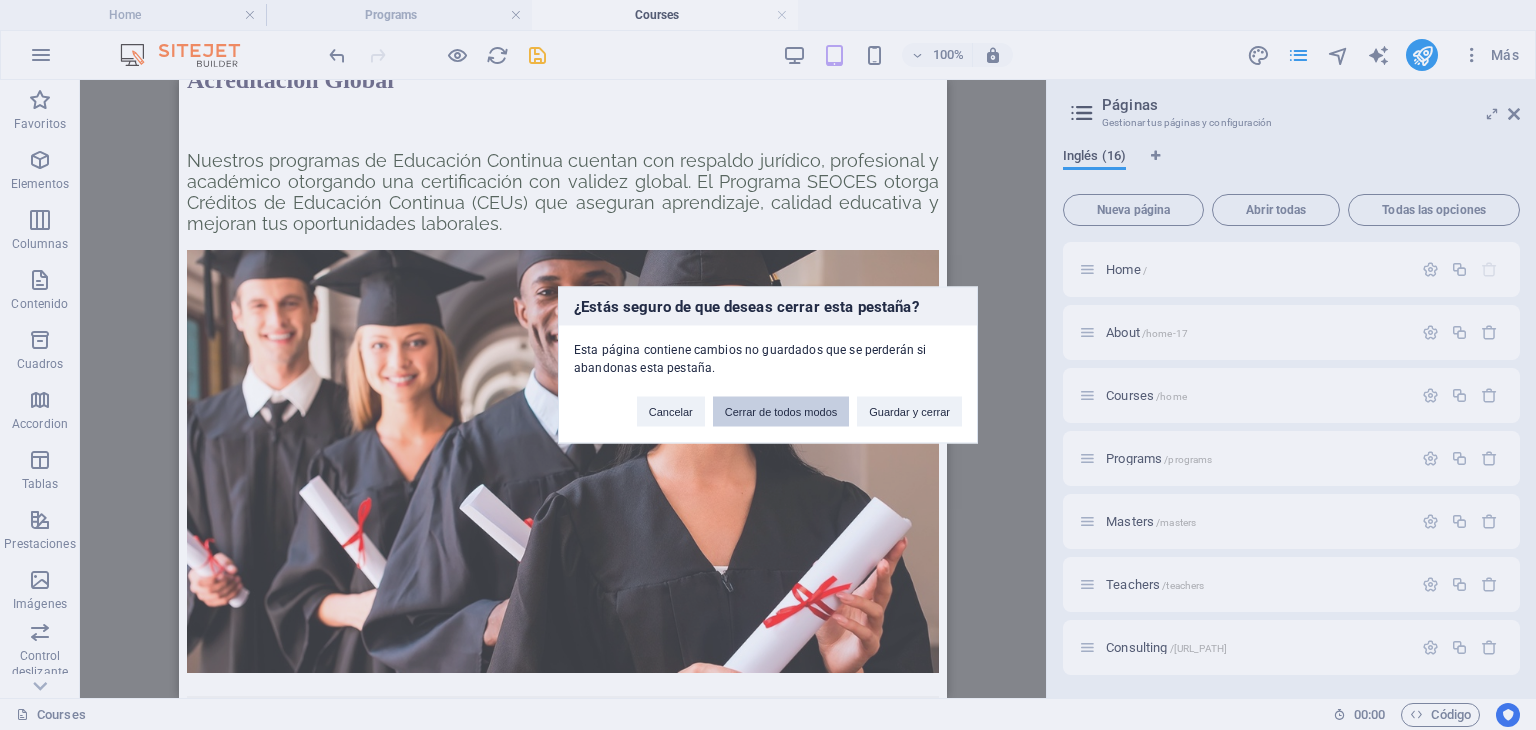 click on "Cerrar de todos modos" at bounding box center (781, 412) 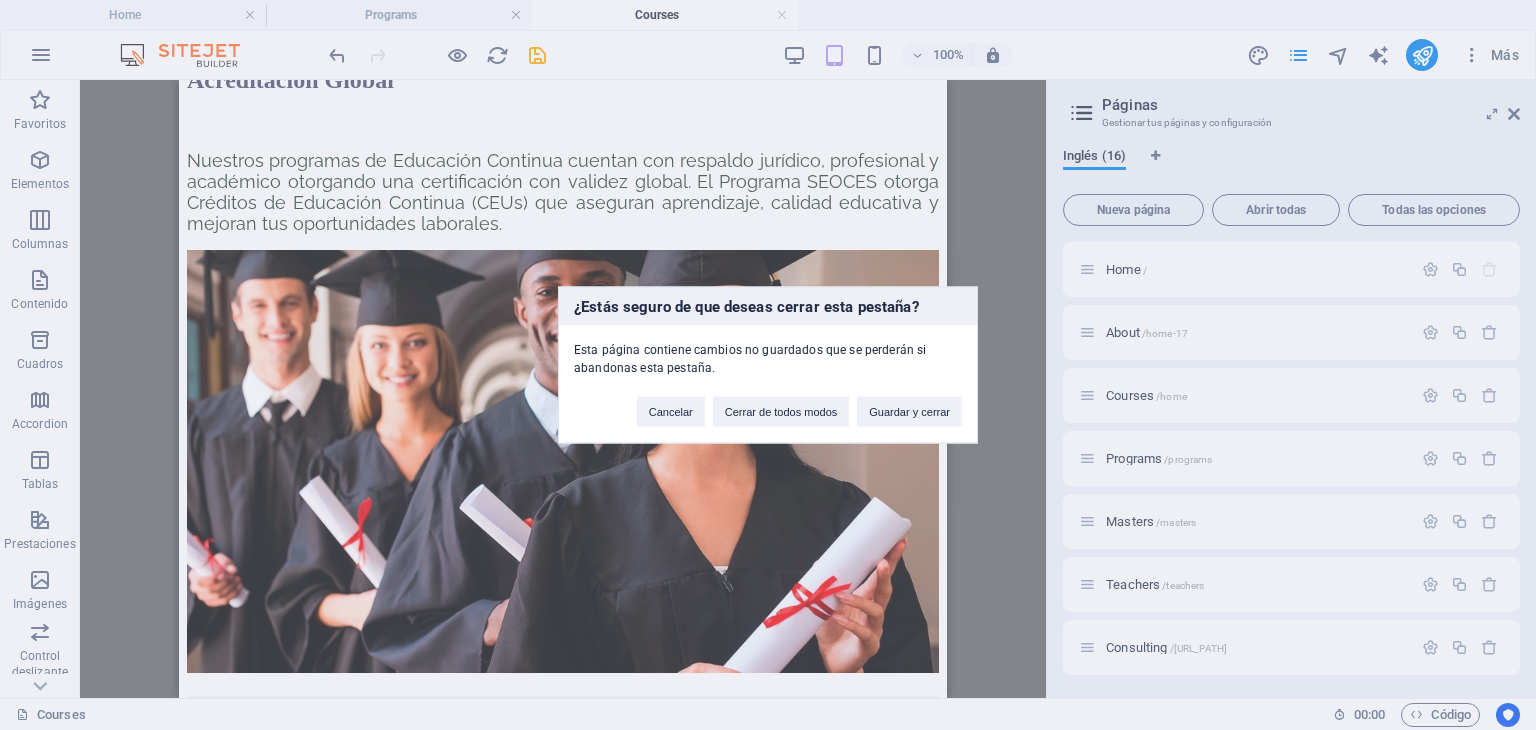 click on "Conviértete en un líder preparado para los desafíos del mundo actual. Creamos carreras centradas en las competencias más demandadas por el emergente mercado global." at bounding box center [0, 0] 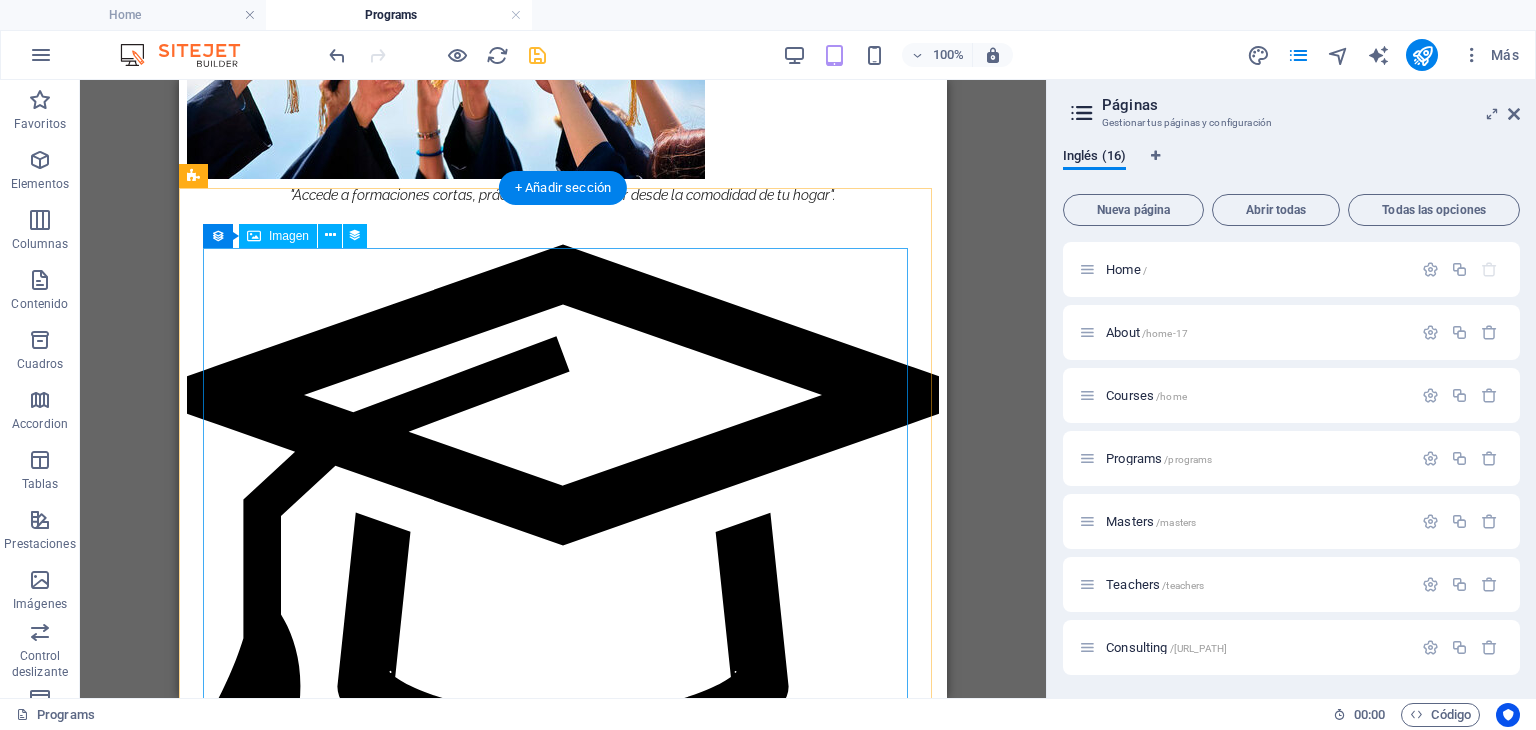 scroll, scrollTop: 2100, scrollLeft: 0, axis: vertical 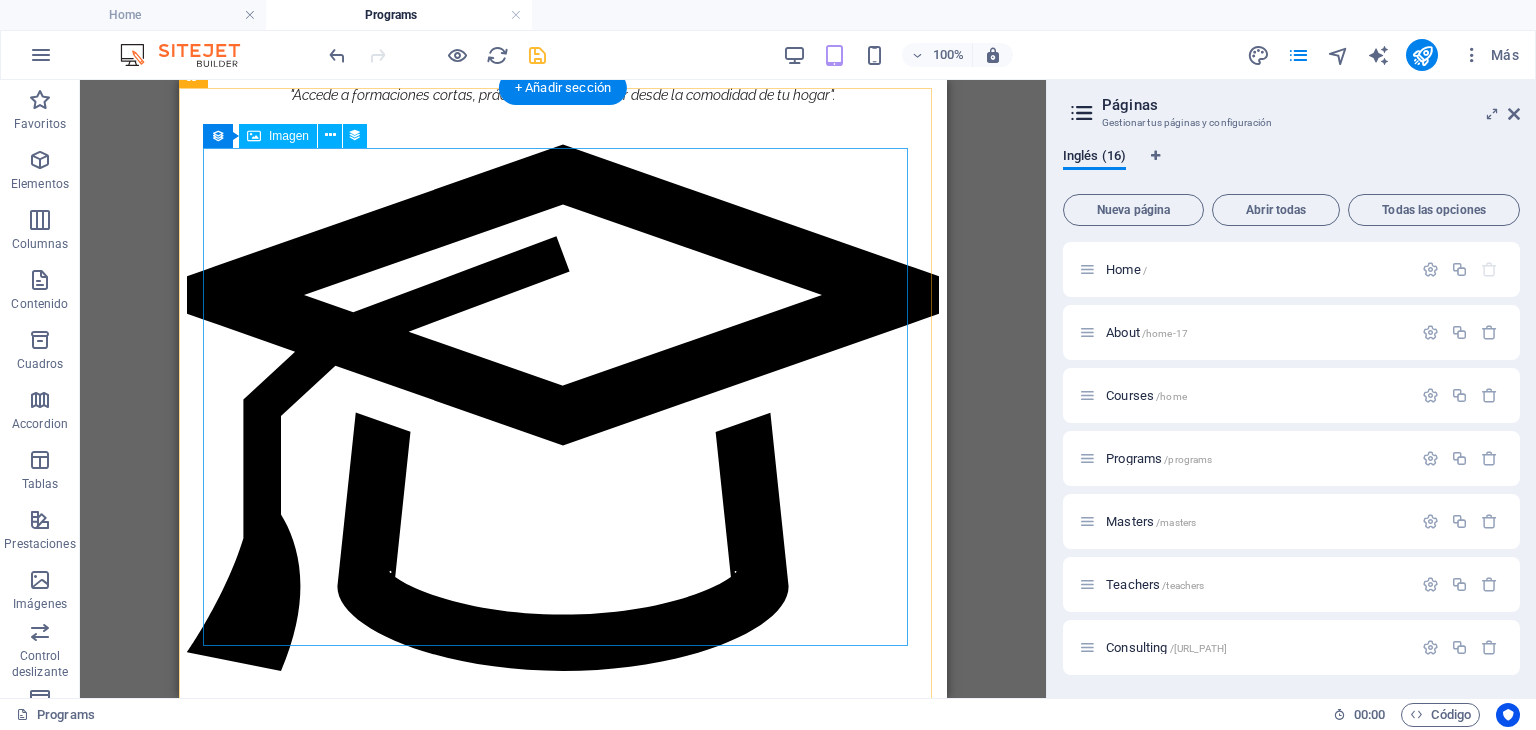 click at bounding box center [563, 1547] 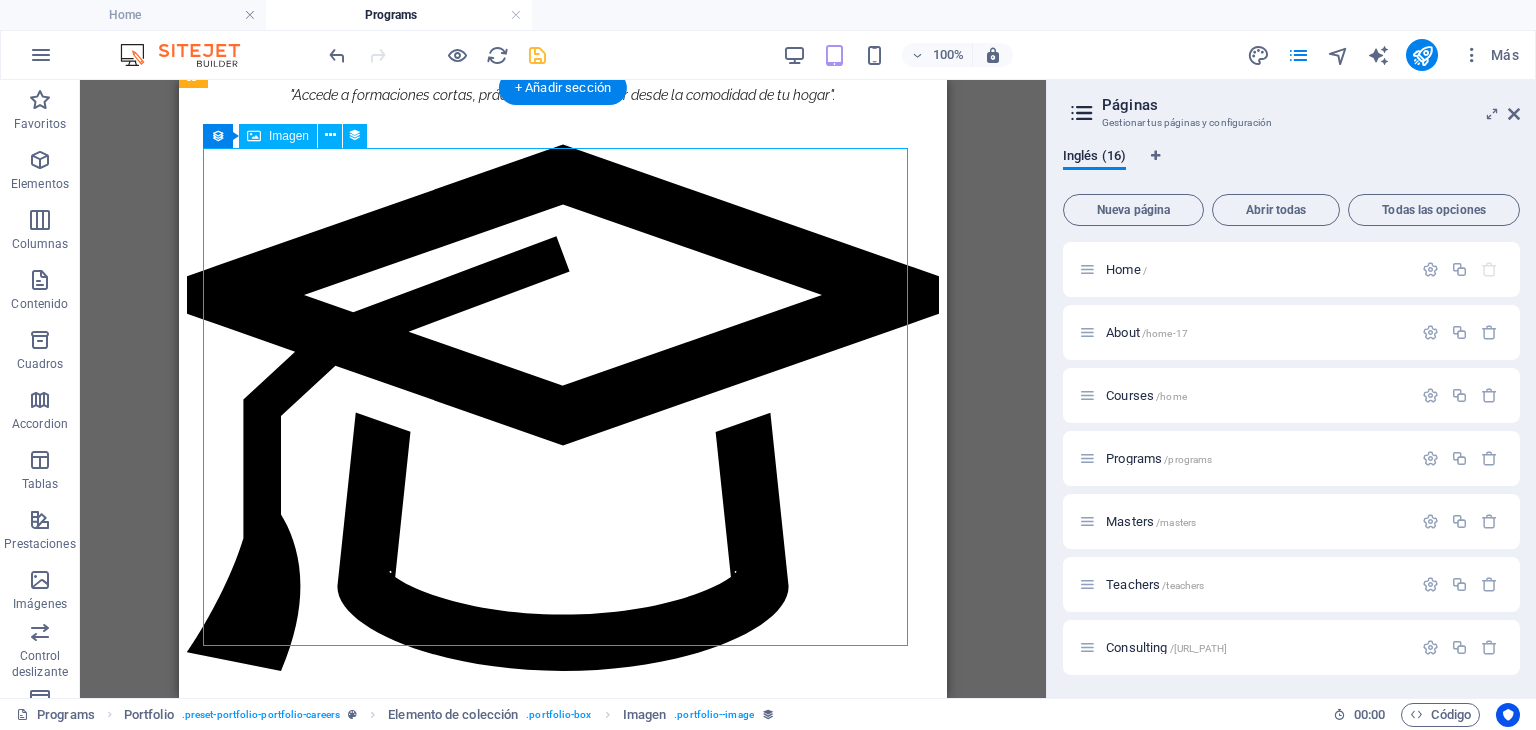 click at bounding box center (563, 1547) 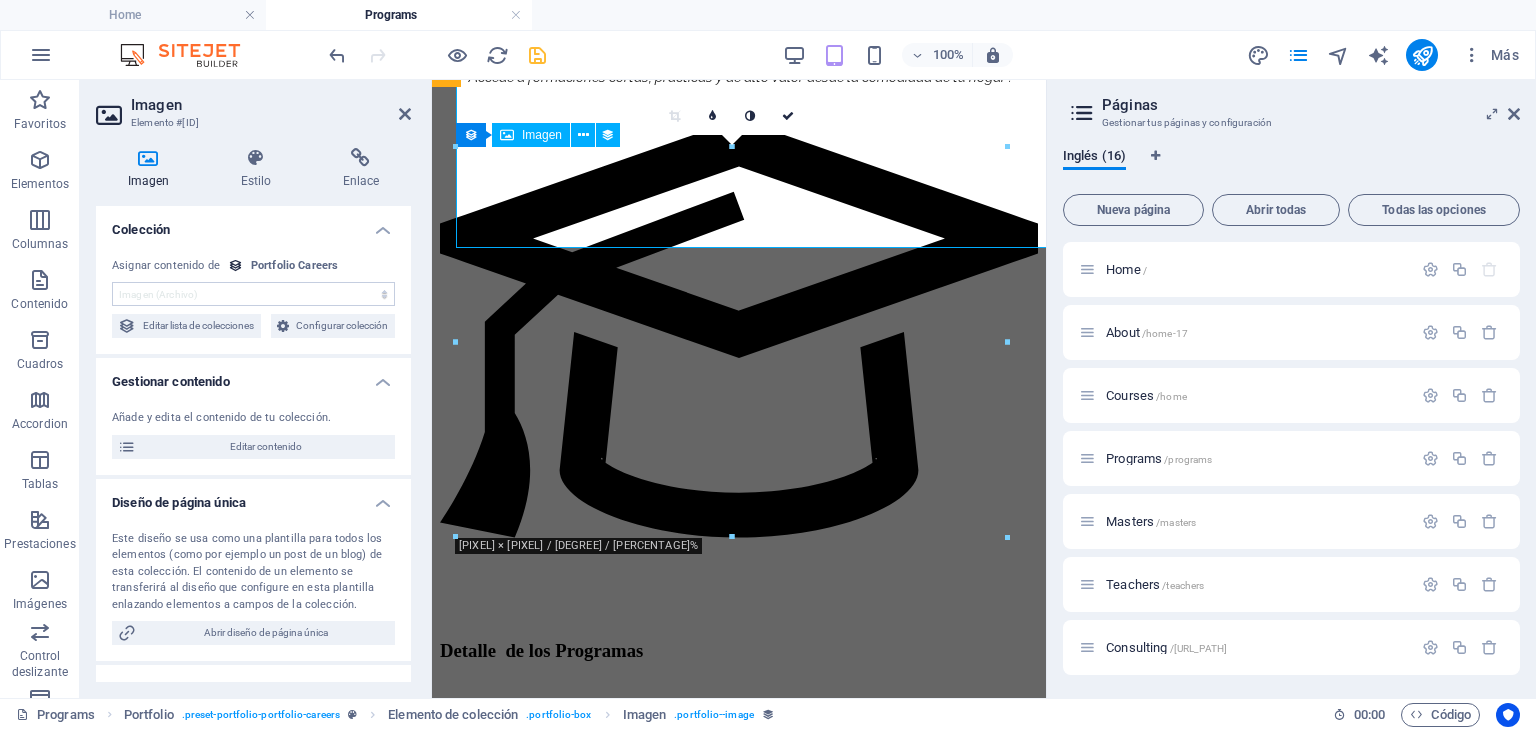 scroll, scrollTop: 2497, scrollLeft: 0, axis: vertical 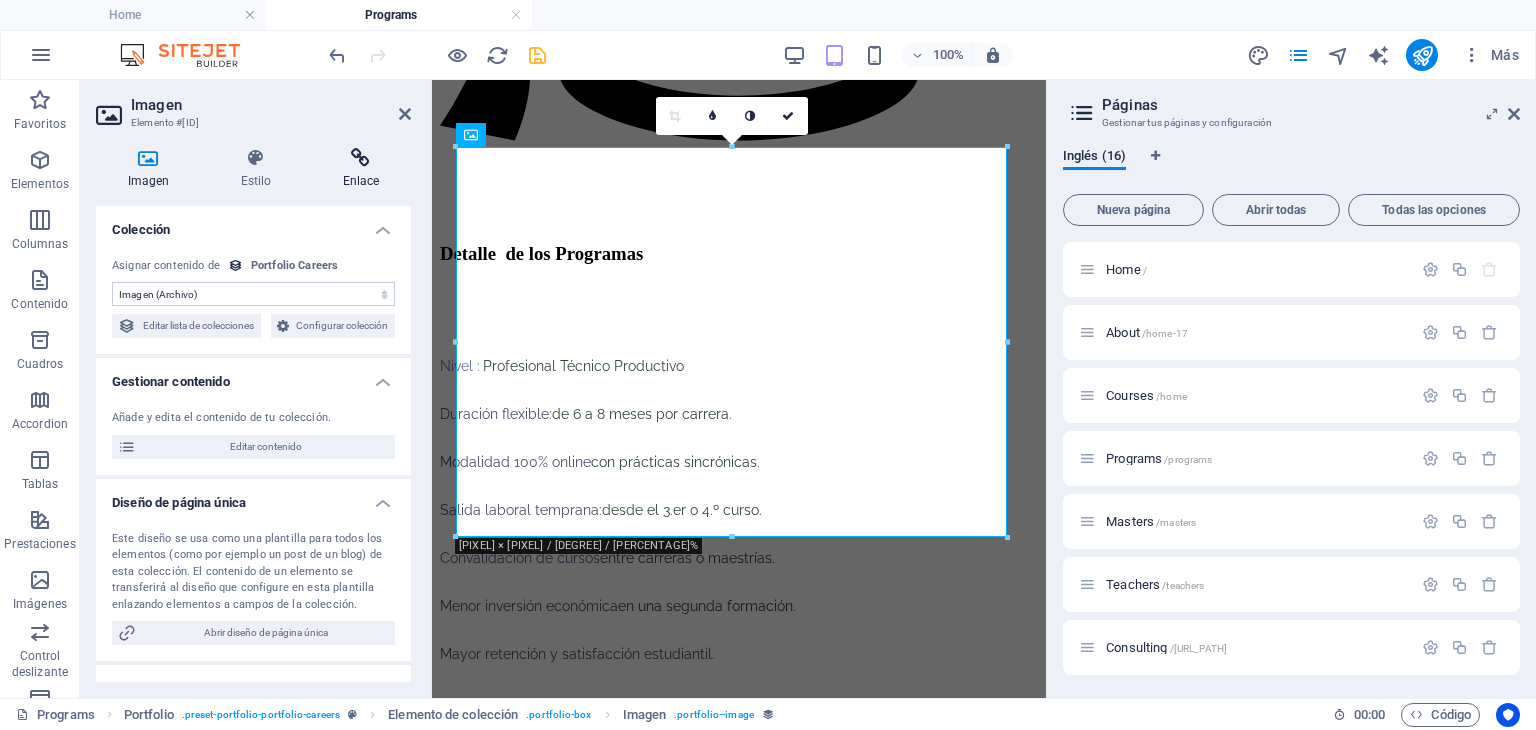 click at bounding box center (361, 158) 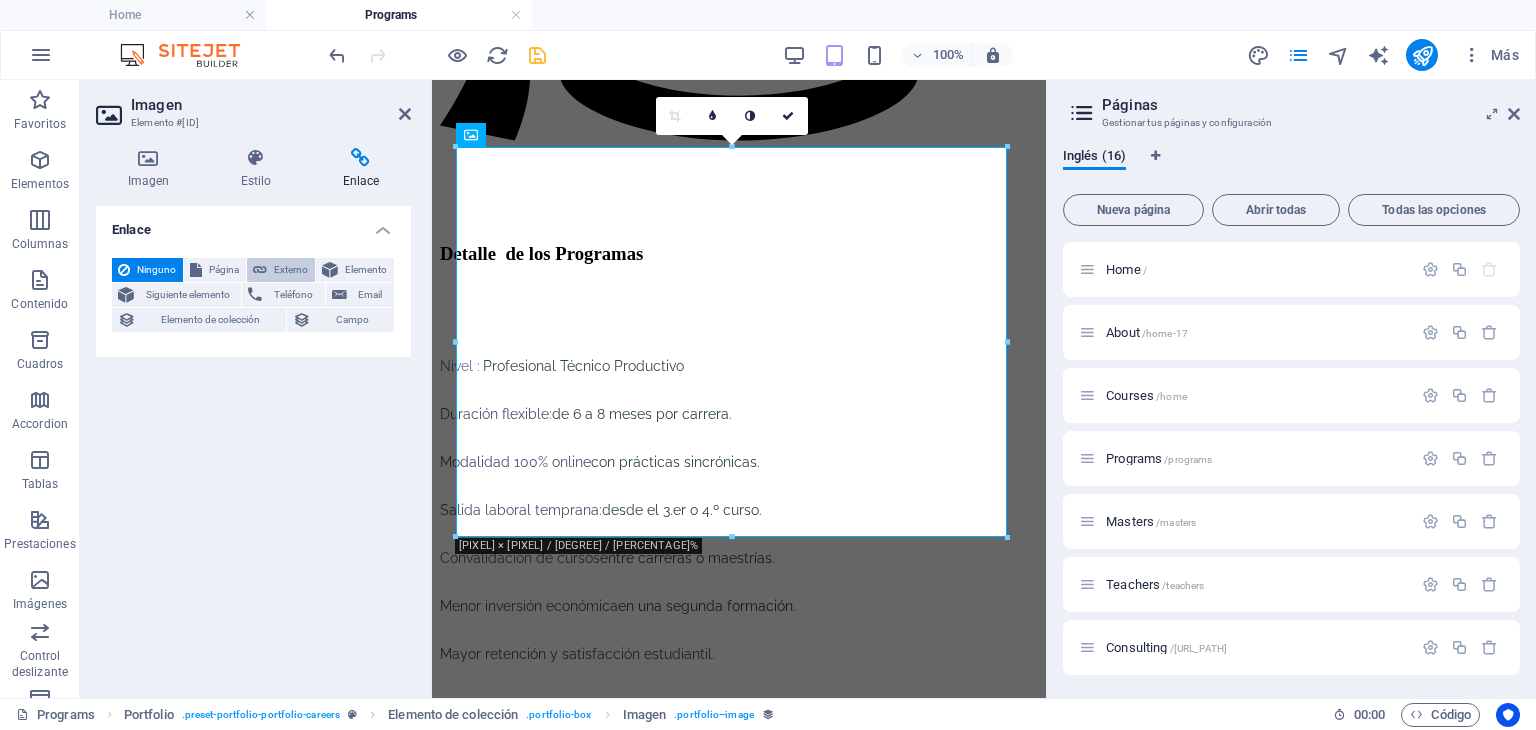 click on "Externo" at bounding box center (291, 270) 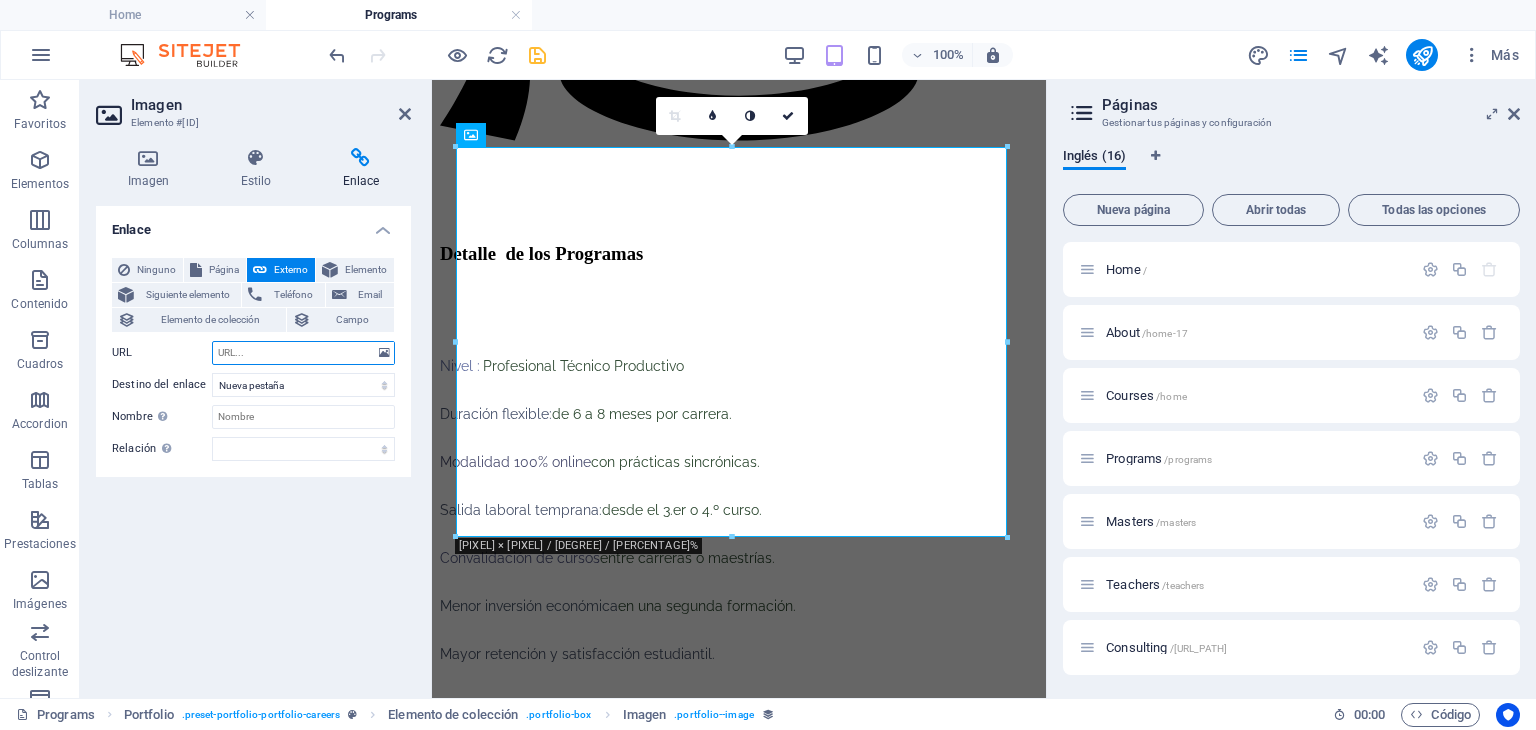 paste on "ct07-coach-en-liderazgo-y-comunicacion-transformacional" 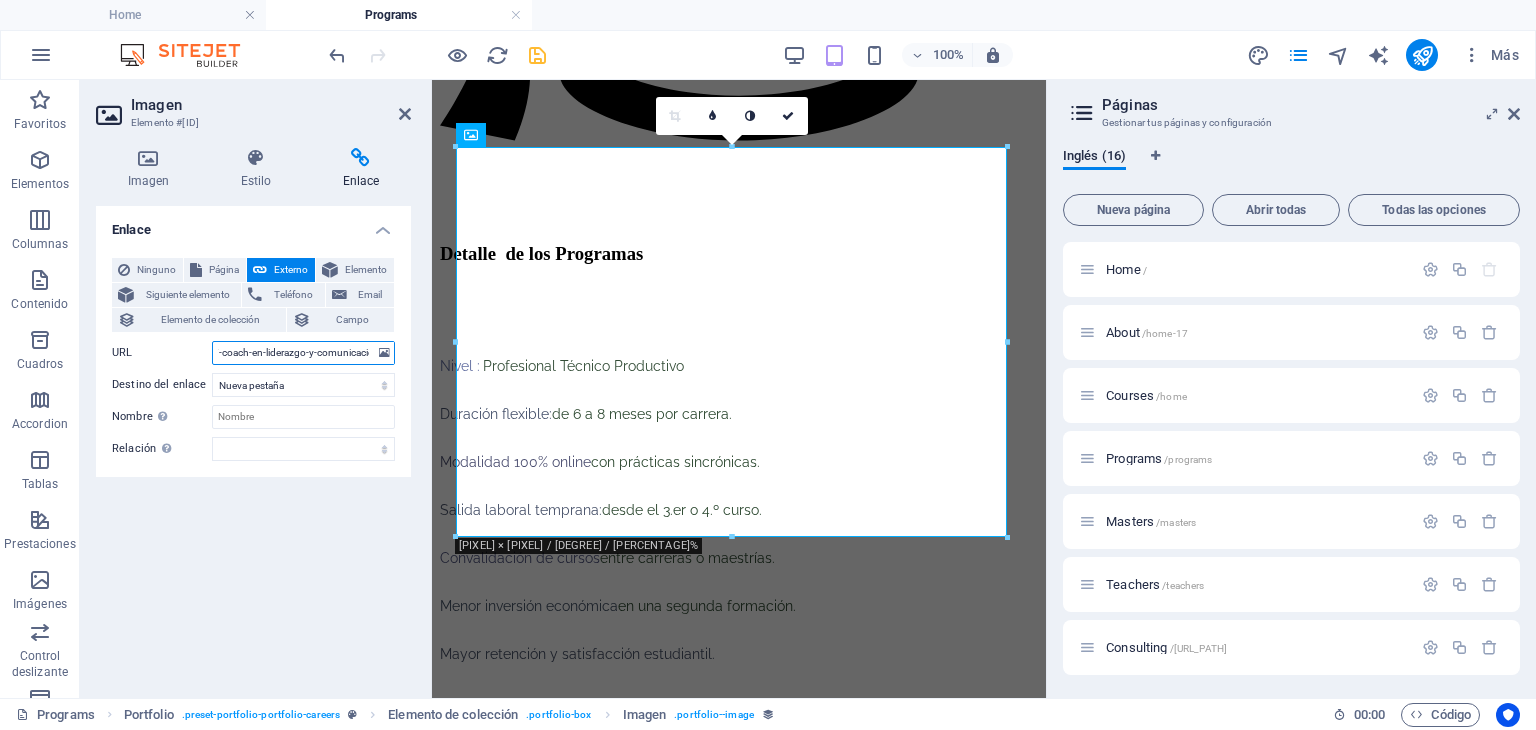 scroll, scrollTop: 0, scrollLeft: 0, axis: both 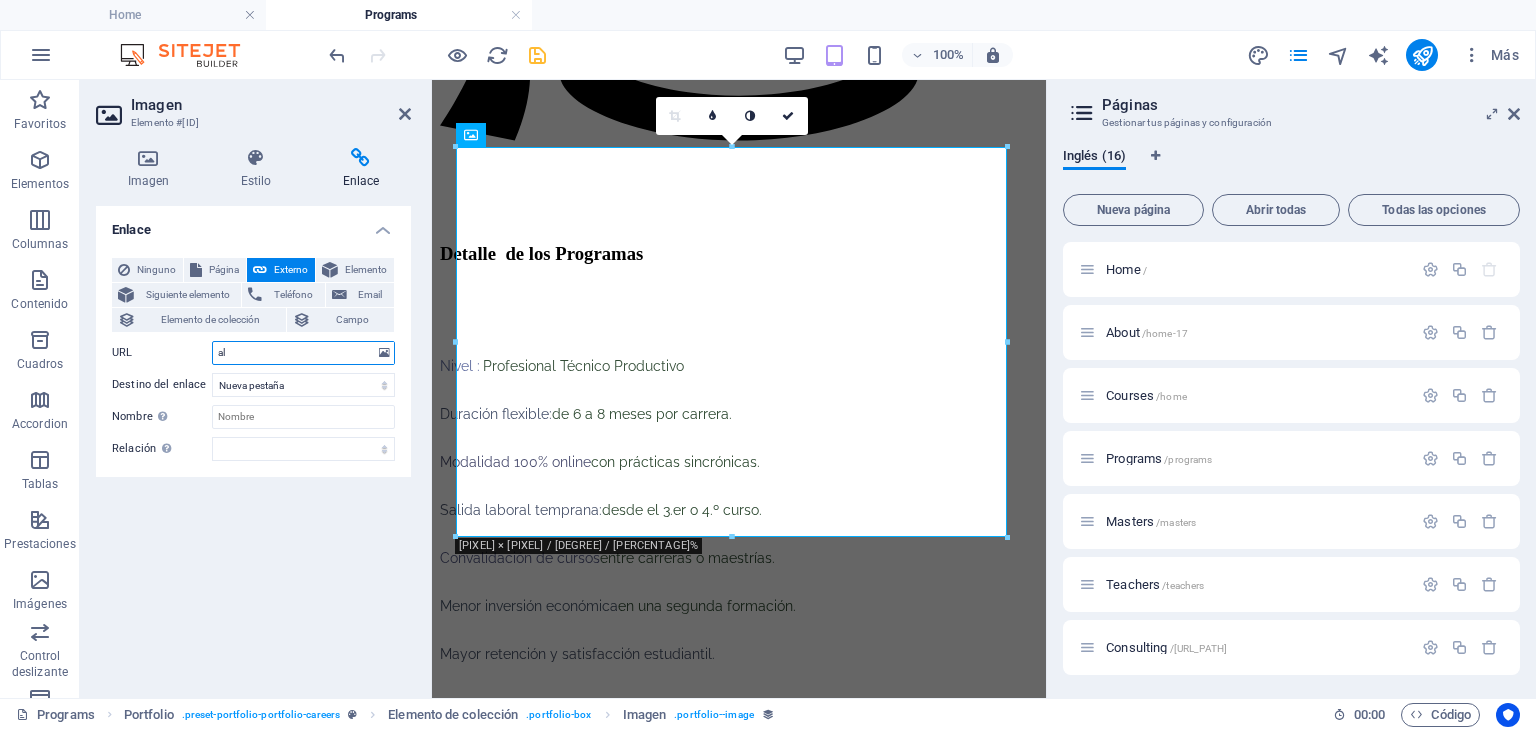 type on "l" 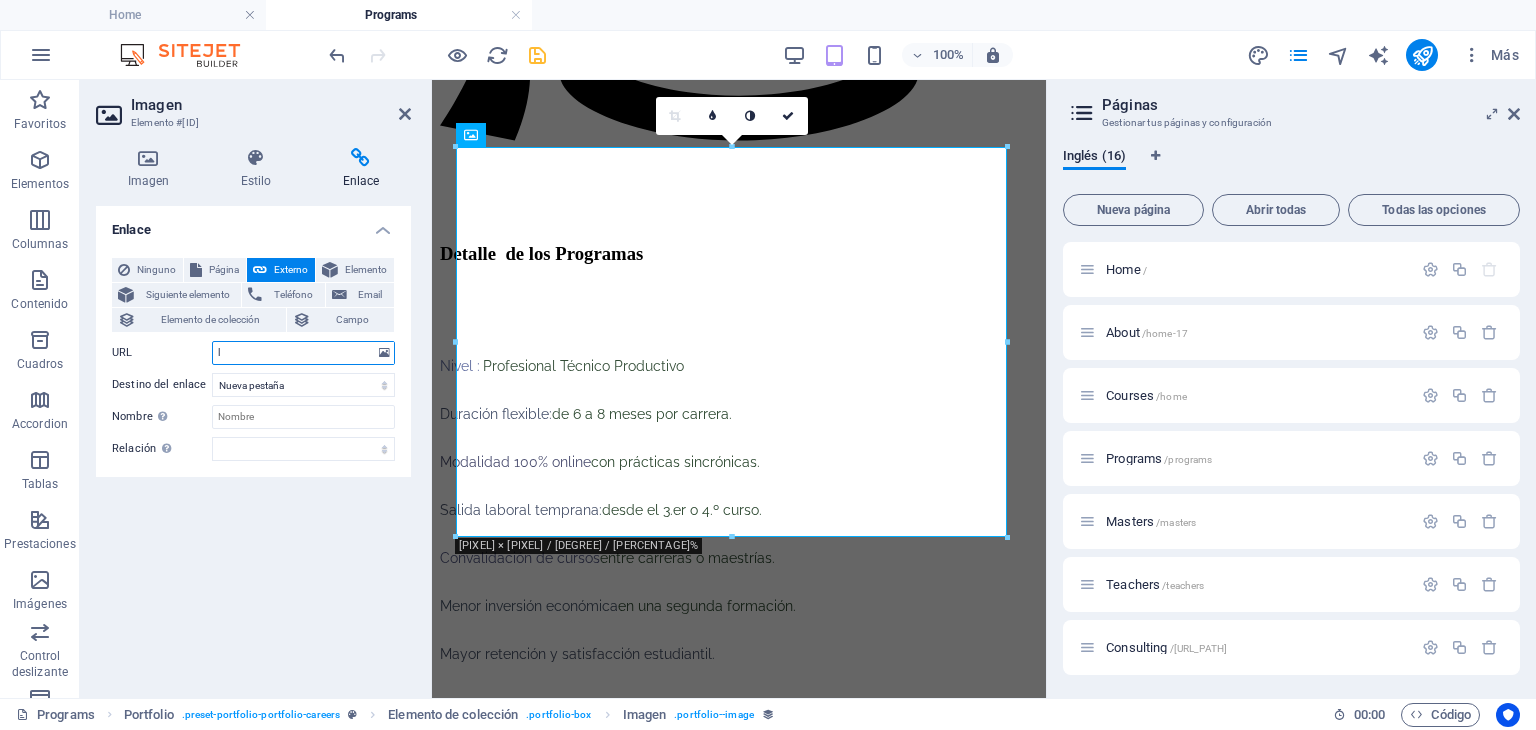 type 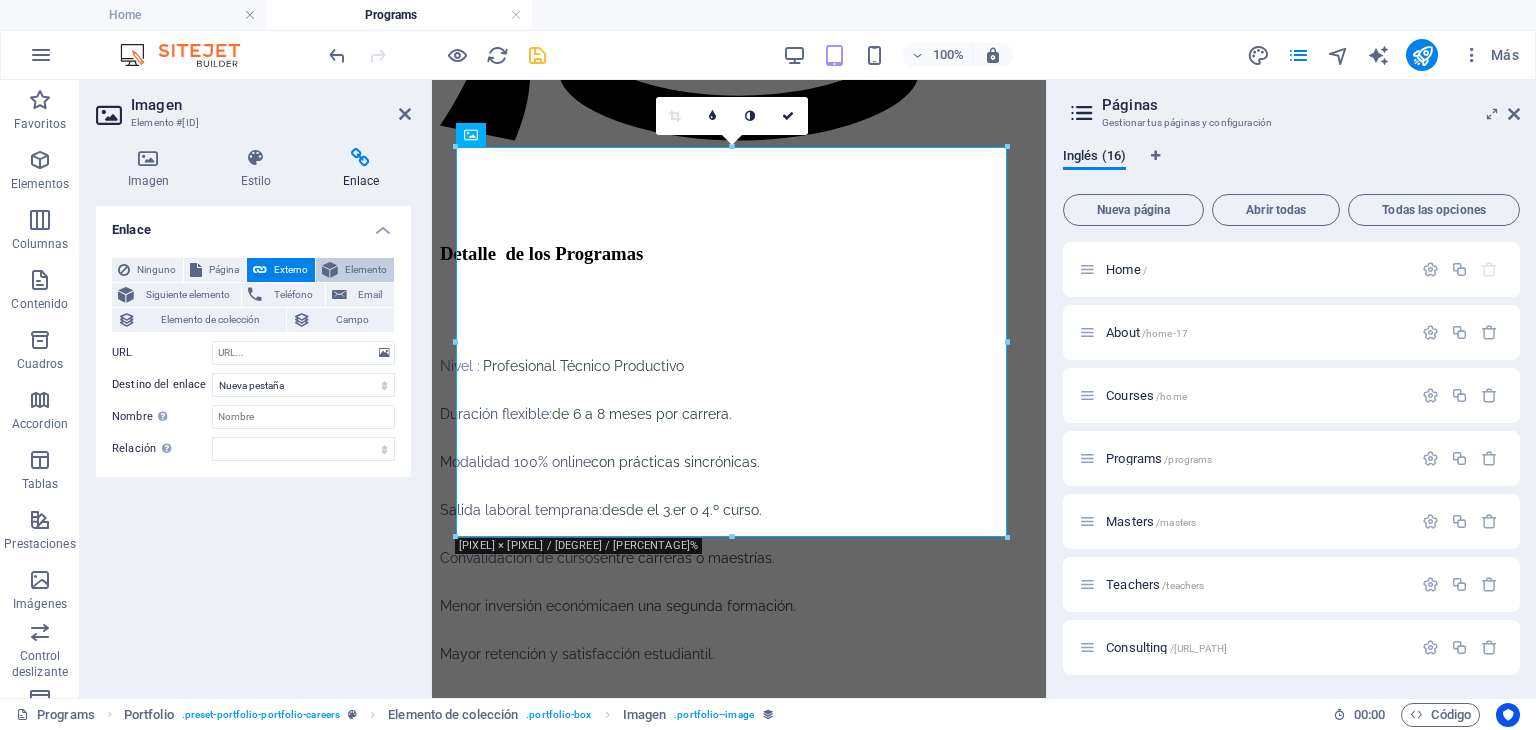 click on "Elemento" at bounding box center (366, 270) 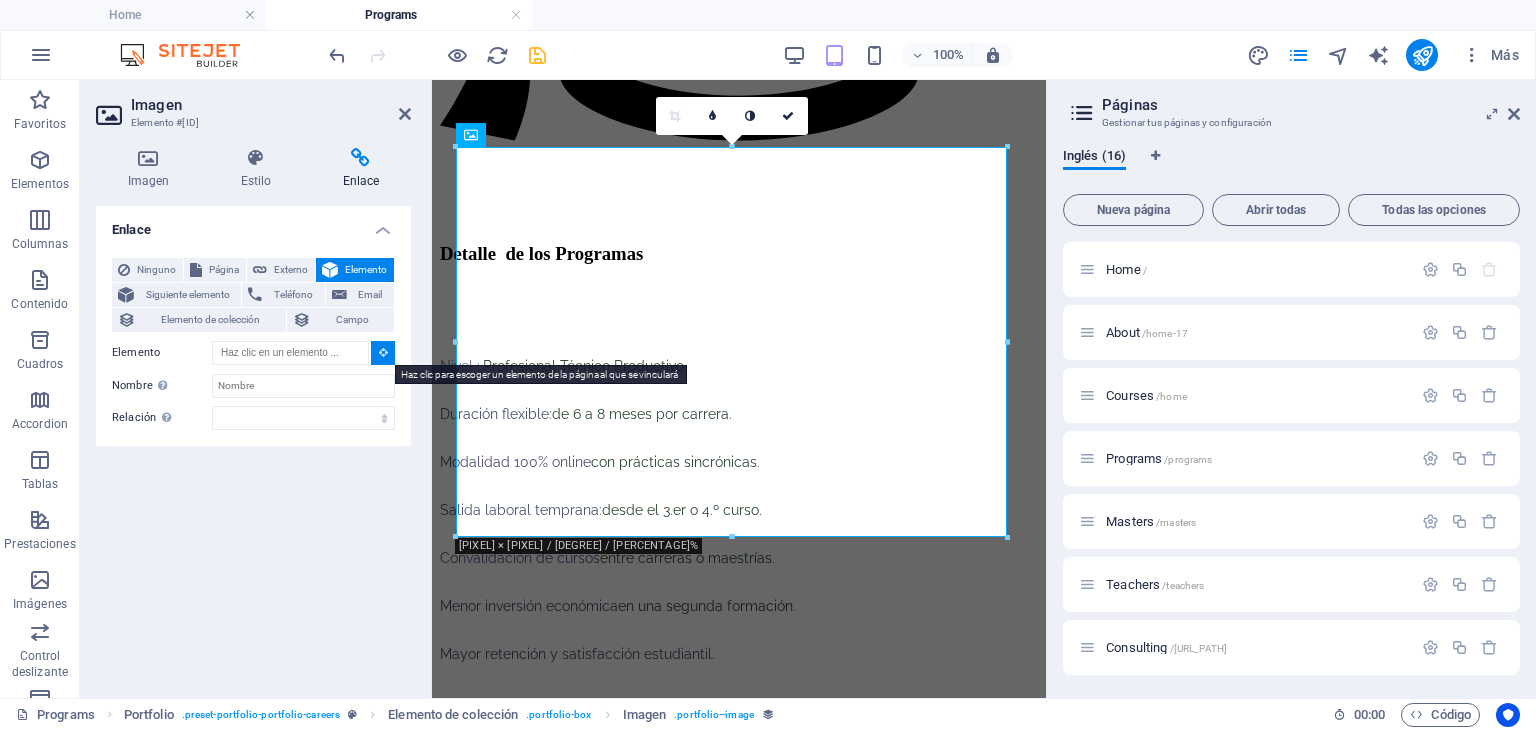 click at bounding box center (383, 353) 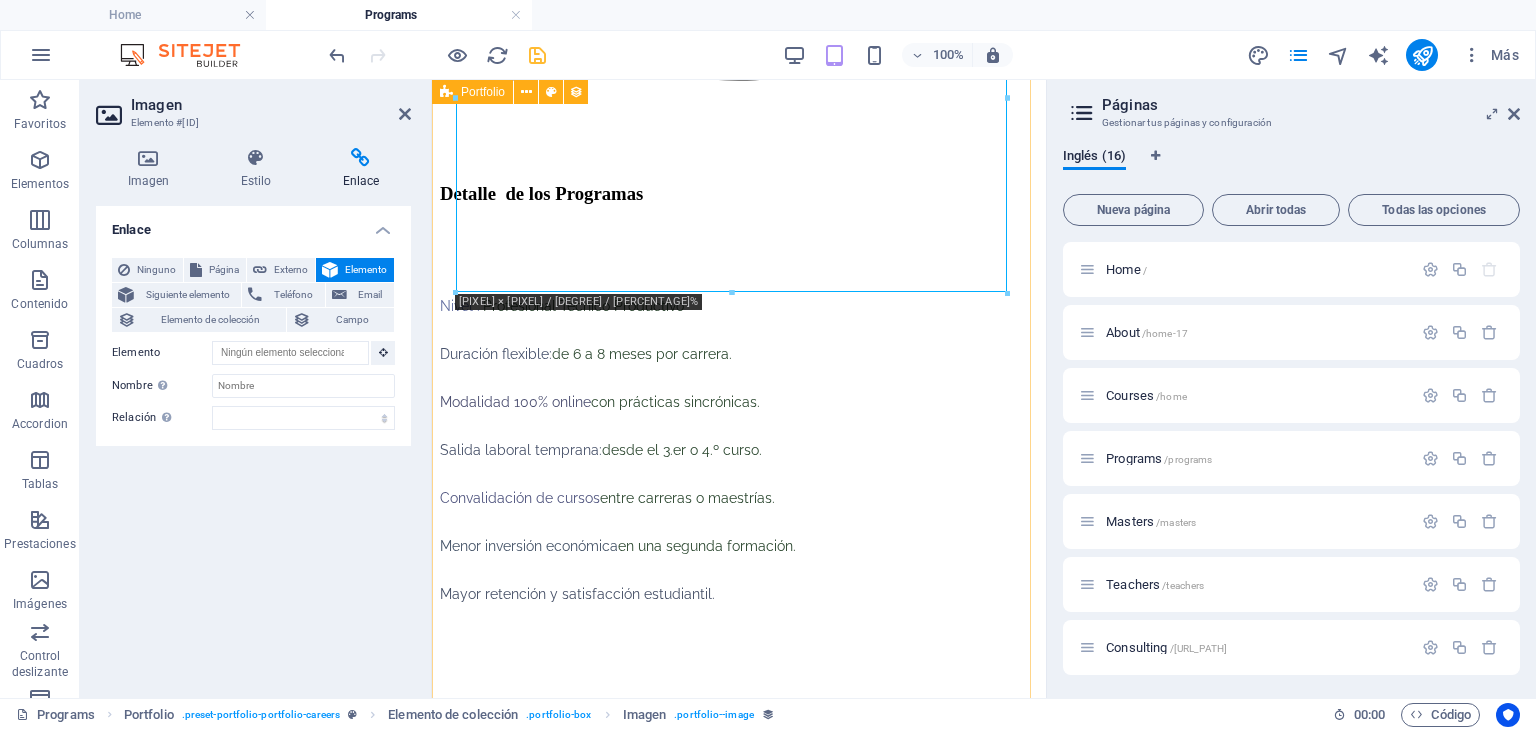 scroll, scrollTop: 2497, scrollLeft: 0, axis: vertical 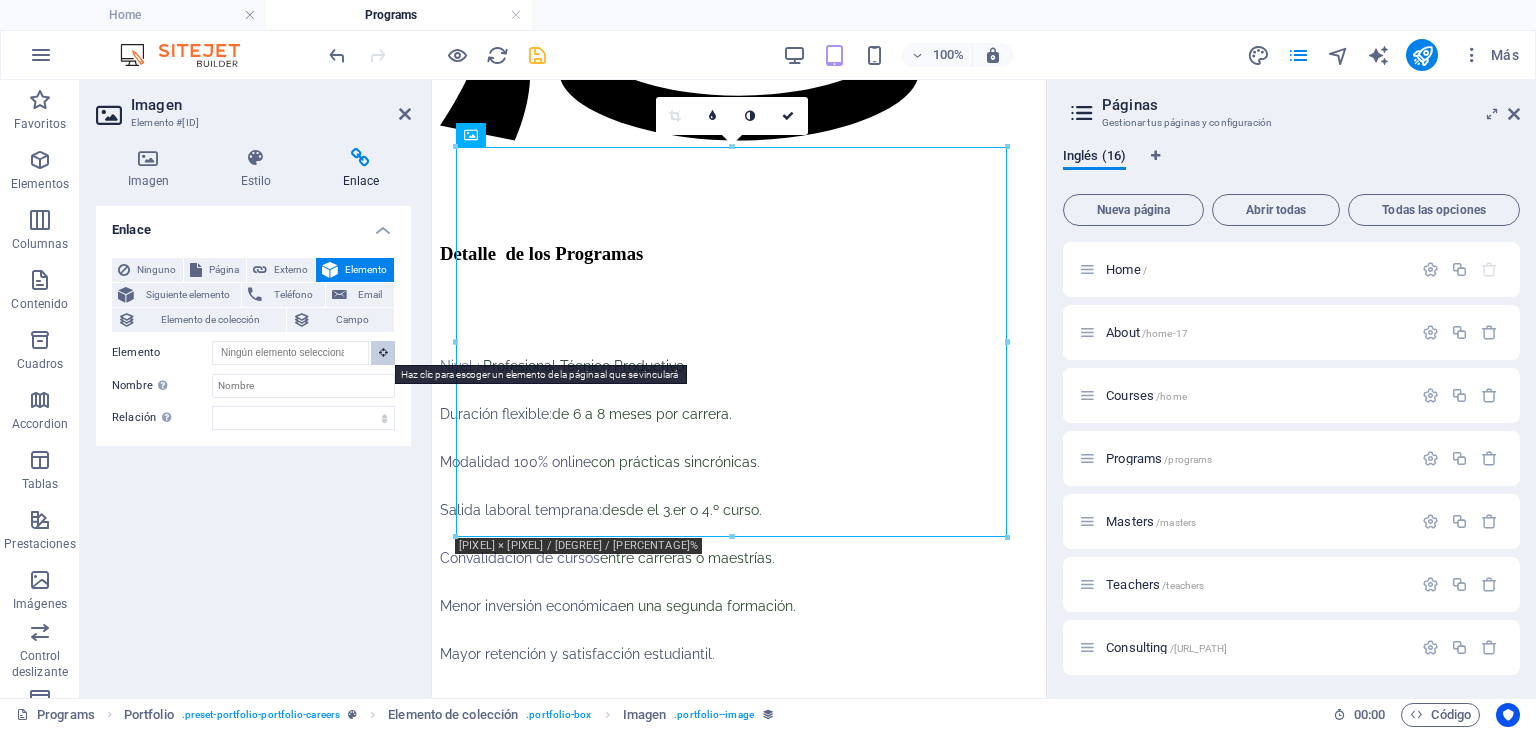 click at bounding box center (383, 352) 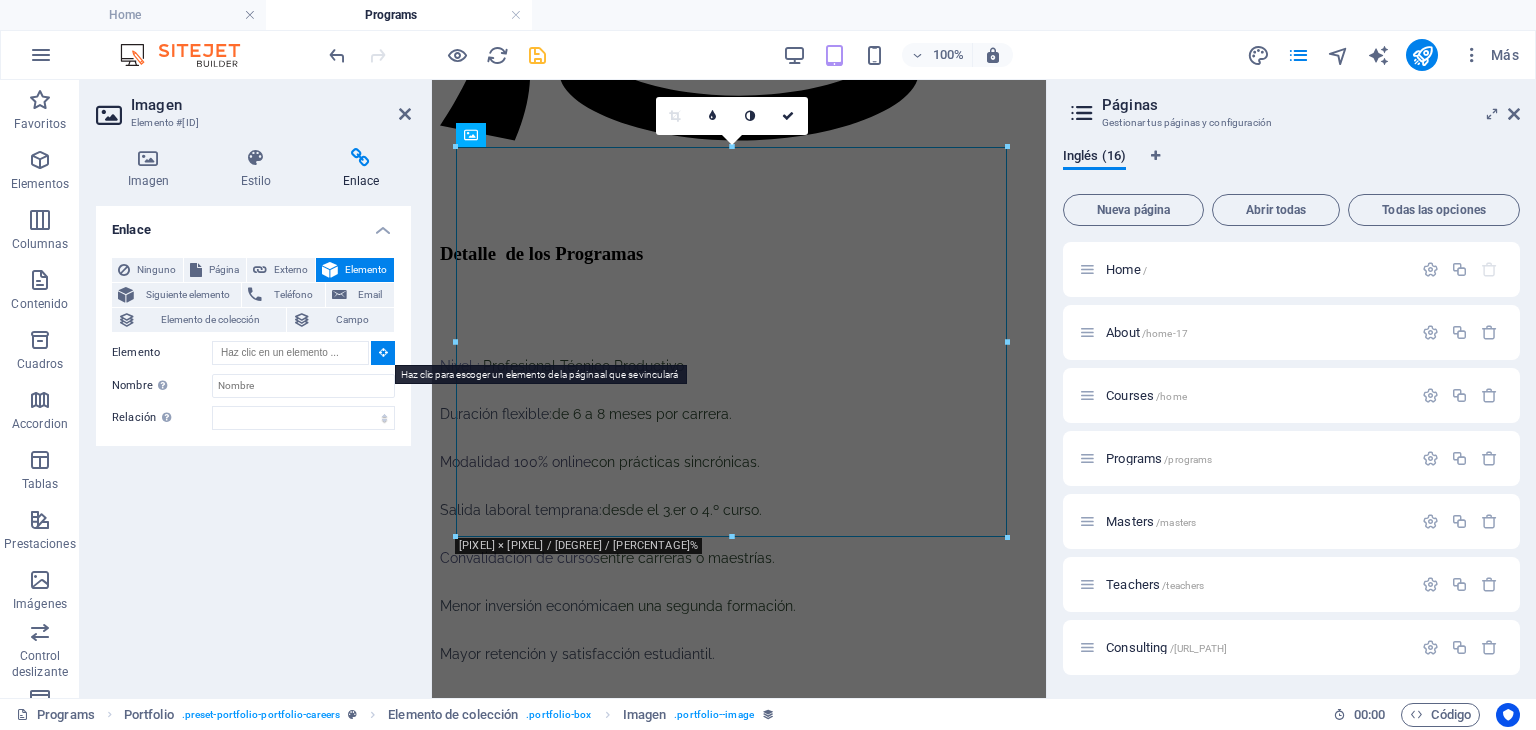 click at bounding box center (383, 352) 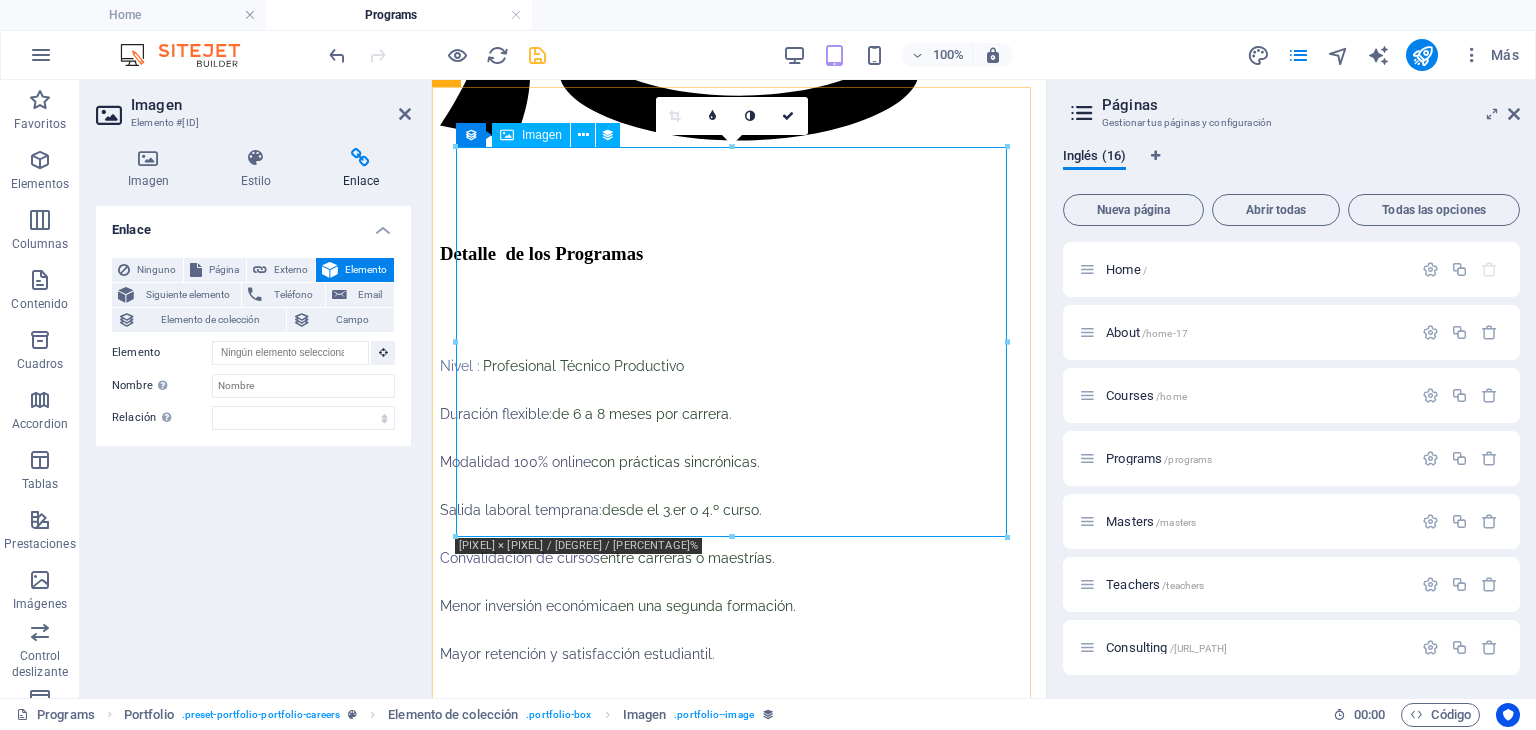 click at bounding box center [739, 955] 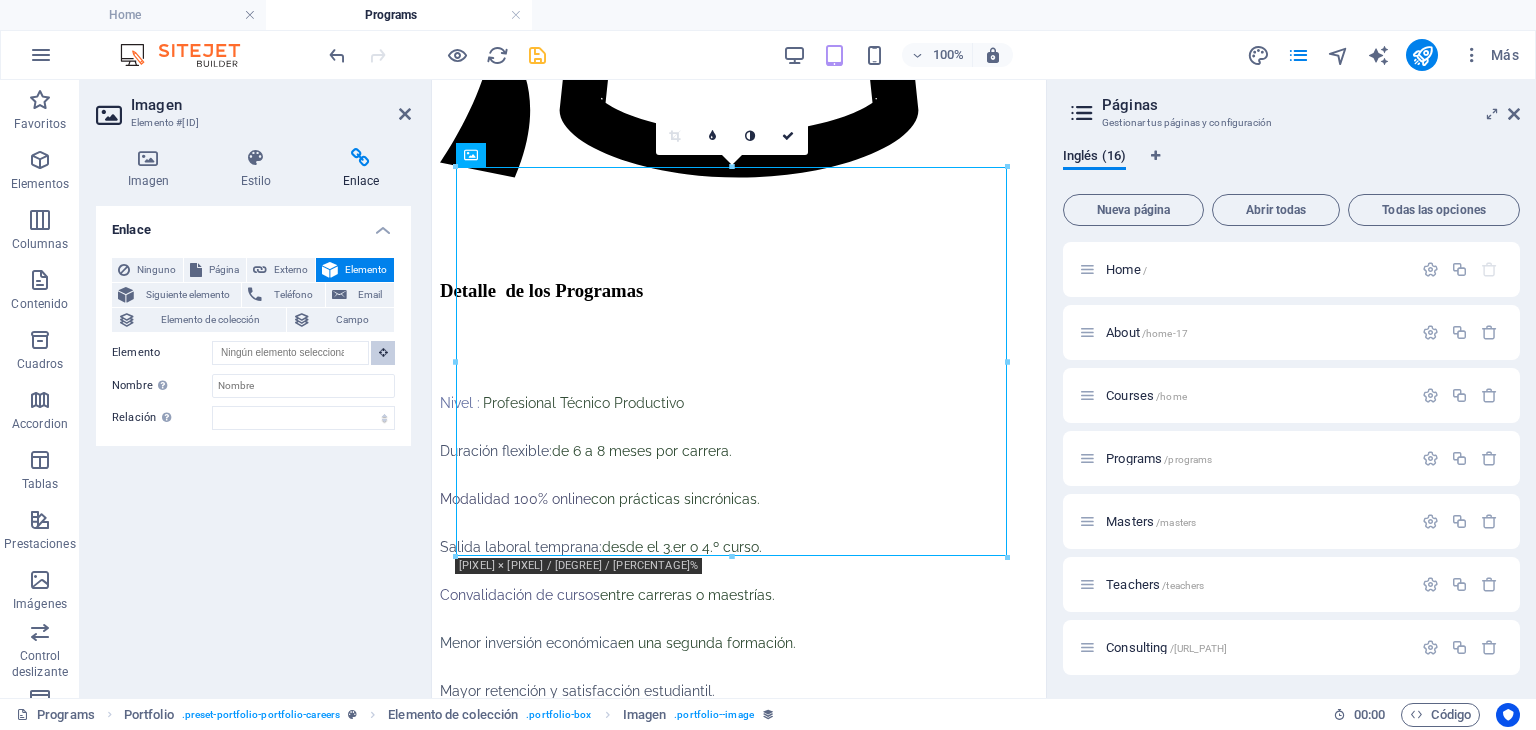 scroll, scrollTop: 2440, scrollLeft: 0, axis: vertical 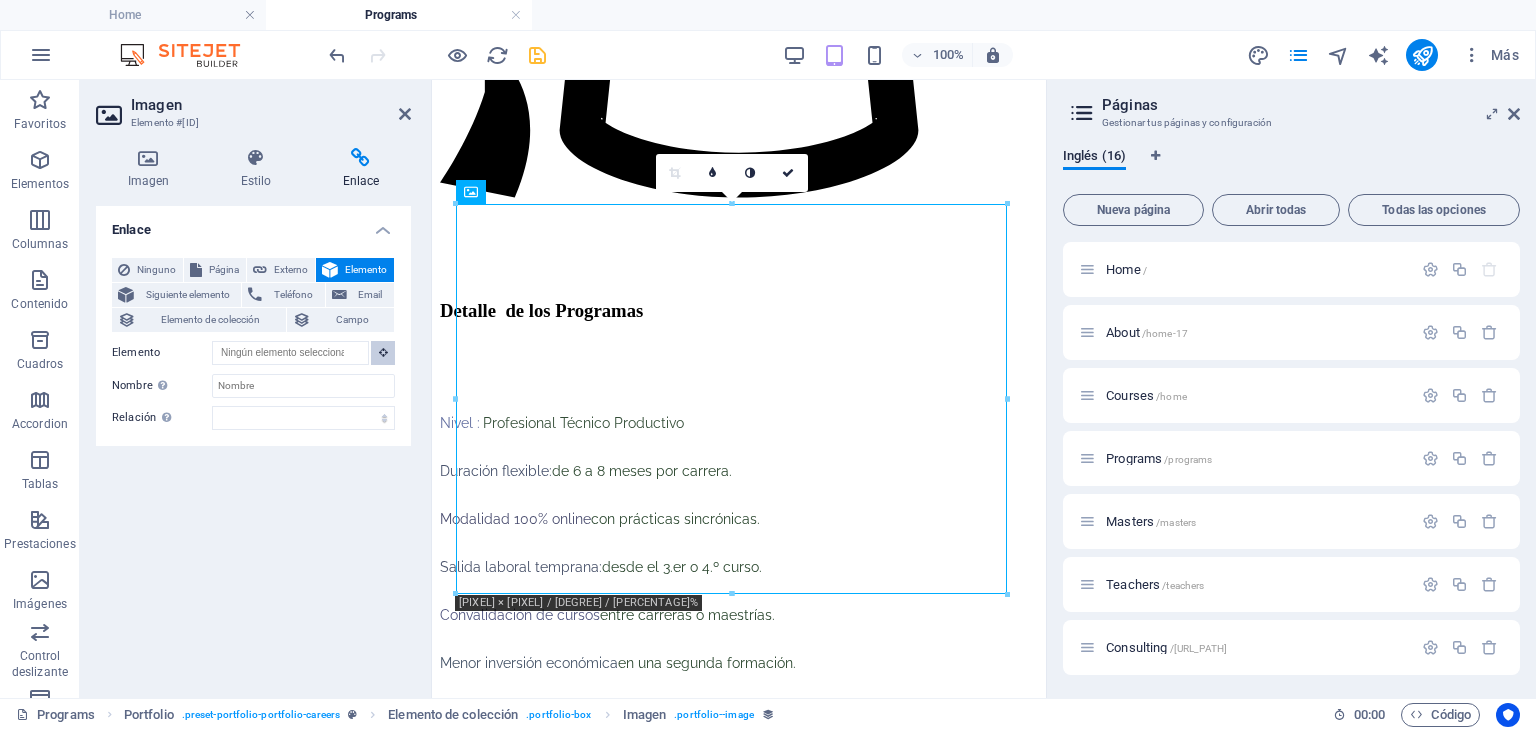click at bounding box center [383, 352] 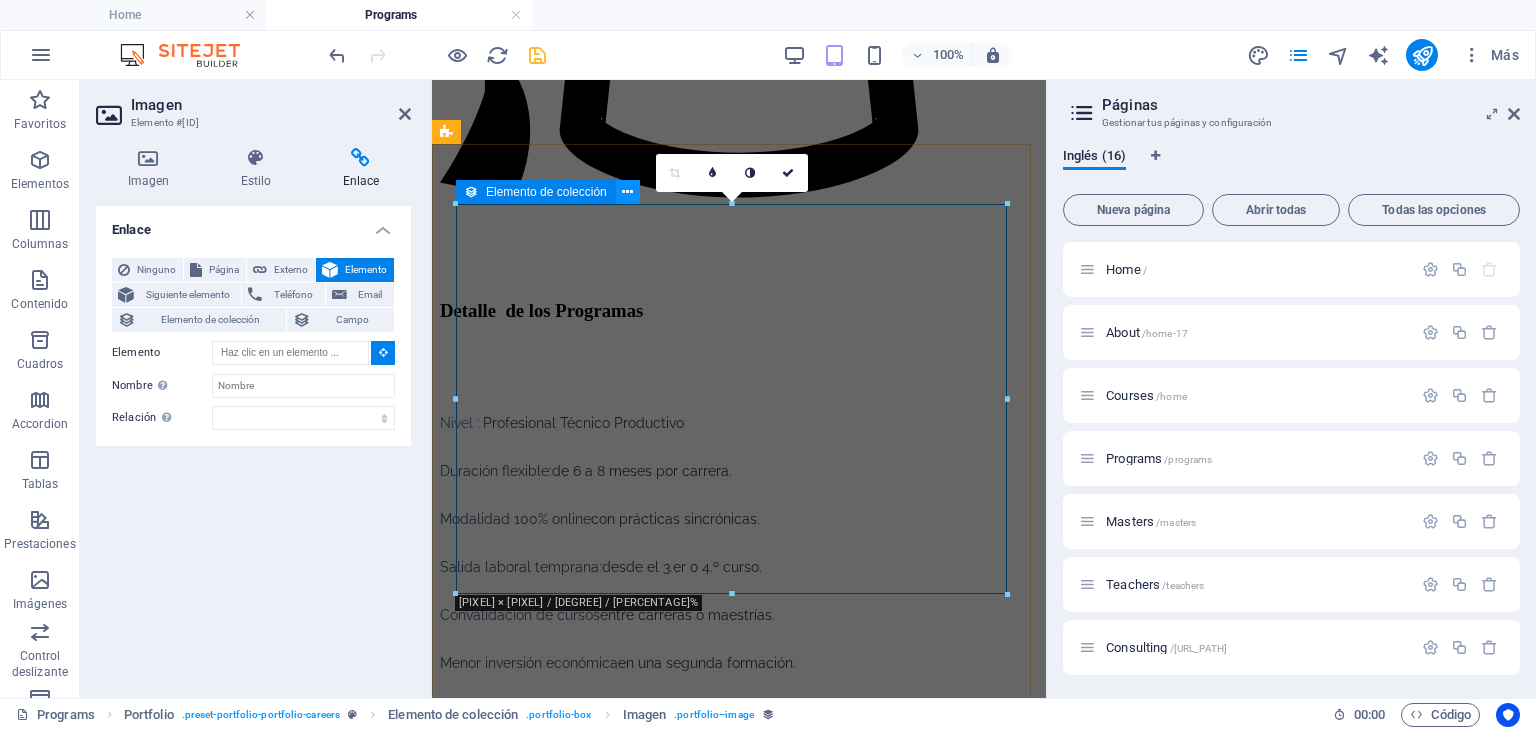 click at bounding box center (627, 192) 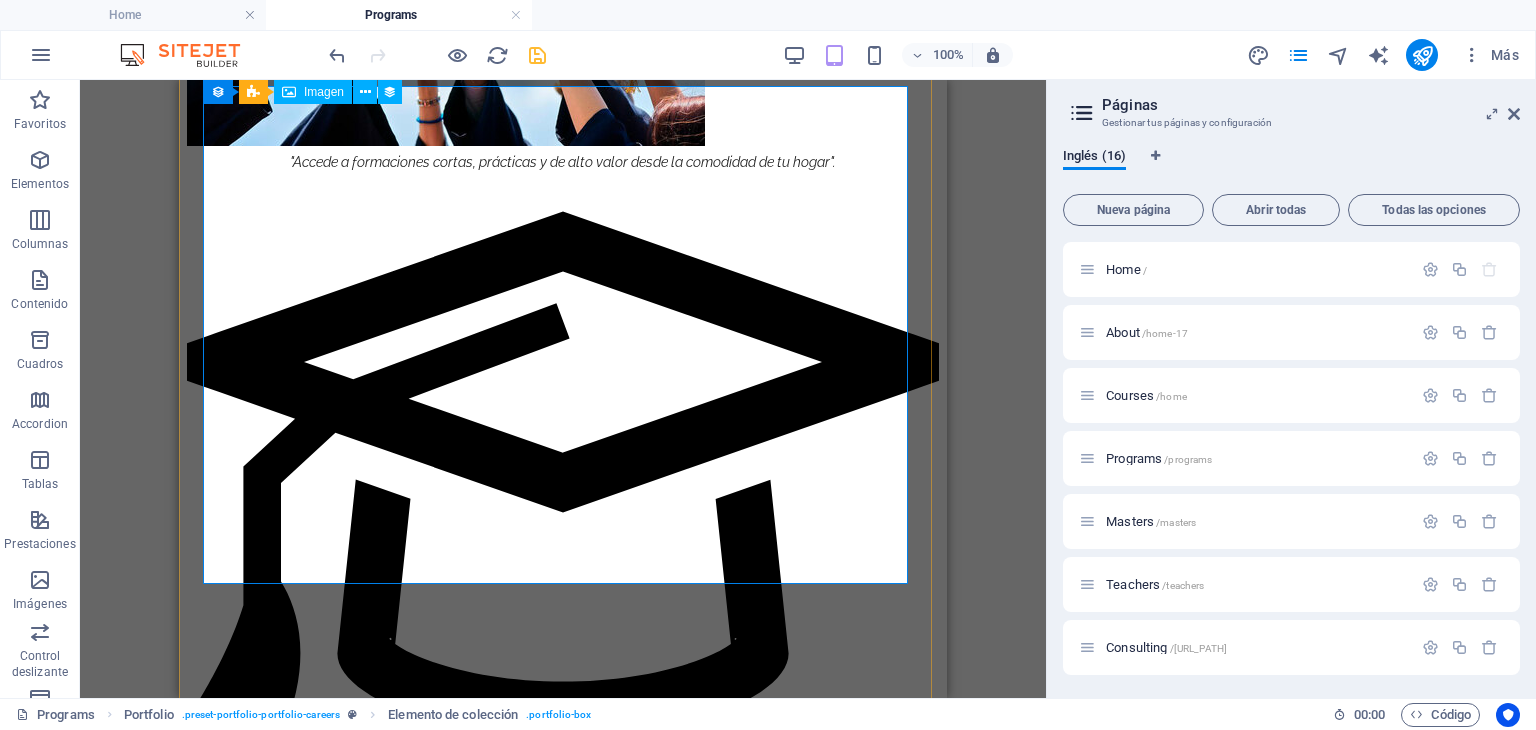 scroll, scrollTop: 1895, scrollLeft: 0, axis: vertical 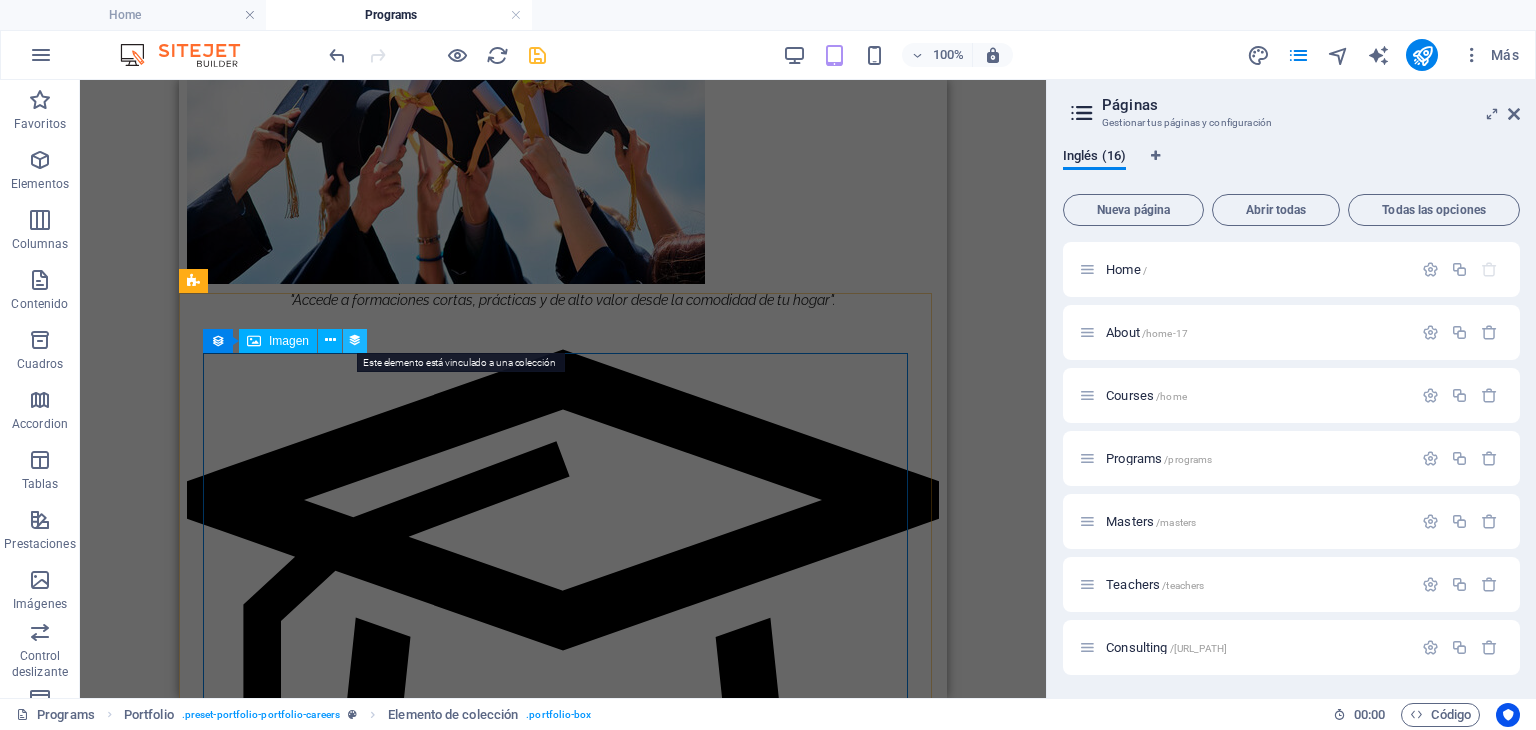 click at bounding box center (355, 340) 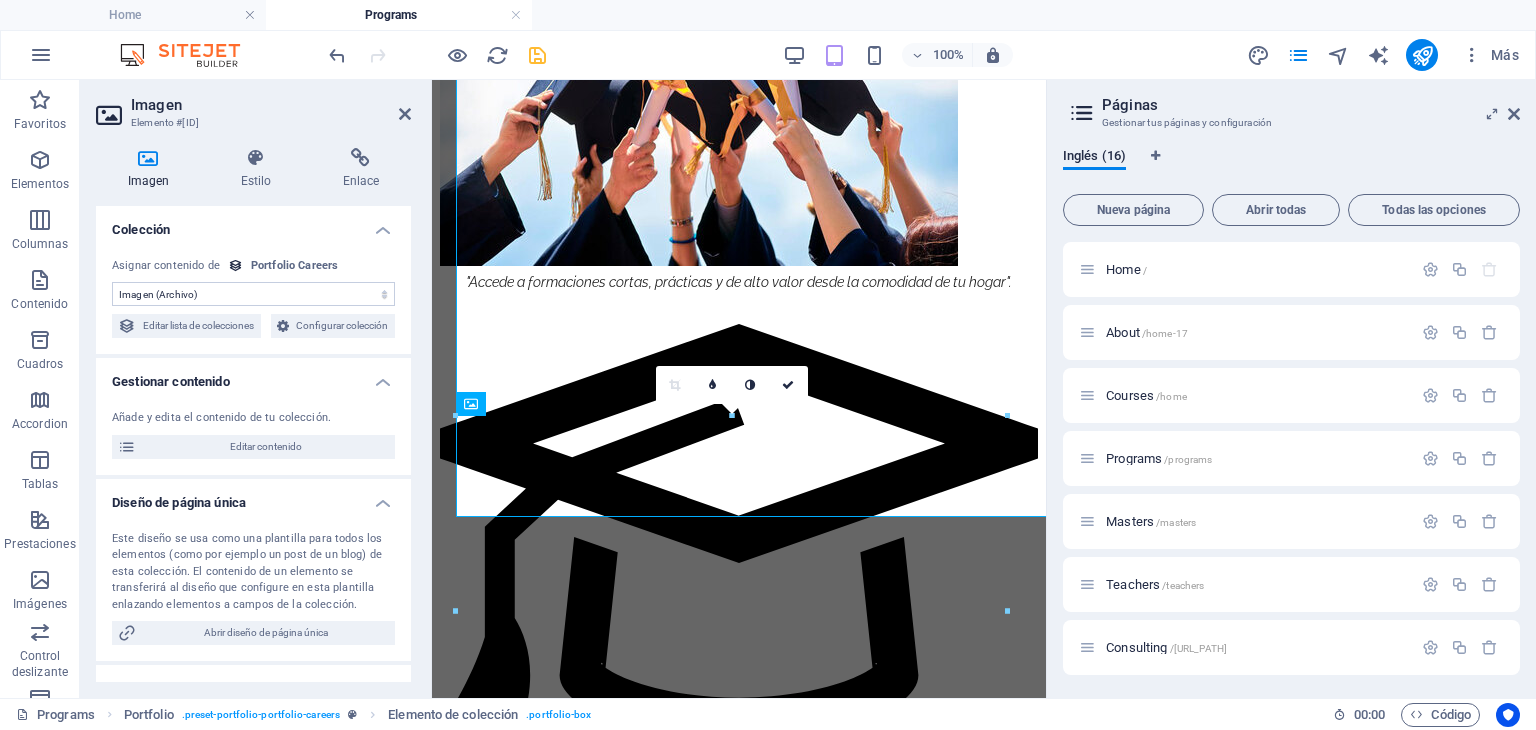 scroll, scrollTop: 2228, scrollLeft: 0, axis: vertical 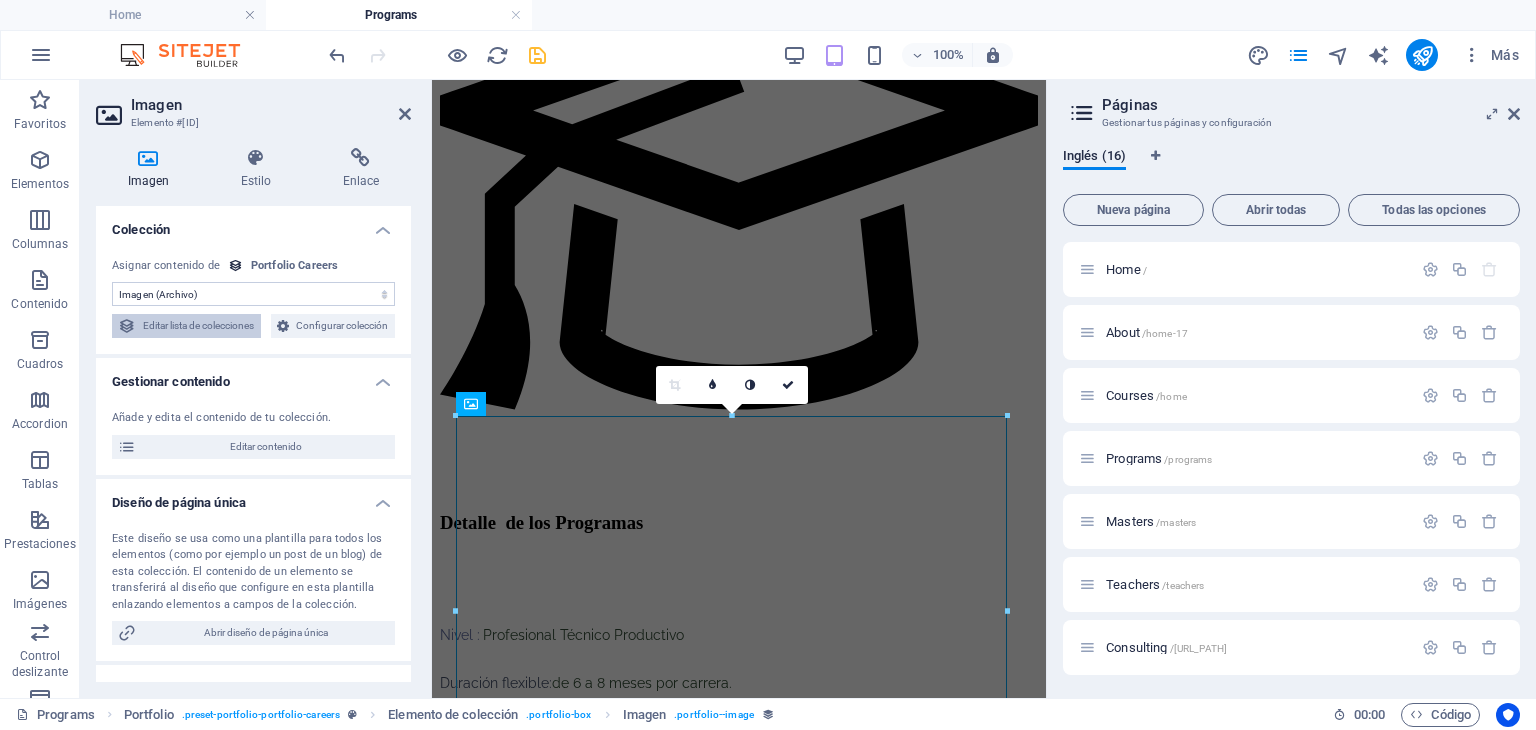 click on "Editar lista de colecciones" at bounding box center (198, 326) 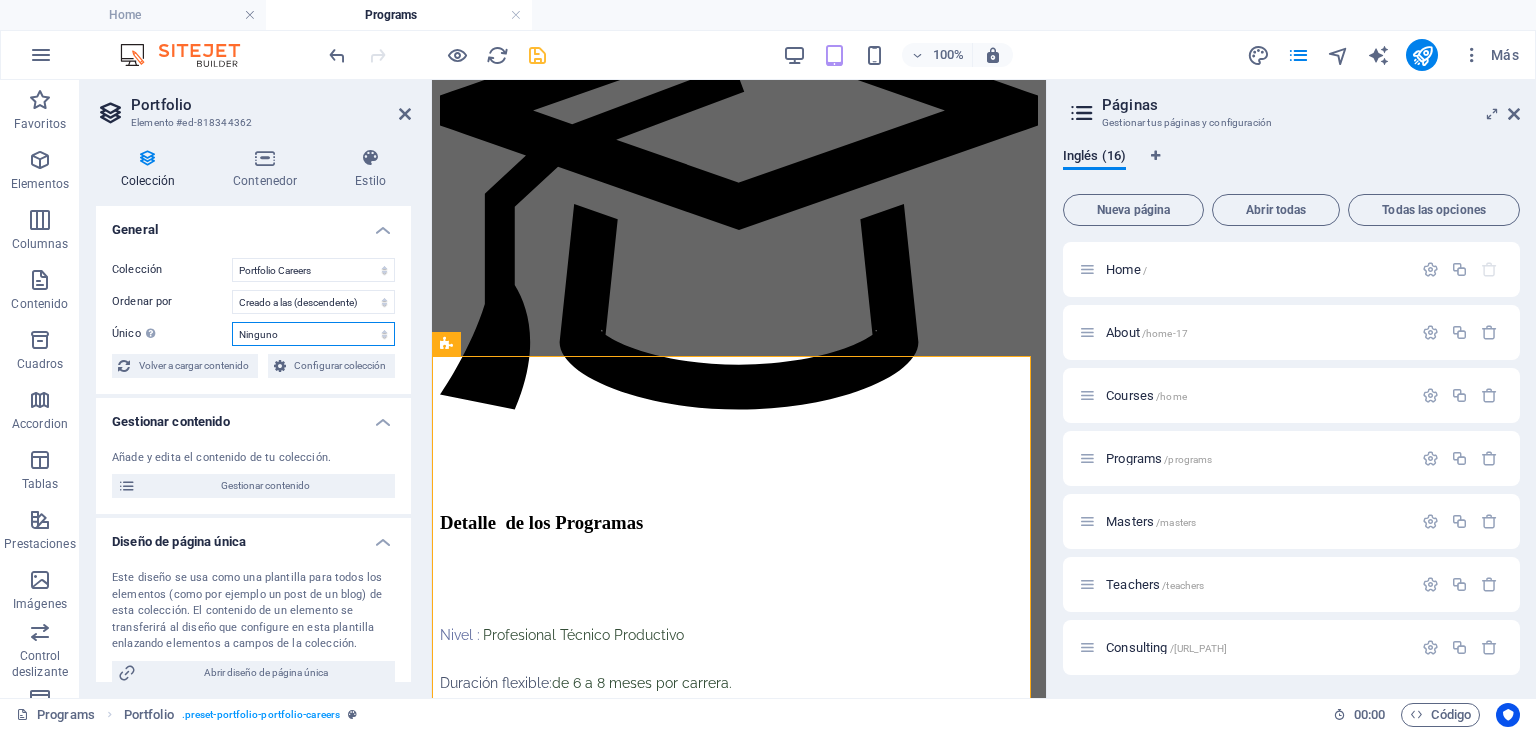 click on "Ninguno Name Slug Imagen Descripción breve Descripción de la Carrera" at bounding box center [313, 334] 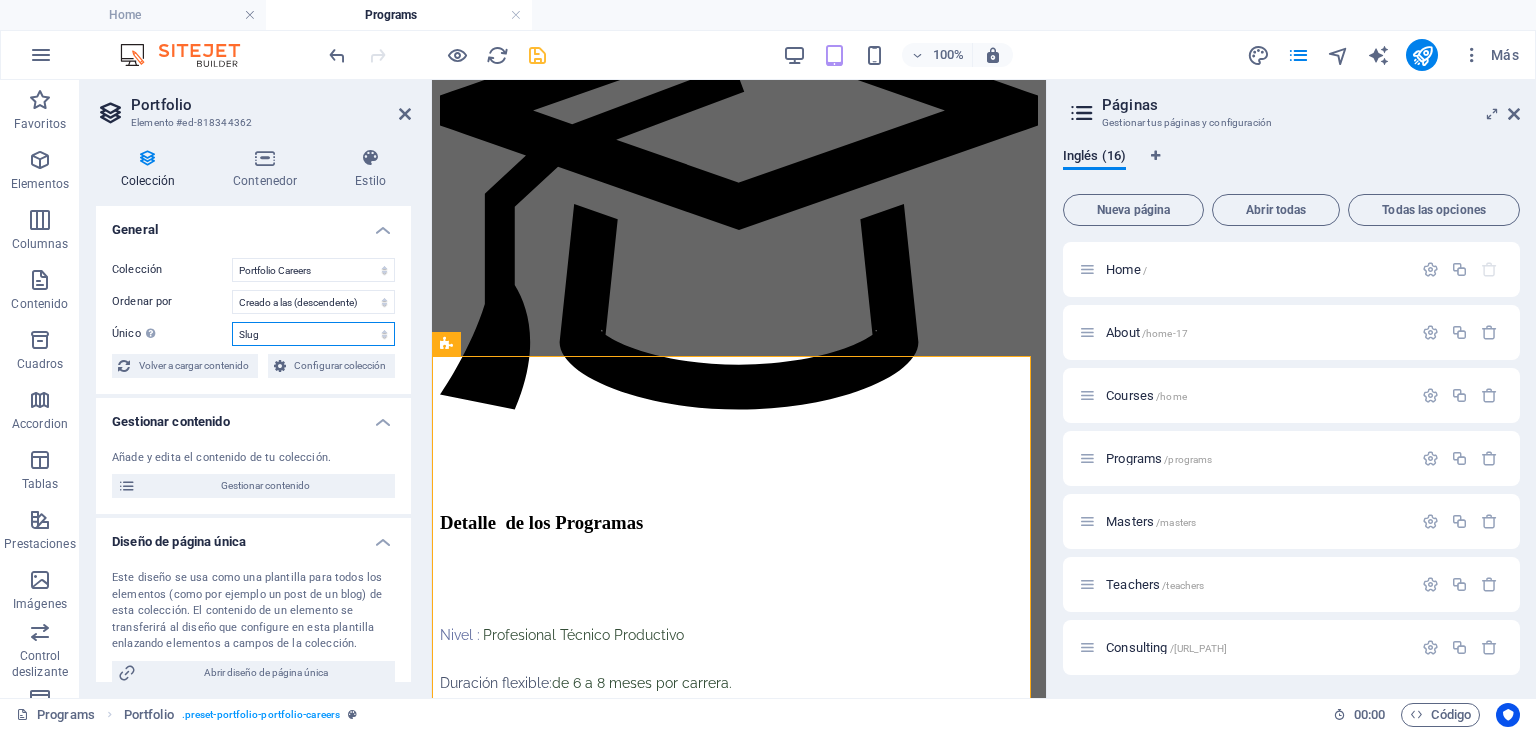 click on "Ninguno Name Slug Imagen Descripción breve Descripción de la Carrera" at bounding box center [313, 334] 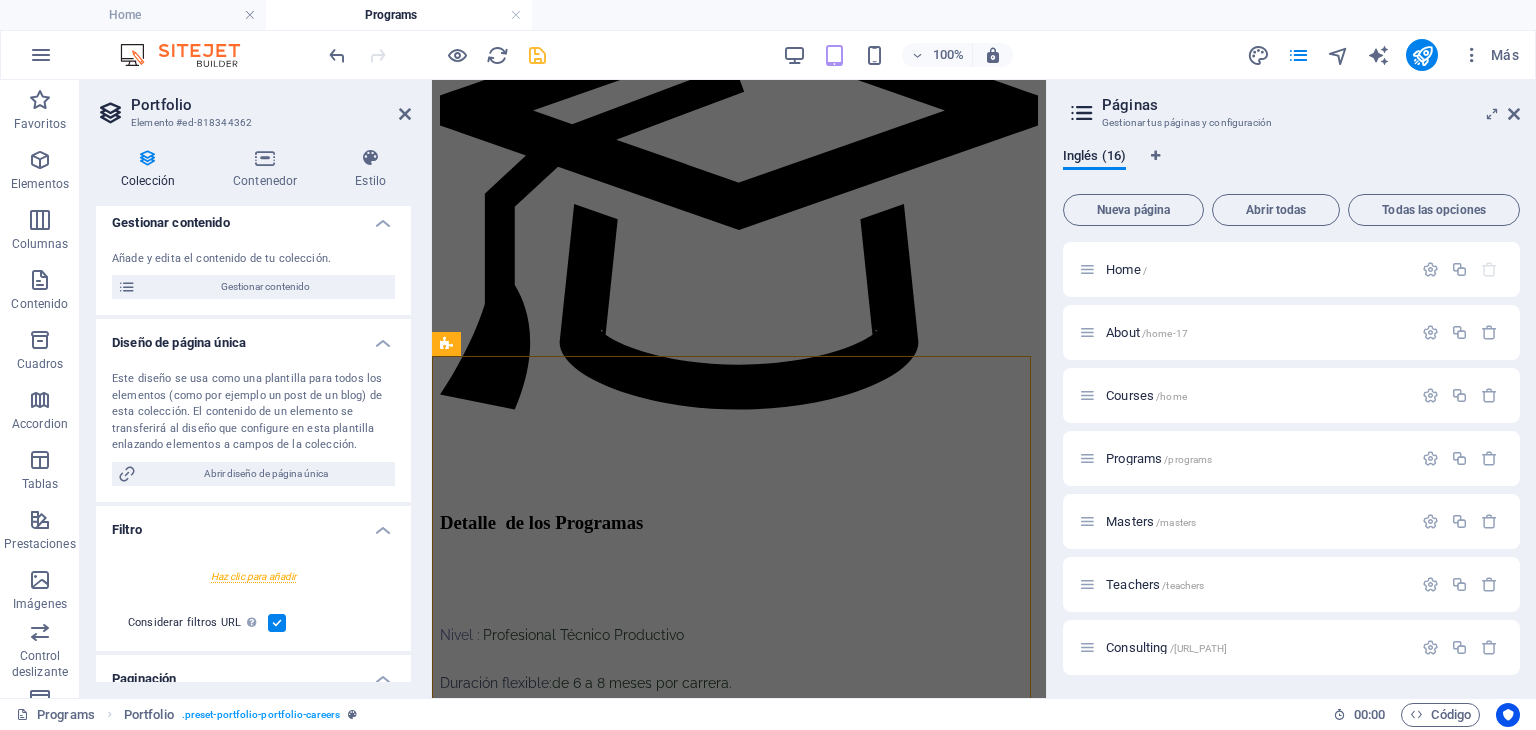 scroll, scrollTop: 200, scrollLeft: 0, axis: vertical 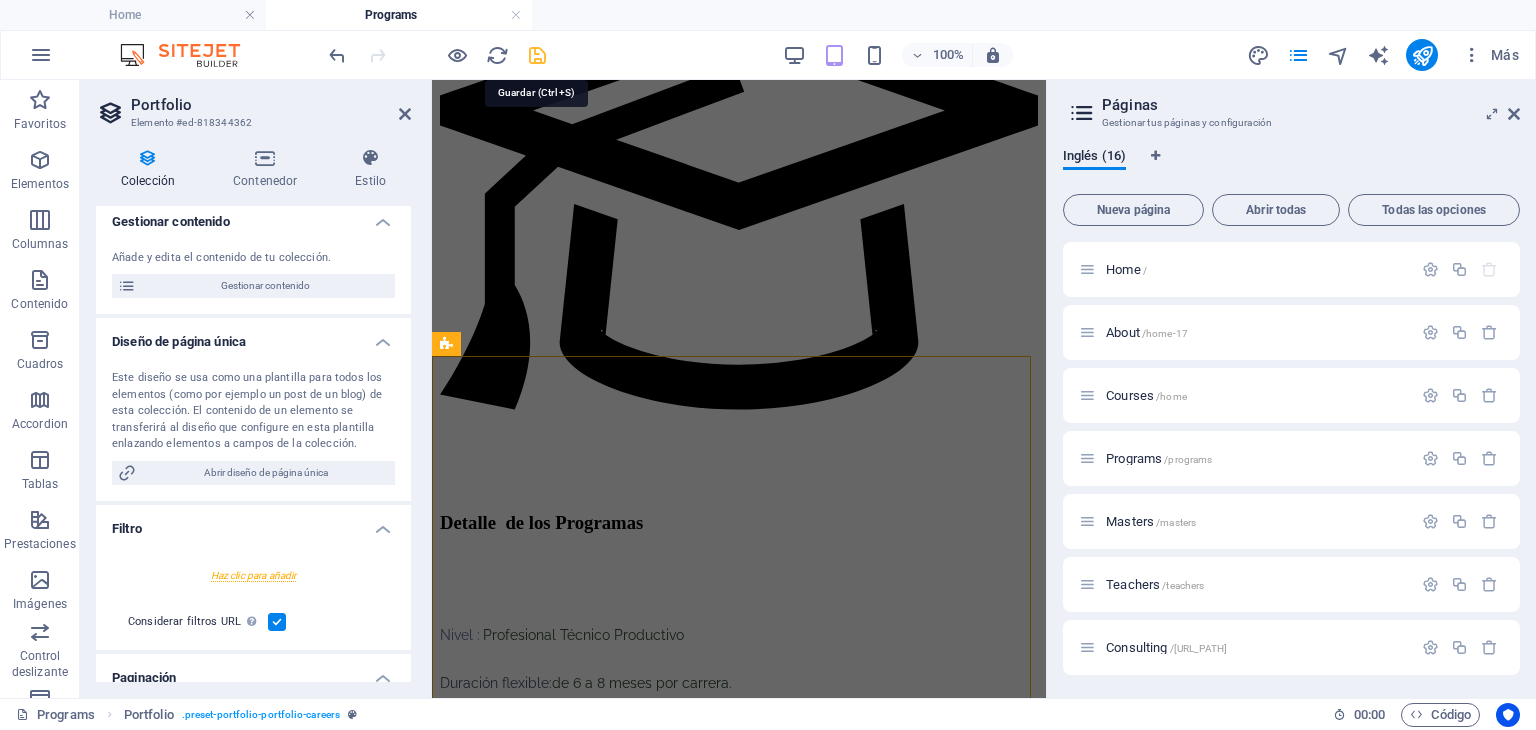 click at bounding box center [537, 55] 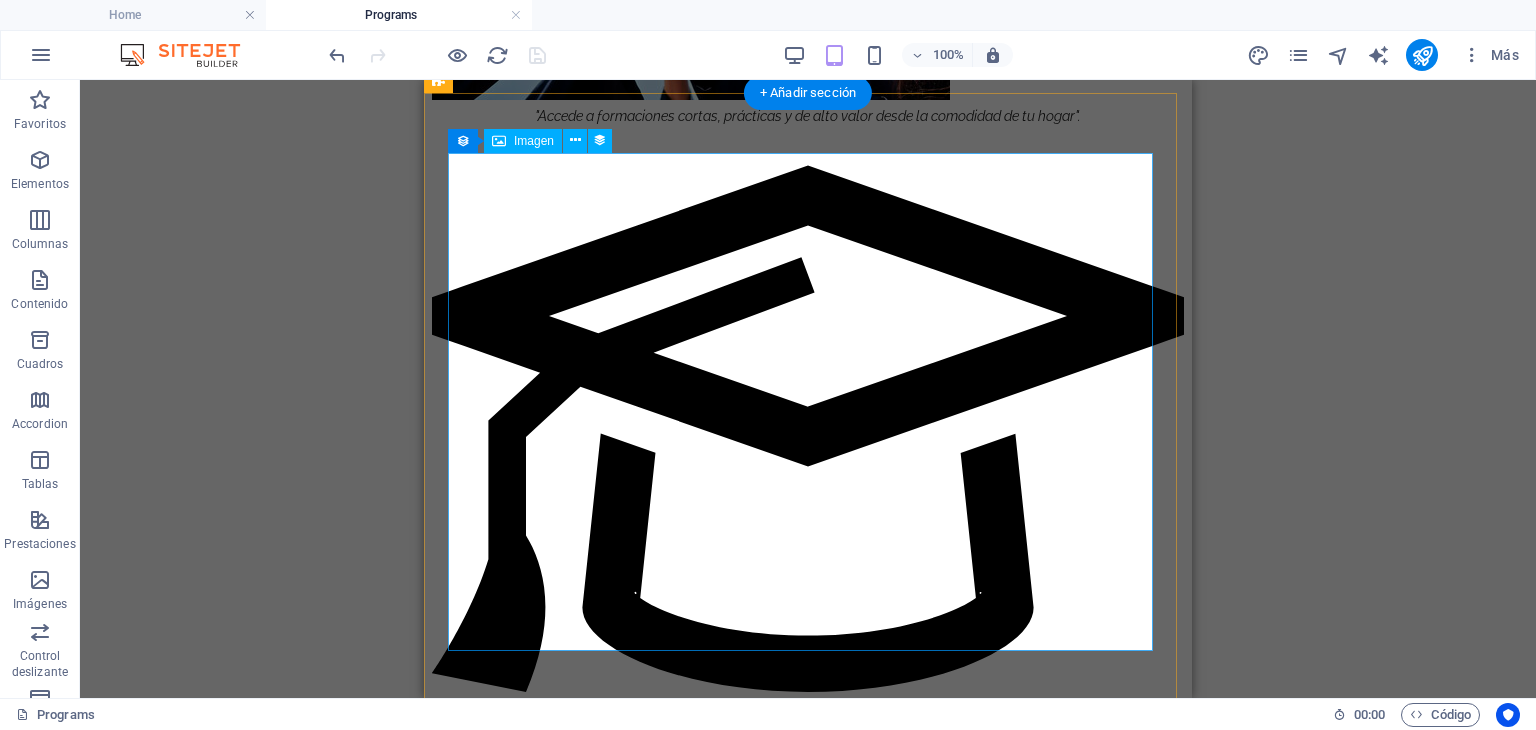 scroll, scrollTop: 2095, scrollLeft: 0, axis: vertical 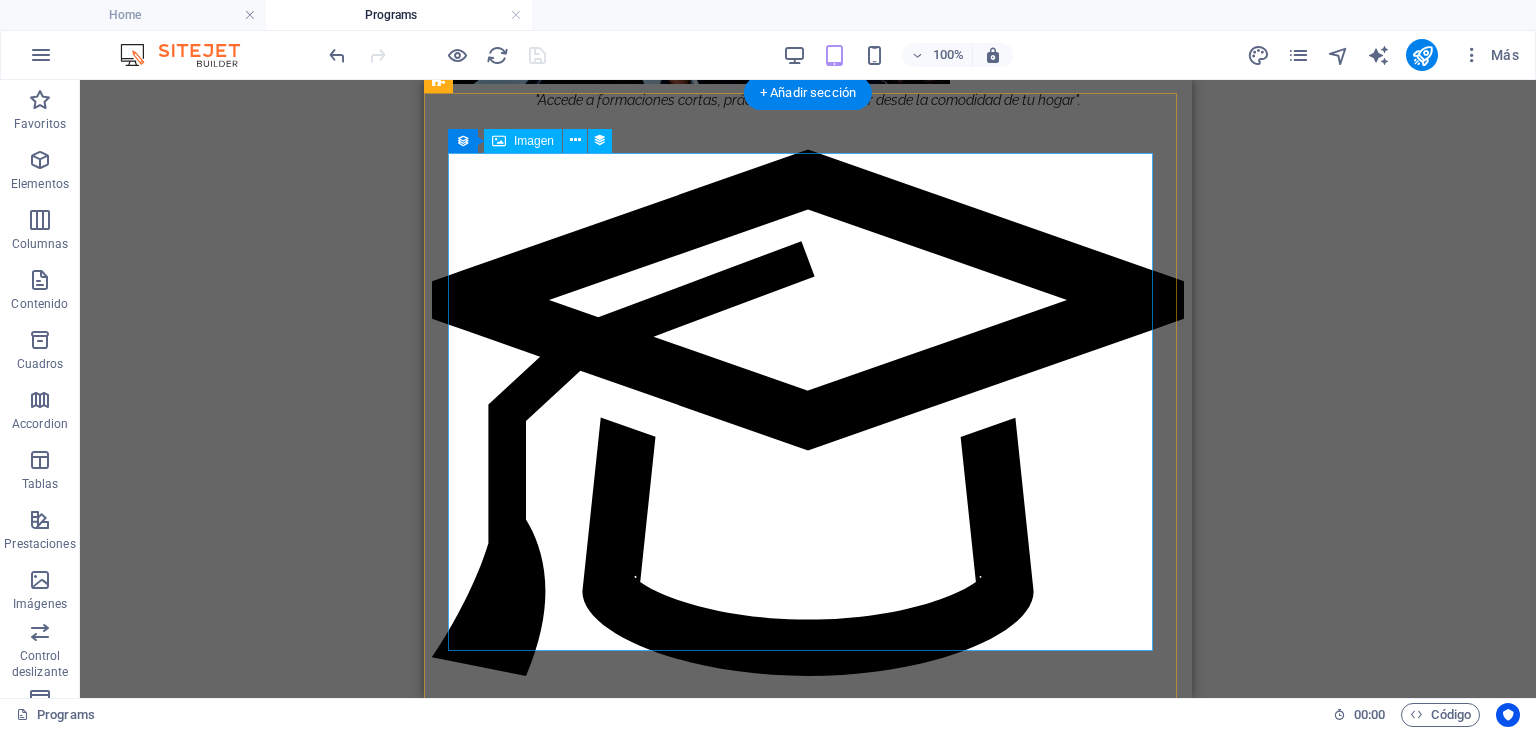 click at bounding box center [808, 1552] 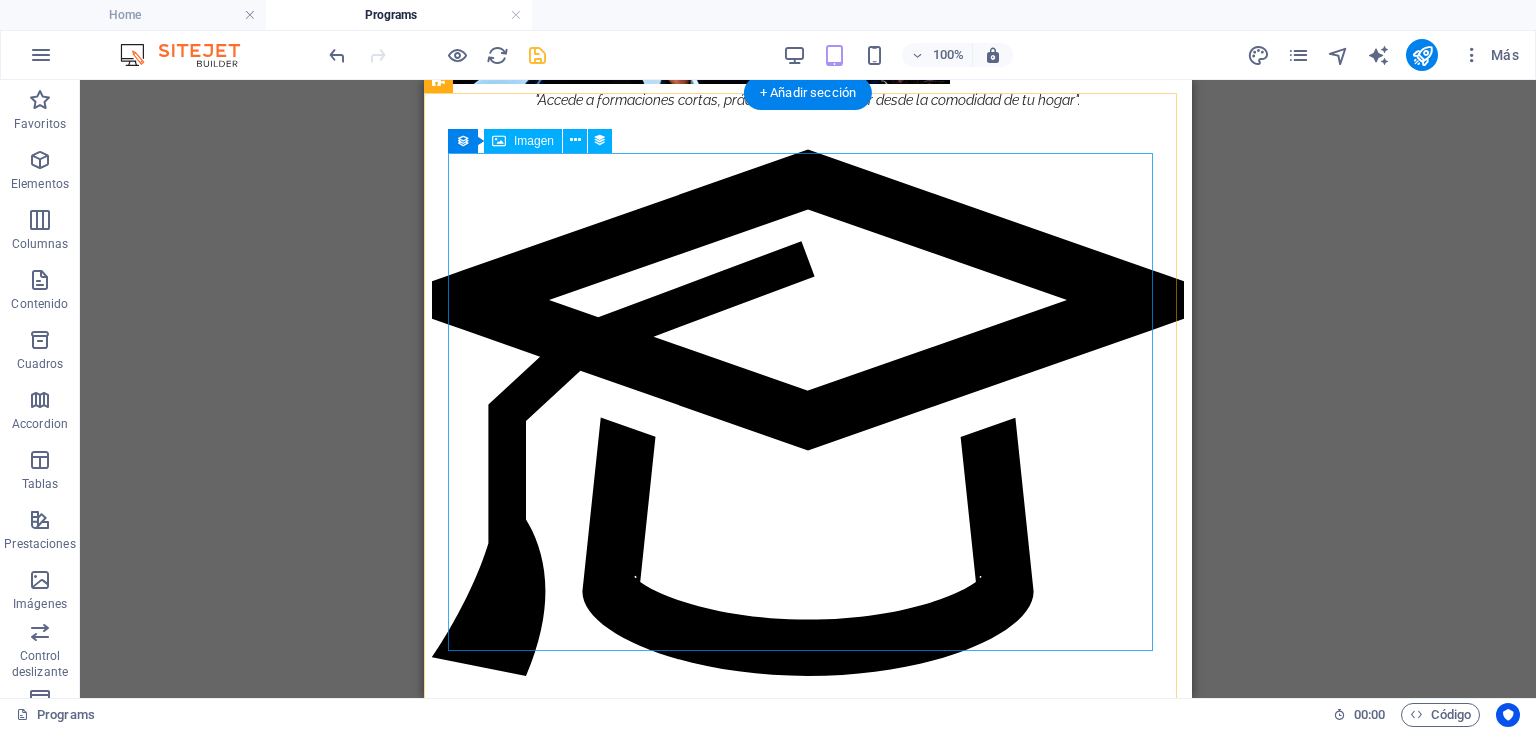 click at bounding box center (808, 1552) 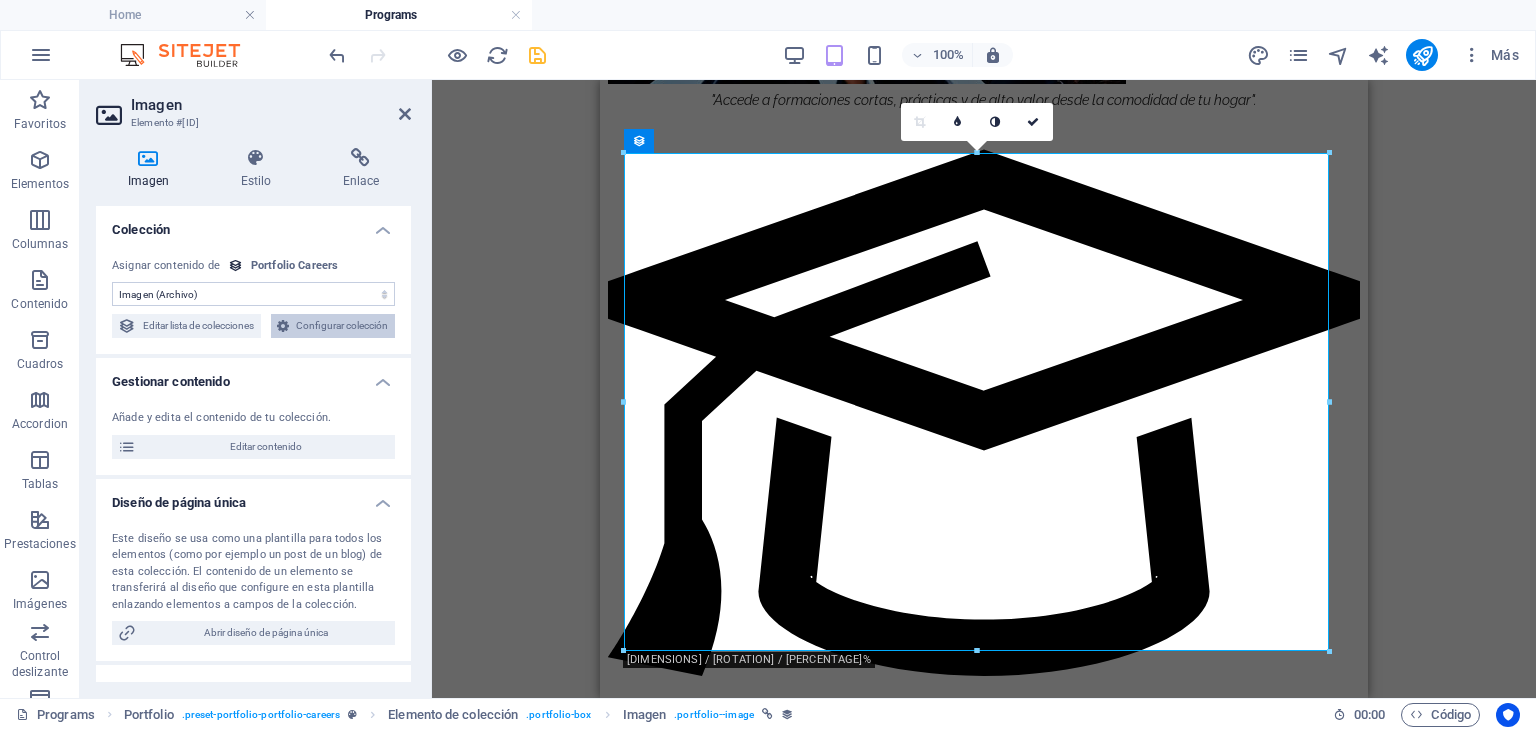 click on "Configurar colección" at bounding box center (342, 326) 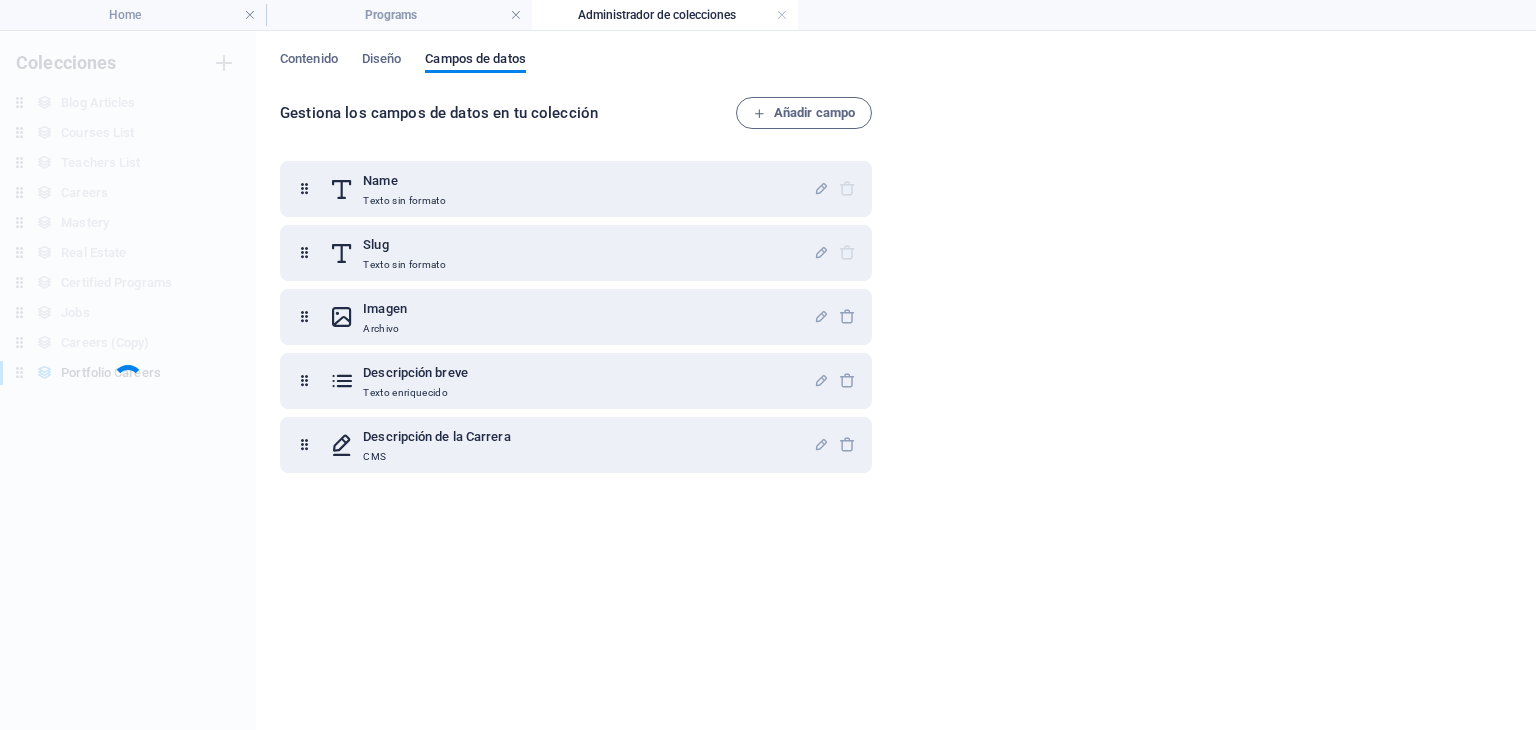 scroll, scrollTop: 0, scrollLeft: 0, axis: both 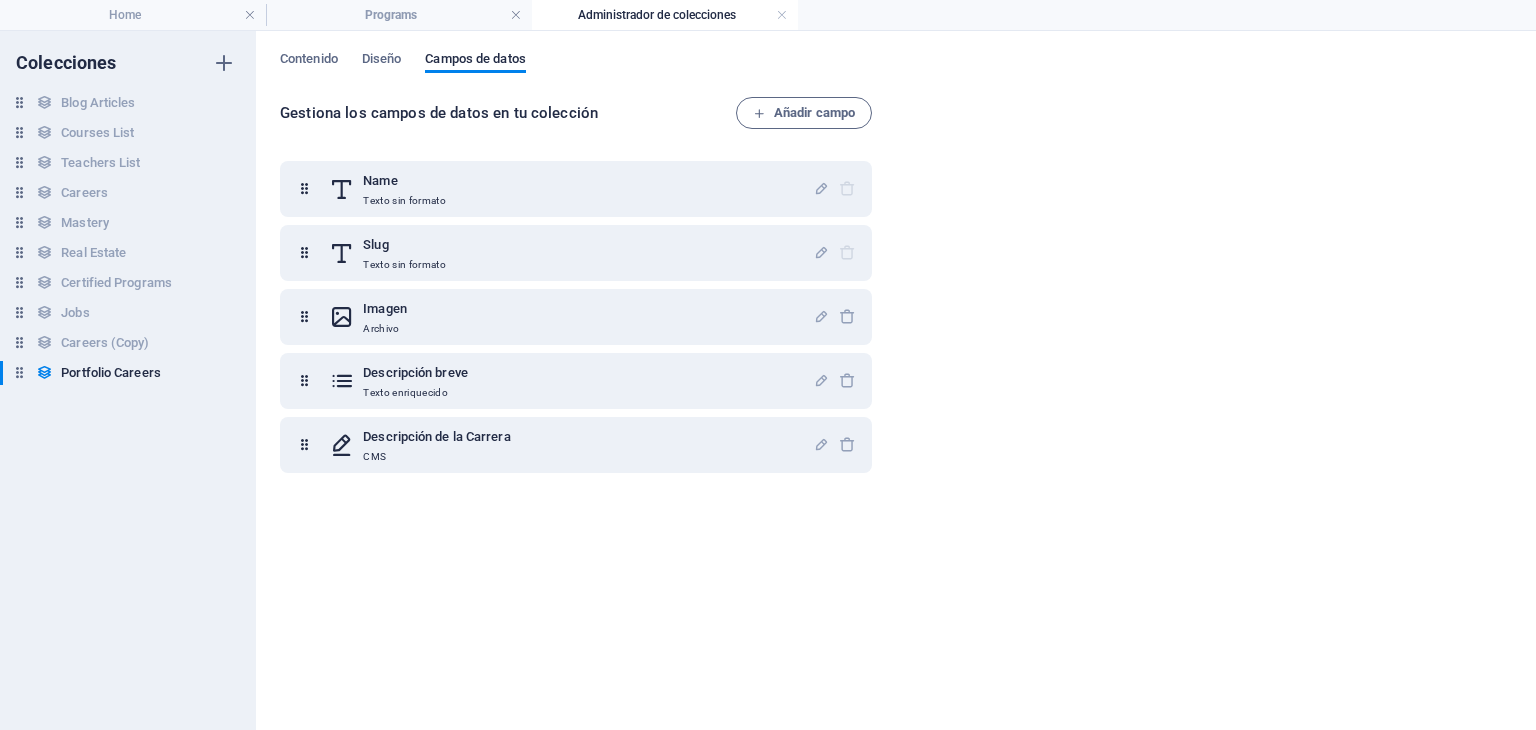 click on "Administrador de colecciones" at bounding box center [665, 15] 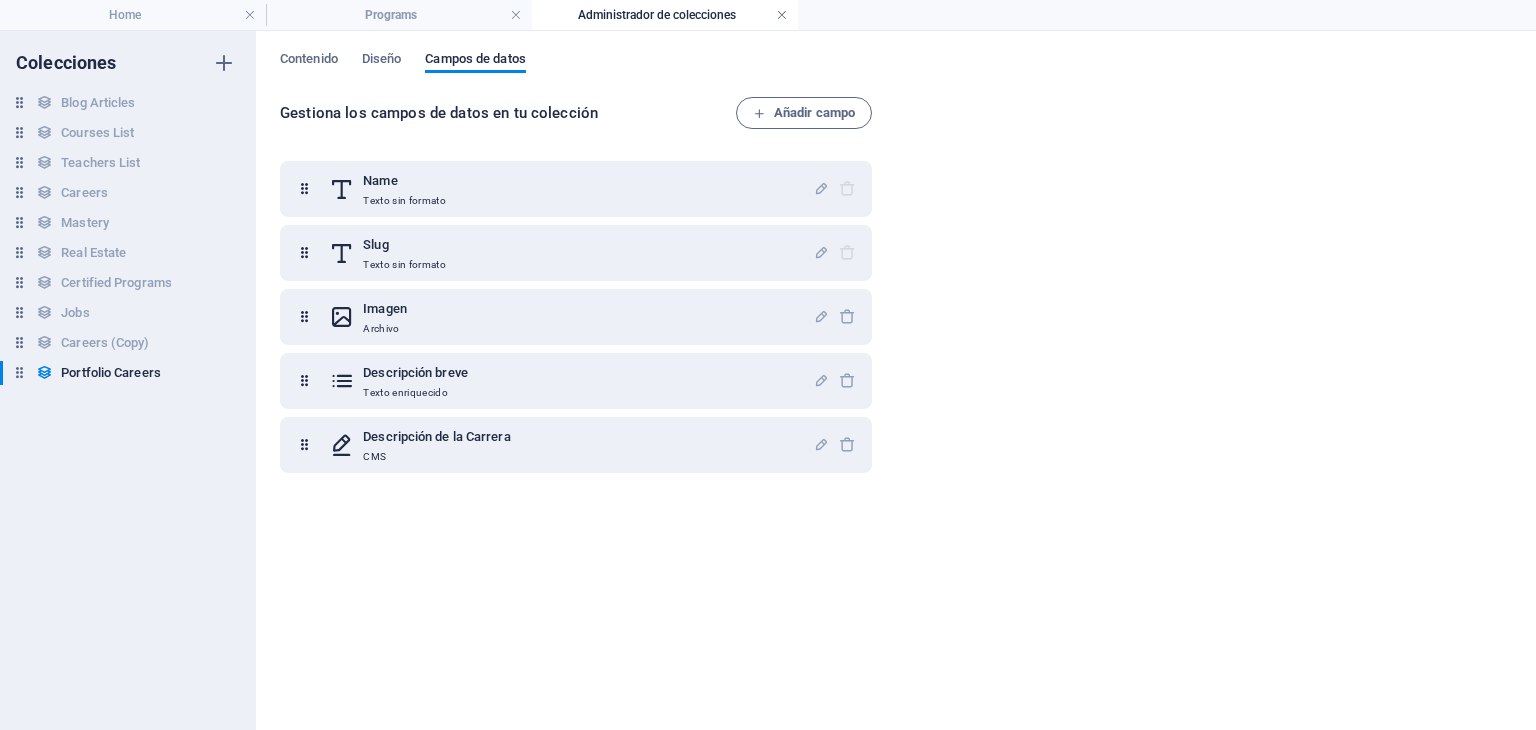 click at bounding box center [782, 15] 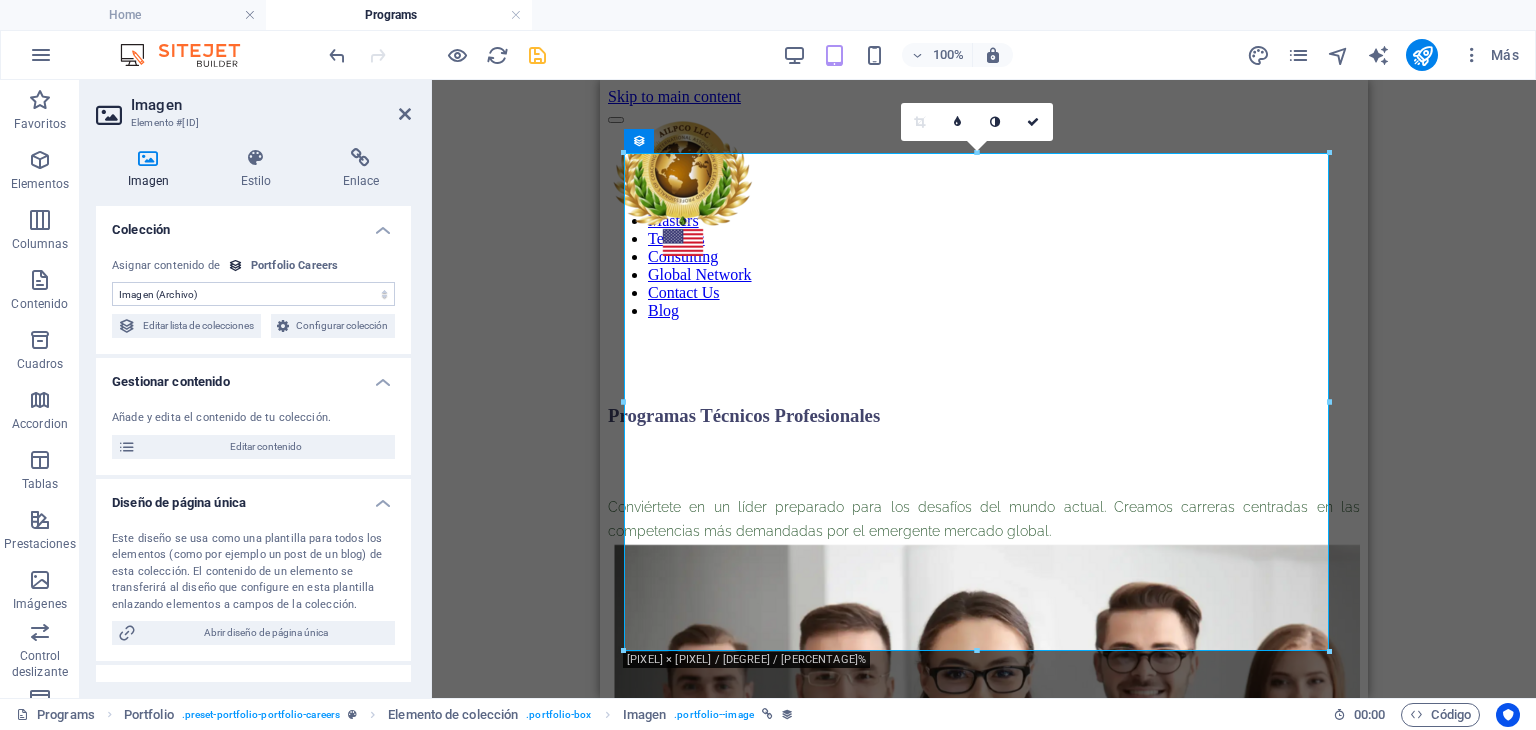 scroll, scrollTop: 2095, scrollLeft: 0, axis: vertical 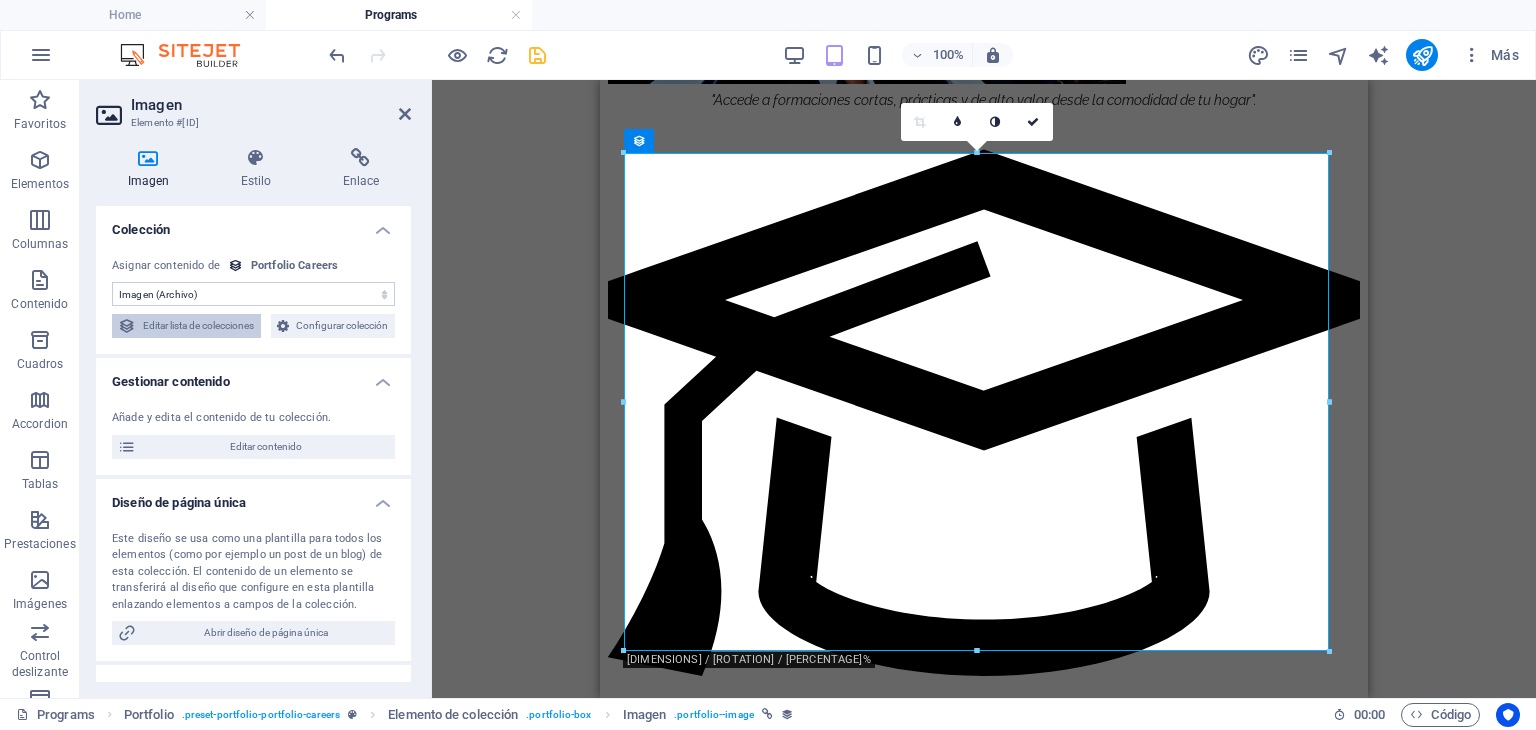 click on "Editar lista de colecciones" at bounding box center (198, 326) 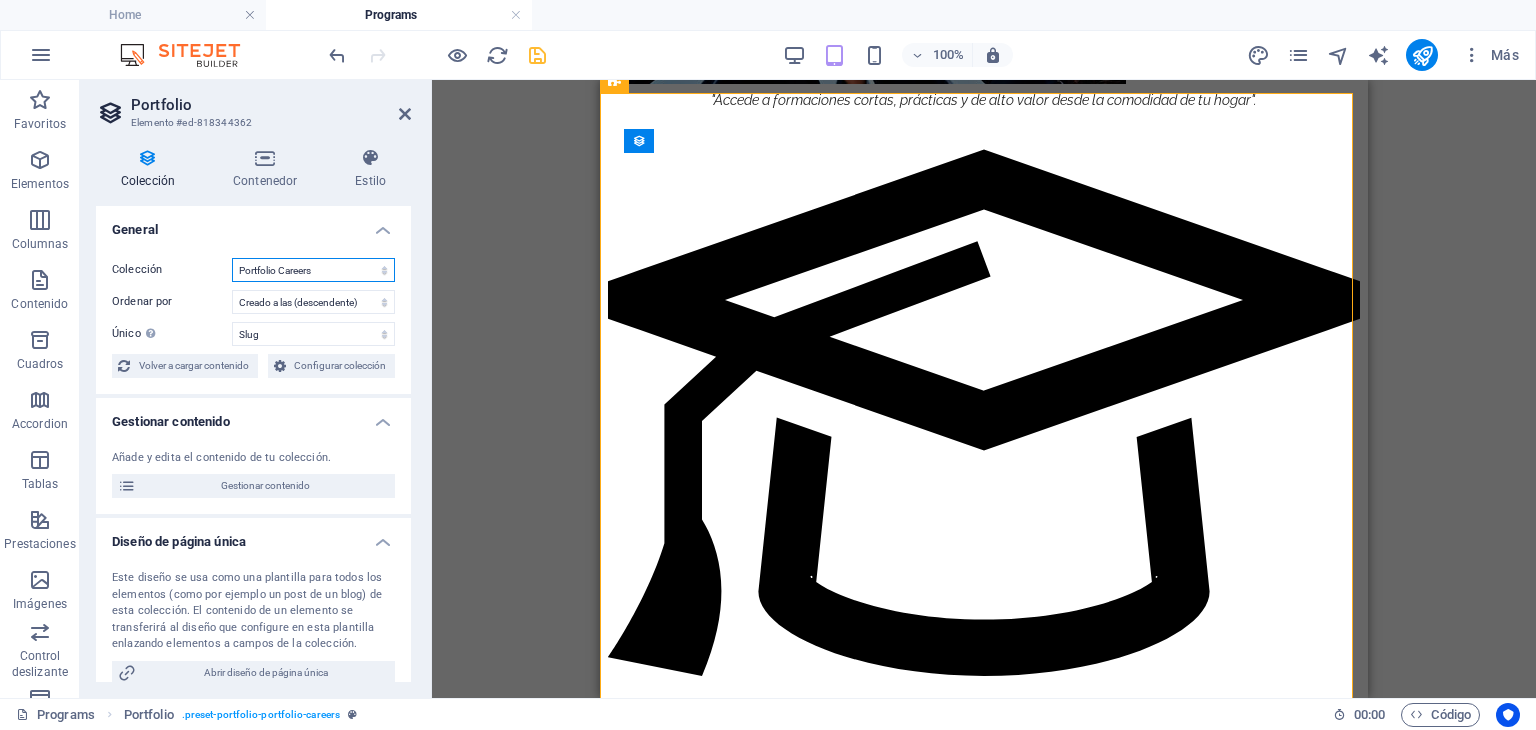 click on "Blog Articles Careers Certified Programs Courses List Jobs Mastery Careers (Copy) Portfolio Careers Real Estate Teachers List" at bounding box center (313, 270) 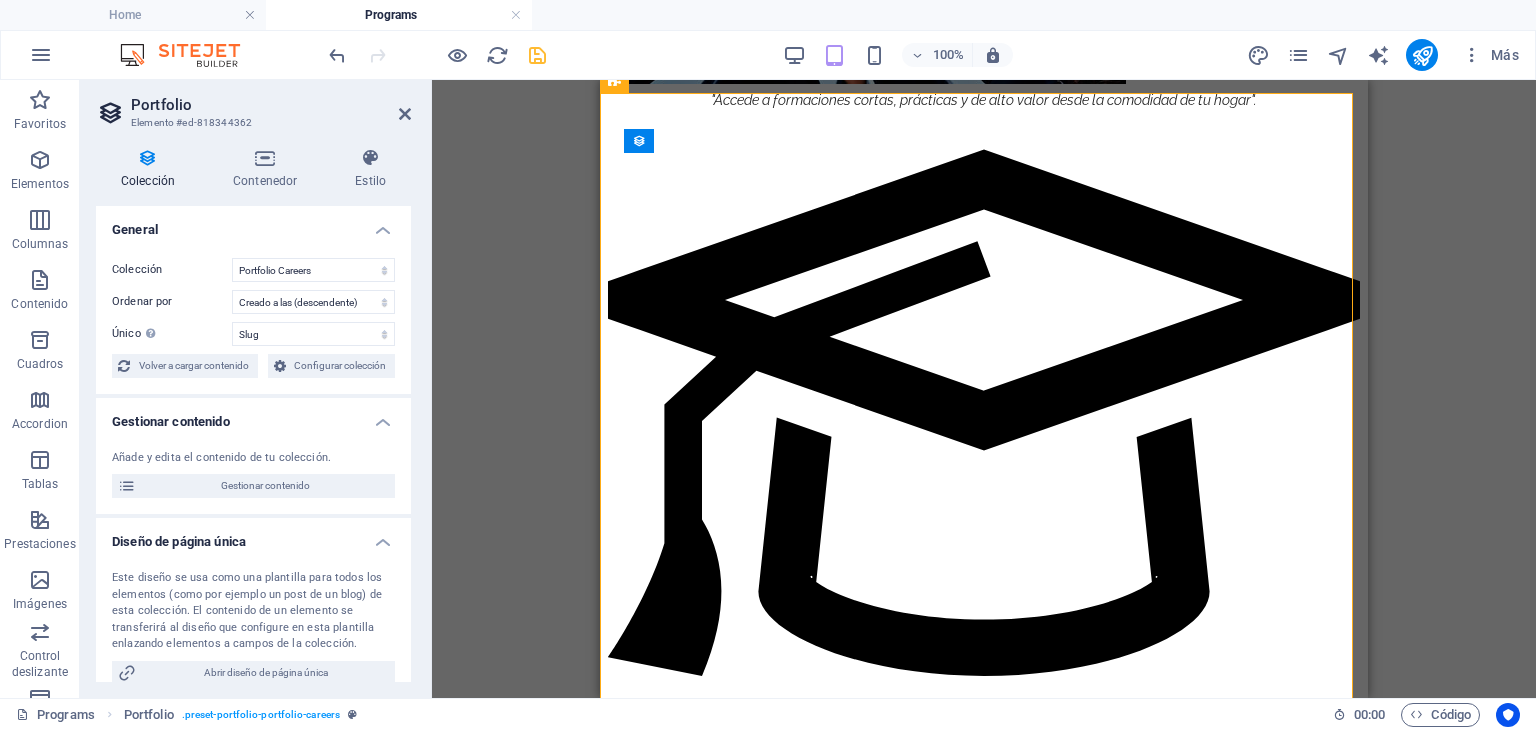 click on "Arrastra aquí para reemplazar el contenido existente. Si quieres crear un elemento nuevo, pulsa “Ctrl”.
H3   Superposición de imagen de texto   Contenedor   Imagen   Separador   Superposición de imagen de texto   Imagen   Texto   Cuadros   Separador   Portfolio   Elemento de colección   Imagen   Elemento de colección   Referencia   Imagen   Elemento de colección   Elemento de colección   Imagen   Portfolio   Elemento de colección   Imagen   Elemento de colección   Elemento de colección   Imagen   Portfolio   Elemento de colección   Elemento de colección   Imagen   Elemento de colección   Elemento de colección   Imagen   Elemento de colección   Elemento de colección   Imagen   Elemento de colección   Texto   H3   Elemento de colección   Imagen   Elemento de colección   Cuadros   Contenedor   Contenedor   Contenedor   Texto   Contenedor   Elemento de colección   Imagen   Elemento de colección" at bounding box center [984, 389] 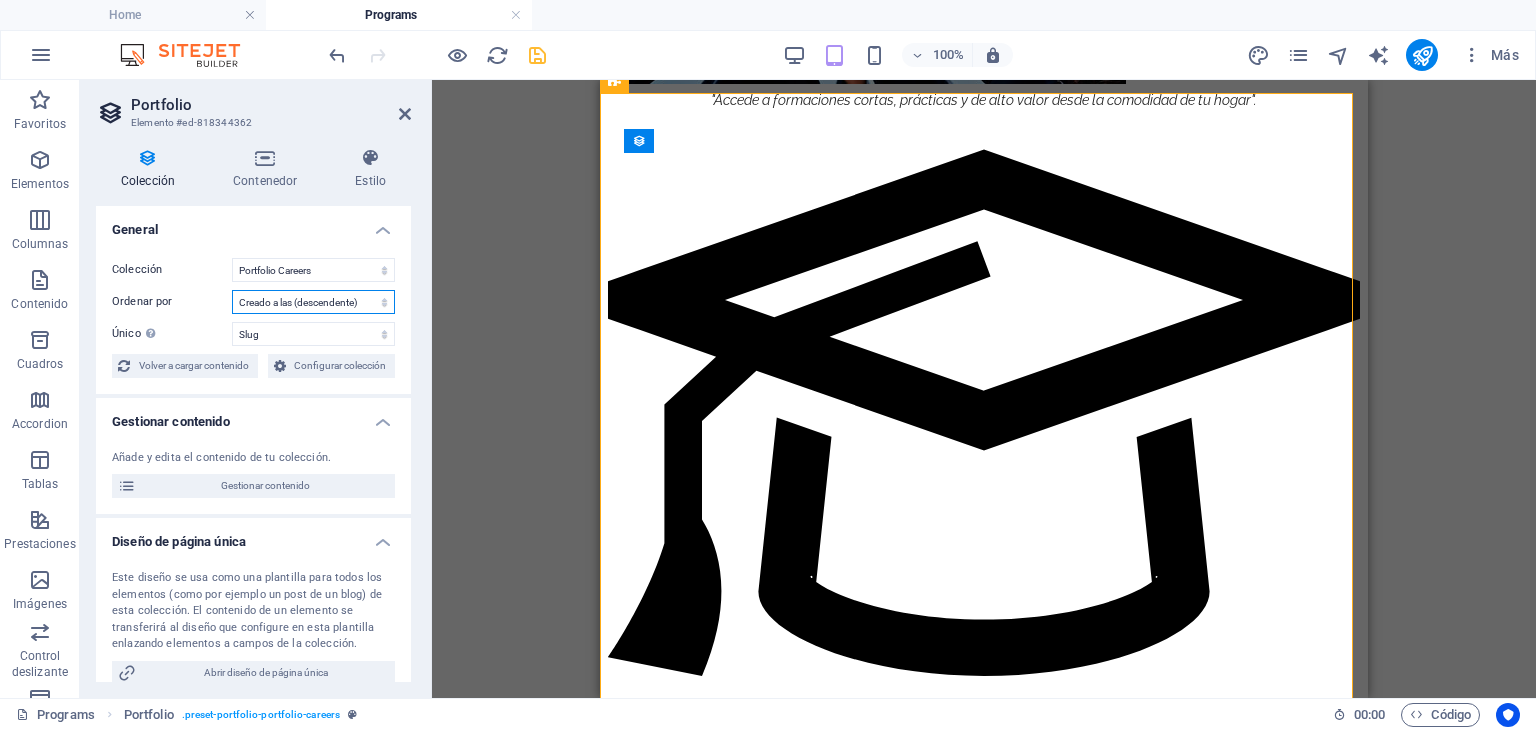 click on "Creado a las ([ASCENDING]) Creado a las ([DESCENDING]) Actualizado a las ([ASCENDING]) Actualizado a las ([DESCENDING]) Name (ascendente) Name (descendente) Slug (ascendente) Slug (descendente) Random" at bounding box center [313, 302] 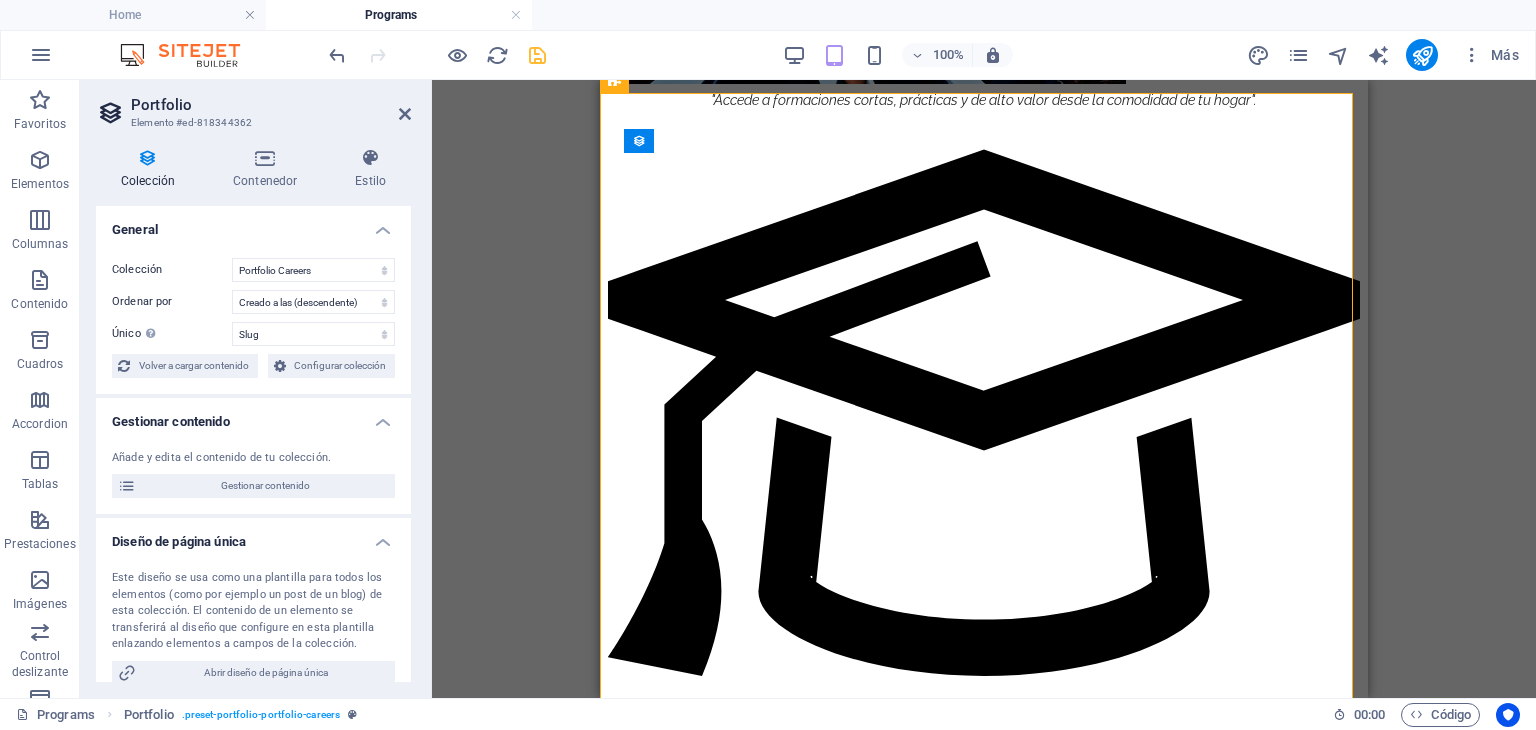 click on "Arrastra aquí para reemplazar el contenido existente. Si quieres crear un elemento nuevo, pulsa “Ctrl”.
H3   Superposición de imagen de texto   Contenedor   Imagen   Separador   Superposición de imagen de texto   Imagen   Texto   Cuadros   Separador   Portfolio   Elemento de colección   Imagen   Elemento de colección   Referencia   Imagen   Elemento de colección   Elemento de colección   Imagen   Portfolio   Elemento de colección   Imagen   Elemento de colección   Elemento de colección   Imagen   Portfolio   Elemento de colección   Elemento de colección   Imagen   Elemento de colección   Elemento de colección   Imagen   Elemento de colección   Elemento de colección   Imagen   Elemento de colección   Texto   H3   Elemento de colección   Imagen   Elemento de colección   Cuadros   Contenedor   Contenedor   Contenedor   Texto   Contenedor   Elemento de colección   Imagen   Elemento de colección" at bounding box center [984, 389] 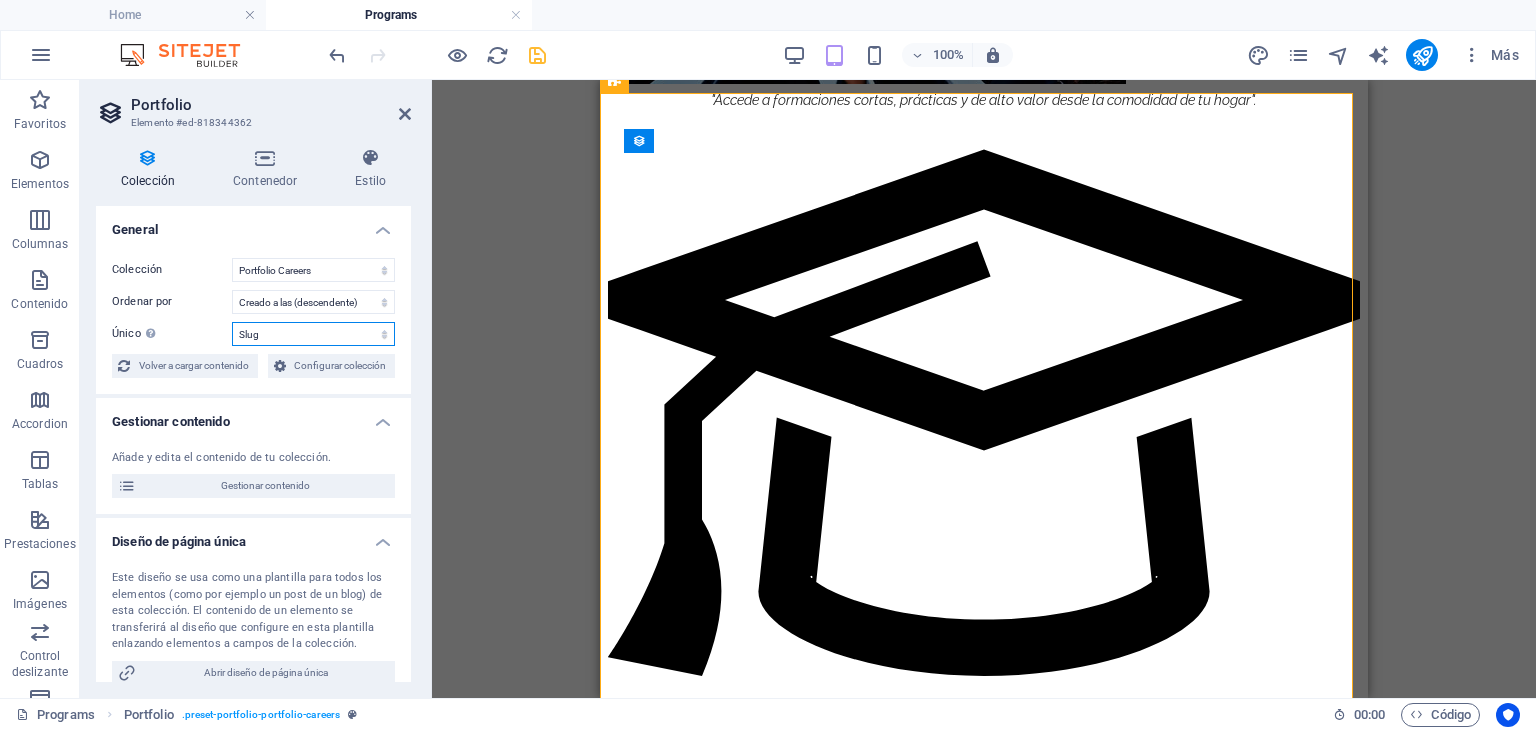 click on "Ninguno Name Slug Imagen Descripción breve Descripción de la Carrera" at bounding box center (313, 334) 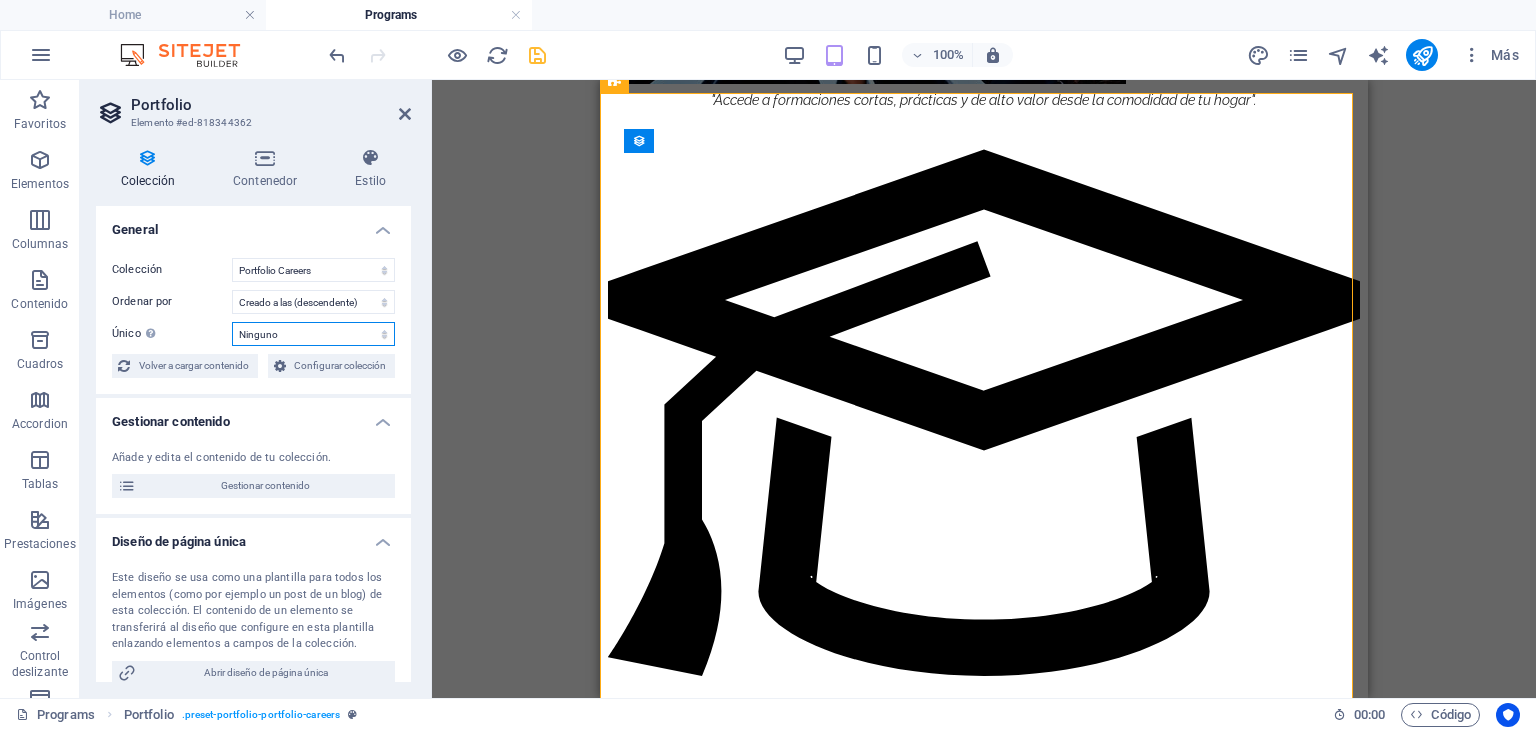 click on "Ninguno Name Slug Imagen Descripción breve Descripción de la Carrera" at bounding box center [313, 334] 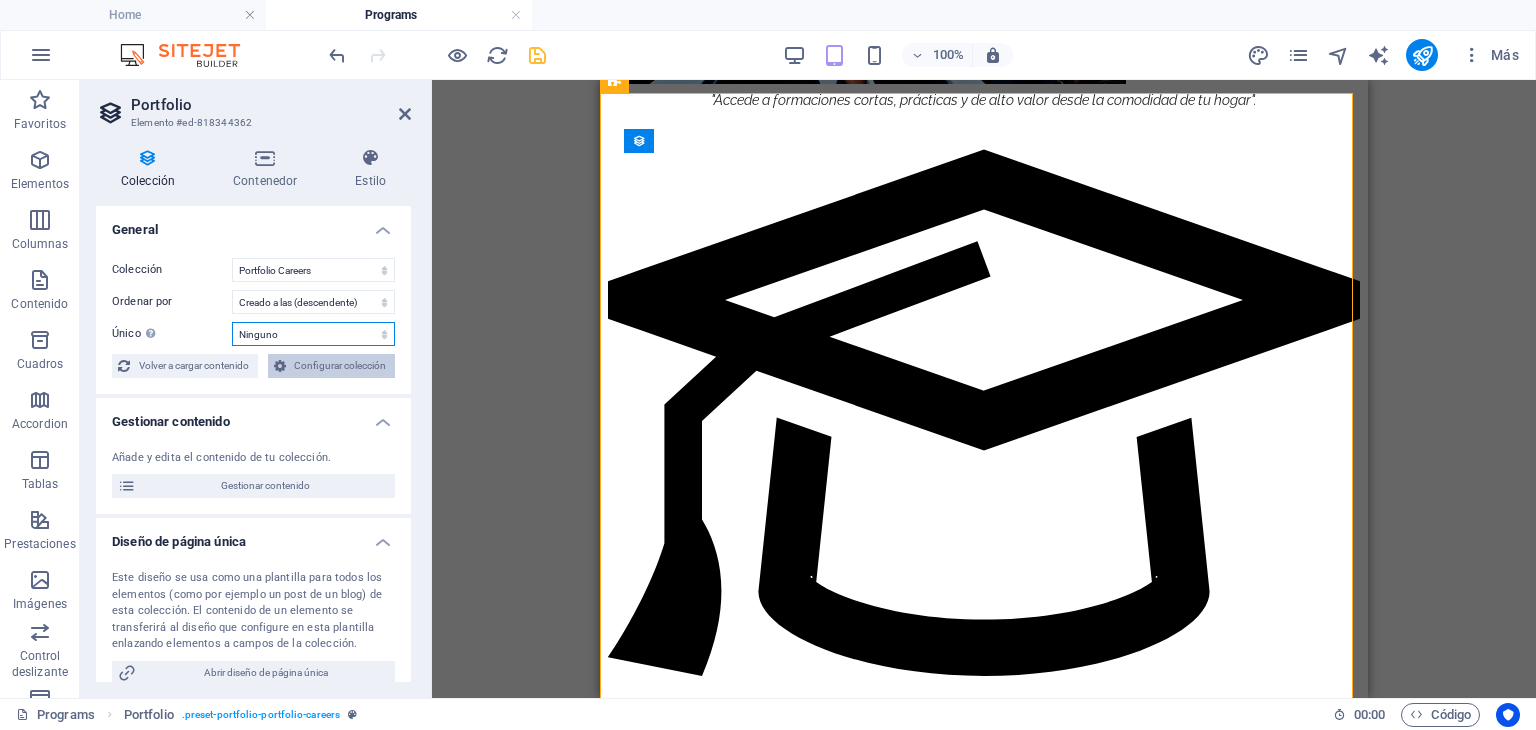 select on "6889b23fd6114249650637d6" 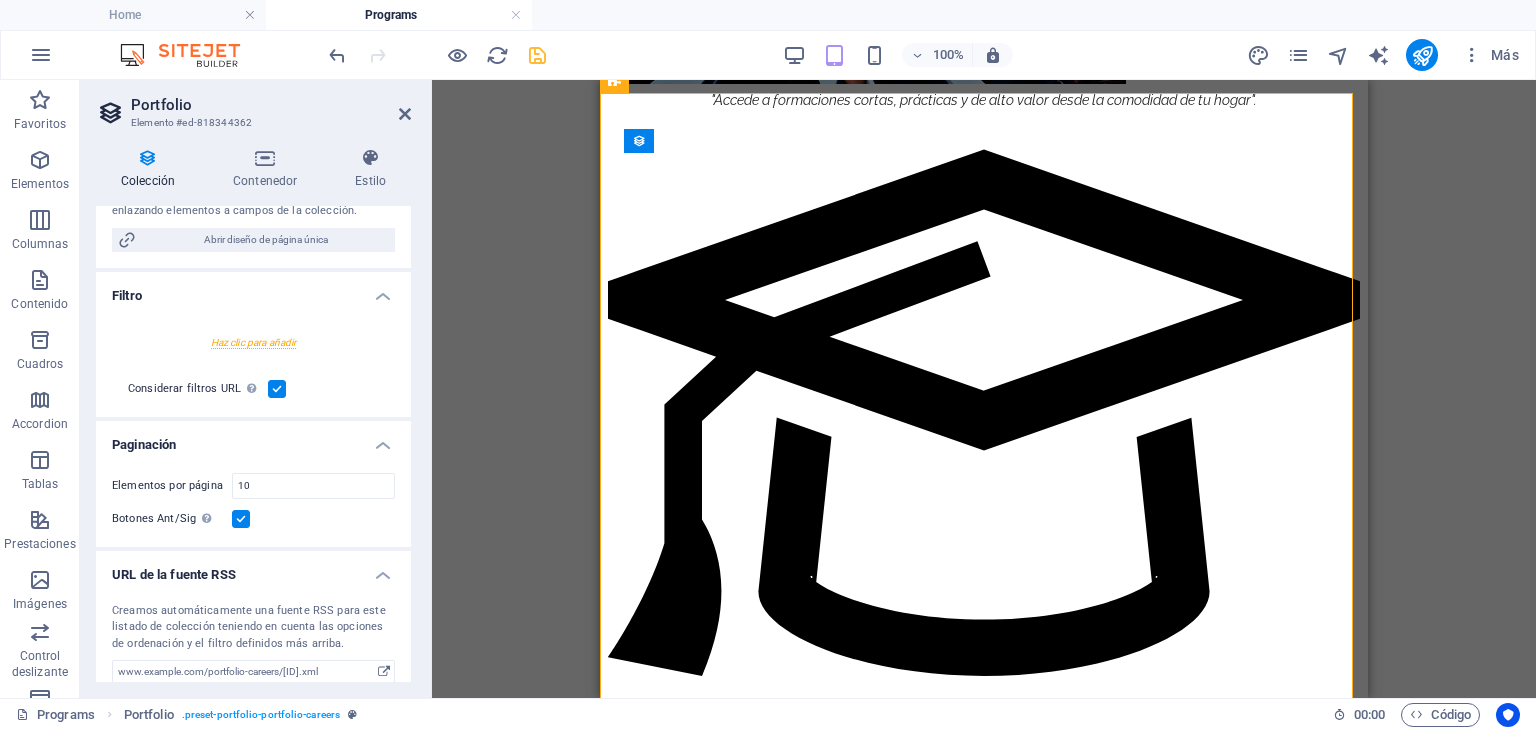scroll, scrollTop: 451, scrollLeft: 0, axis: vertical 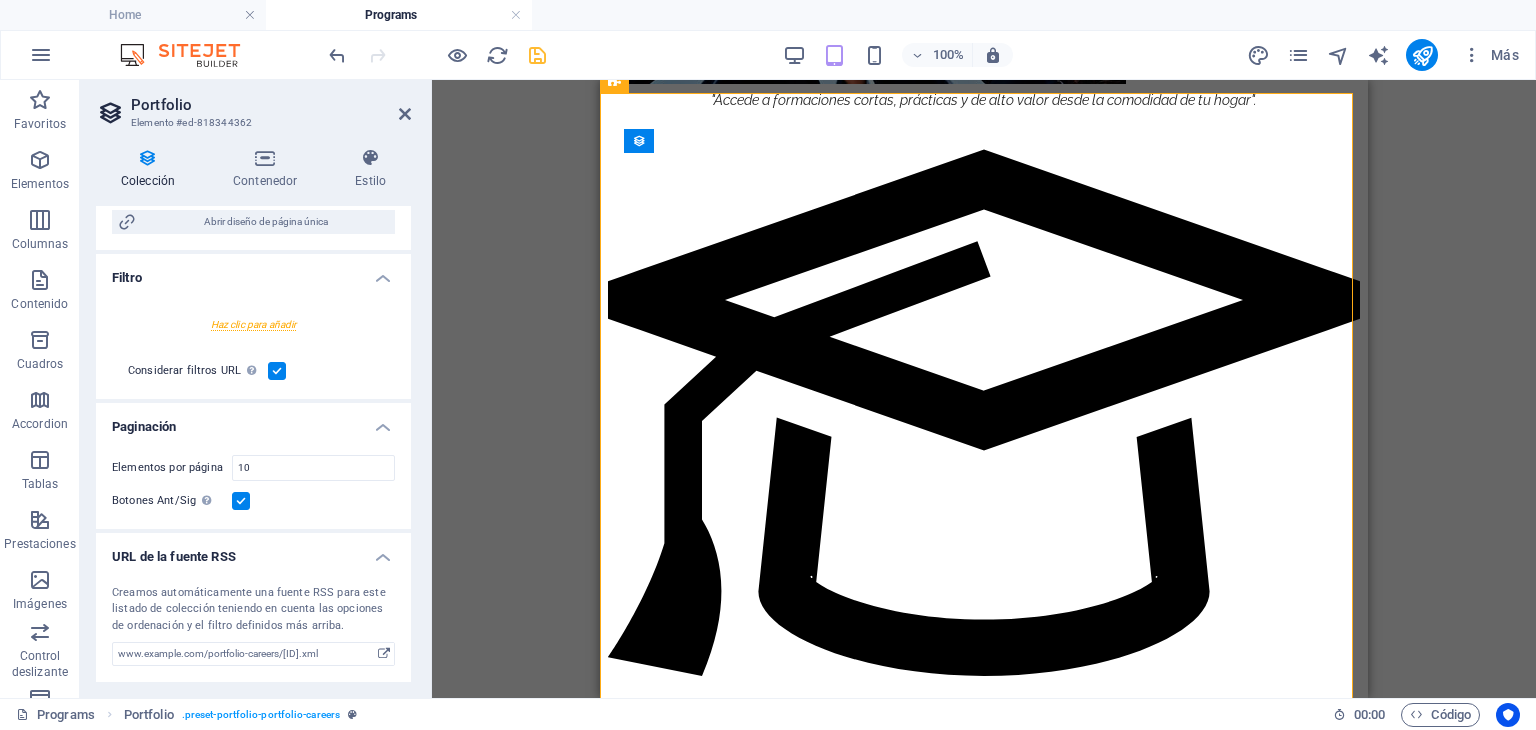 click at bounding box center (253, 324) 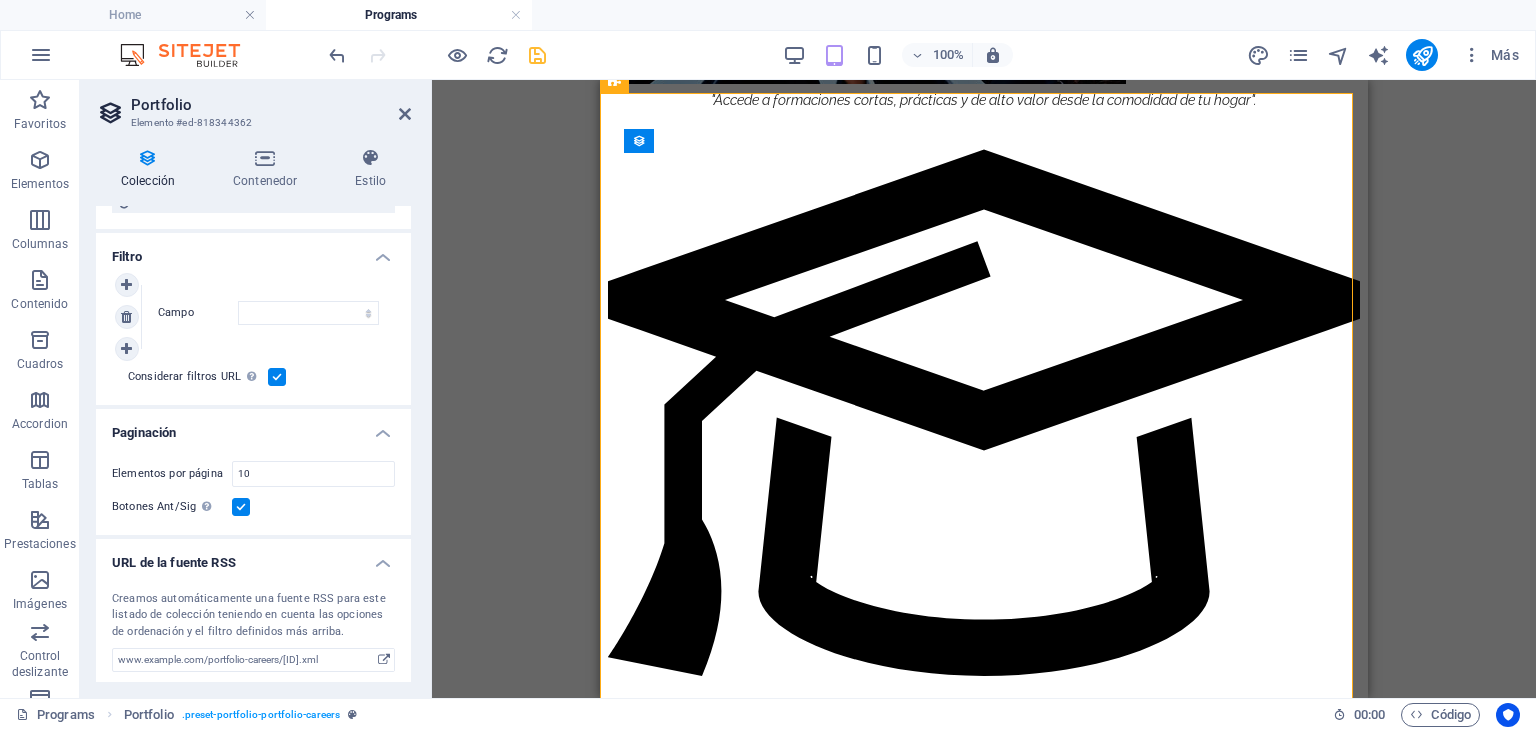 scroll, scrollTop: 478, scrollLeft: 0, axis: vertical 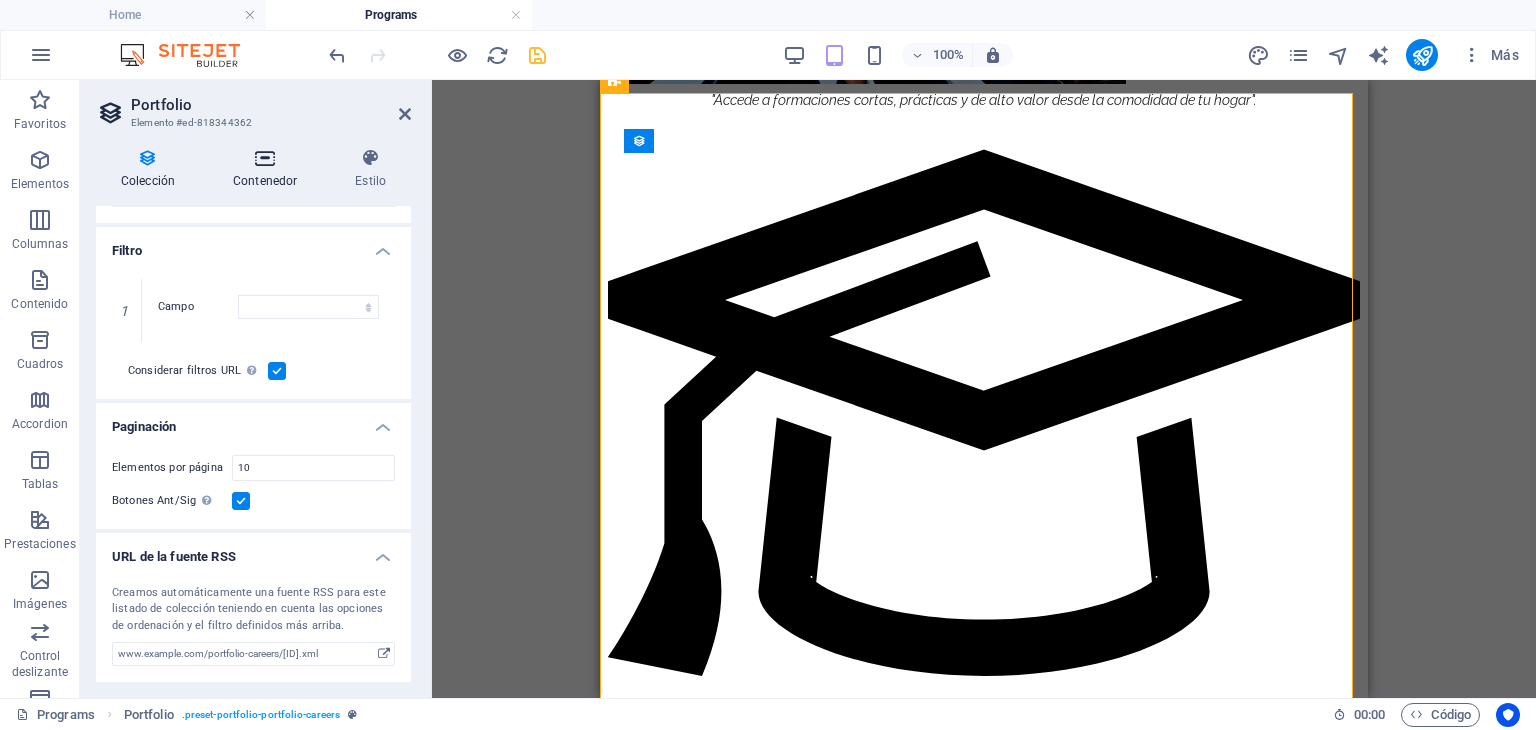 click at bounding box center [265, 158] 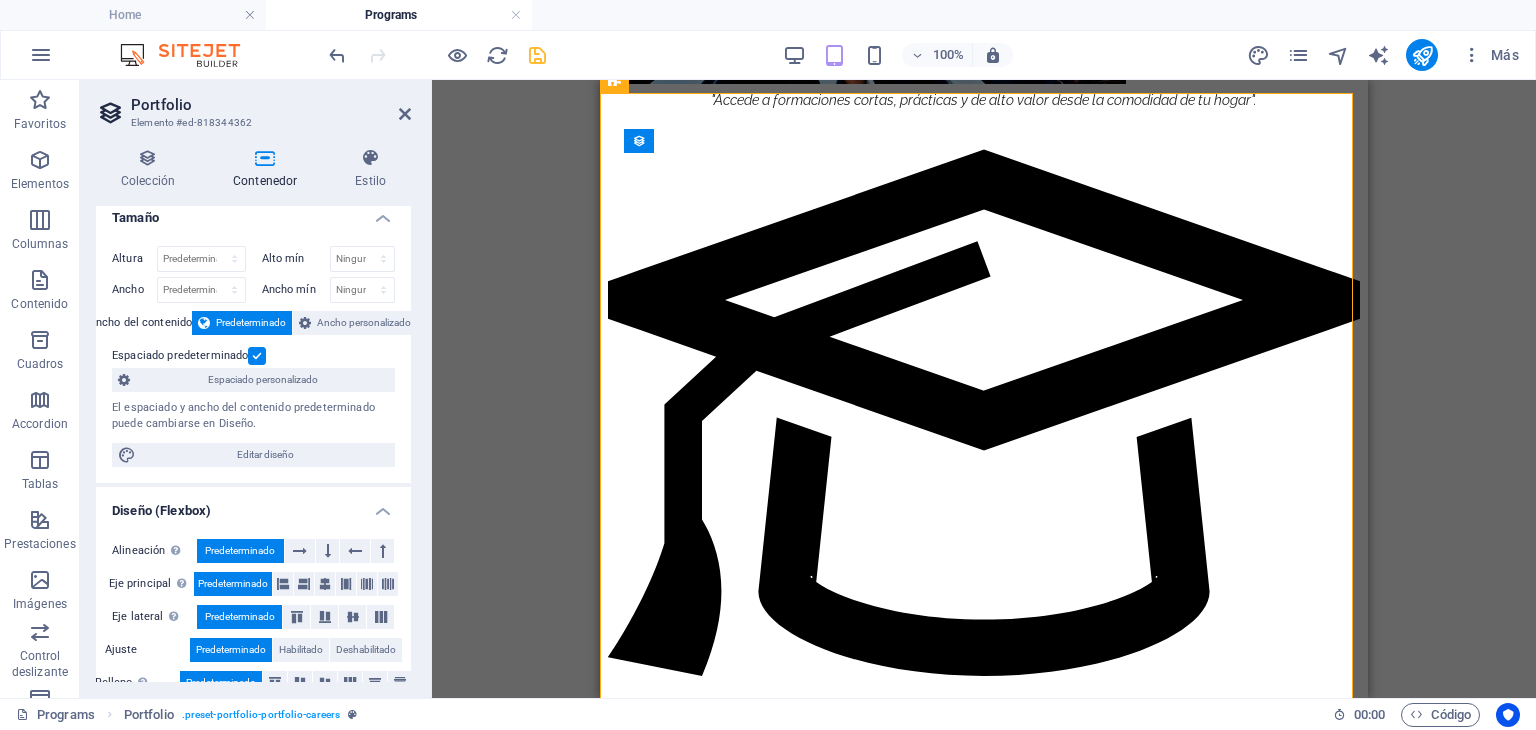 scroll, scrollTop: 0, scrollLeft: 0, axis: both 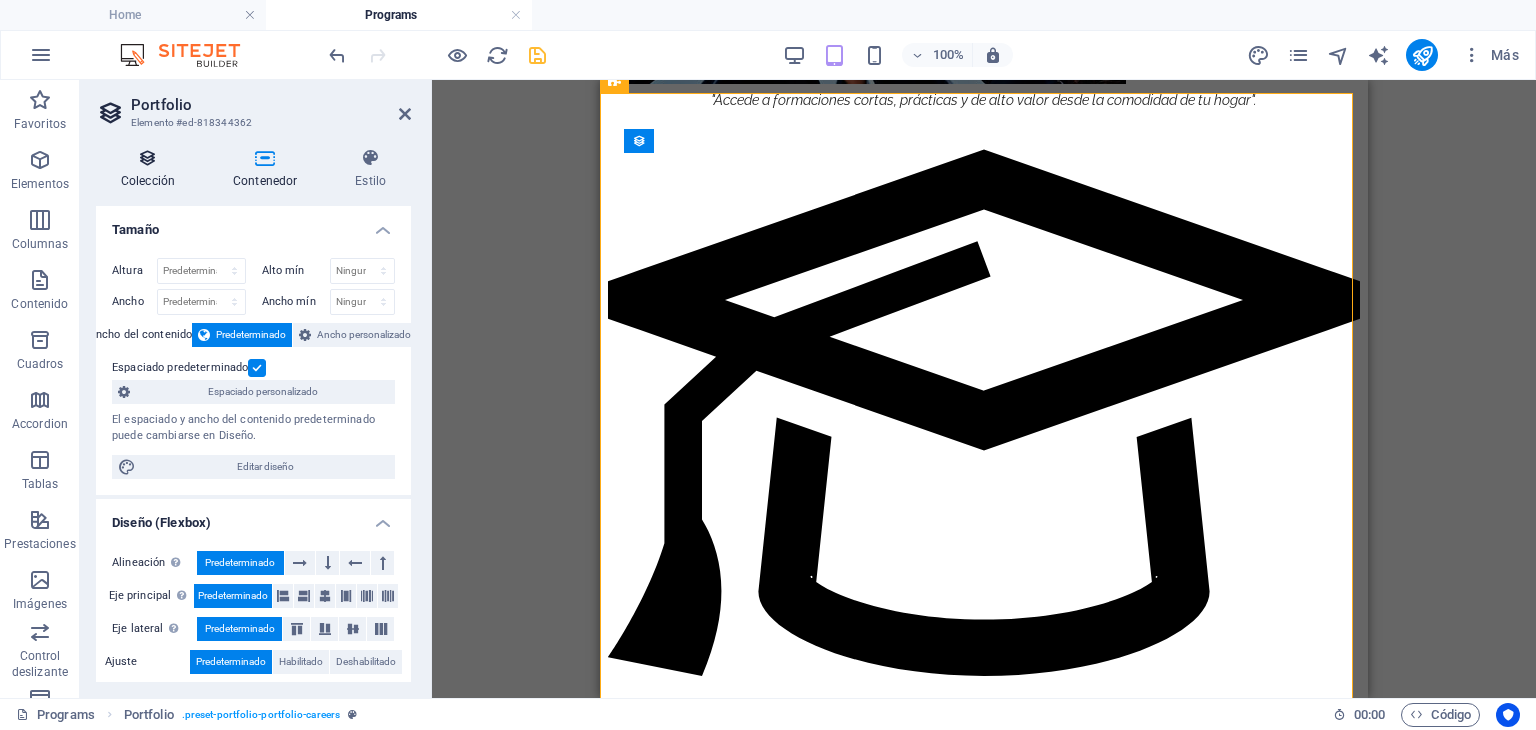 click at bounding box center [148, 158] 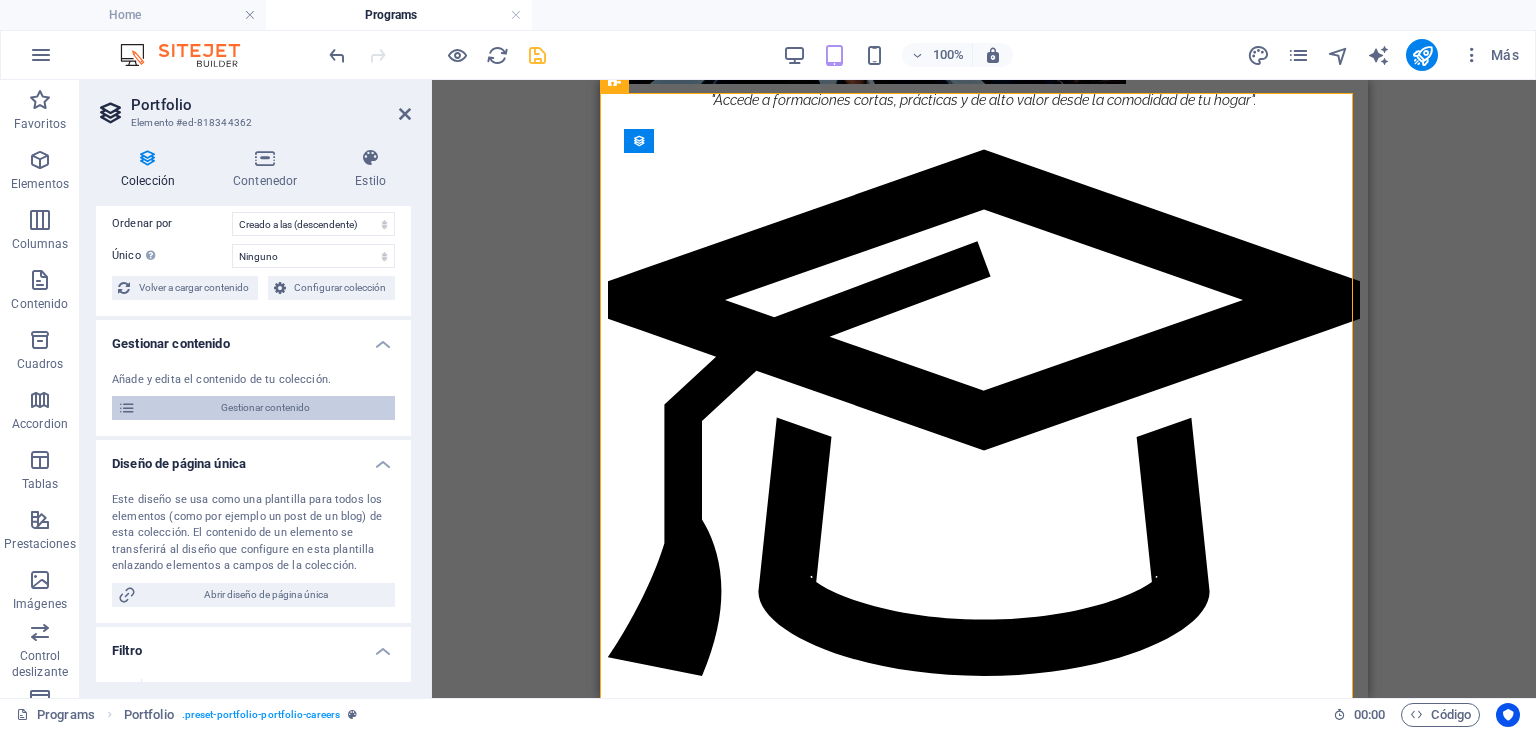 scroll, scrollTop: 0, scrollLeft: 0, axis: both 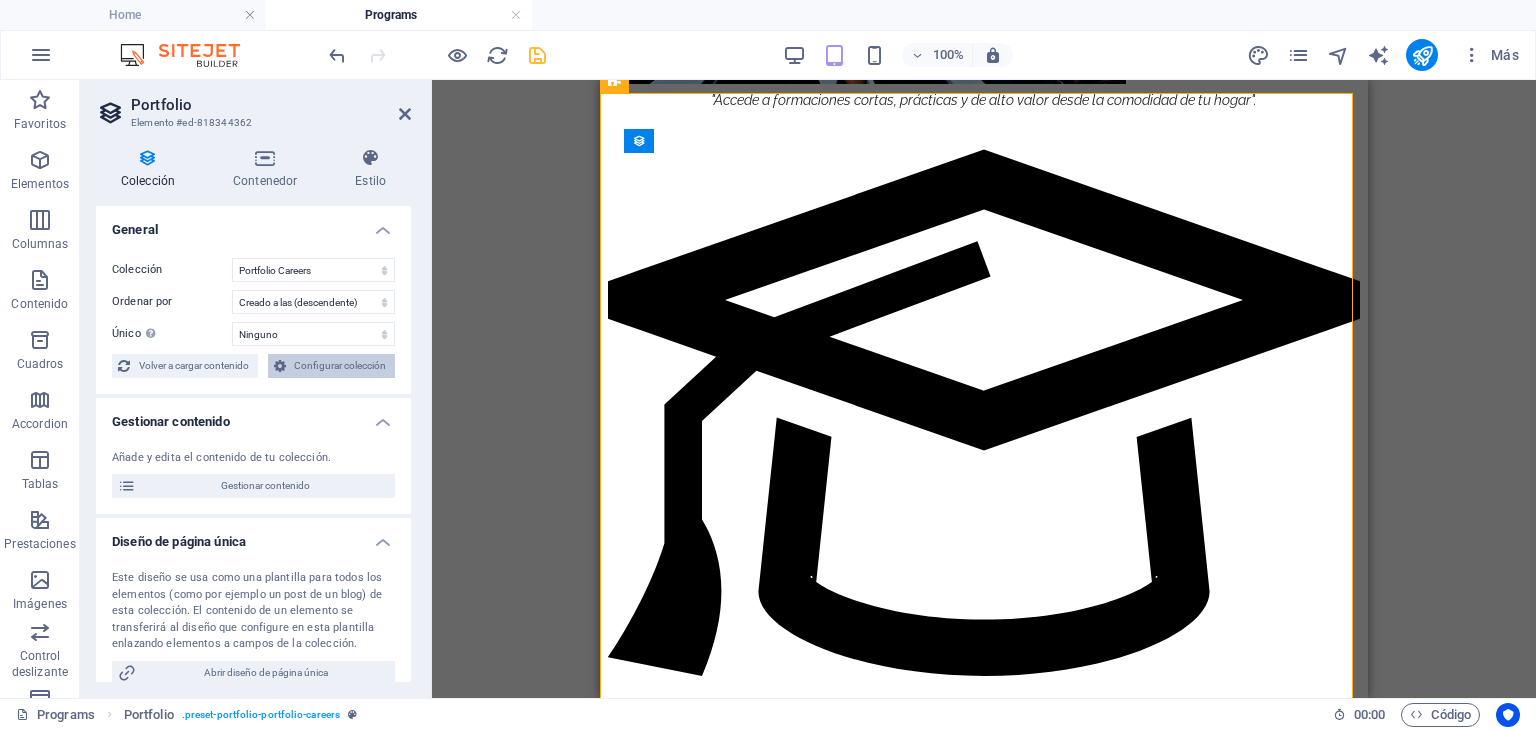 click on "Configurar colección" at bounding box center (341, 366) 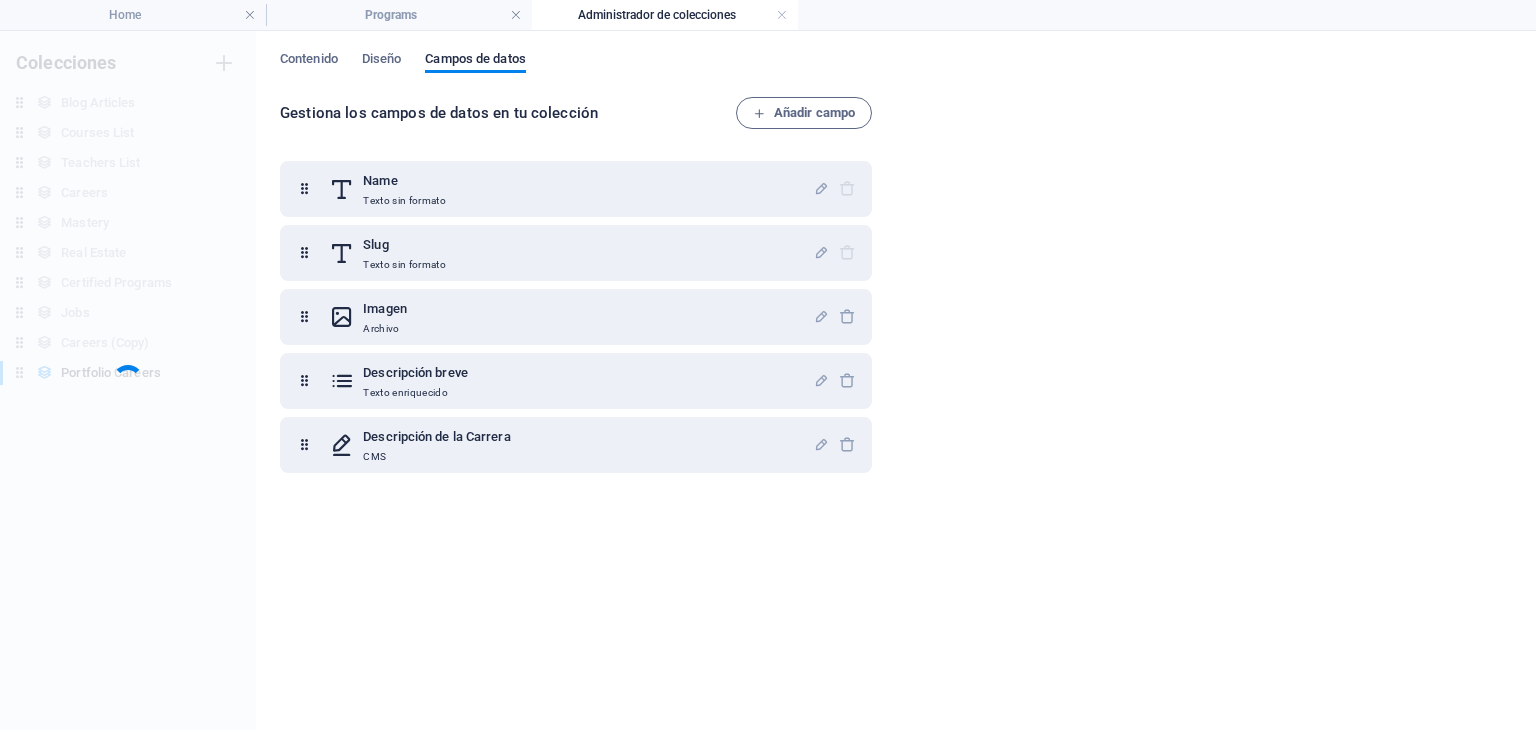 scroll, scrollTop: 0, scrollLeft: 0, axis: both 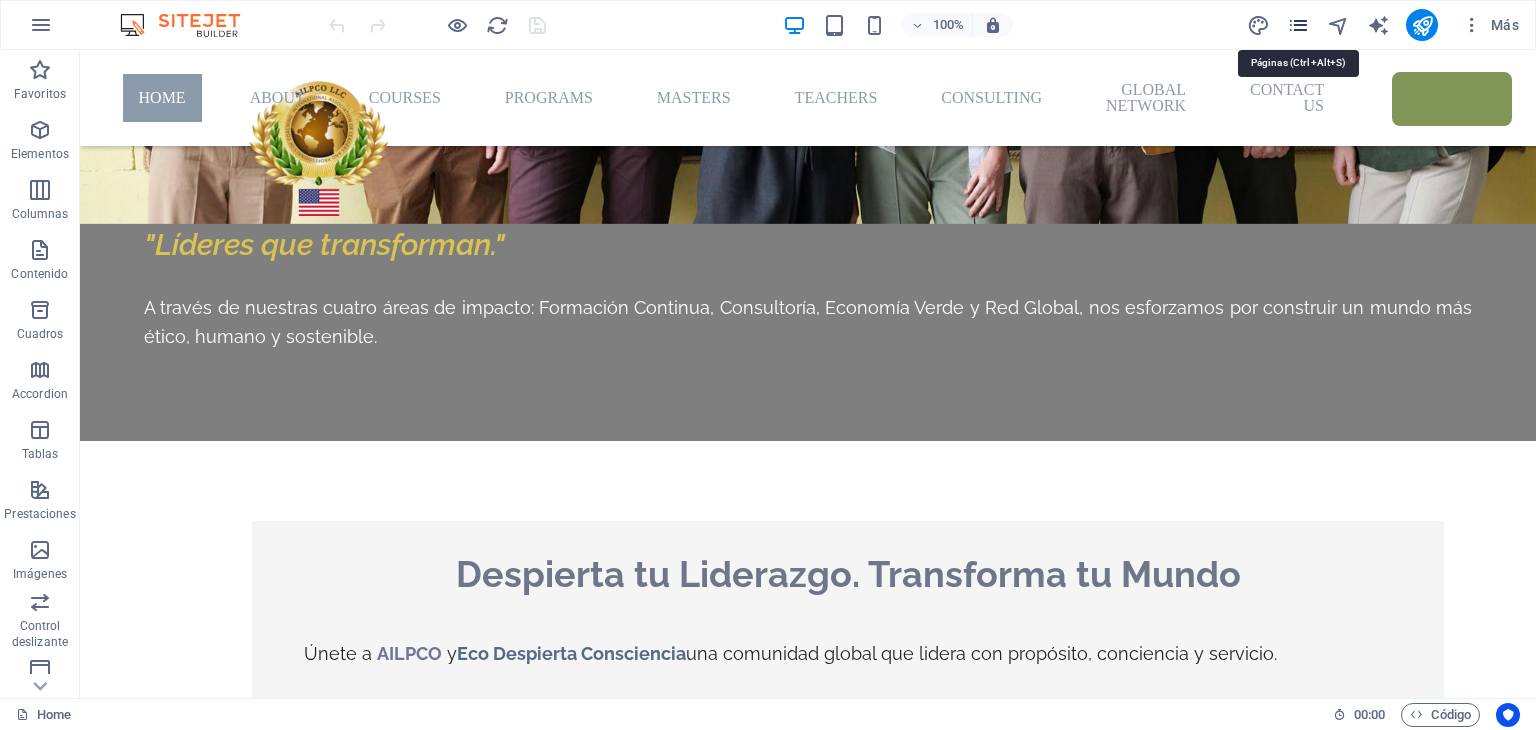 click at bounding box center (1298, 25) 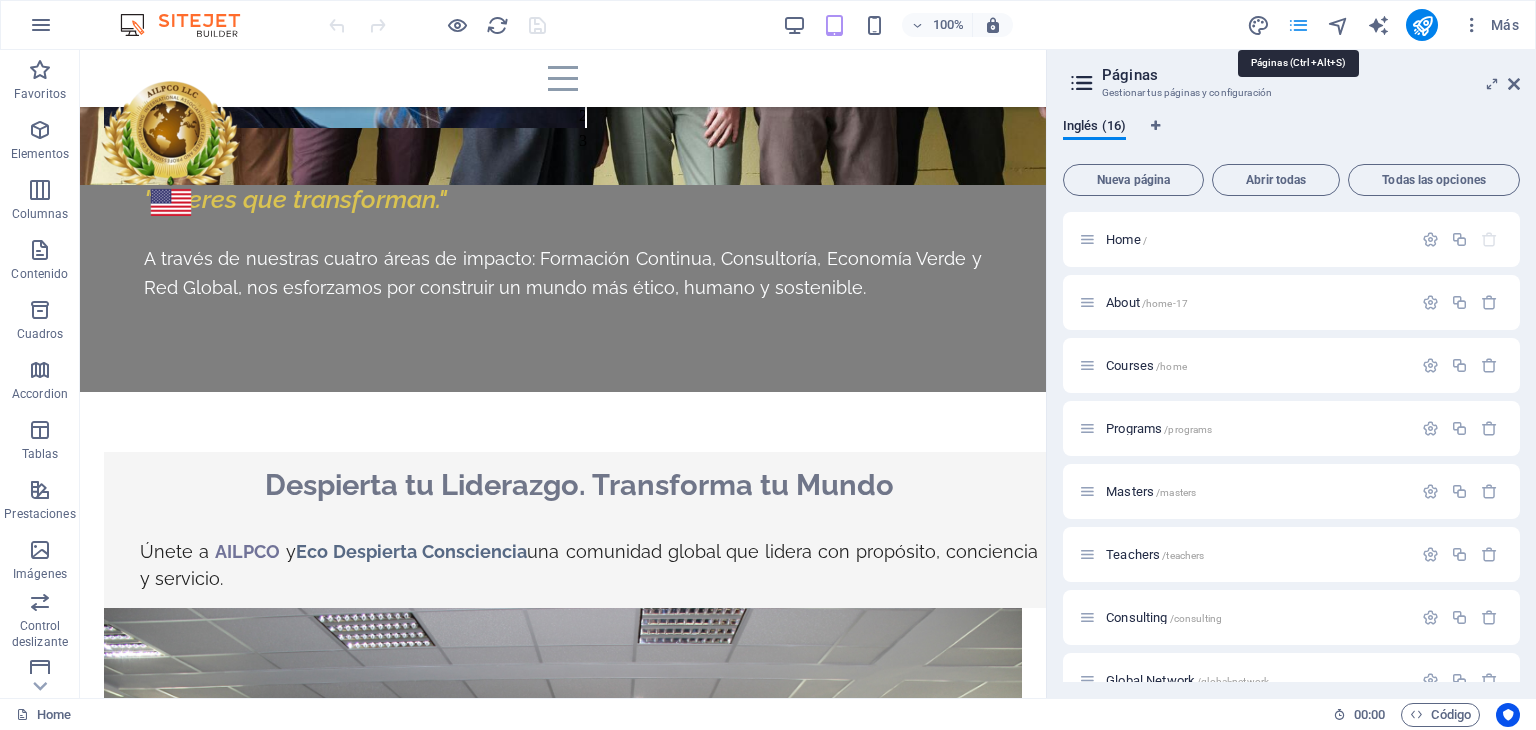 scroll, scrollTop: 531, scrollLeft: 0, axis: vertical 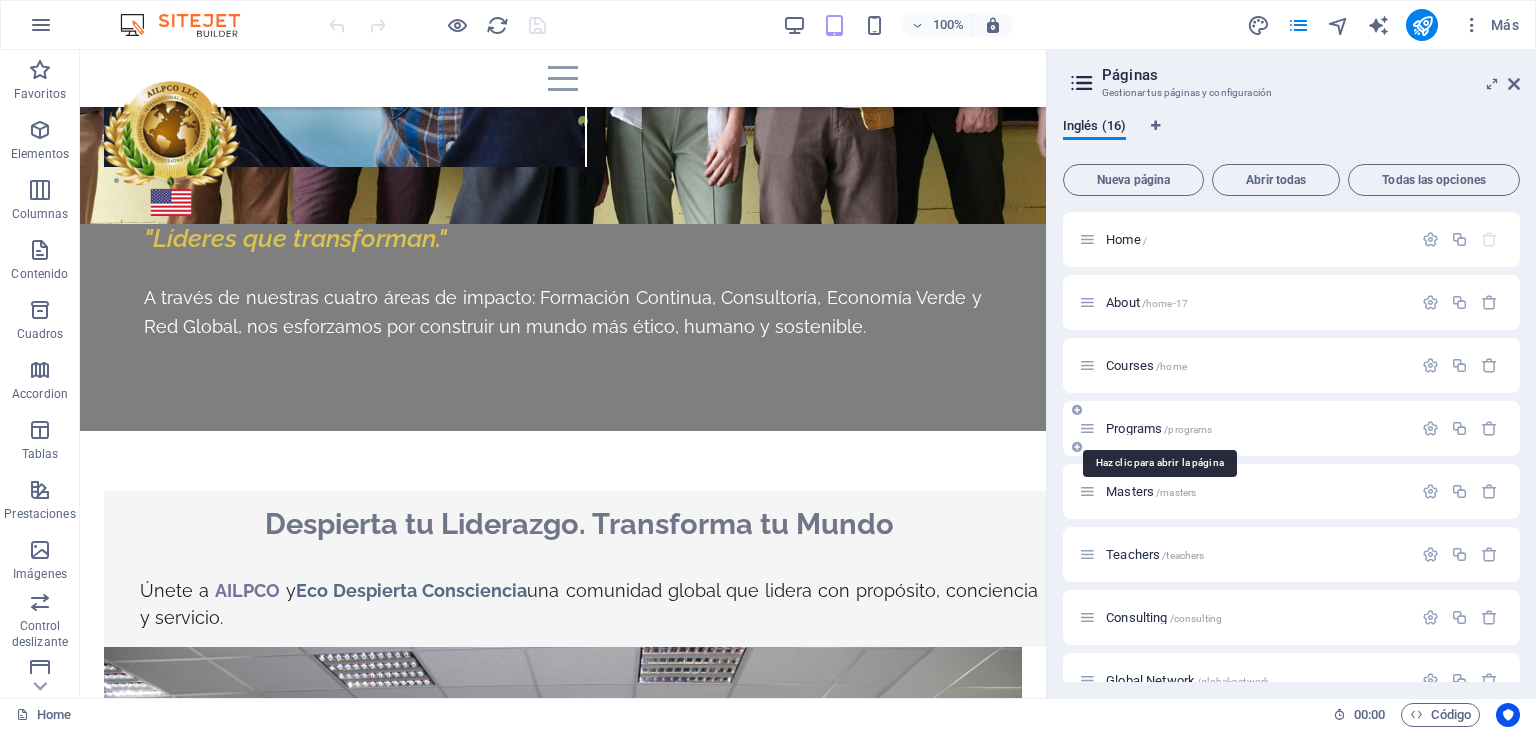 click on "Programs /programs" at bounding box center (1159, 428) 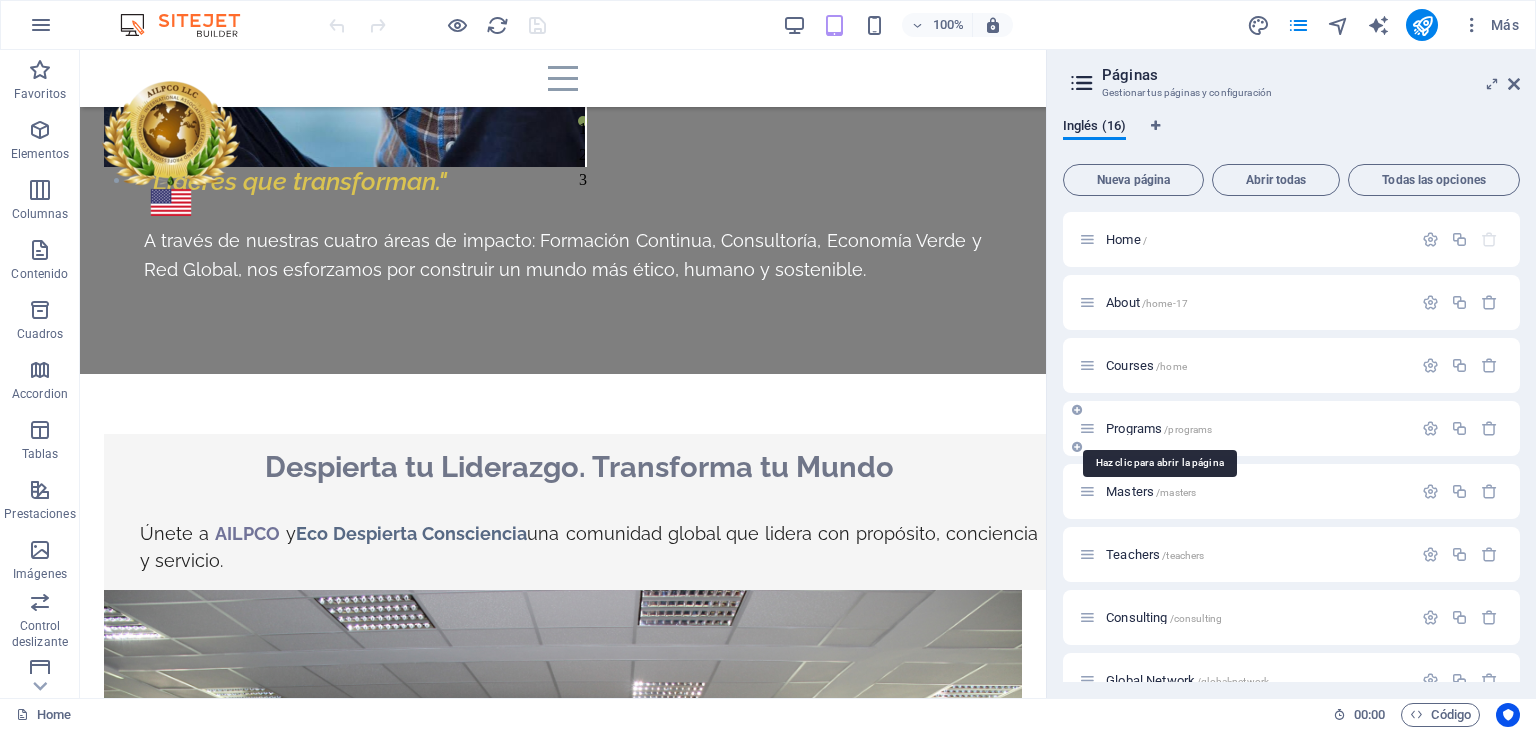 scroll, scrollTop: 0, scrollLeft: 0, axis: both 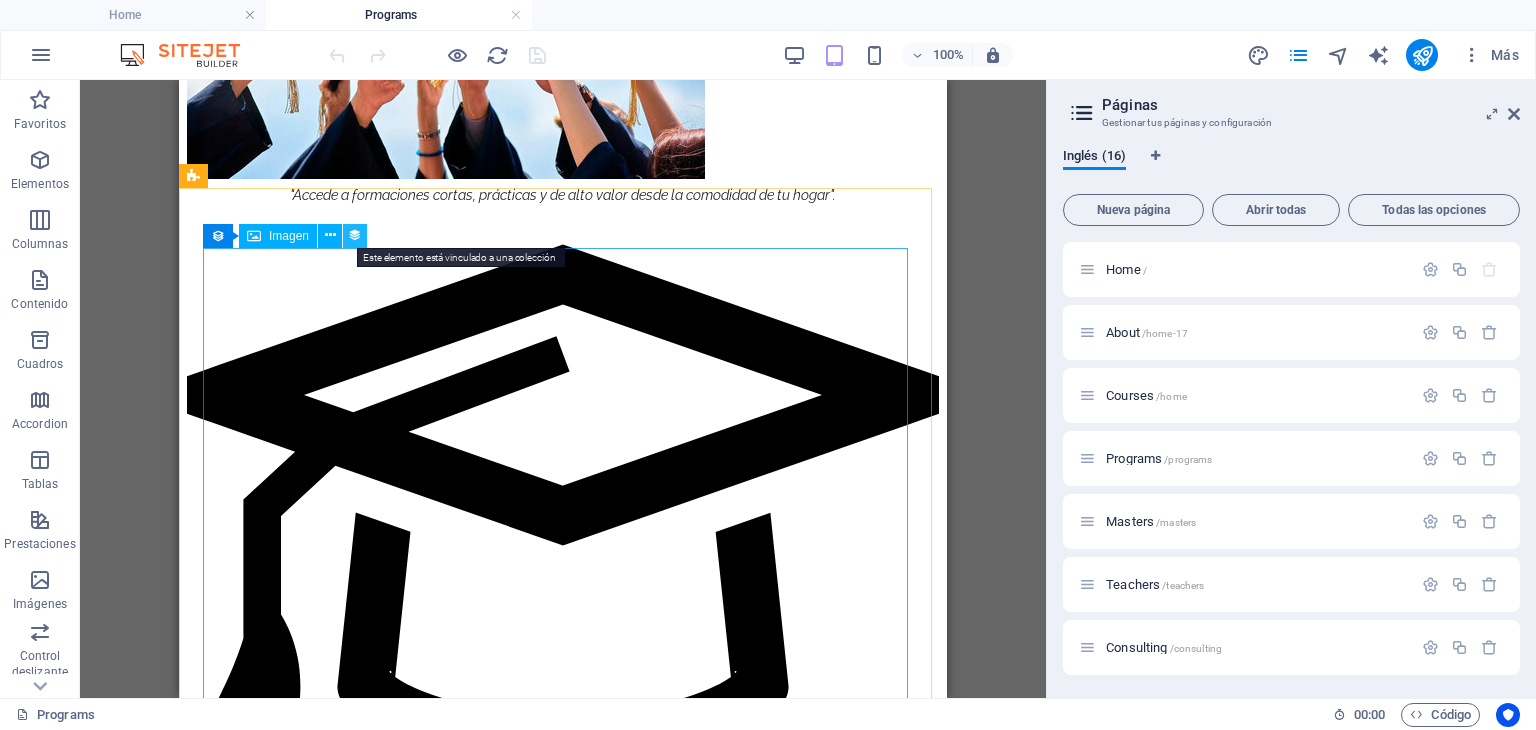 click at bounding box center [355, 235] 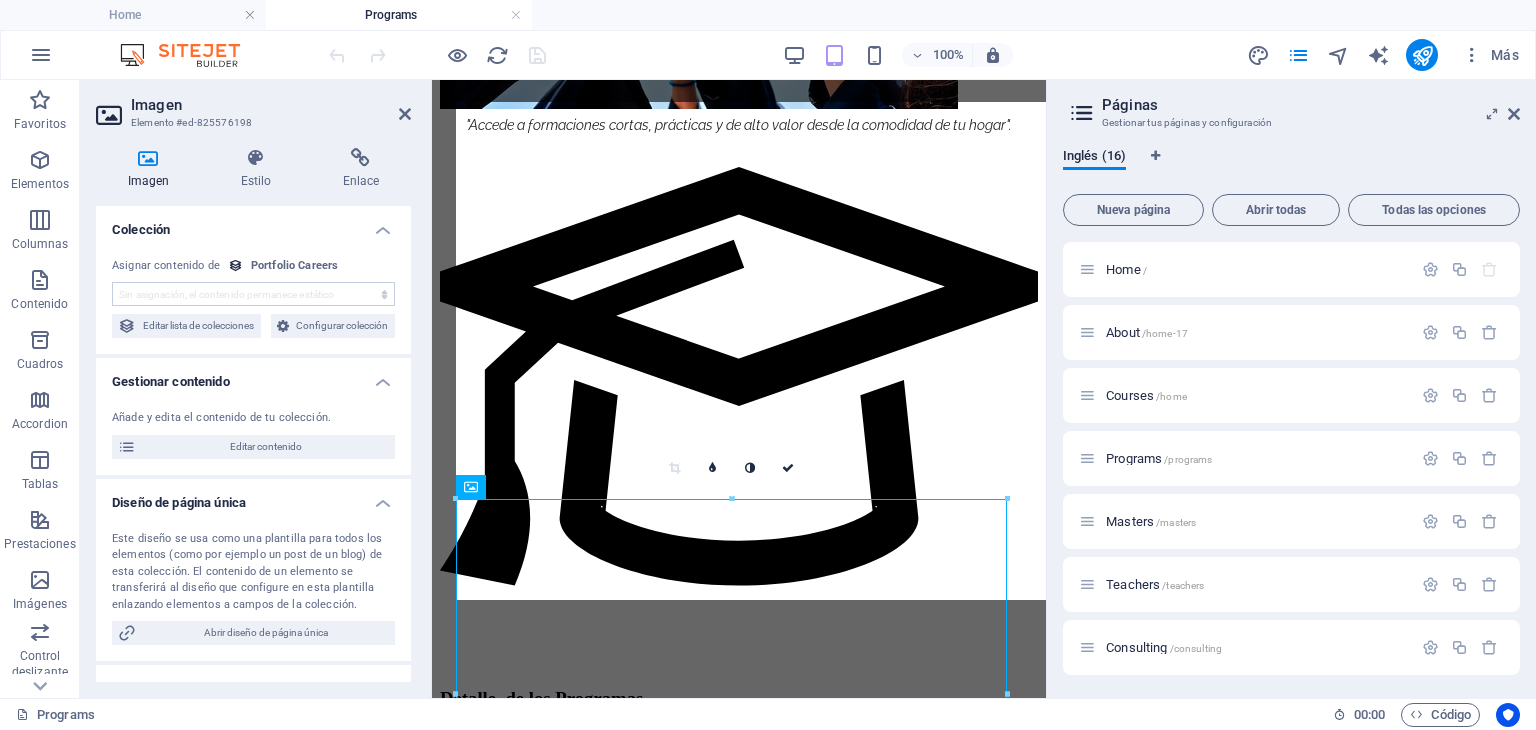 scroll, scrollTop: 2145, scrollLeft: 0, axis: vertical 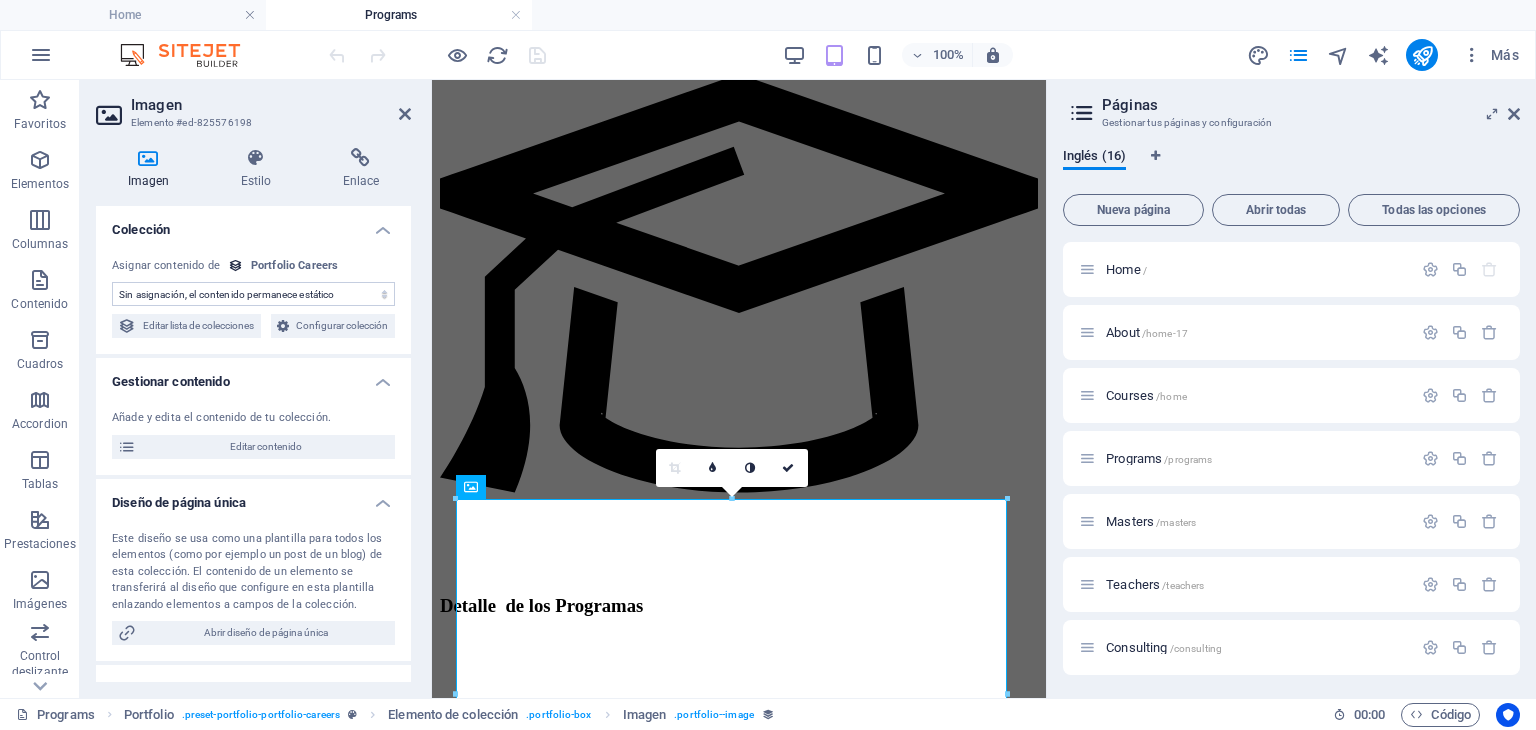 select on "title_image" 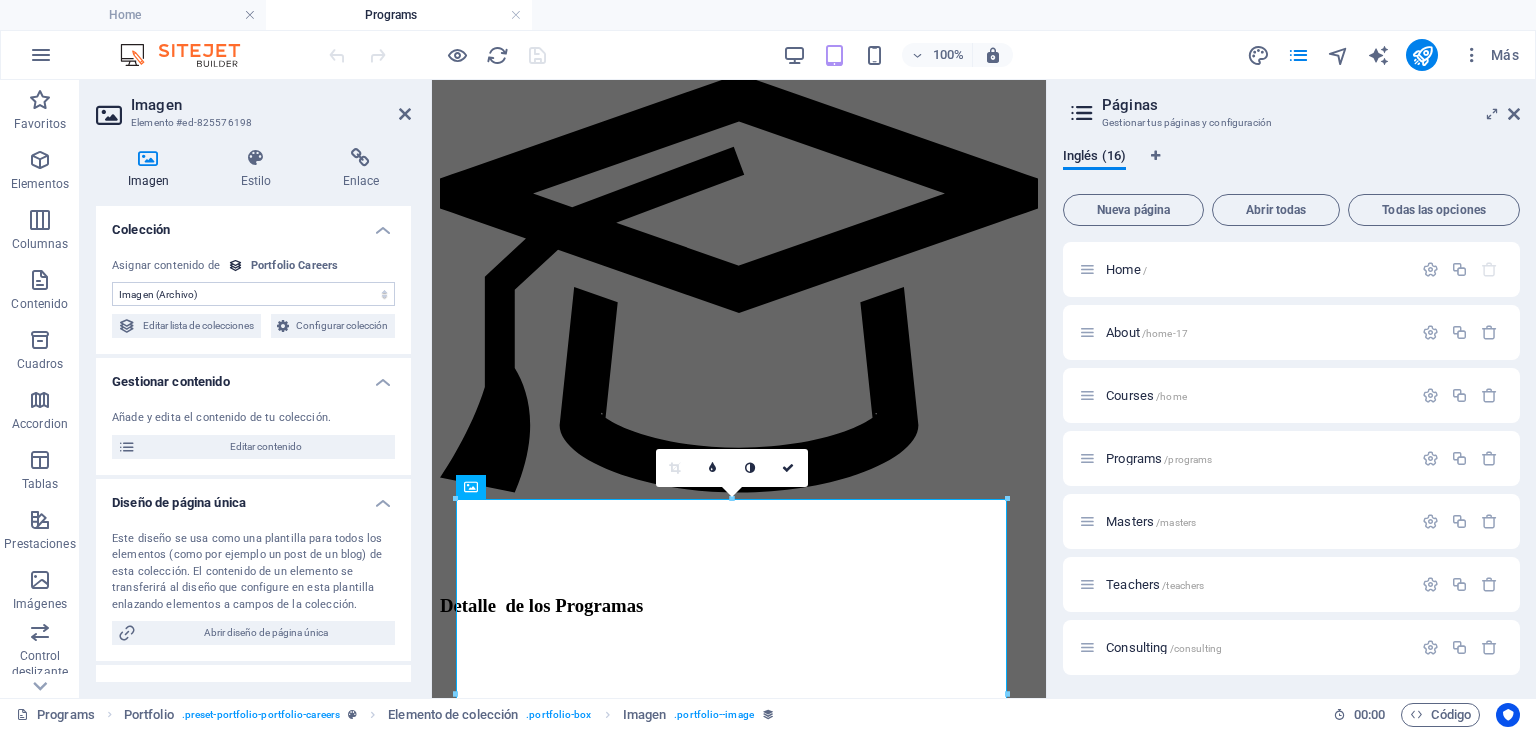 click on "Sin asignación, el contenido permanece estático Creado a las (Fecha) Actualizado a las (Fecha) Name (Texto sin formato) Slug (Texto sin formato) Imagen (Archivo) Descripción breve (Texto enriquecido) Descripción de la Carrera (CMS)" at bounding box center [253, 294] 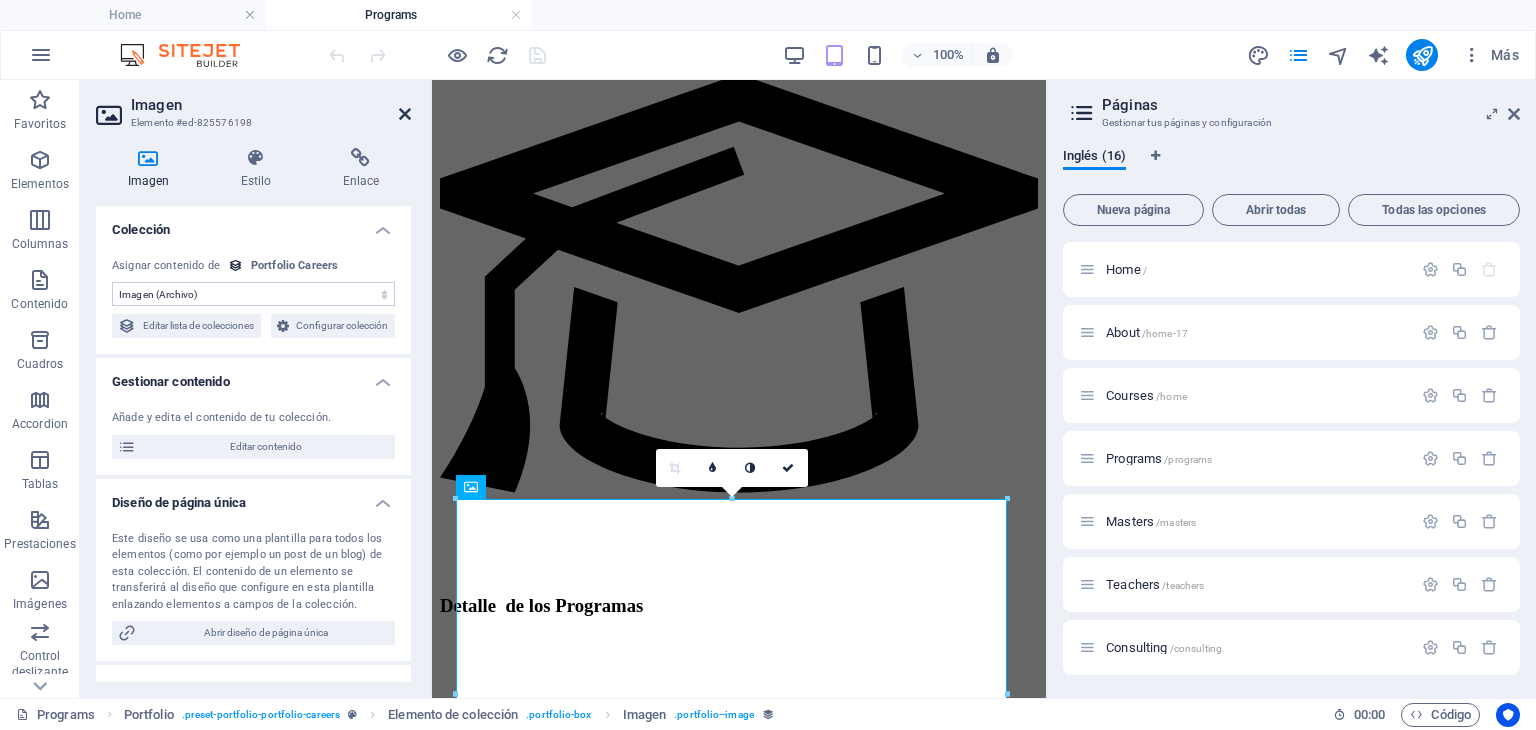click at bounding box center [405, 114] 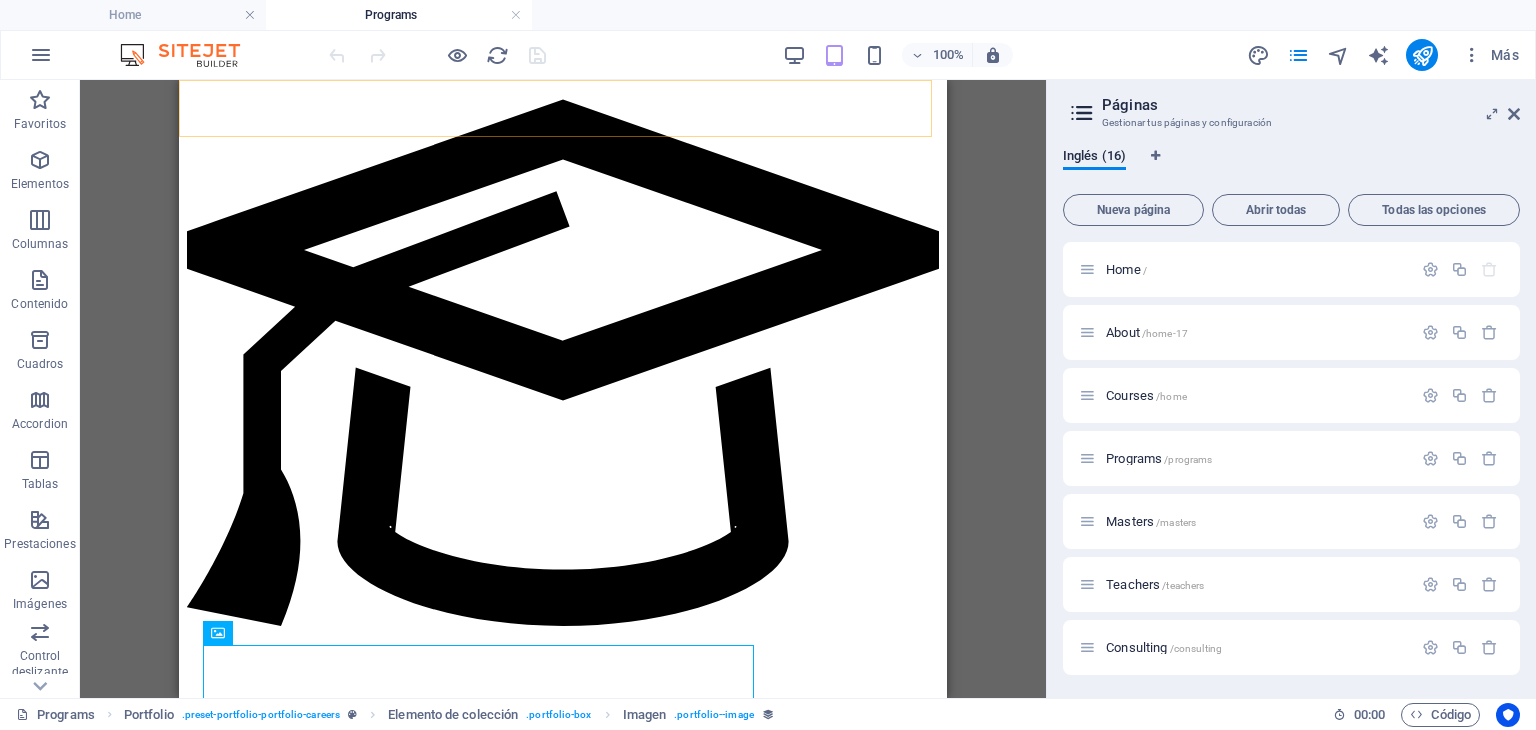 scroll, scrollTop: 2000, scrollLeft: 0, axis: vertical 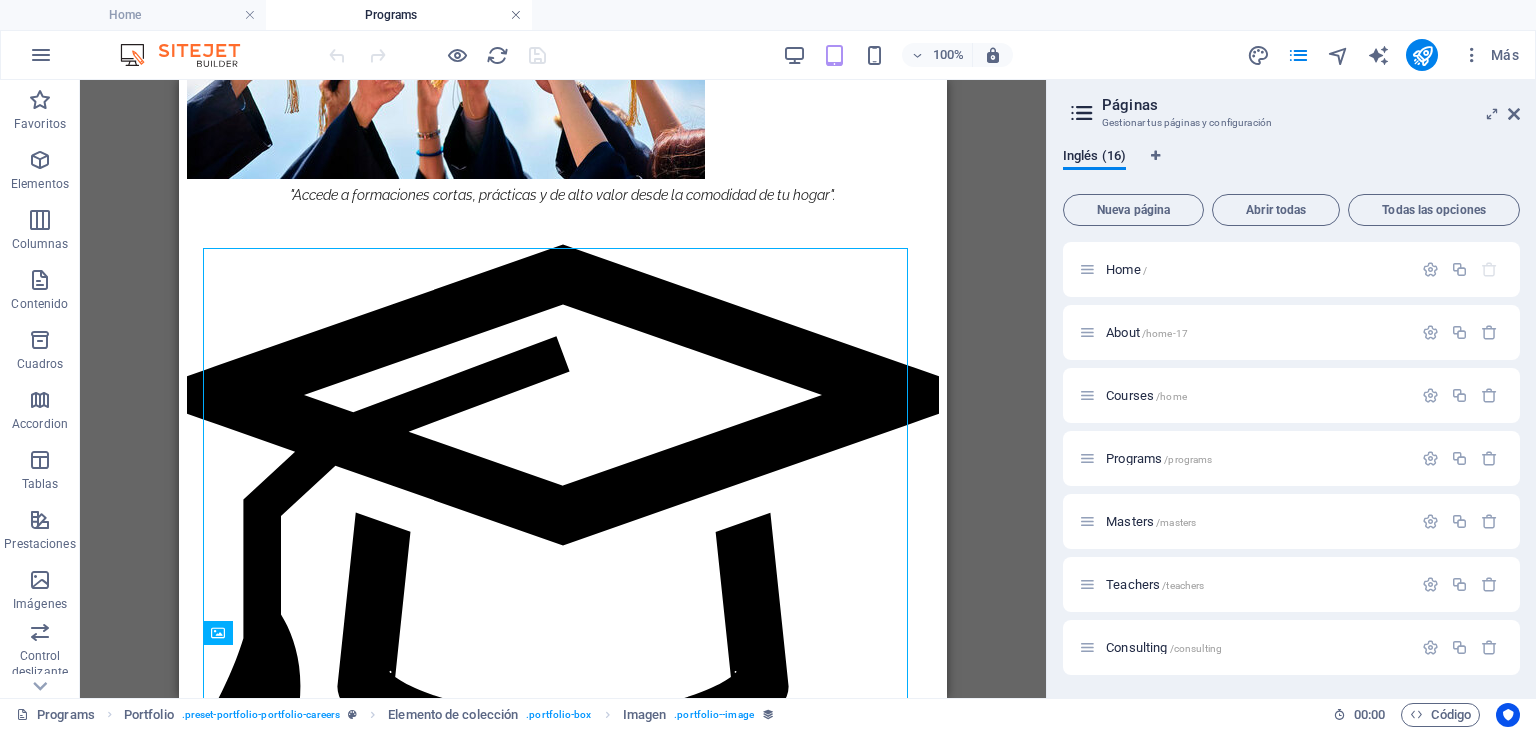 click at bounding box center (516, 15) 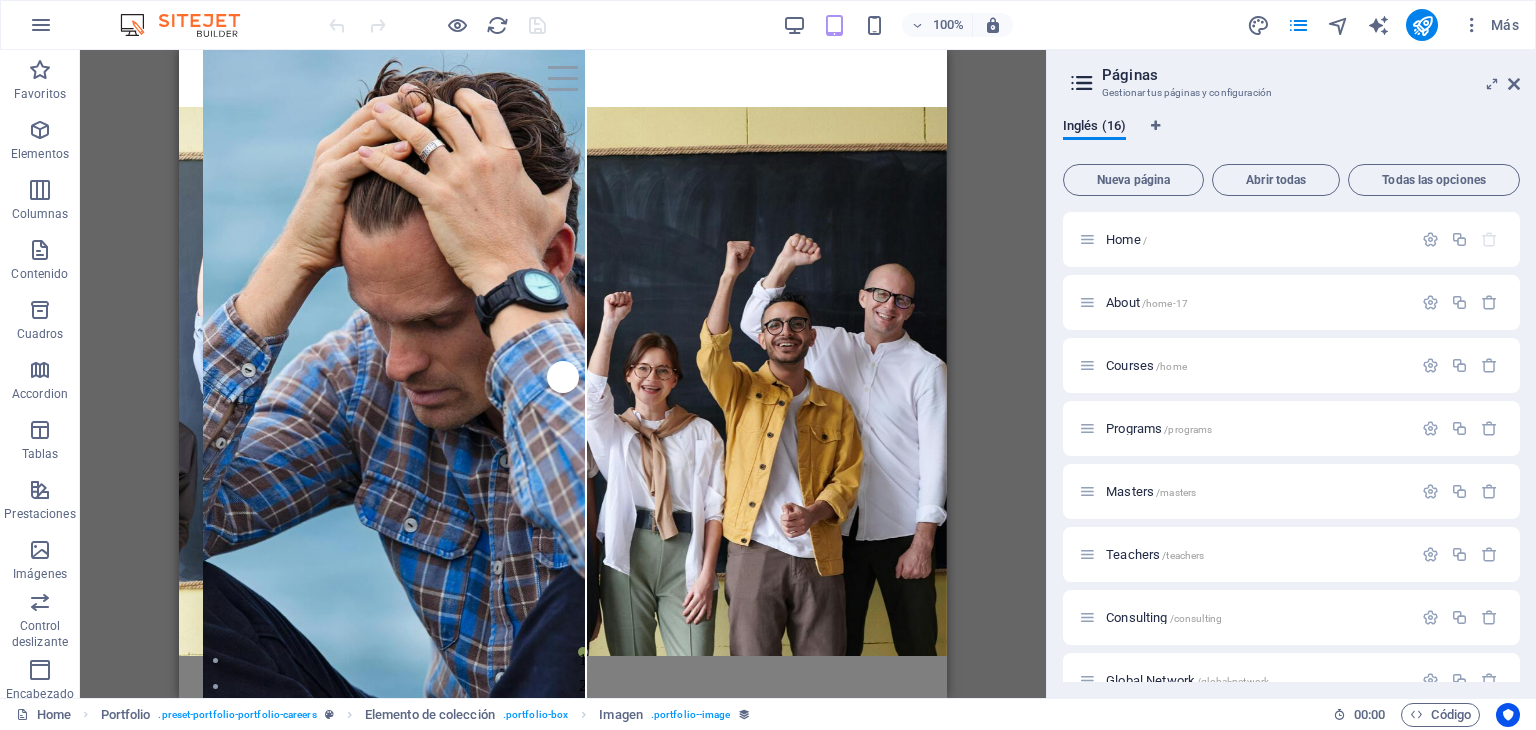 scroll, scrollTop: 531, scrollLeft: 0, axis: vertical 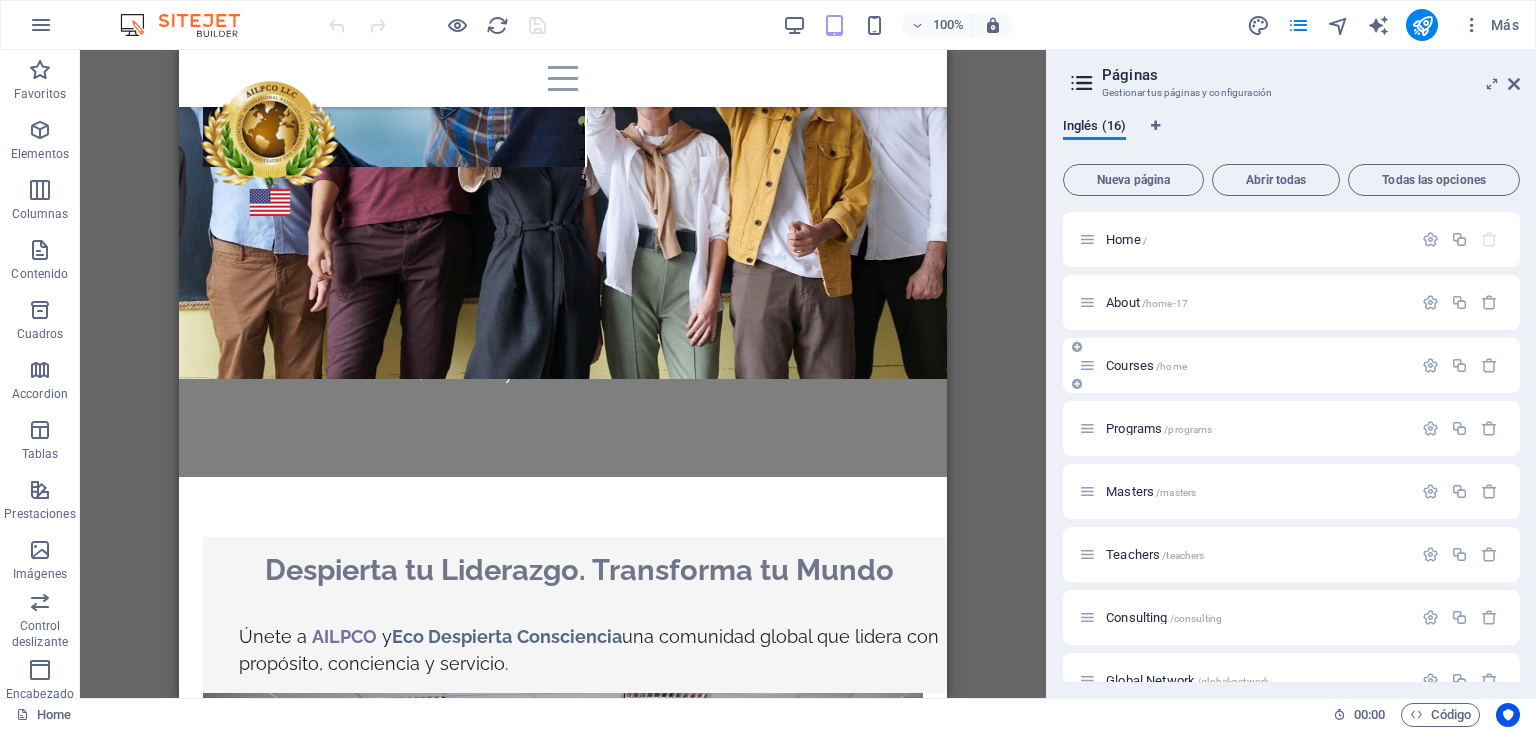 click on "Courses /home" at bounding box center [1146, 365] 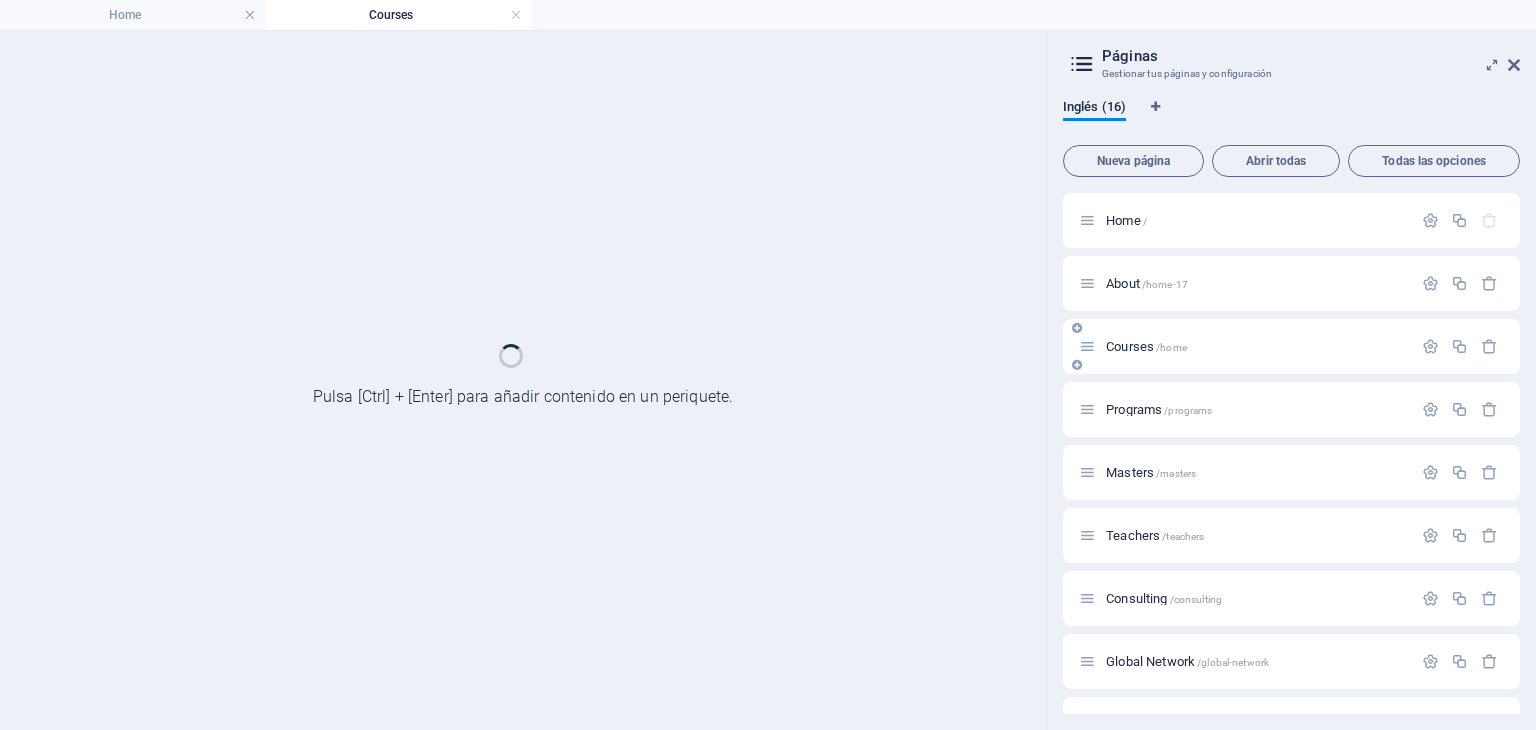 scroll, scrollTop: 0, scrollLeft: 0, axis: both 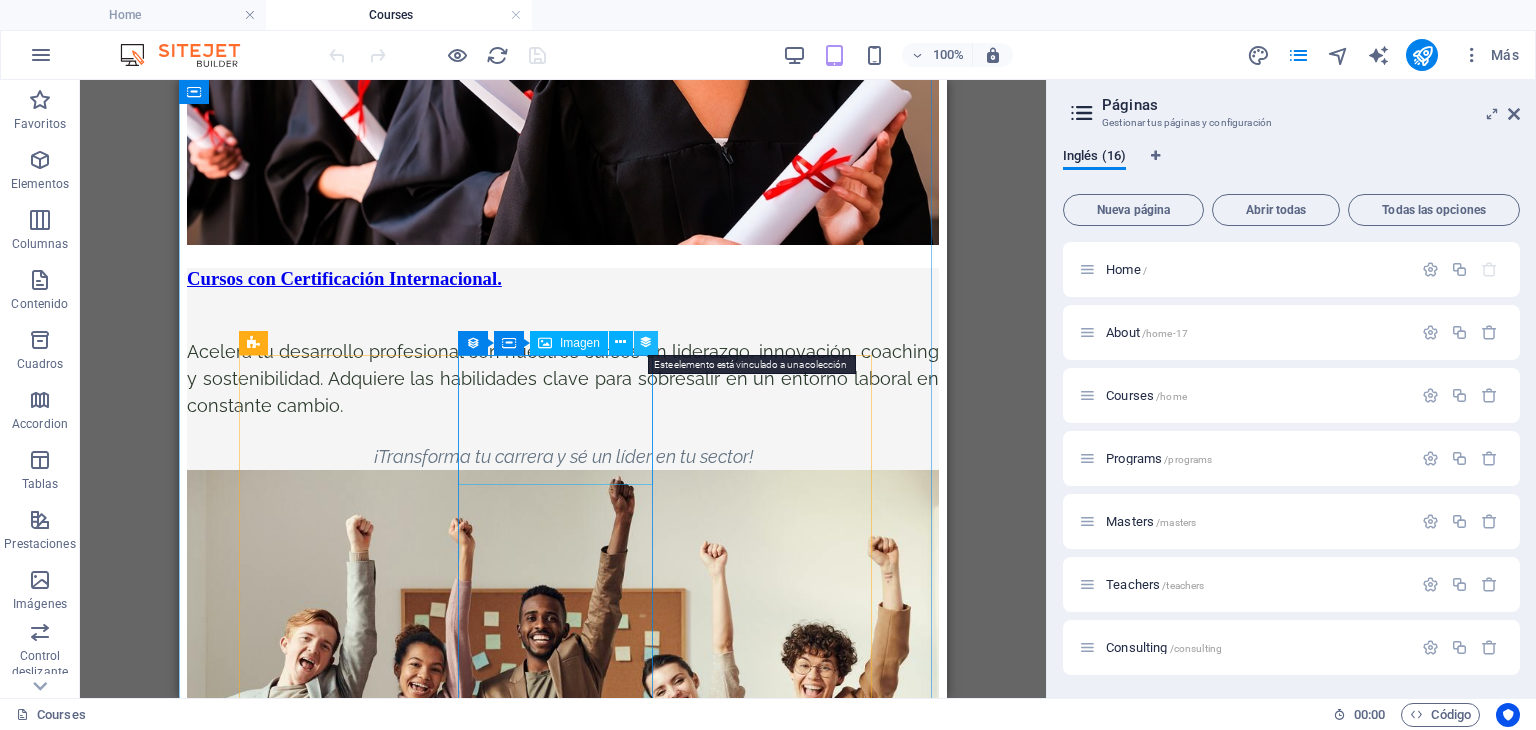 click at bounding box center [646, 342] 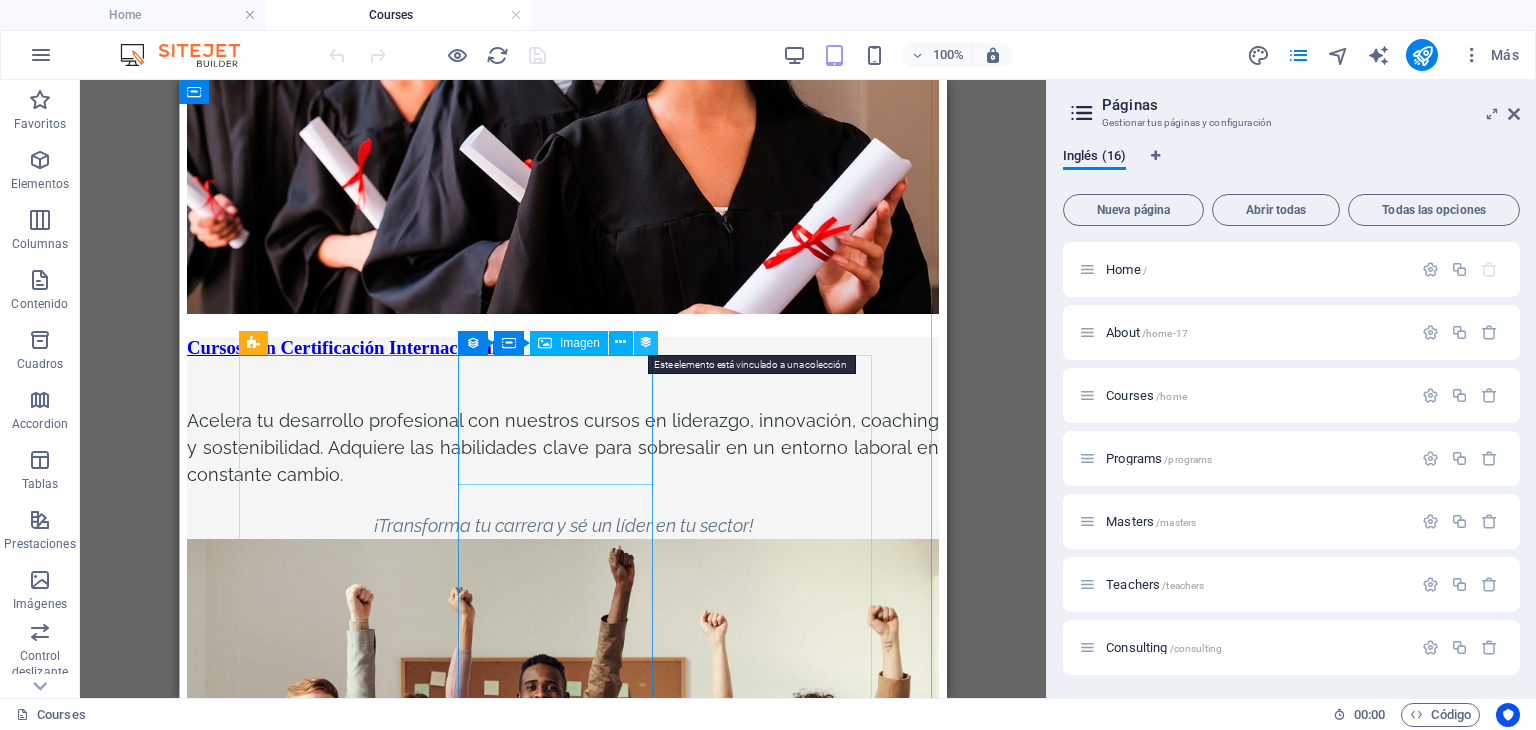 select on "%" 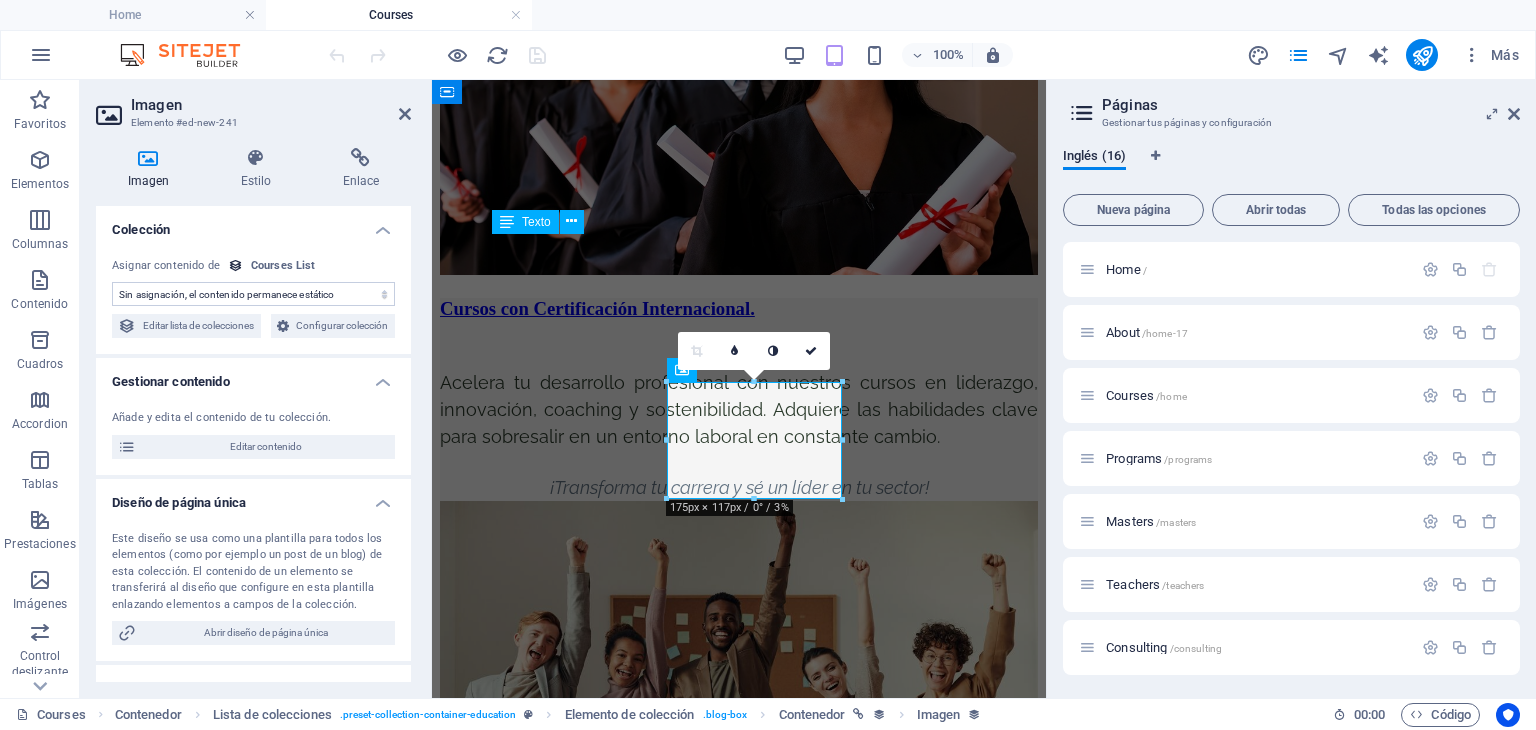 scroll, scrollTop: 1521, scrollLeft: 0, axis: vertical 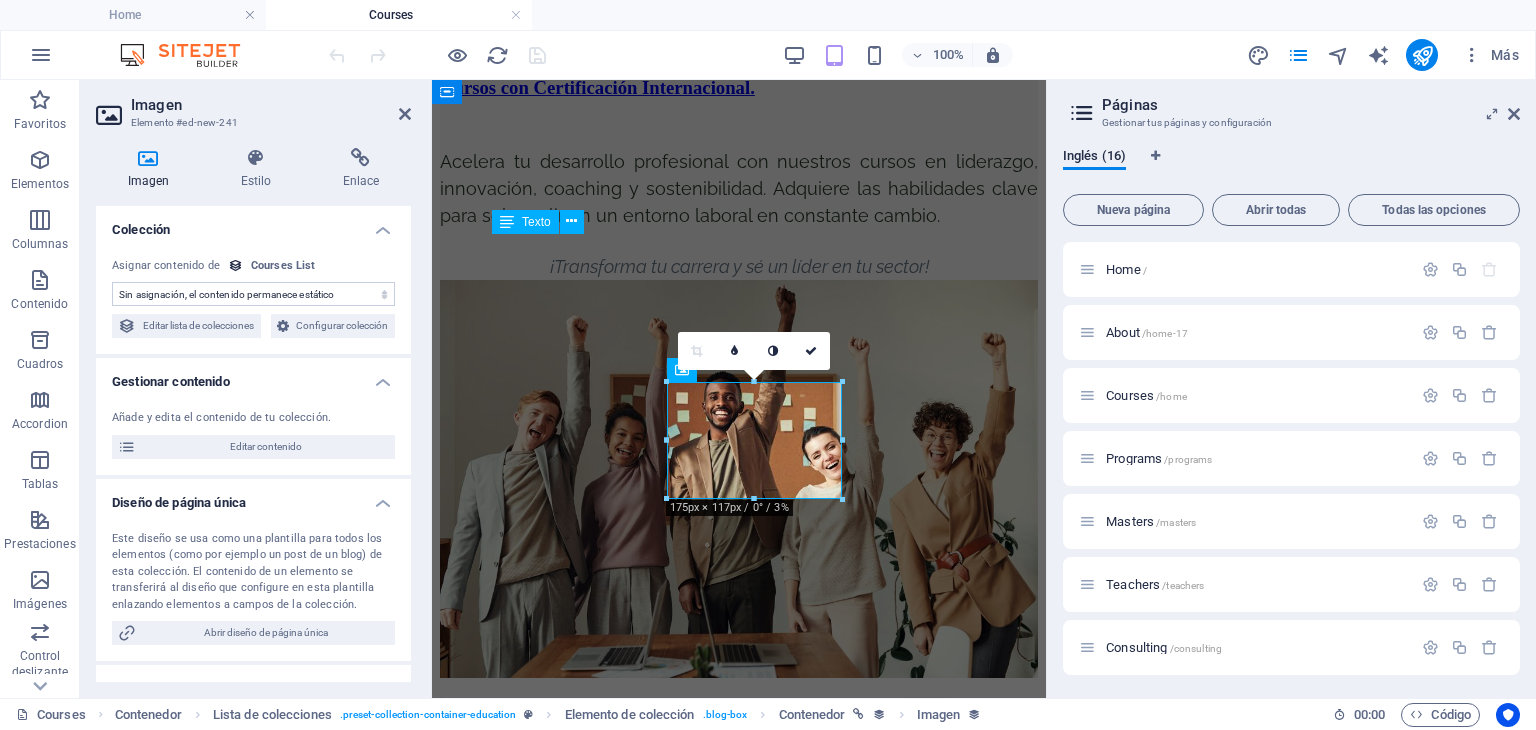 select on "our-course-image" 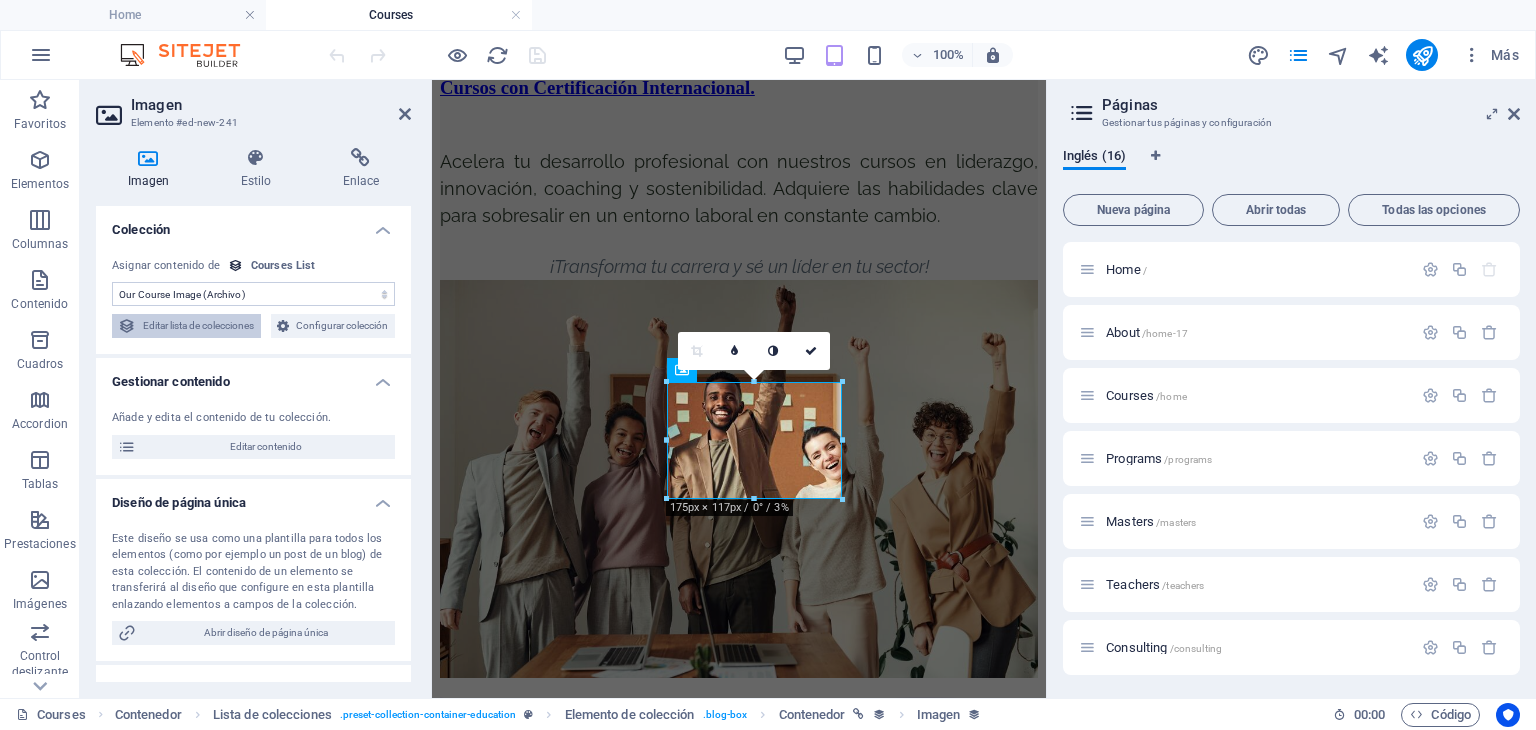 click on "Editar lista de colecciones" at bounding box center [198, 326] 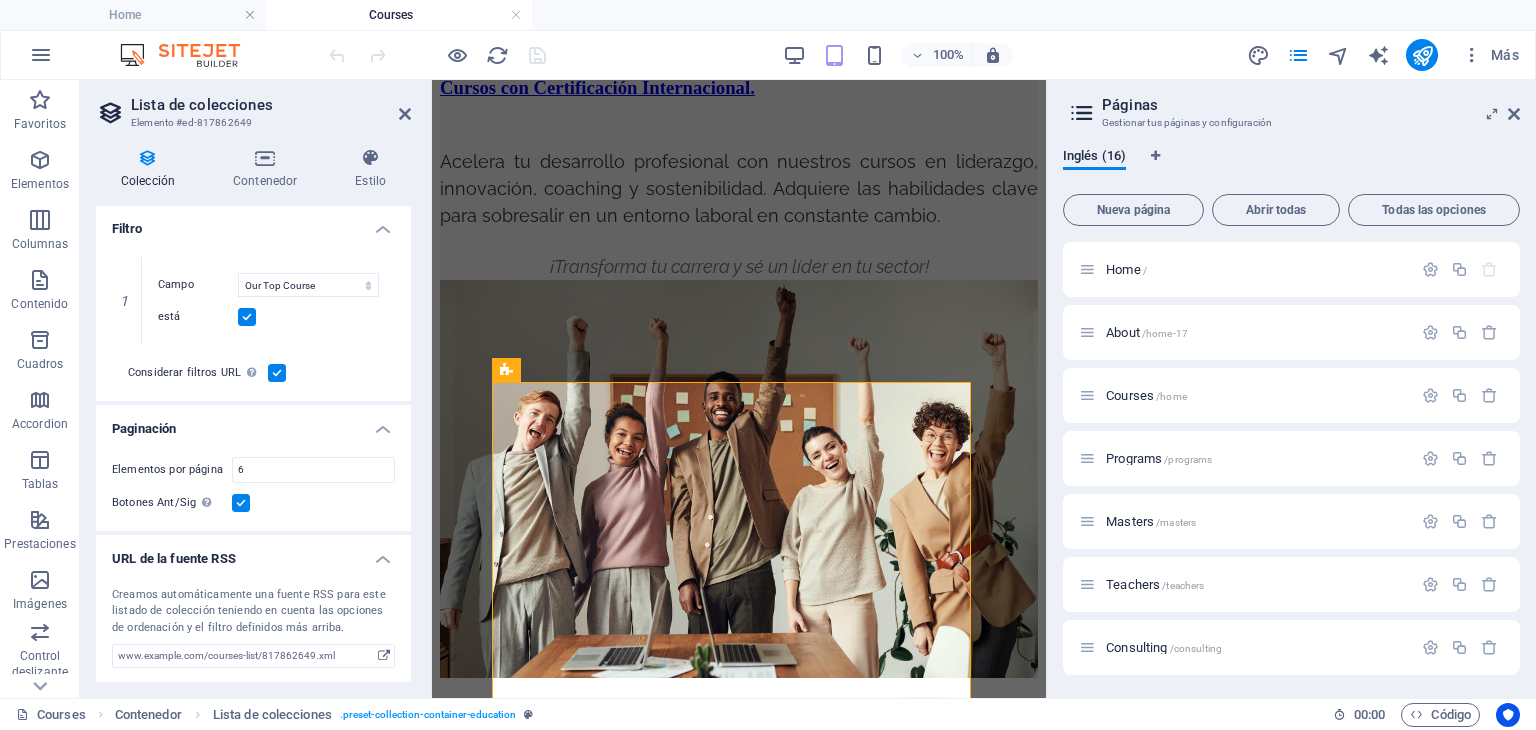 scroll, scrollTop: 502, scrollLeft: 0, axis: vertical 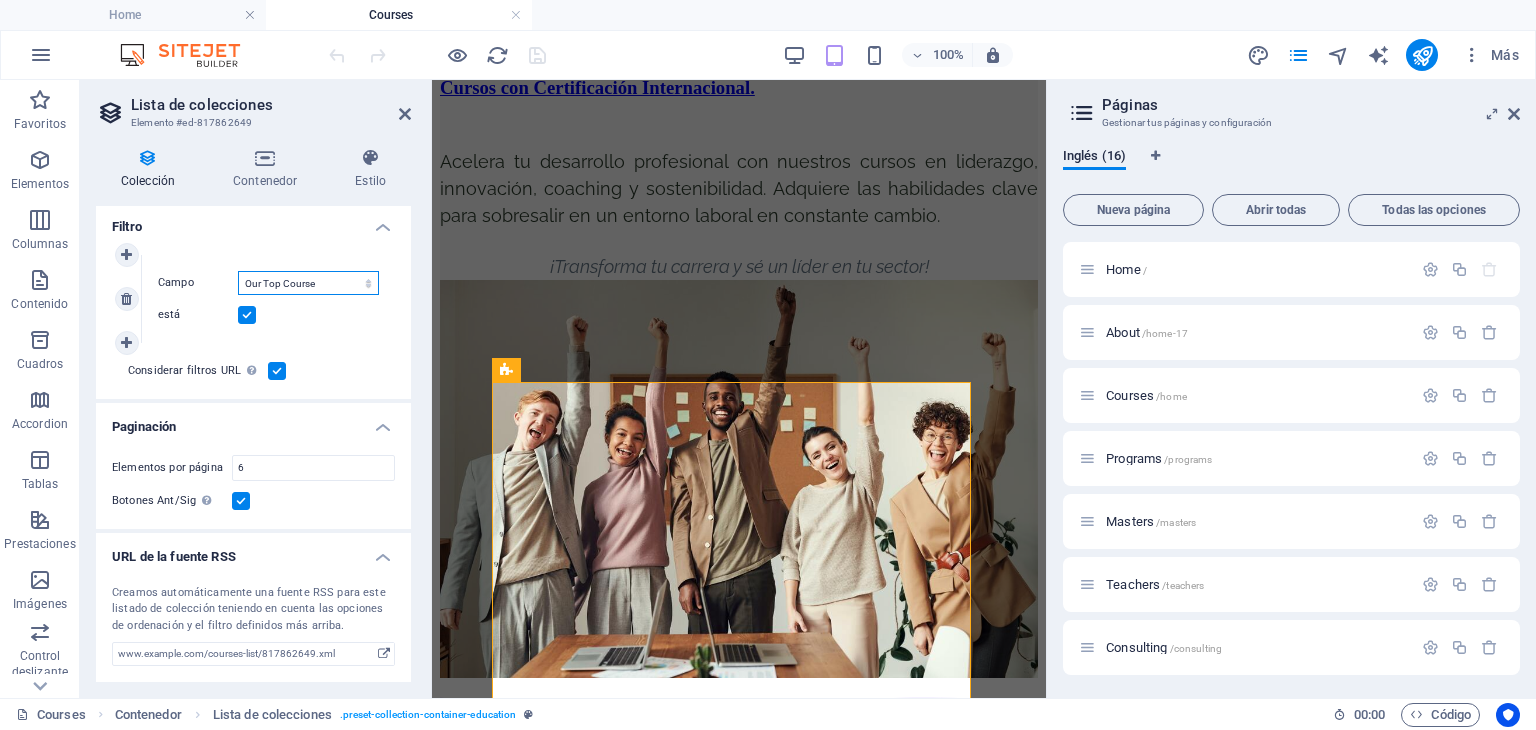 click on "Creado a las Actualizado a las Our Course Title Our Course Slug Our Course Type Our Course Hours Tag Our Course Price Tag Our Top Course" at bounding box center (308, 283) 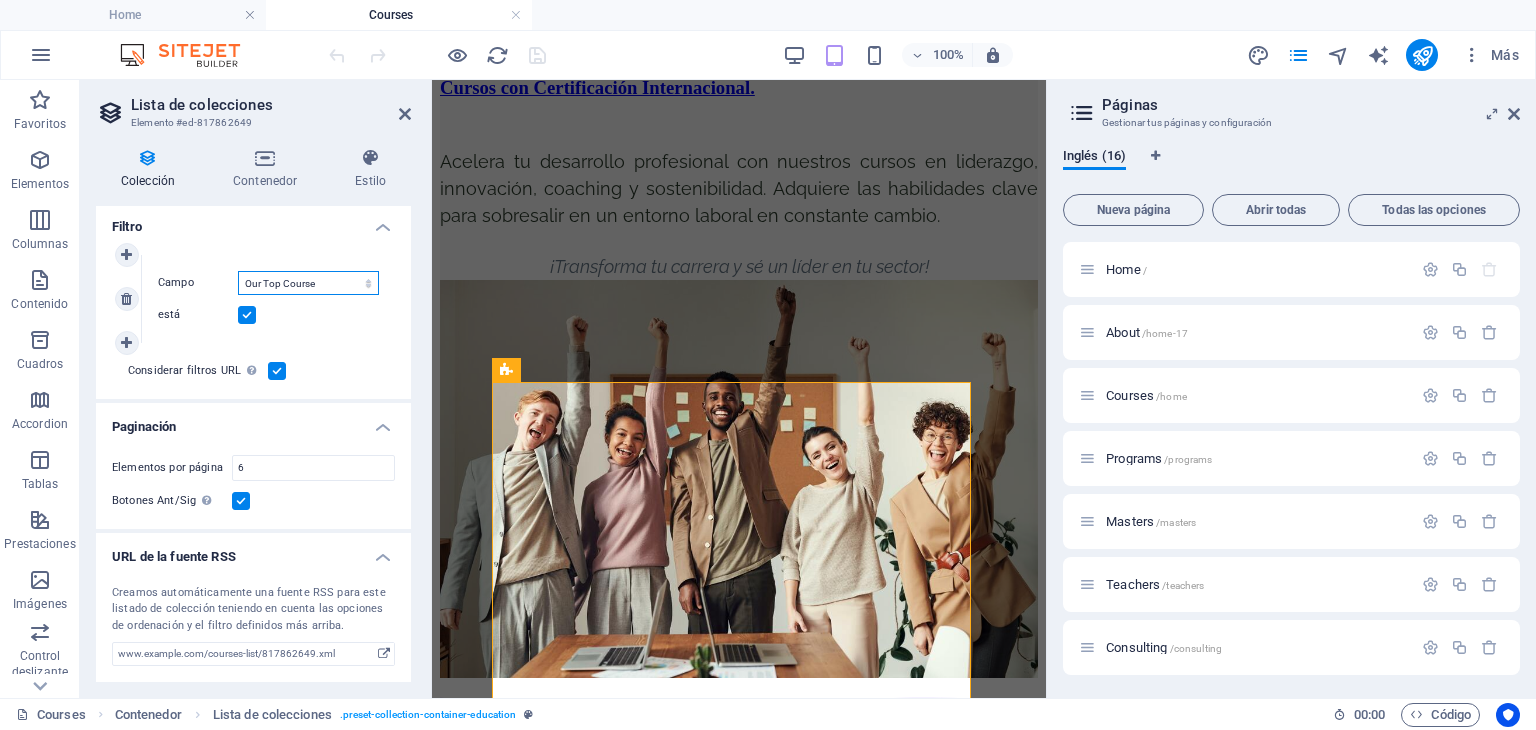 click on "Creado a las Actualizado a las Our Course Title Our Course Slug Our Course Type Our Course Hours Tag Our Course Price Tag Our Top Course" at bounding box center [308, 283] 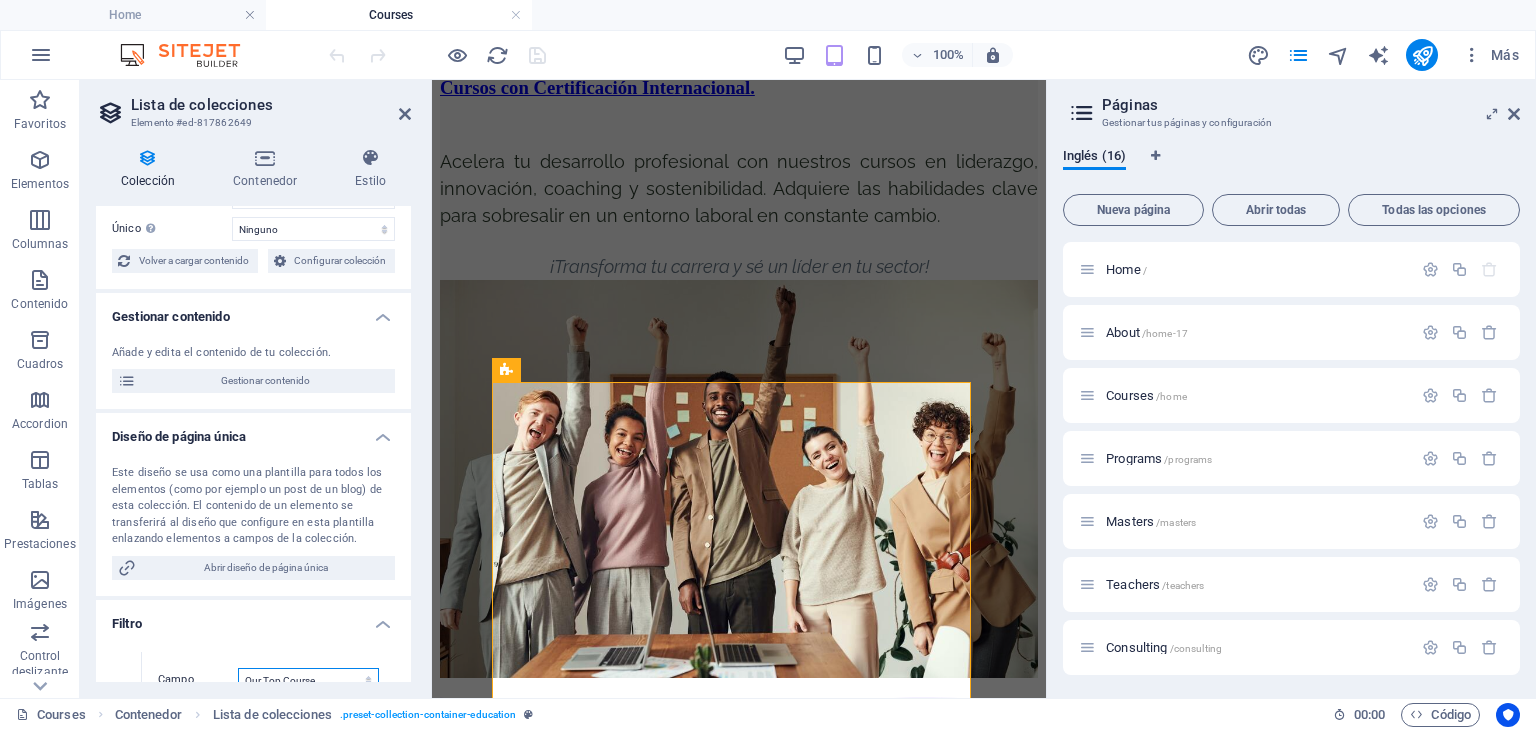 scroll, scrollTop: 0, scrollLeft: 0, axis: both 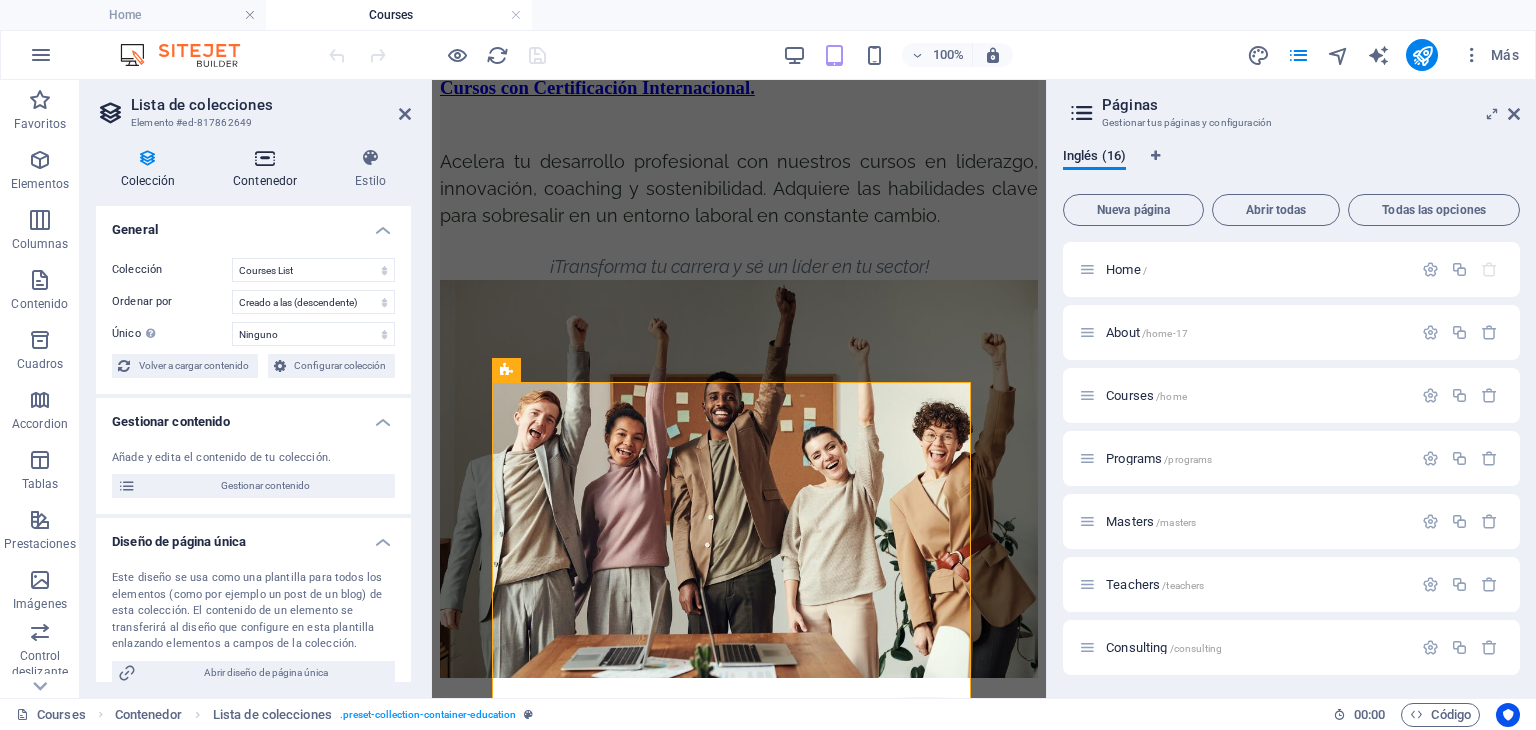 click at bounding box center [265, 158] 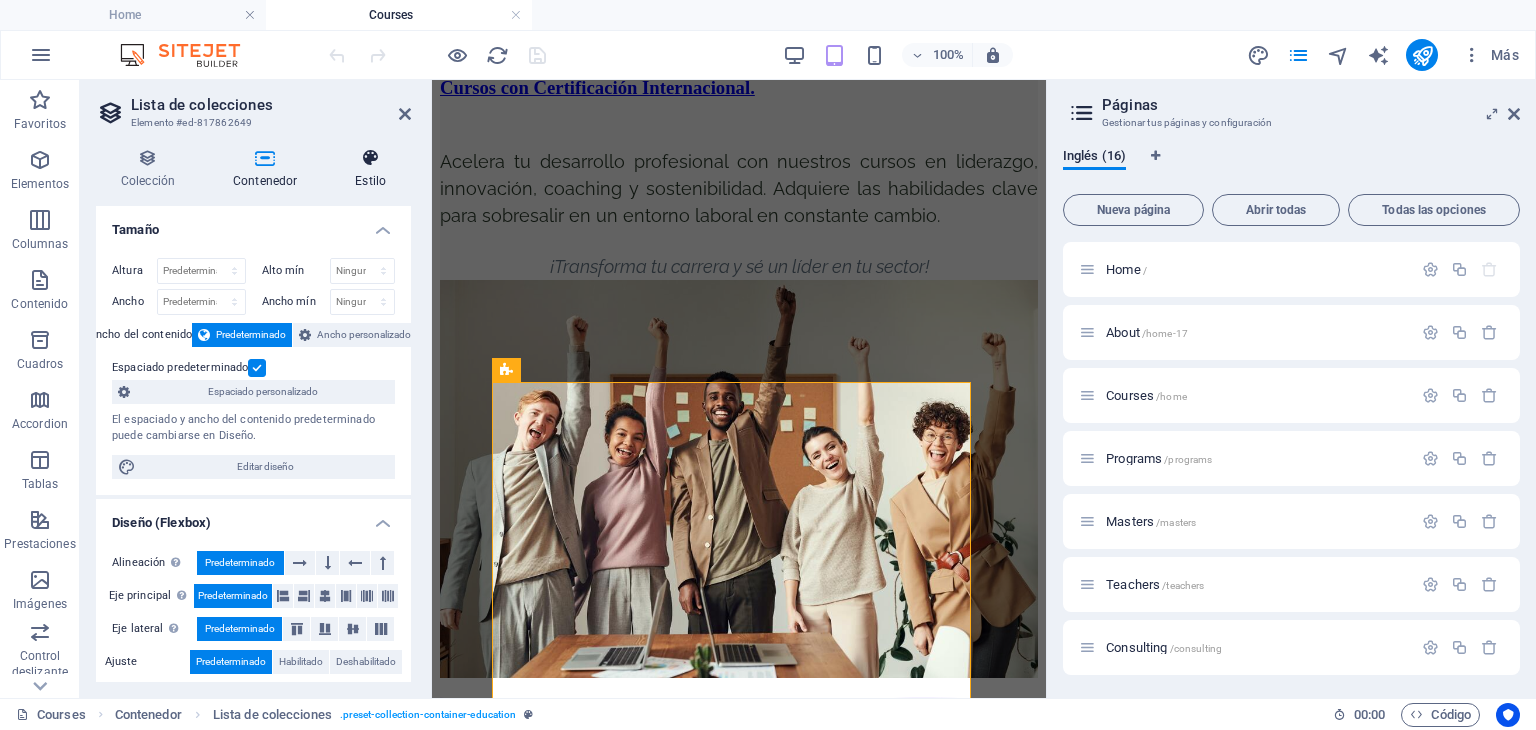 click at bounding box center (370, 158) 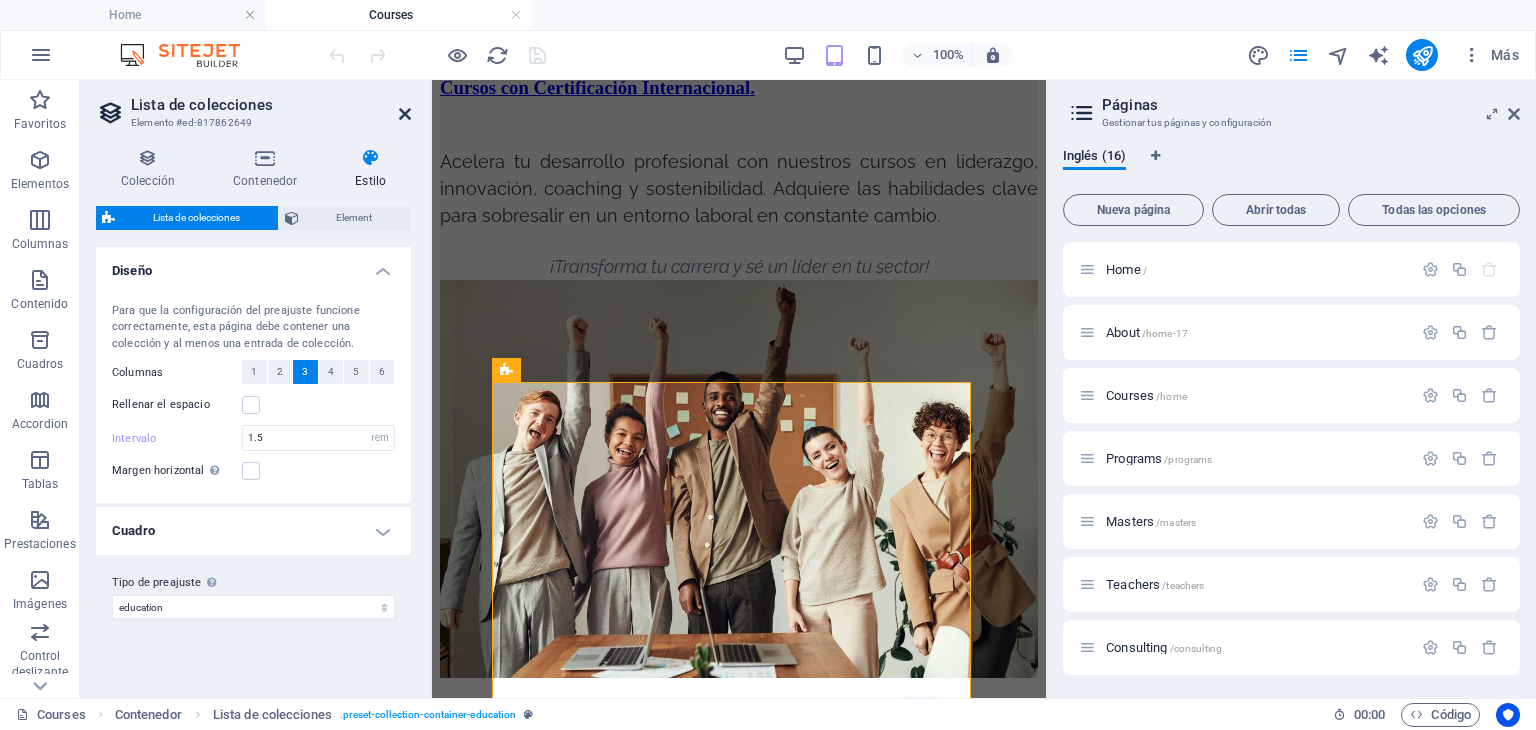 click at bounding box center (405, 114) 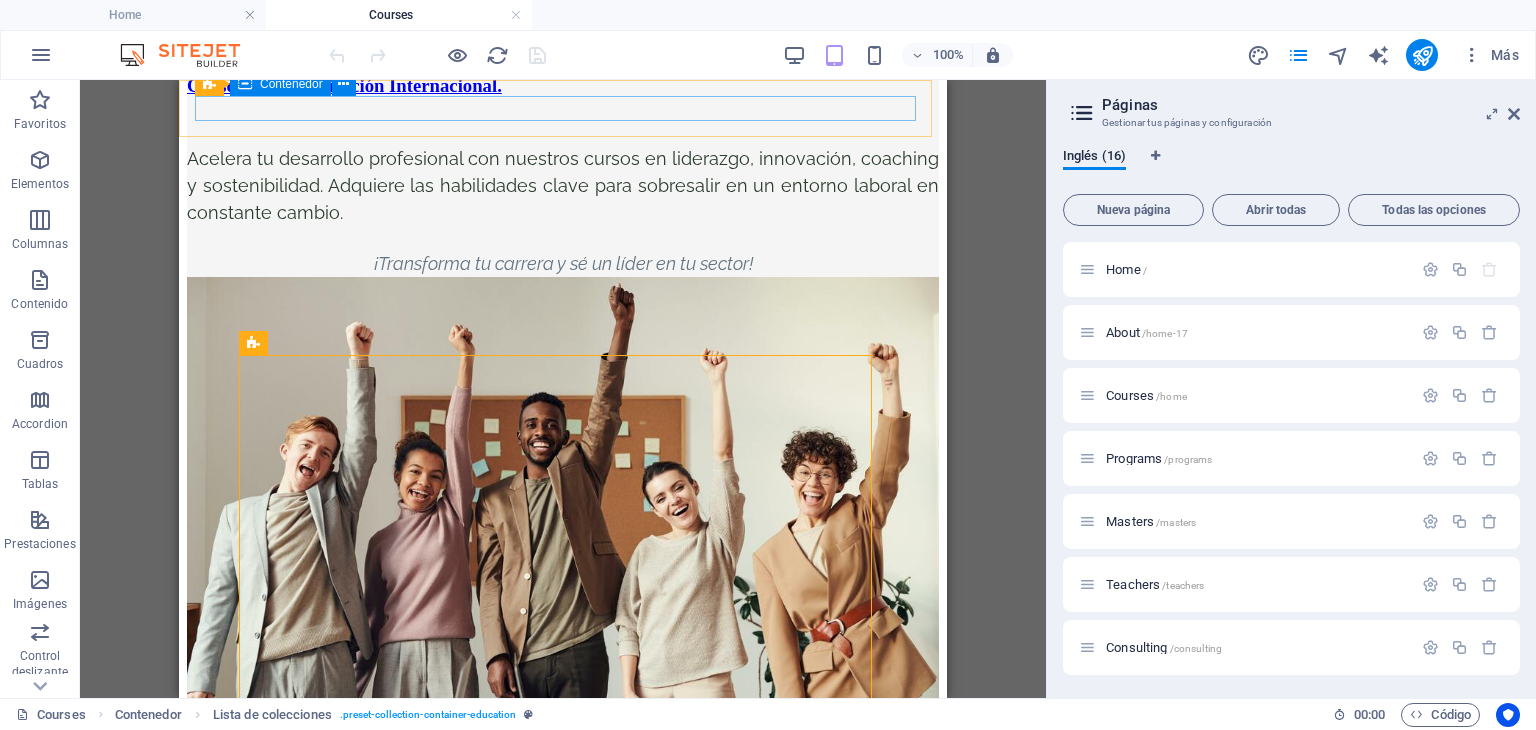 scroll, scrollTop: 1300, scrollLeft: 0, axis: vertical 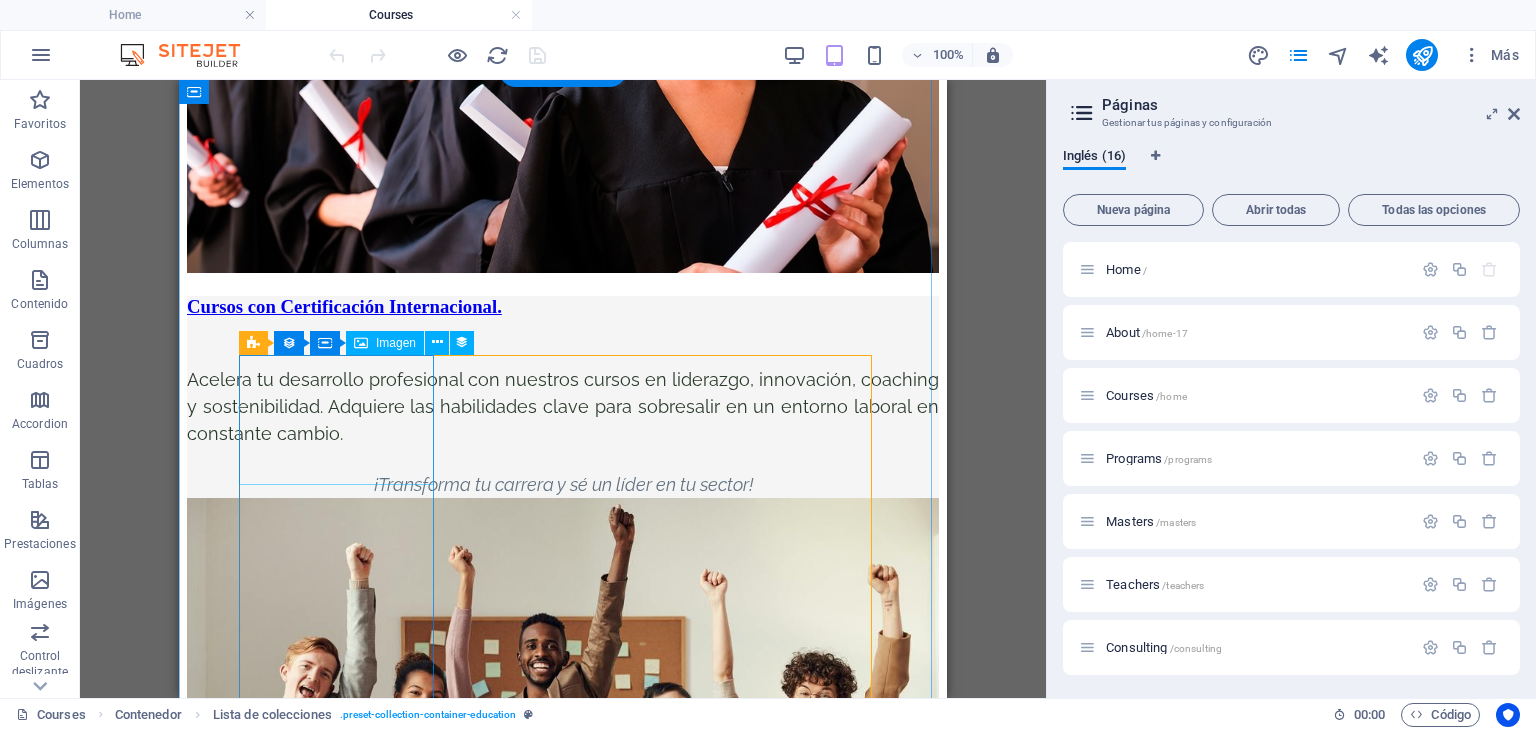 click at bounding box center [563, 1649] 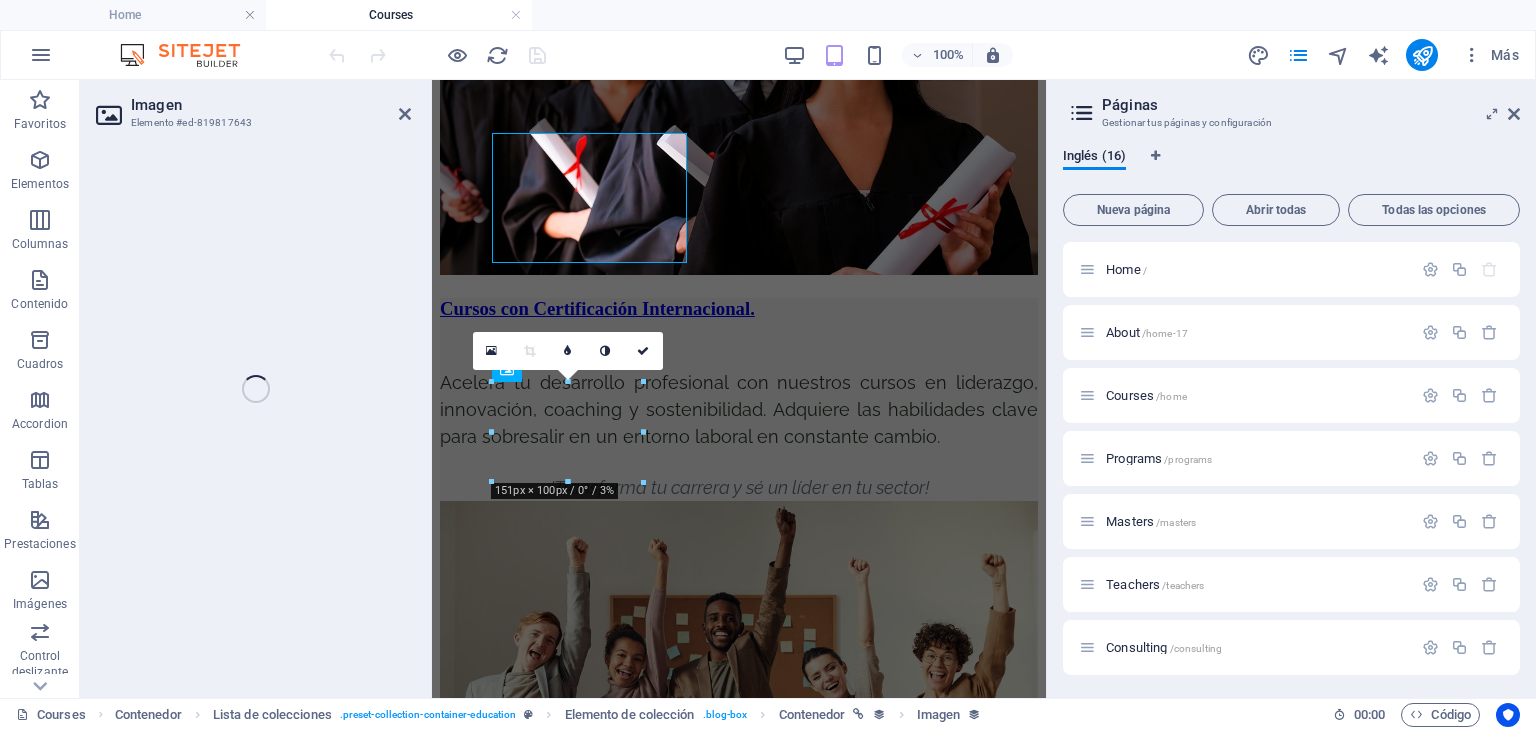select on "our-course-image" 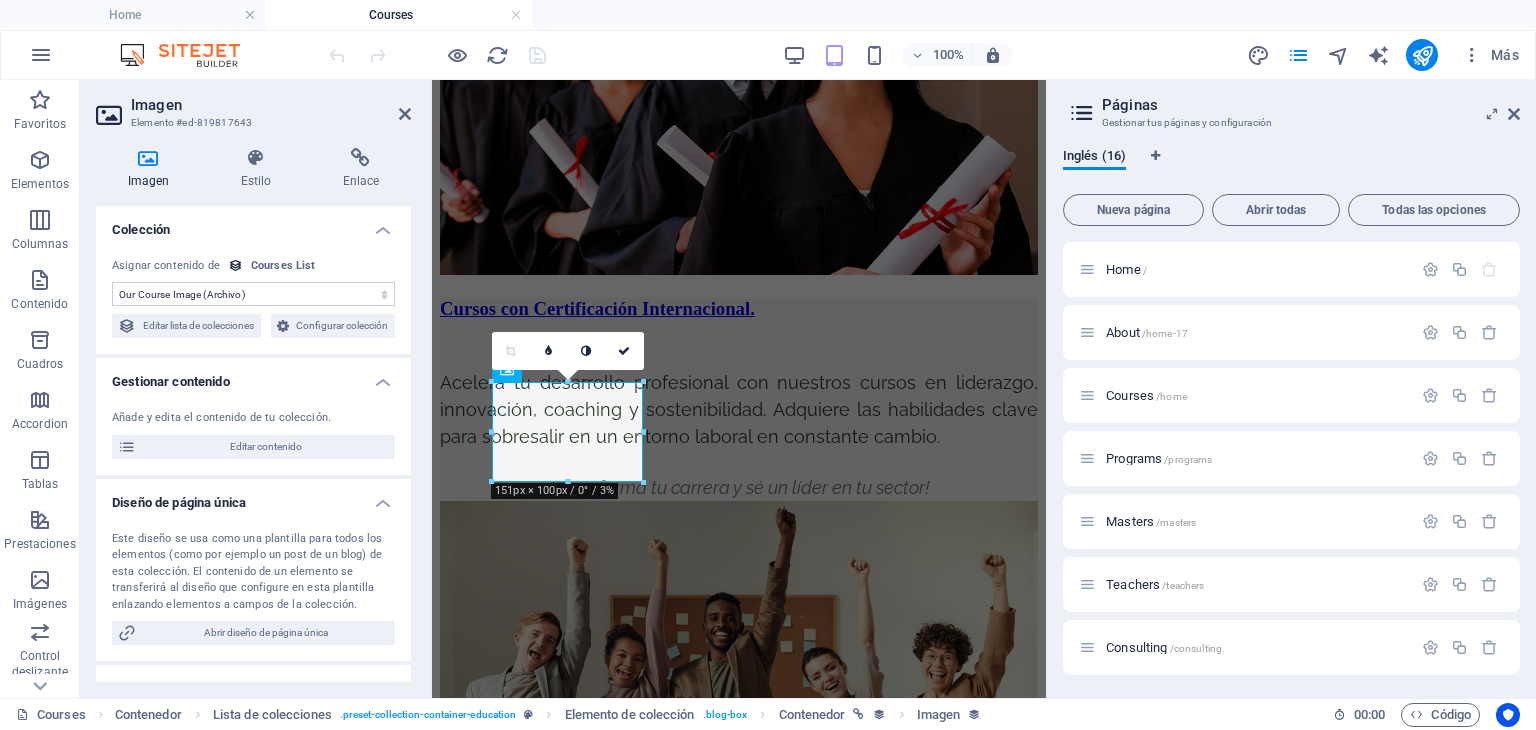 scroll, scrollTop: 1521, scrollLeft: 0, axis: vertical 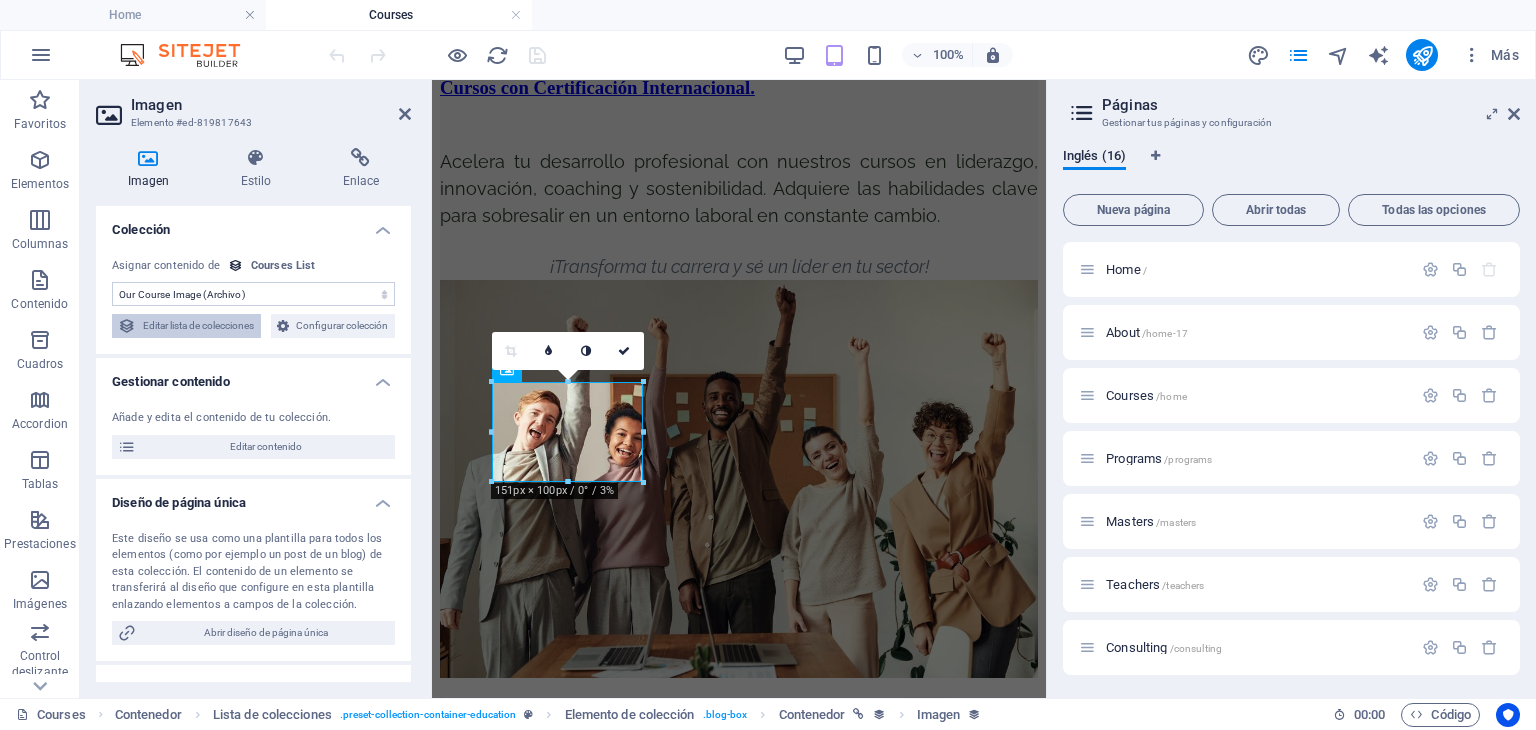 click on "Editar lista de colecciones" at bounding box center (198, 326) 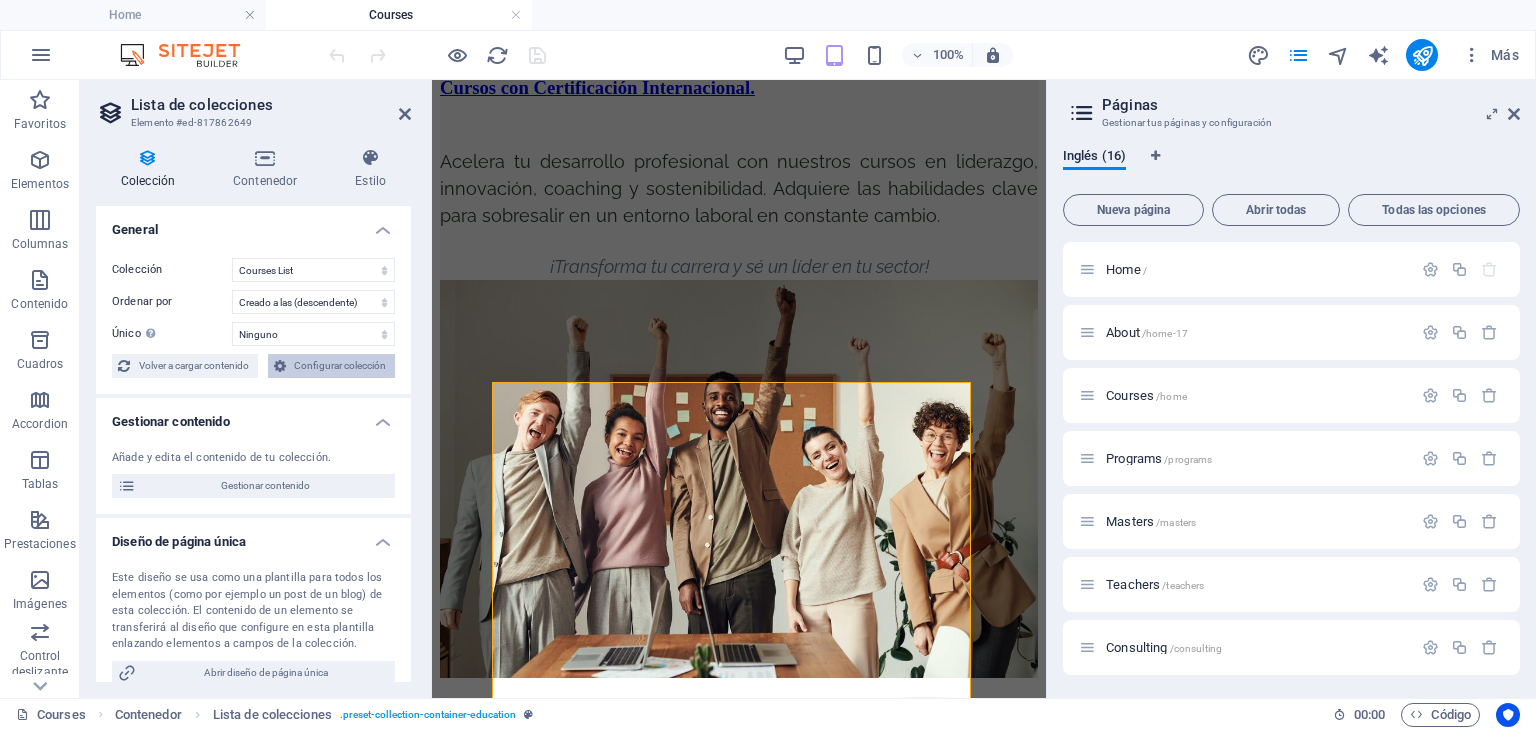 click on "Configurar colección" at bounding box center (341, 366) 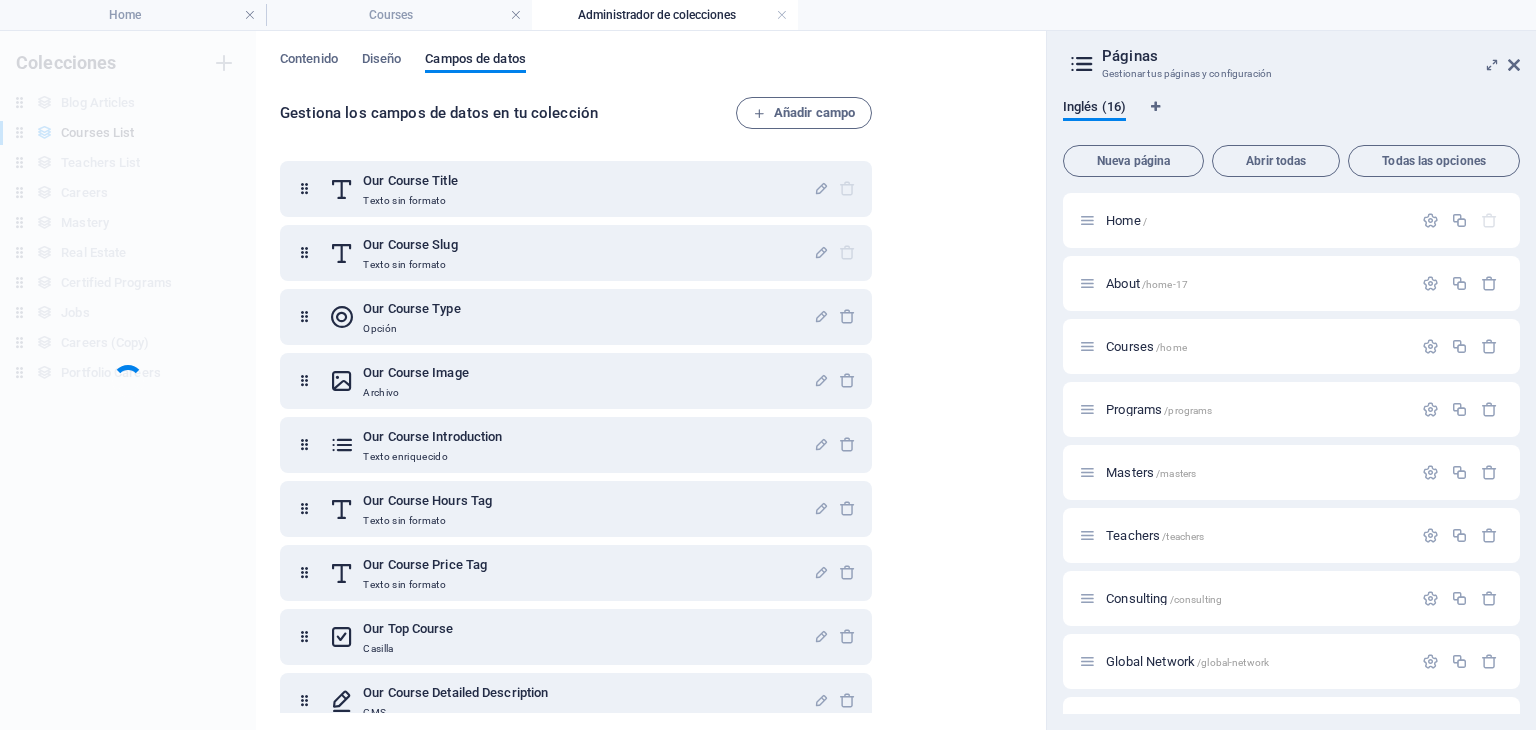 scroll, scrollTop: 0, scrollLeft: 0, axis: both 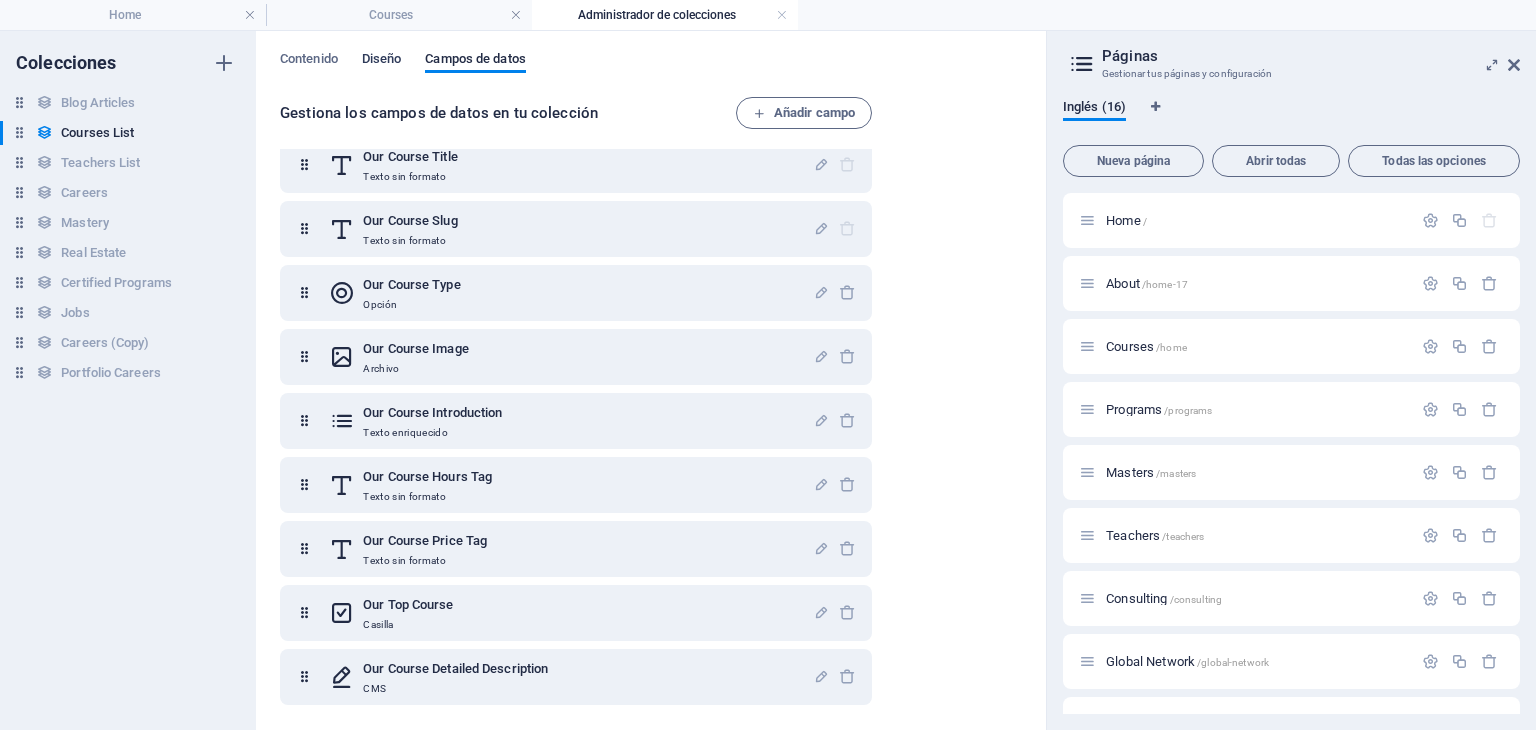 click on "Diseño" at bounding box center [382, 61] 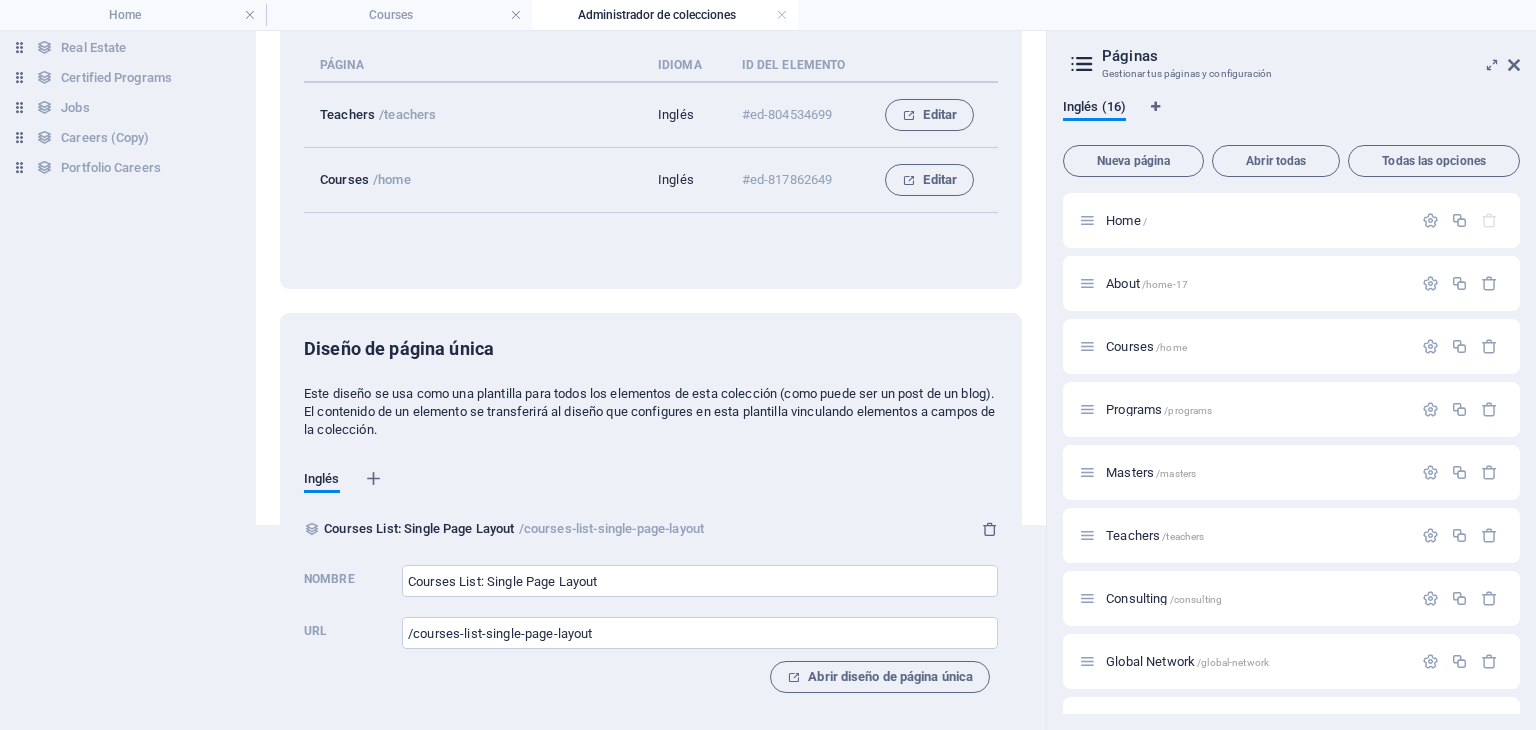 scroll, scrollTop: 207, scrollLeft: 0, axis: vertical 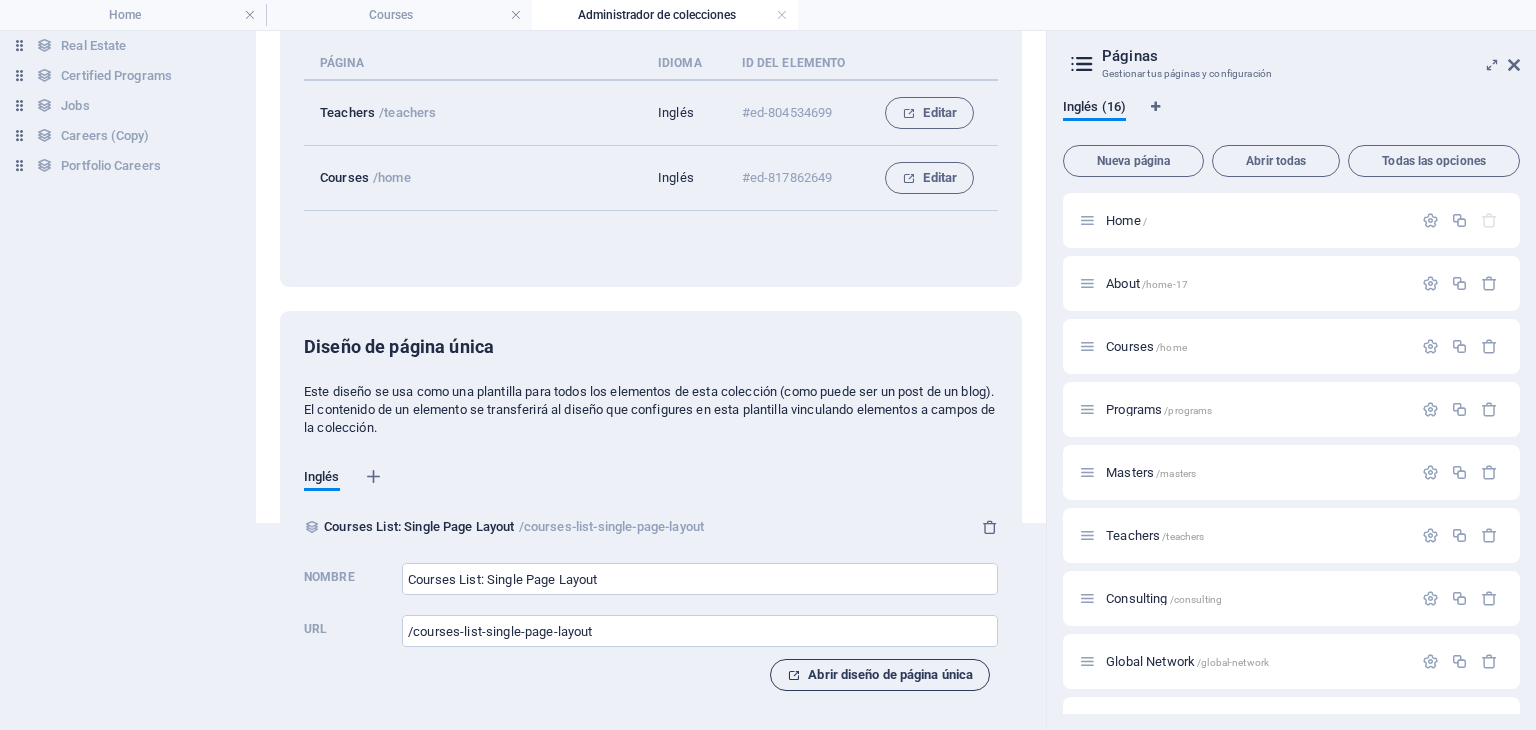 click on "Abrir diseño de página única" at bounding box center [880, 675] 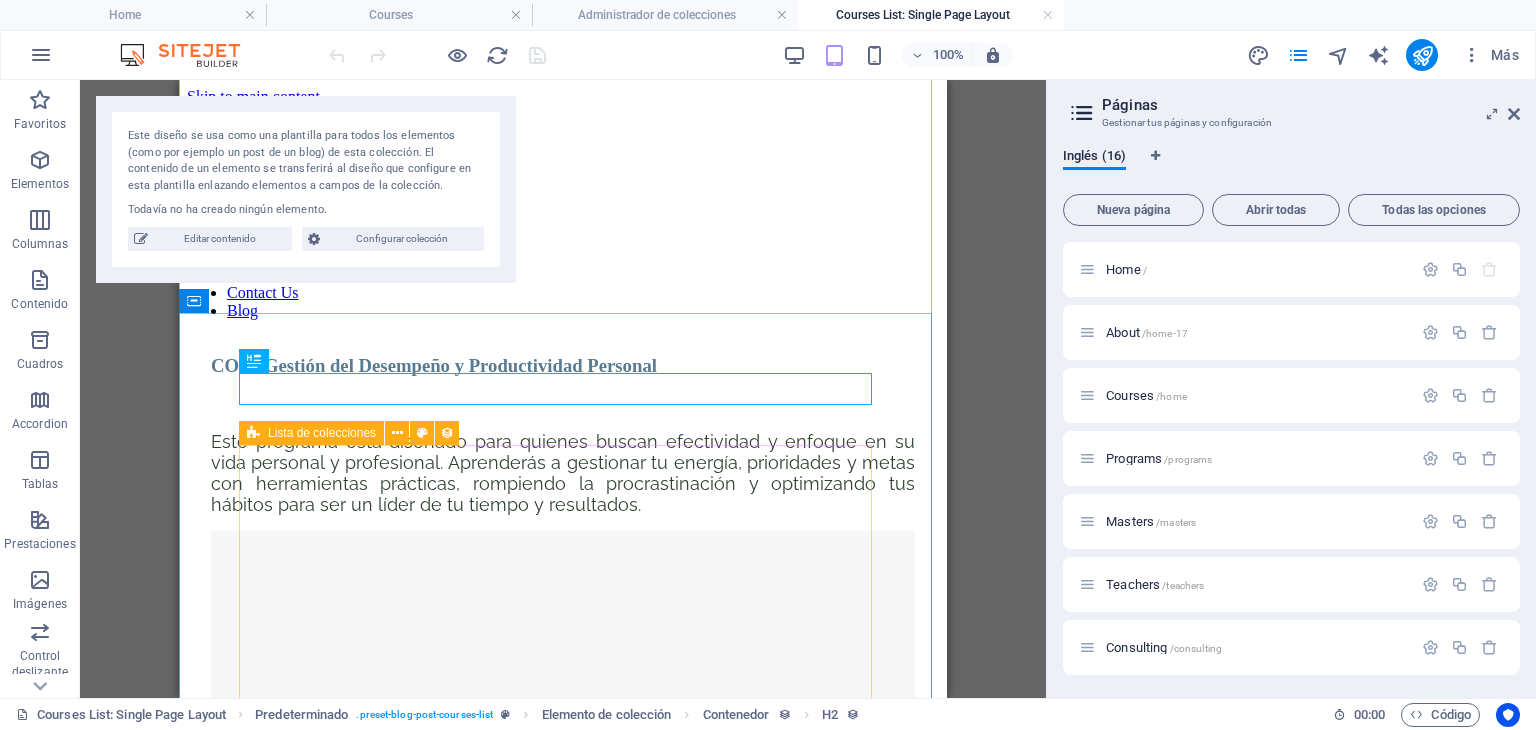 scroll, scrollTop: 948, scrollLeft: 0, axis: vertical 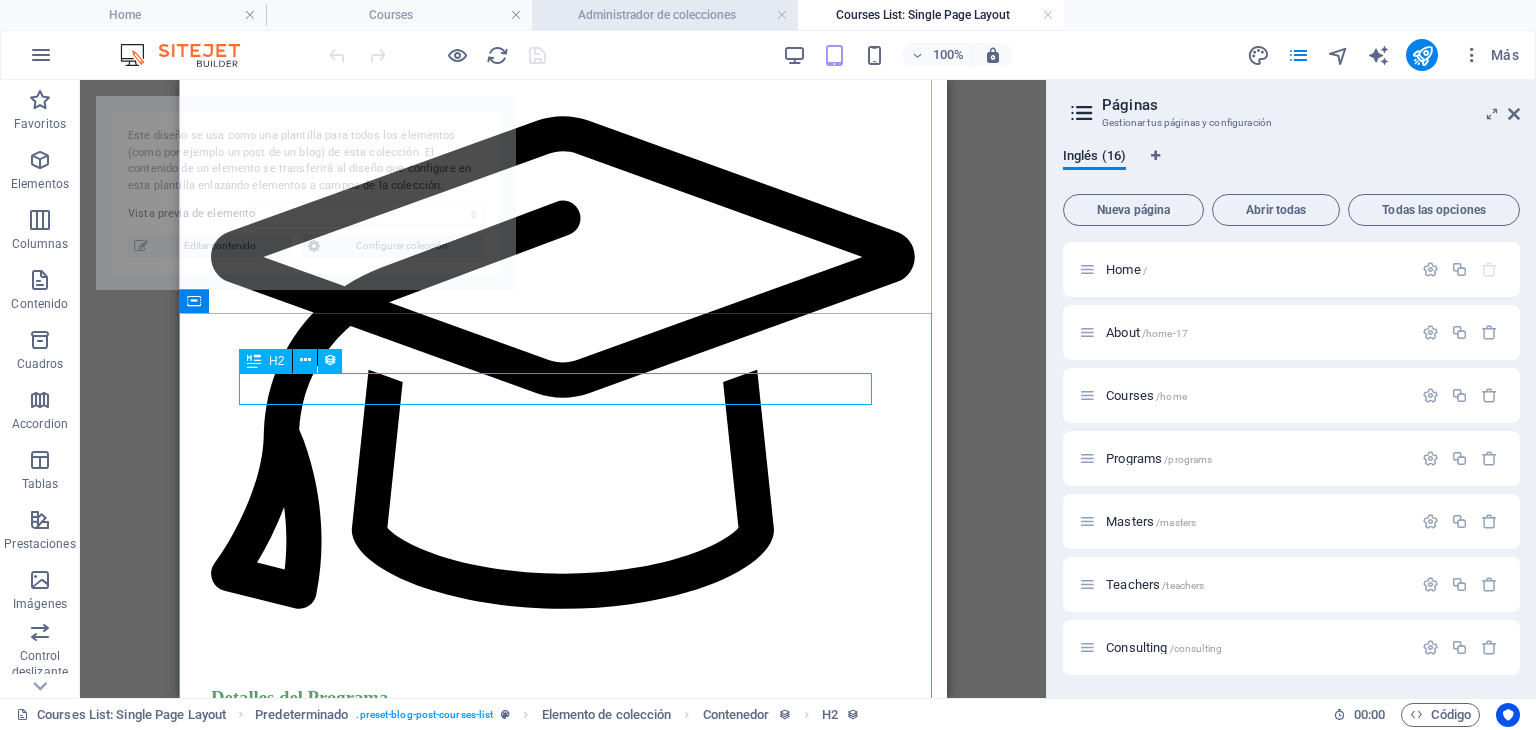 select on "[HASH]" 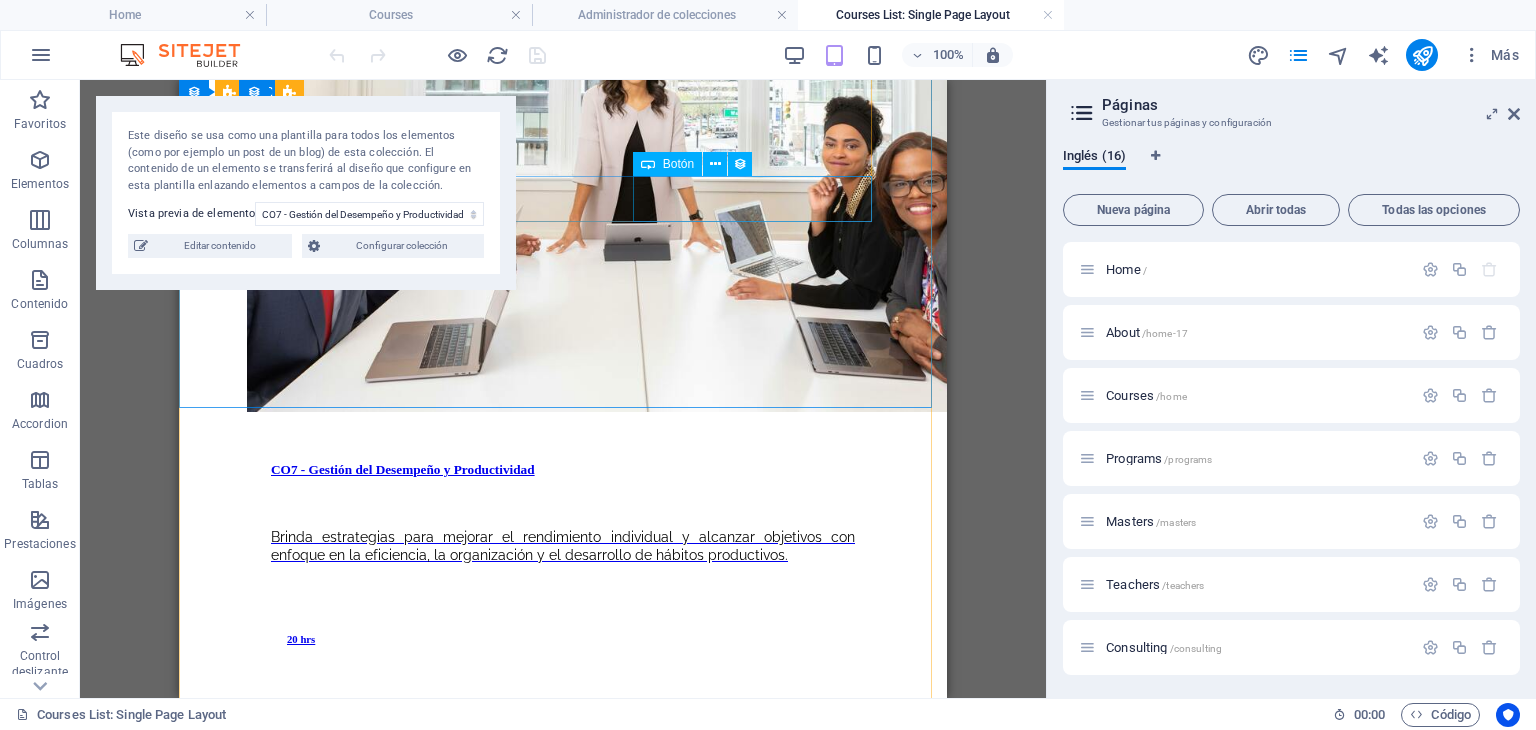 scroll, scrollTop: 2362, scrollLeft: 0, axis: vertical 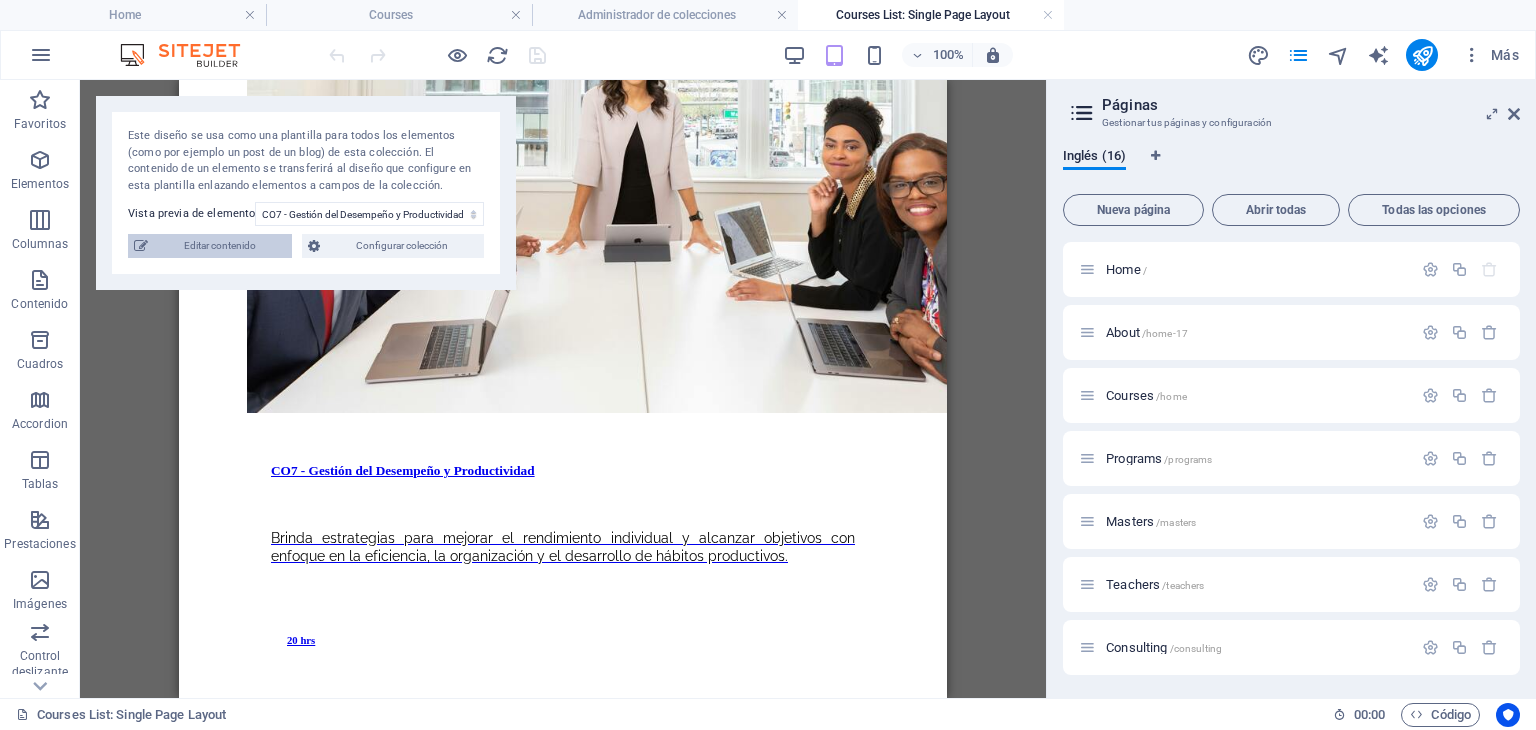 click on "Editar contenido" at bounding box center [220, 246] 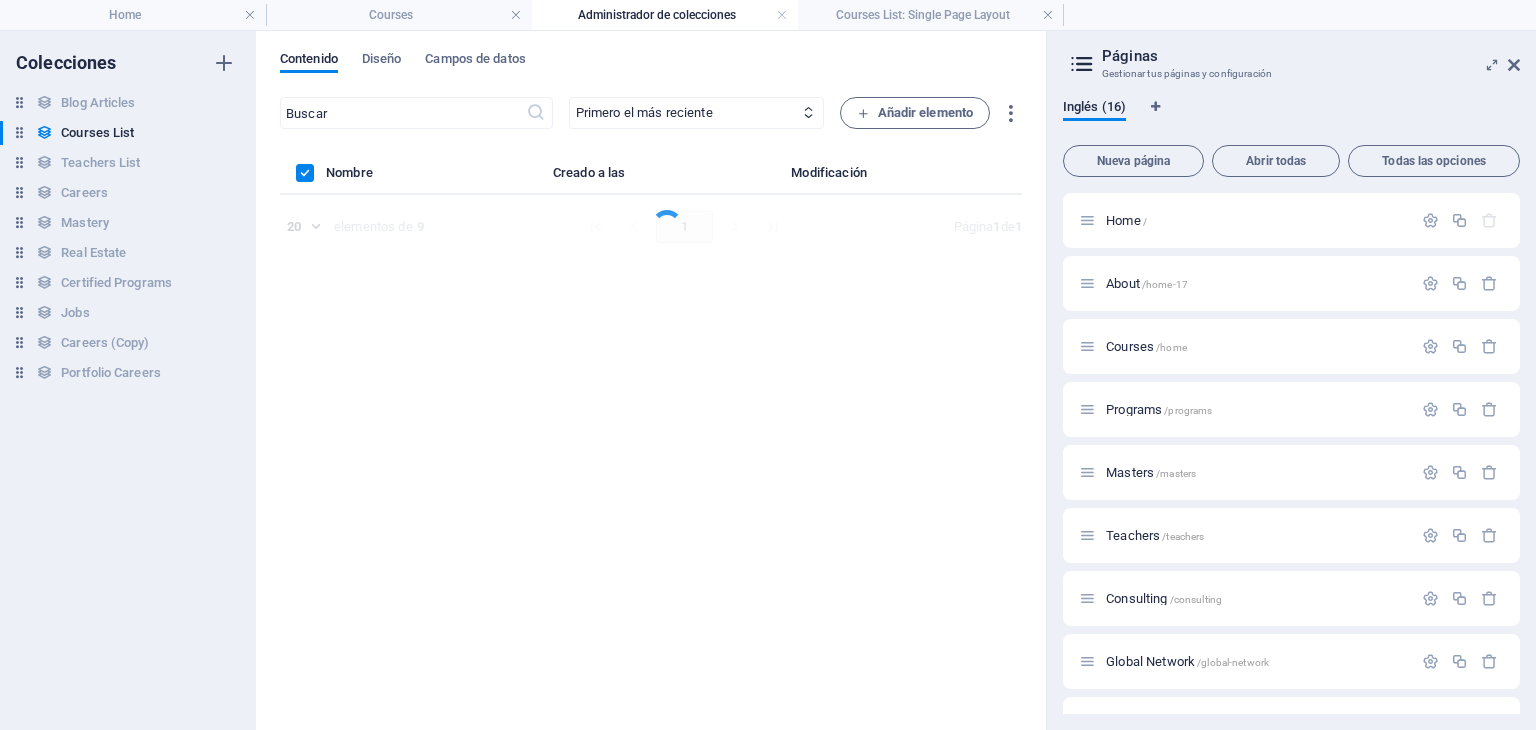 scroll, scrollTop: 0, scrollLeft: 0, axis: both 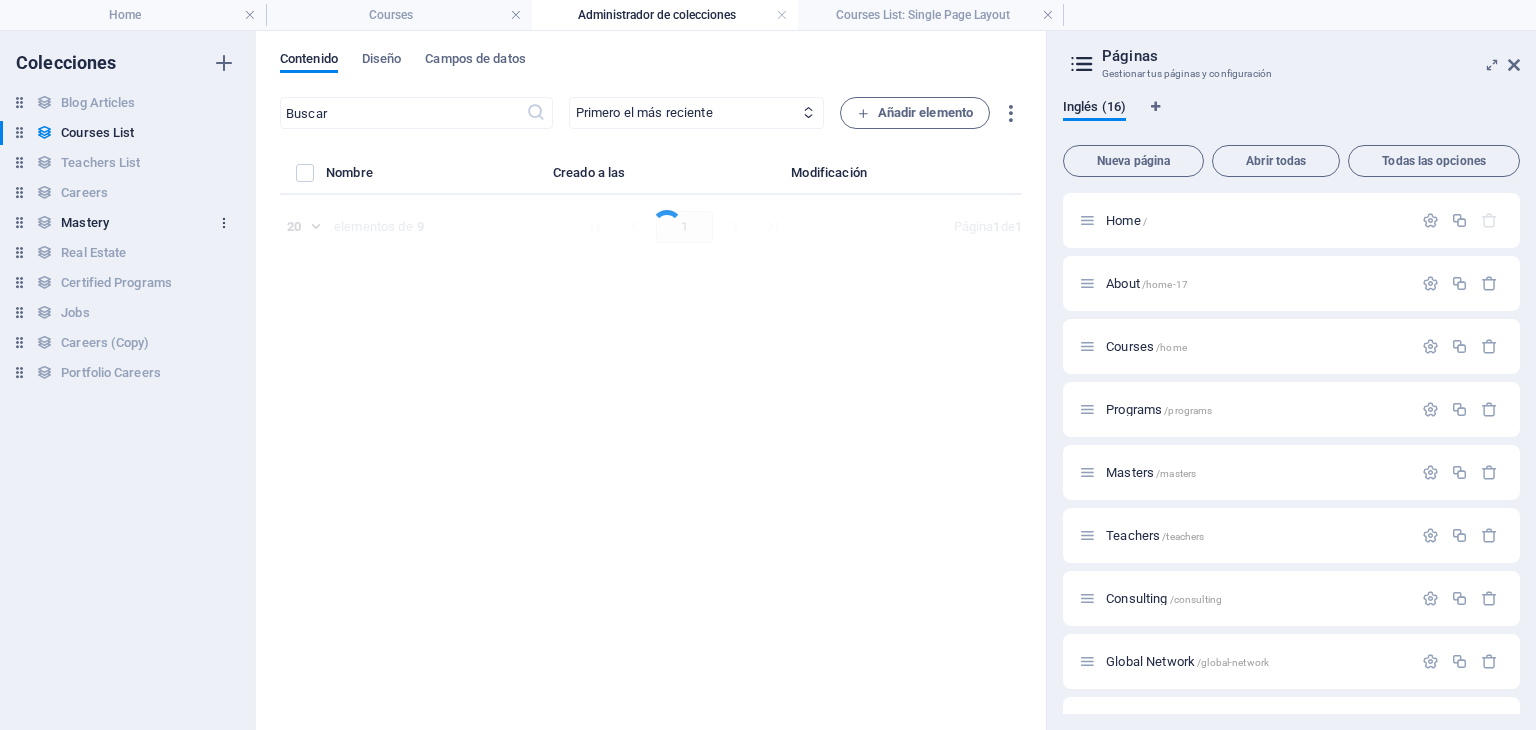 select on "Management" 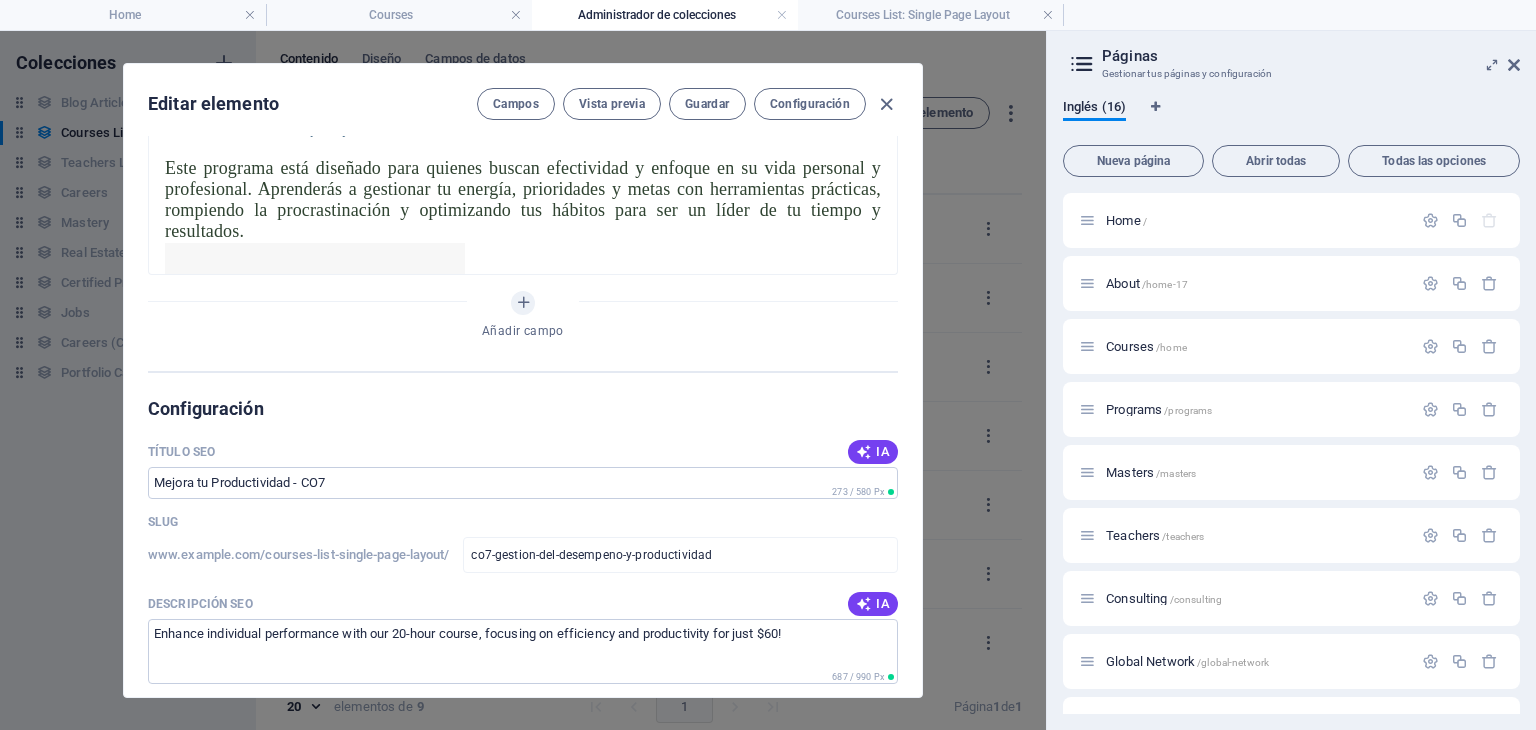 scroll, scrollTop: 1000, scrollLeft: 0, axis: vertical 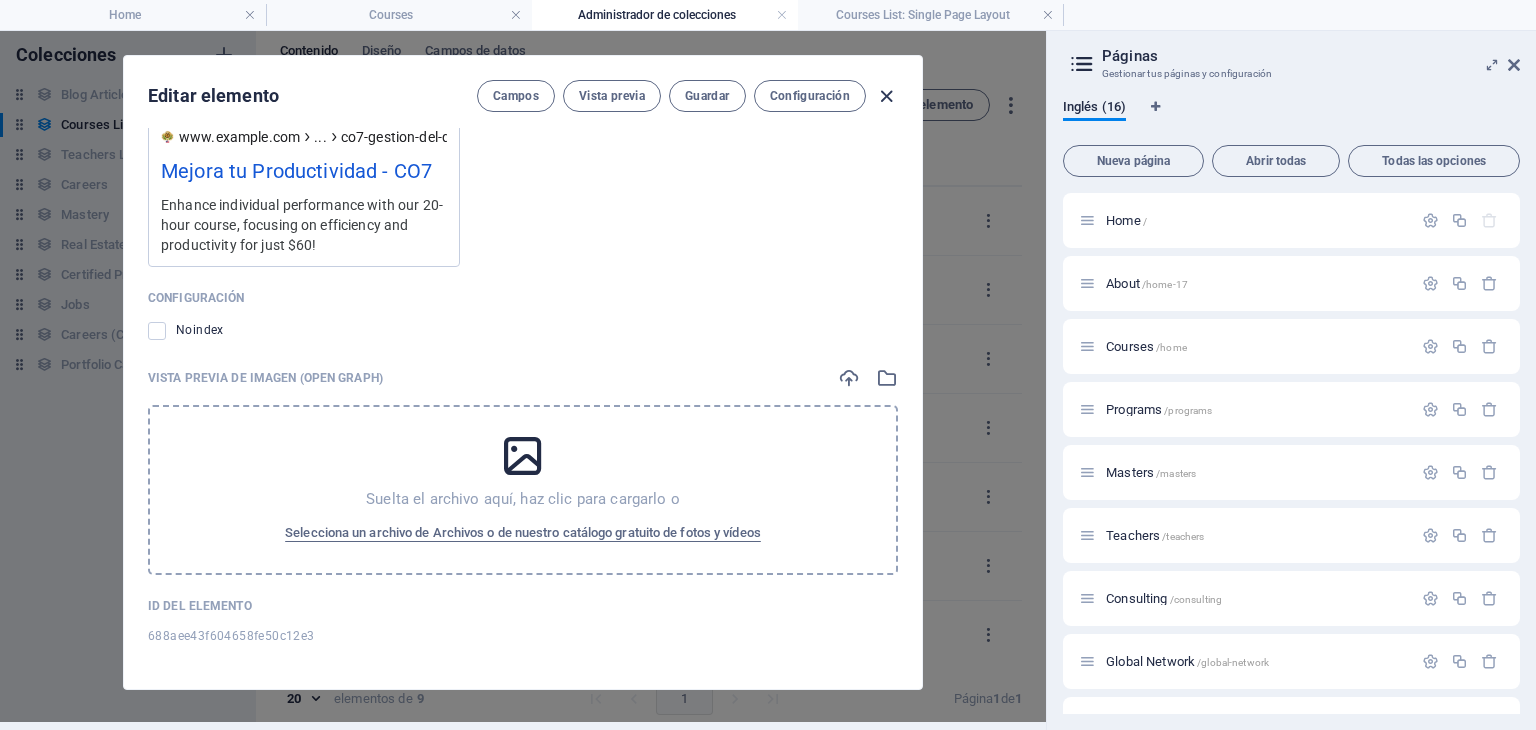 click at bounding box center [886, 96] 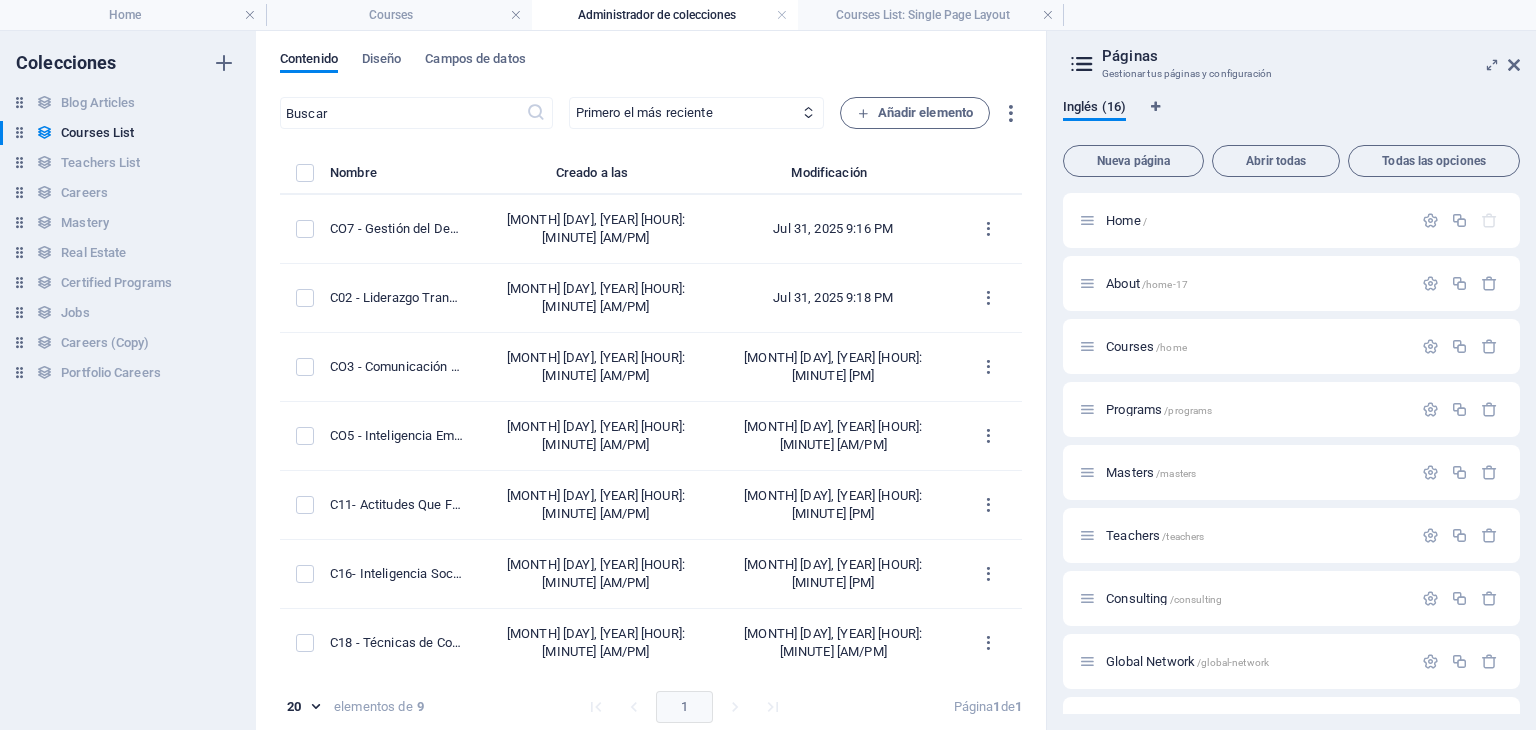 scroll, scrollTop: 8, scrollLeft: 0, axis: vertical 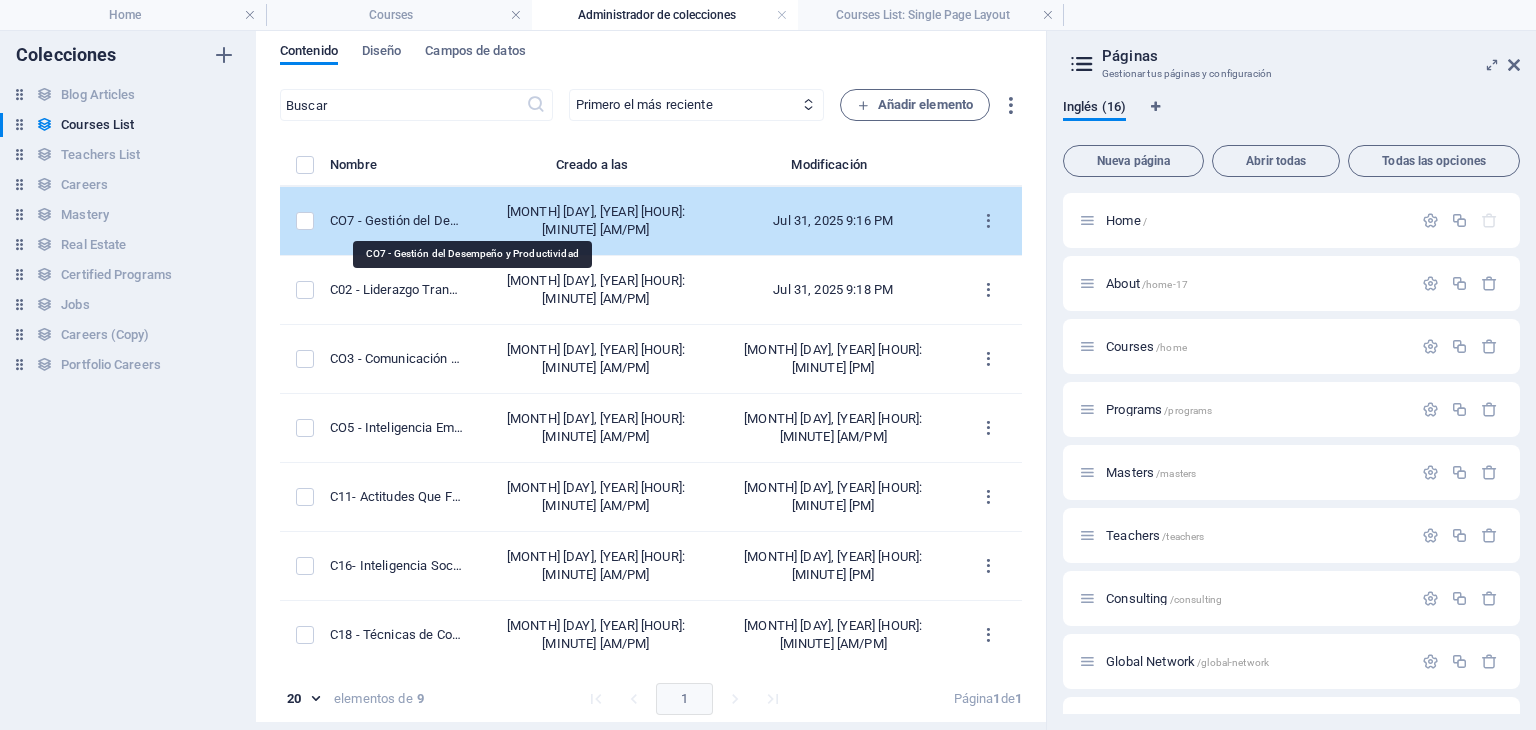 click on "CO7 - Gestión del Desempeño y Productividad" at bounding box center [397, 221] 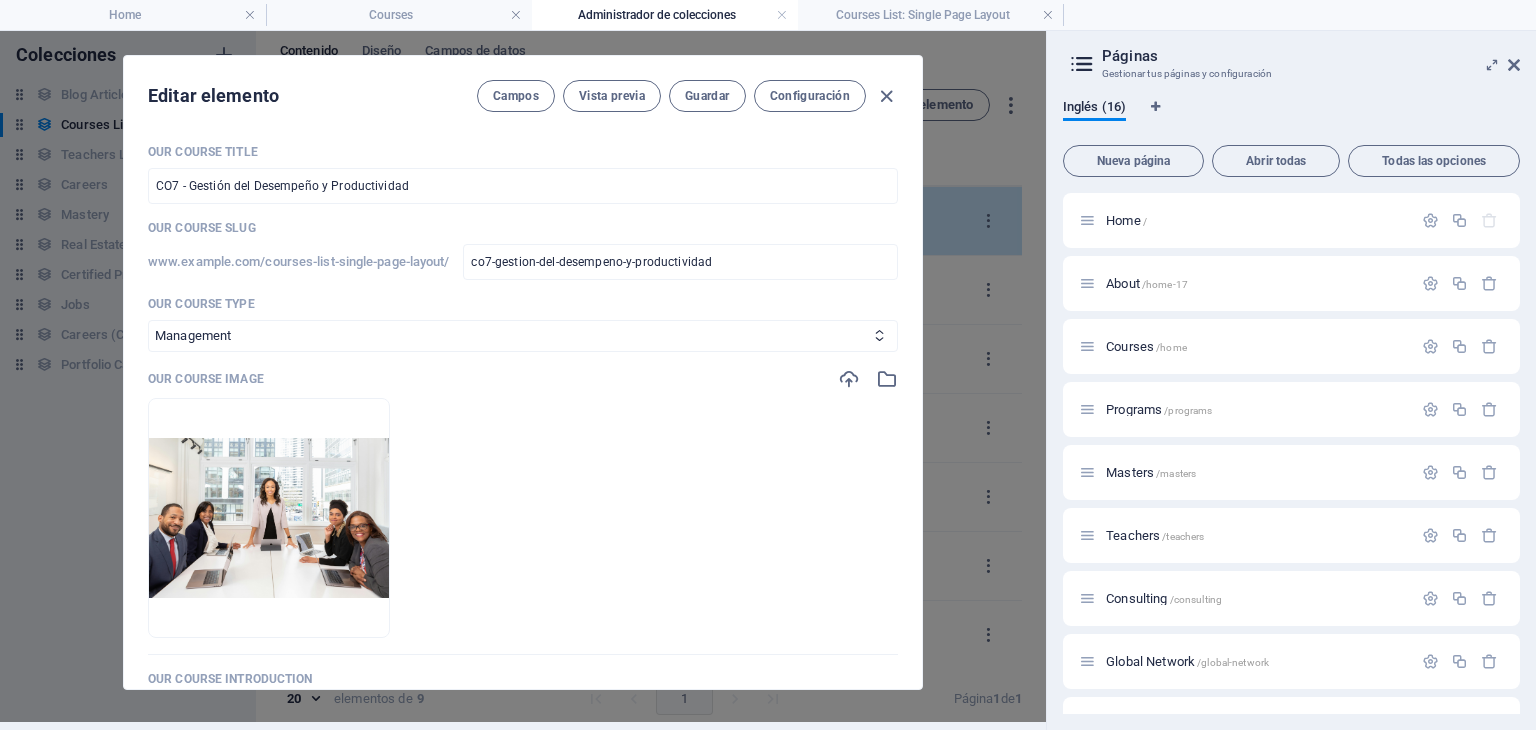 scroll, scrollTop: 0, scrollLeft: 0, axis: both 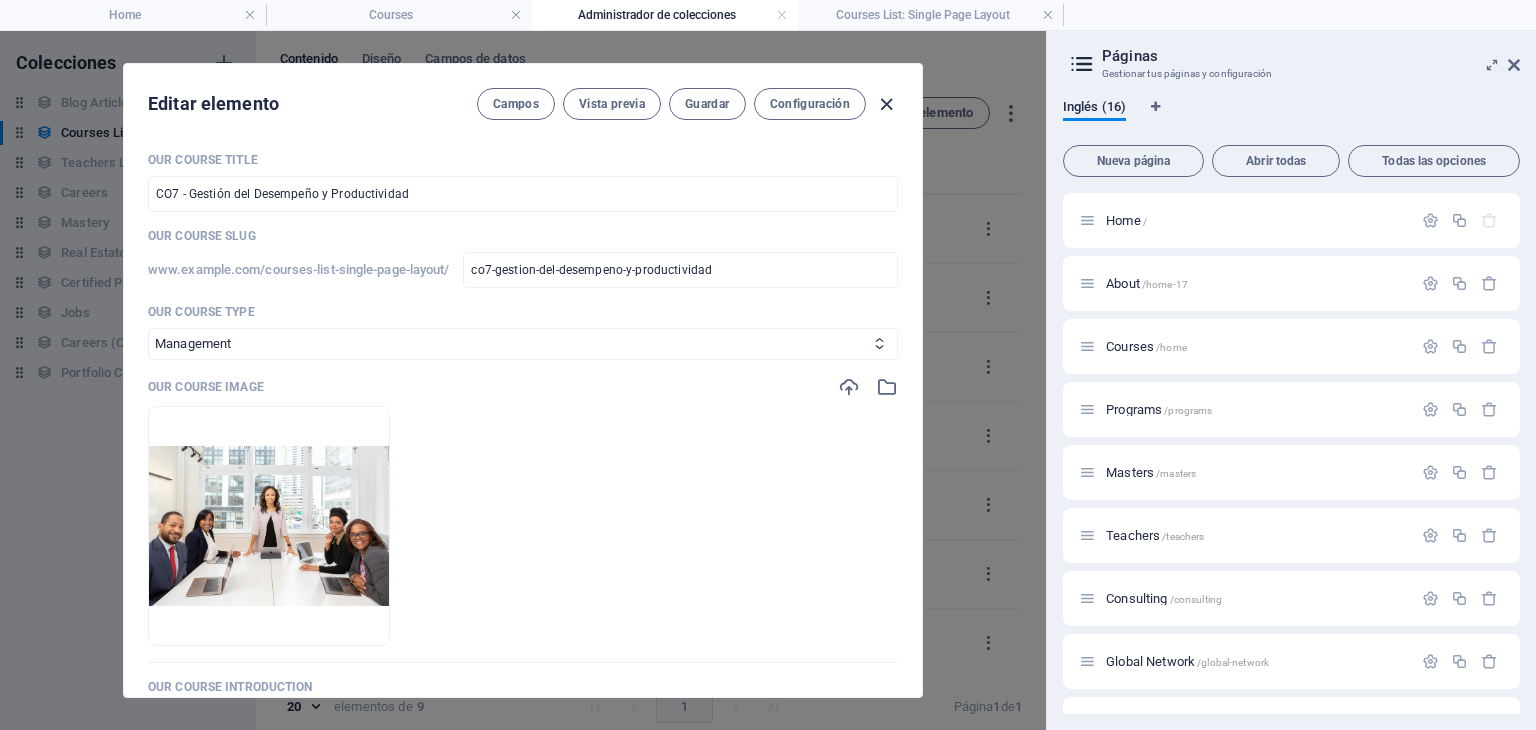 click at bounding box center [886, 104] 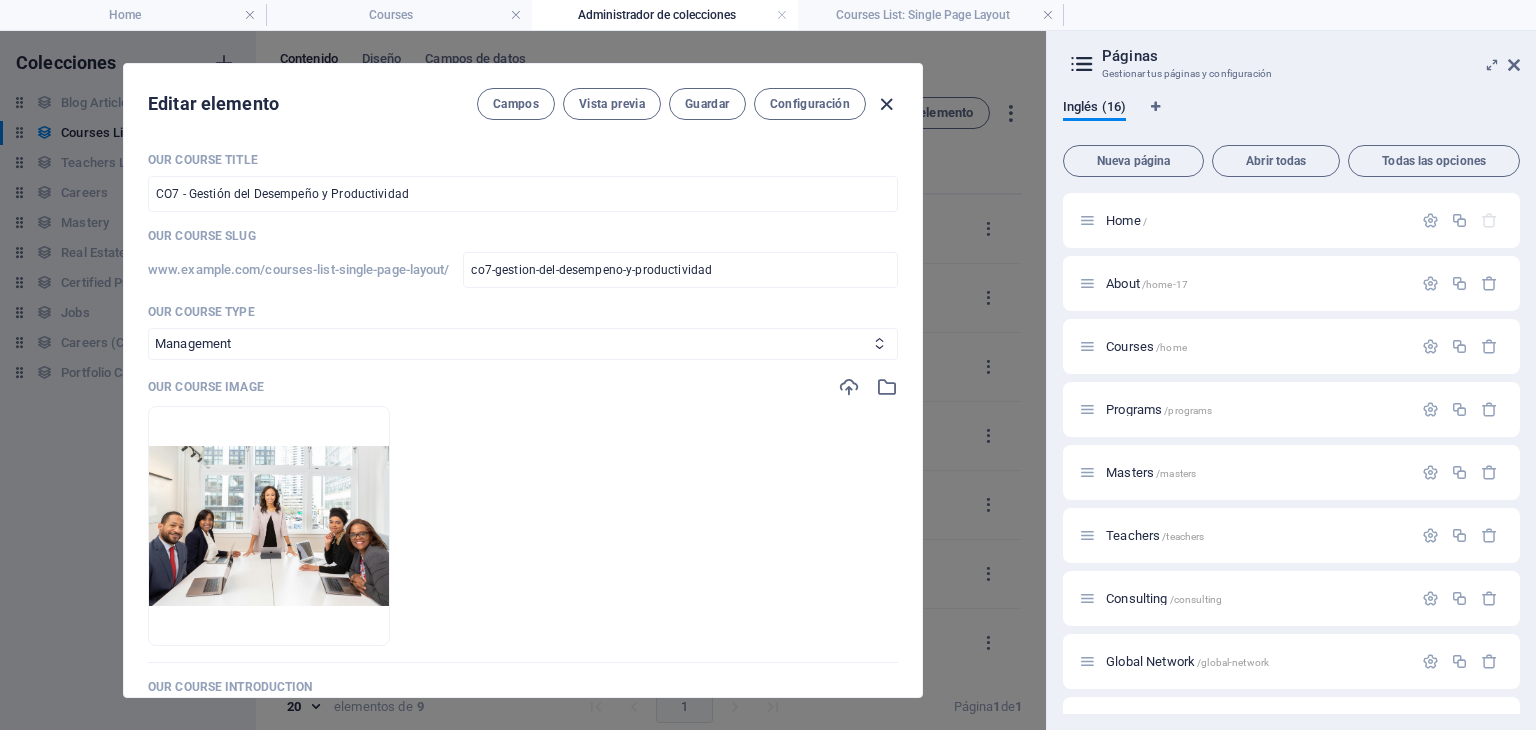 type 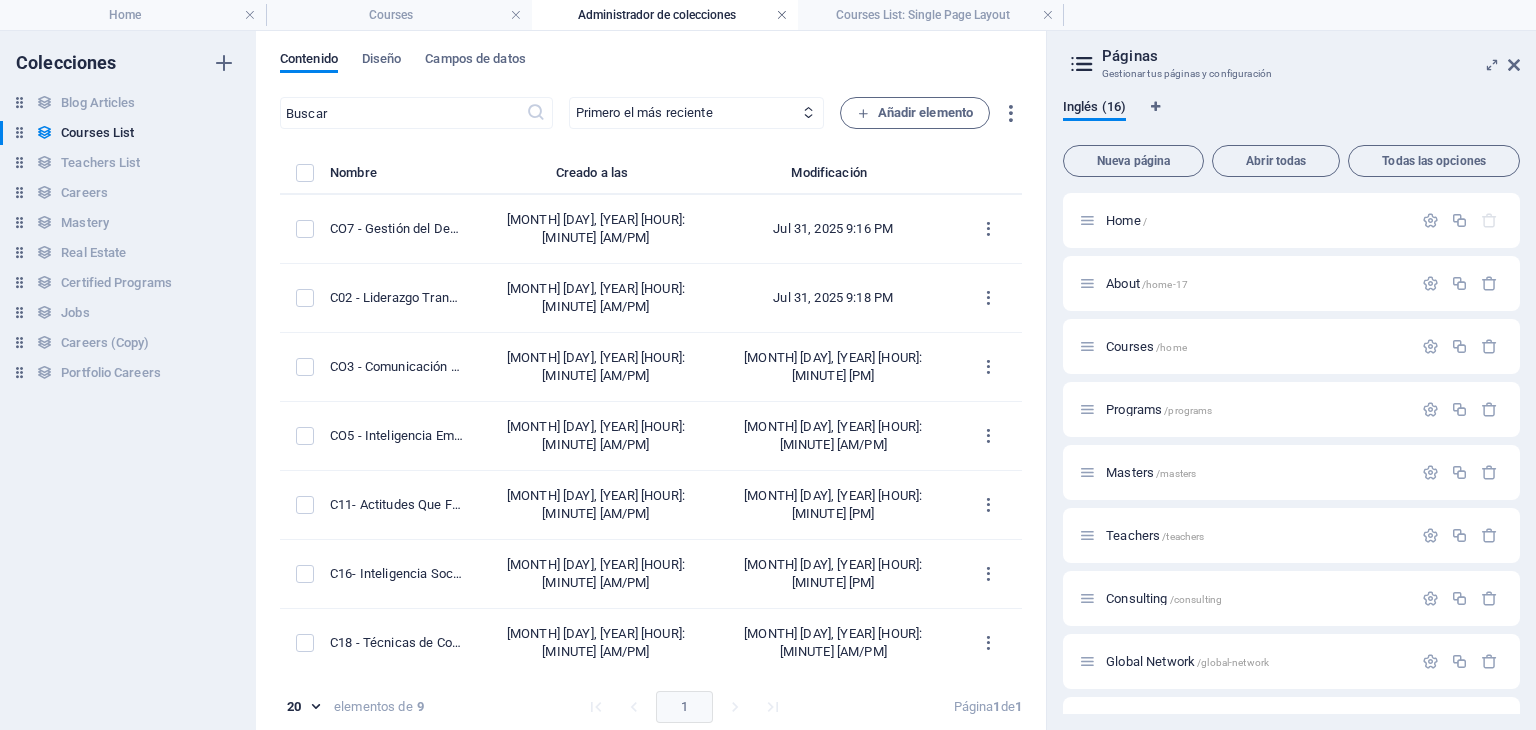 click at bounding box center (782, 15) 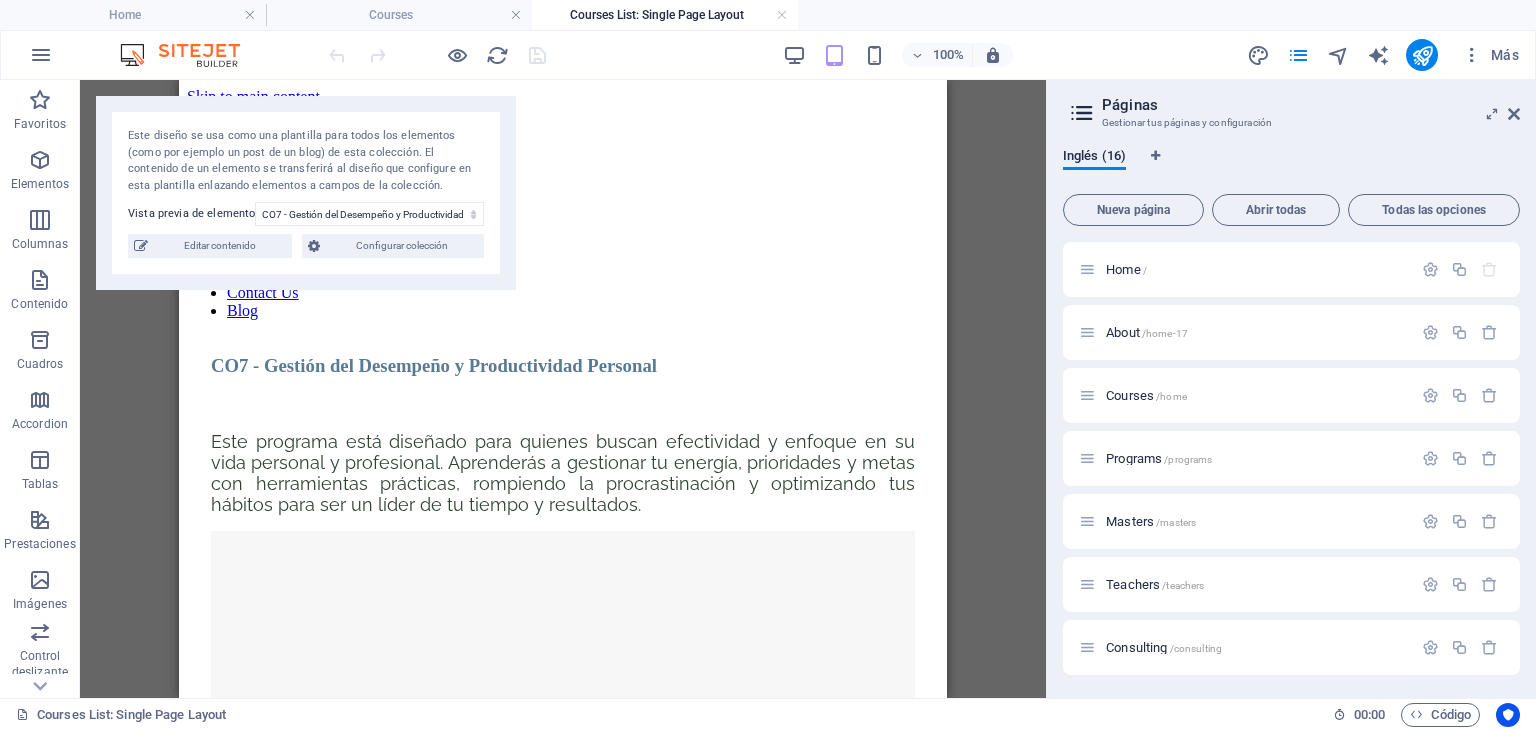 scroll, scrollTop: 2362, scrollLeft: 0, axis: vertical 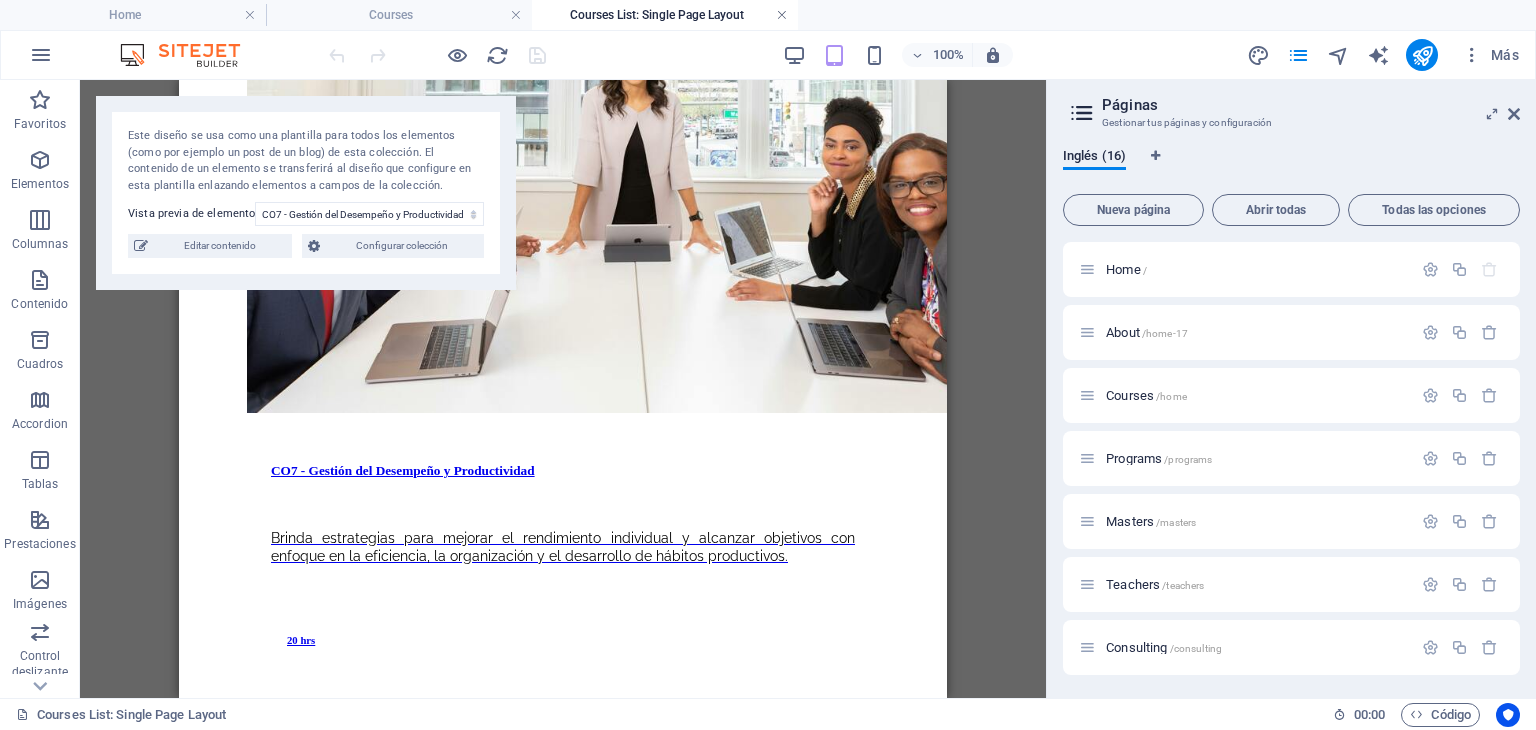 click at bounding box center (782, 15) 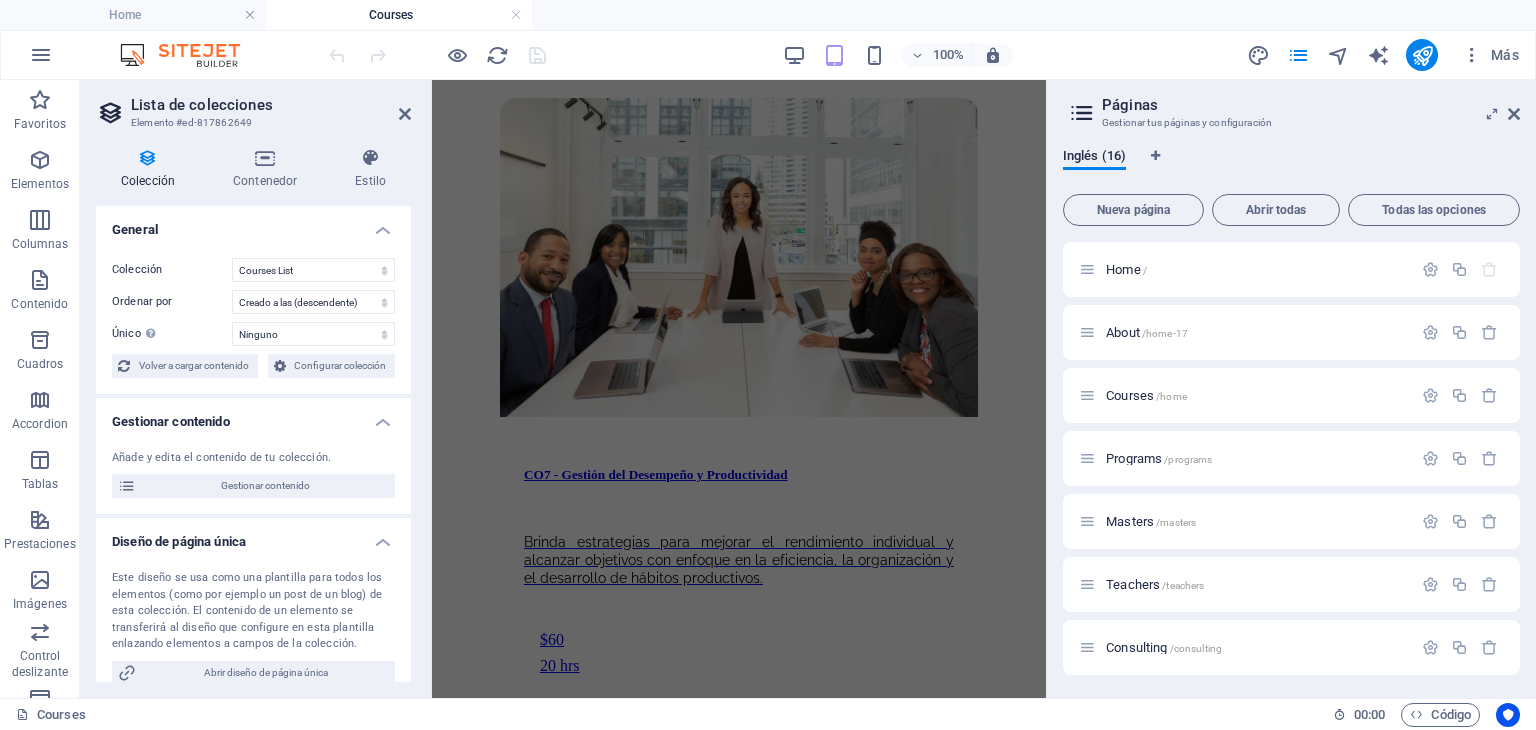 scroll, scrollTop: 1521, scrollLeft: 0, axis: vertical 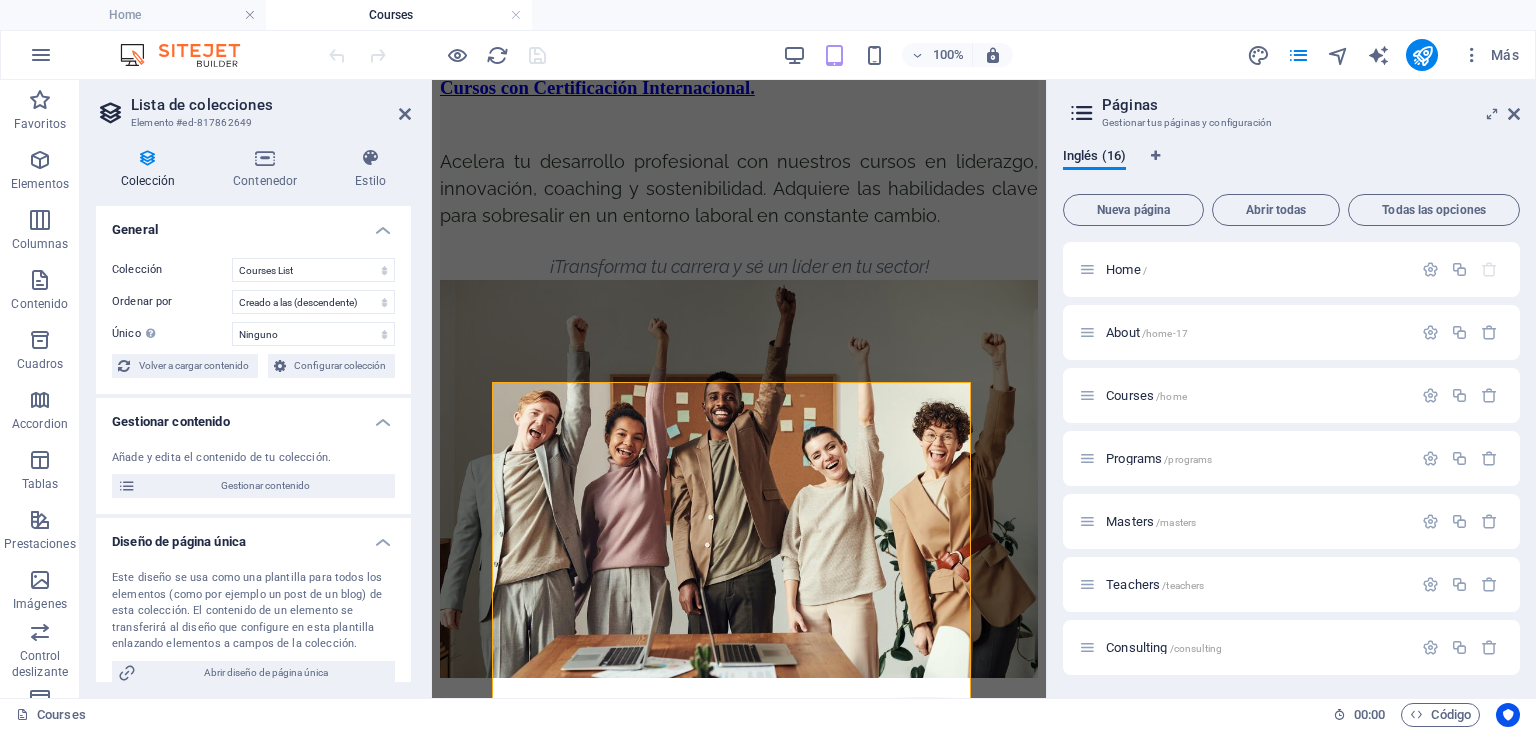 click at bounding box center (516, 15) 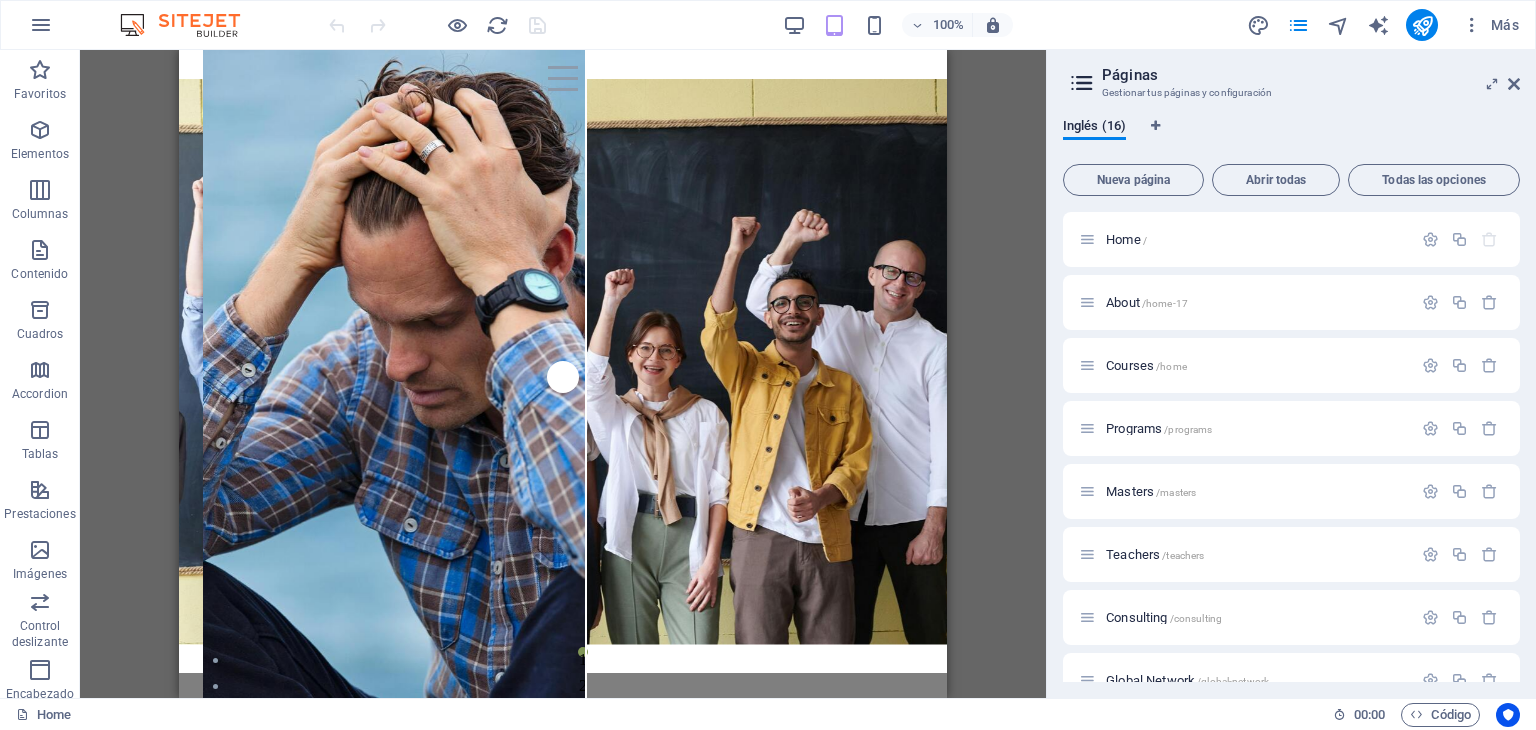 scroll, scrollTop: 531, scrollLeft: 0, axis: vertical 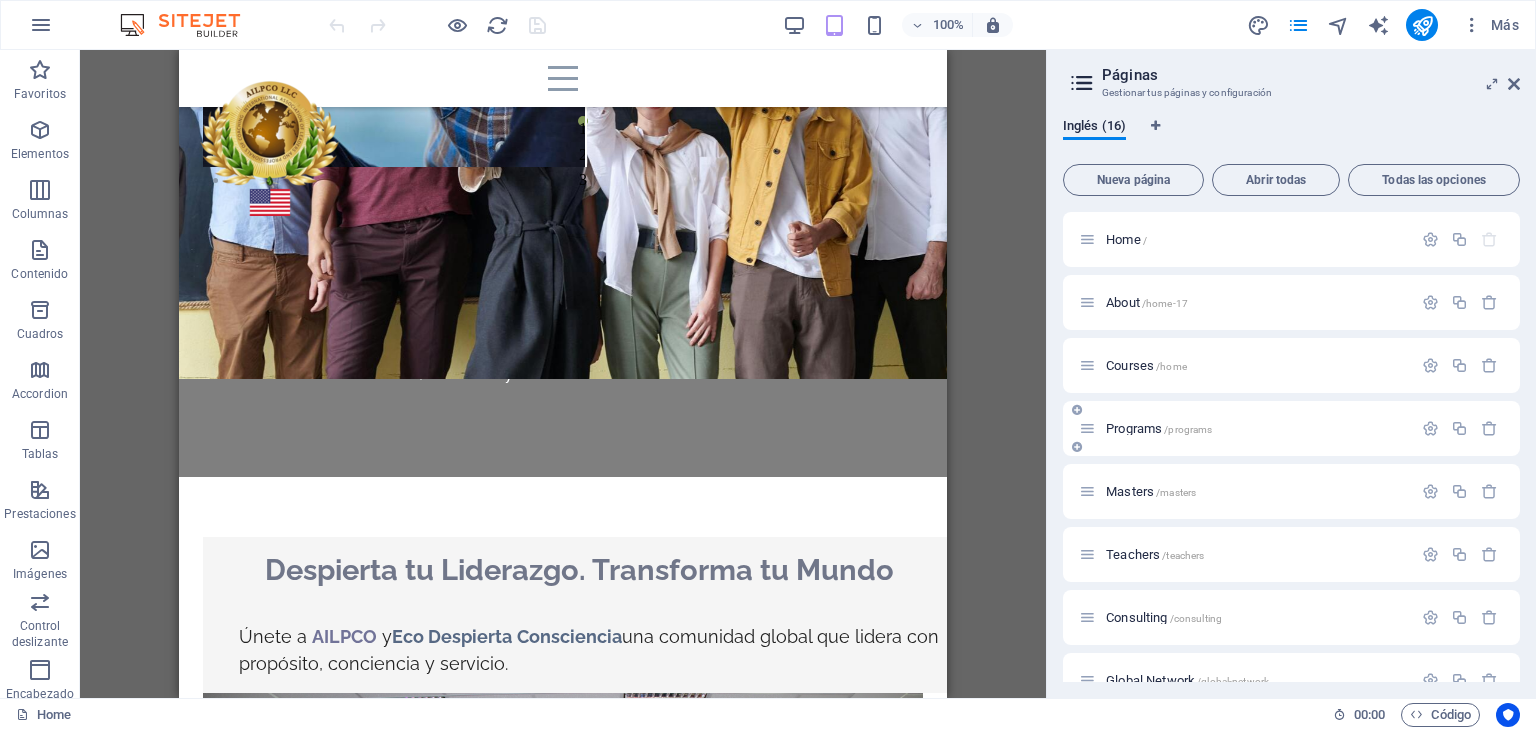 click on "Programs /programs" at bounding box center (1159, 428) 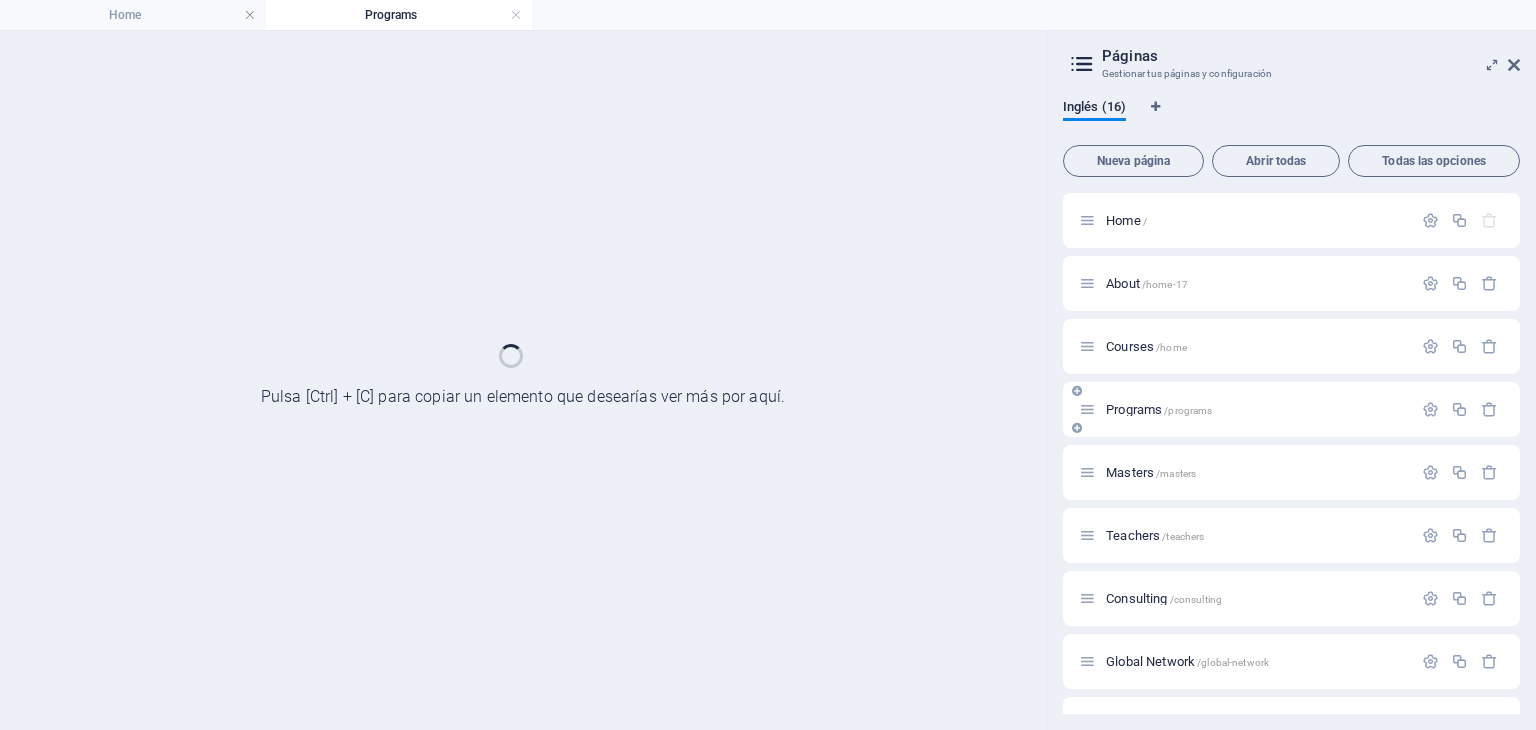 scroll, scrollTop: 0, scrollLeft: 0, axis: both 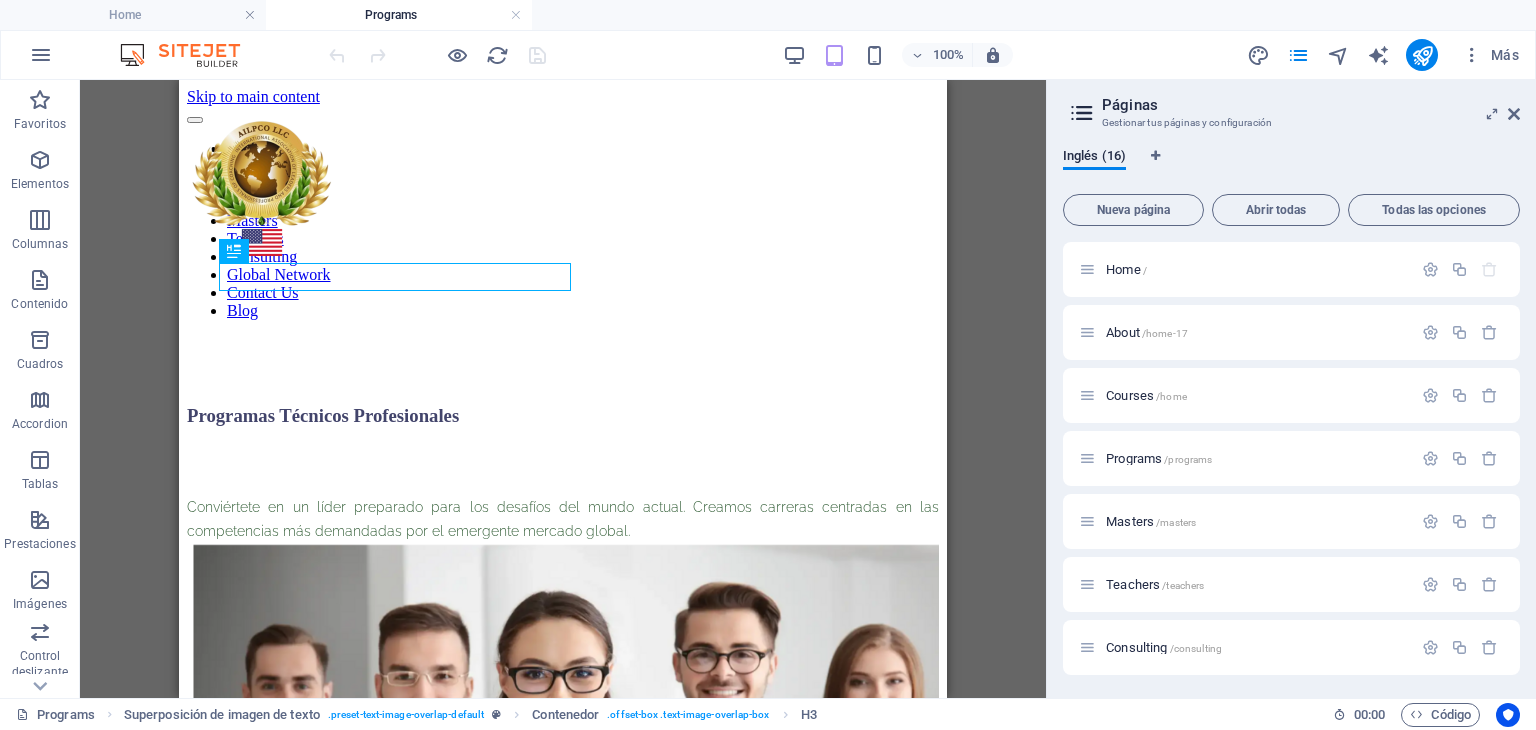 click on "Programs" at bounding box center [399, 15] 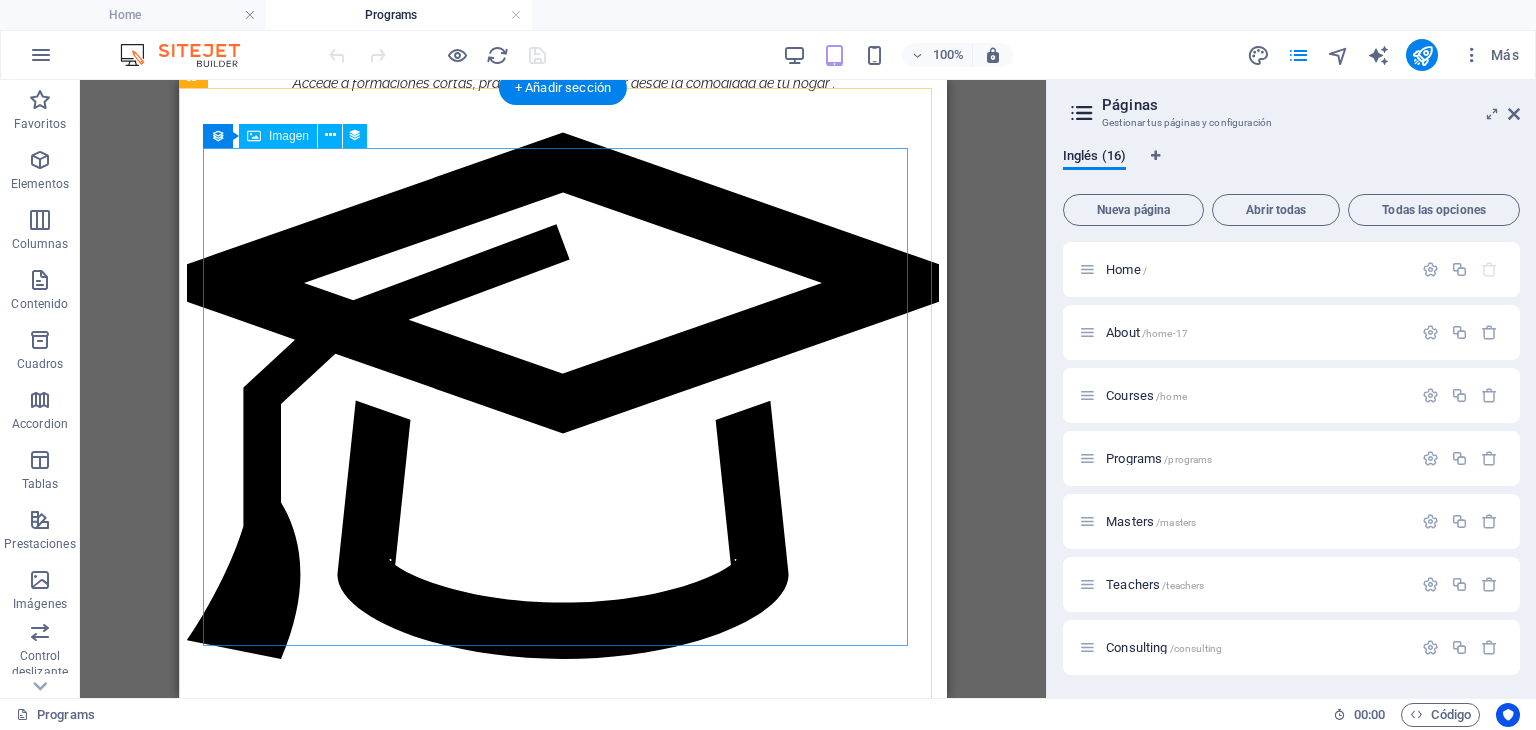 scroll, scrollTop: 2100, scrollLeft: 0, axis: vertical 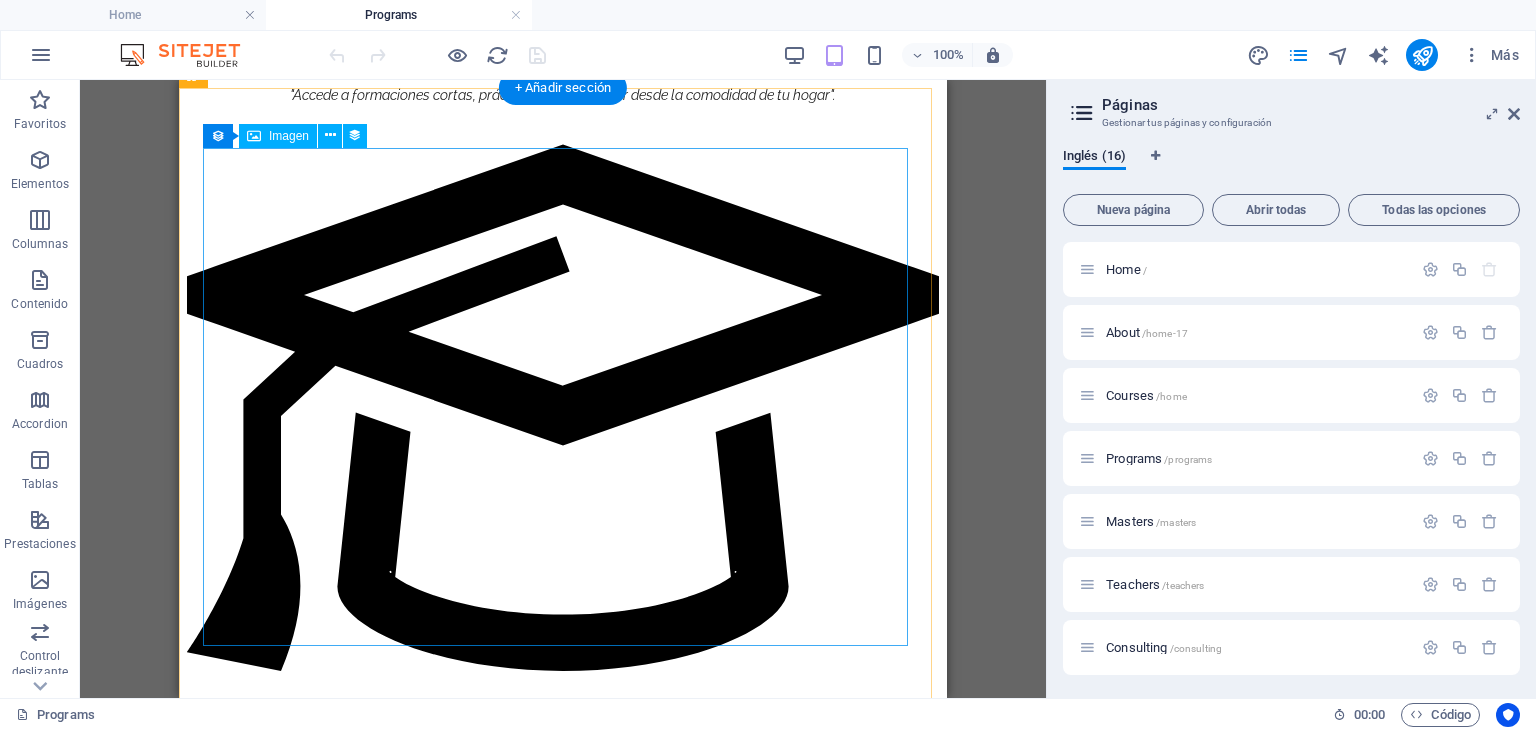 click at bounding box center [563, 1547] 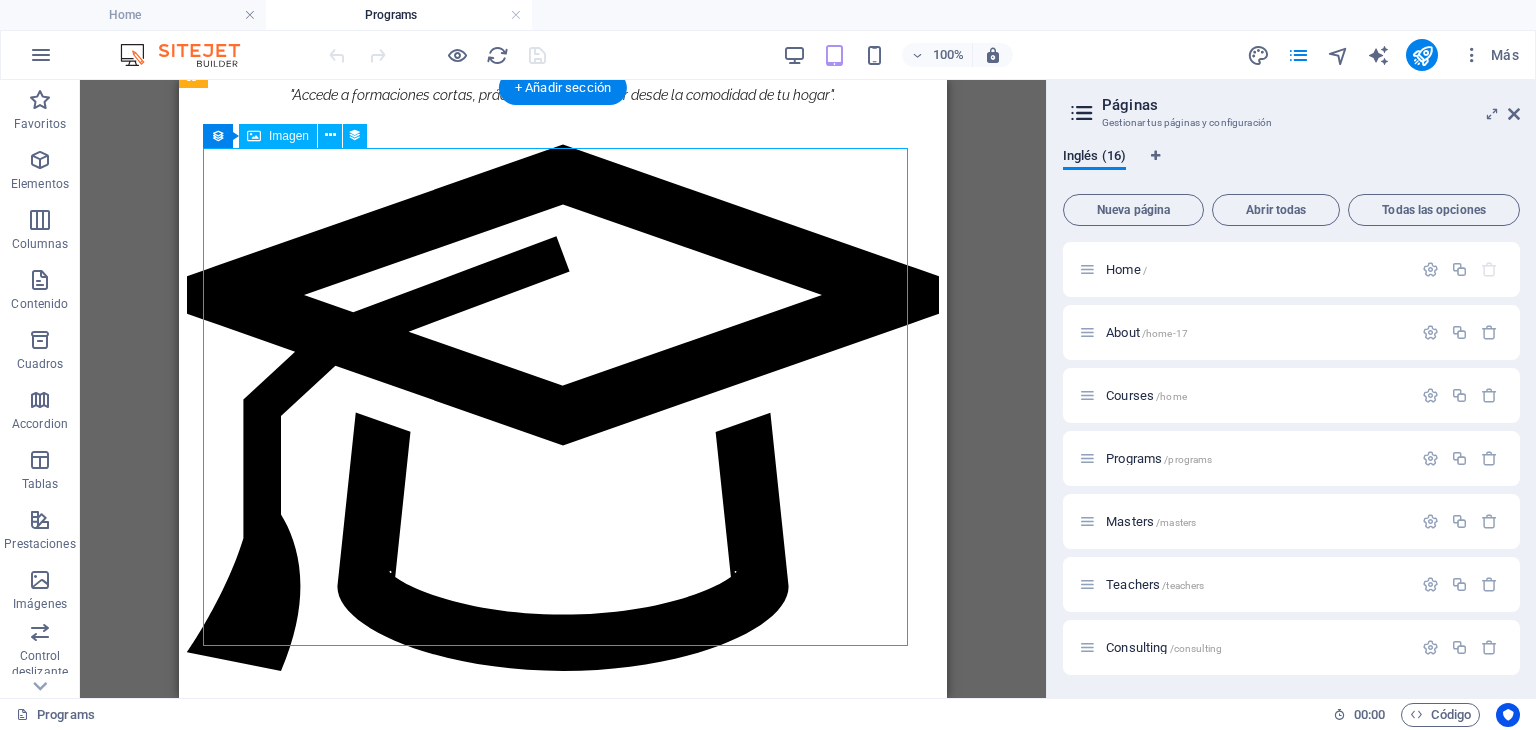 click at bounding box center [563, 1547] 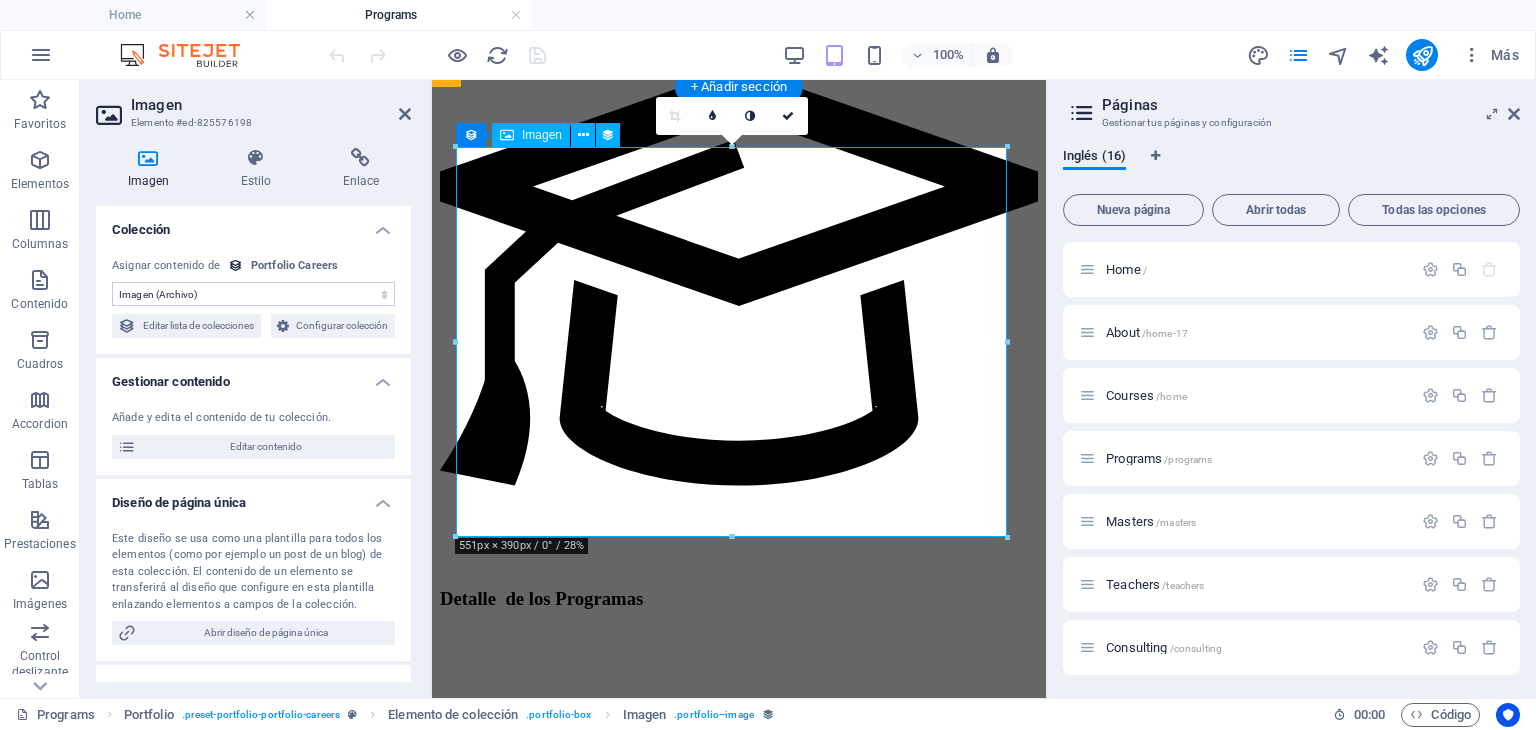 scroll, scrollTop: 2497, scrollLeft: 0, axis: vertical 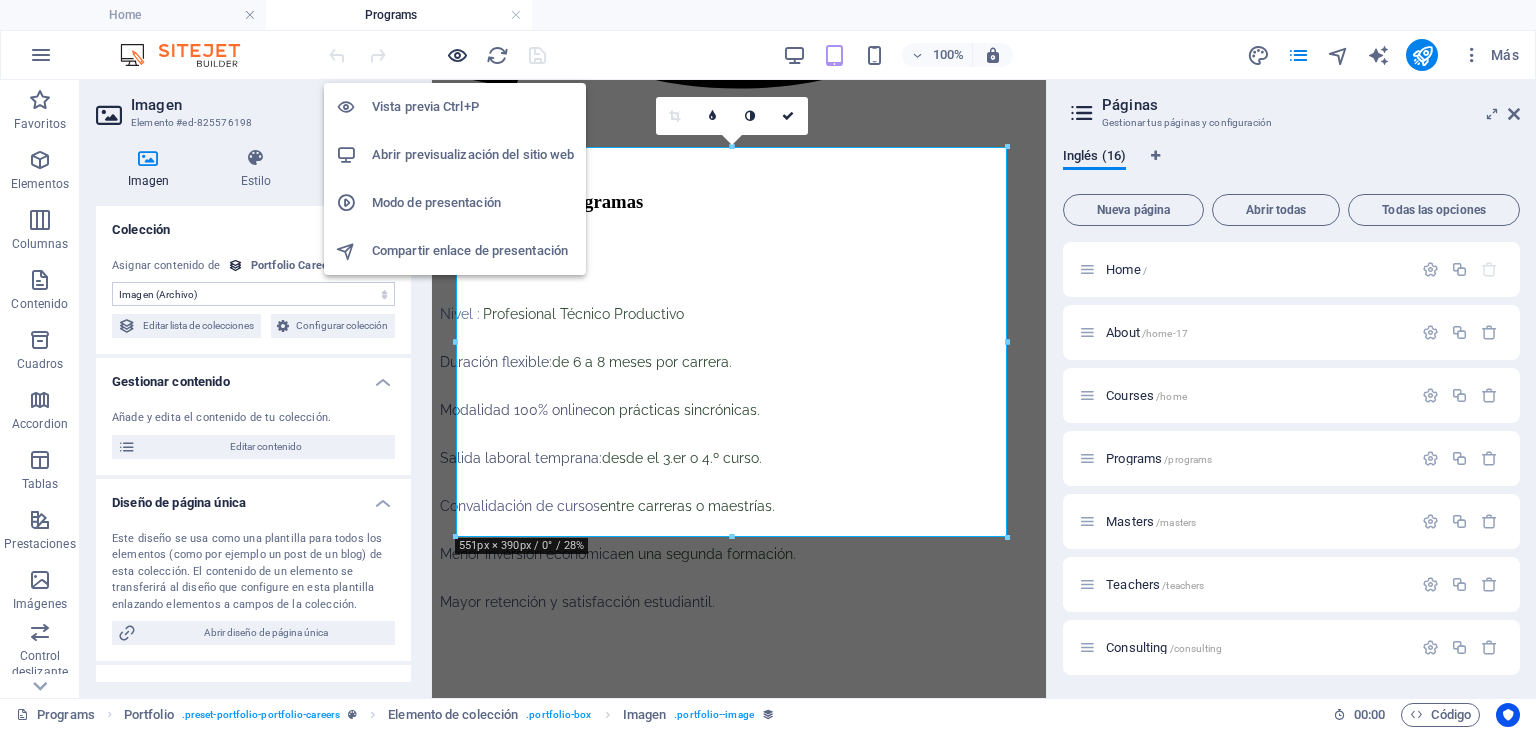 click at bounding box center [457, 55] 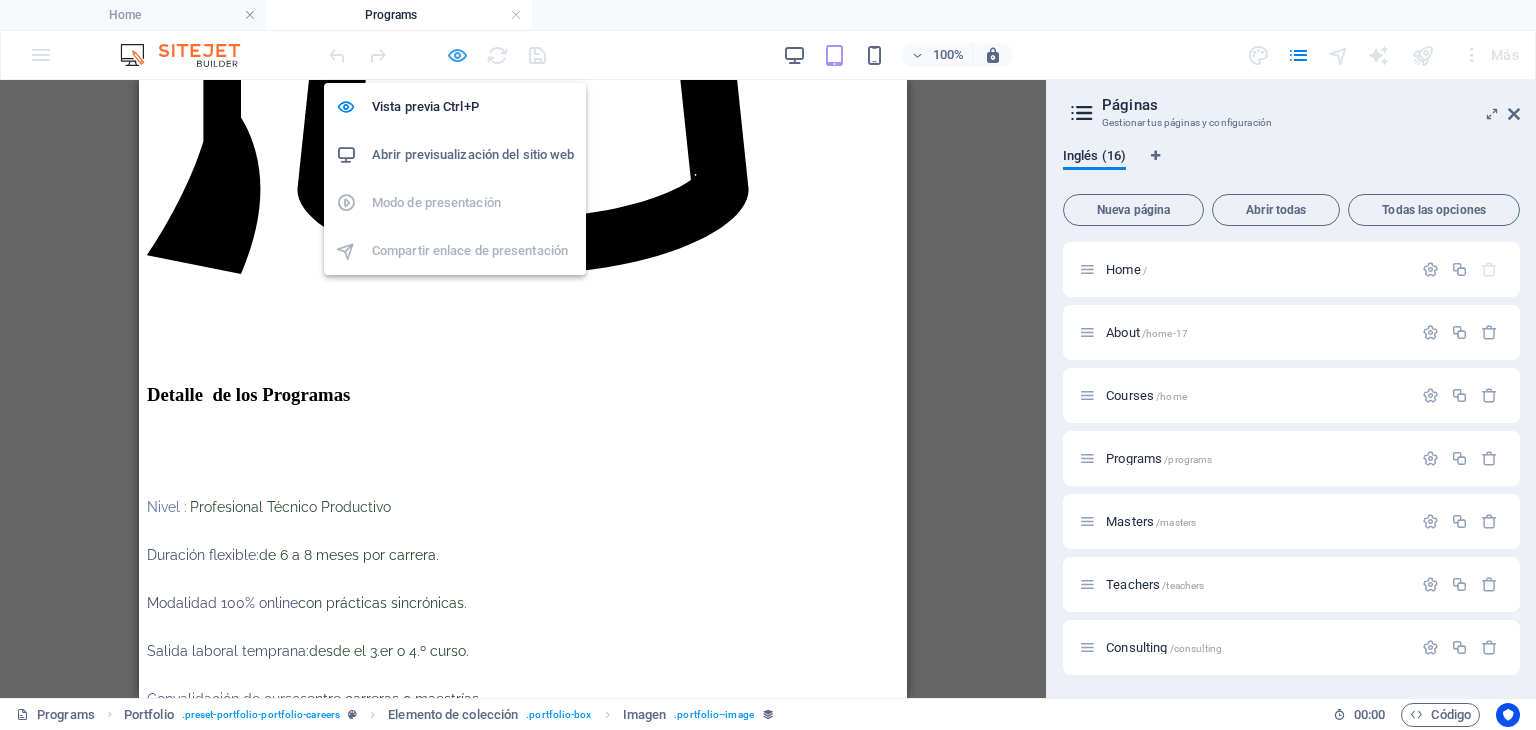 scroll, scrollTop: 2100, scrollLeft: 0, axis: vertical 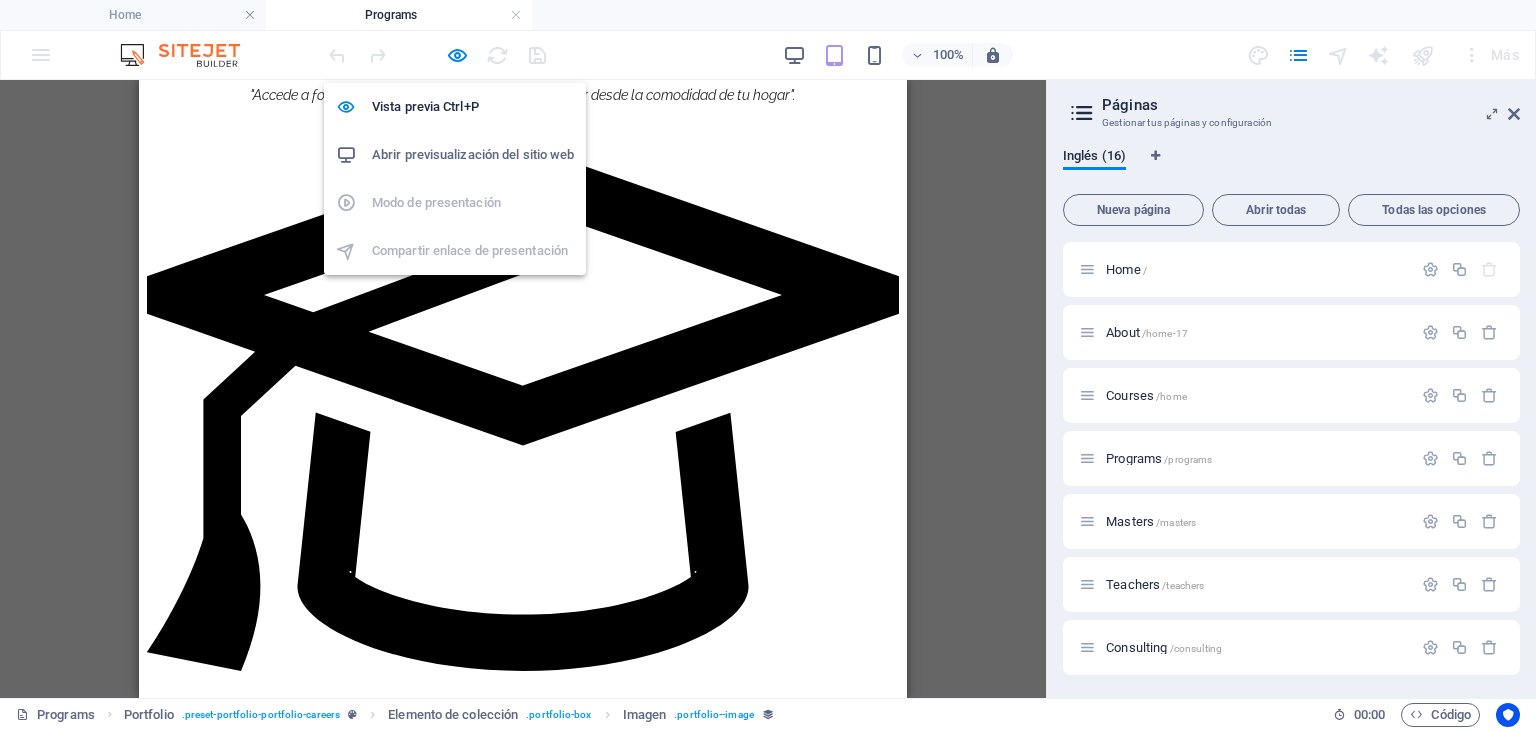 click on "Abrir previsualización del sitio web" at bounding box center (455, 155) 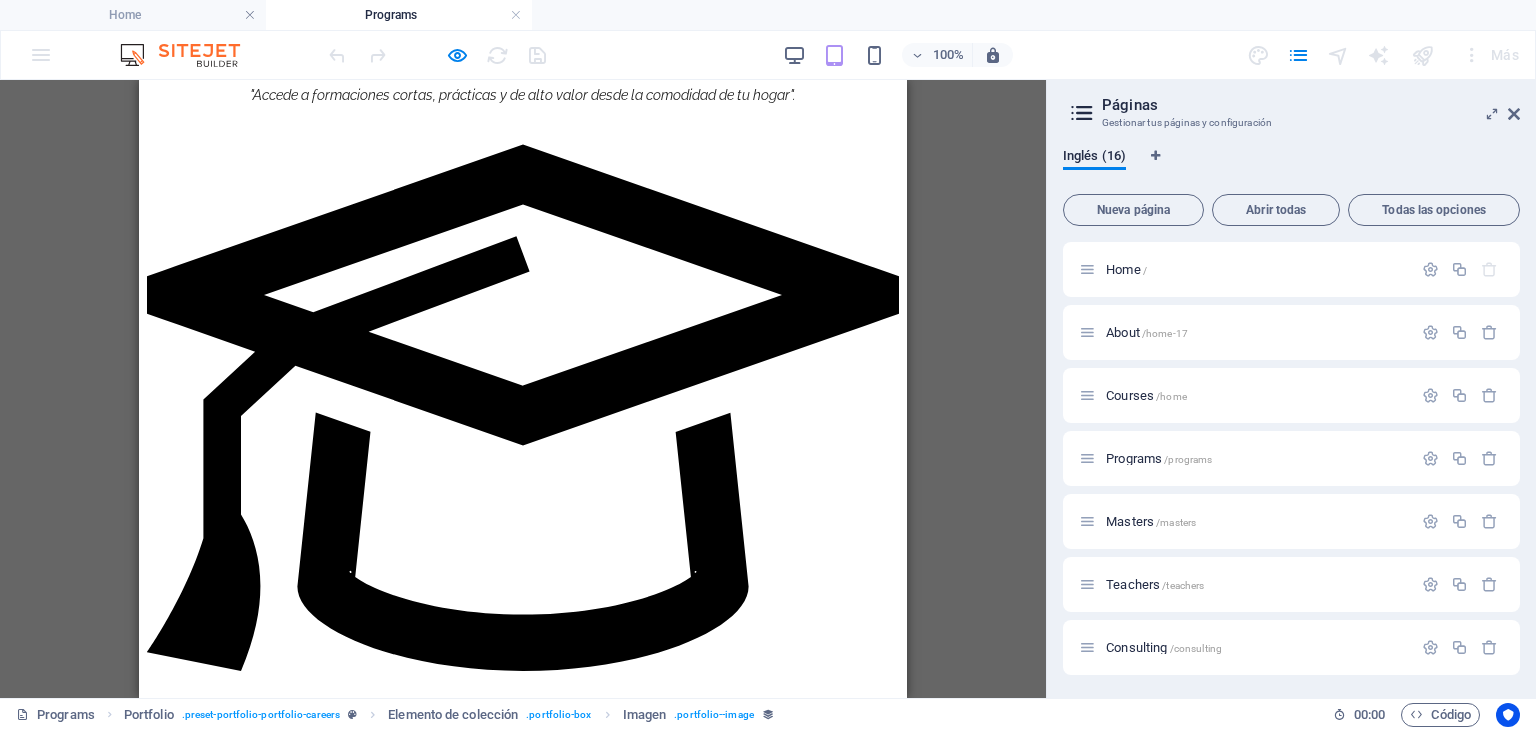 click at bounding box center (531, 1545) 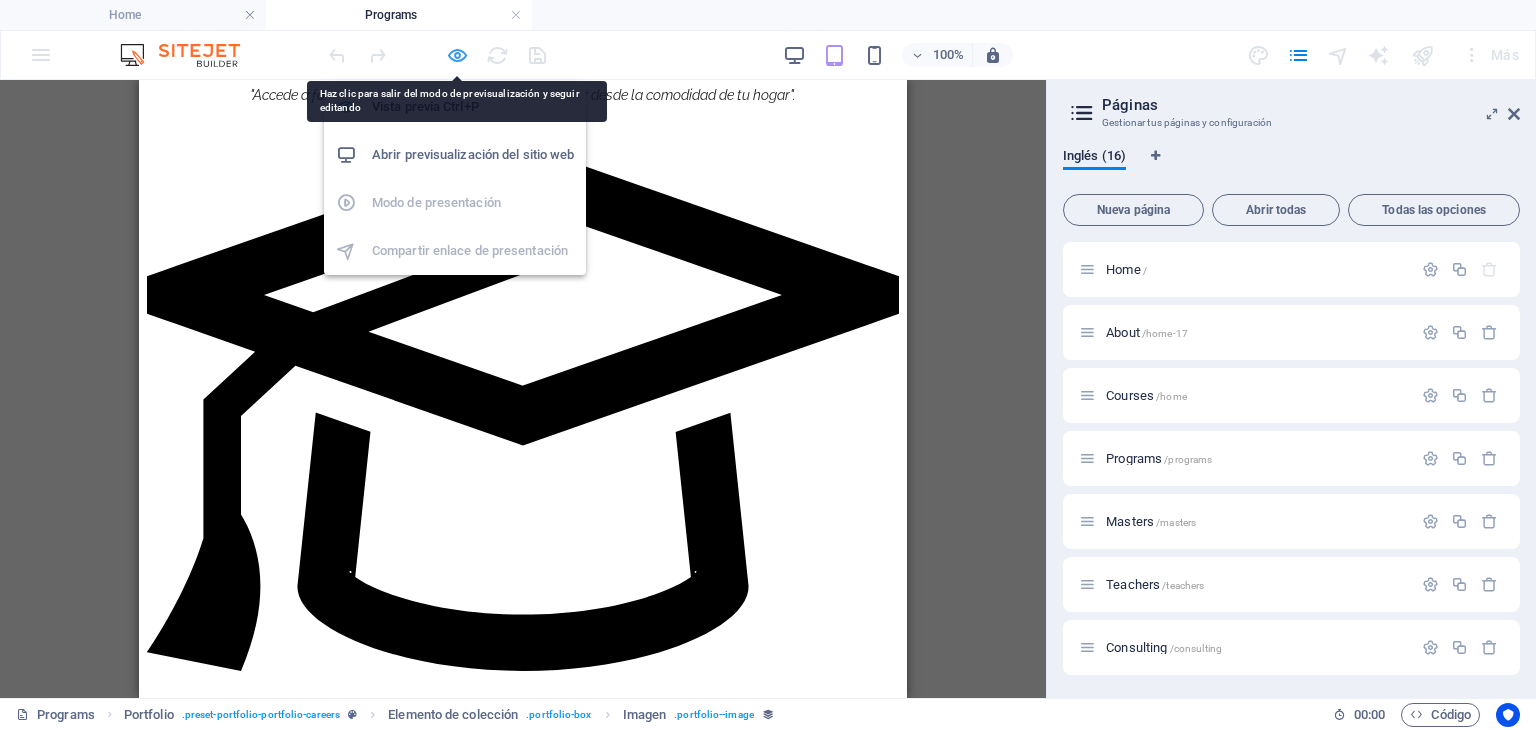 click at bounding box center (457, 55) 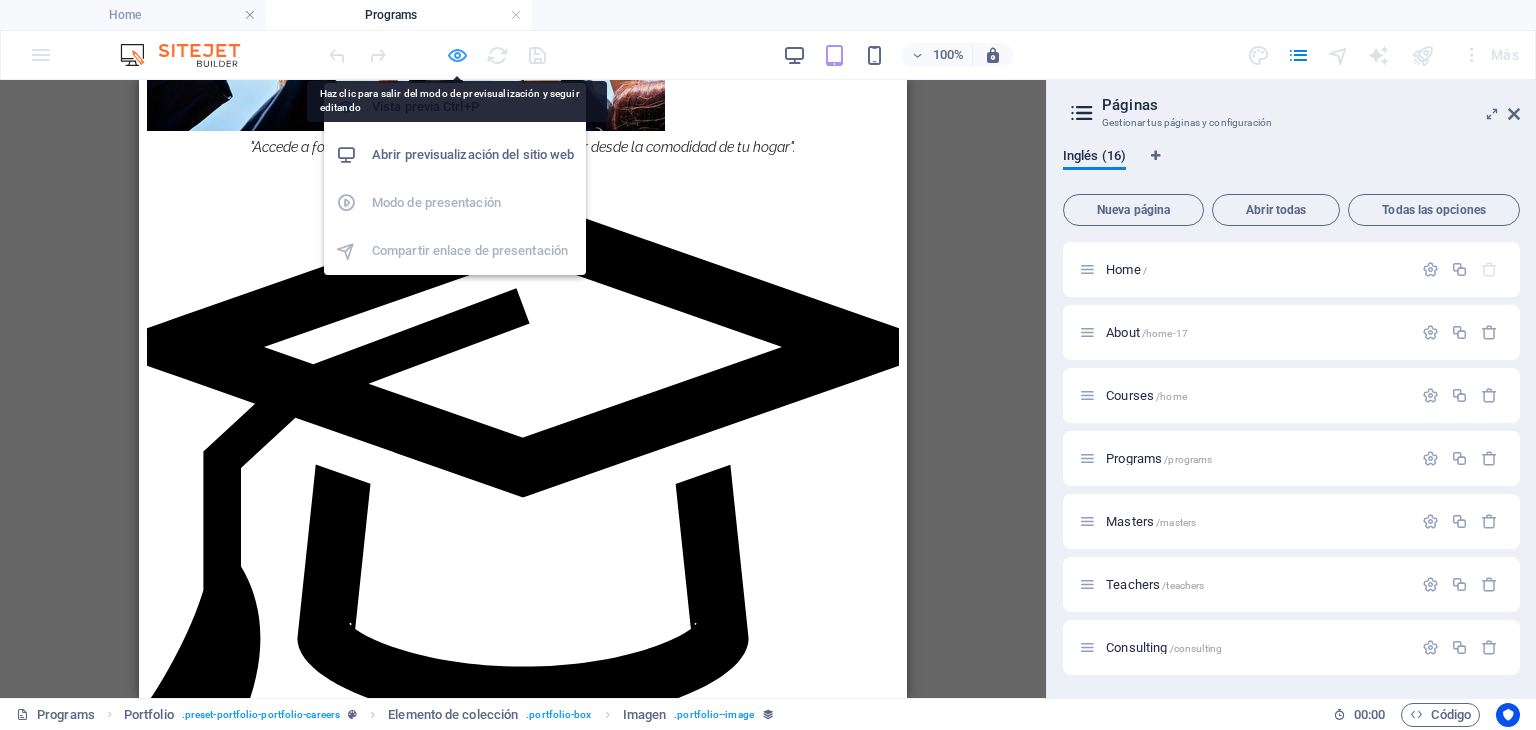 select on "title_image" 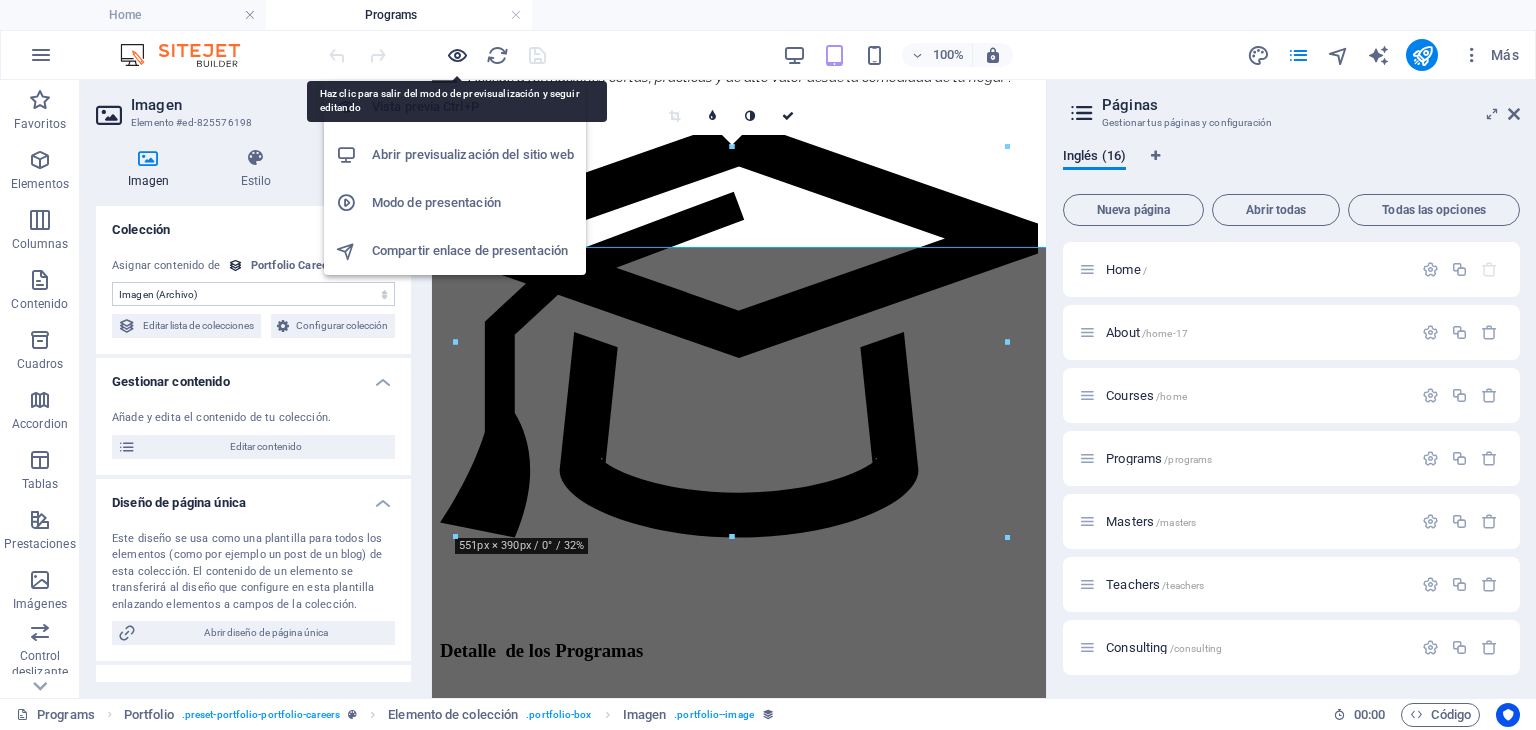 scroll, scrollTop: 2497, scrollLeft: 0, axis: vertical 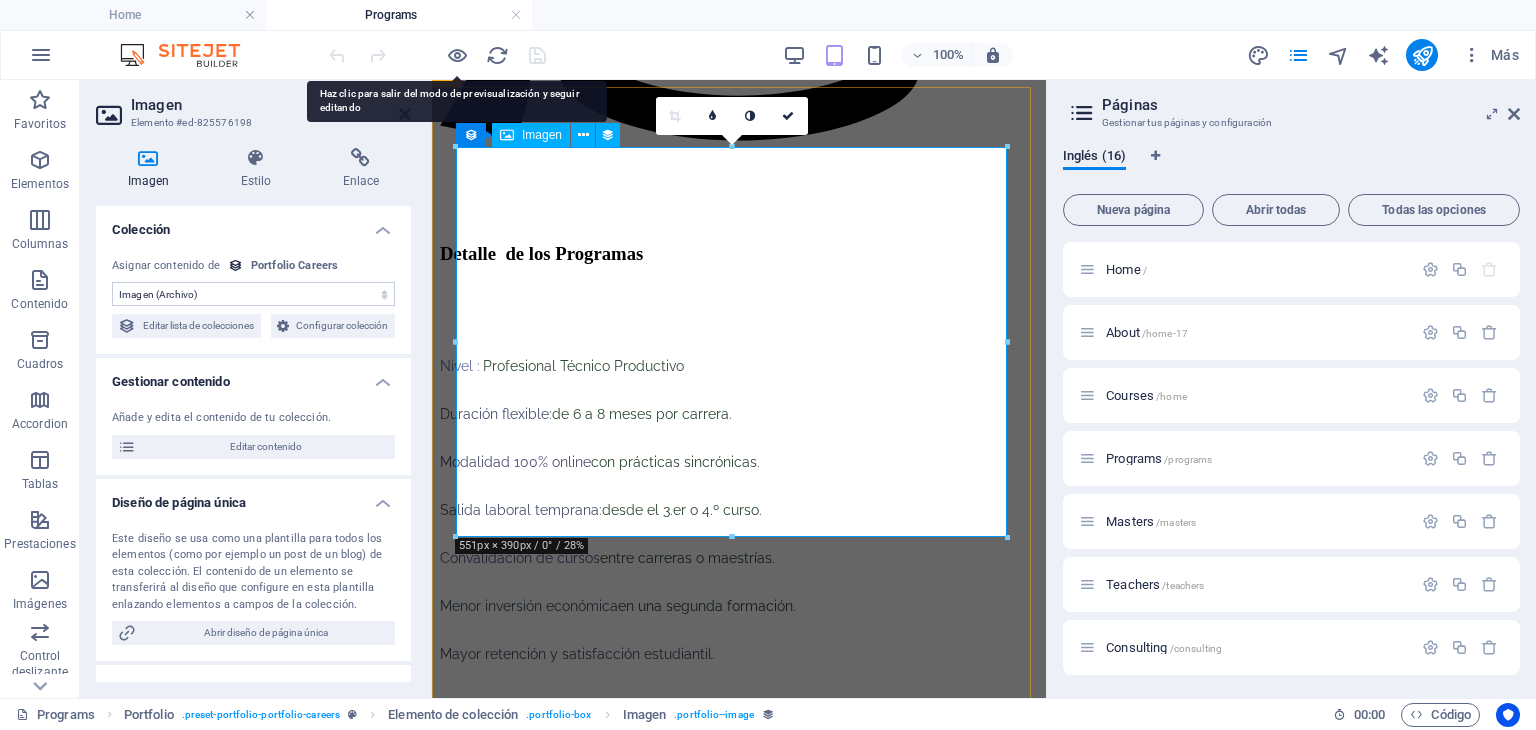 click at bounding box center (739, 955) 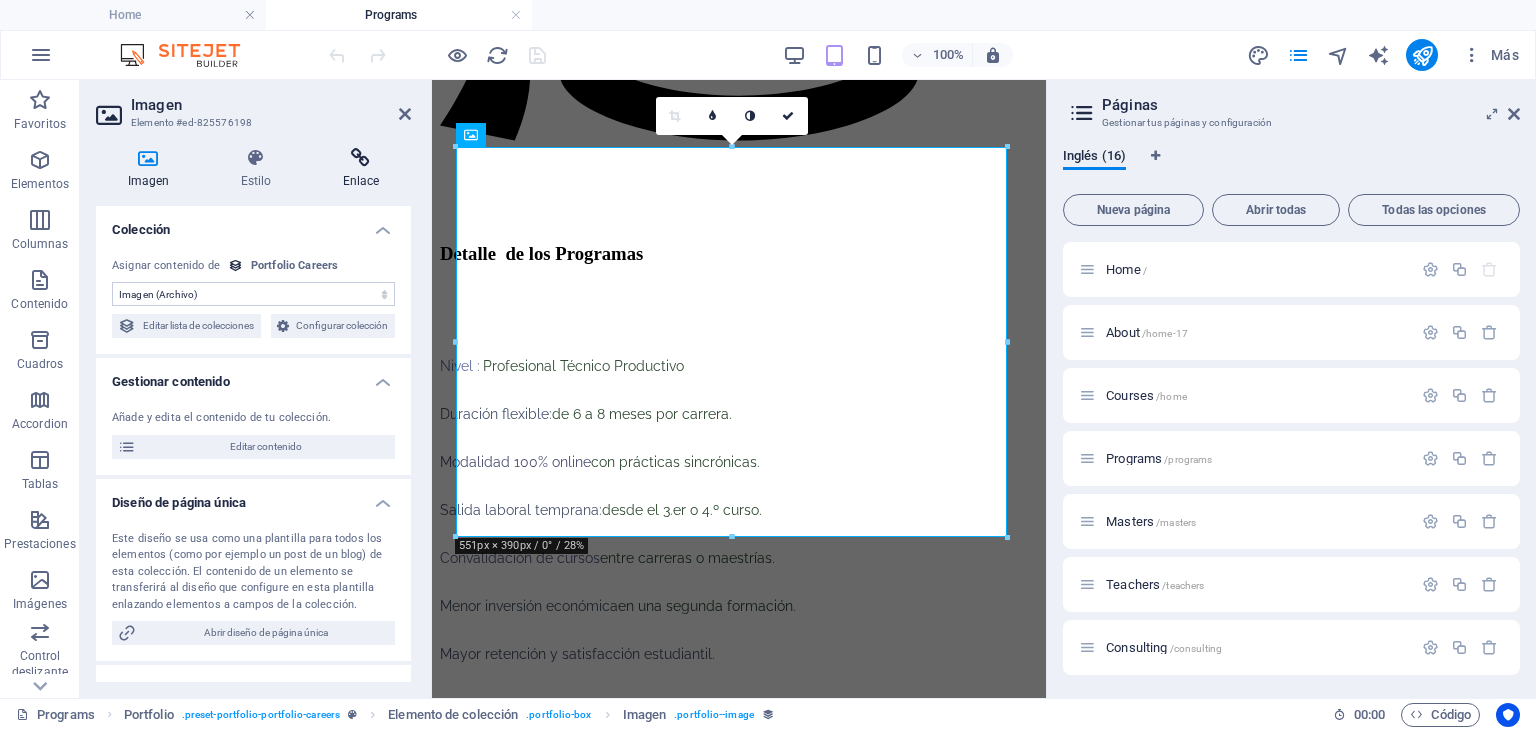 click on "Enlace" at bounding box center (361, 169) 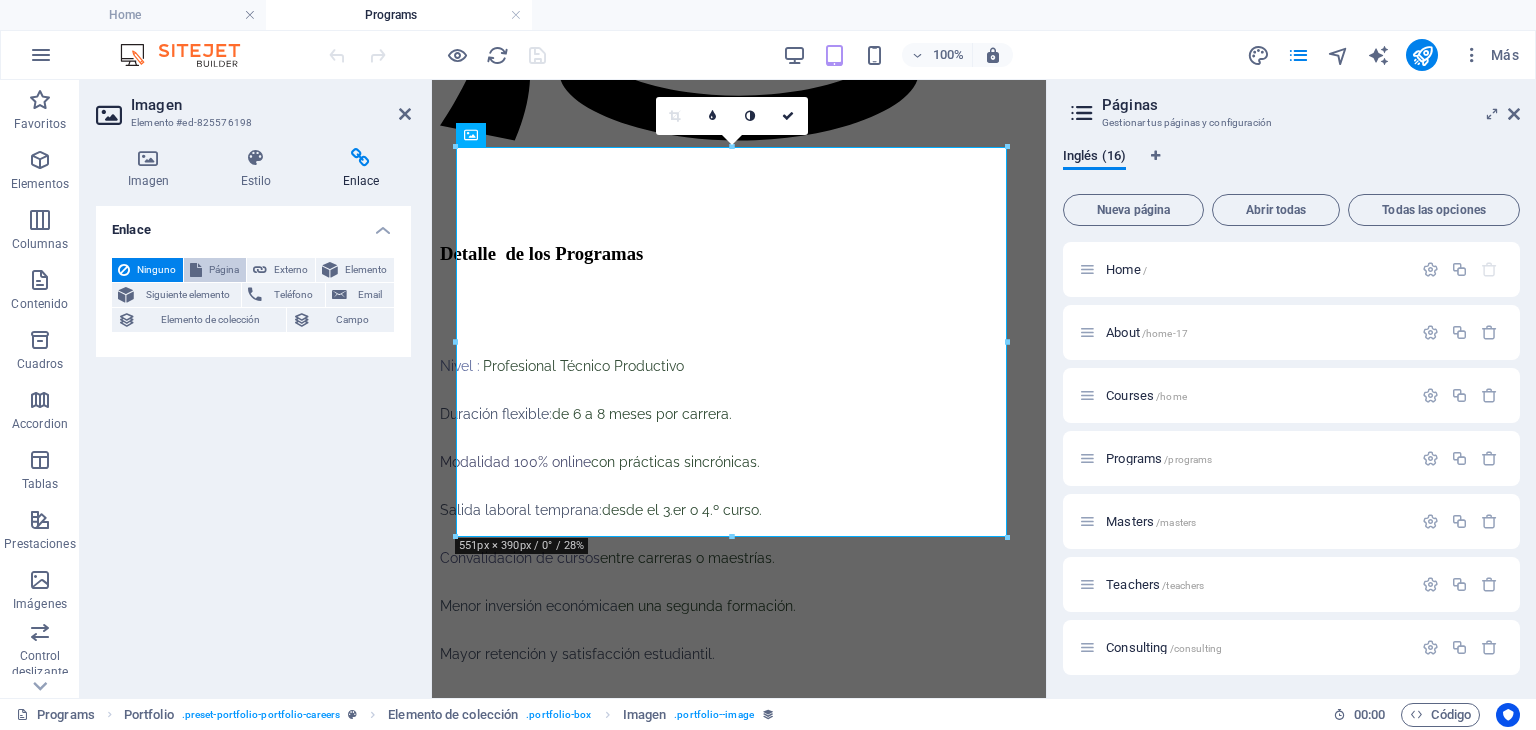 click on "Página" at bounding box center (224, 270) 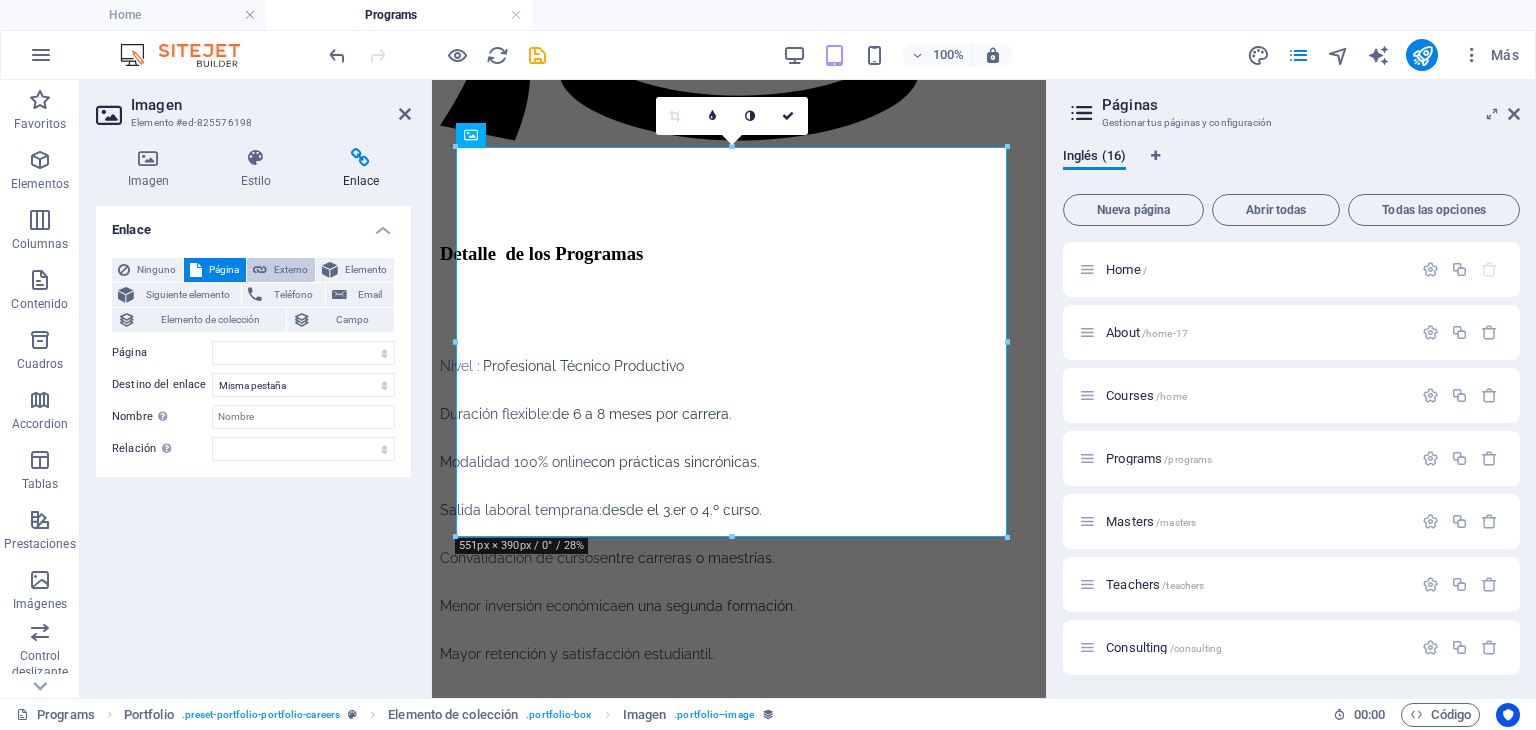 click on "Externo" at bounding box center (291, 270) 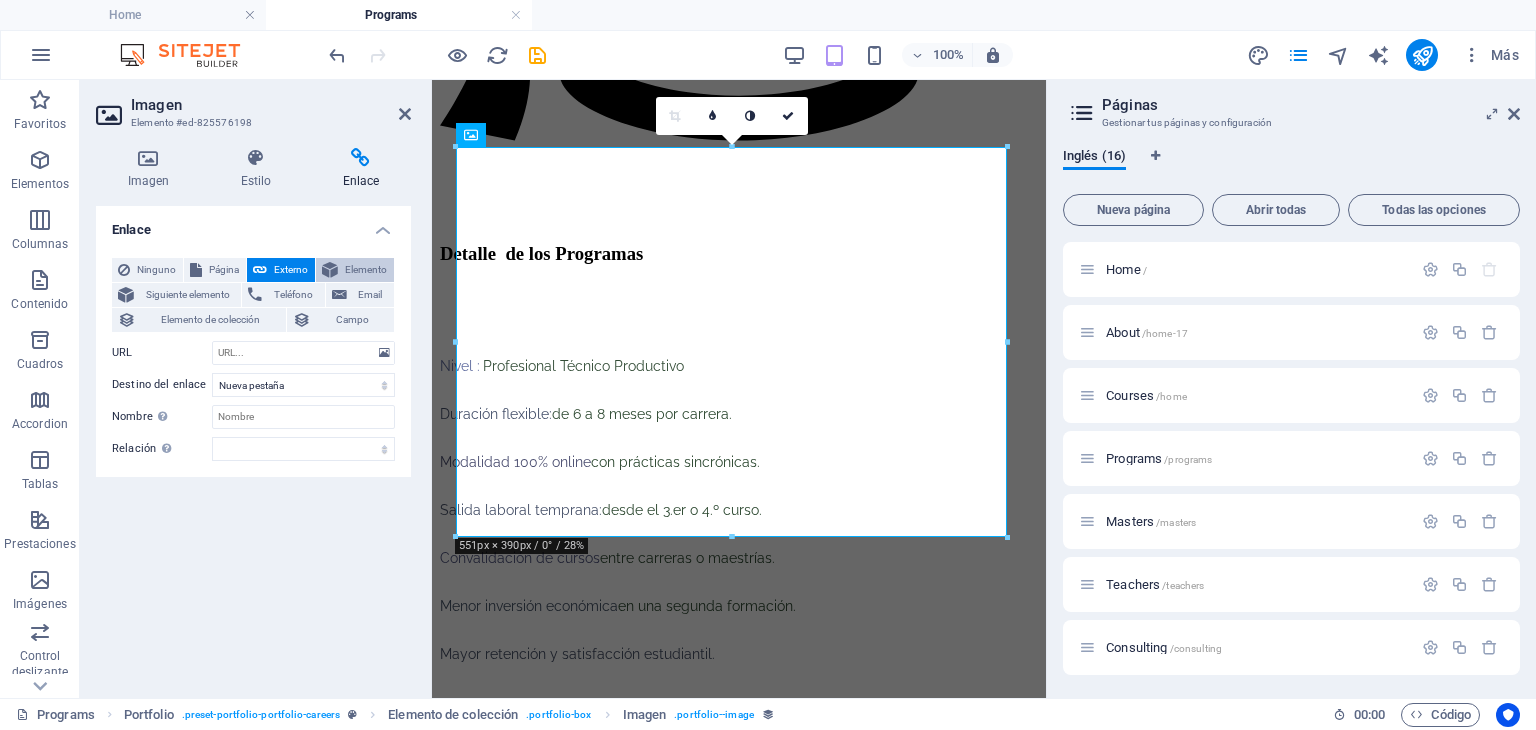 click on "Elemento" at bounding box center (366, 270) 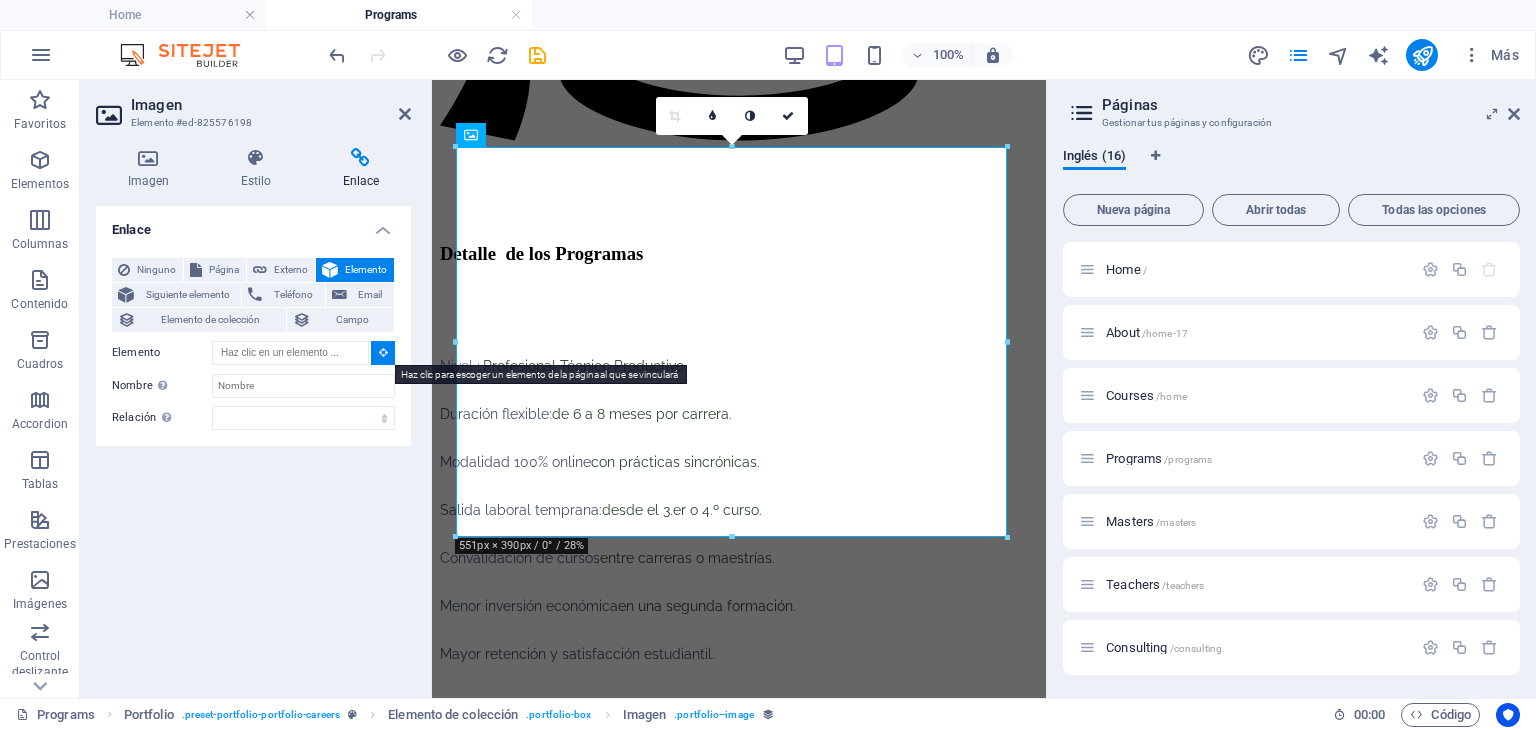 click at bounding box center [383, 352] 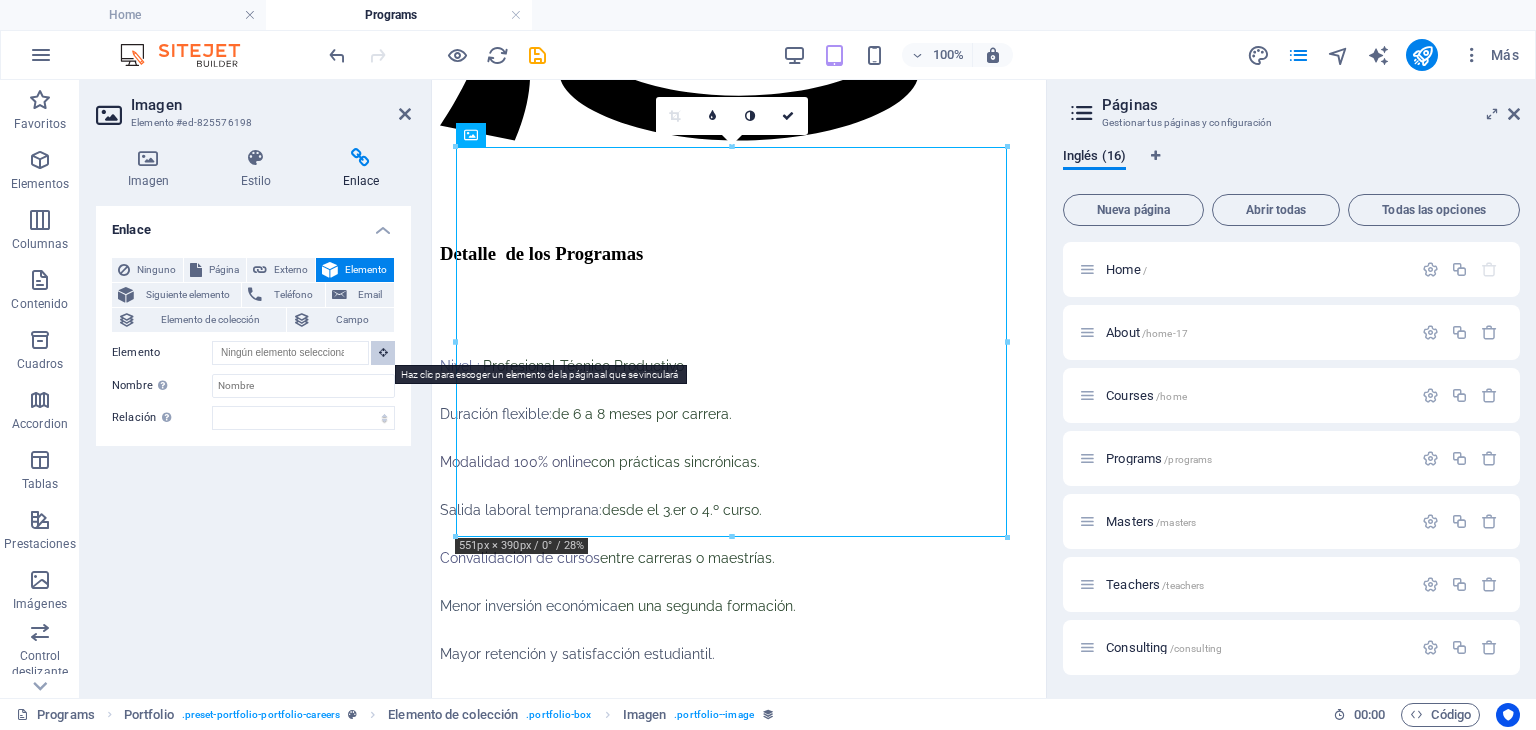 click at bounding box center [383, 352] 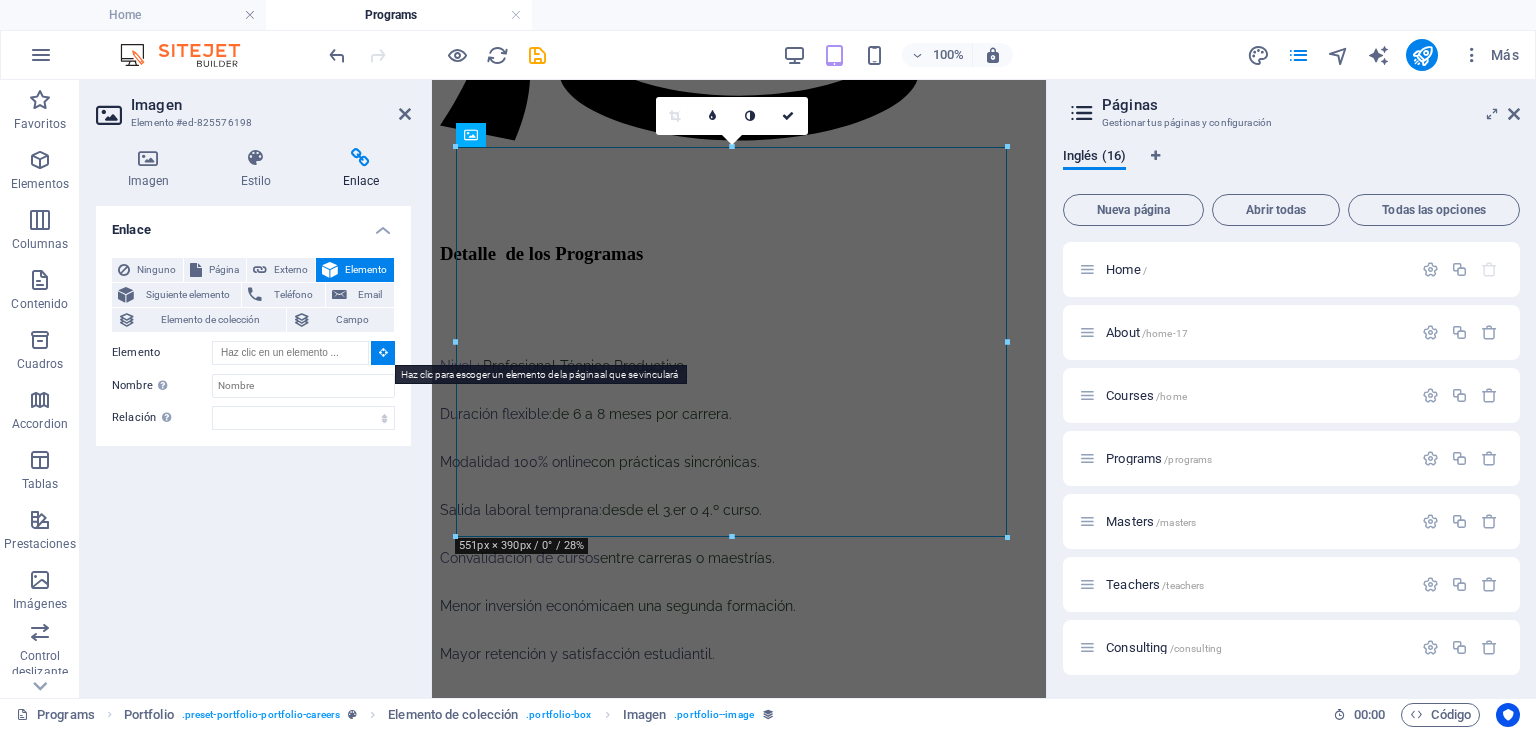 click at bounding box center (383, 352) 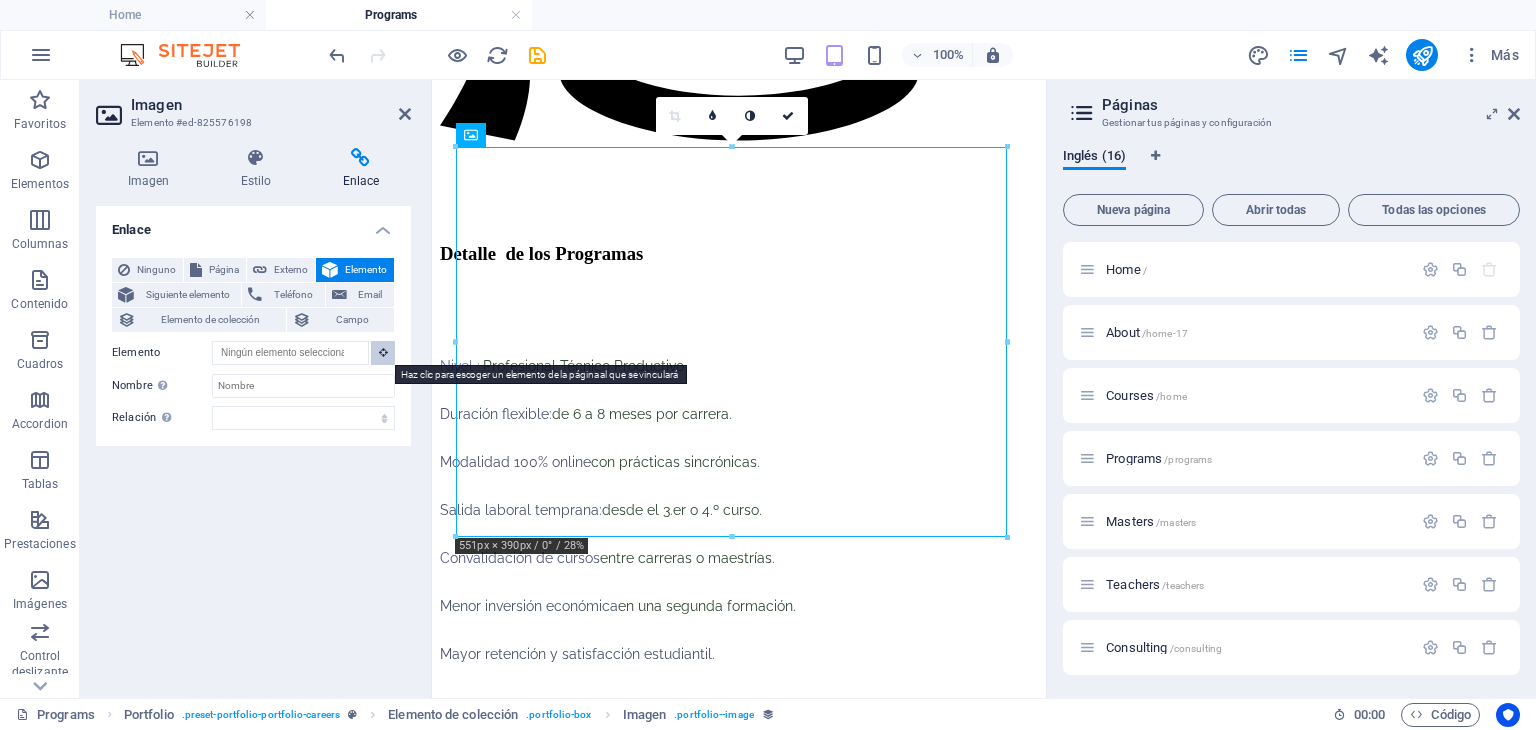 click at bounding box center [383, 352] 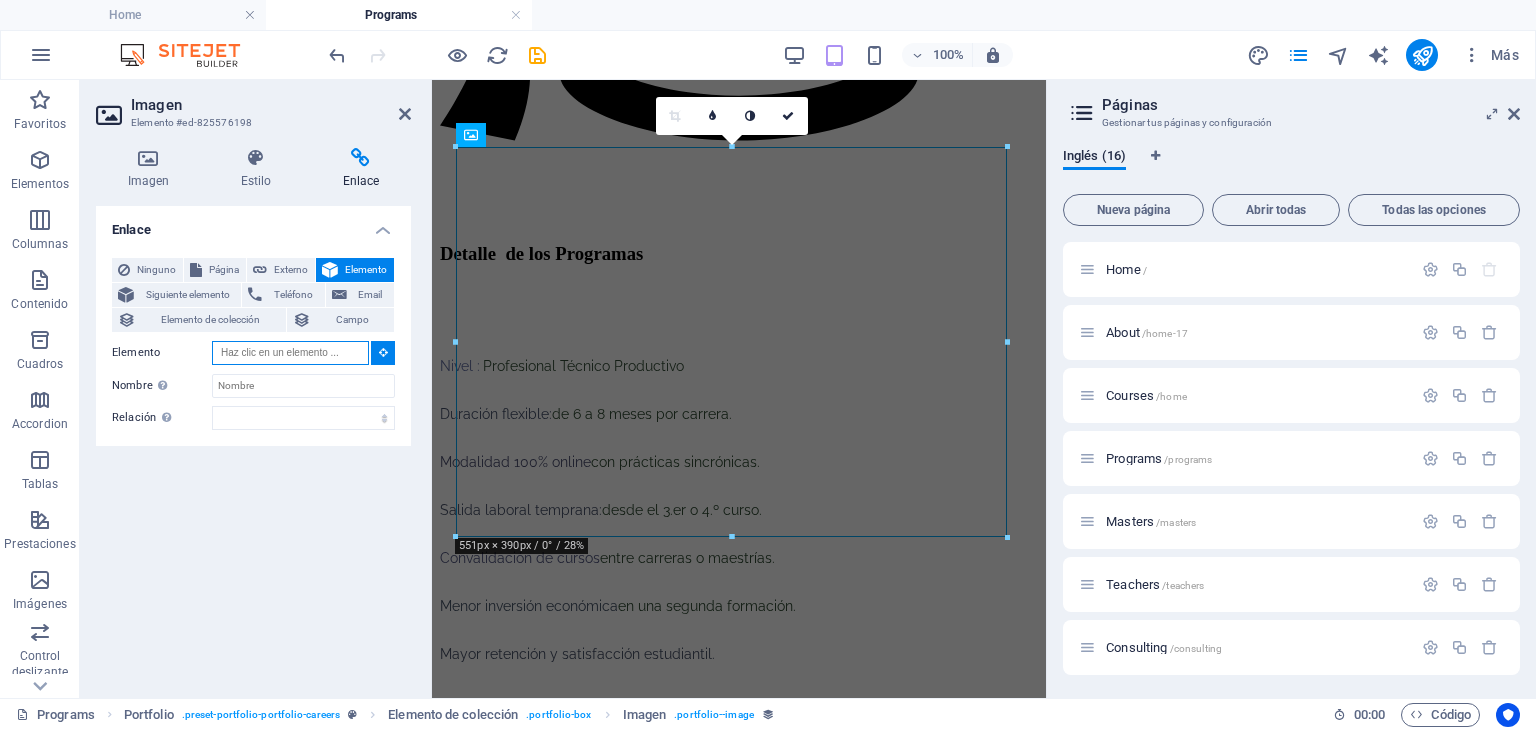 click on "Elemento" at bounding box center [290, 353] 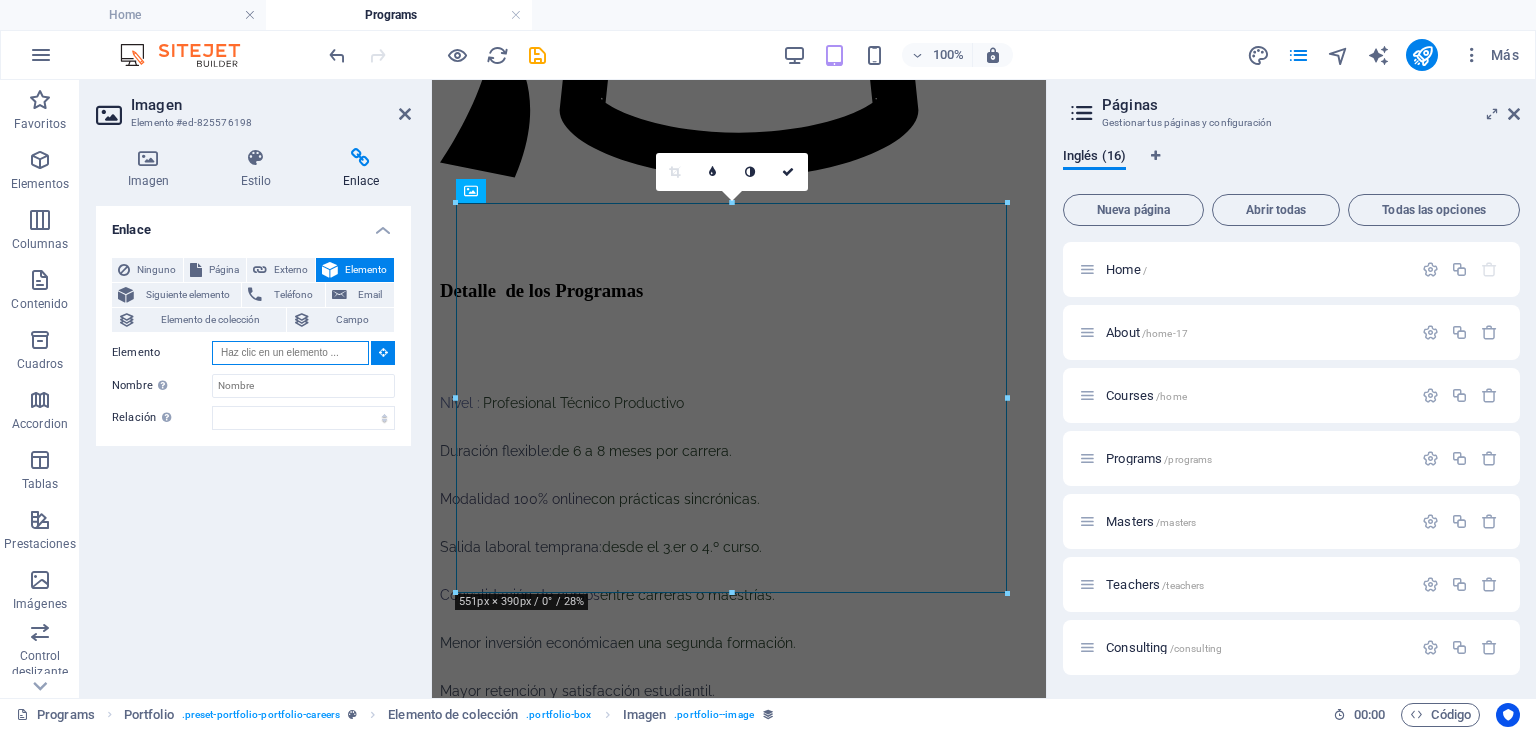 scroll, scrollTop: 2440, scrollLeft: 0, axis: vertical 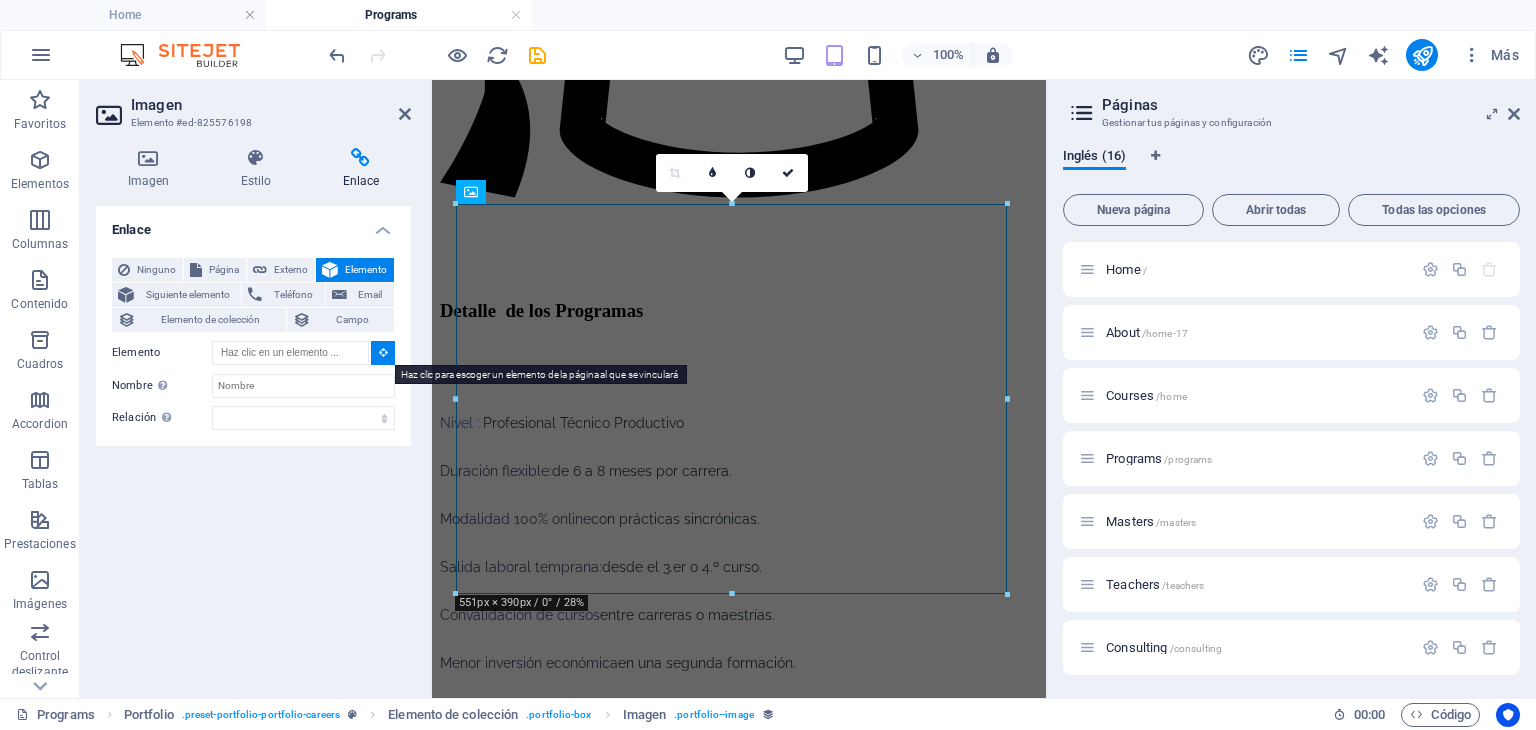 click at bounding box center (383, 352) 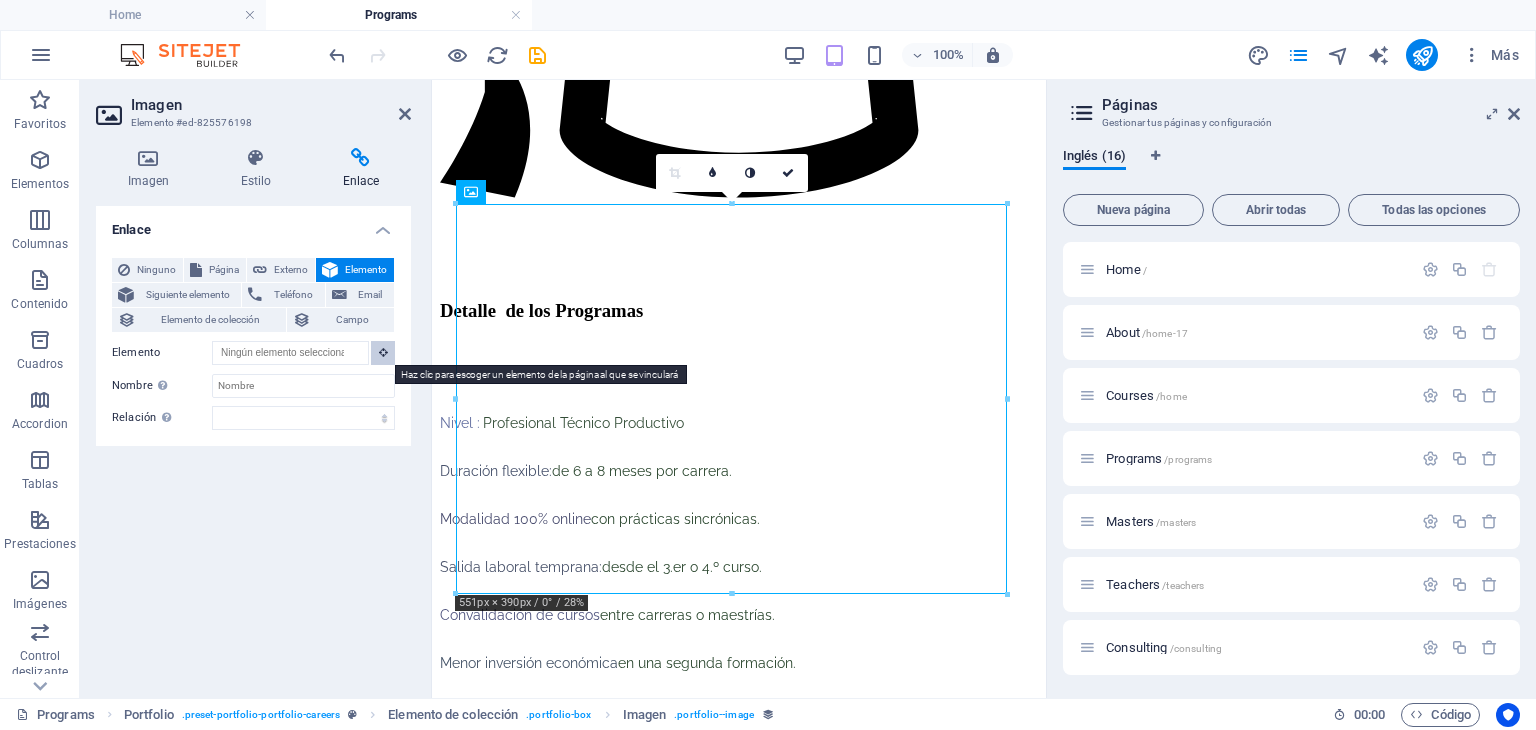 click at bounding box center [383, 352] 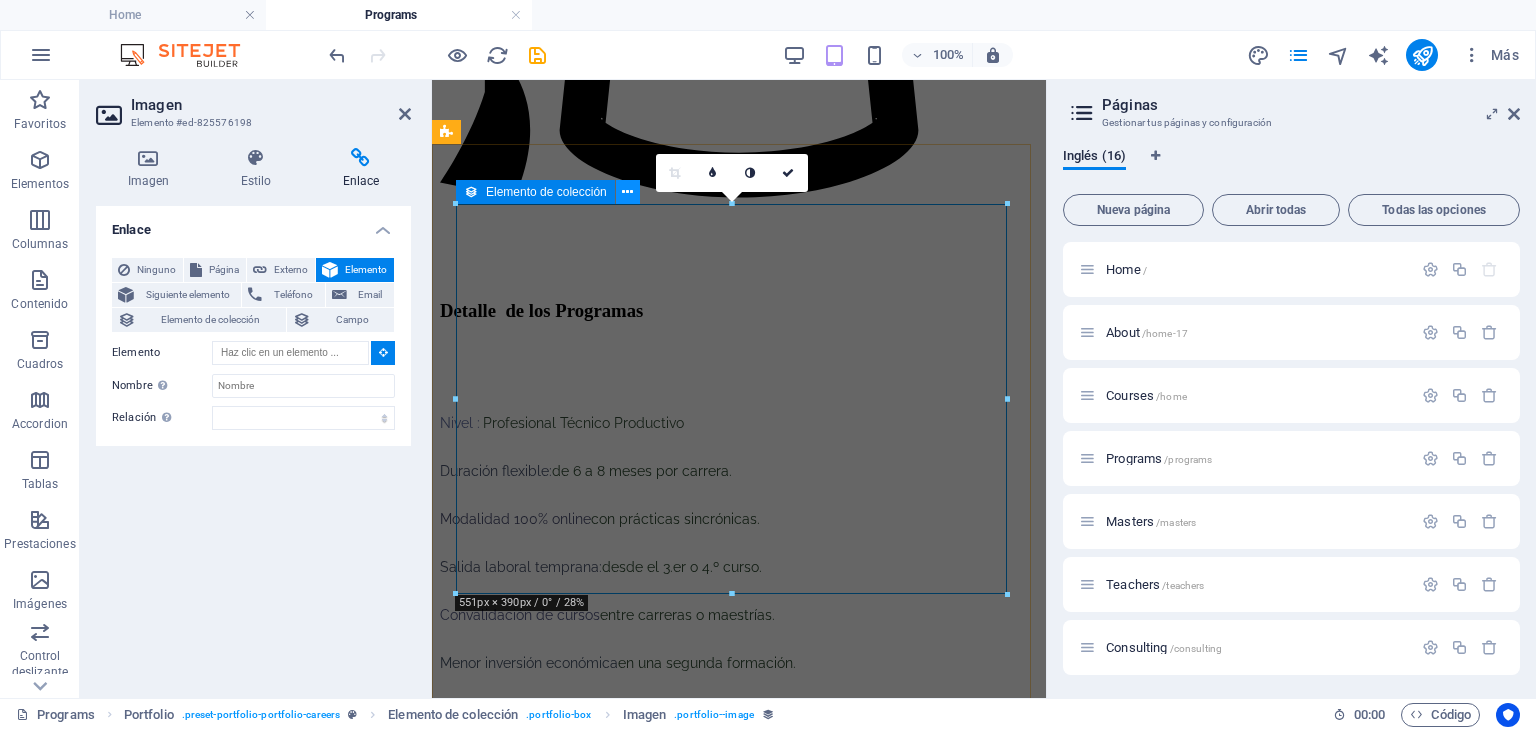 click at bounding box center [627, 192] 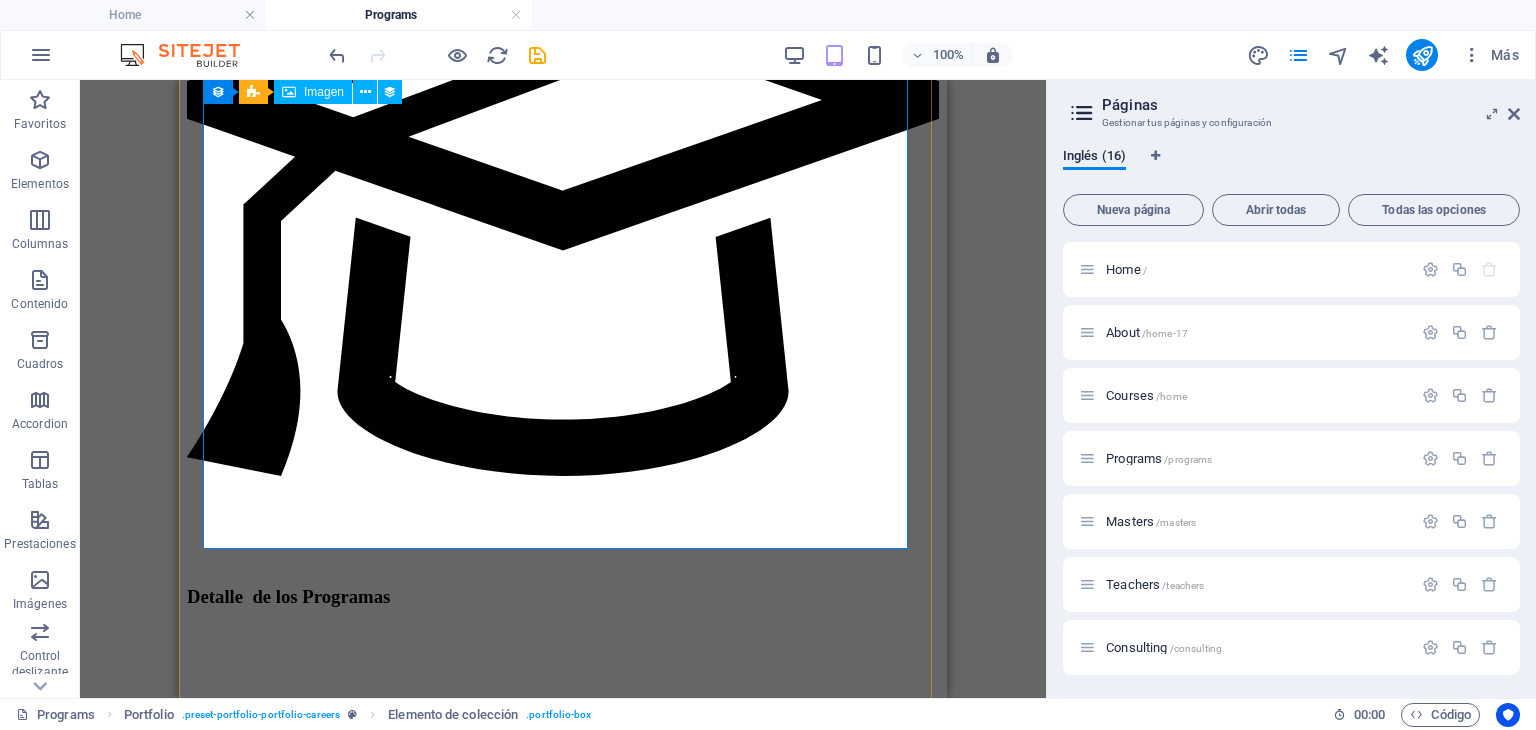 scroll, scrollTop: 2095, scrollLeft: 0, axis: vertical 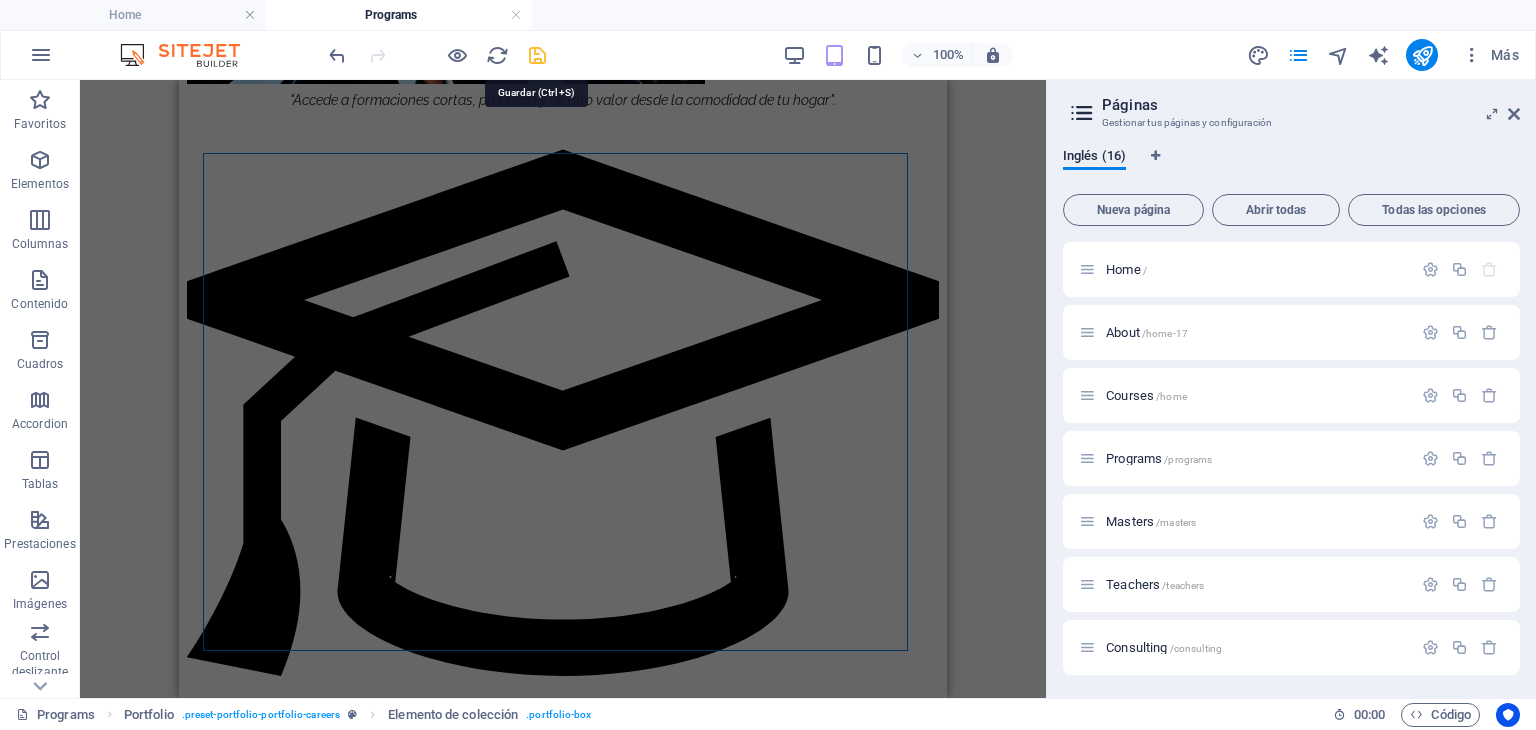 click at bounding box center [537, 55] 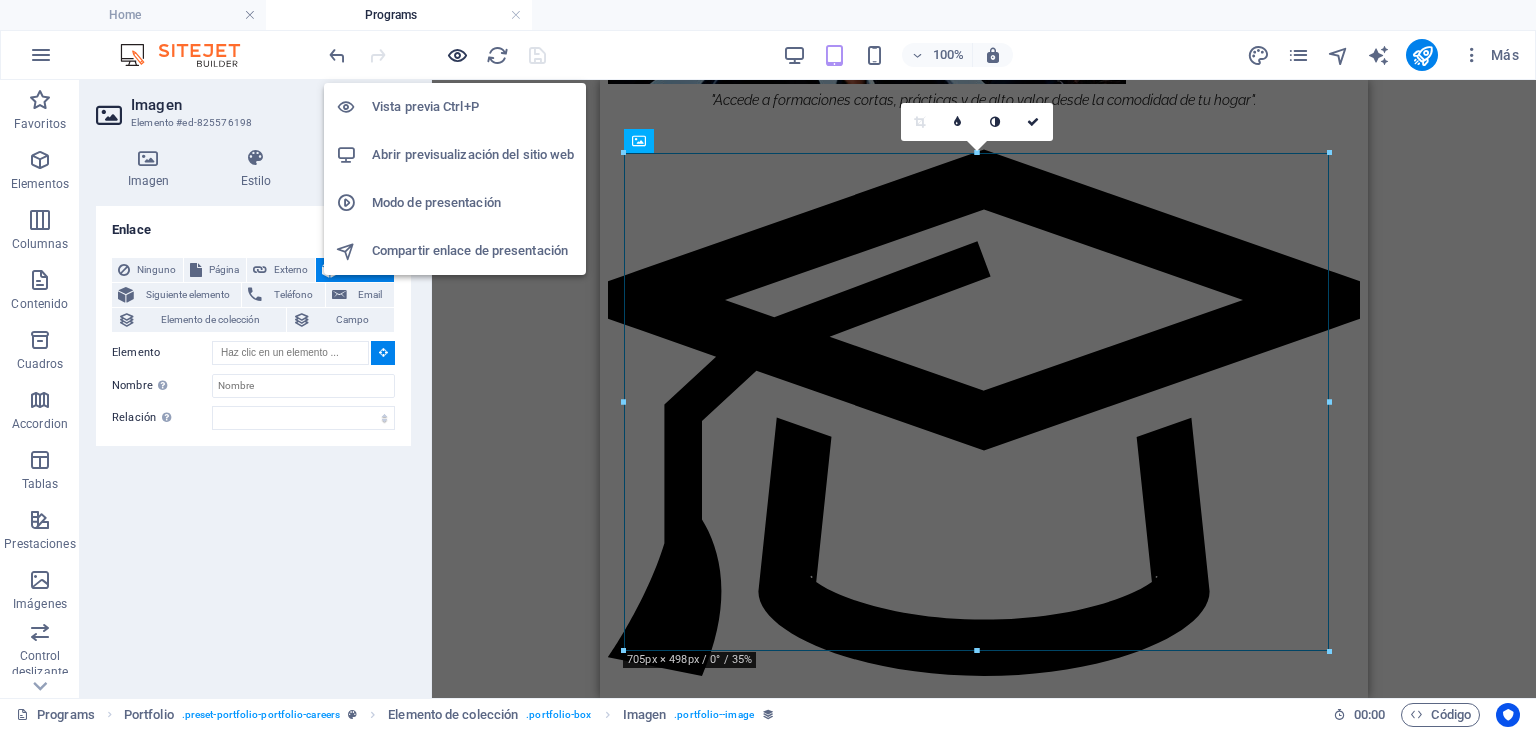 click at bounding box center [457, 55] 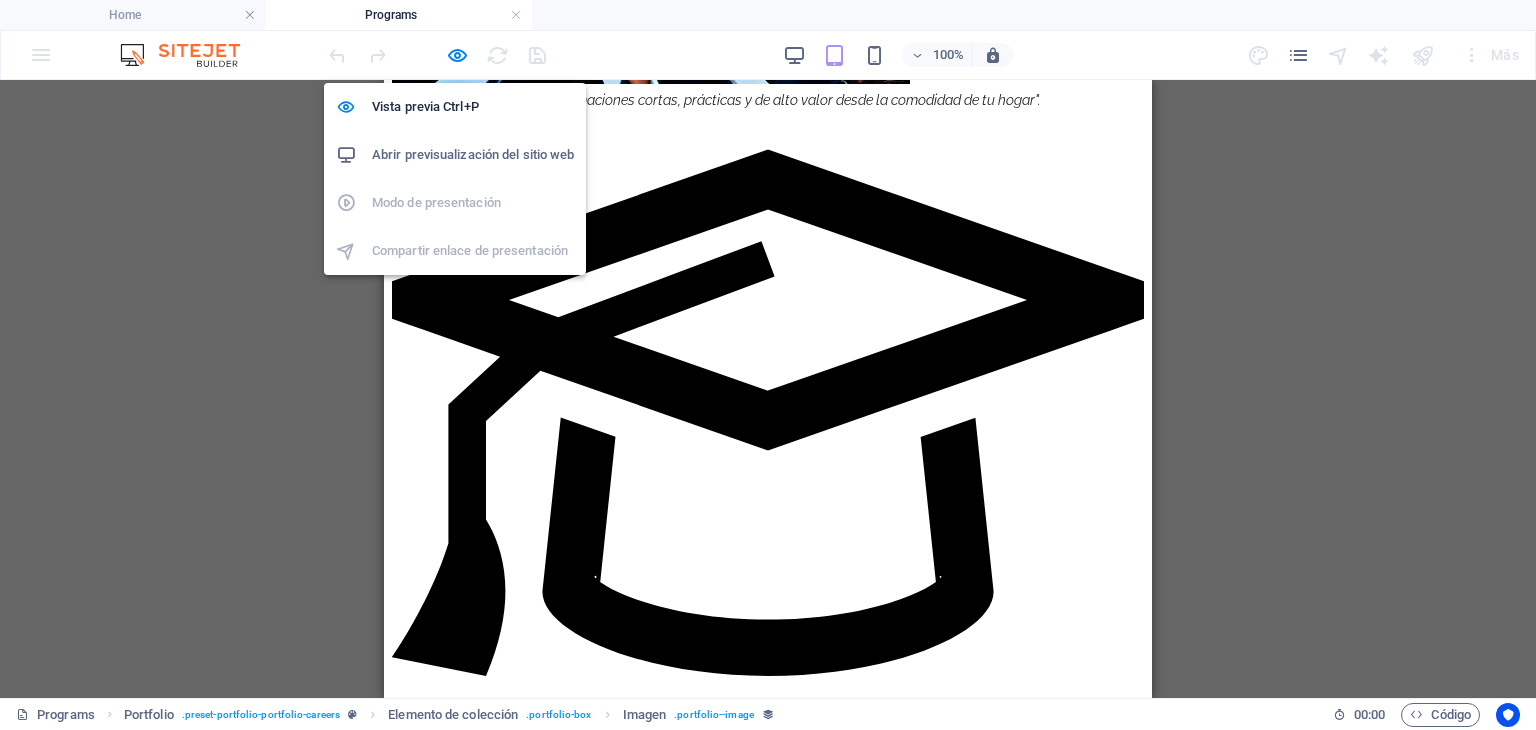 click on "Abrir previsualización del sitio web" at bounding box center [473, 155] 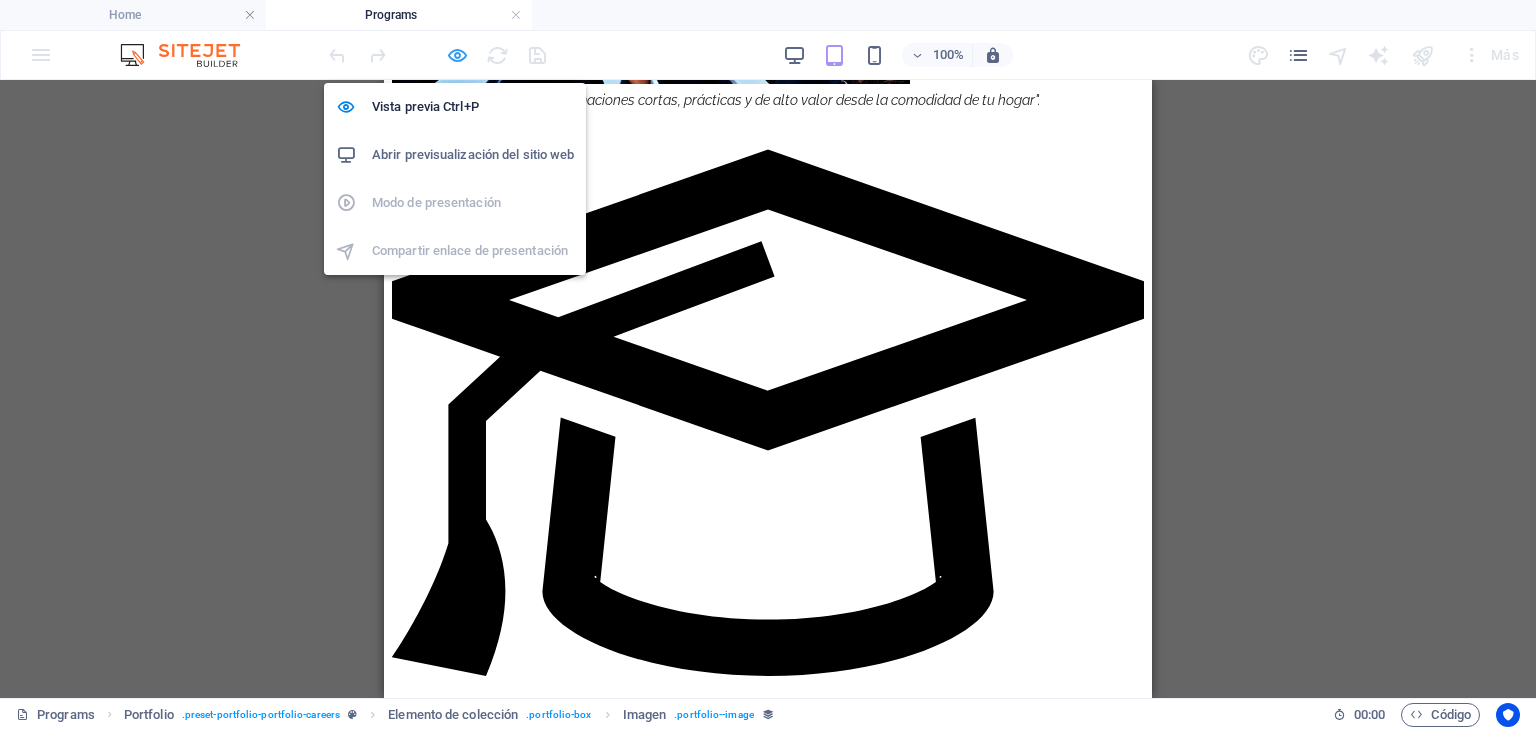 click at bounding box center [457, 55] 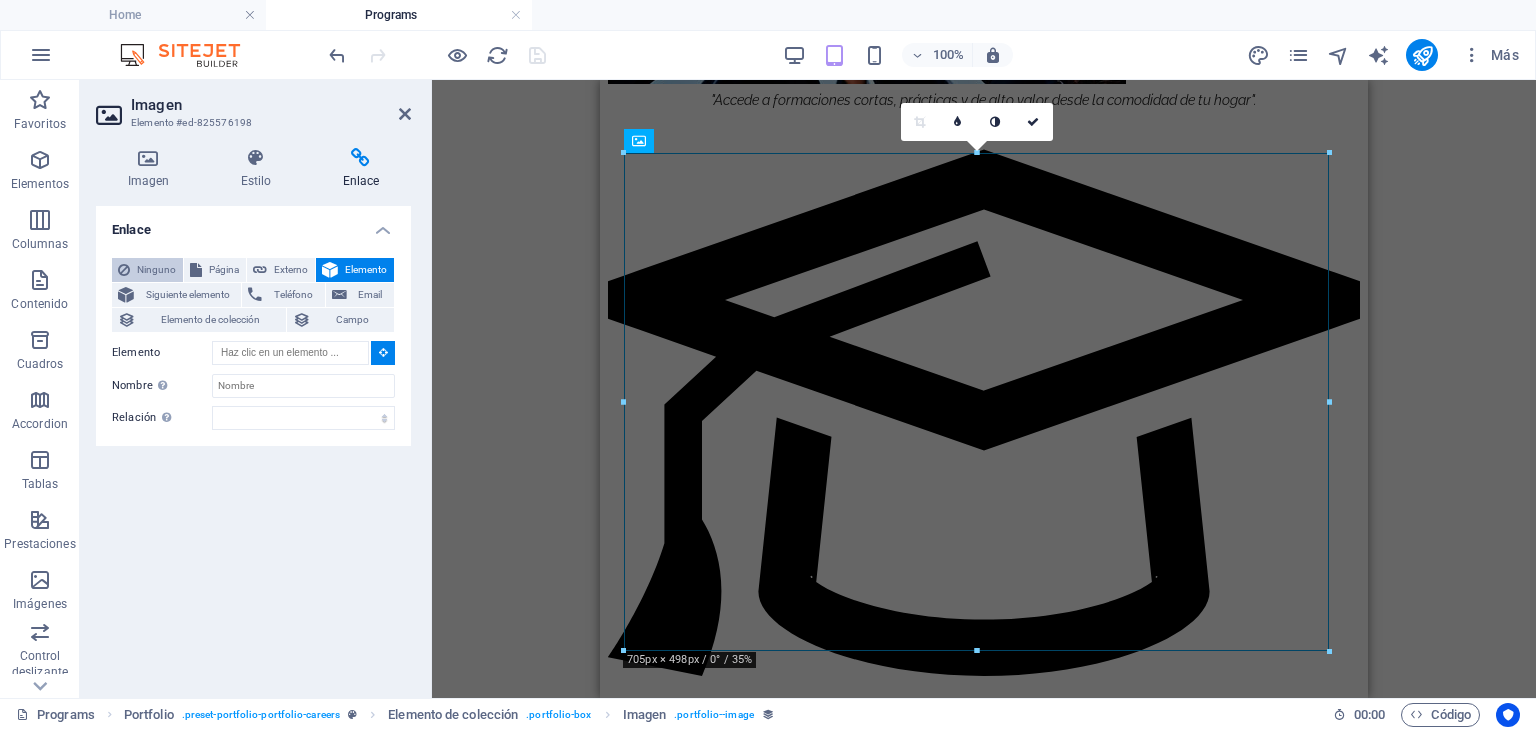 click on "Ninguno" at bounding box center [156, 270] 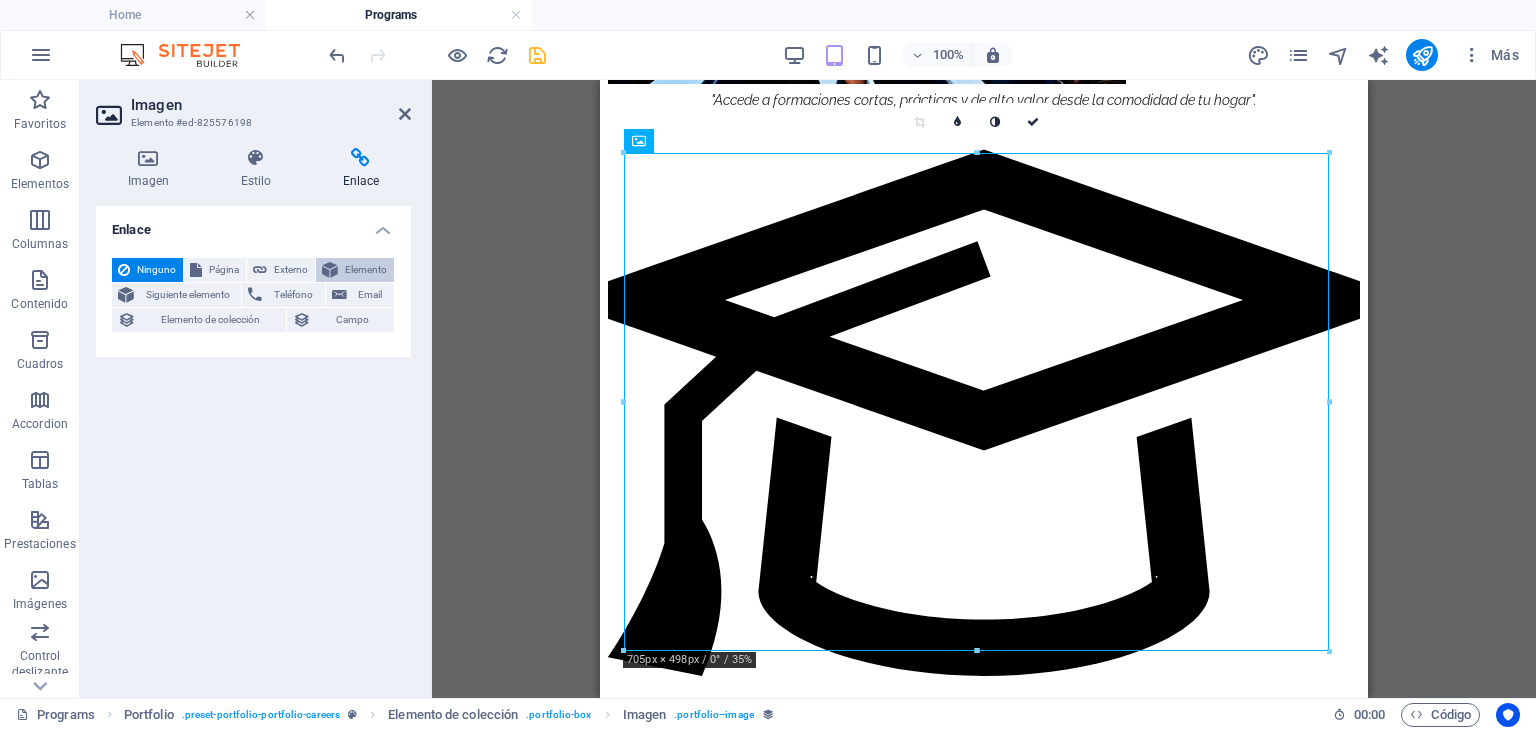 click on "Elemento" at bounding box center (366, 270) 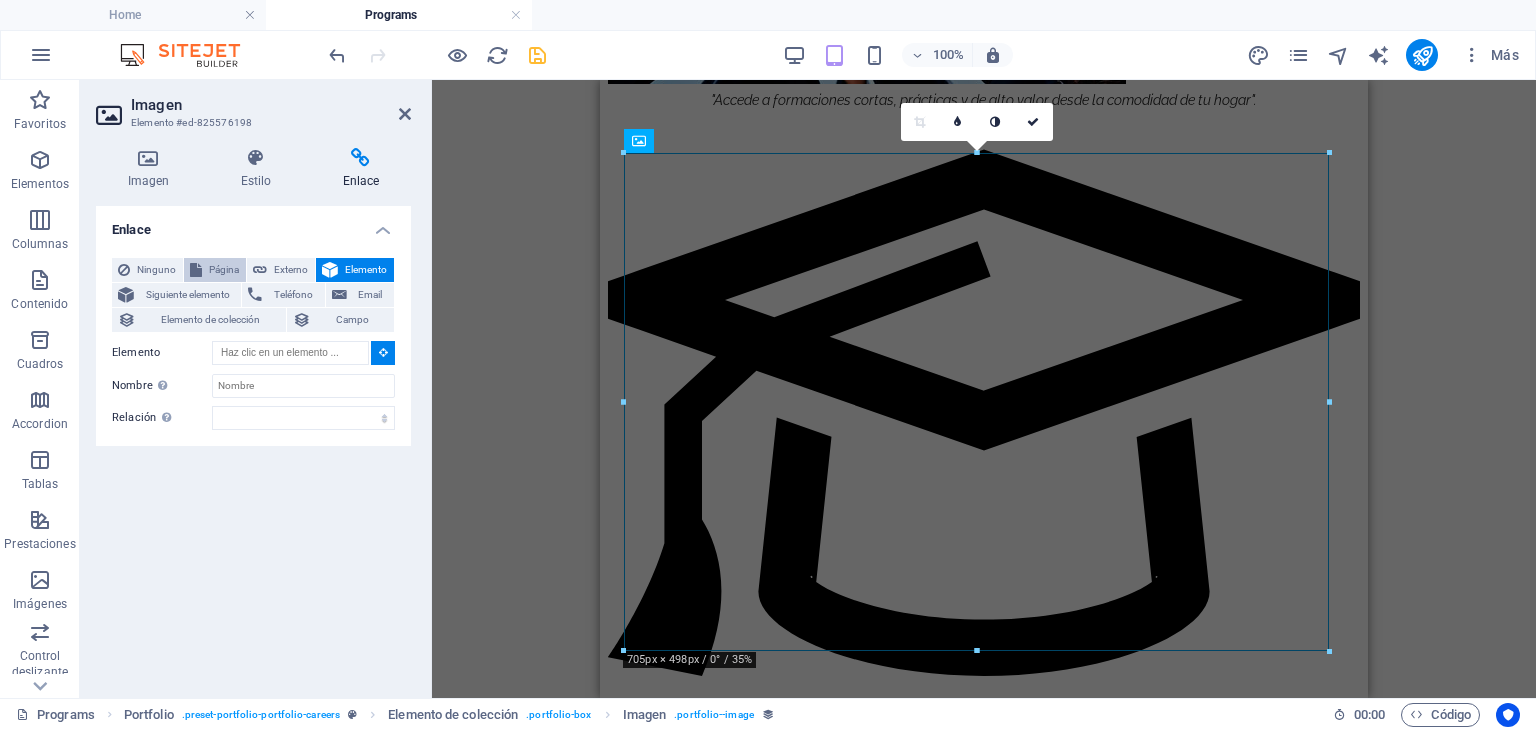 click on "Página" at bounding box center [224, 270] 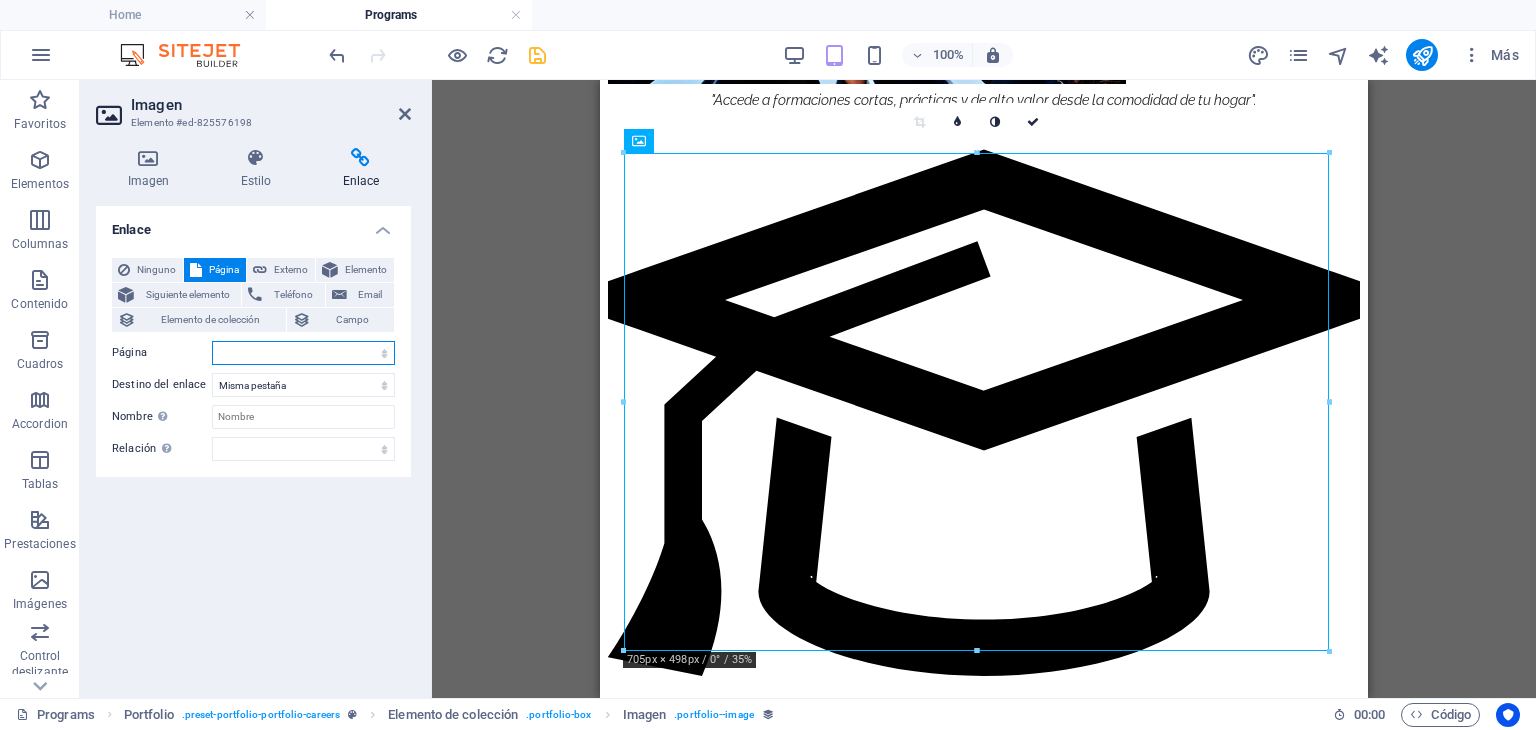 click on "Home About Courses Programs Masters Teachers Consulting Global Network Contact Us Blog Legal Notice Privacy" at bounding box center (303, 353) 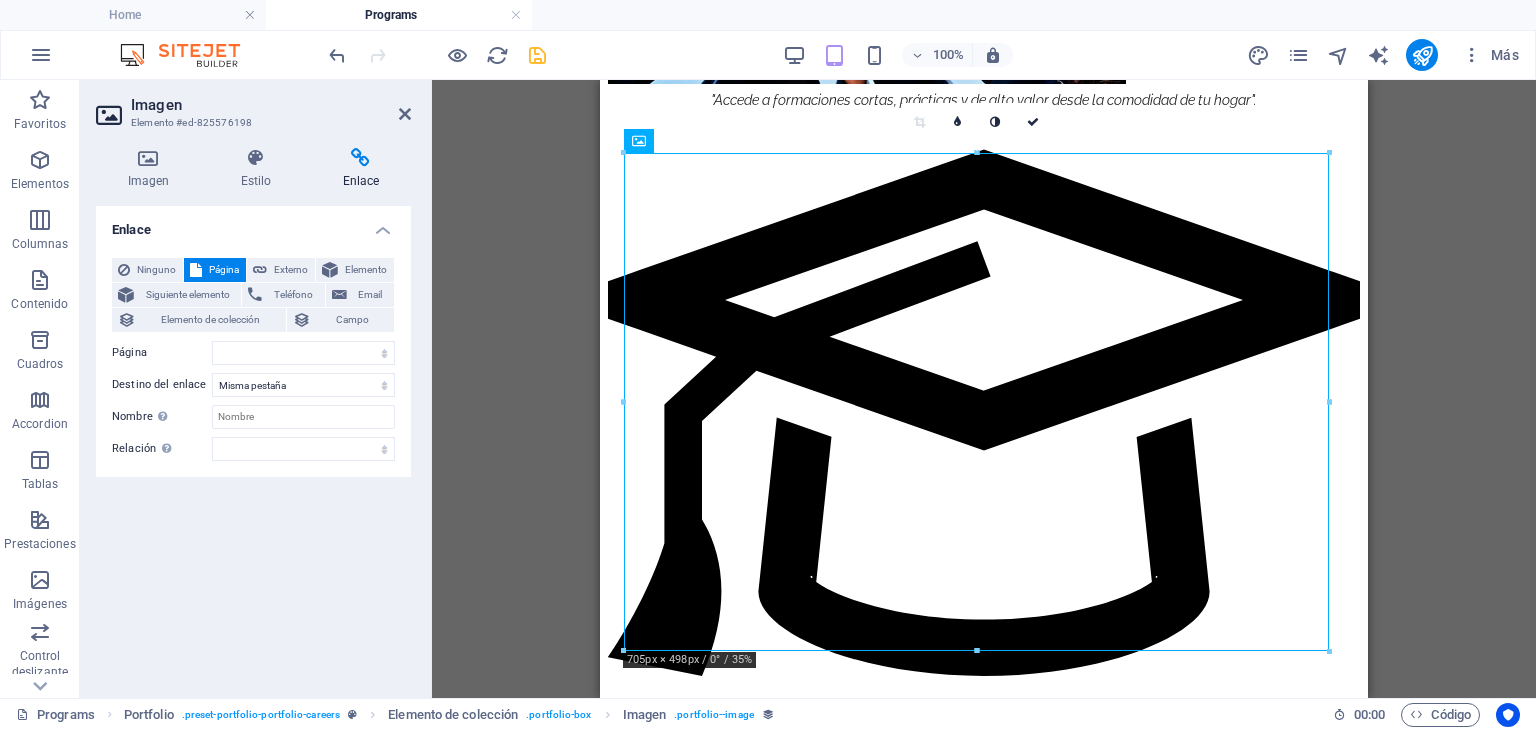 click on "Arrastra aquí para reemplazar el contenido existente. Si quieres crear un elemento nuevo, pulsa “Ctrl”.
H3   Superposición de imagen de texto   Contenedor   Referencia   Imagen   Separador   Superposición de imagen de texto   Imagen   Cuadros   Separador   Elemento de colección   Imagen   Portfolio   Elemento de colección 180 170 160 150 140 130 120 110 100 90 80 70 60 50 40 30 20 10 0 -10 -20 -30 -40 -50 -60 -70 -80 -90 -100 -110 -120 -130 -140 -150 -160 -170 705px × 498px / 0° / 35% 16:10 16:9 4:3 1:1 1:2 0" at bounding box center [984, 389] 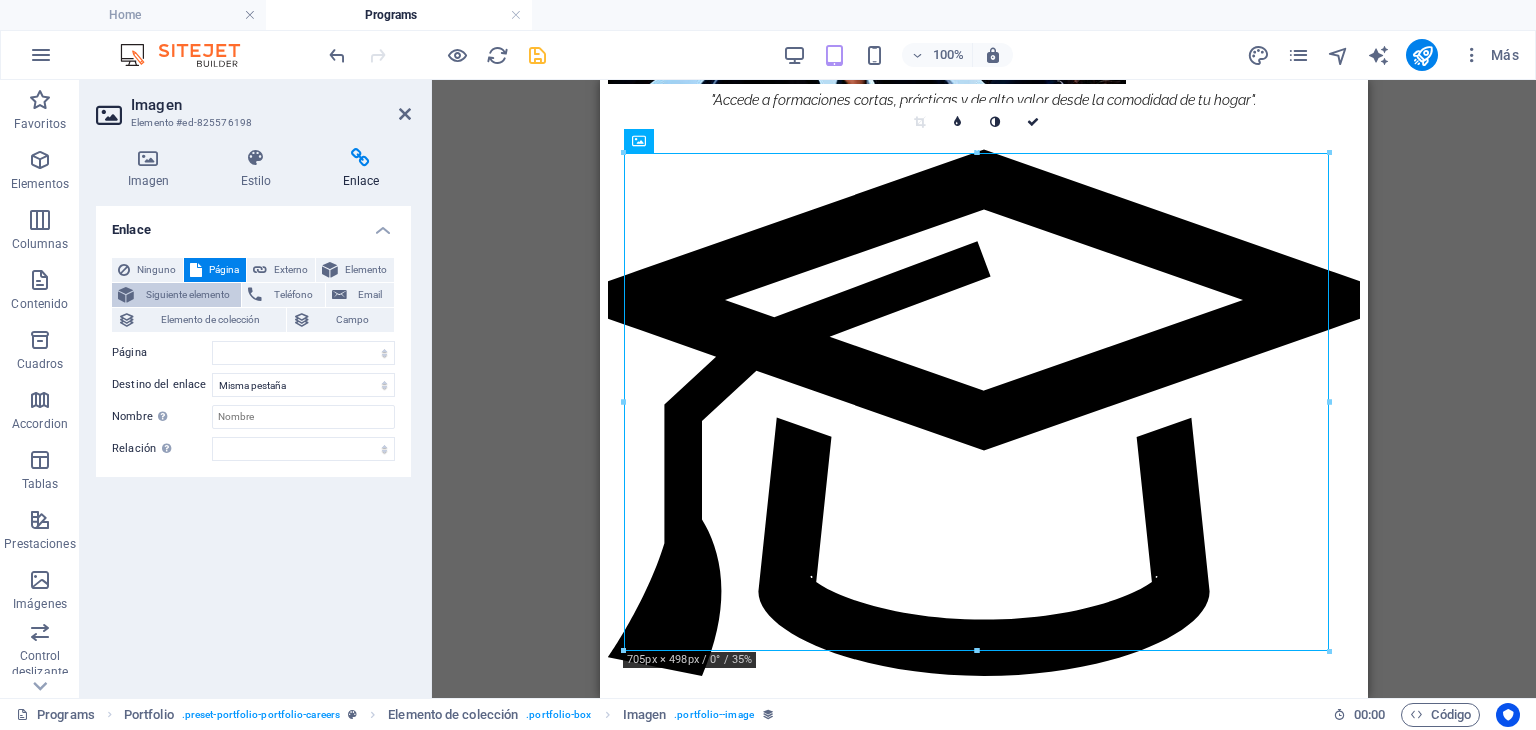 click on "Siguiente elemento" at bounding box center (187, 295) 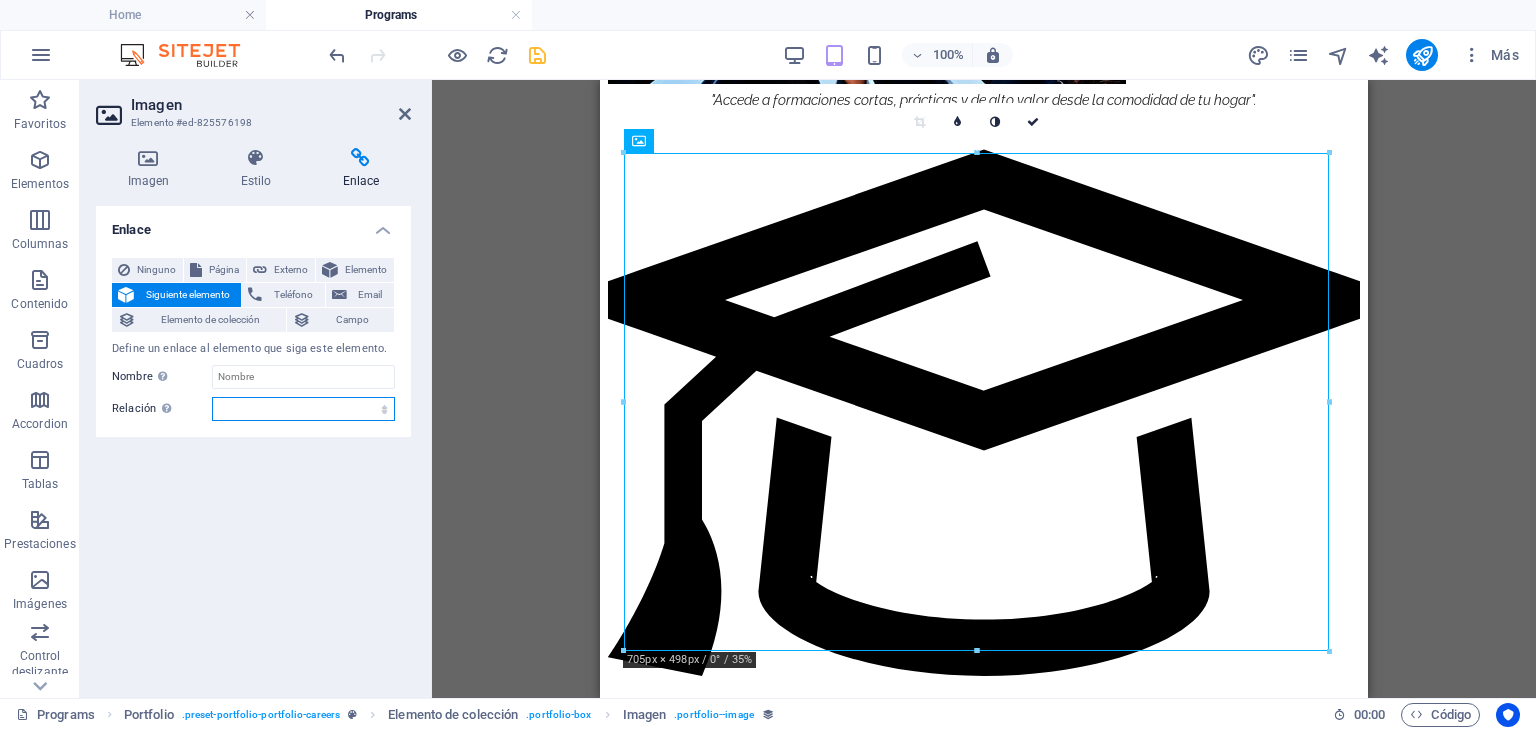 click on "alternativo autor marcador externo ayuda licencia siguiente nofollow noreferrer noopener ant buscar etiqueta" at bounding box center (303, 409) 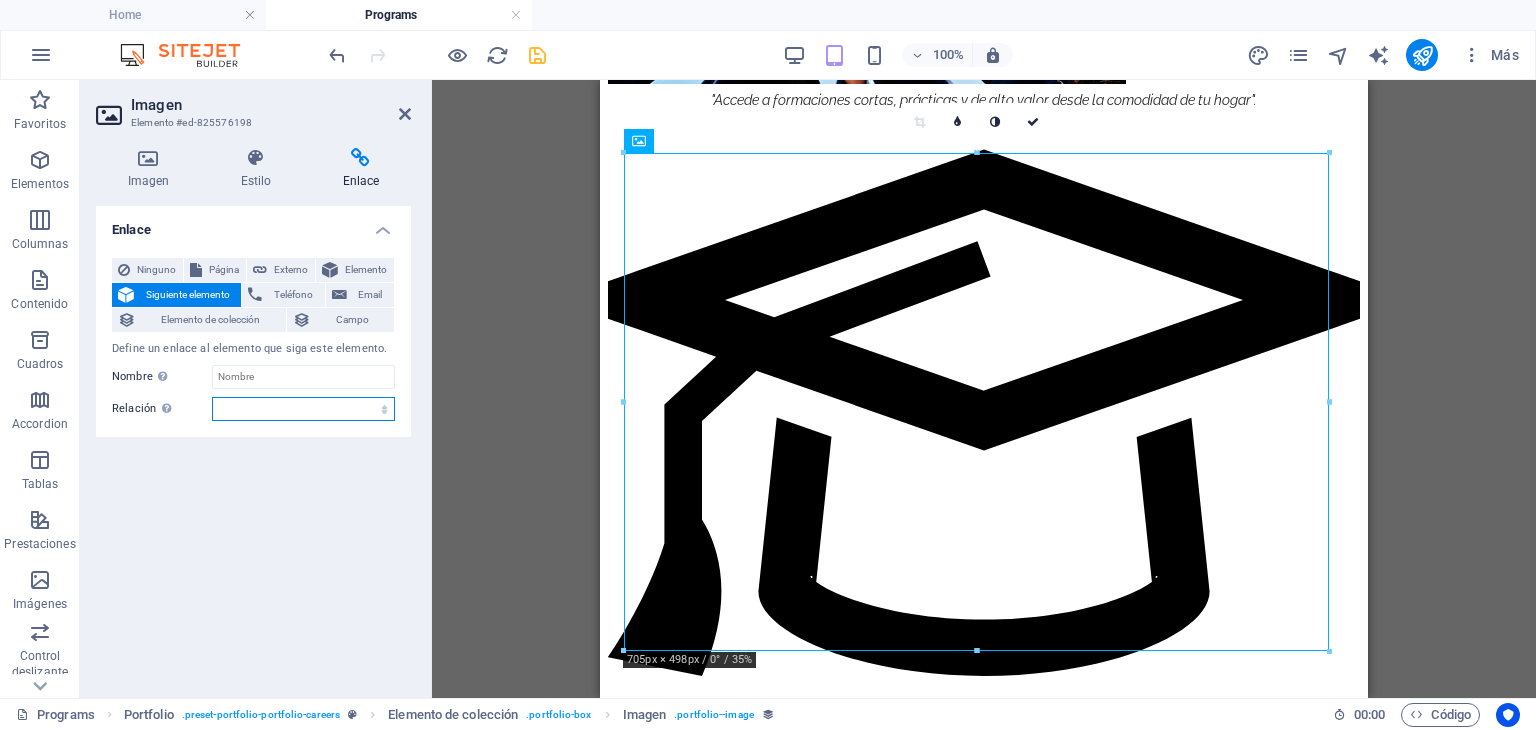 select on "next" 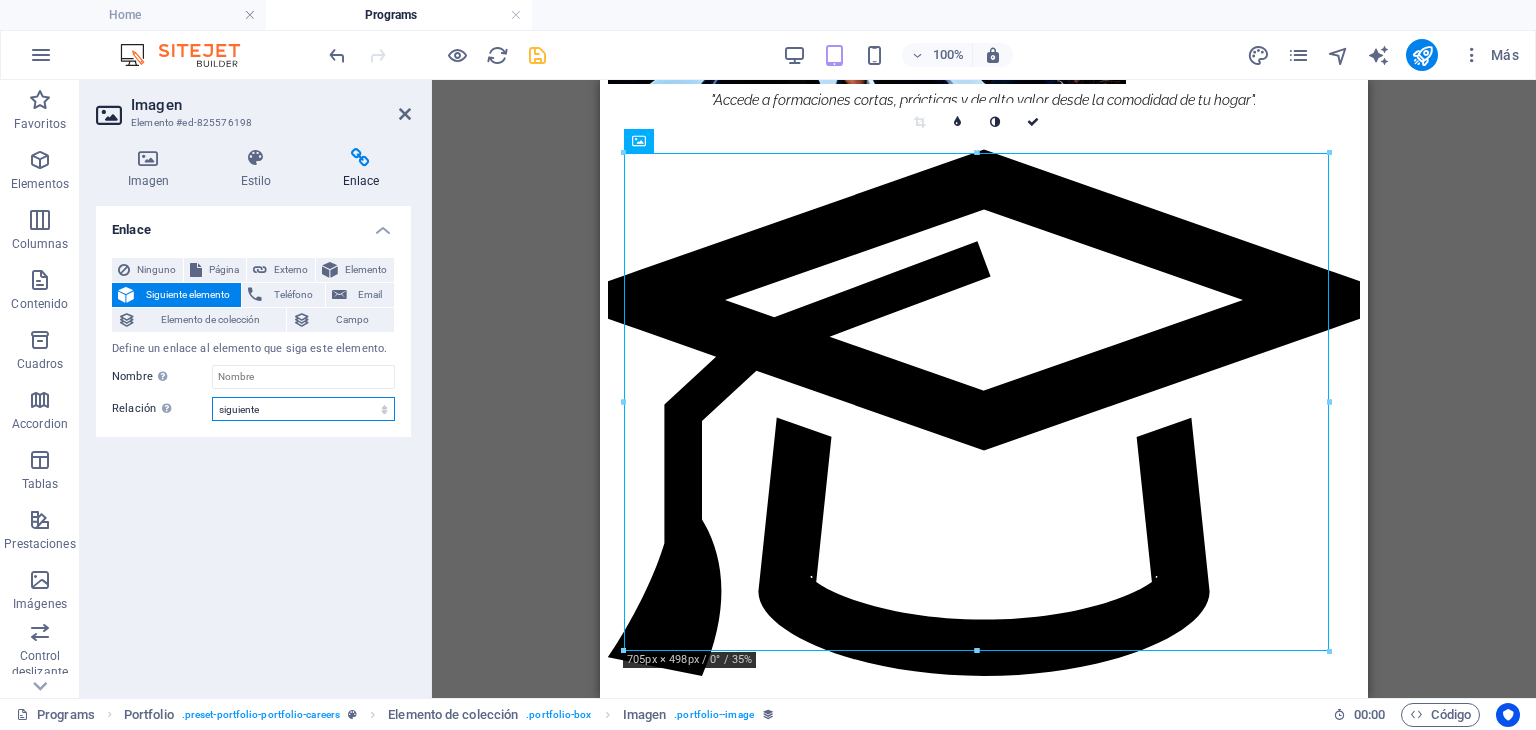 click on "alternativo autor marcador externo ayuda licencia siguiente nofollow noreferrer noopener ant buscar etiqueta" at bounding box center [303, 409] 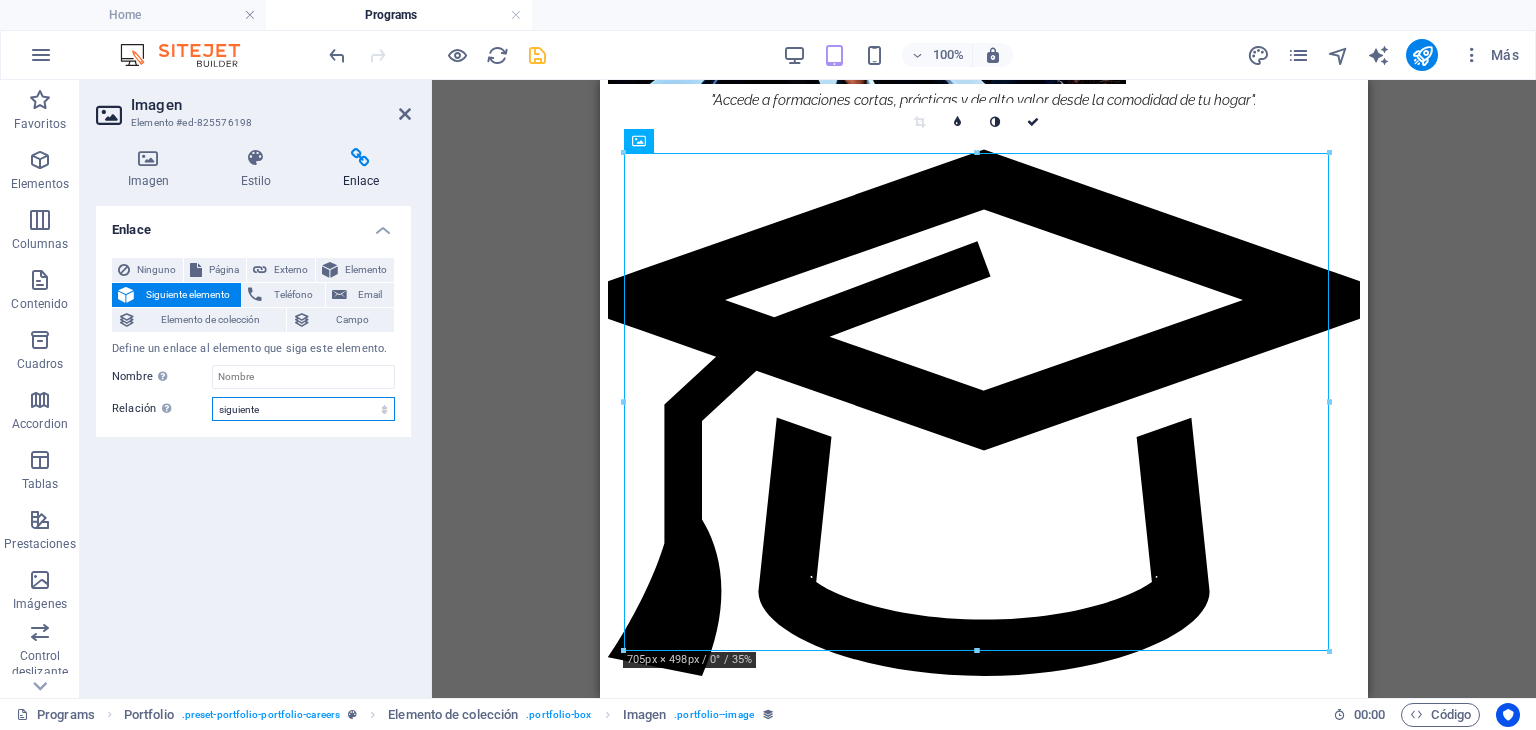 click on "alternativo autor marcador externo ayuda licencia siguiente nofollow noreferrer noopener ant buscar etiqueta" at bounding box center (303, 409) 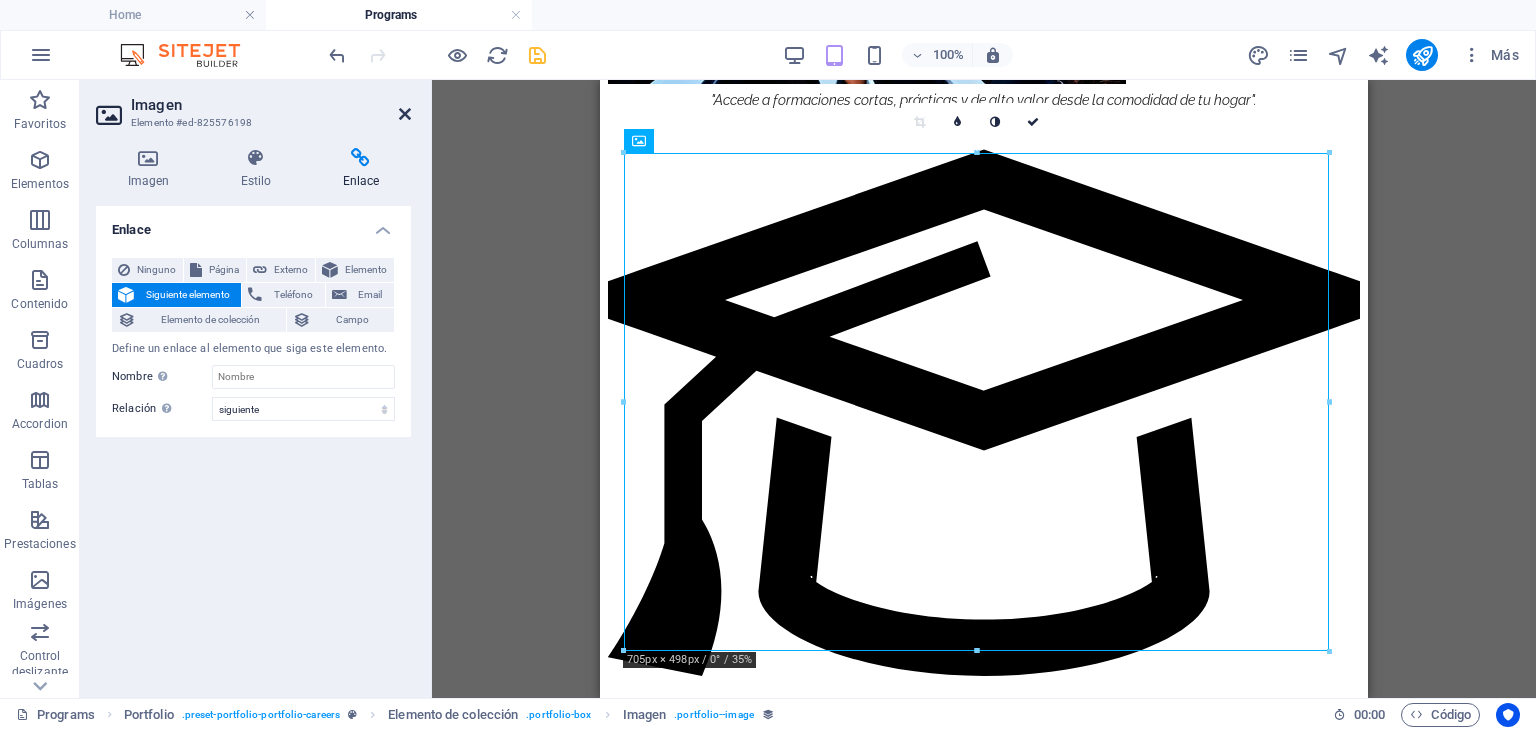 click at bounding box center [405, 114] 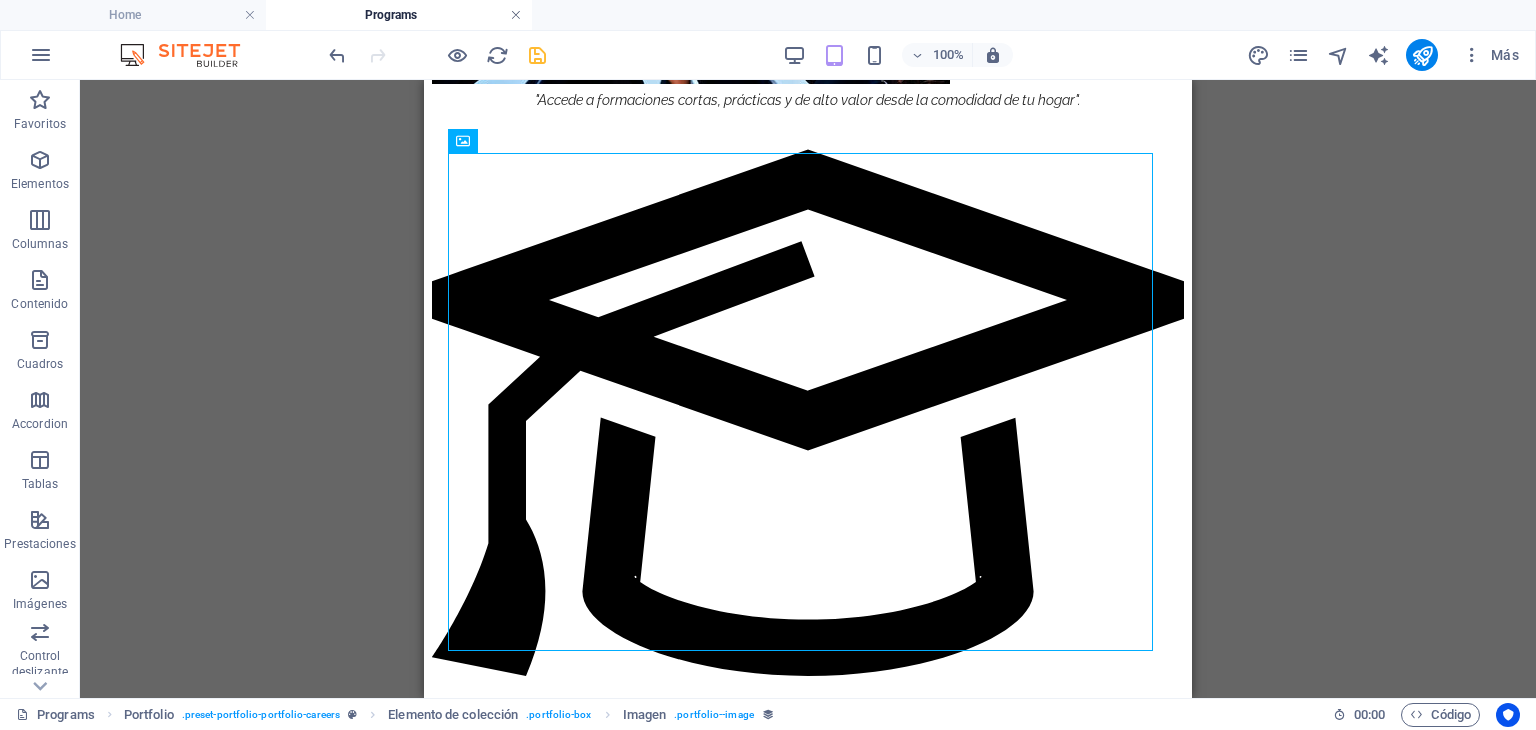click at bounding box center (516, 15) 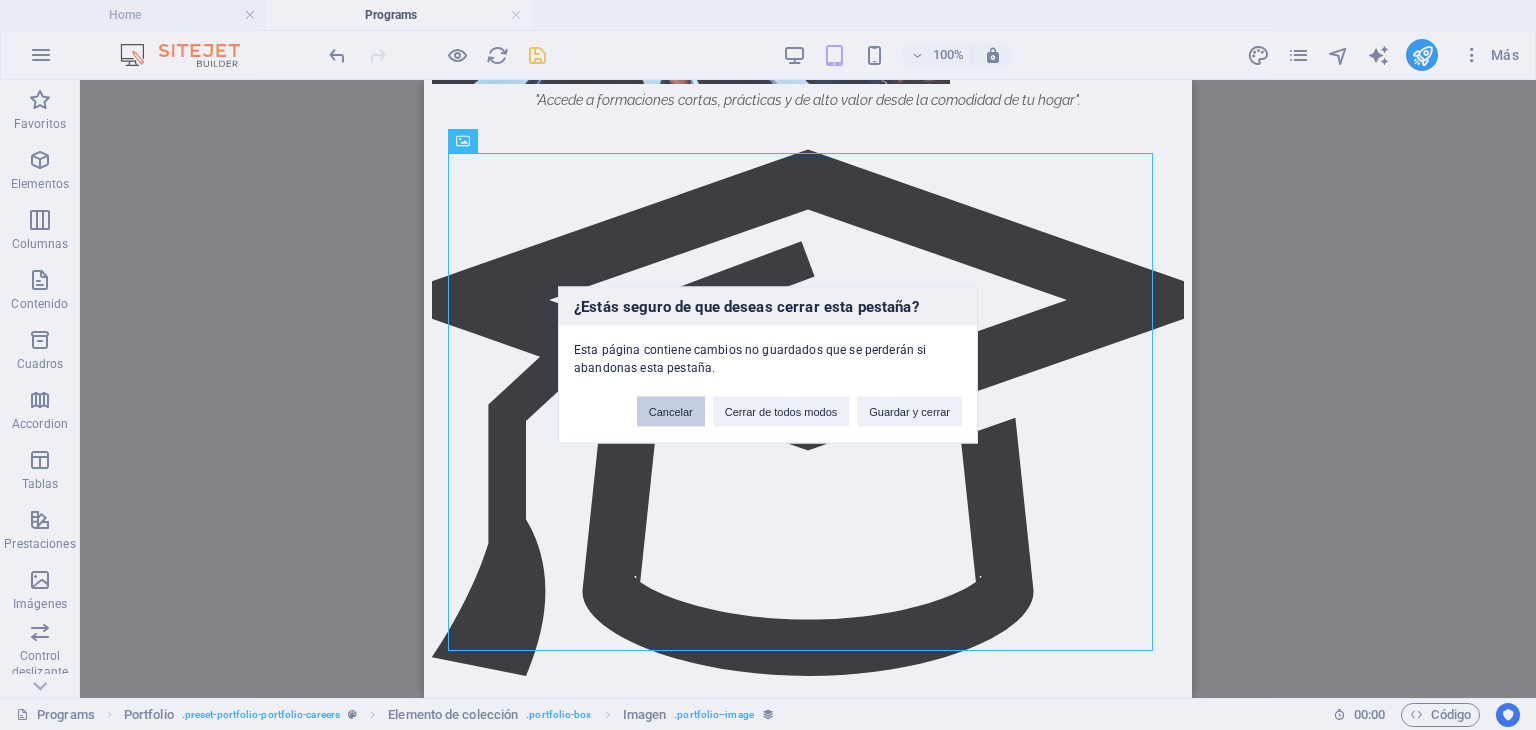 click on "Cancelar" at bounding box center [671, 412] 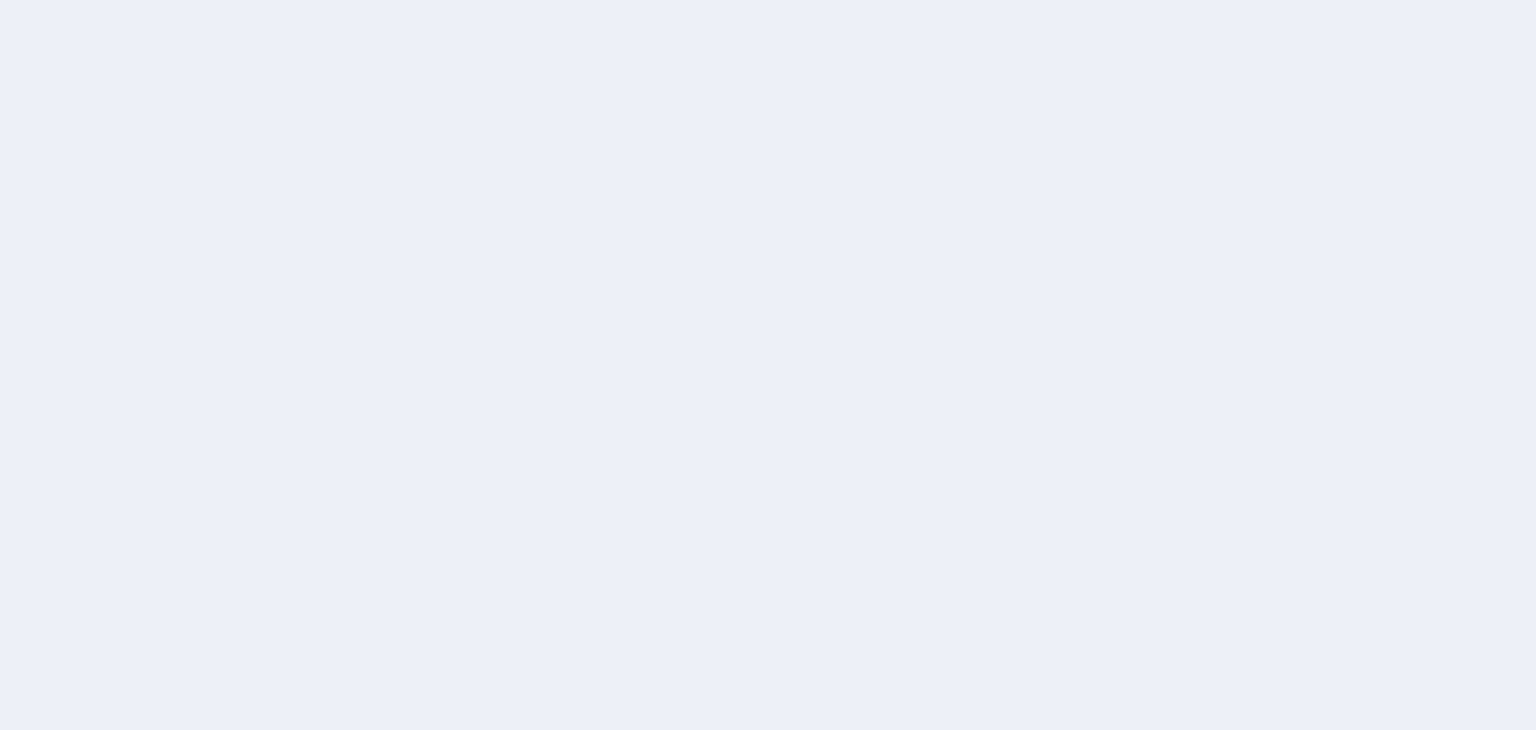 scroll, scrollTop: 0, scrollLeft: 0, axis: both 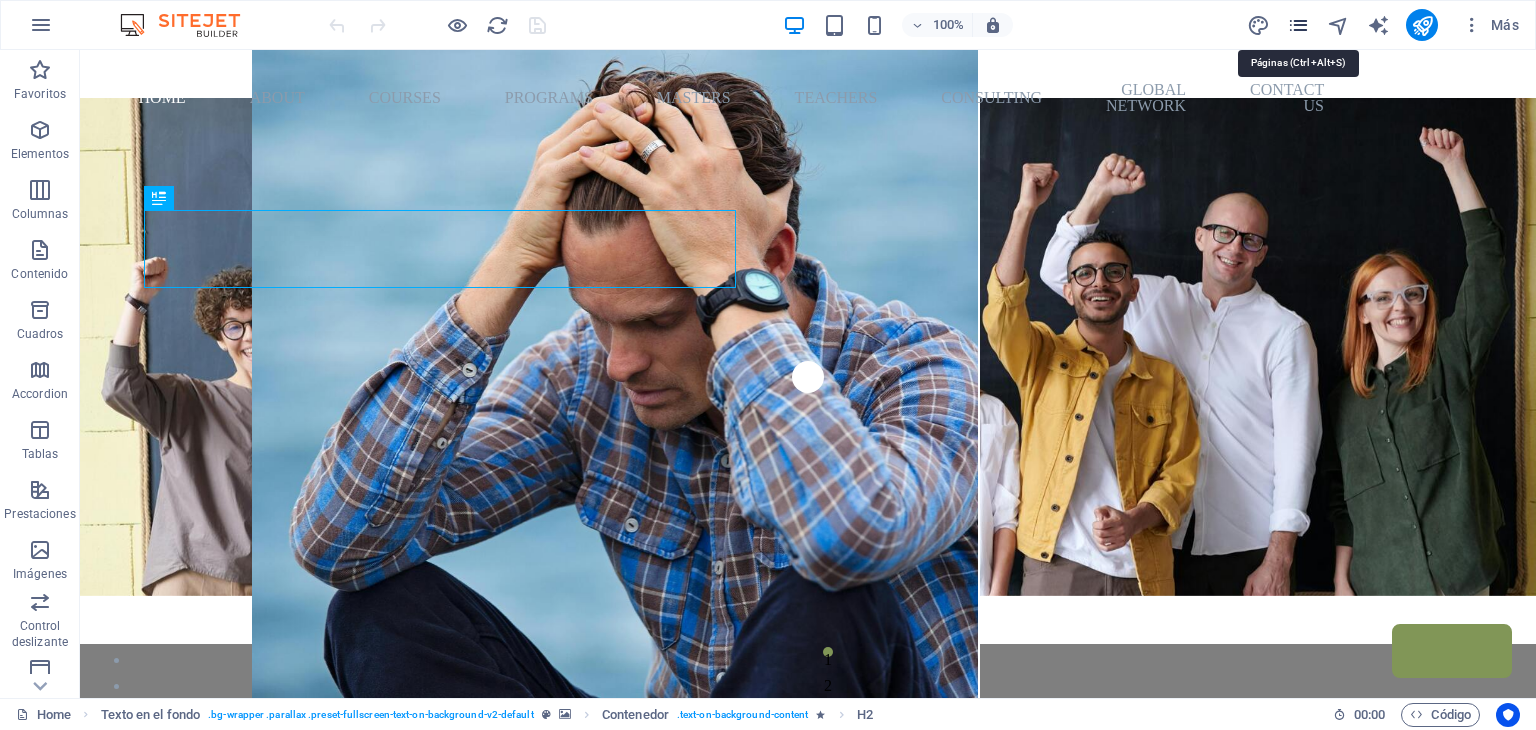 click at bounding box center [1298, 25] 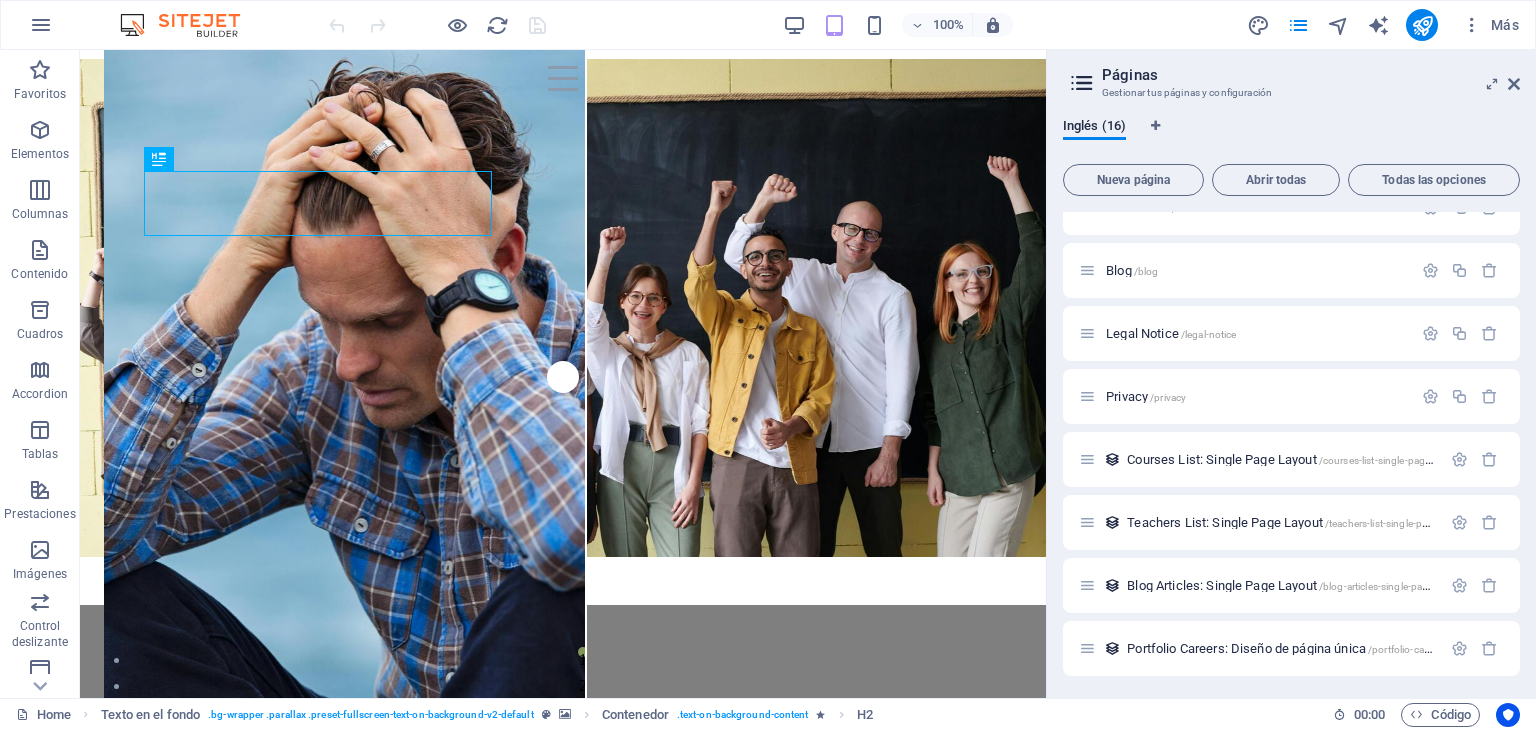 scroll, scrollTop: 538, scrollLeft: 0, axis: vertical 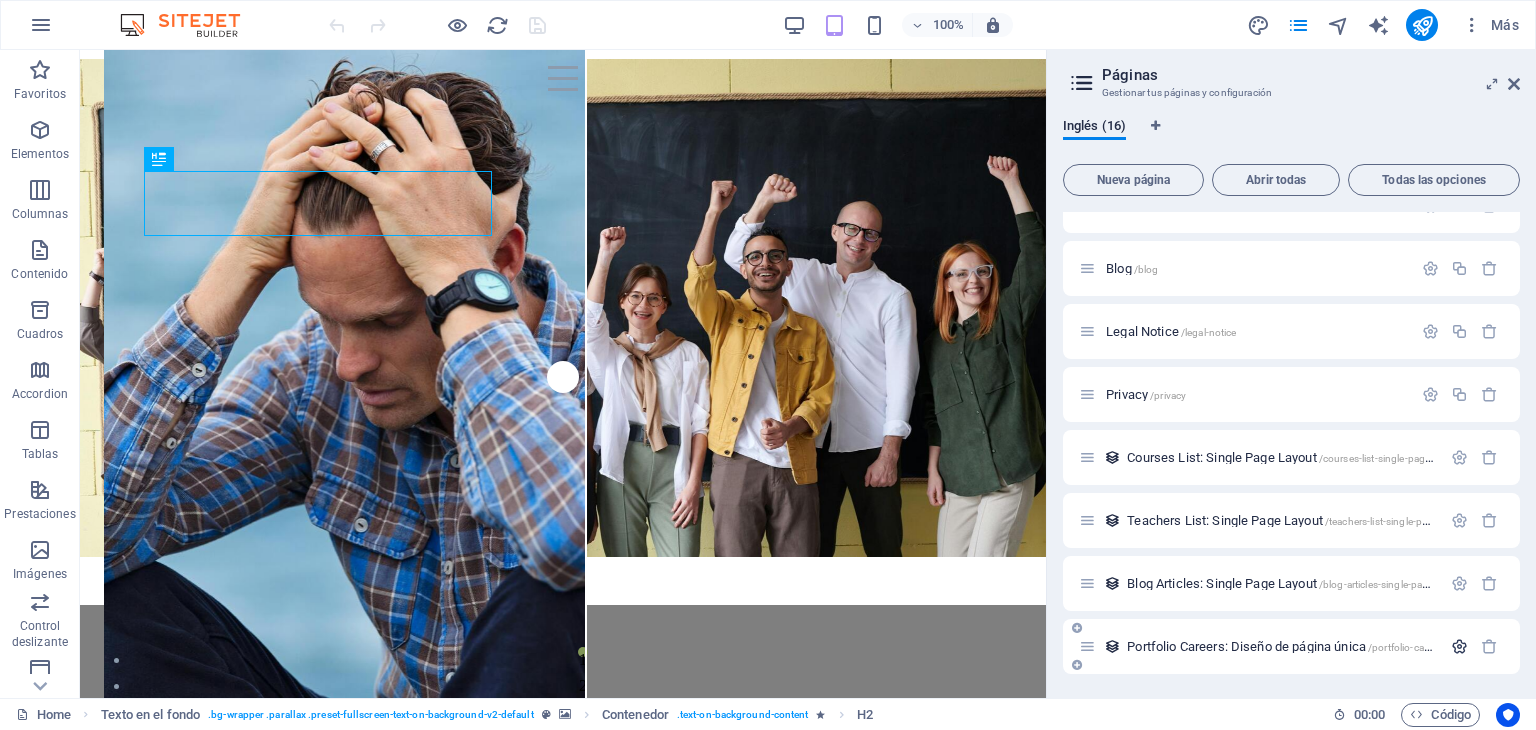 click at bounding box center (1459, 646) 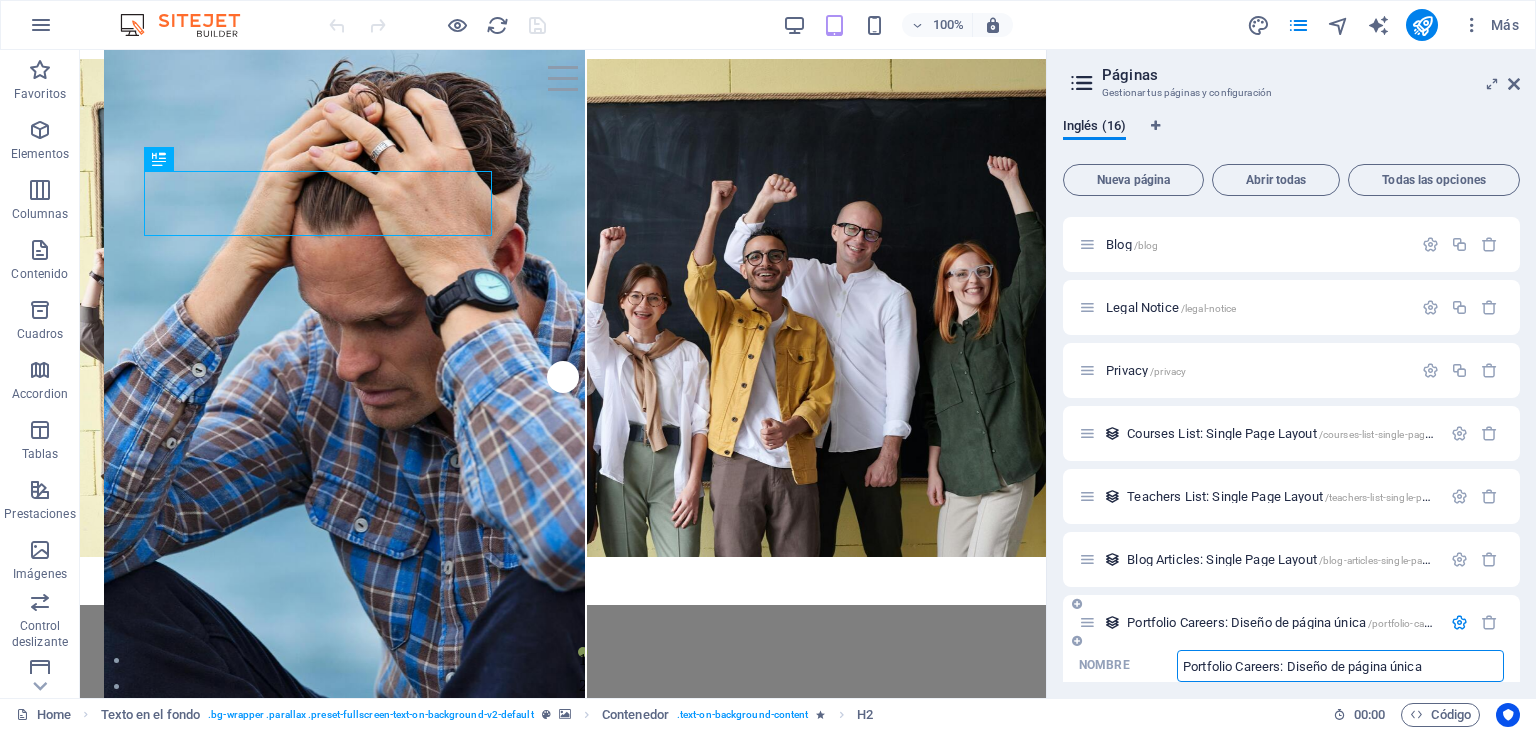 click on "Portfolio Careers: Diseño de página única /portfolio-careers-elemento" at bounding box center (1260, 622) 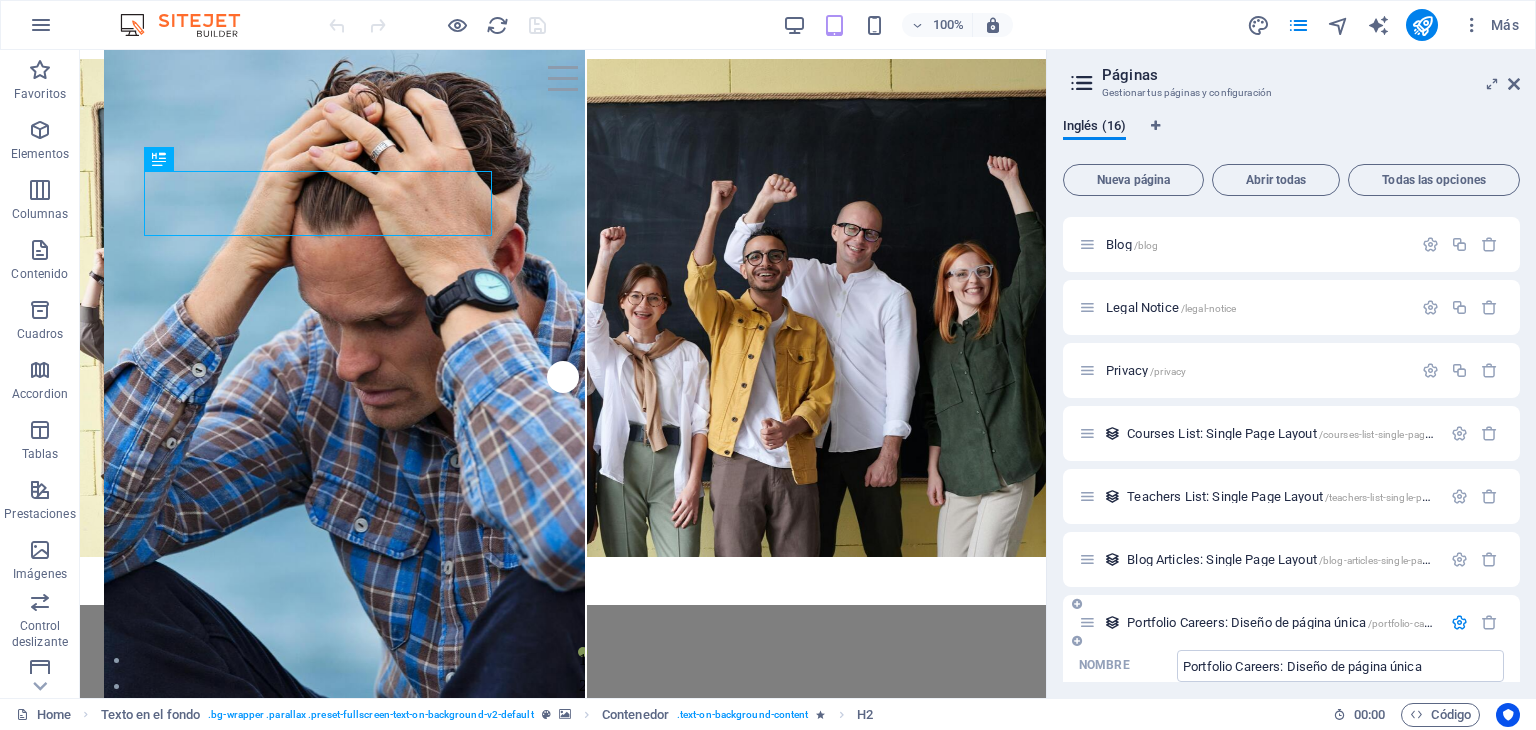 click on "Portfolio Careers: Diseño de página única /portfolio-careers-elemento" at bounding box center [1308, 622] 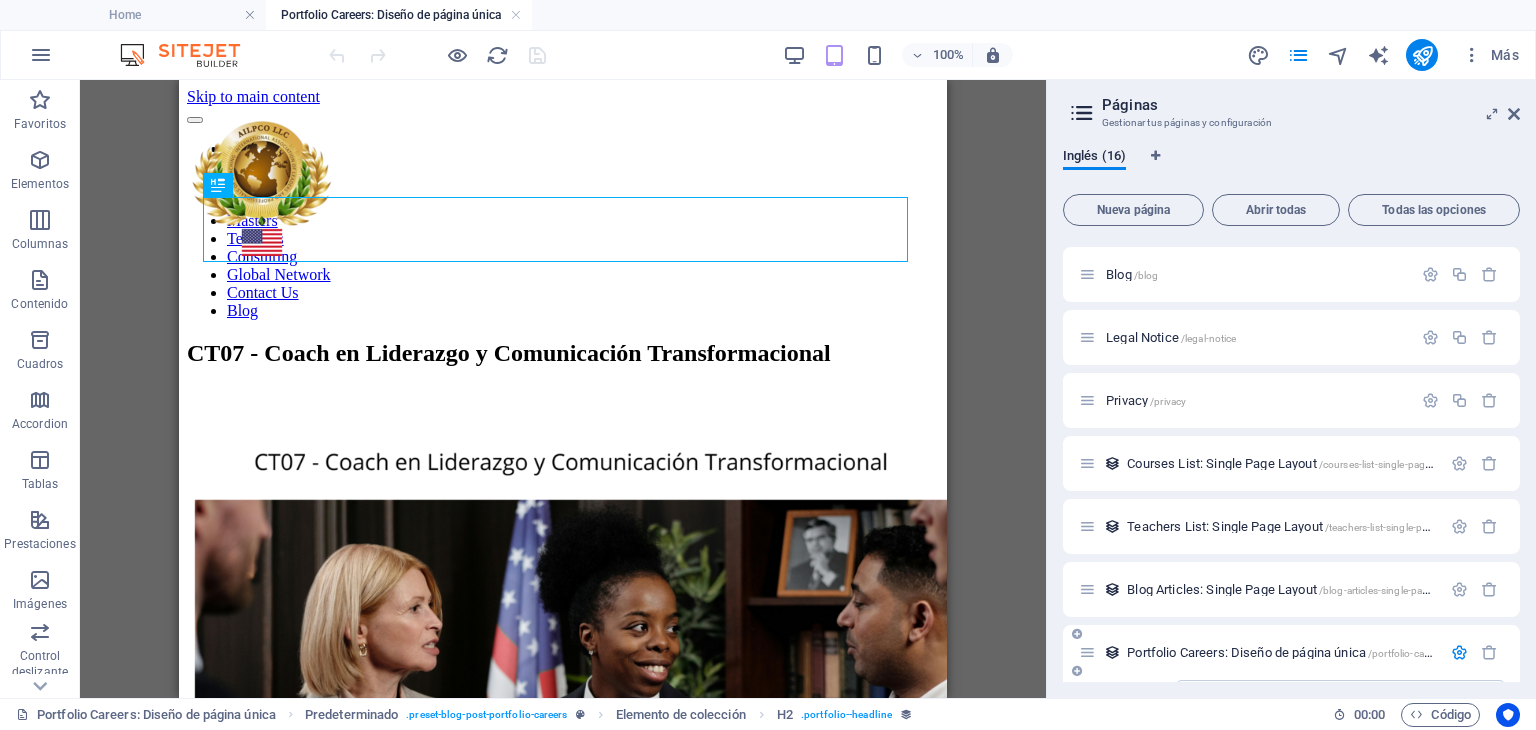 scroll, scrollTop: 0, scrollLeft: 0, axis: both 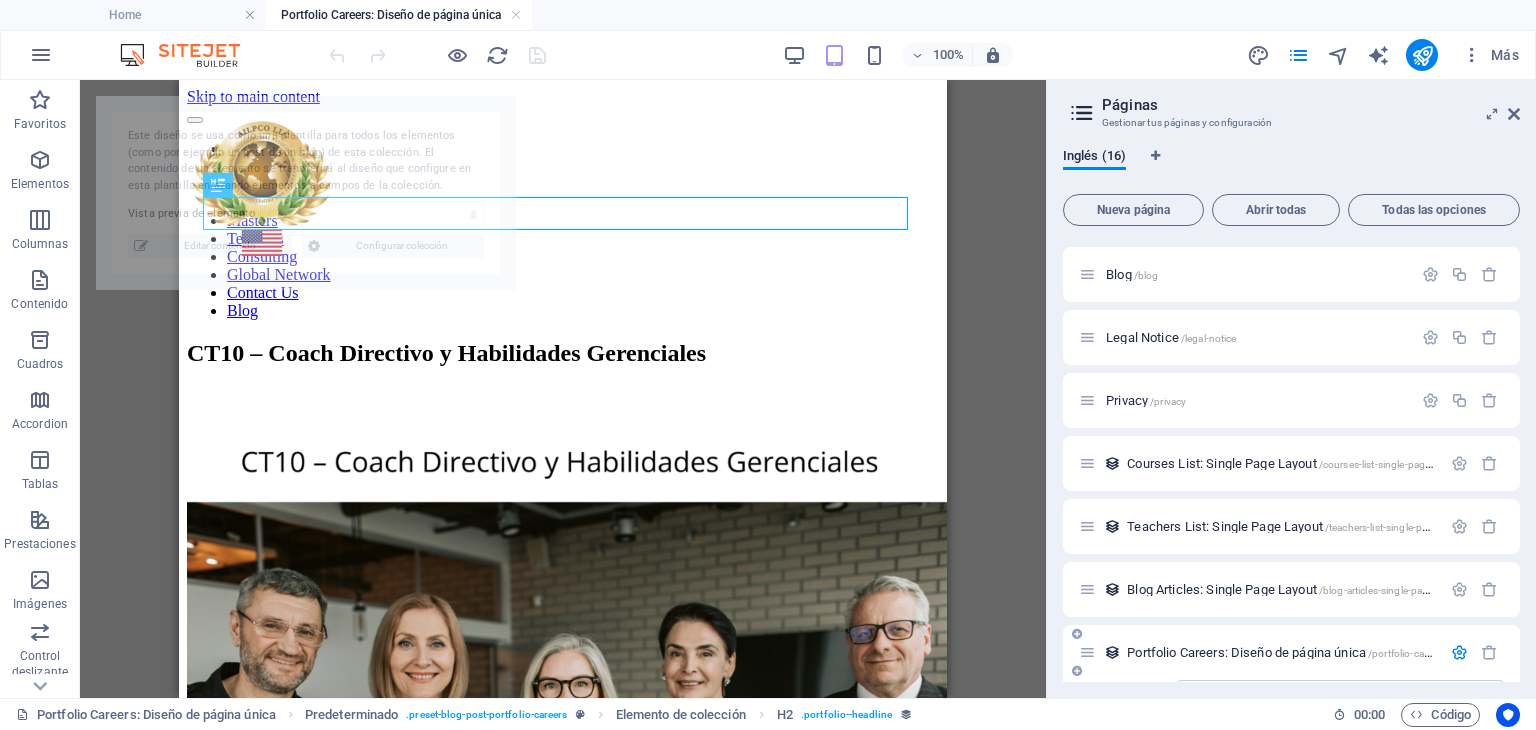 select on "688ee37802442c74c40337b7" 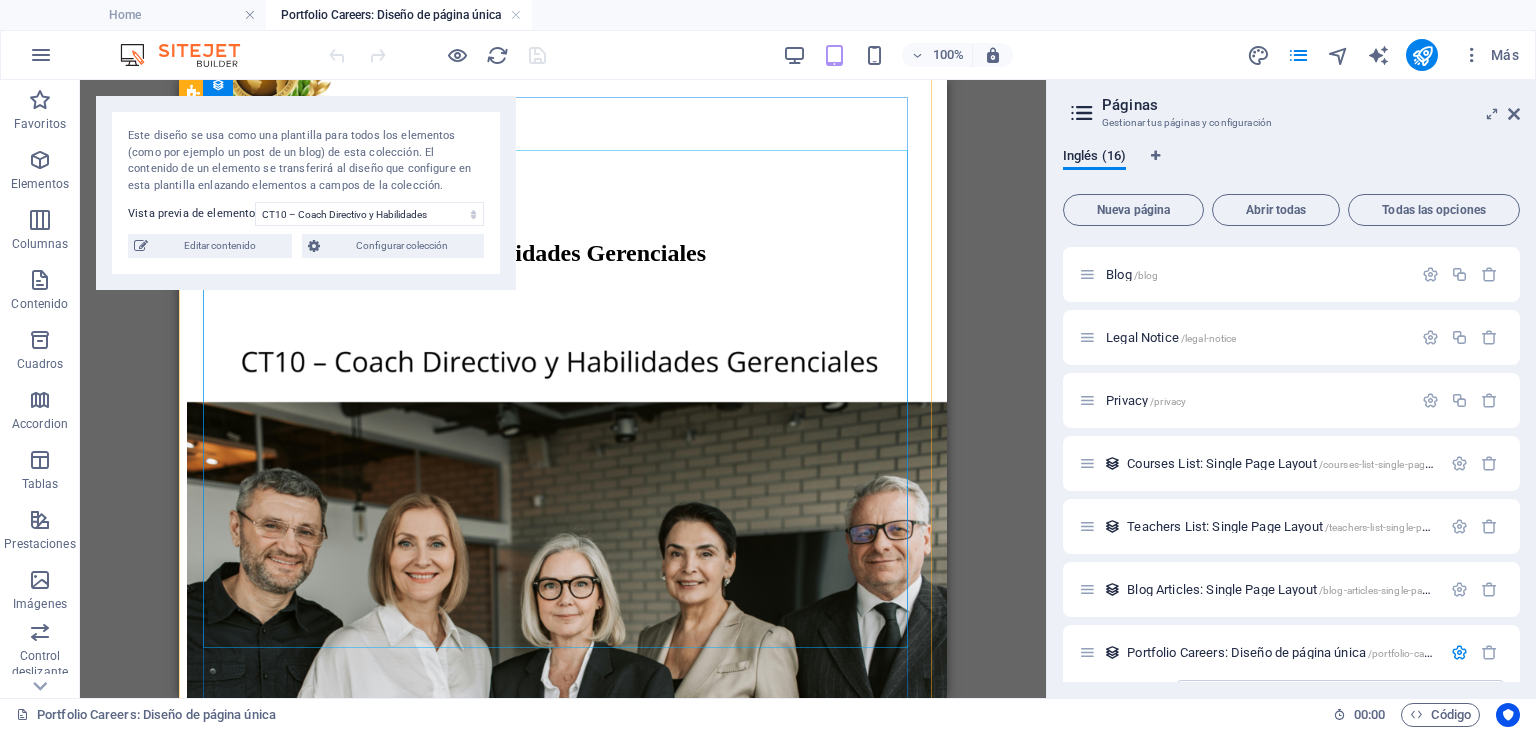 scroll, scrollTop: 0, scrollLeft: 0, axis: both 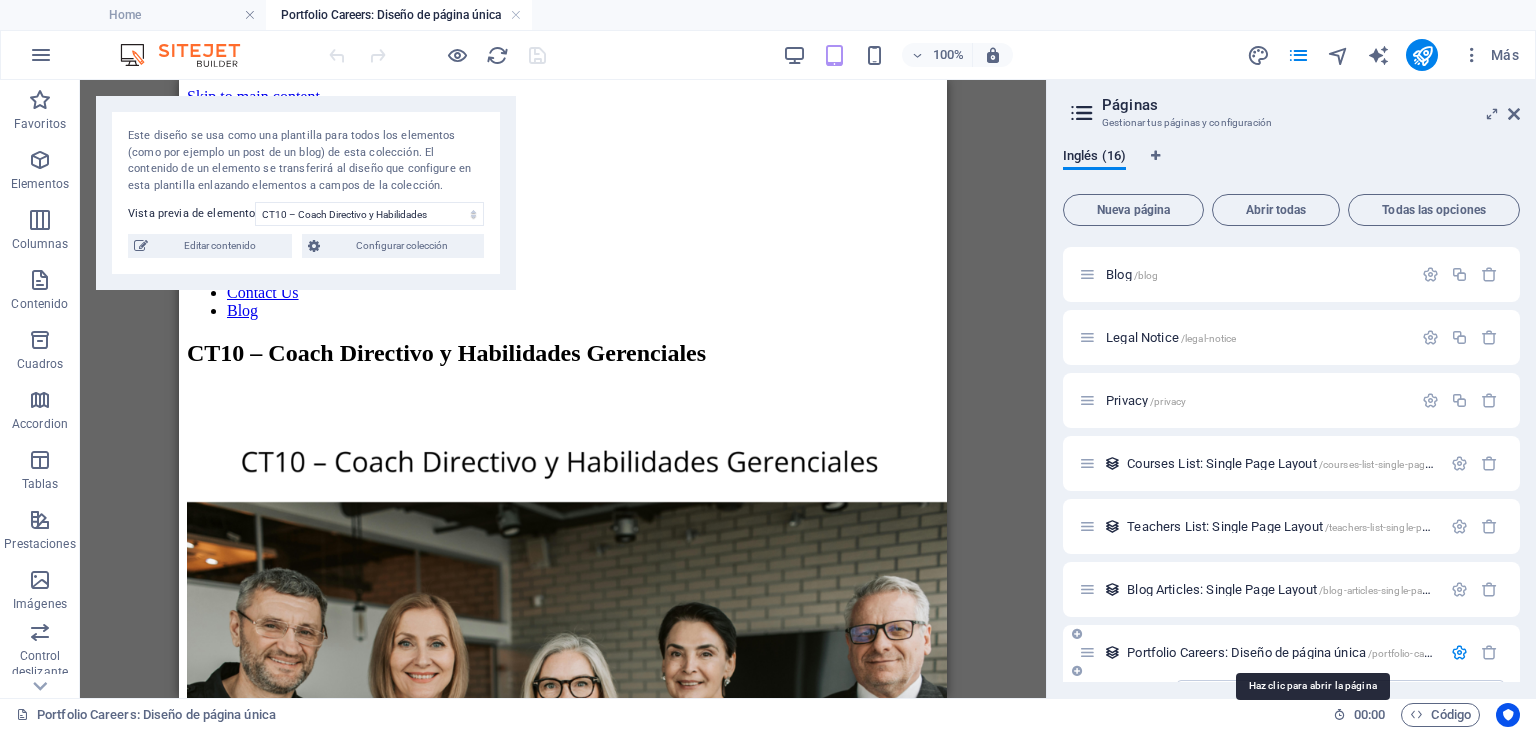 click on "Portfolio Careers: Diseño de página única /portfolio-careers-elemento" at bounding box center [1308, 652] 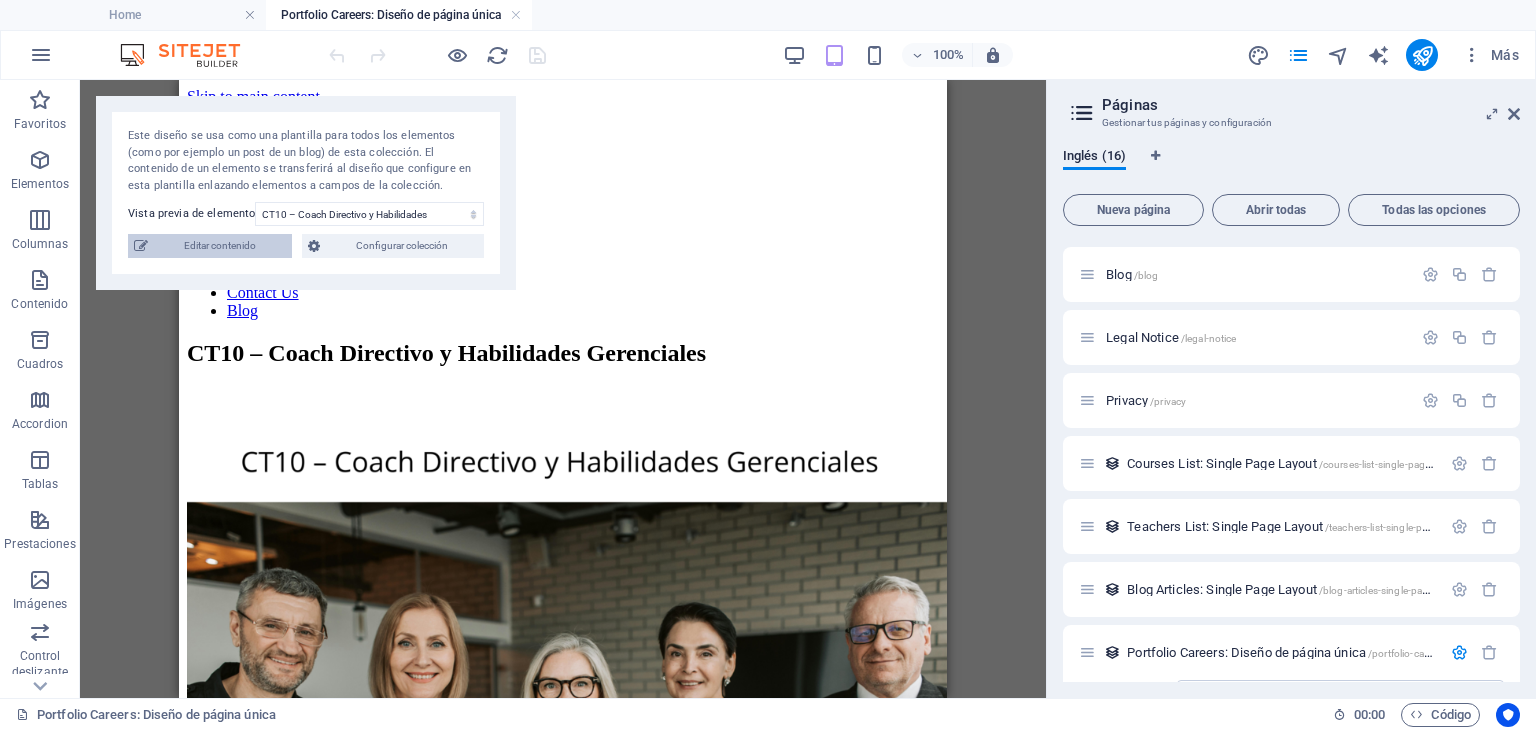 click on "Editar contenido" at bounding box center [220, 246] 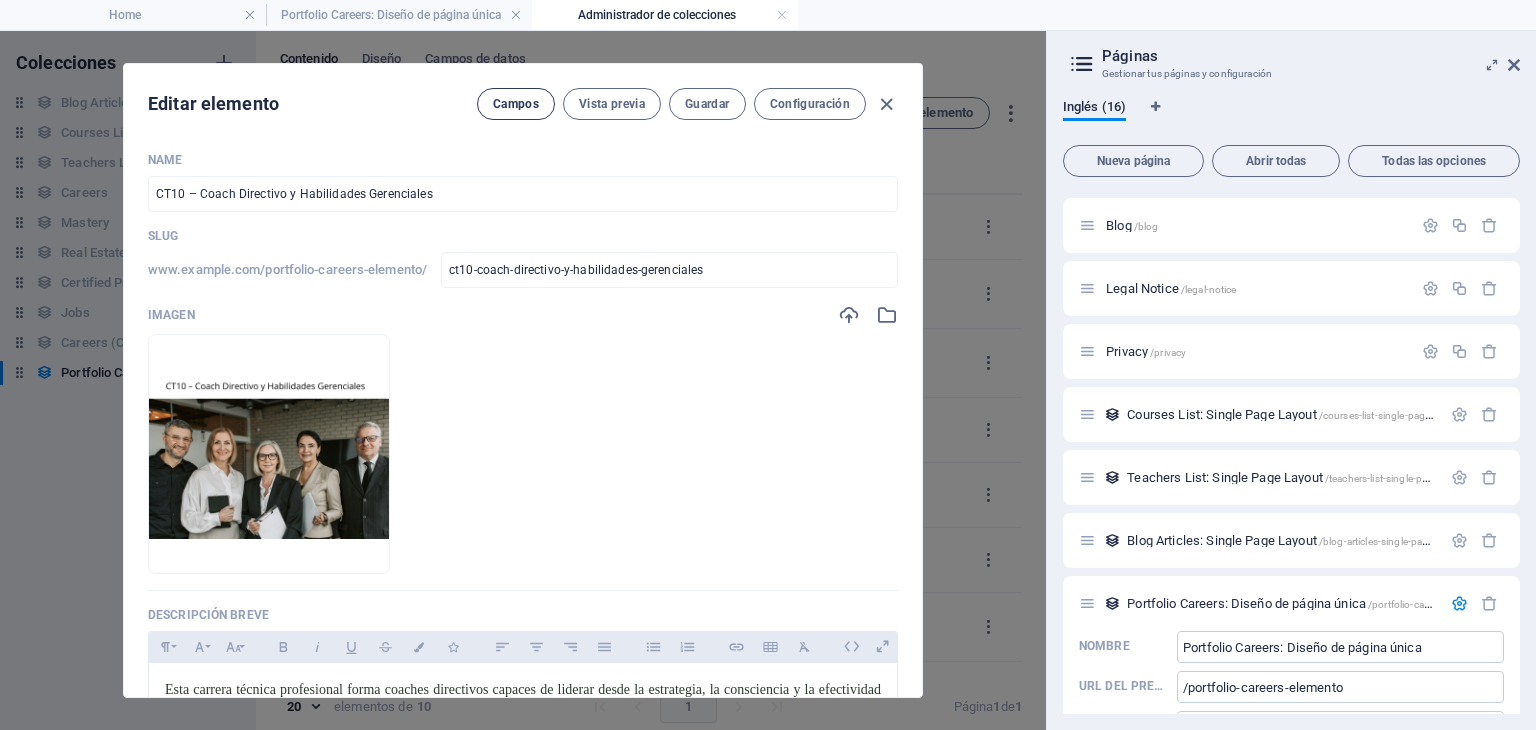 click on "Campos" at bounding box center [516, 104] 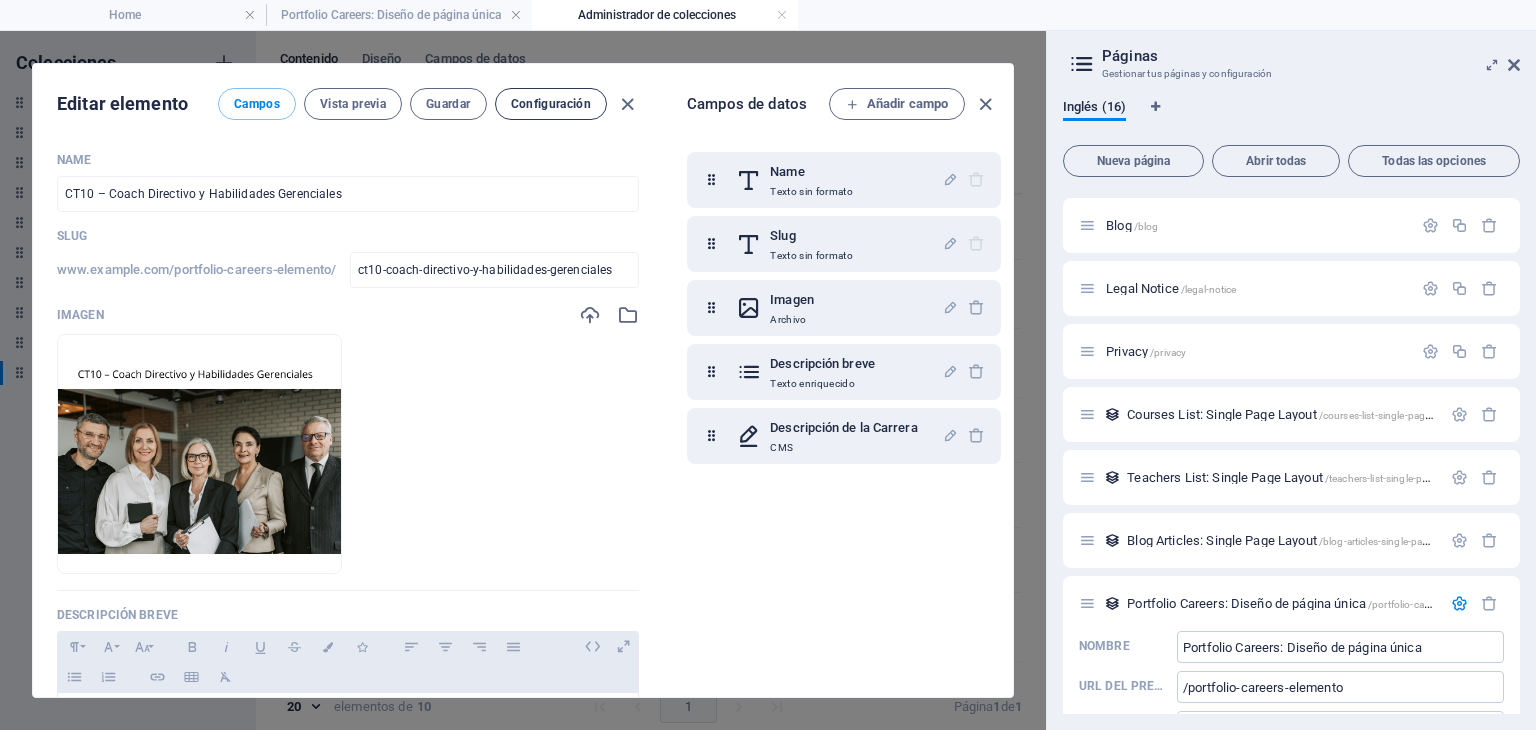 click on "Configuración" at bounding box center [551, 104] 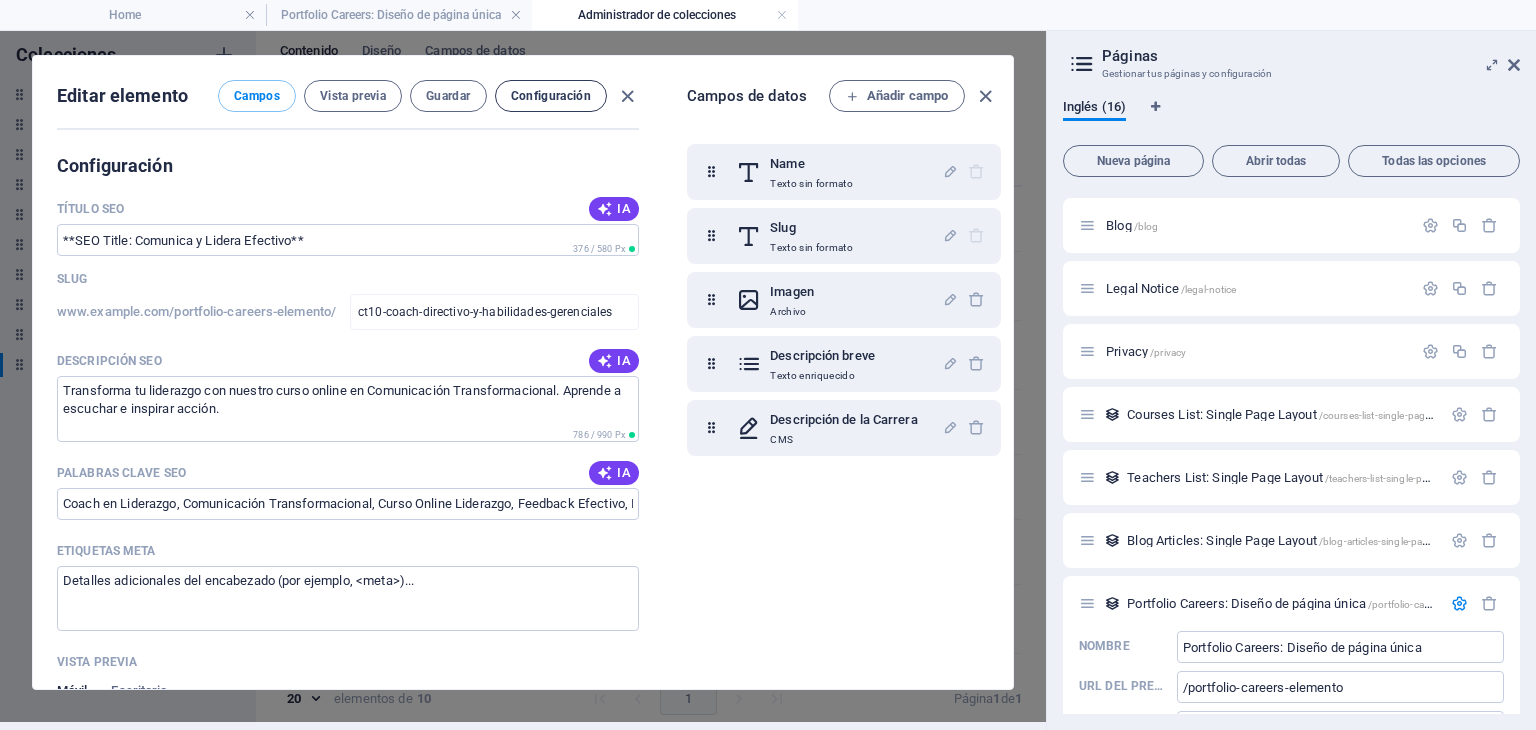 scroll, scrollTop: 1096, scrollLeft: 0, axis: vertical 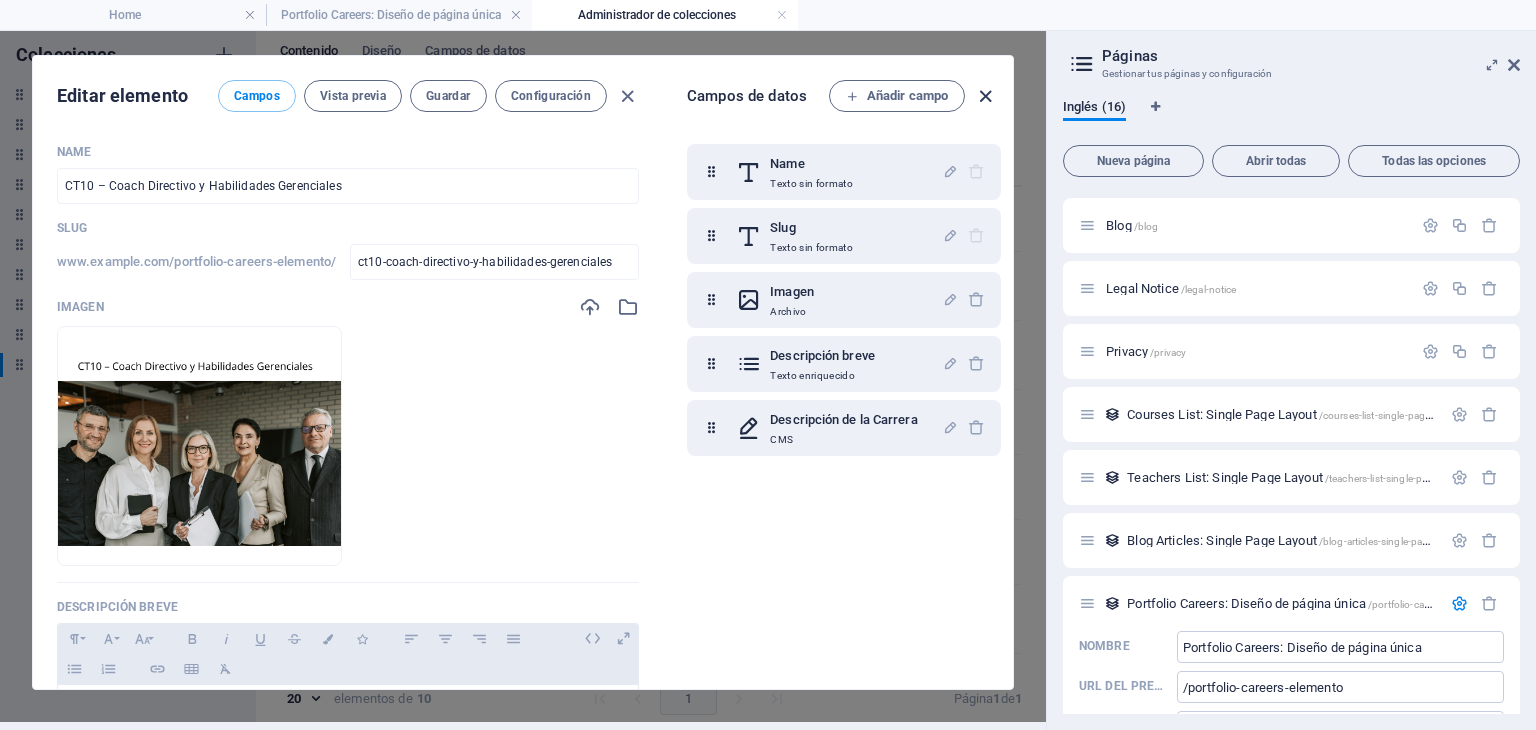 click at bounding box center (985, 96) 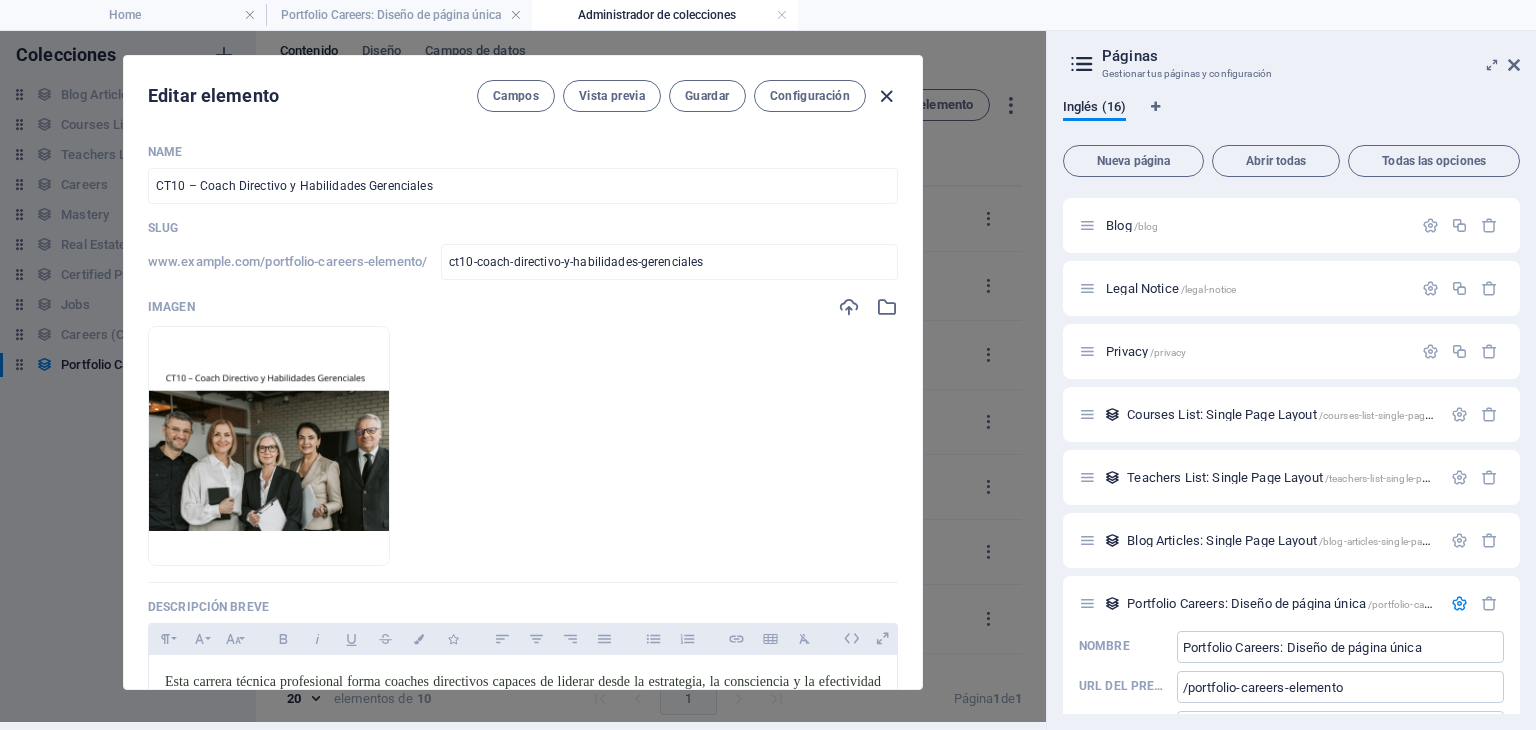 click at bounding box center [886, 96] 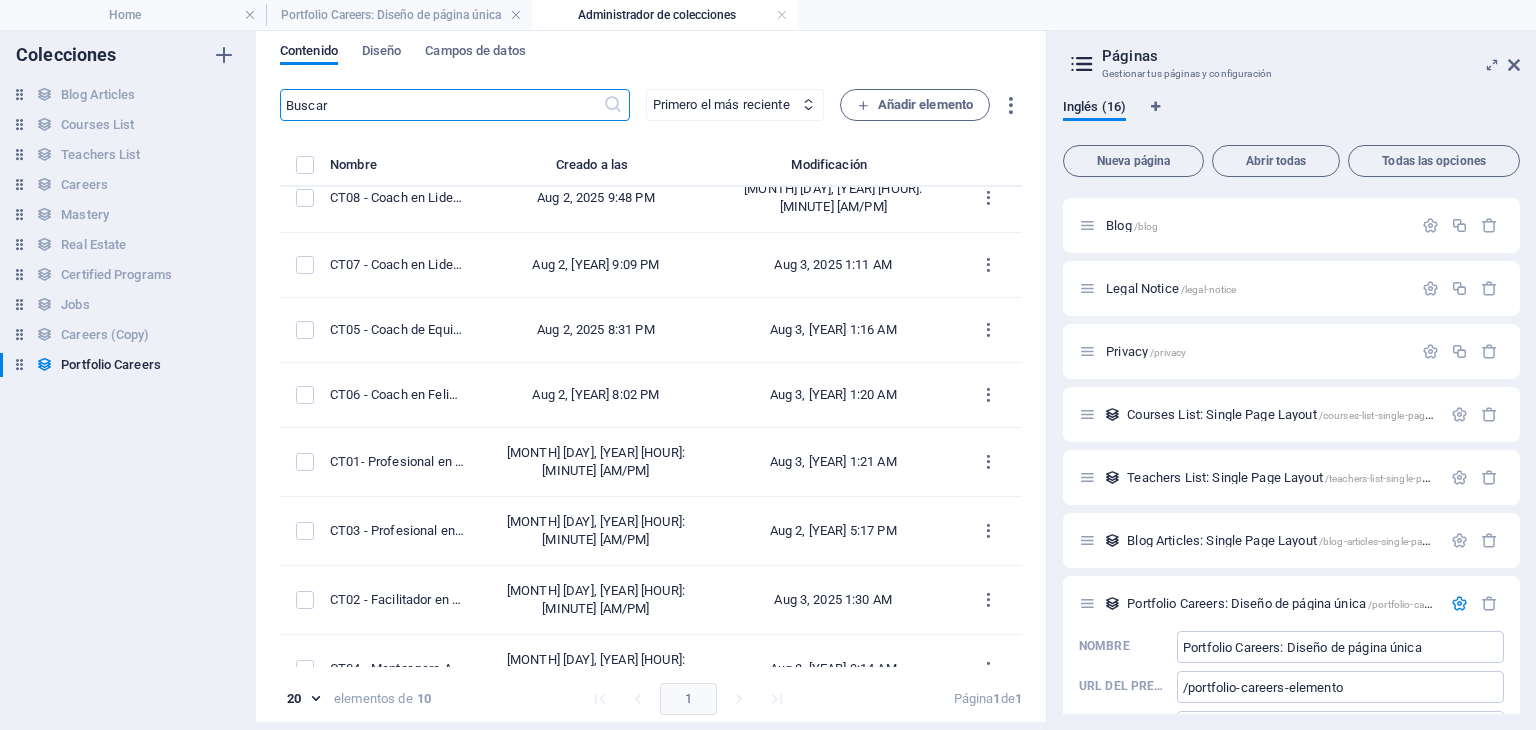 scroll, scrollTop: 168, scrollLeft: 0, axis: vertical 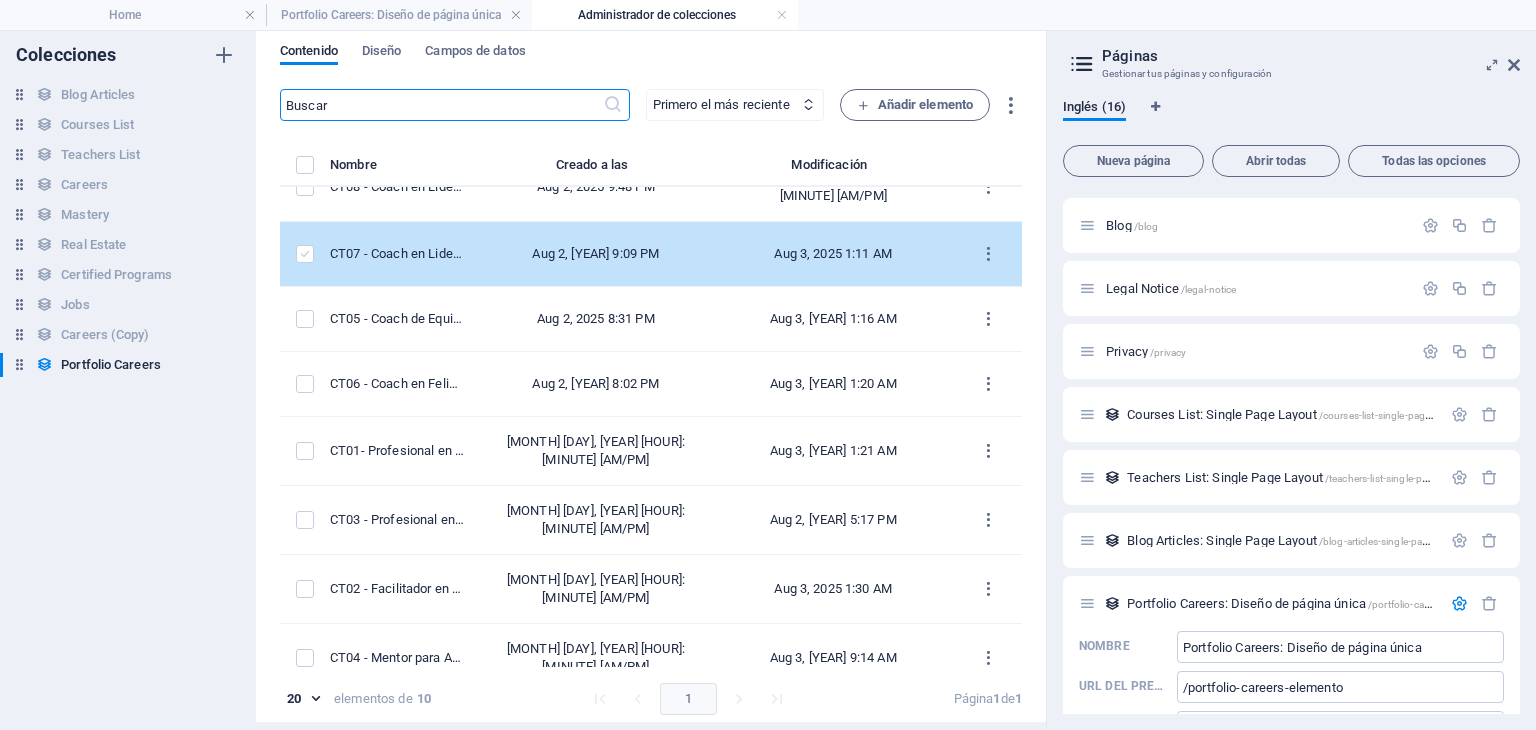 click at bounding box center (305, 254) 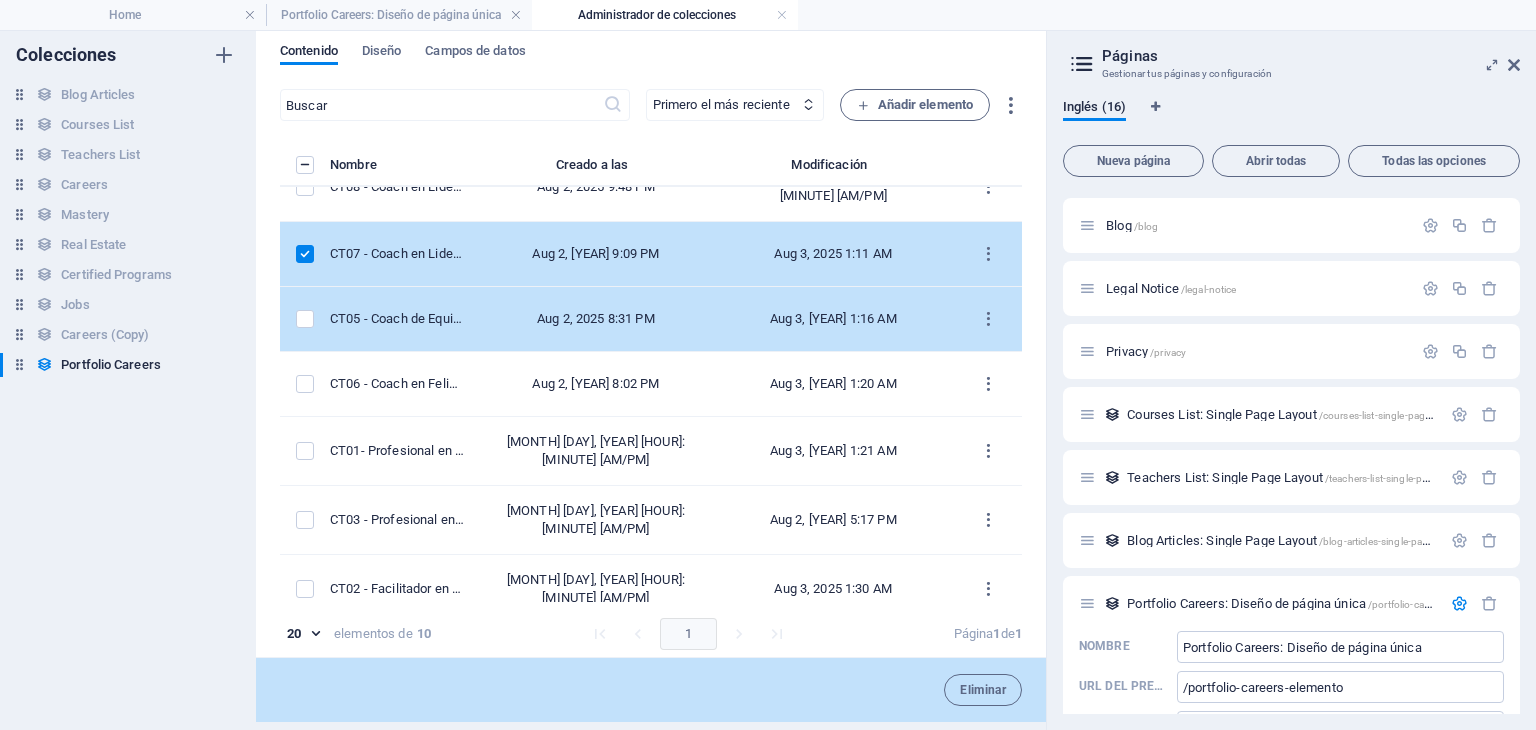 click at bounding box center (305, 319) 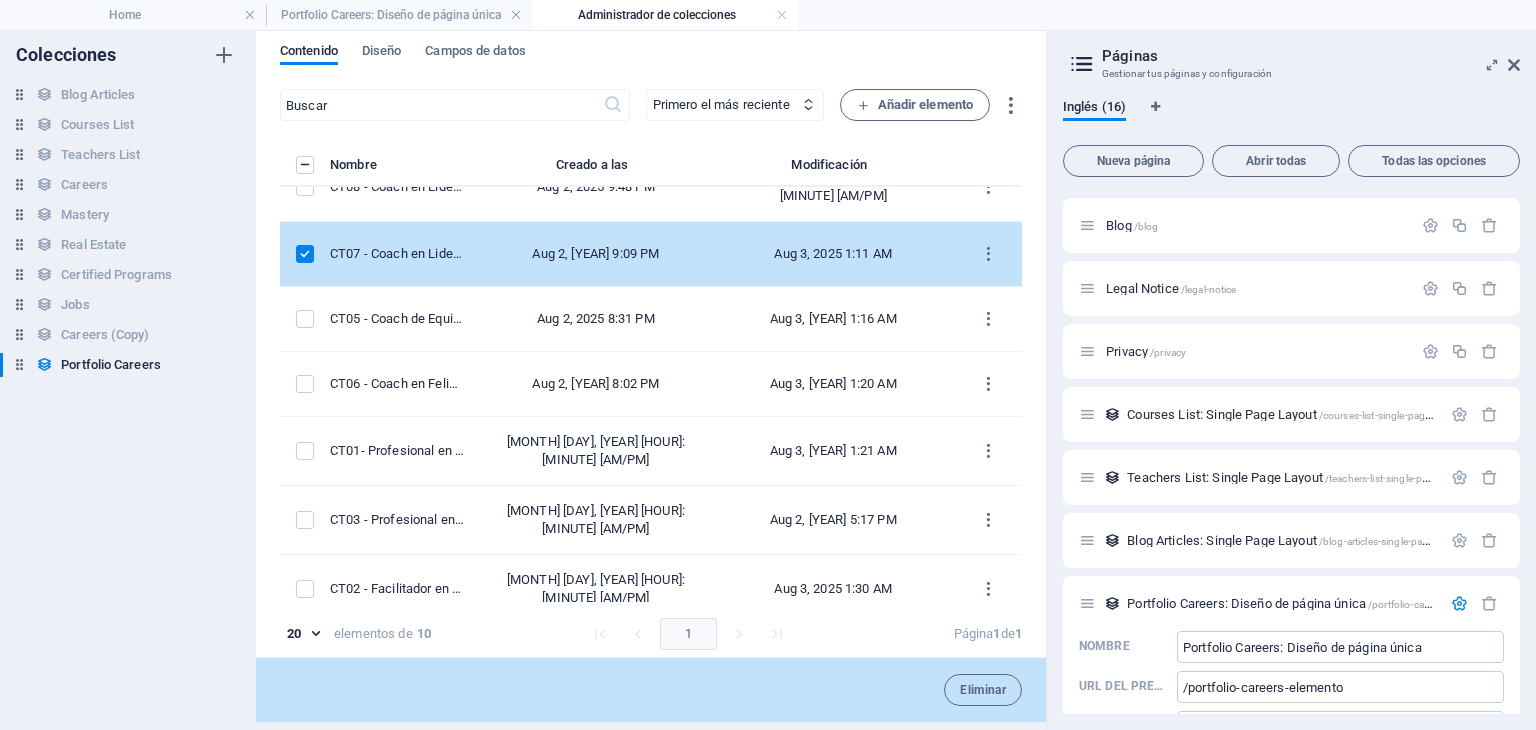 click at bounding box center (305, 254) 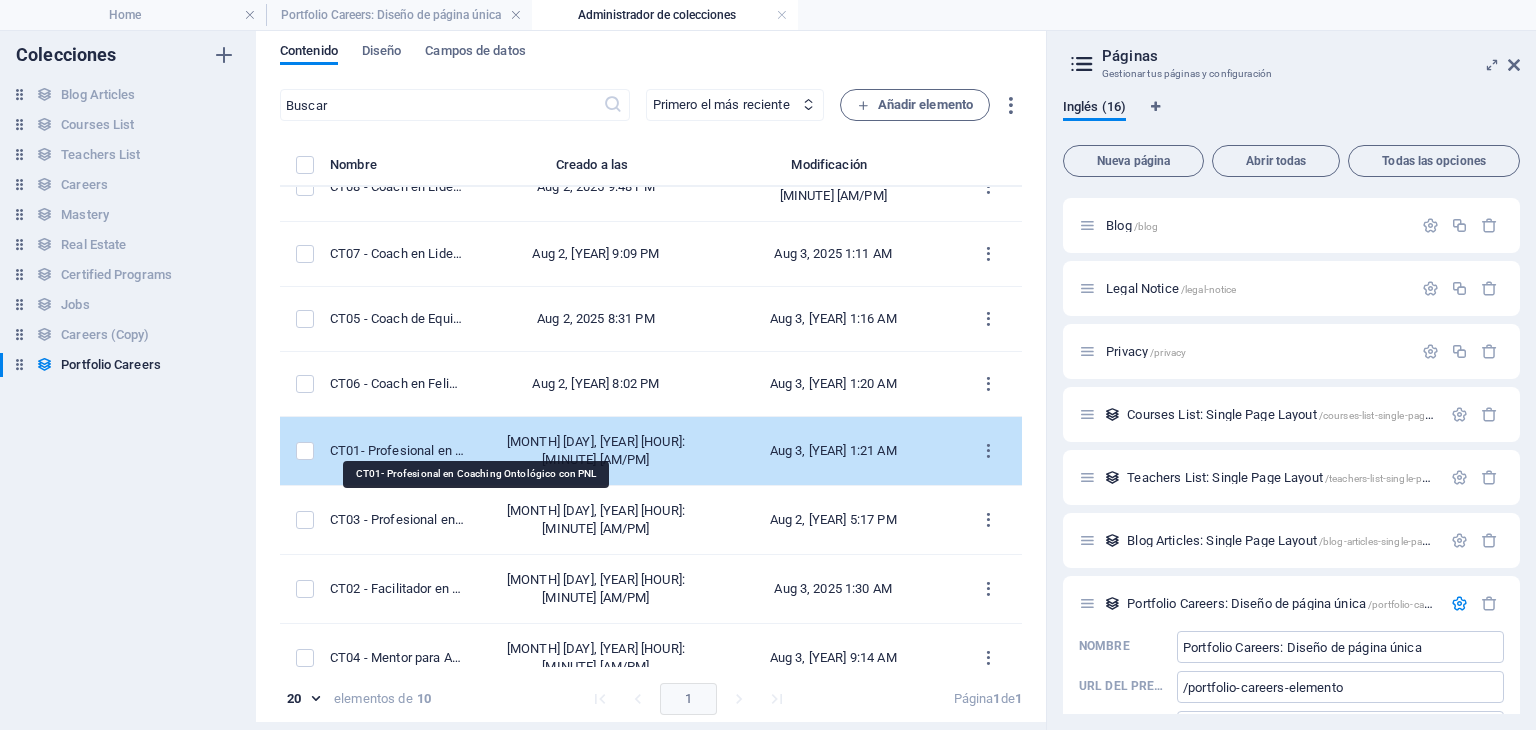 click on "CT01- Profesional en Coaching Ontológico con PNL" at bounding box center (397, 451) 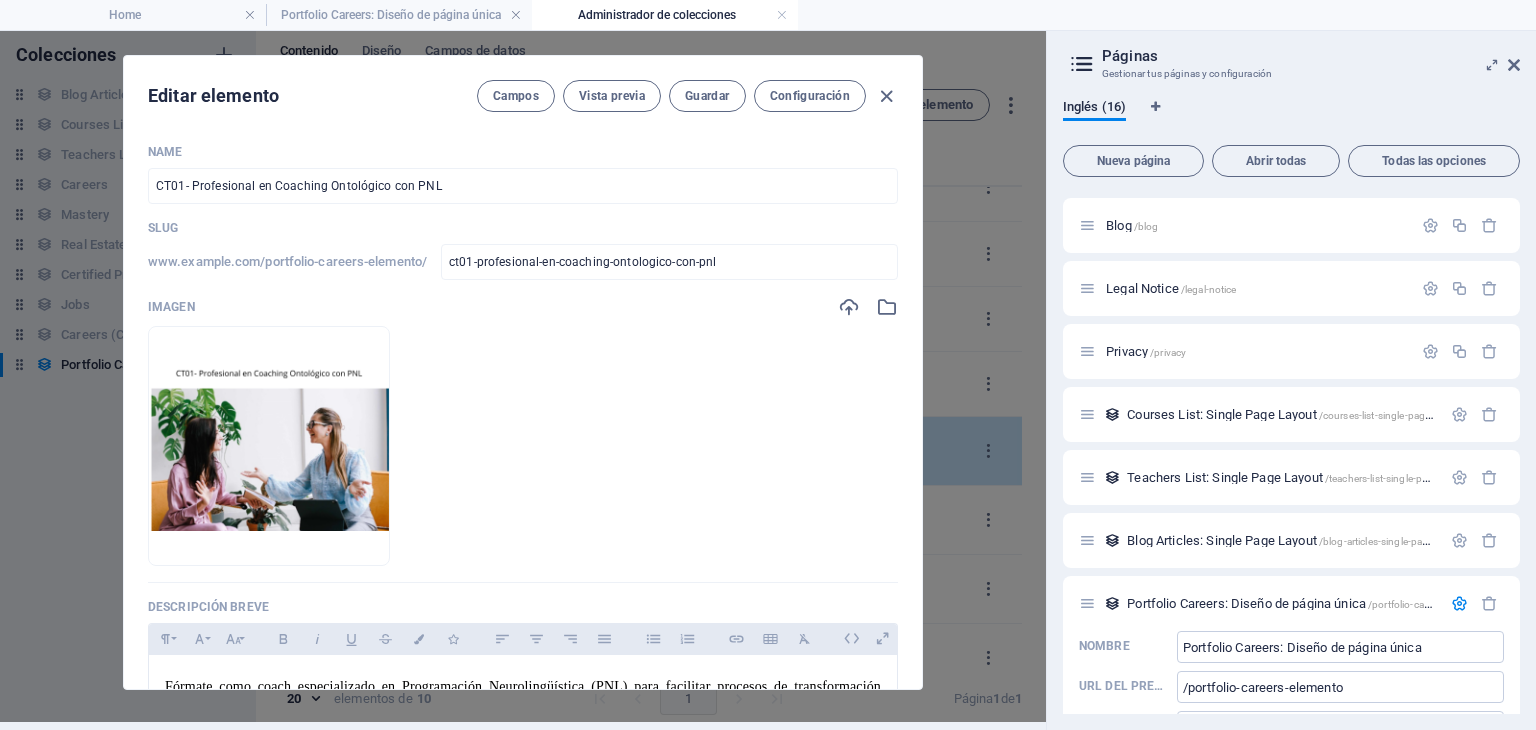 scroll, scrollTop: 0, scrollLeft: 0, axis: both 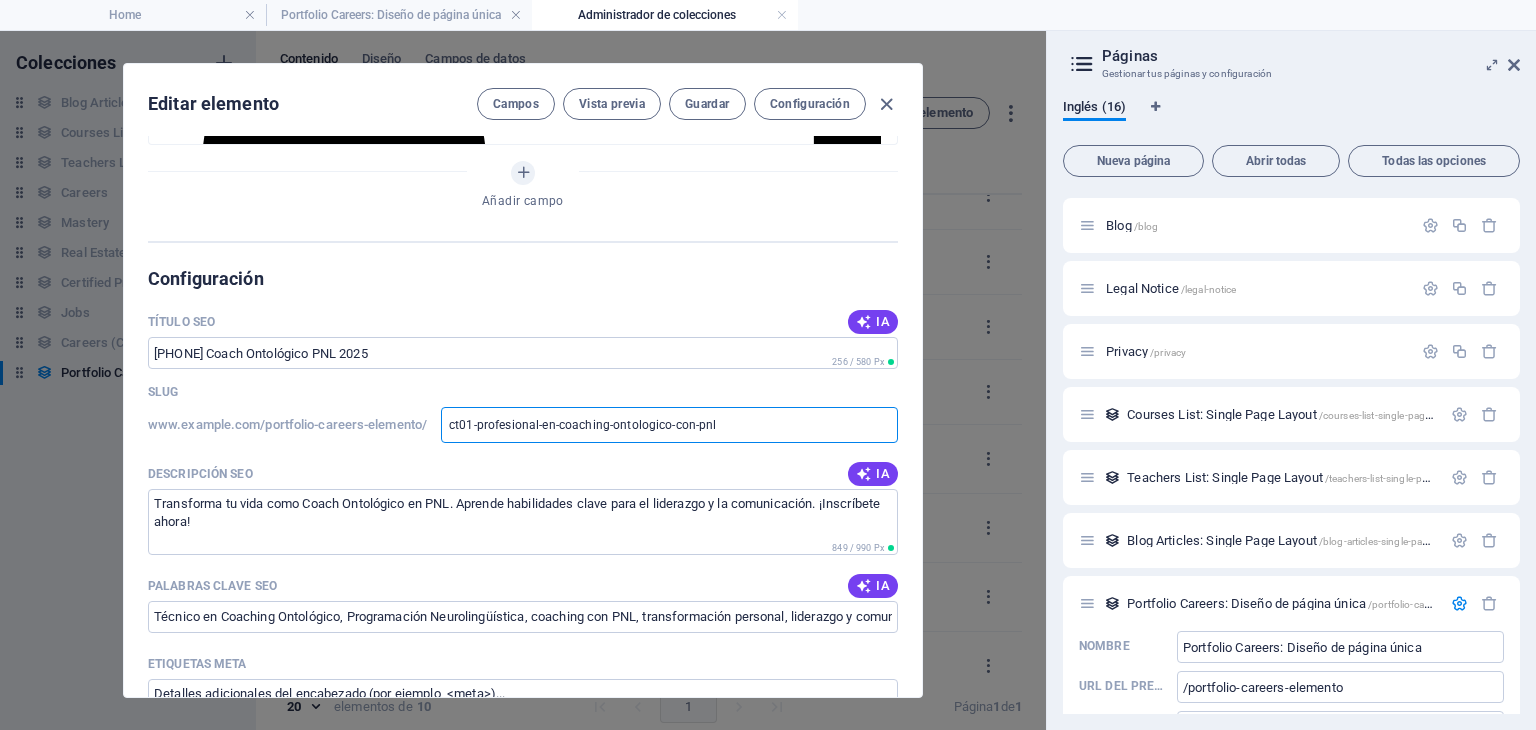 drag, startPoint x: 732, startPoint y: 423, endPoint x: 438, endPoint y: 407, distance: 294.43506 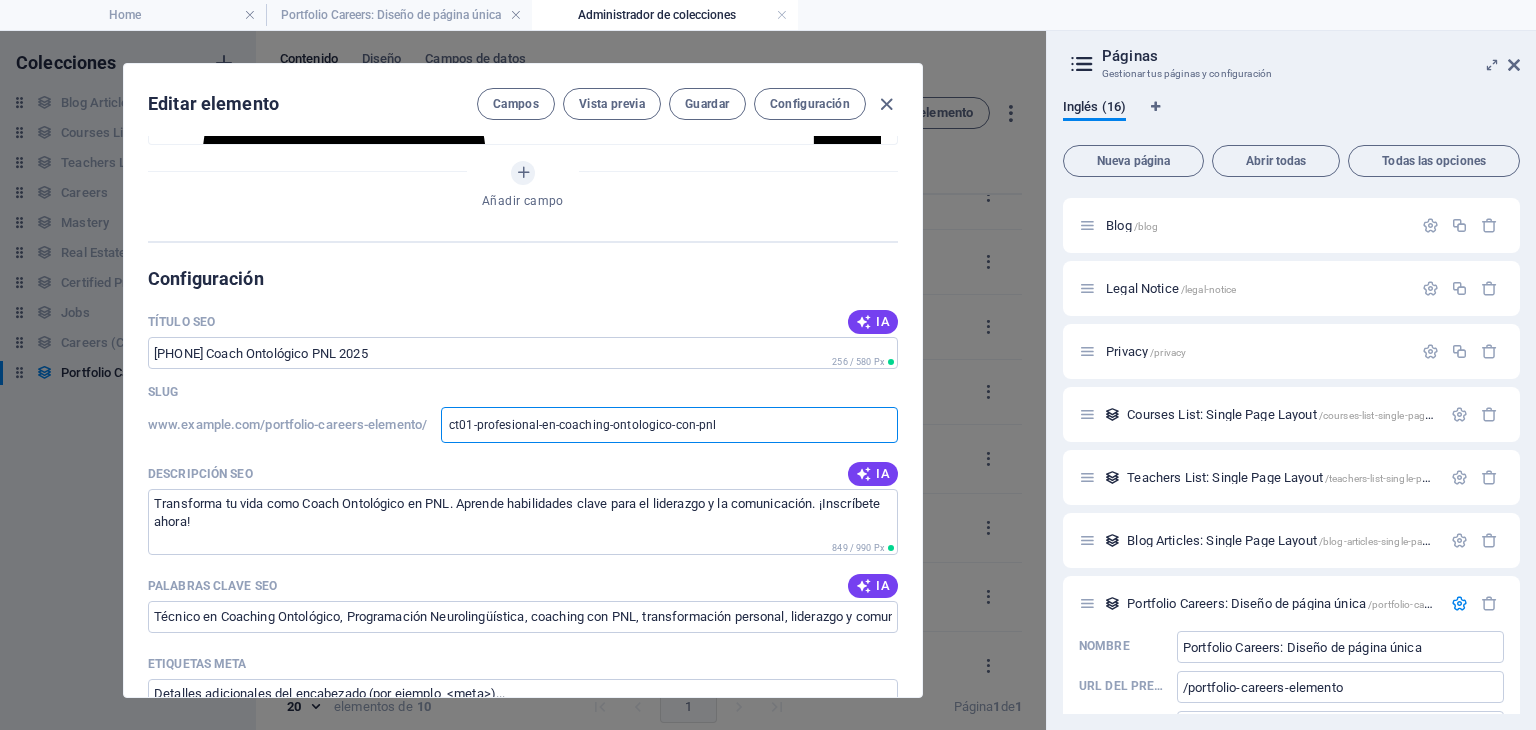 click on "www.example.com/portfolio-careers-elemento/ ct01-profesional-en-coaching-ontologico-con-pnl ​" at bounding box center (523, 425) 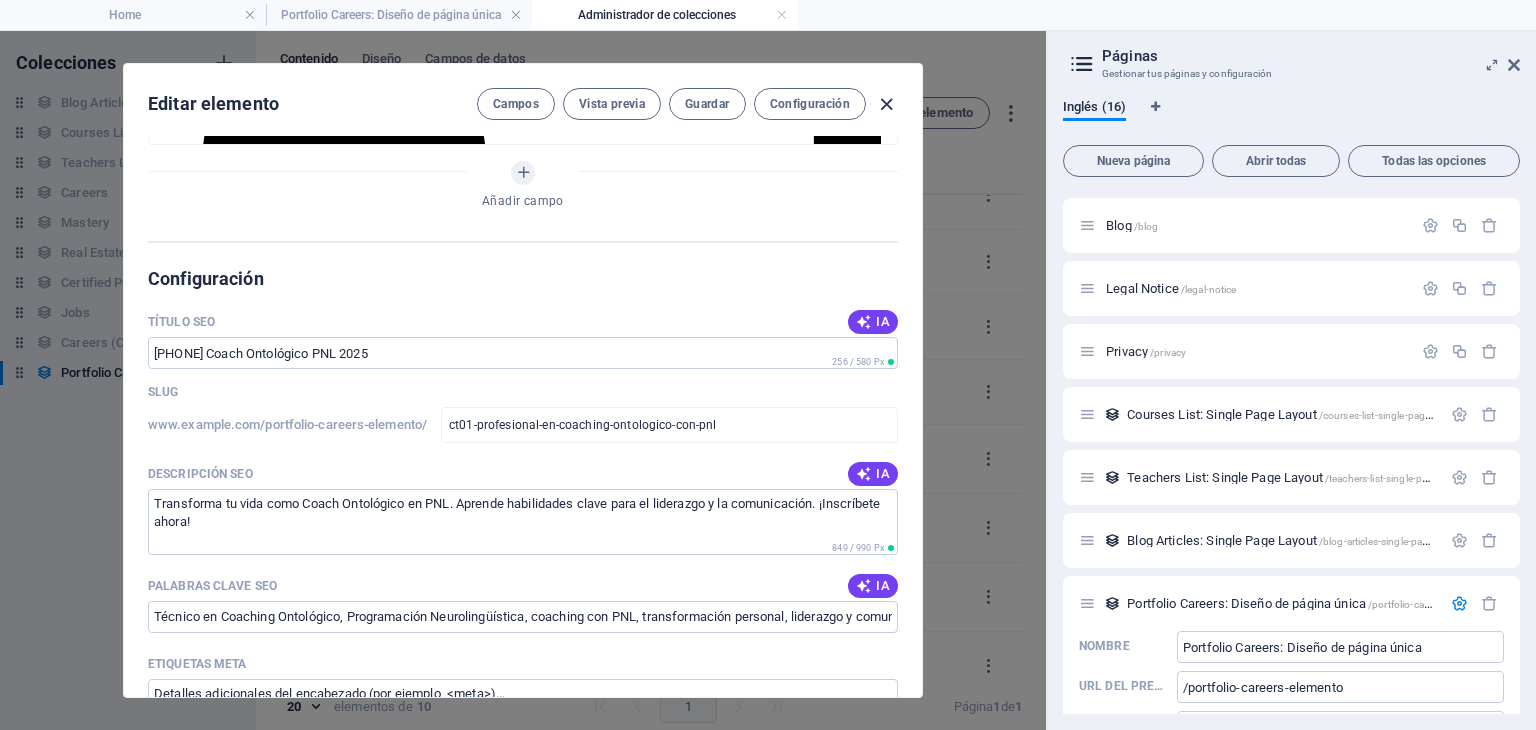 click at bounding box center [886, 104] 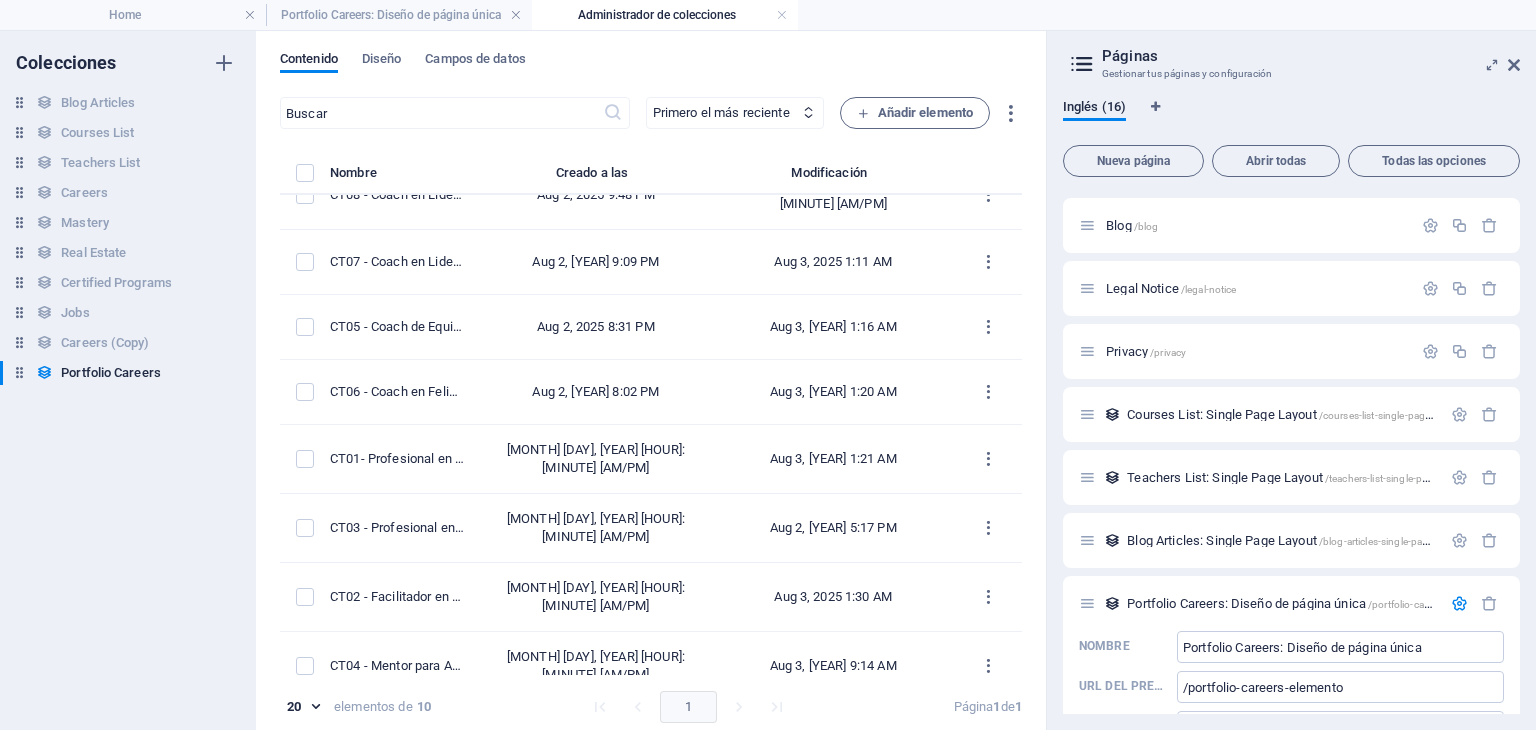 scroll, scrollTop: 0, scrollLeft: 0, axis: both 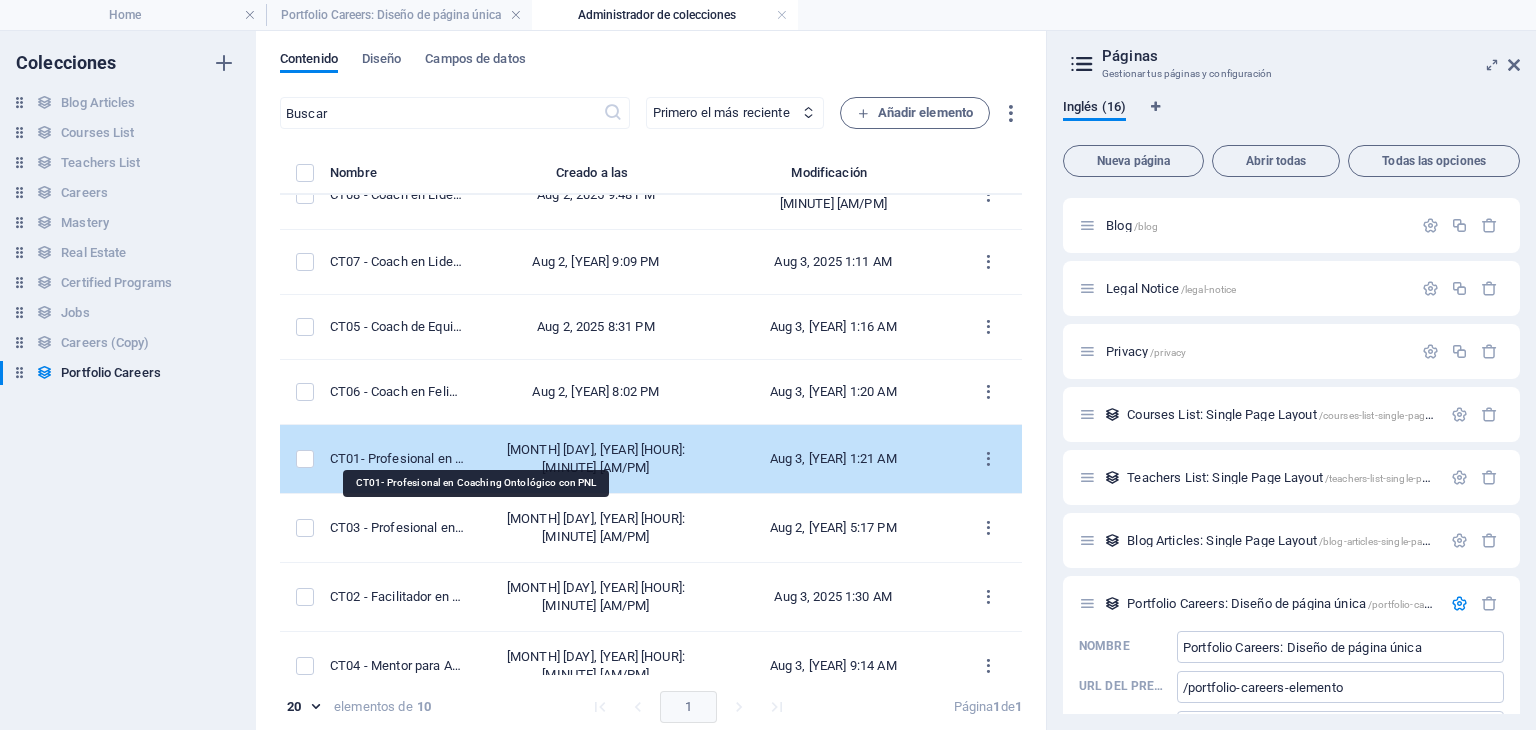 click on "CT01- Profesional en Coaching Ontológico con PNL" at bounding box center [397, 459] 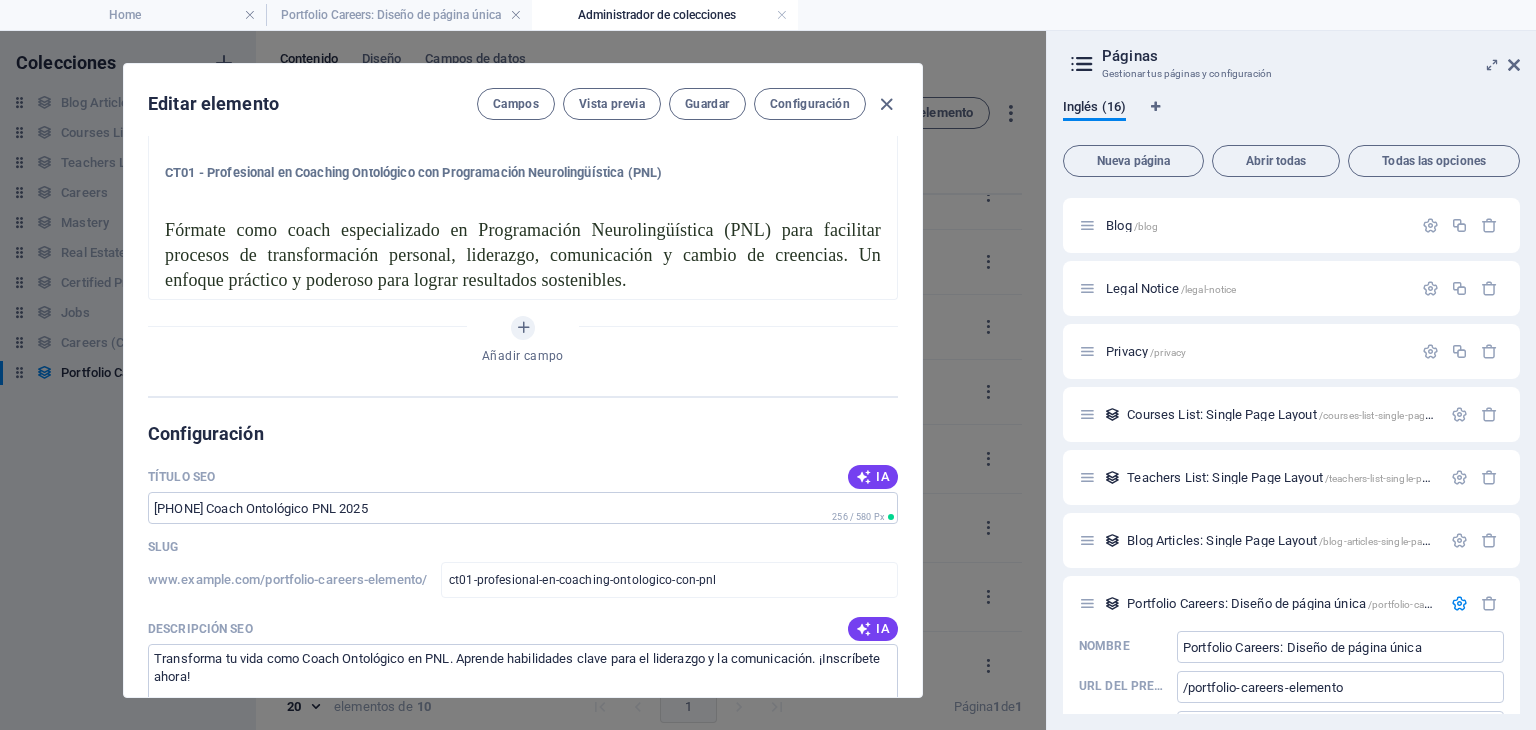 scroll, scrollTop: 700, scrollLeft: 0, axis: vertical 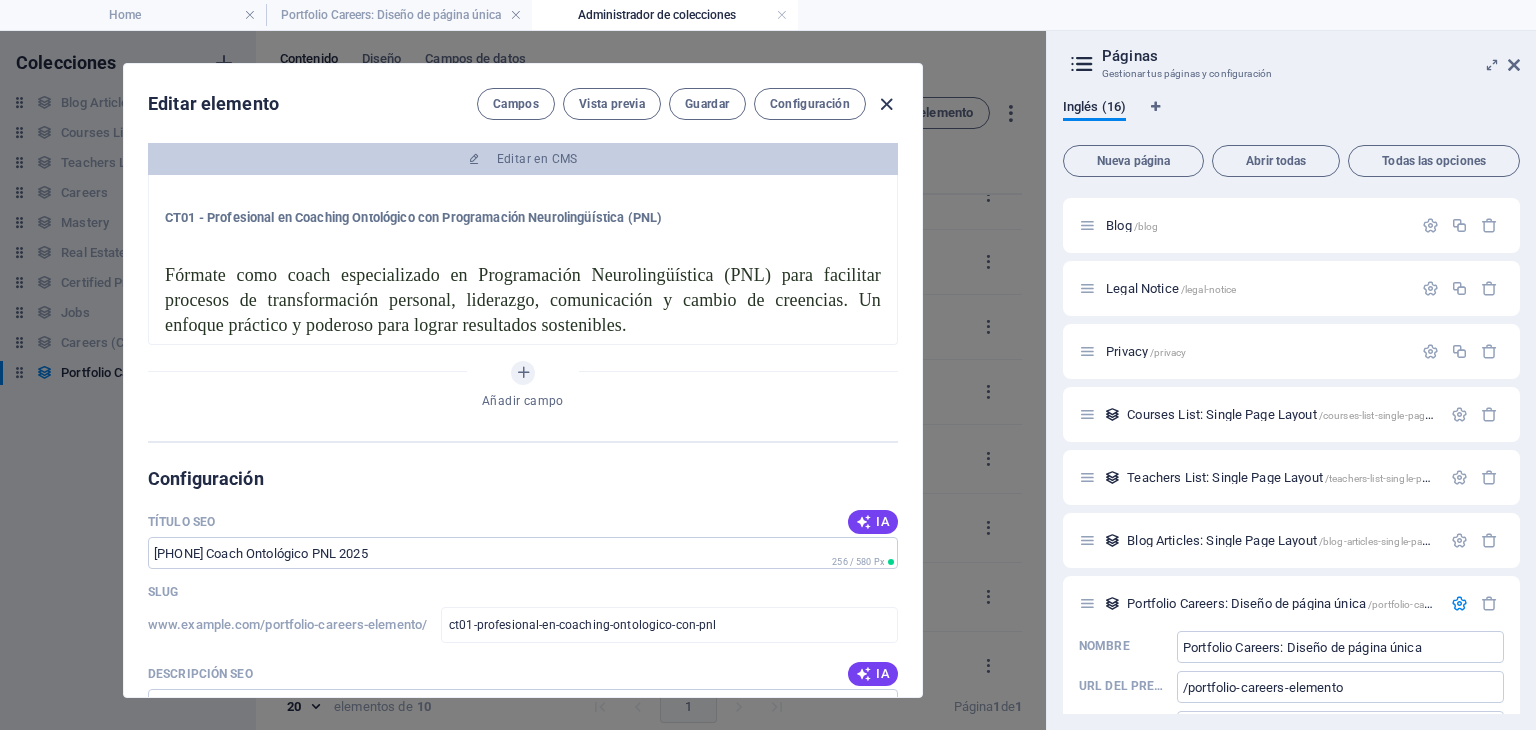 click at bounding box center (886, 104) 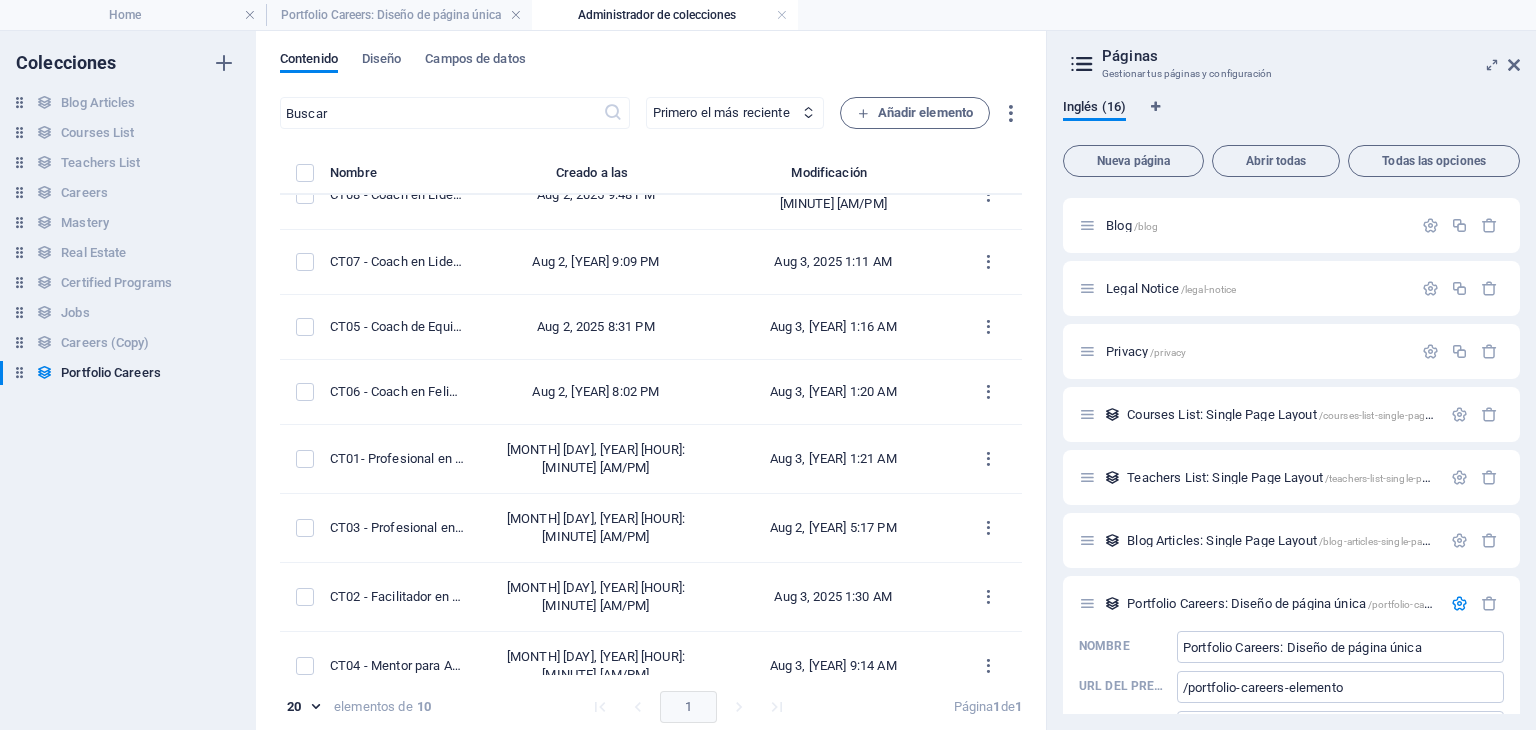 type 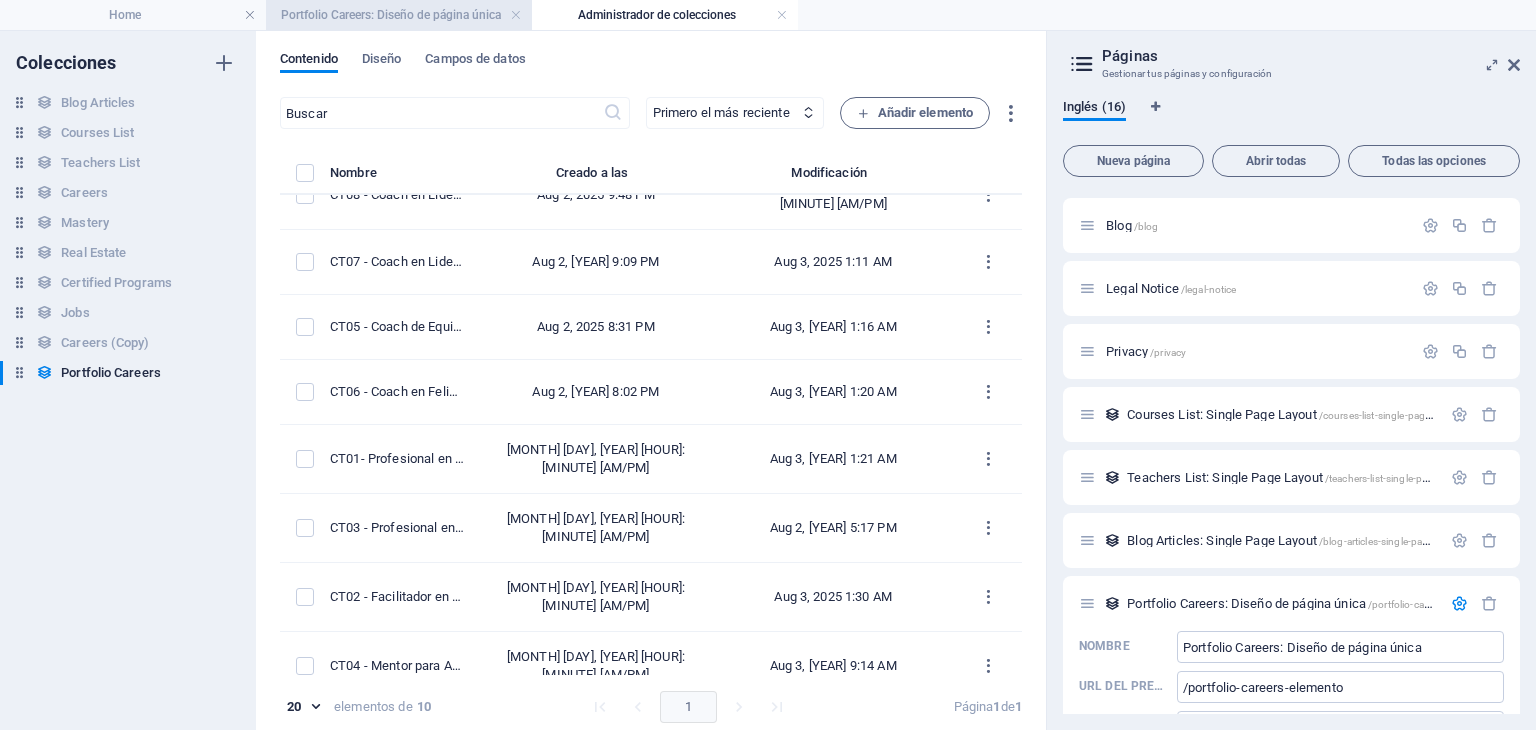 click on "Portfolio Careers: Diseño de página única" at bounding box center (399, 15) 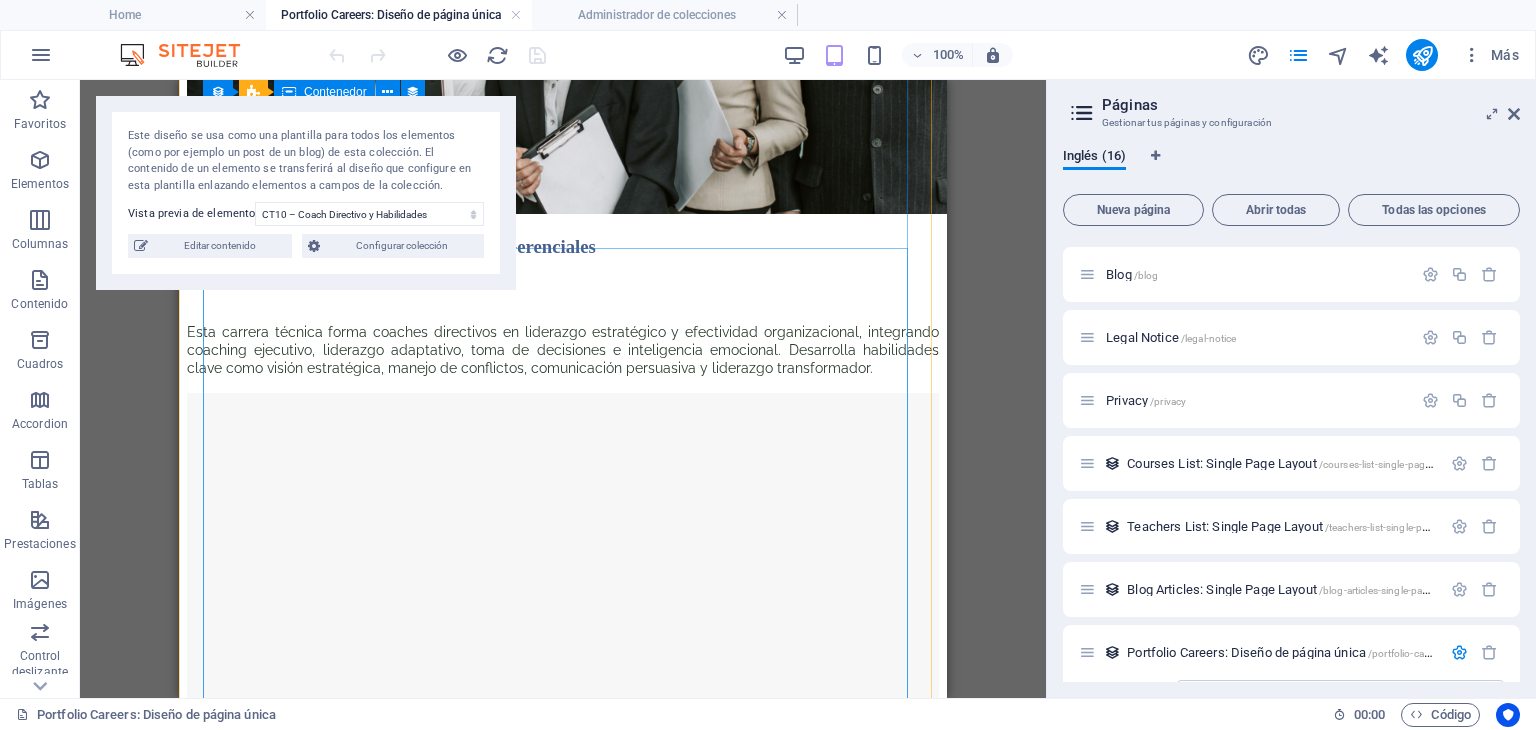 scroll, scrollTop: 500, scrollLeft: 0, axis: vertical 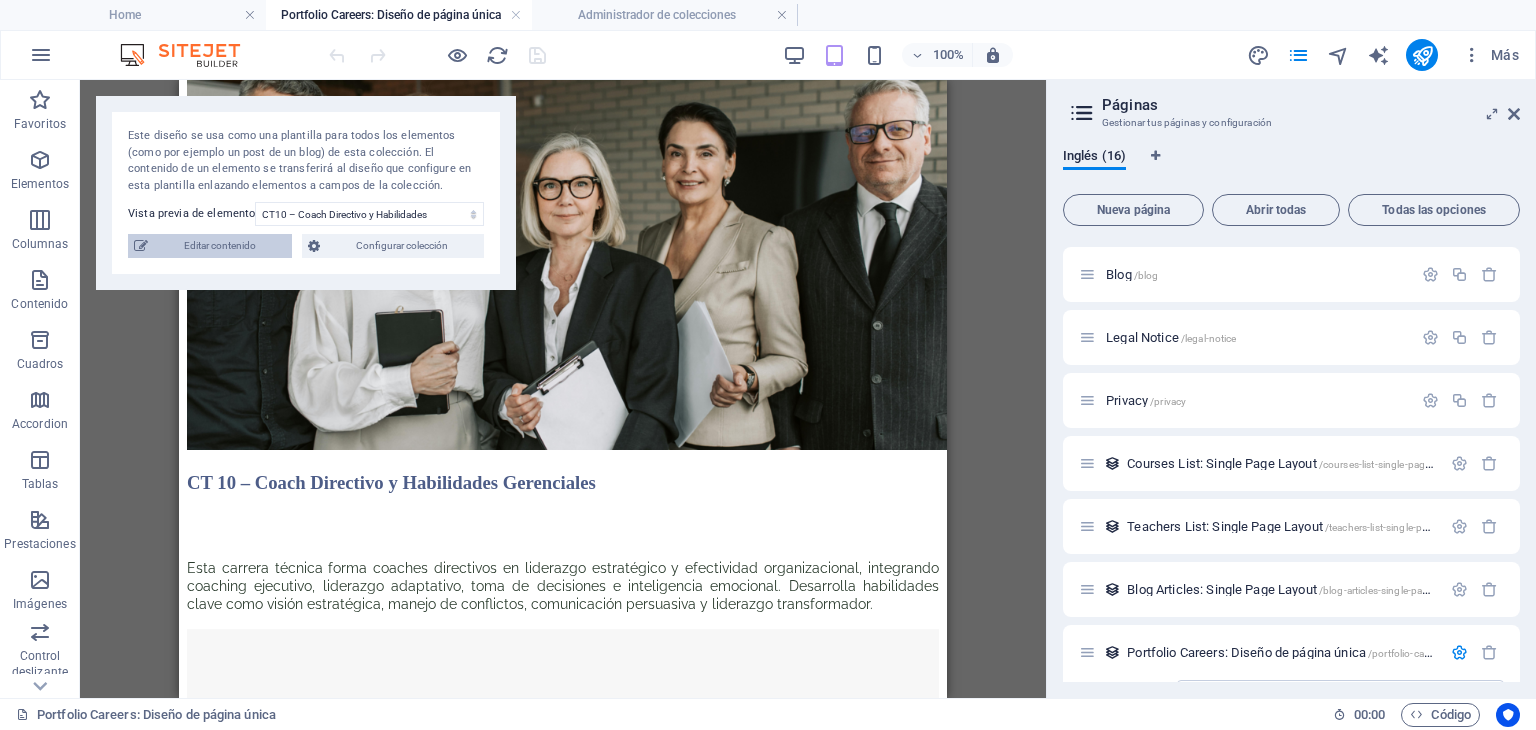 click on "Editar contenido" at bounding box center [220, 246] 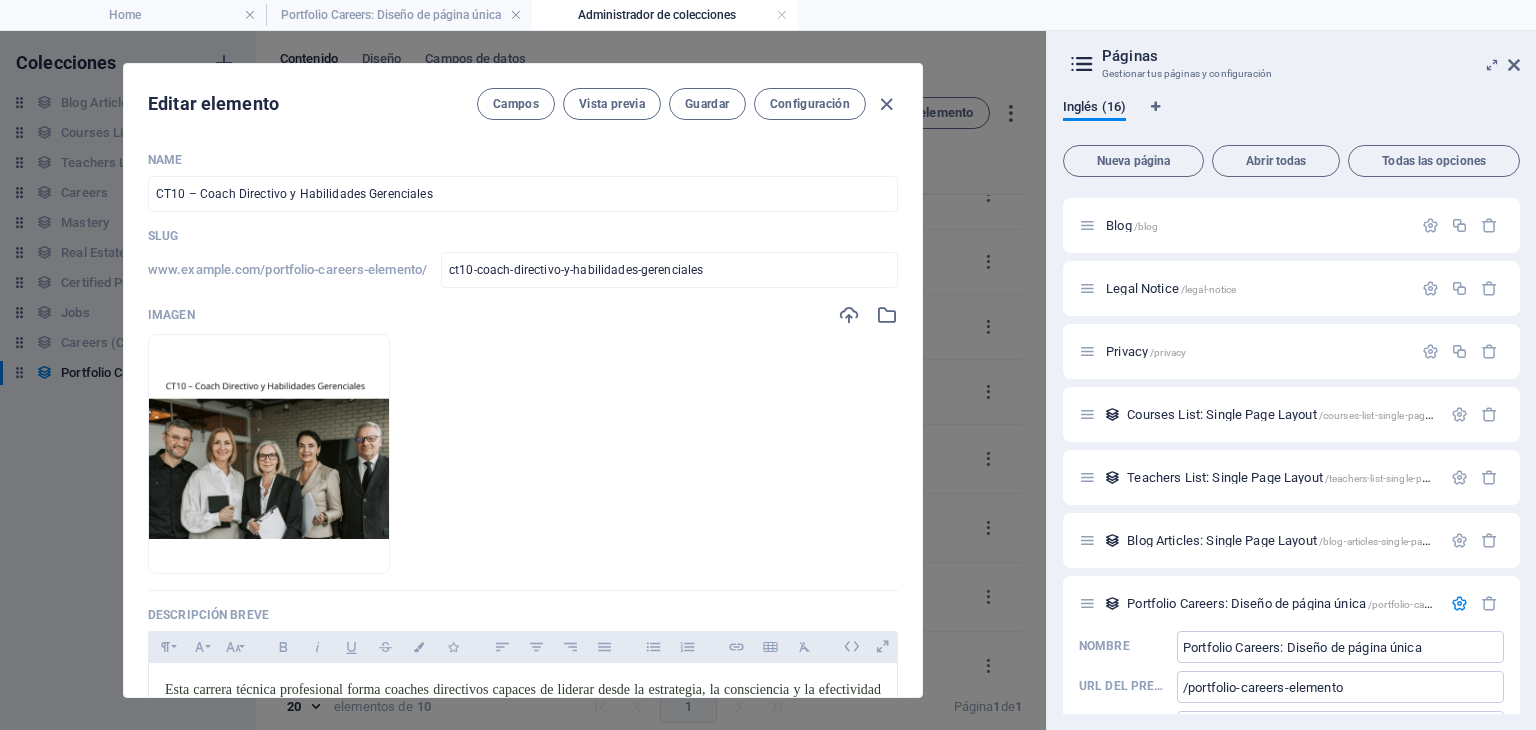 scroll, scrollTop: 0, scrollLeft: 0, axis: both 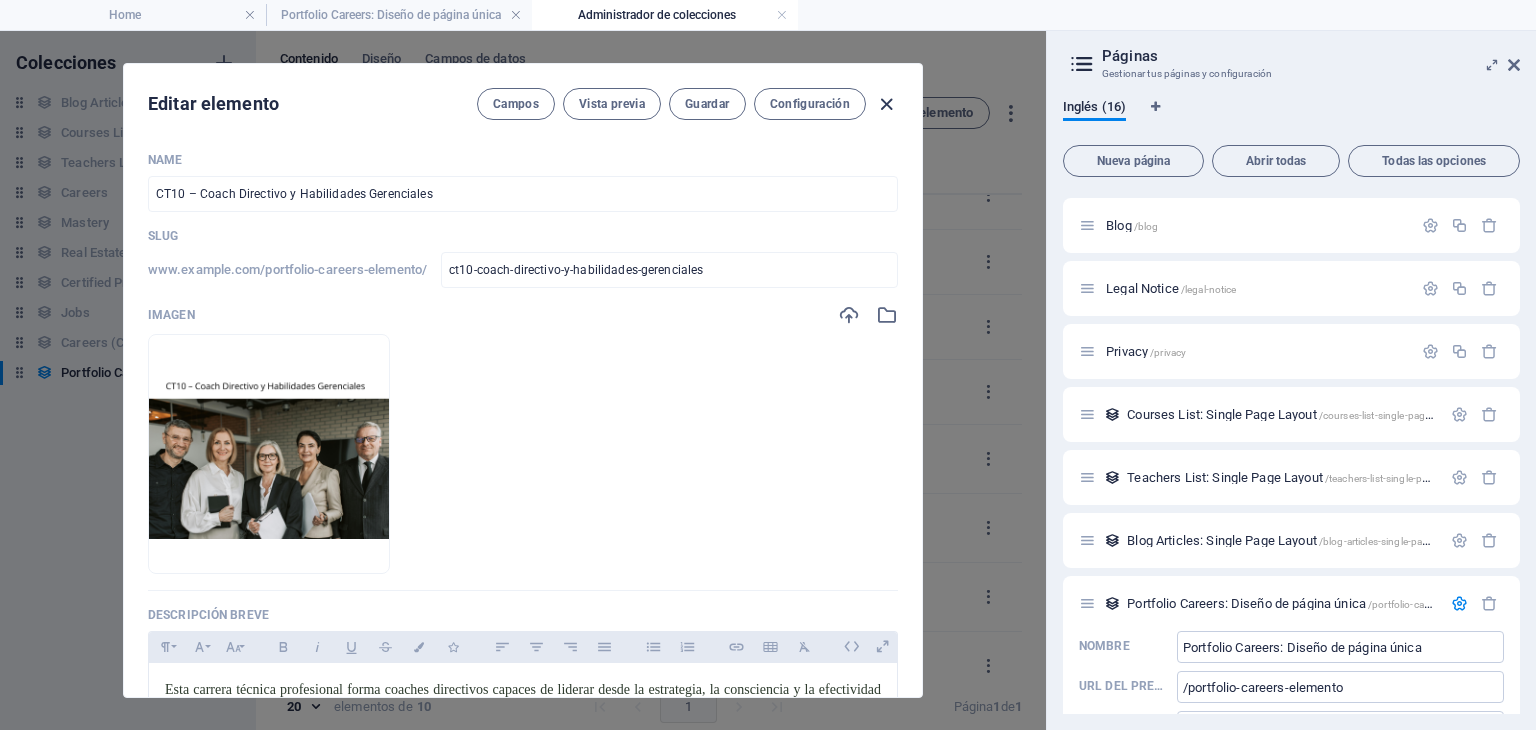 click at bounding box center (886, 104) 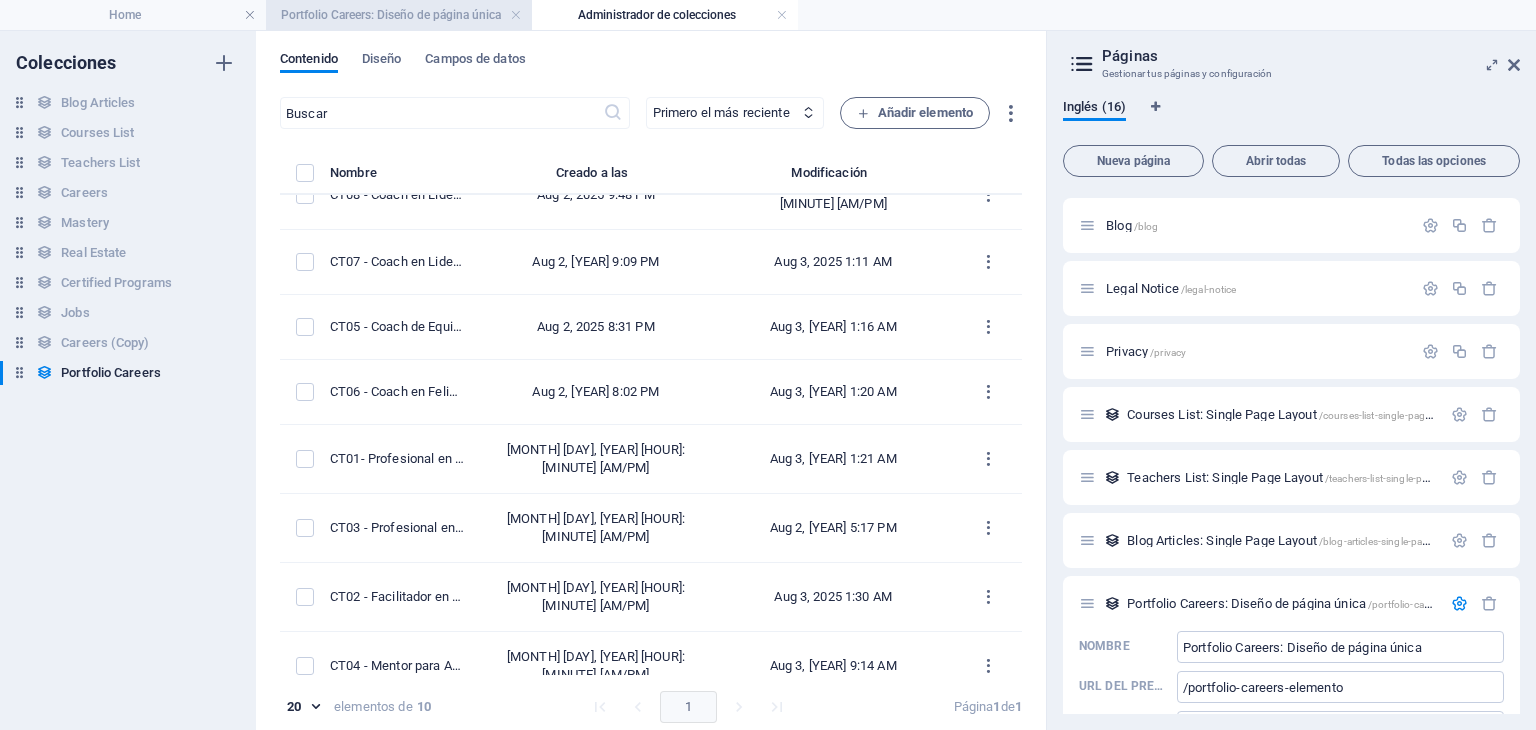 click on "Portfolio Careers: Diseño de página única" at bounding box center (399, 15) 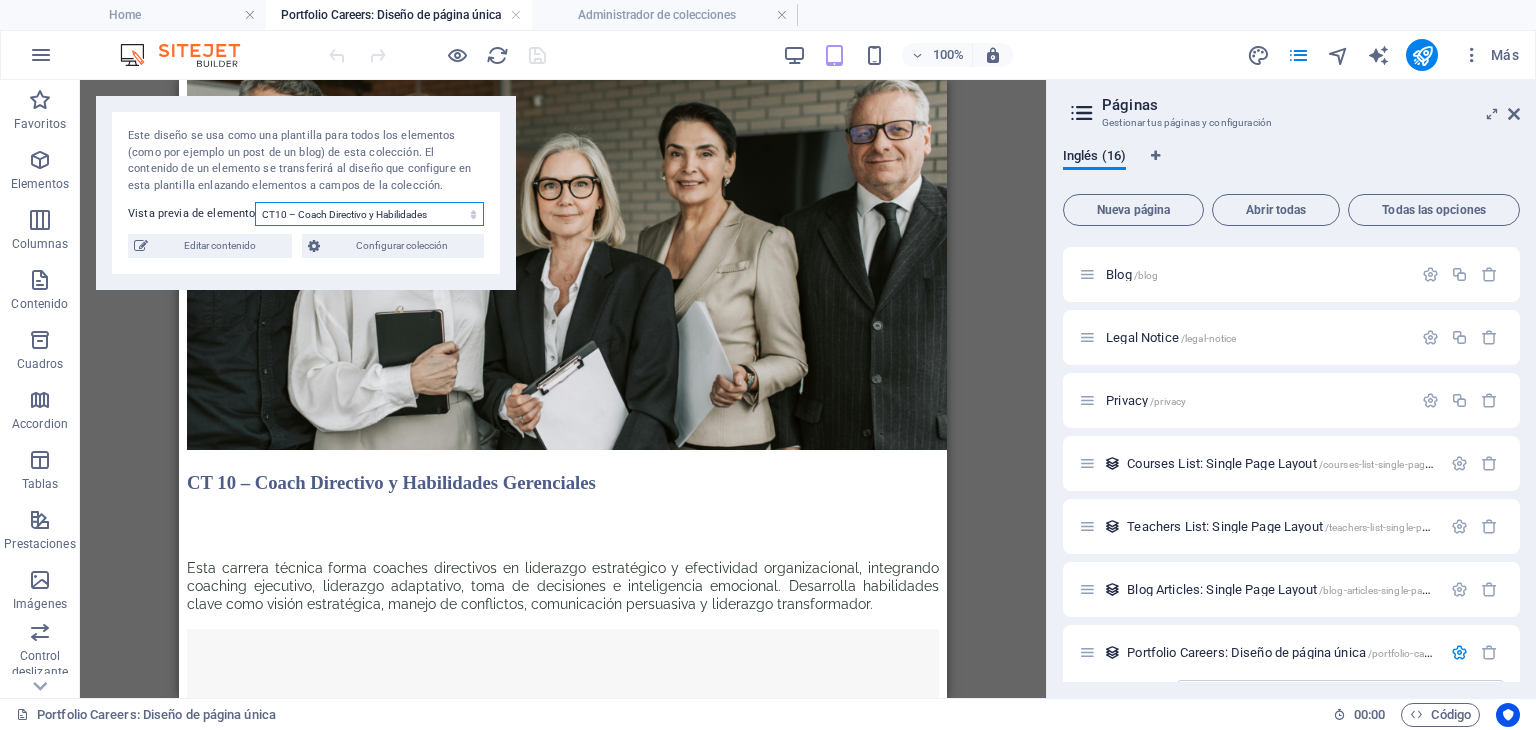 click on "CT10 – Coach Directivo y Habilidades Gerenciales CT09 – Coach en Liderazgo y Conducción de Equipos CT08 - Coach en Liderazgo y Gestión del Talento Humano CT07 - Coach en Liderazgo y Comunicación Transformacional CT05 - Coach de Equipos y Cultura Organizacional CT06 - Coach en Felicidad y Bienestar Laboral CT01- Profesional en Coaching Ontológico con PNL CT03 - Profesional en Coaching Educativo CT02 - Facilitador en Inteligencia Emocional CT04 - Mentor para Adolescentes y Jóvenes en Riesgo" at bounding box center (369, 214) 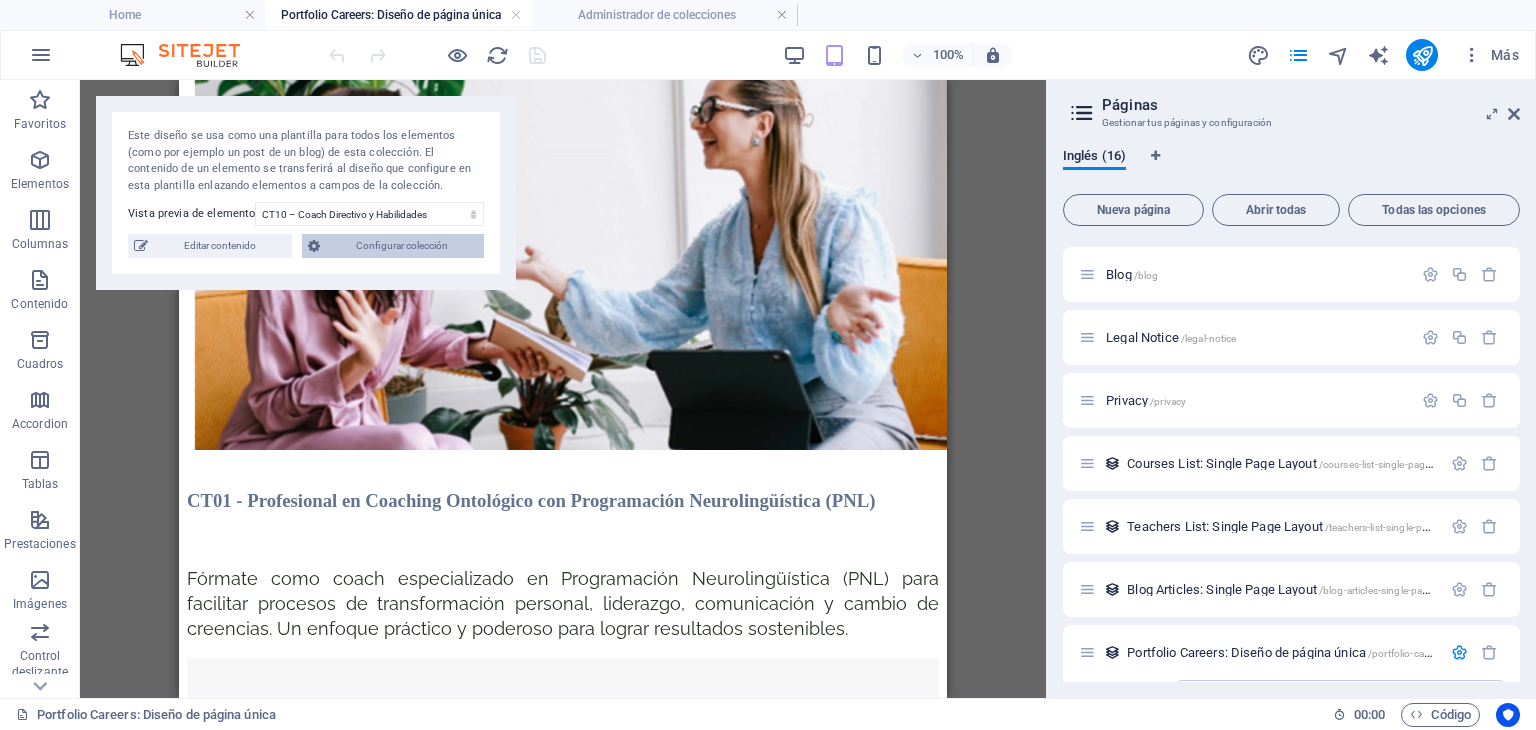 click on "Configurar colección" at bounding box center (402, 246) 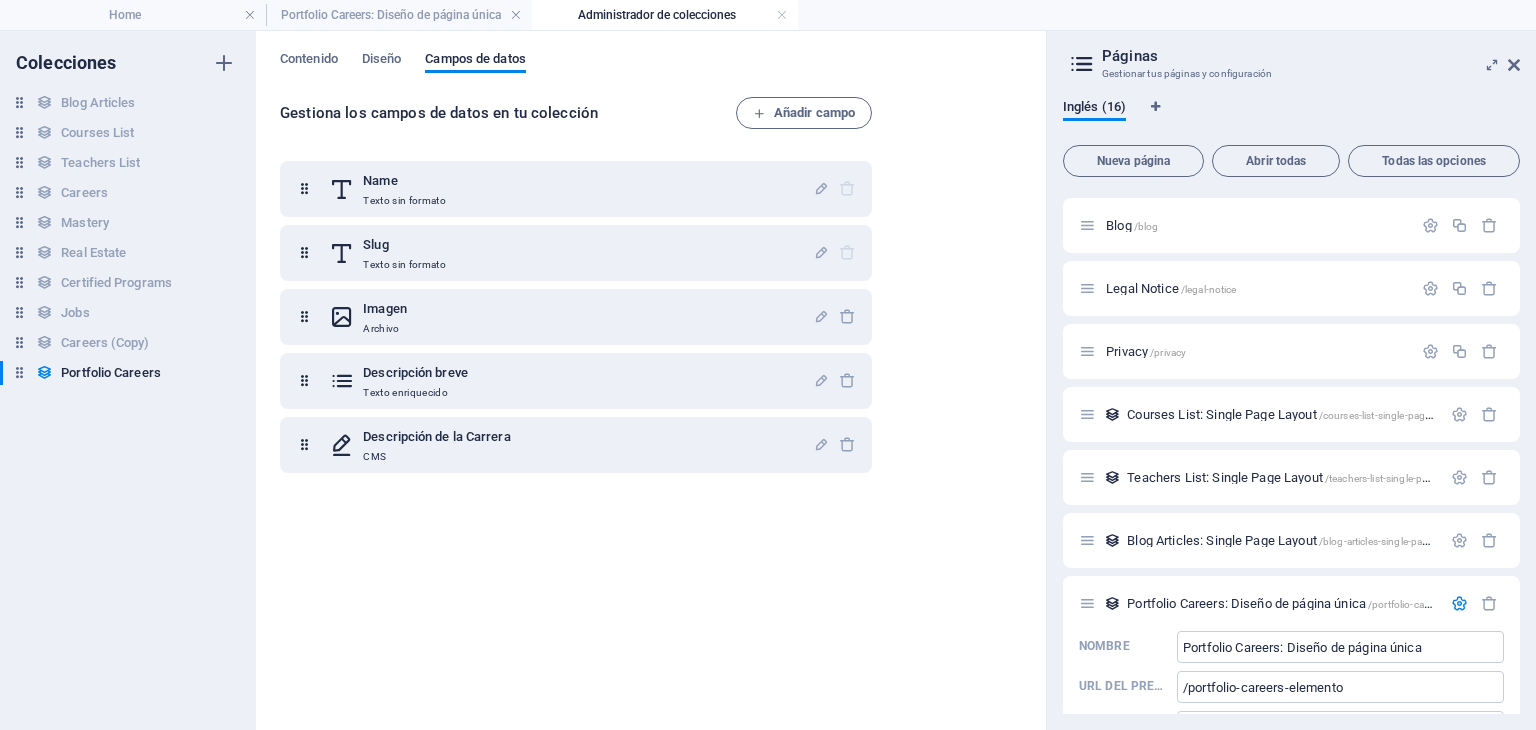scroll, scrollTop: 0, scrollLeft: 0, axis: both 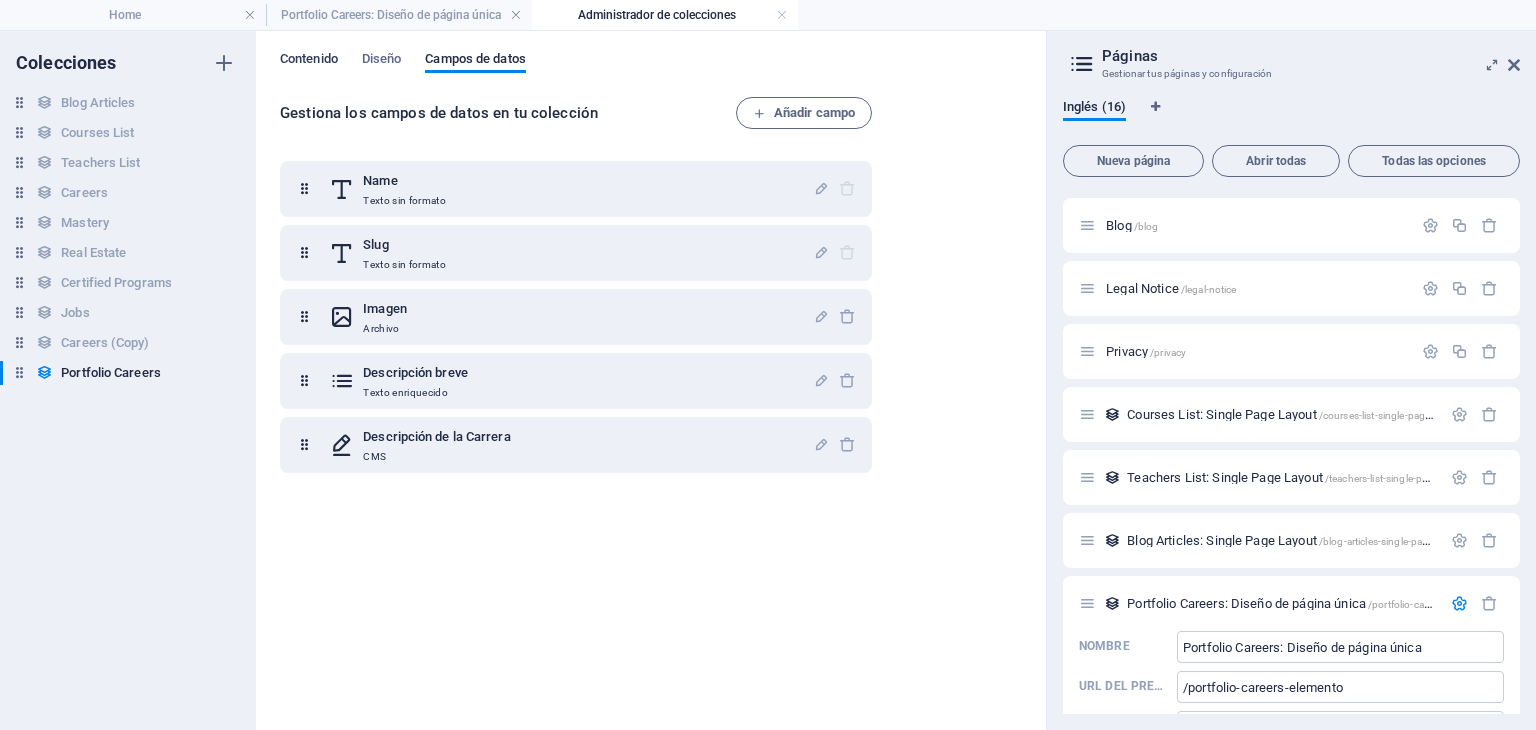 click on "Contenido" at bounding box center [309, 61] 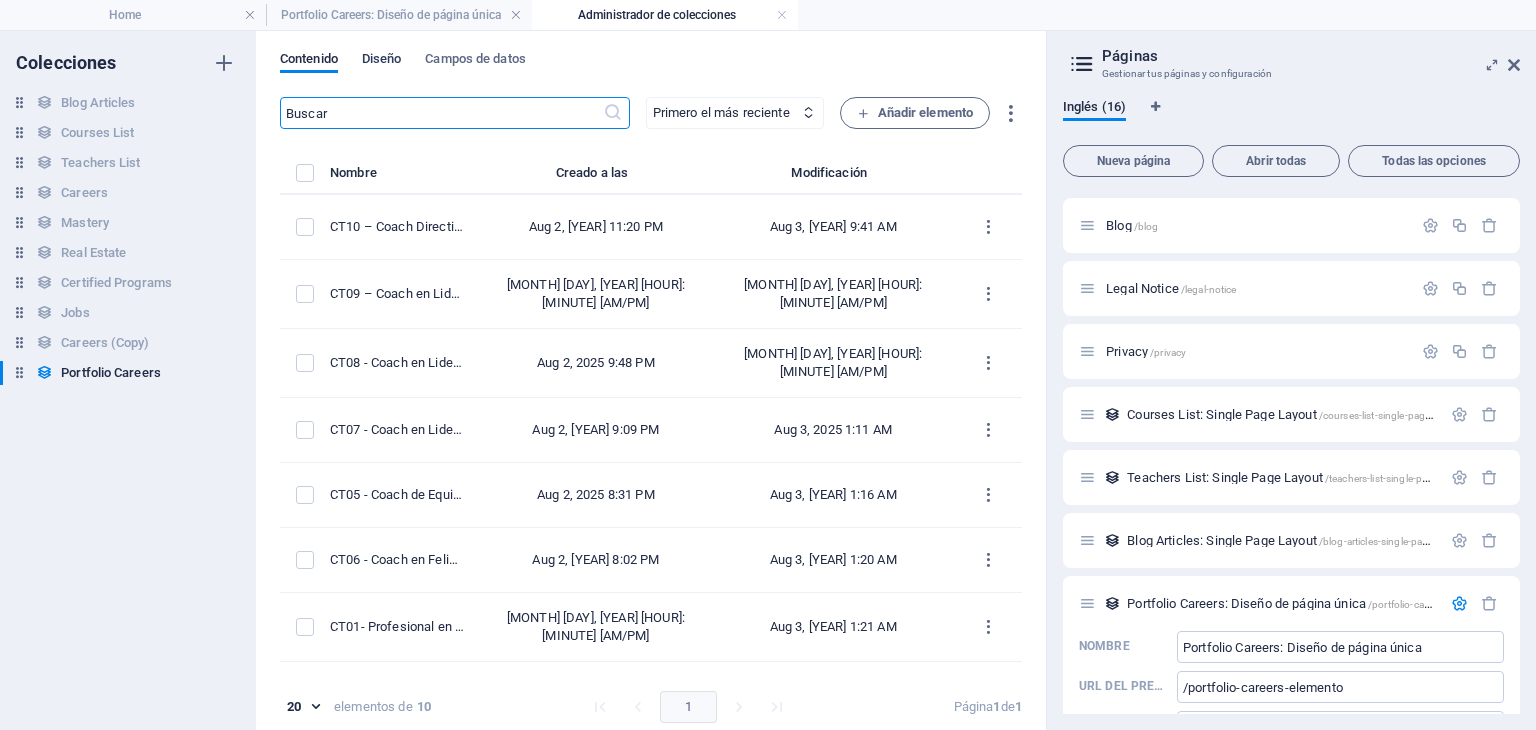 click on "Diseño" at bounding box center [382, 61] 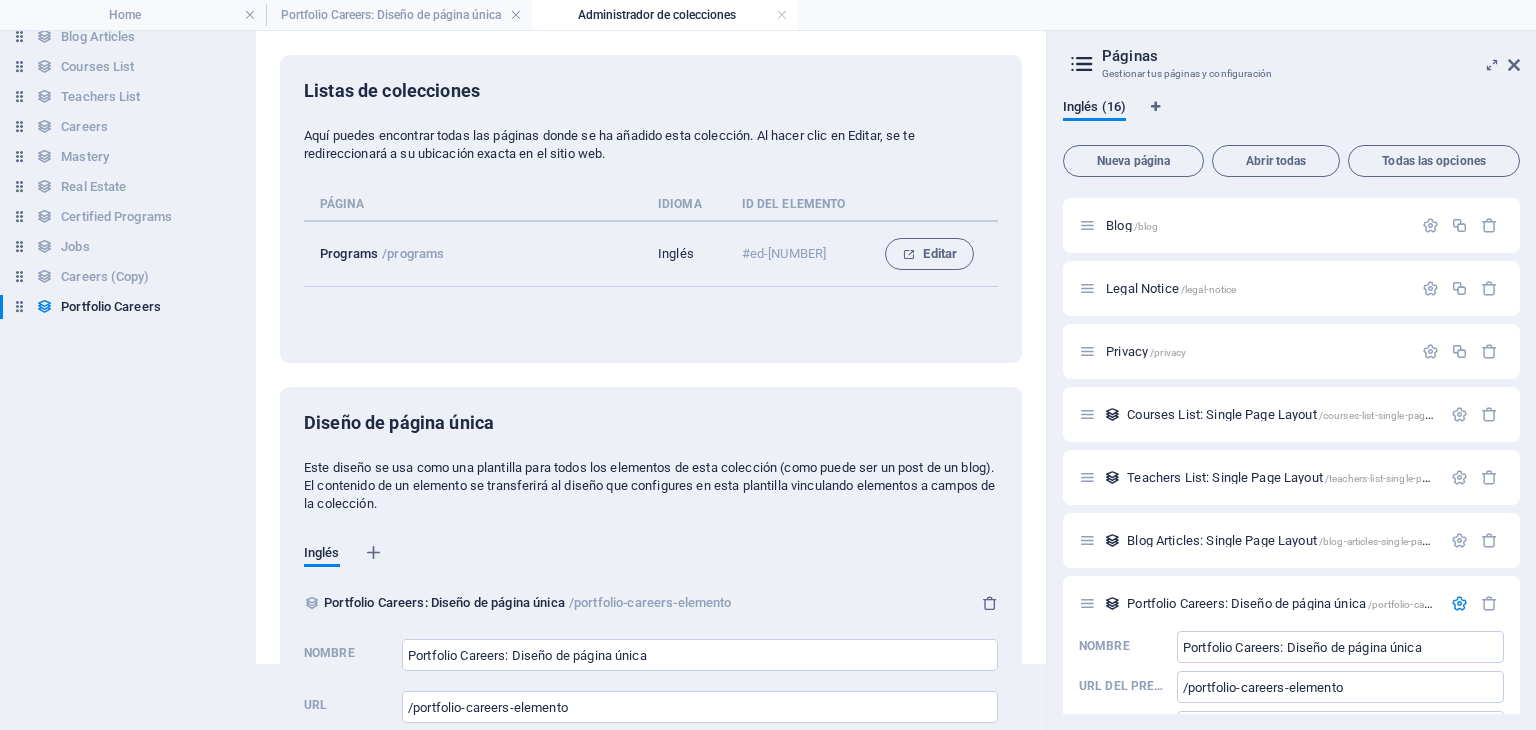 scroll, scrollTop: 142, scrollLeft: 0, axis: vertical 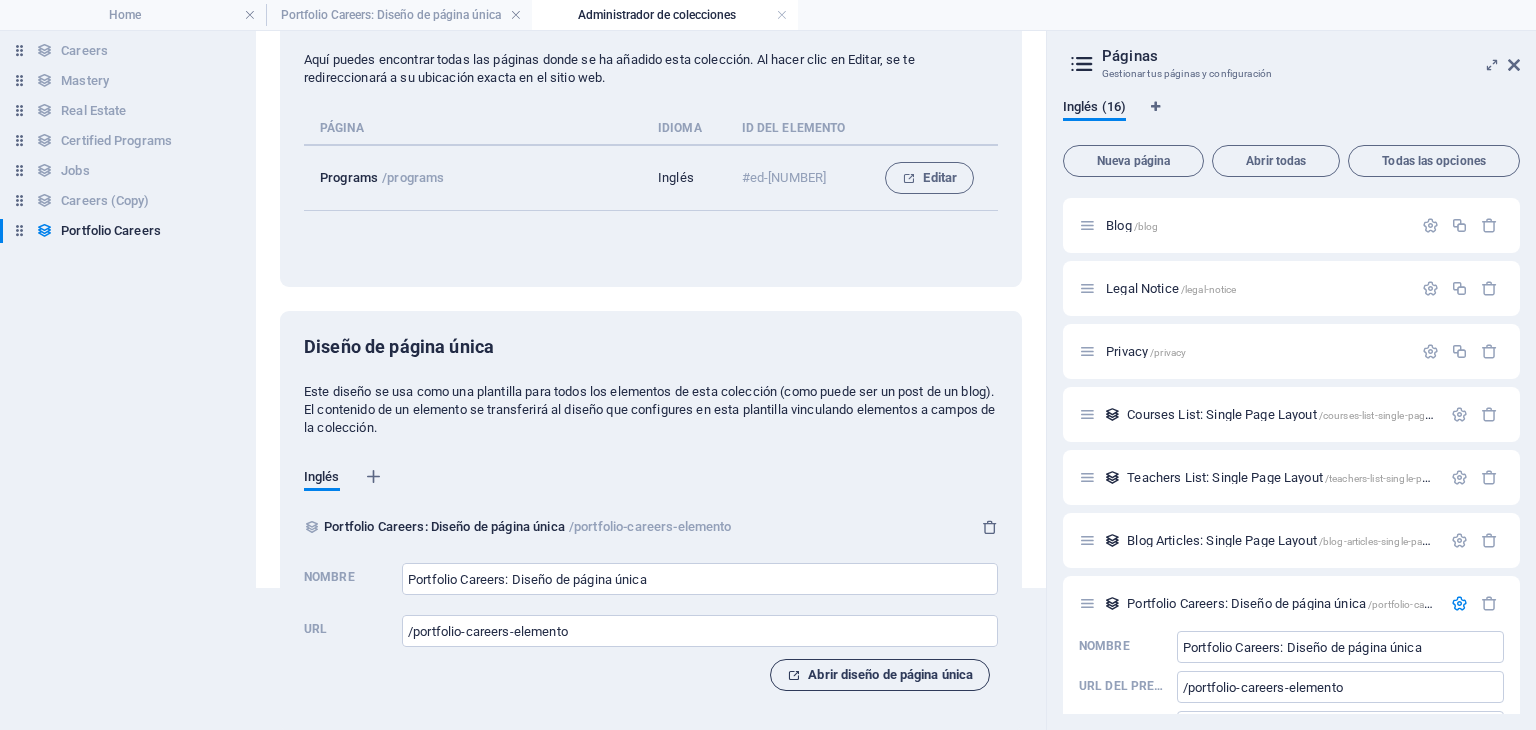 click on "Abrir diseño de página única" at bounding box center (880, 675) 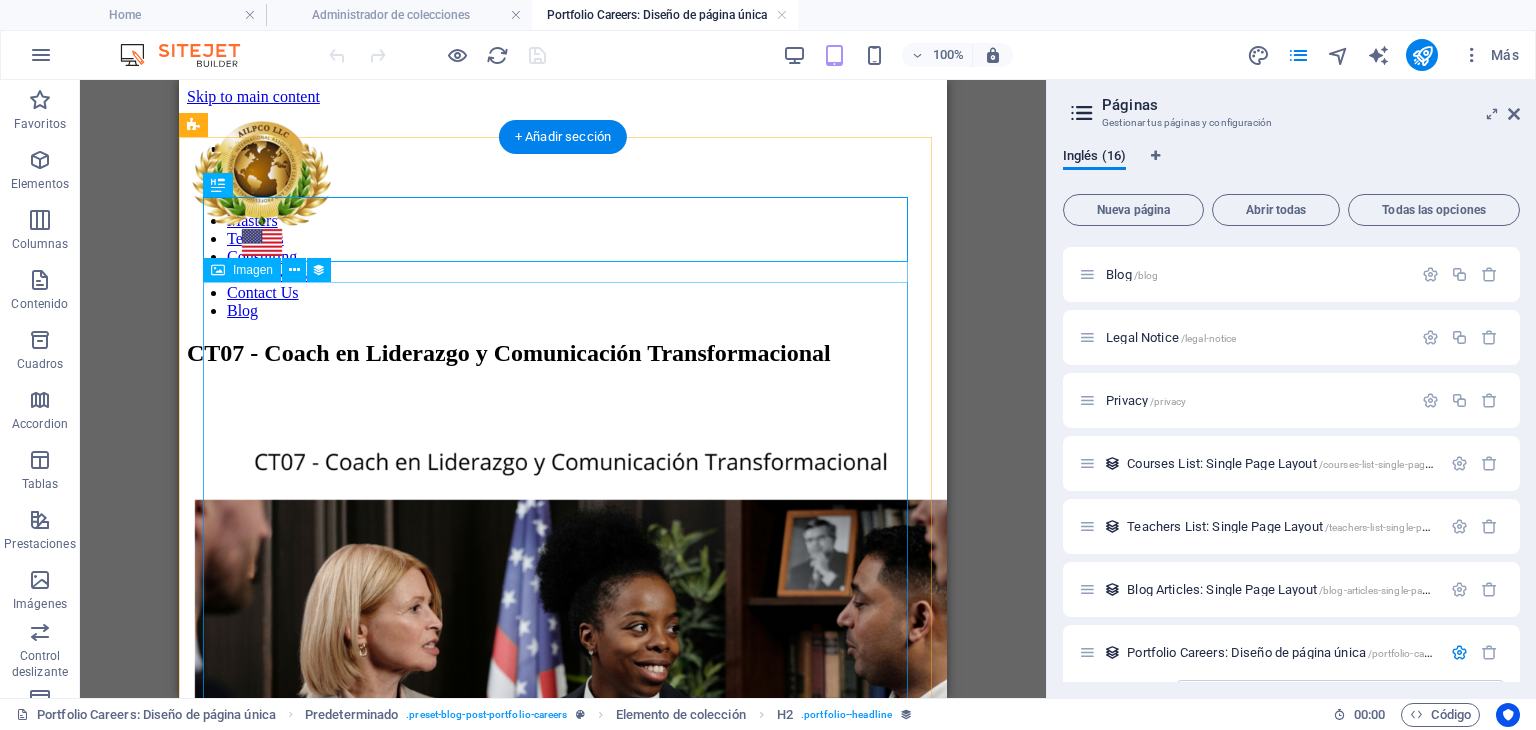 scroll, scrollTop: 0, scrollLeft: 0, axis: both 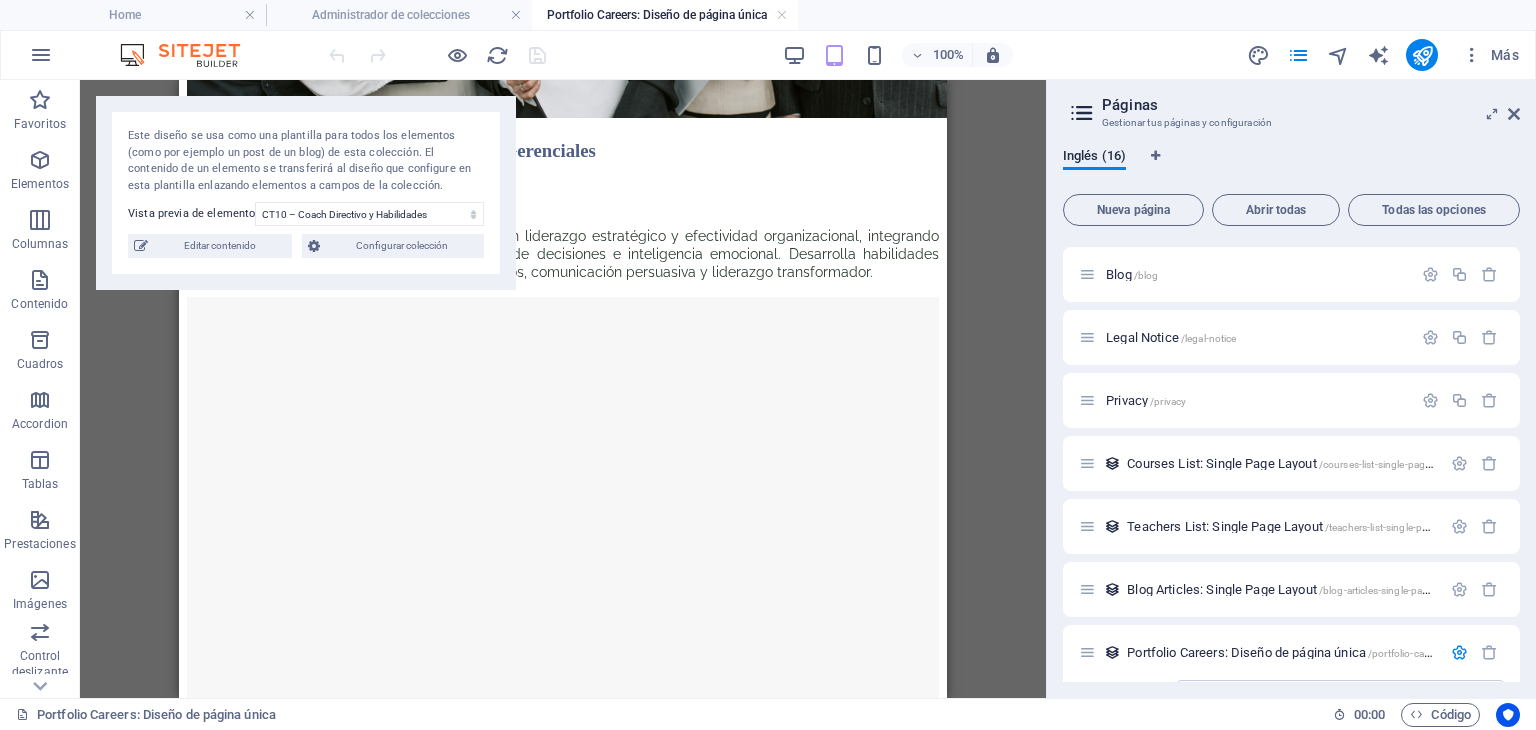 drag, startPoint x: 944, startPoint y: 165, endPoint x: 1140, endPoint y: 403, distance: 308.31802 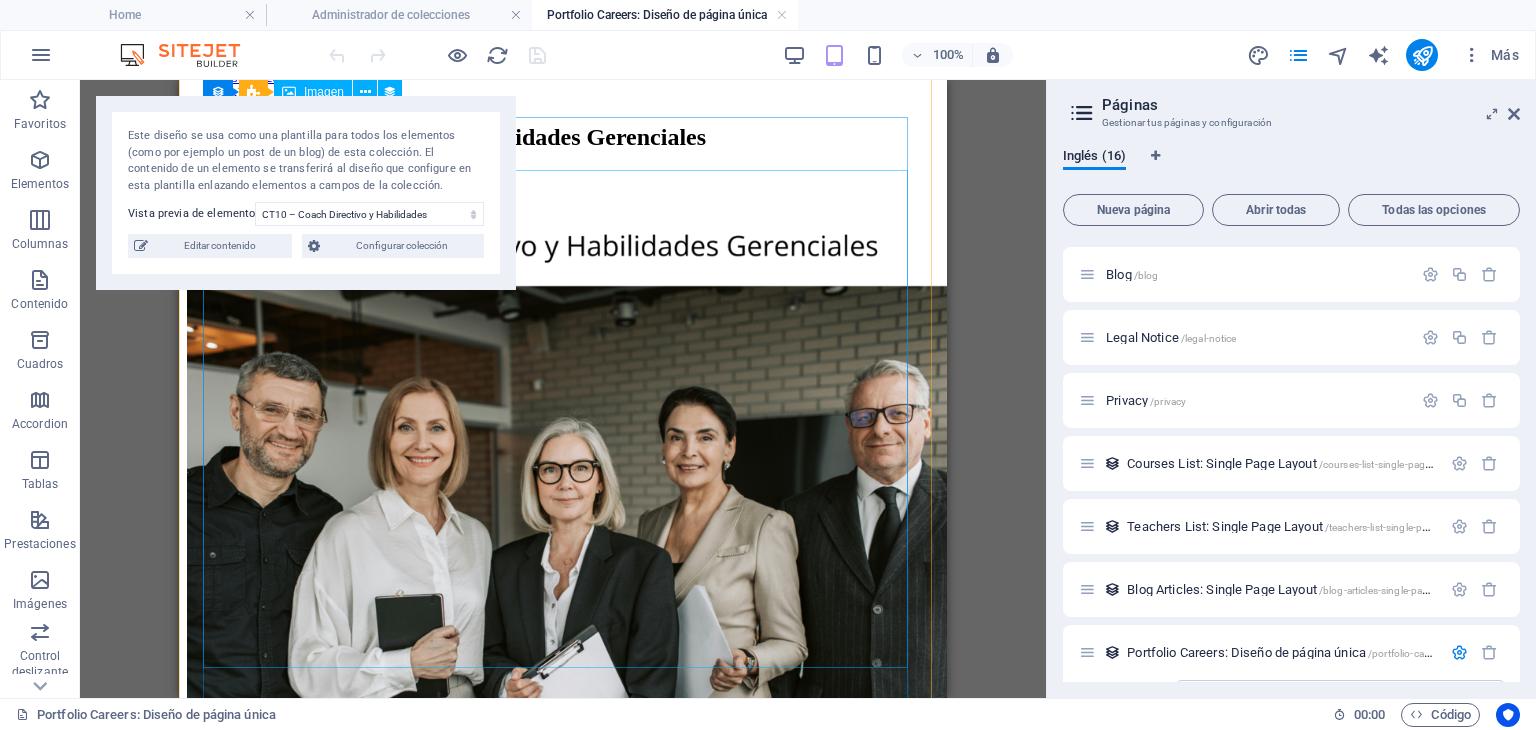 scroll, scrollTop: 0, scrollLeft: 0, axis: both 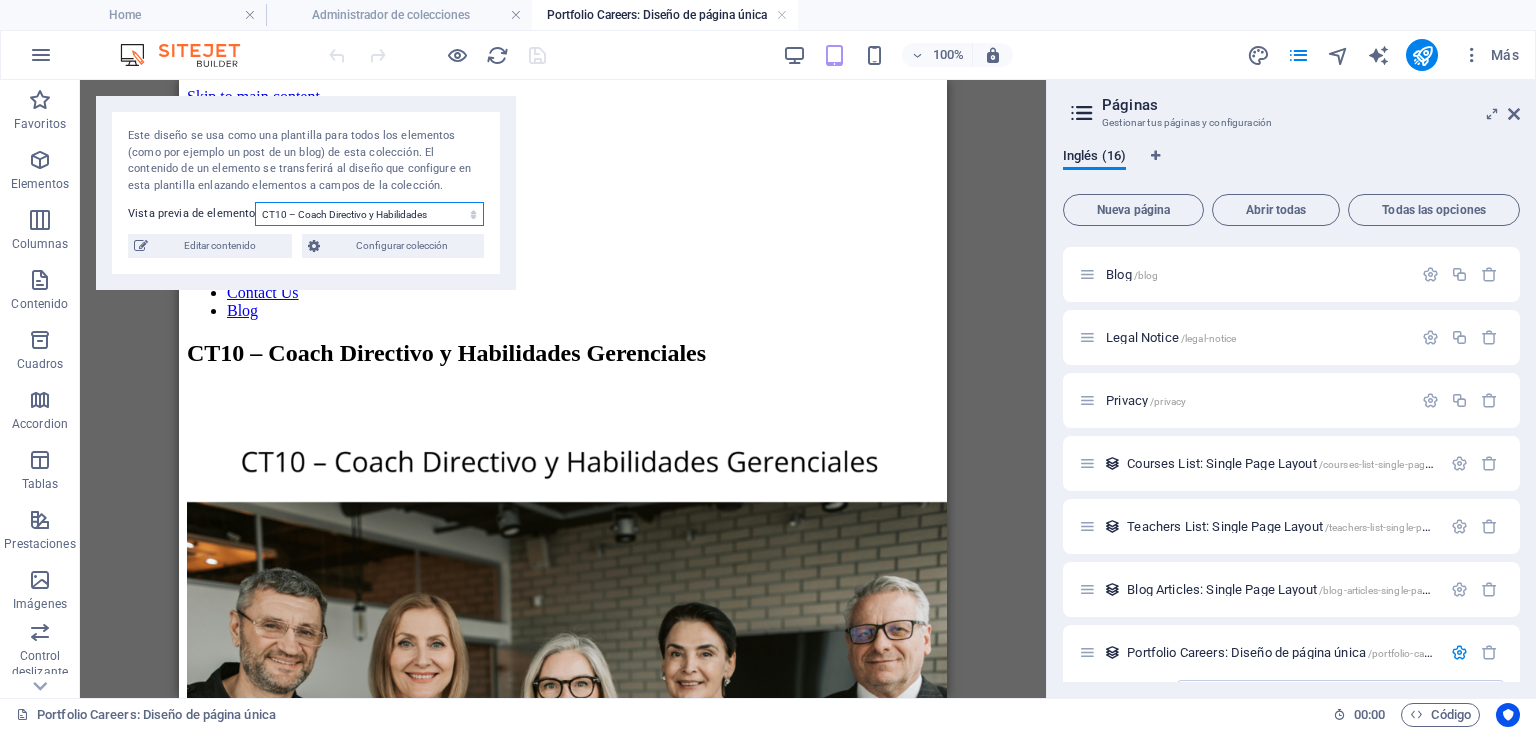 click on "CT10 – Coach Directivo y Habilidades Gerenciales CT09 – Coach en Liderazgo y Conducción de Equipos CT08 - Coach en Liderazgo y Gestión del Talento Humano CT07 - Coach en Liderazgo y Comunicación Transformacional CT05 - Coach de Equipos y Cultura Organizacional CT06 - Coach en Felicidad y Bienestar Laboral CT01- Profesional en Coaching Ontológico con PNL CT03 - Profesional en Coaching Educativo CT02 - Facilitador en Inteligencia Emocional CT04 - Mentor para Adolescentes y Jóvenes en Riesgo" at bounding box center [369, 214] 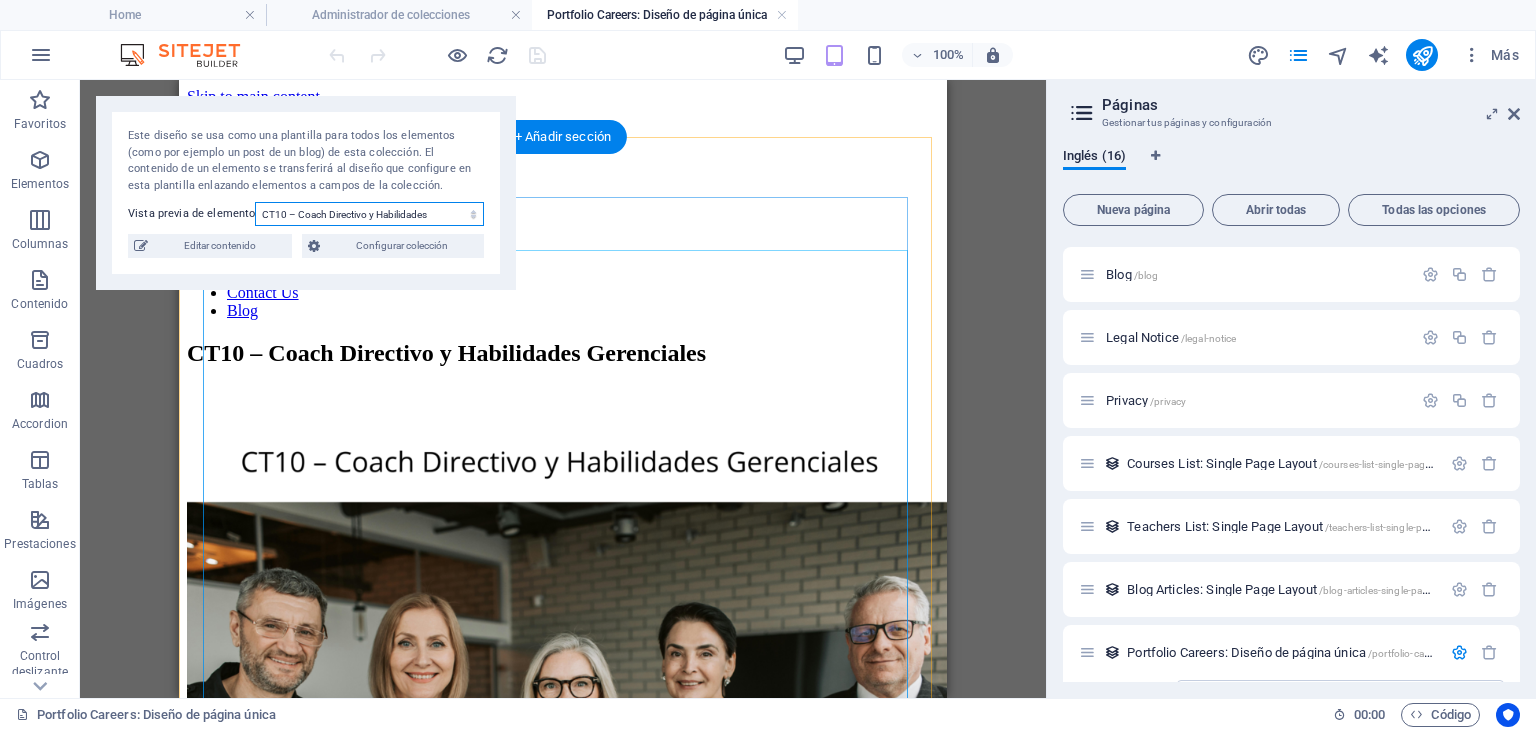 select on "[HASH]" 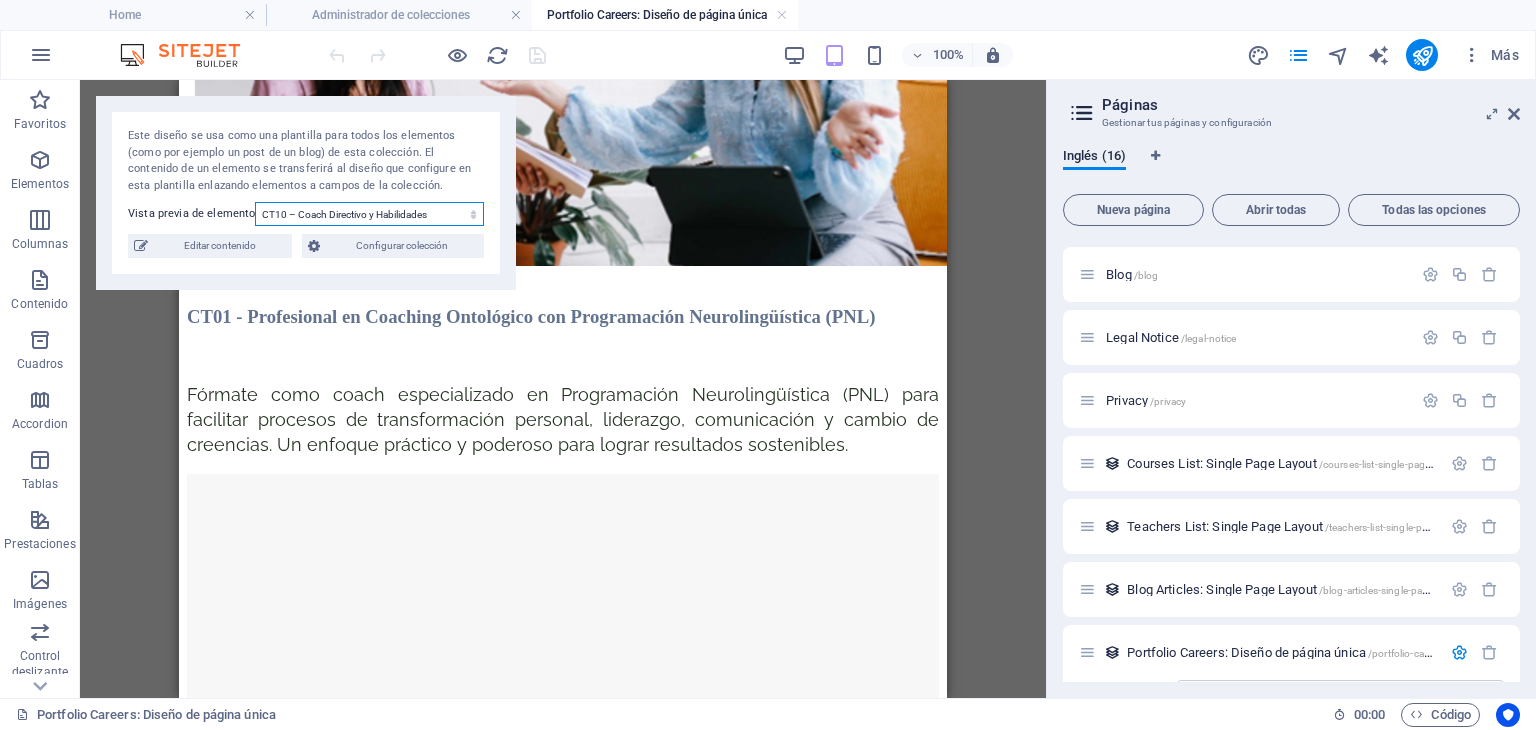 scroll, scrollTop: 803, scrollLeft: 0, axis: vertical 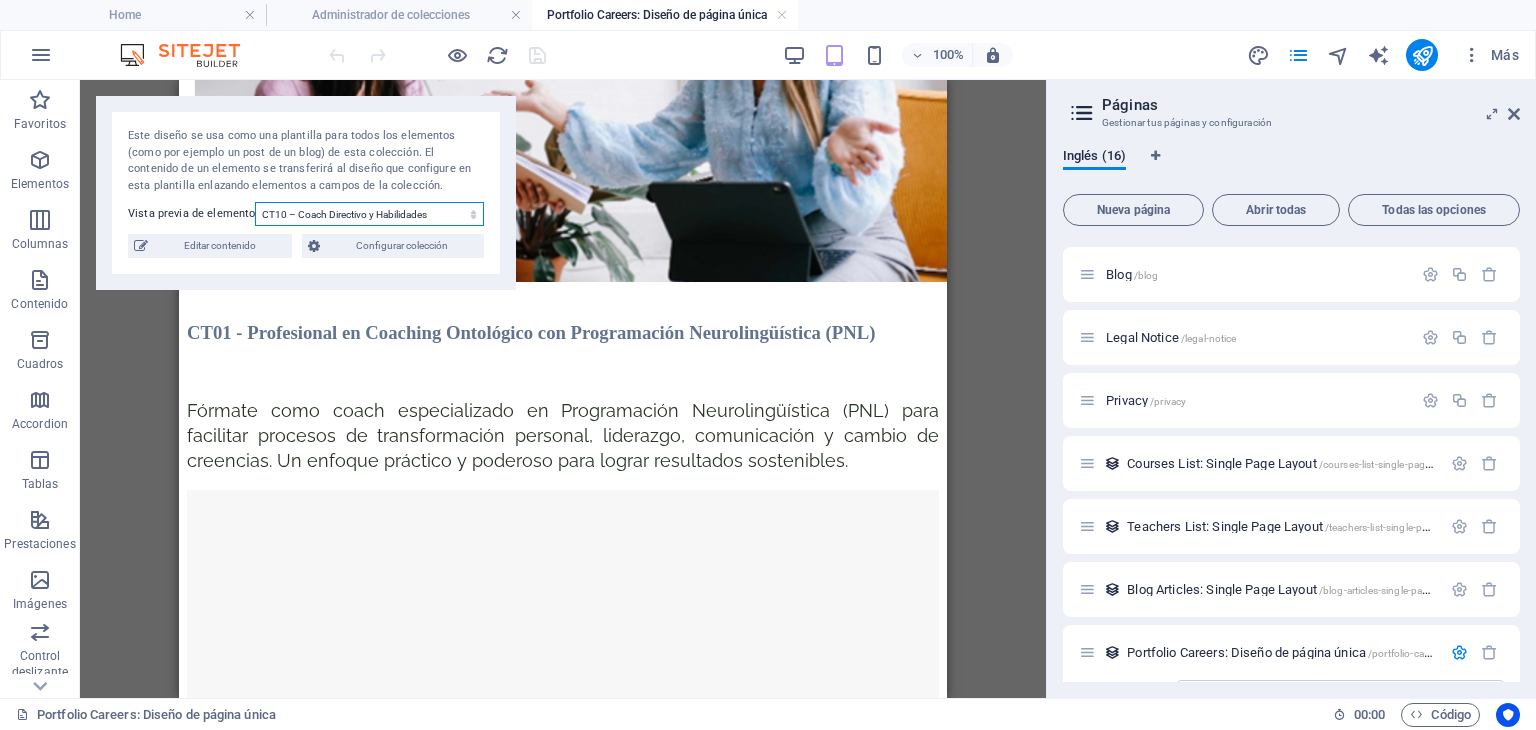 drag, startPoint x: 938, startPoint y: 161, endPoint x: 1130, endPoint y: 364, distance: 279.41547 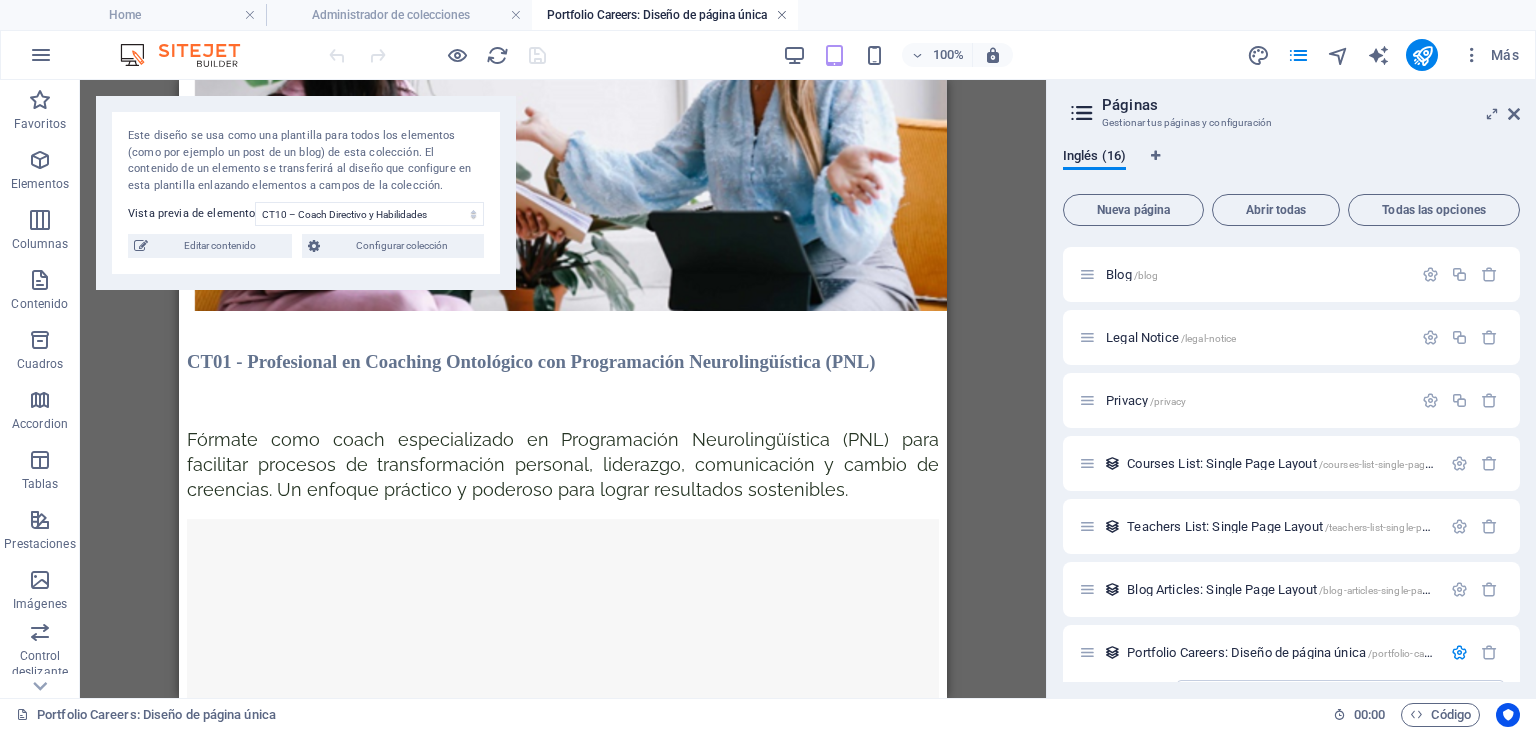 click at bounding box center [782, 15] 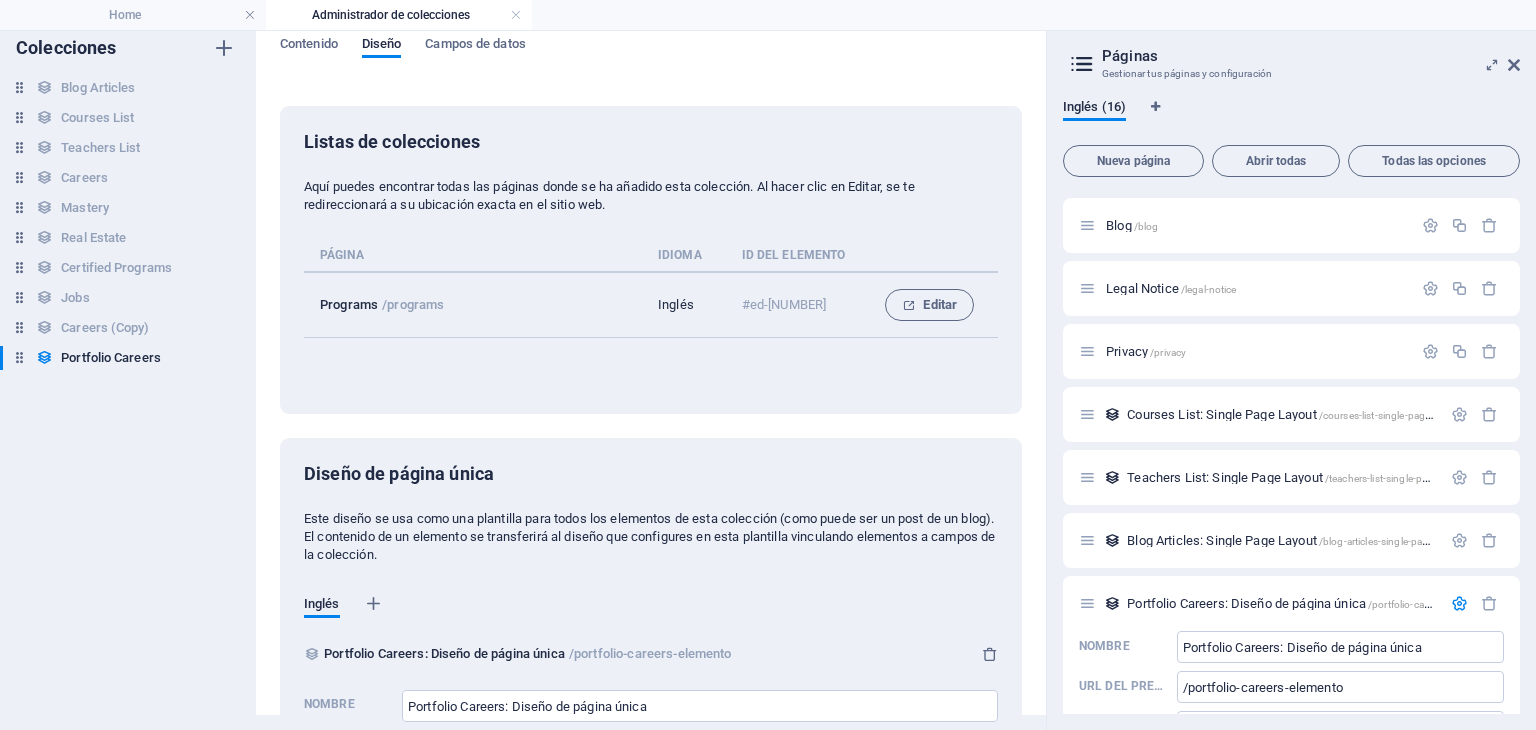 scroll, scrollTop: 0, scrollLeft: 0, axis: both 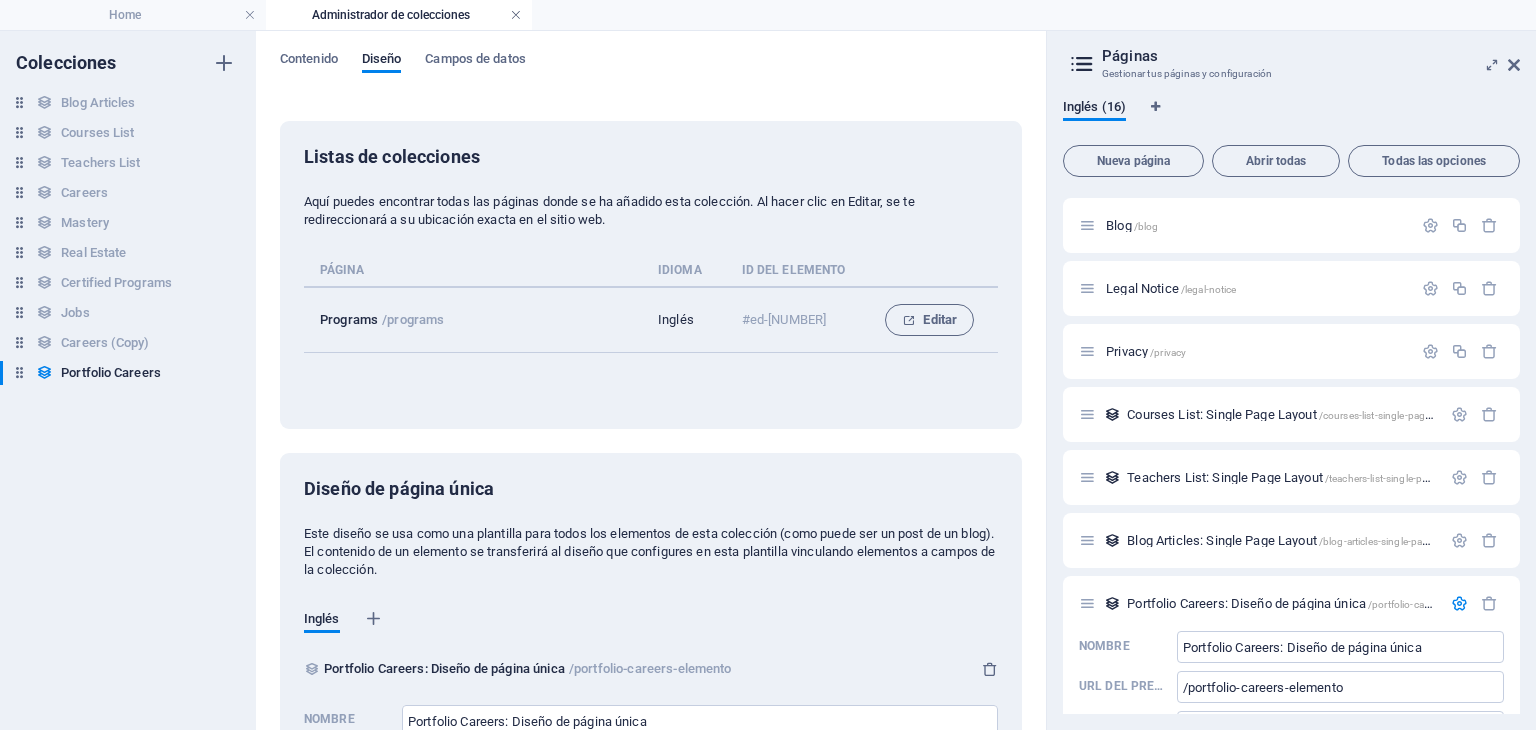click at bounding box center [516, 15] 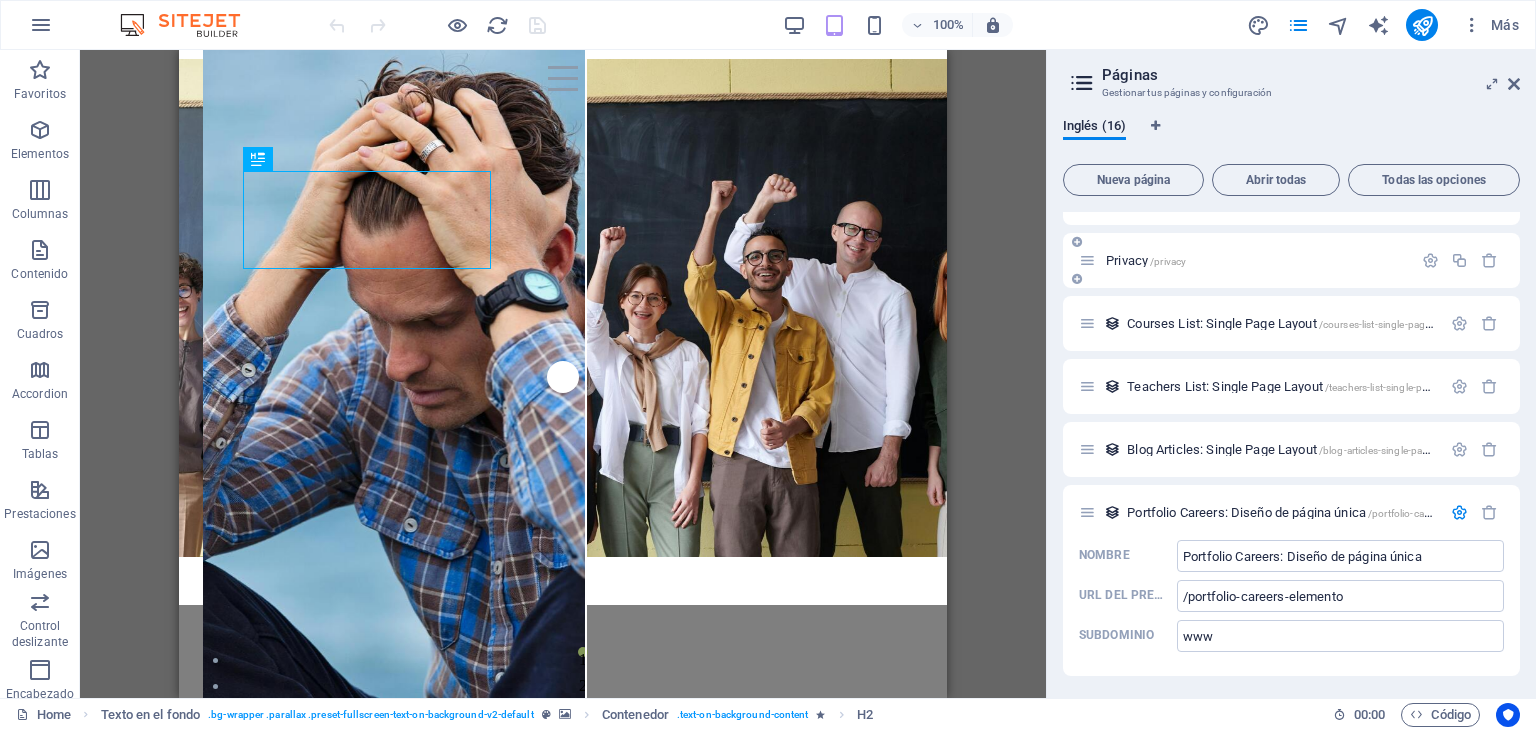 scroll, scrollTop: 674, scrollLeft: 0, axis: vertical 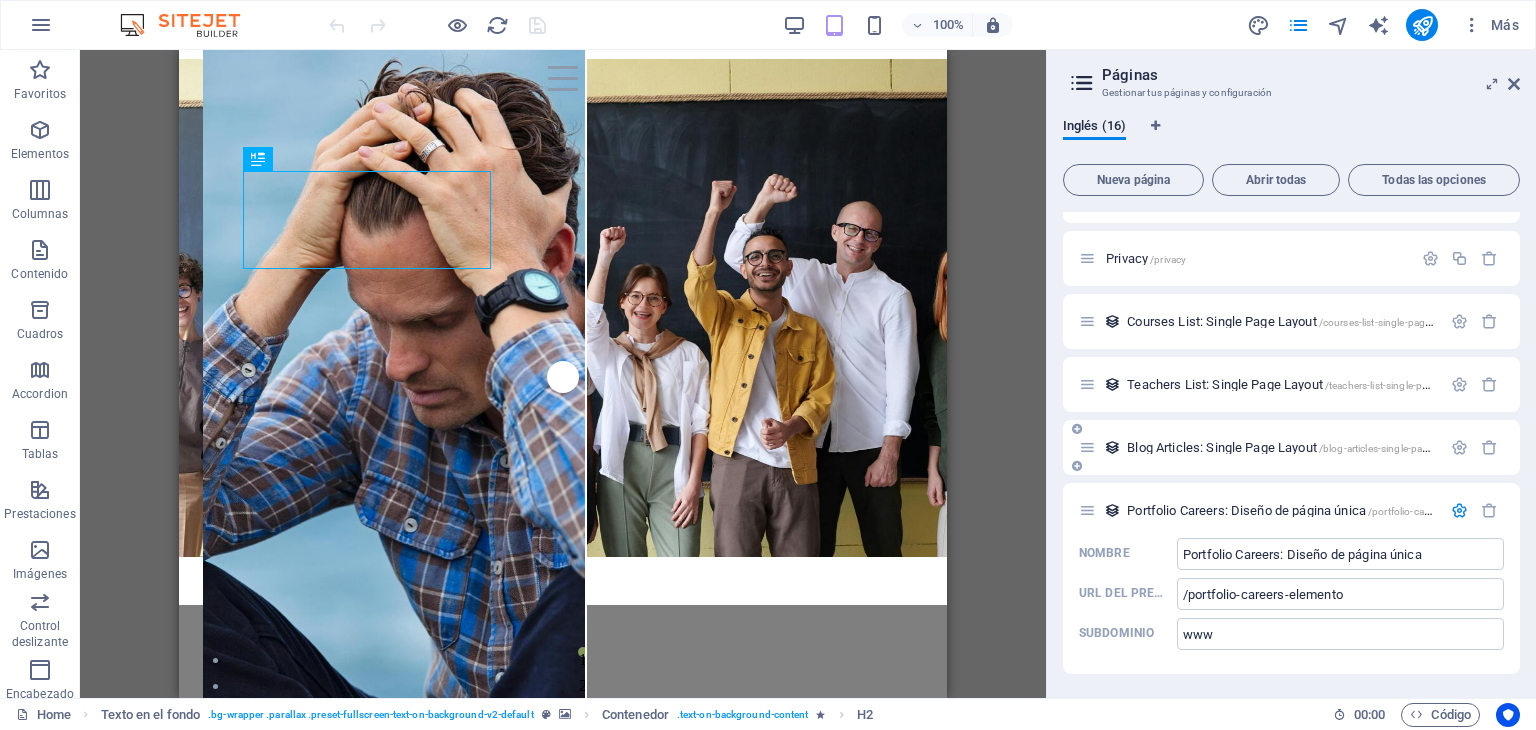 click on "Blog Articles: Single Page Layout /blog-articles-single-page-layout" at bounding box center (1295, 447) 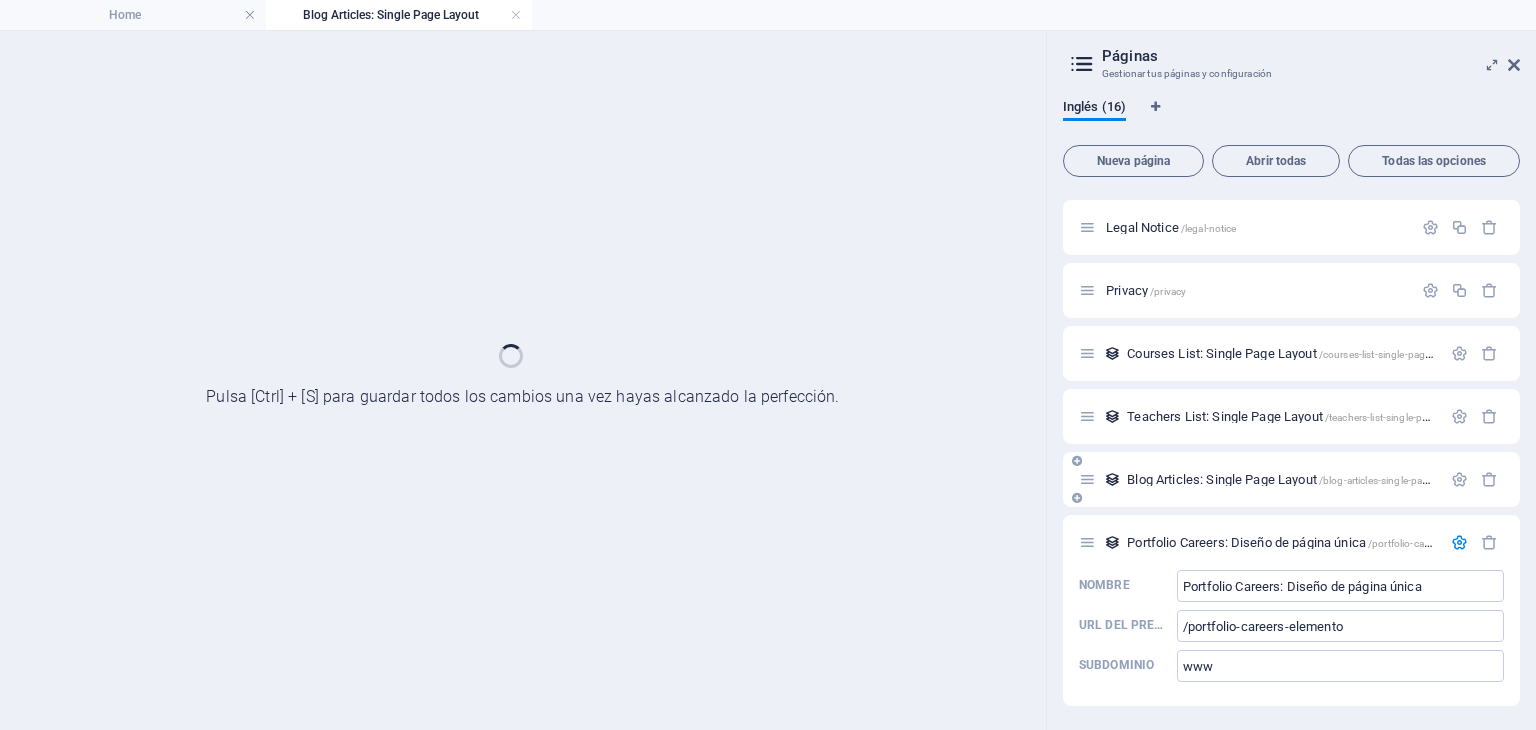 scroll, scrollTop: 623, scrollLeft: 0, axis: vertical 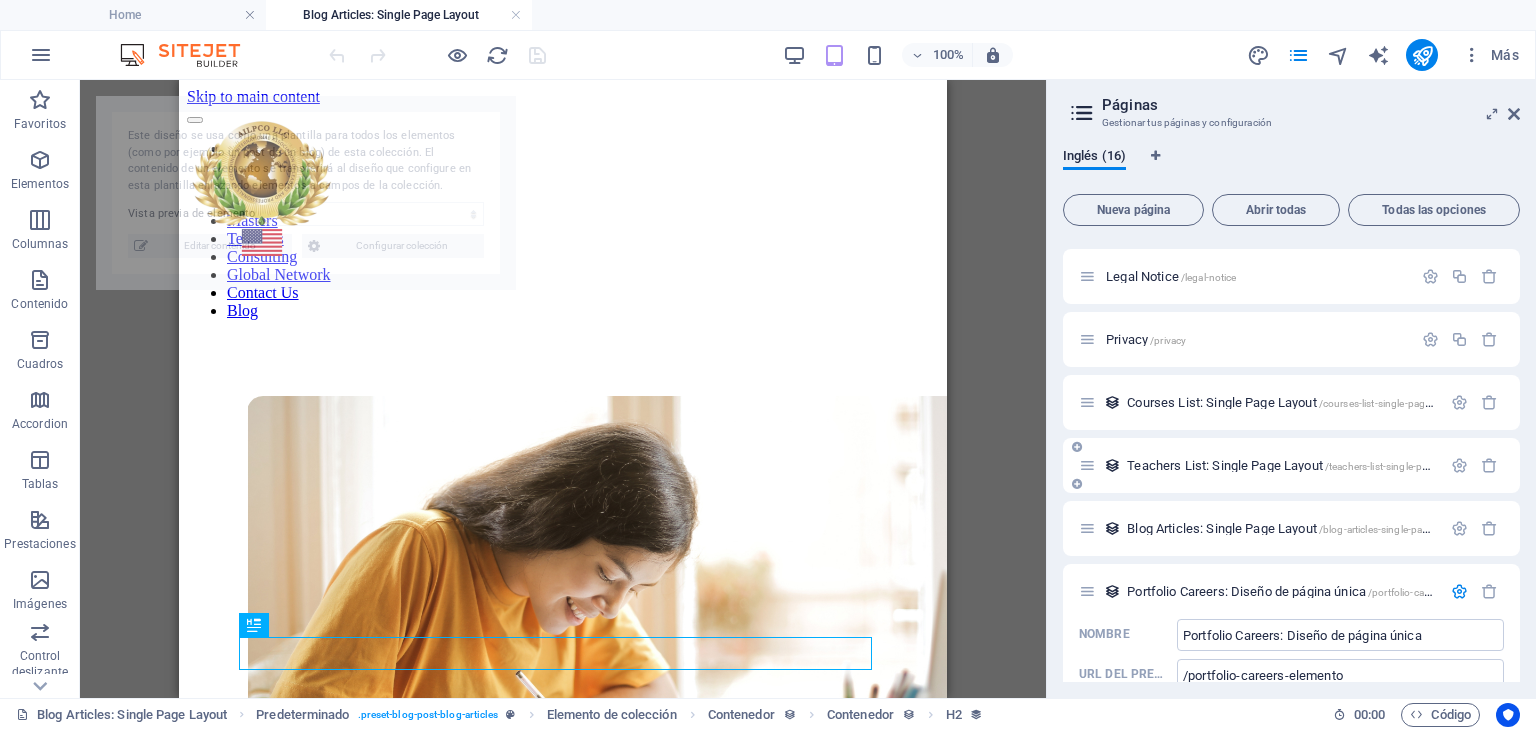 select on "687fd5031430deb511039739" 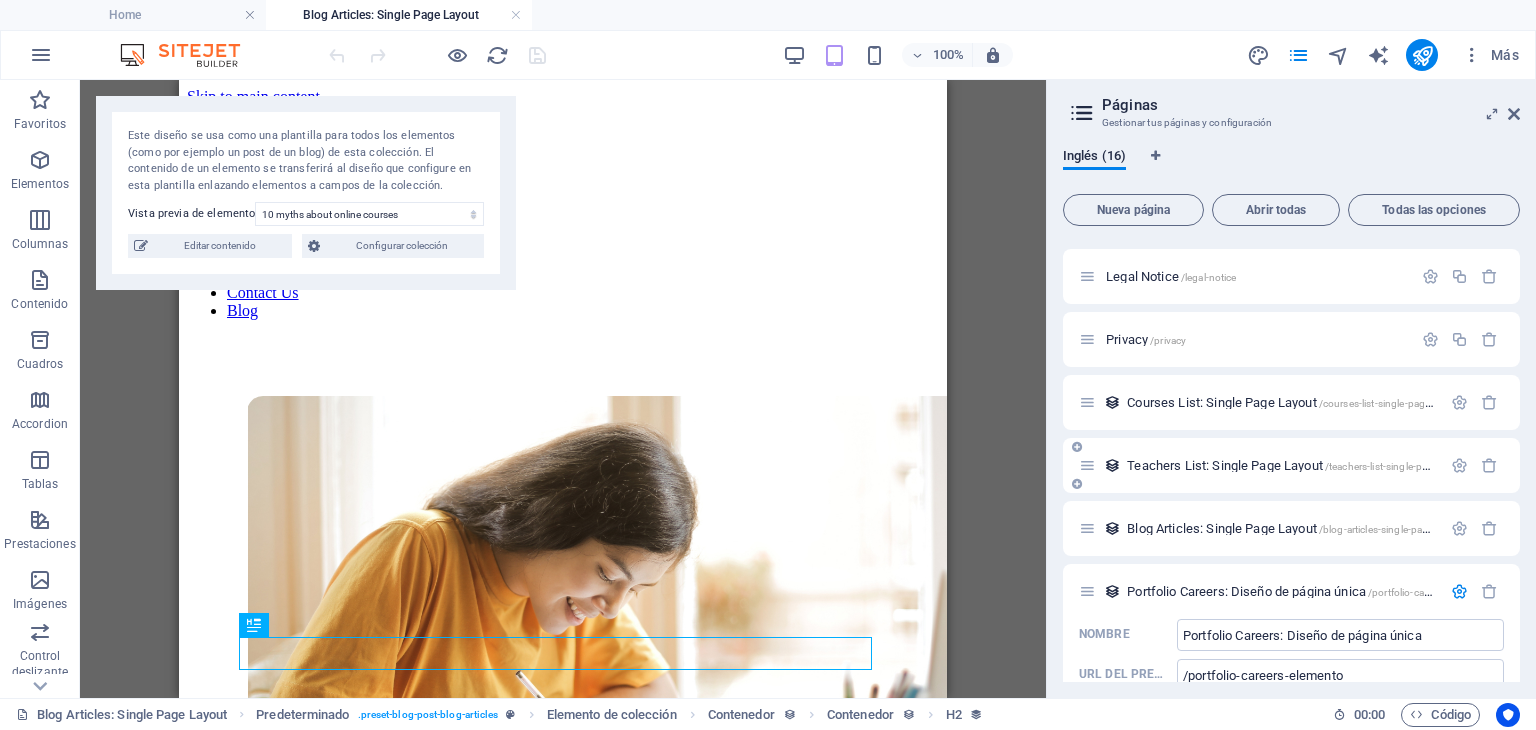 click at bounding box center [1087, 465] 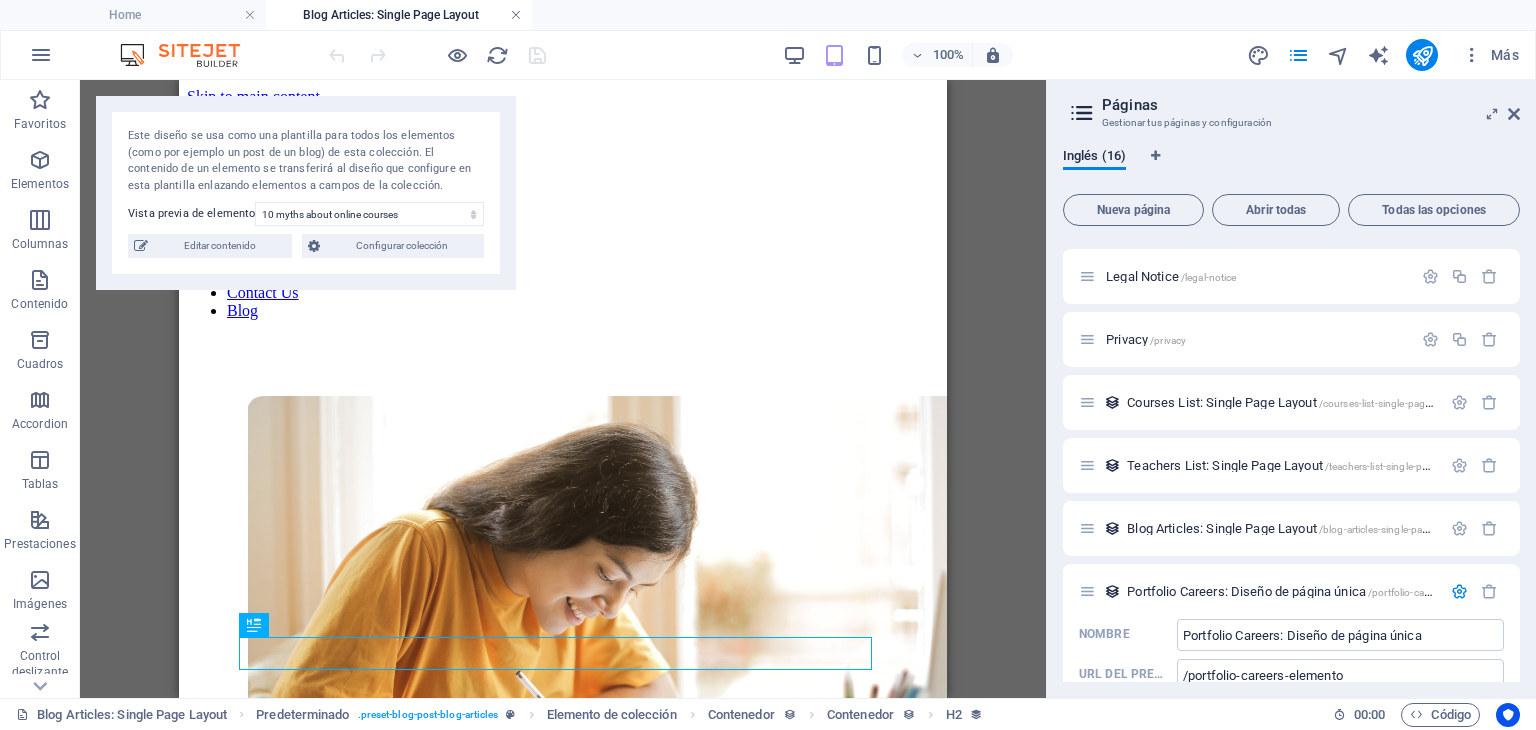 click at bounding box center [516, 15] 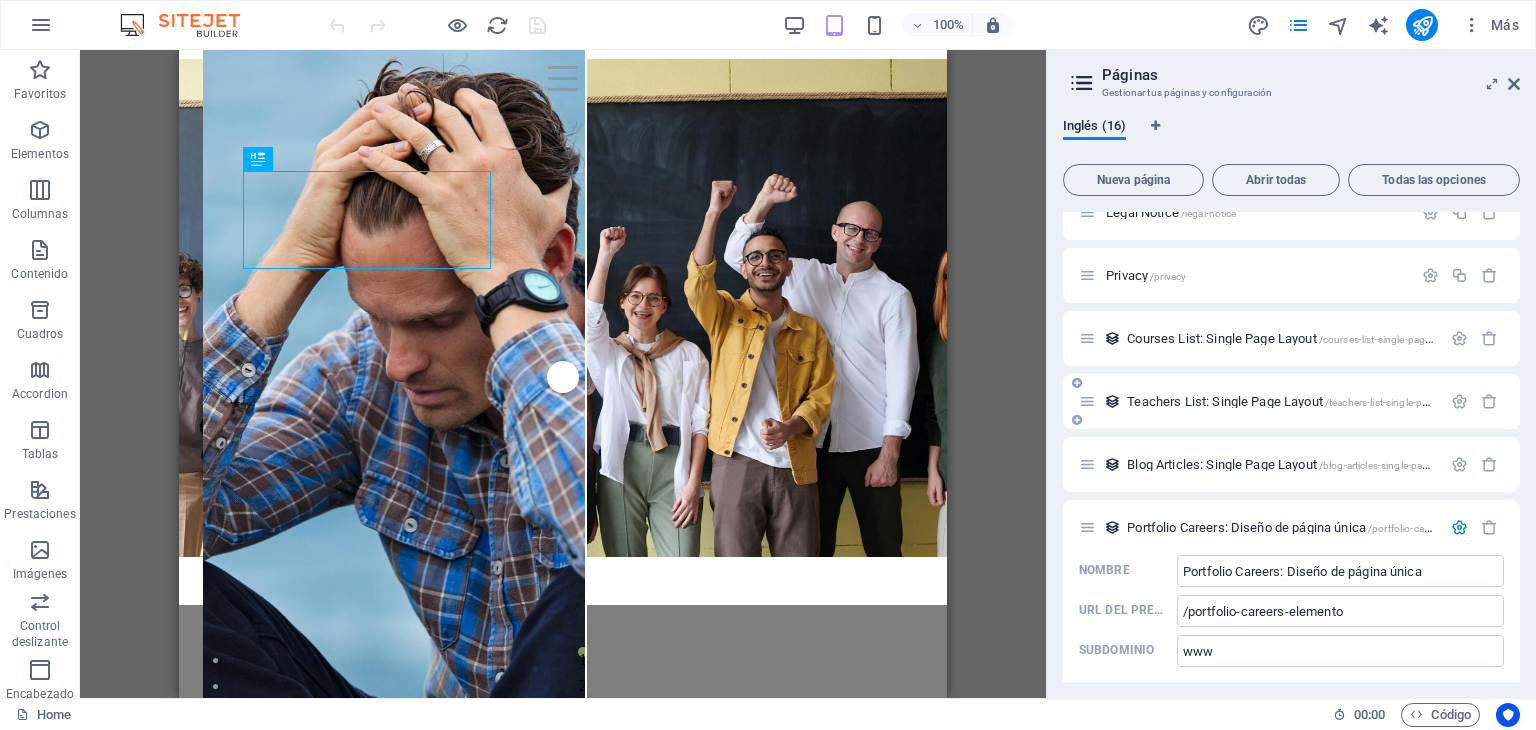 scroll, scrollTop: 674, scrollLeft: 0, axis: vertical 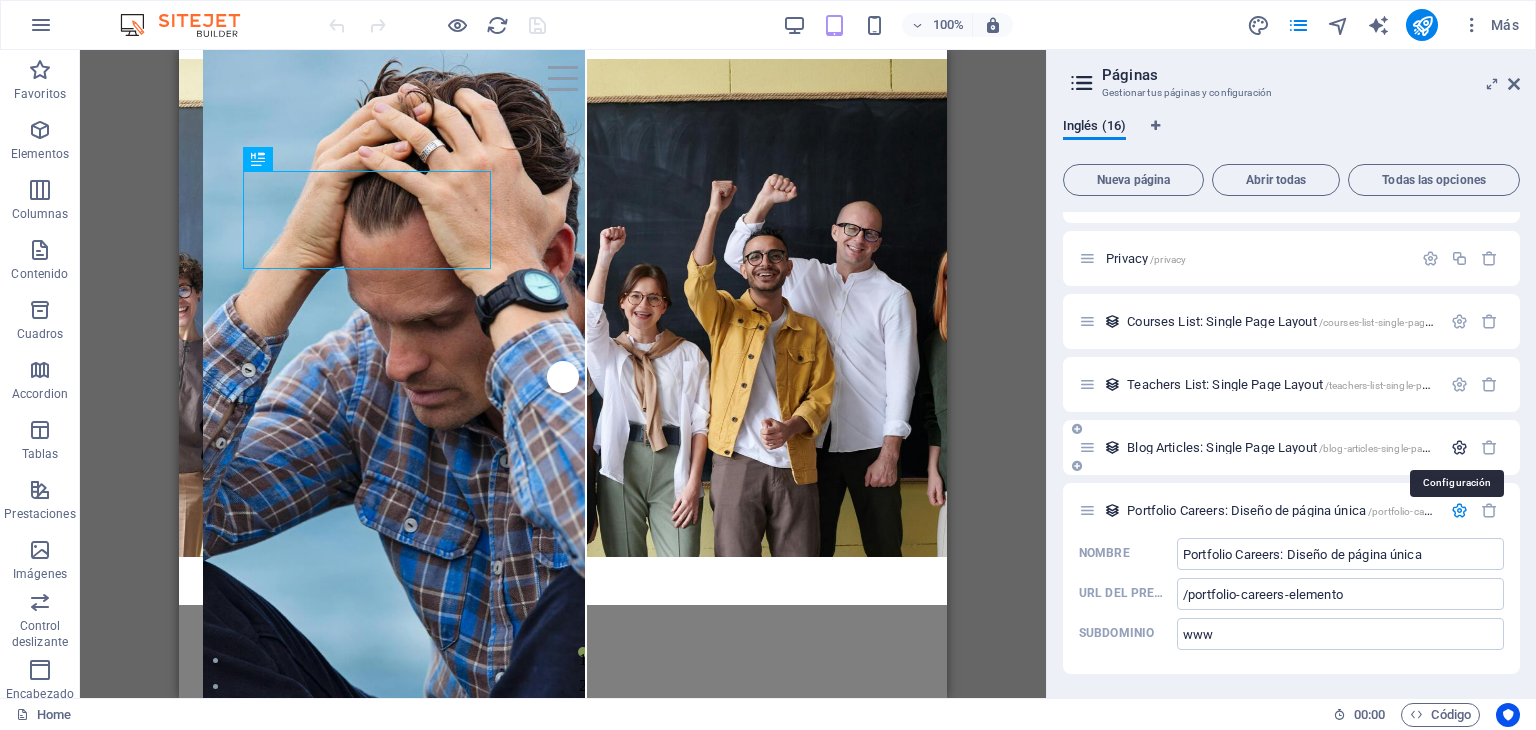 click at bounding box center [1459, 447] 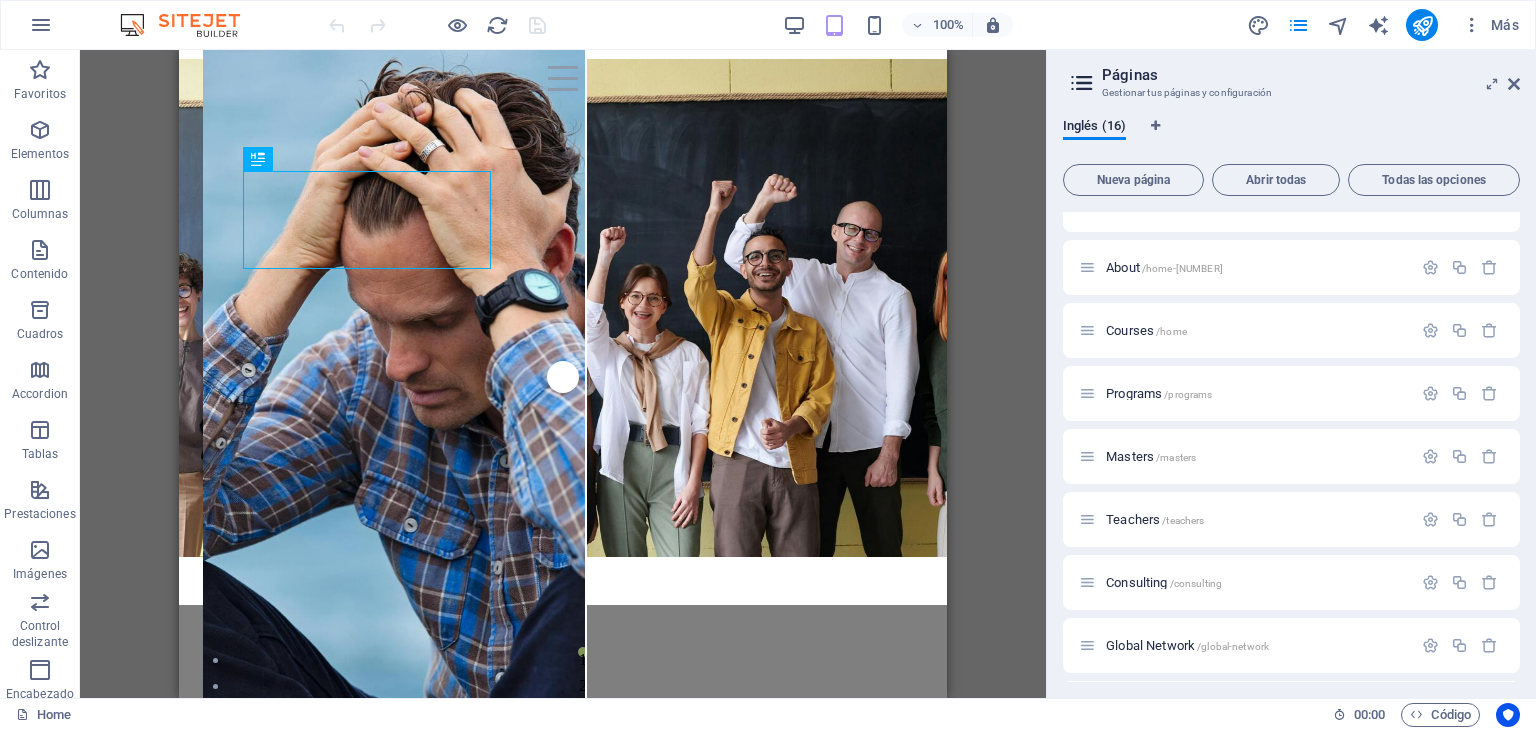 scroll, scrollTop: 0, scrollLeft: 0, axis: both 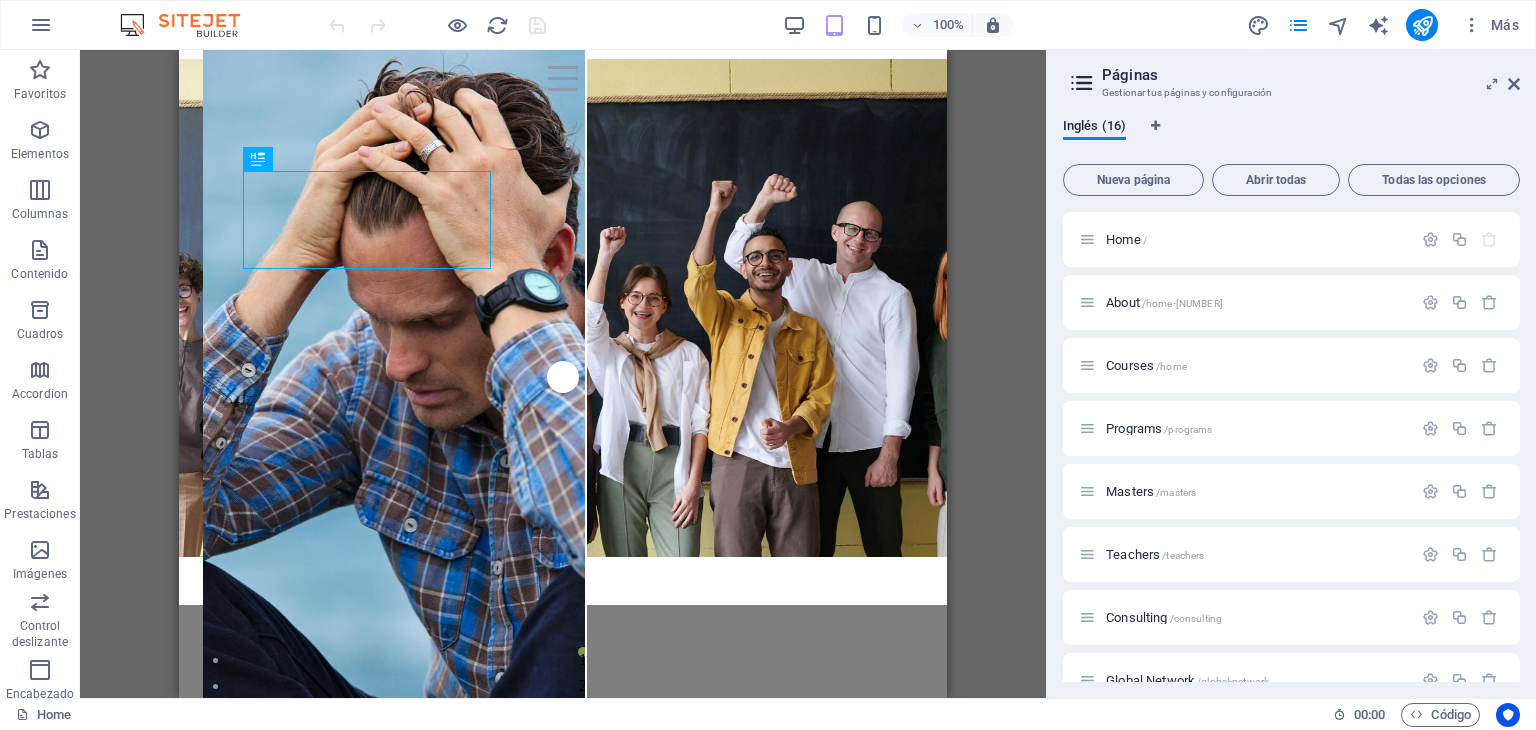 click at bounding box center (1082, 83) 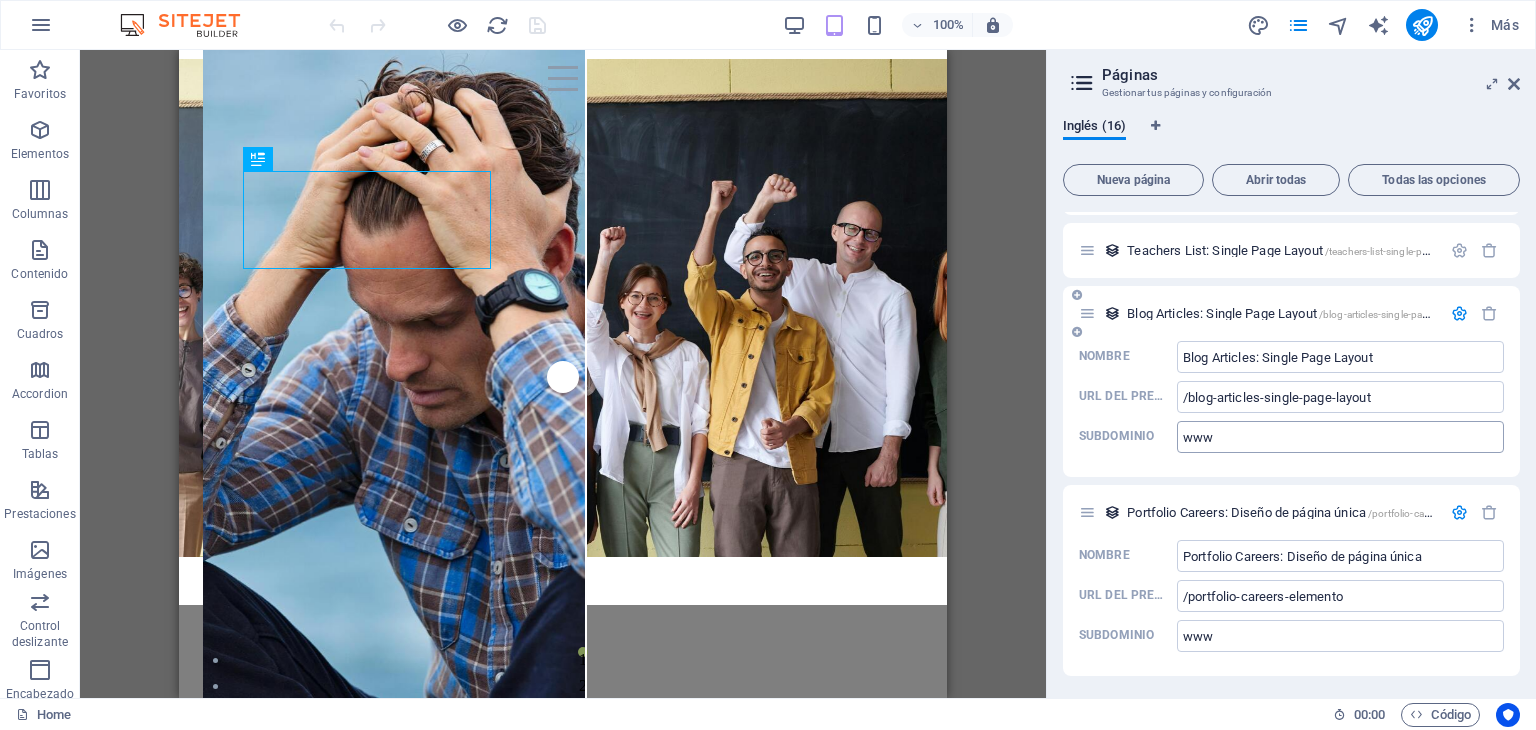 scroll, scrollTop: 810, scrollLeft: 0, axis: vertical 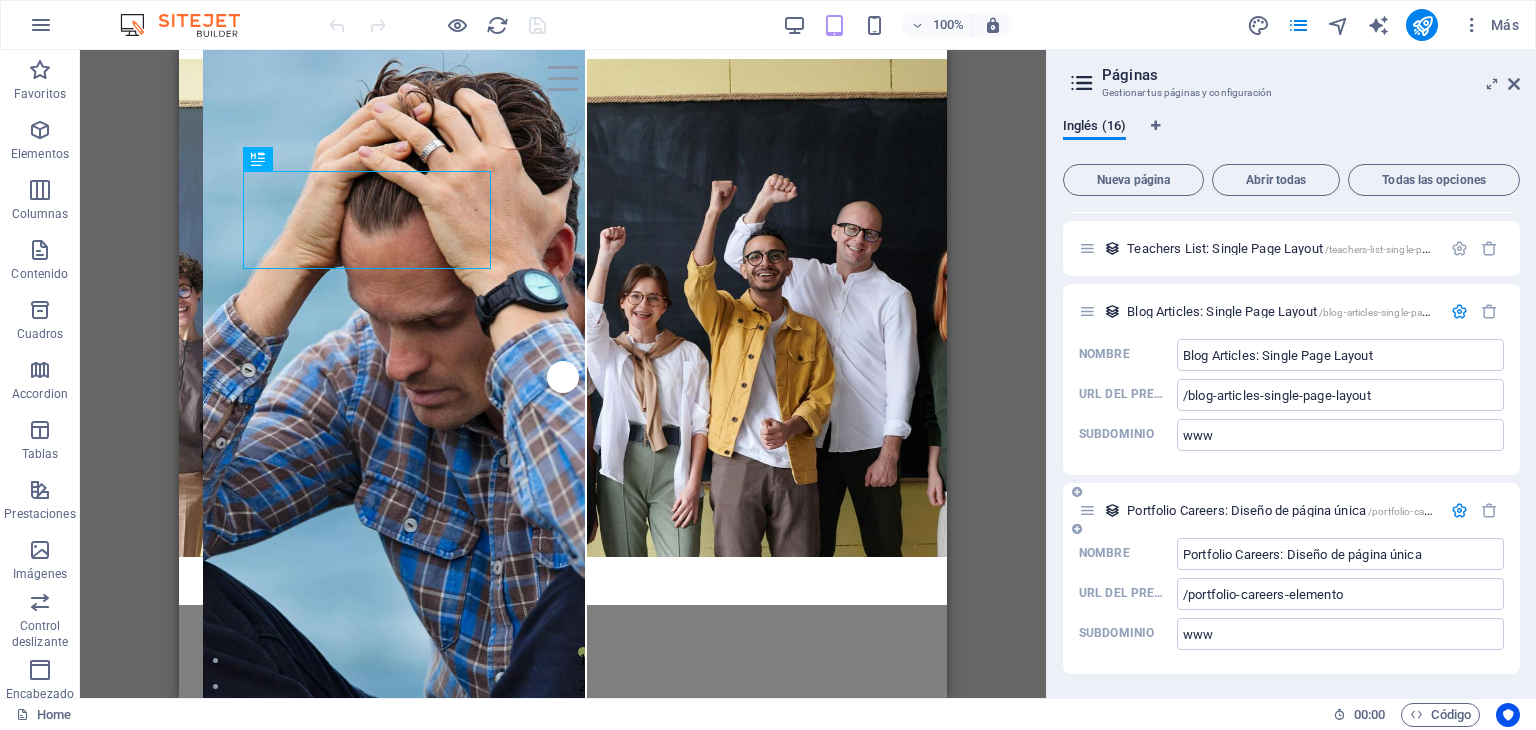 click on "Portfolio Careers: Diseño de página única /portfolio-careers-elemento" at bounding box center [1308, 510] 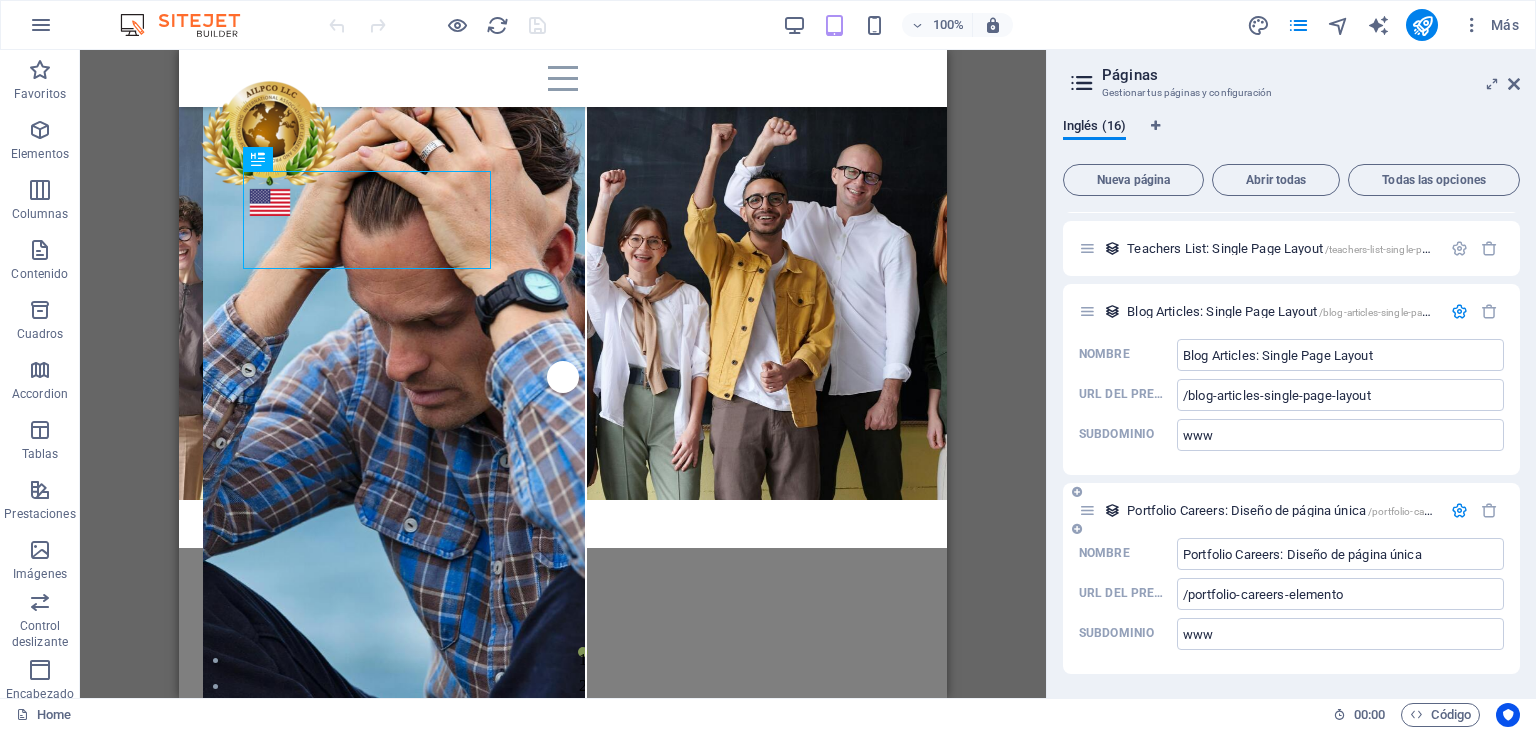 scroll, scrollTop: 759, scrollLeft: 0, axis: vertical 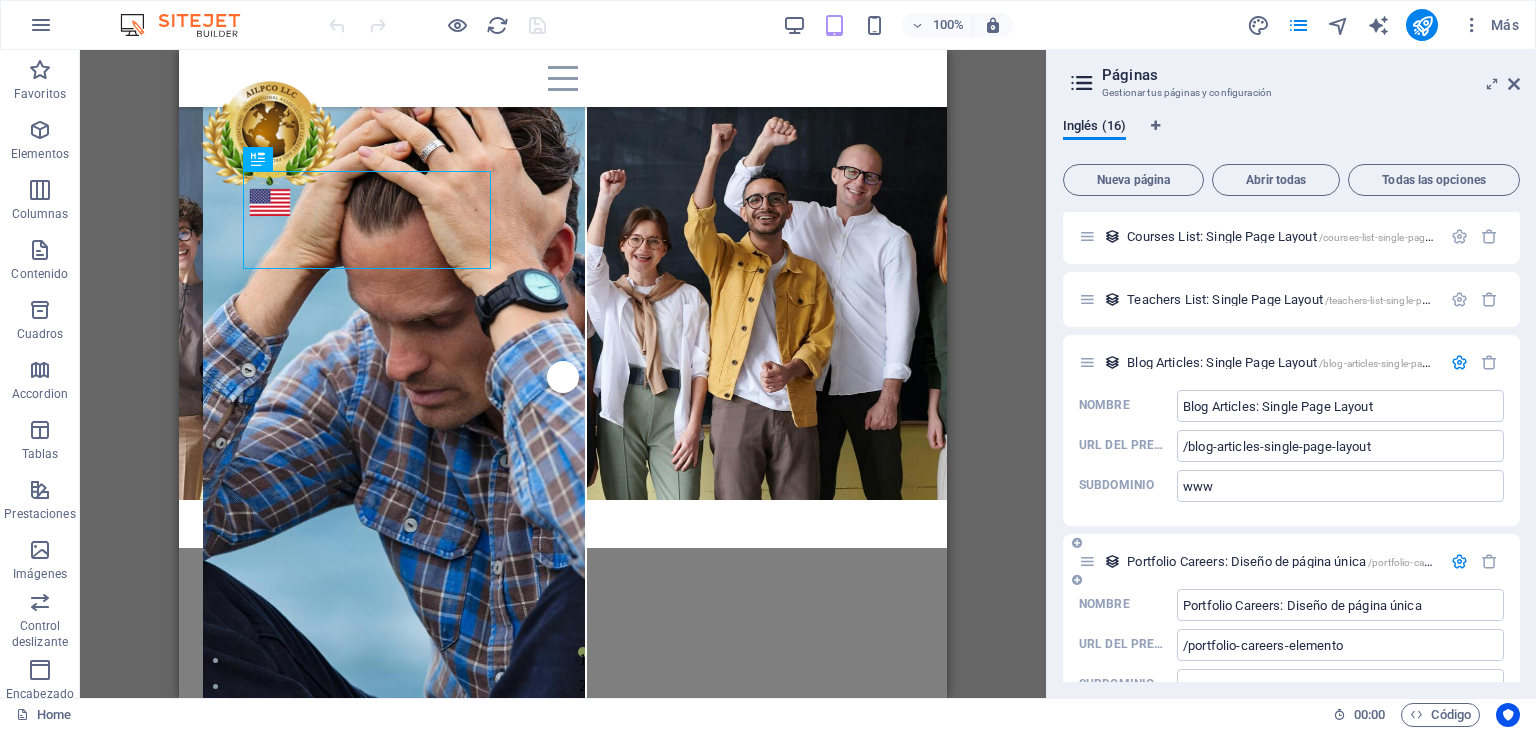 click on "Home / About /home-17 Courses /home Programs /programs Masters /masters Teachers /teachers Consulting /consulting Global Network /global-network Contact Us /contact-us Blog /blog Legal Notice /legal-notice Privacy /privacy Courses List: Single Page Layout /courses-list-single-page-layout Teachers List: Single Page Layout /teachers-list-single-page-layout Blog Articles: Single Page Layout /blog-articles-single-page-layout Nombre Blog Articles: Single Page Layout ​ URL del prefijo /blog-articles-single-page-layout ​ Subdominio www ​ Portfolio Careers: Diseño de página única /portfolio-careers-elemento Nombre Portfolio Careers: Diseño de página única ​ URL del prefijo /portfolio-careers-elemento ​ Subdominio www ​" at bounding box center [1291, 89] 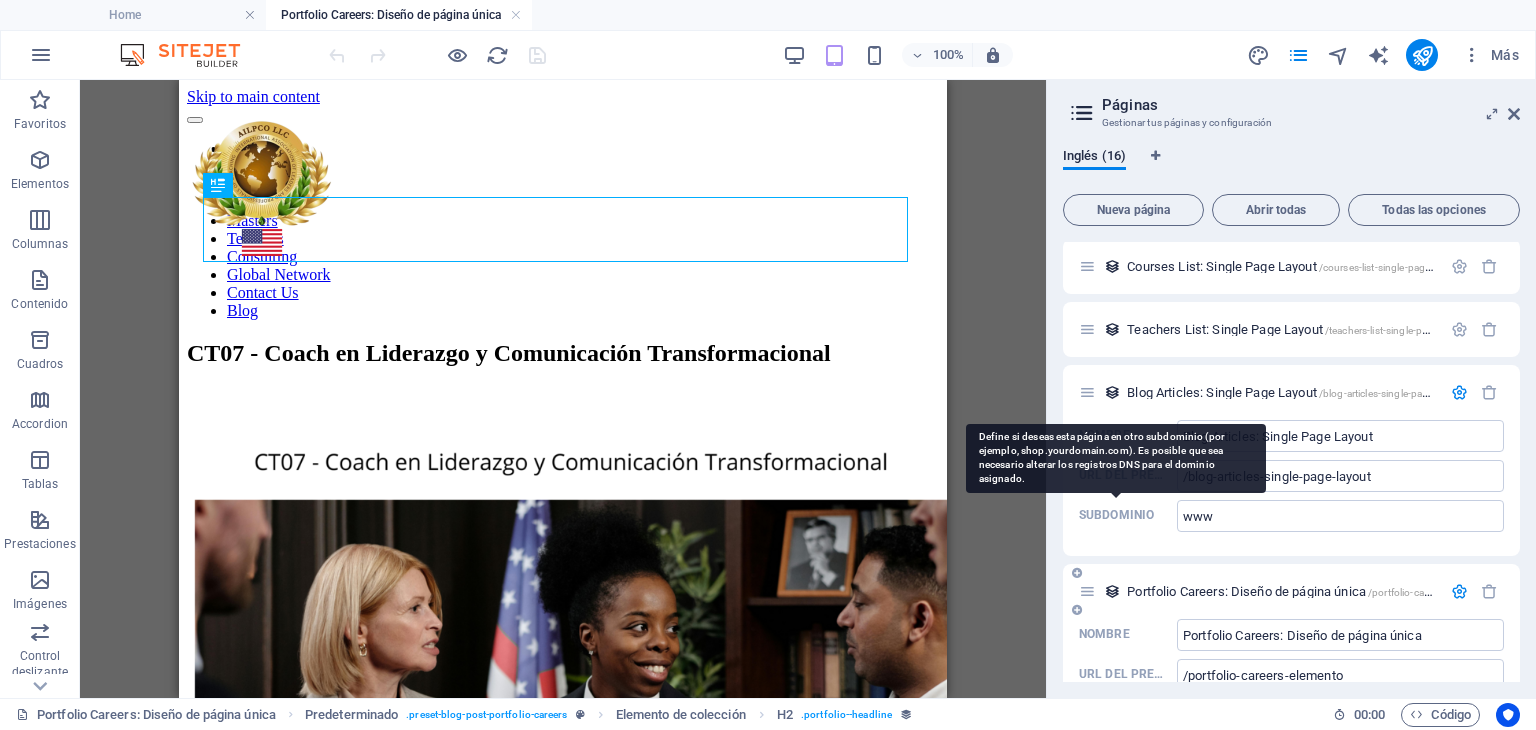 scroll, scrollTop: 0, scrollLeft: 0, axis: both 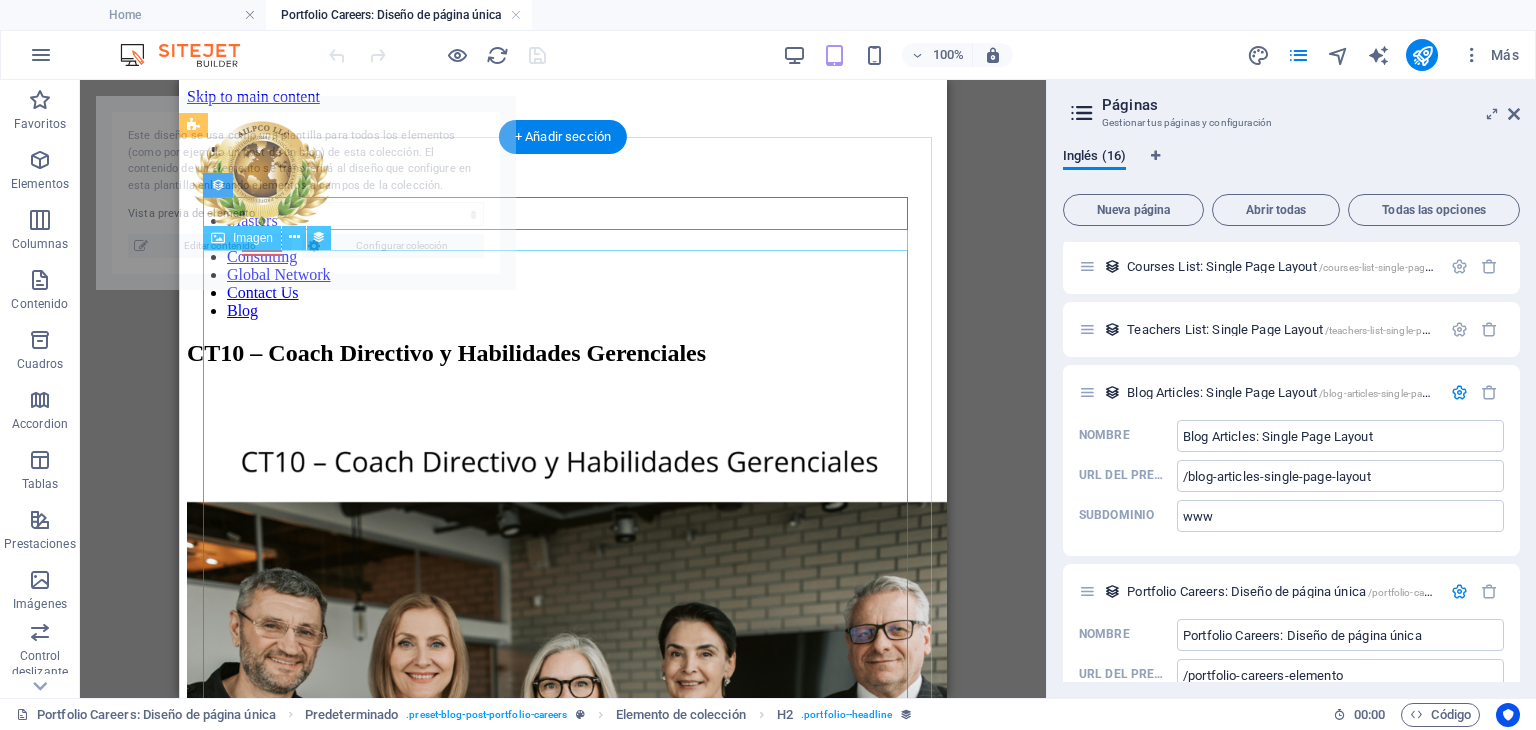 select on "688ee37802442c74c40337b7" 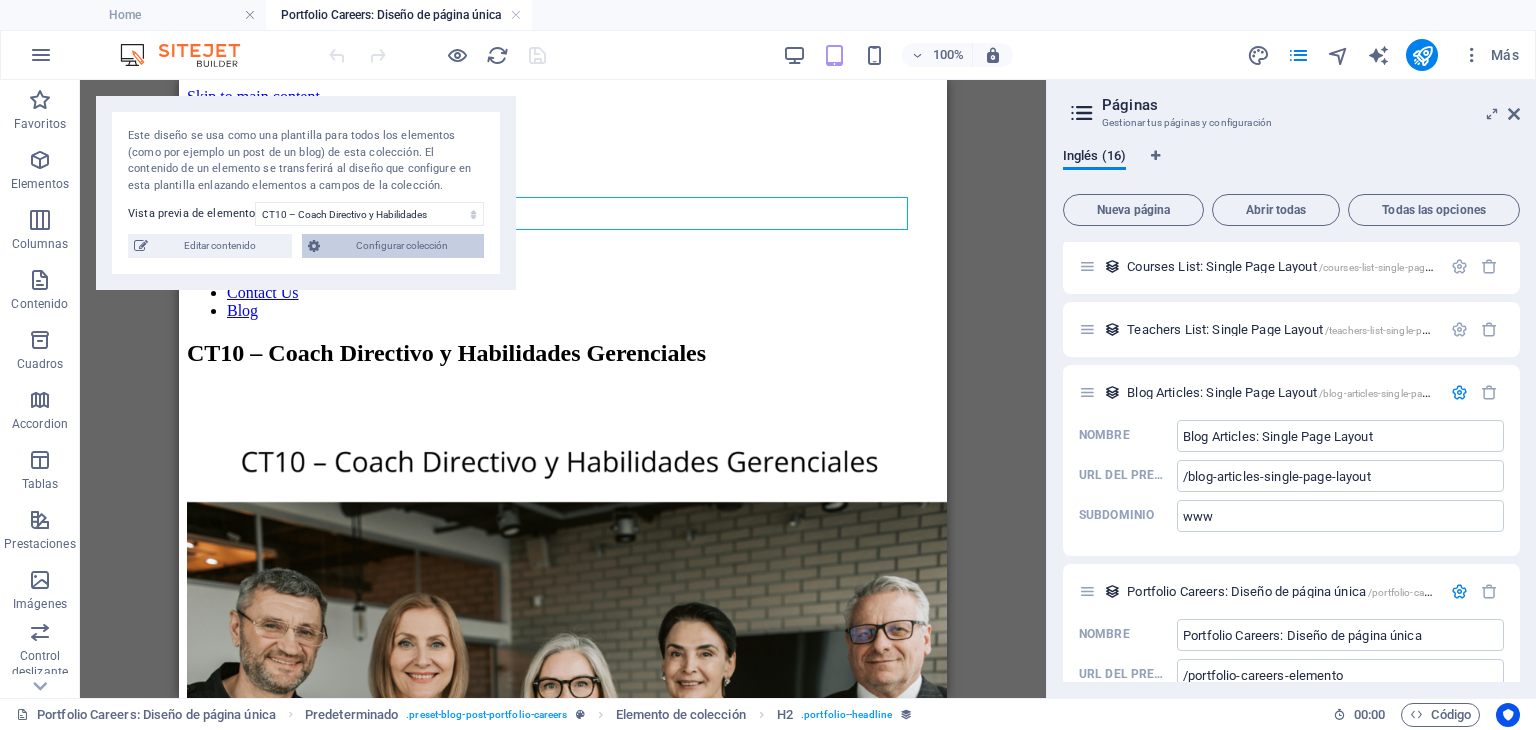 click on "Configurar colección" at bounding box center (402, 246) 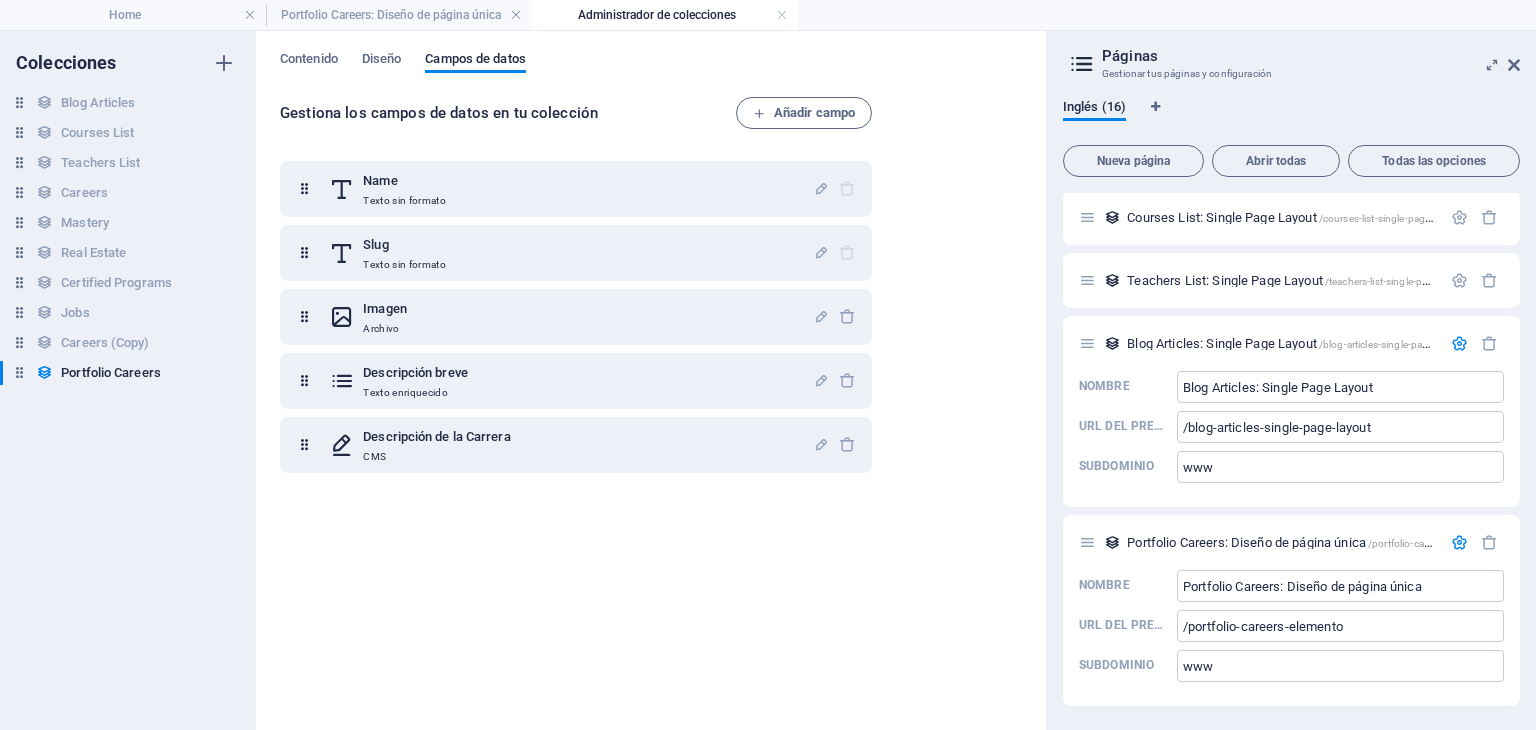 drag, startPoint x: 385, startPoint y: 56, endPoint x: 356, endPoint y: 53, distance: 29.15476 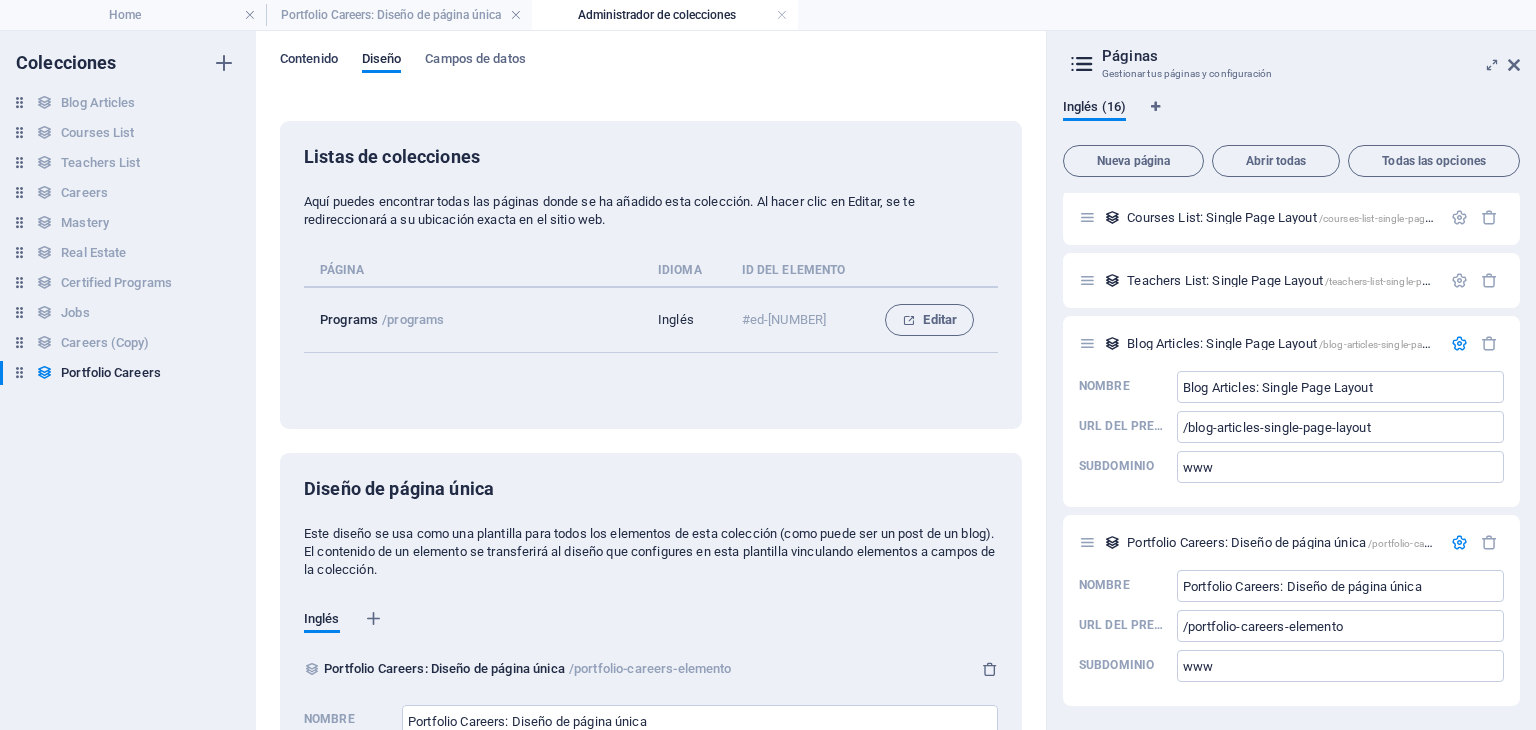 click on "Contenido" at bounding box center [309, 61] 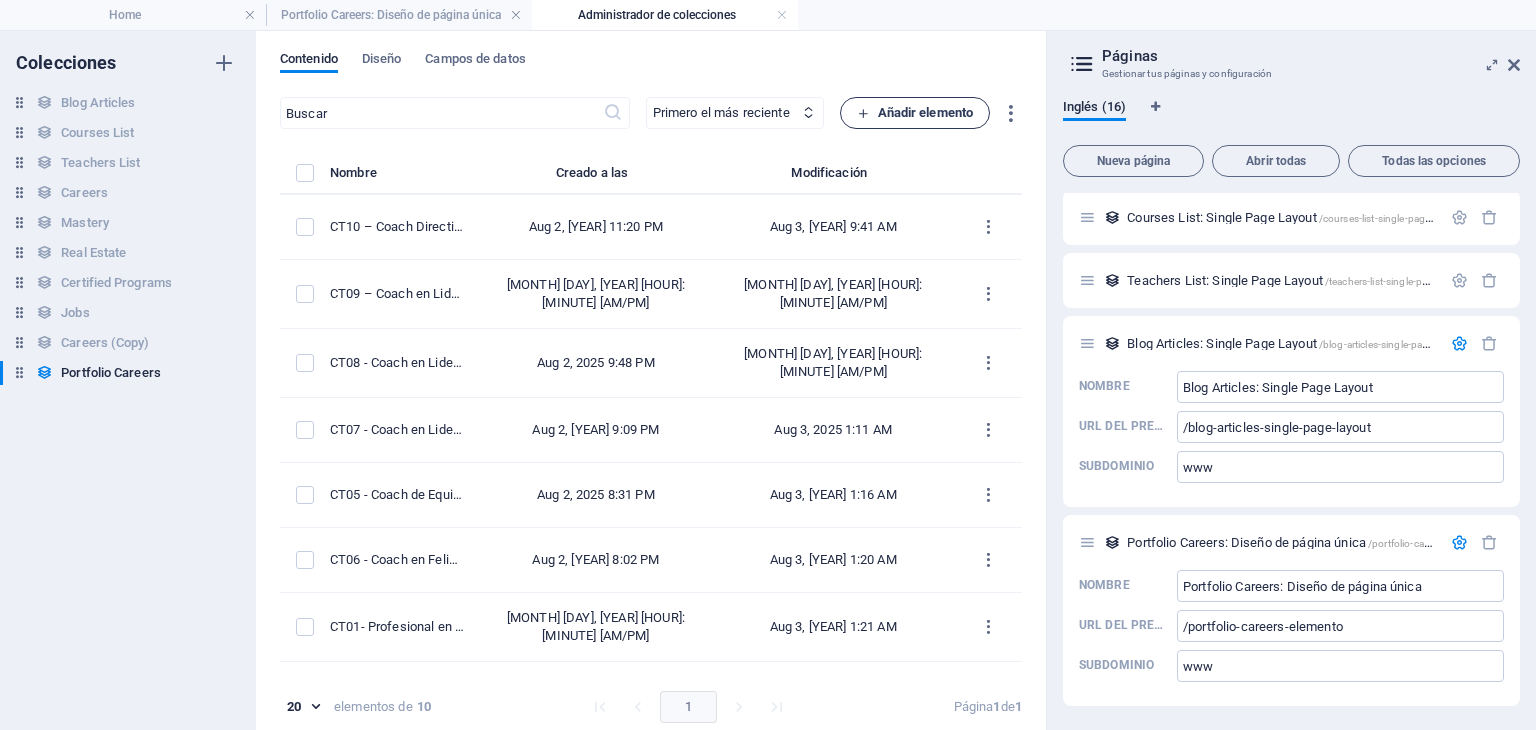 click on "Añadir elemento" at bounding box center [915, 113] 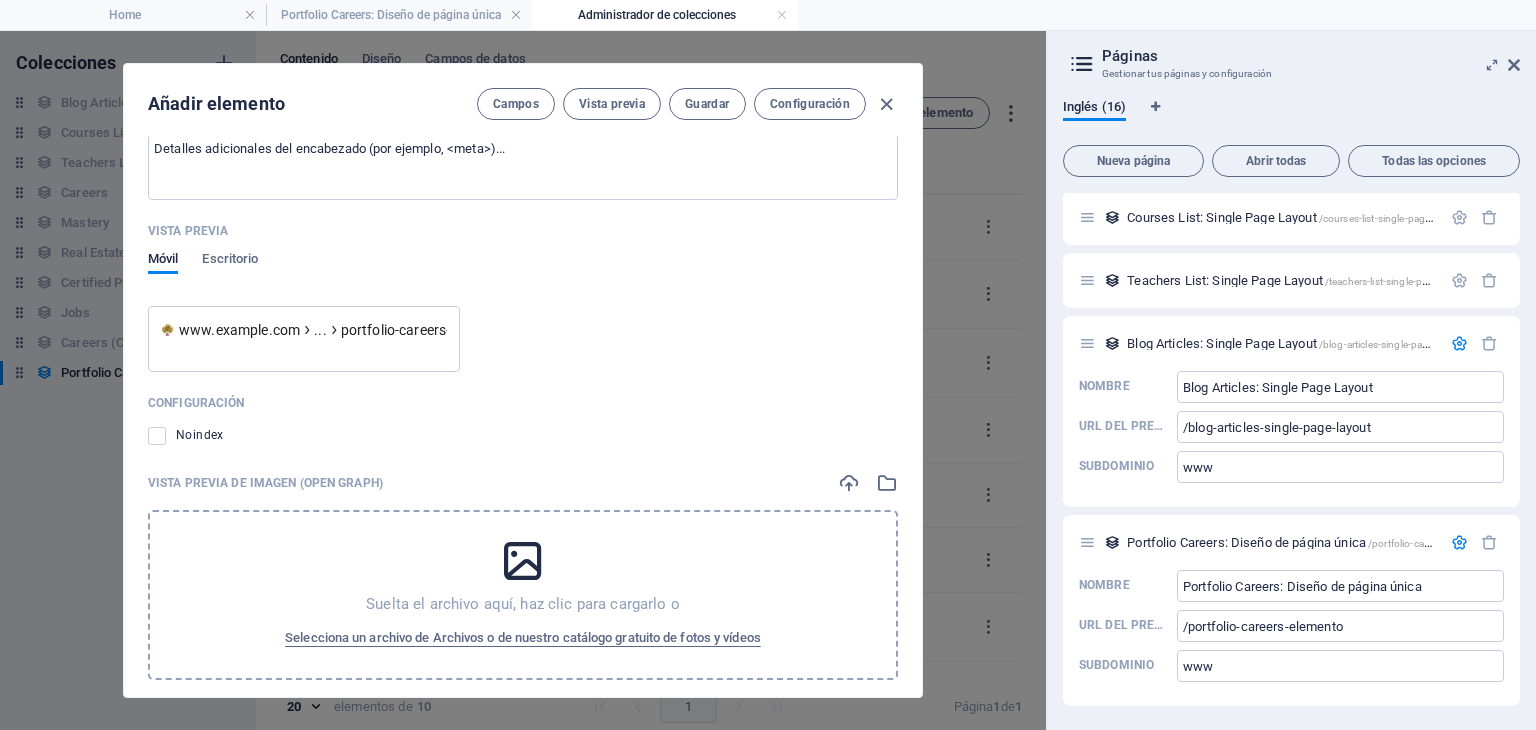 scroll, scrollTop: 1197, scrollLeft: 0, axis: vertical 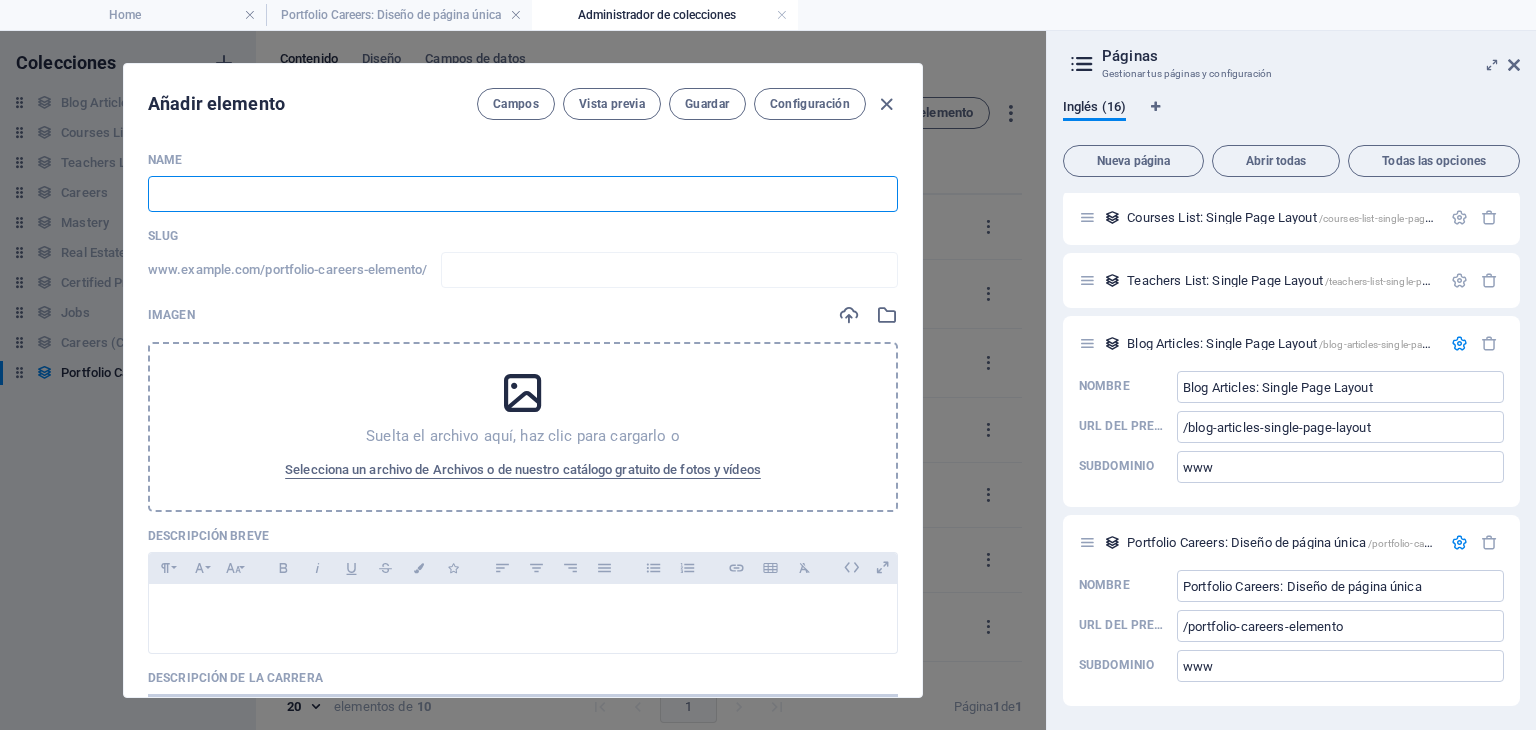 click at bounding box center [523, 194] 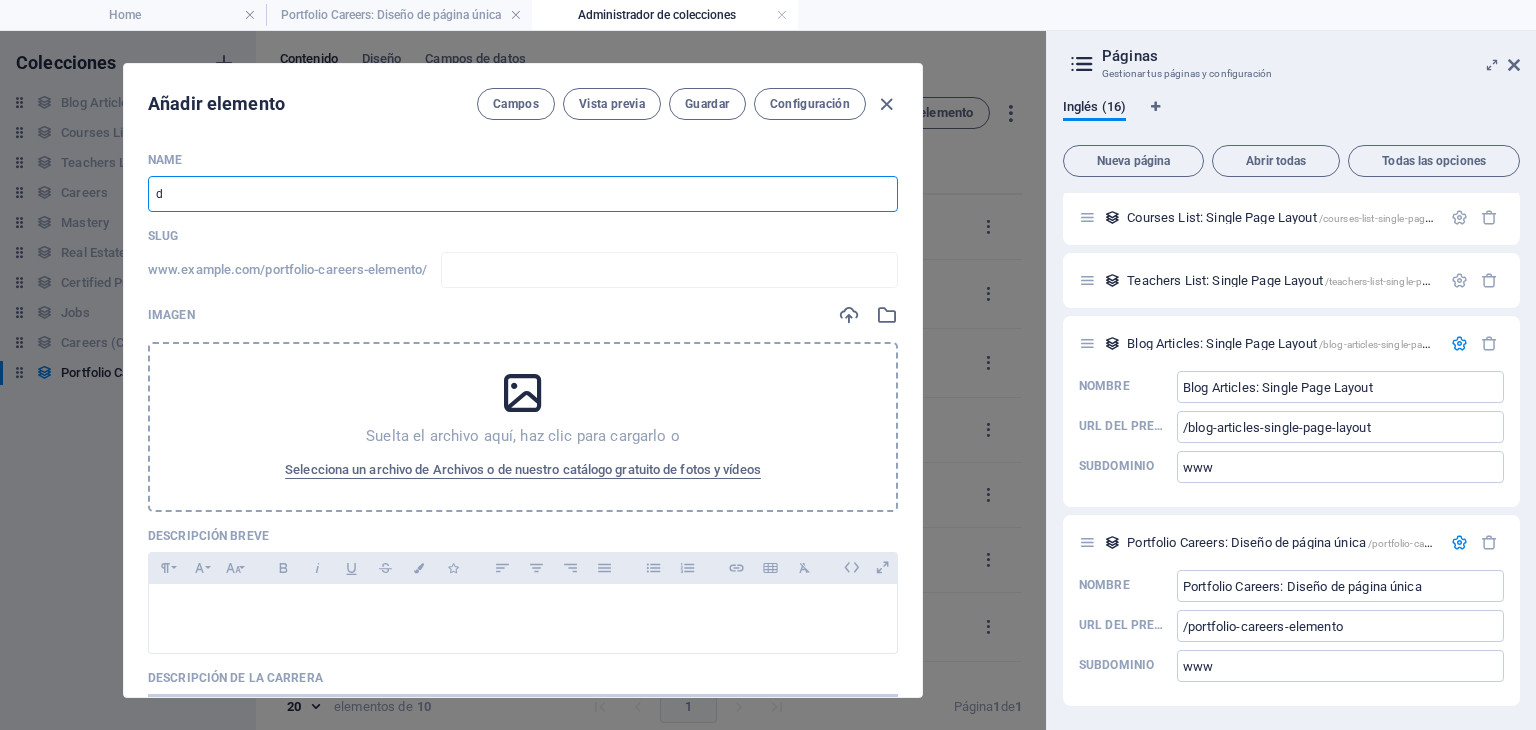 type on "d" 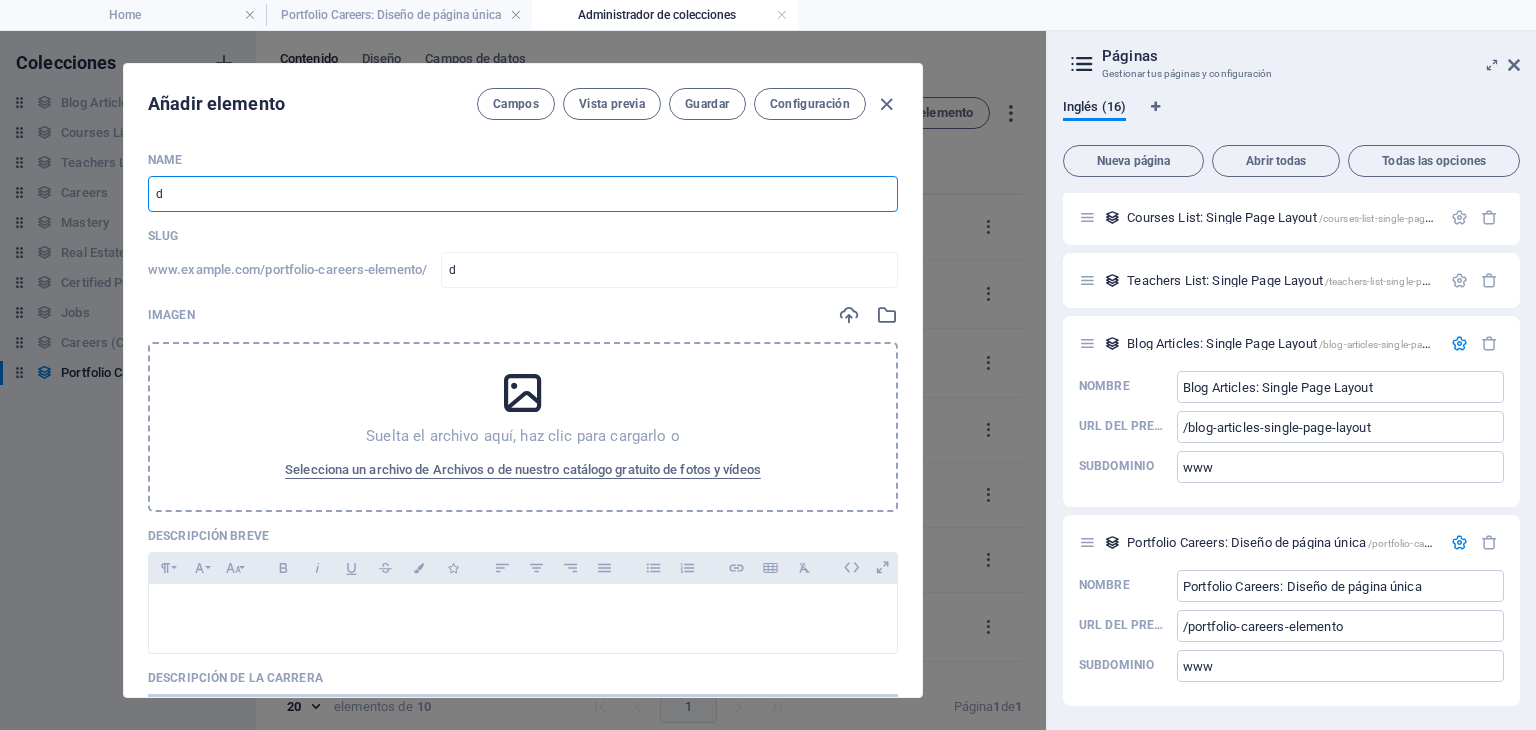 type on "d" 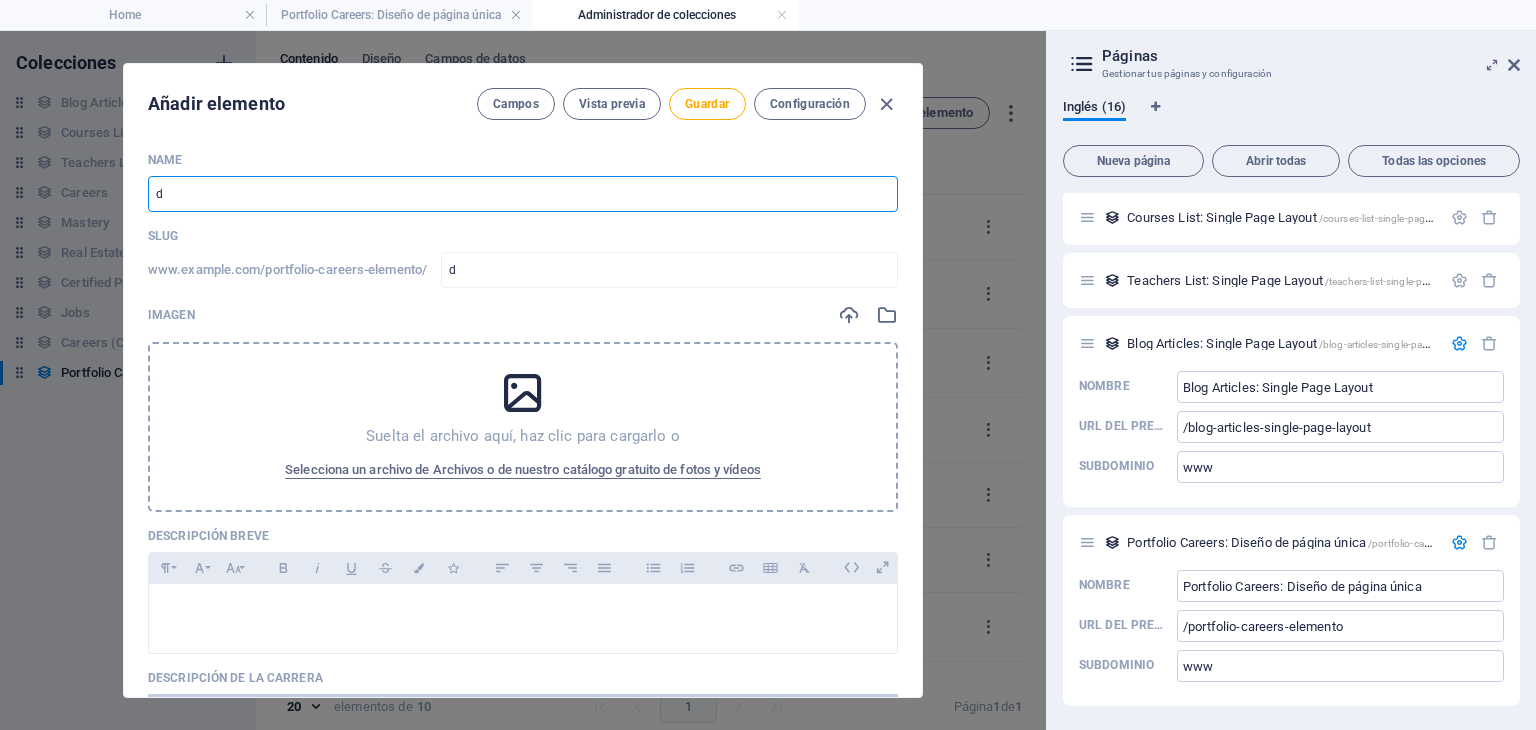 type on "df" 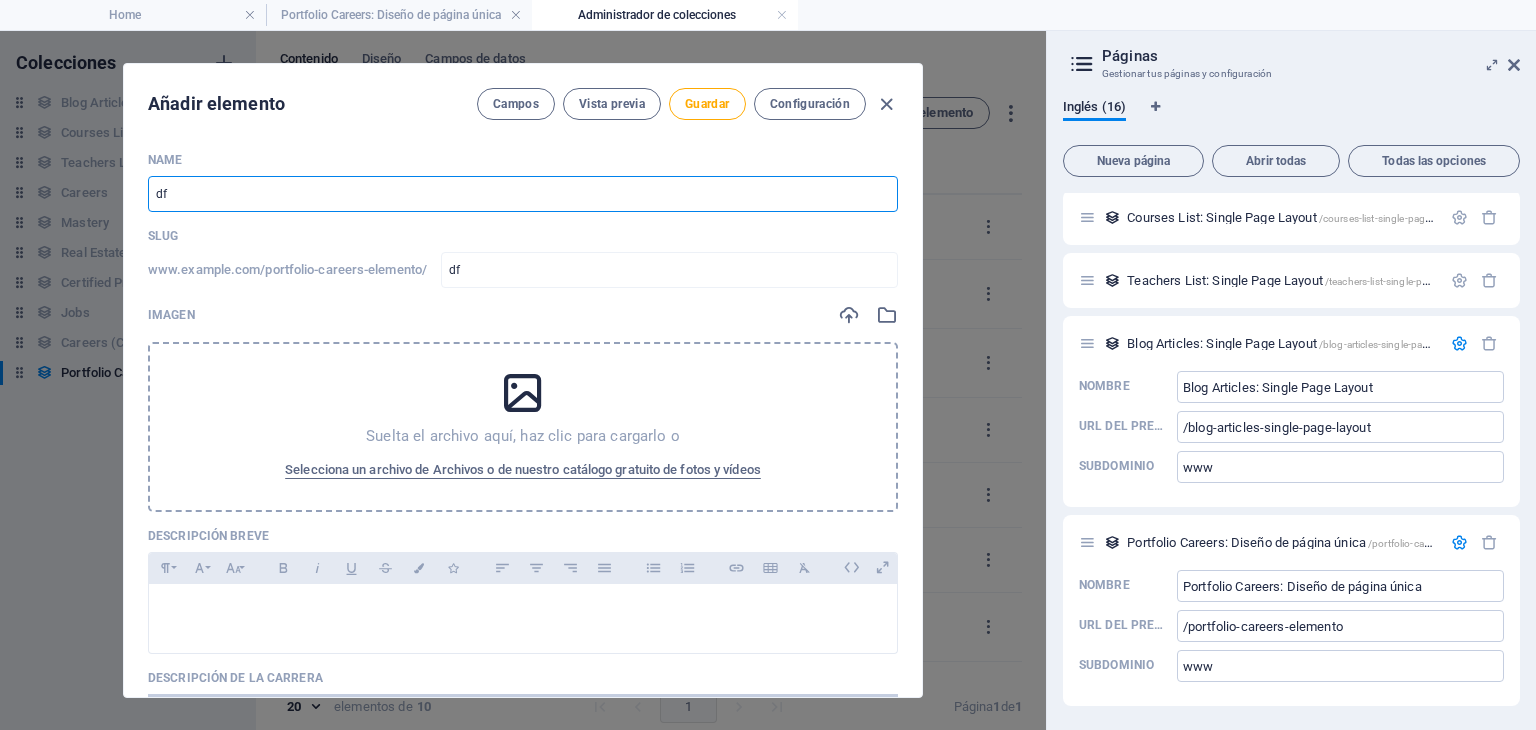 type on "dfr" 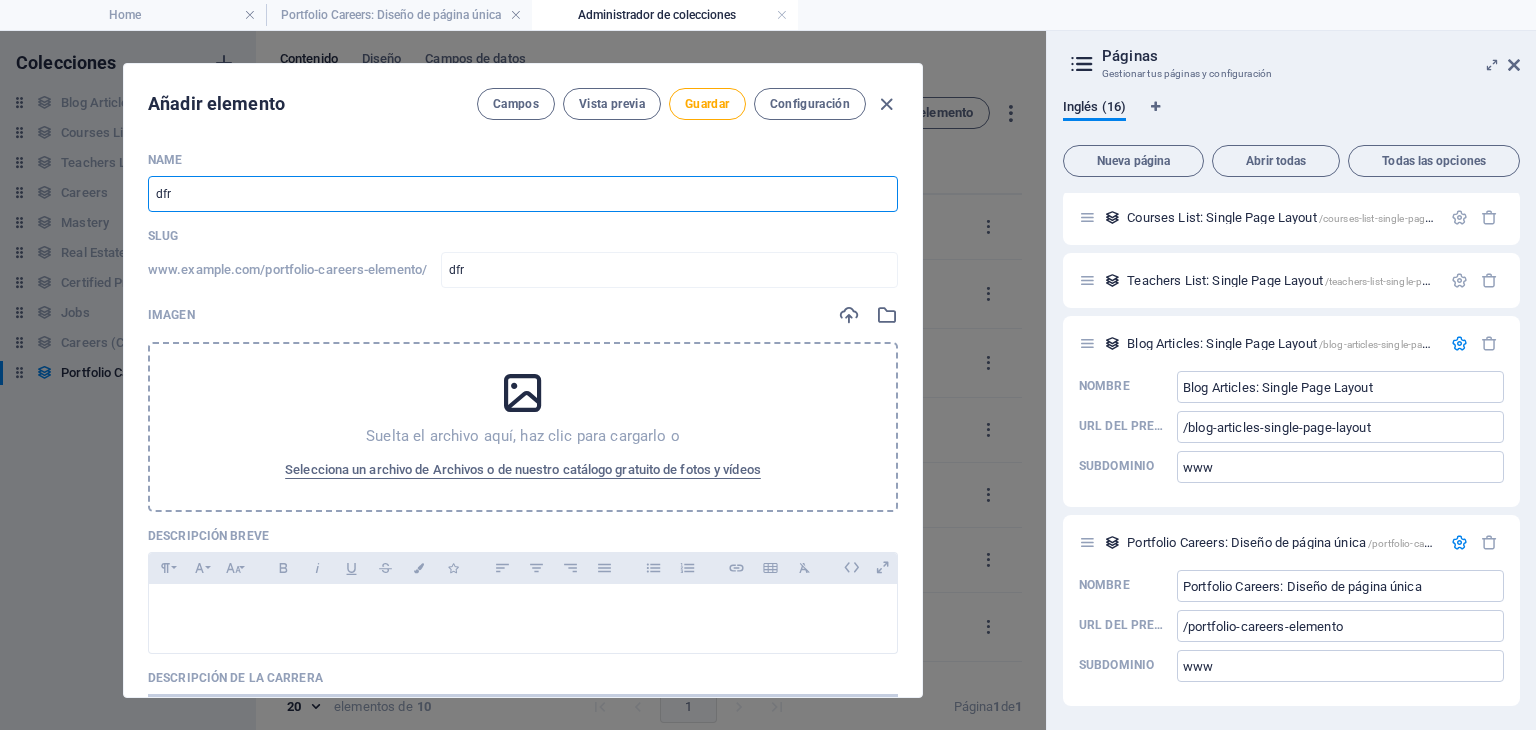 type on "dfrg" 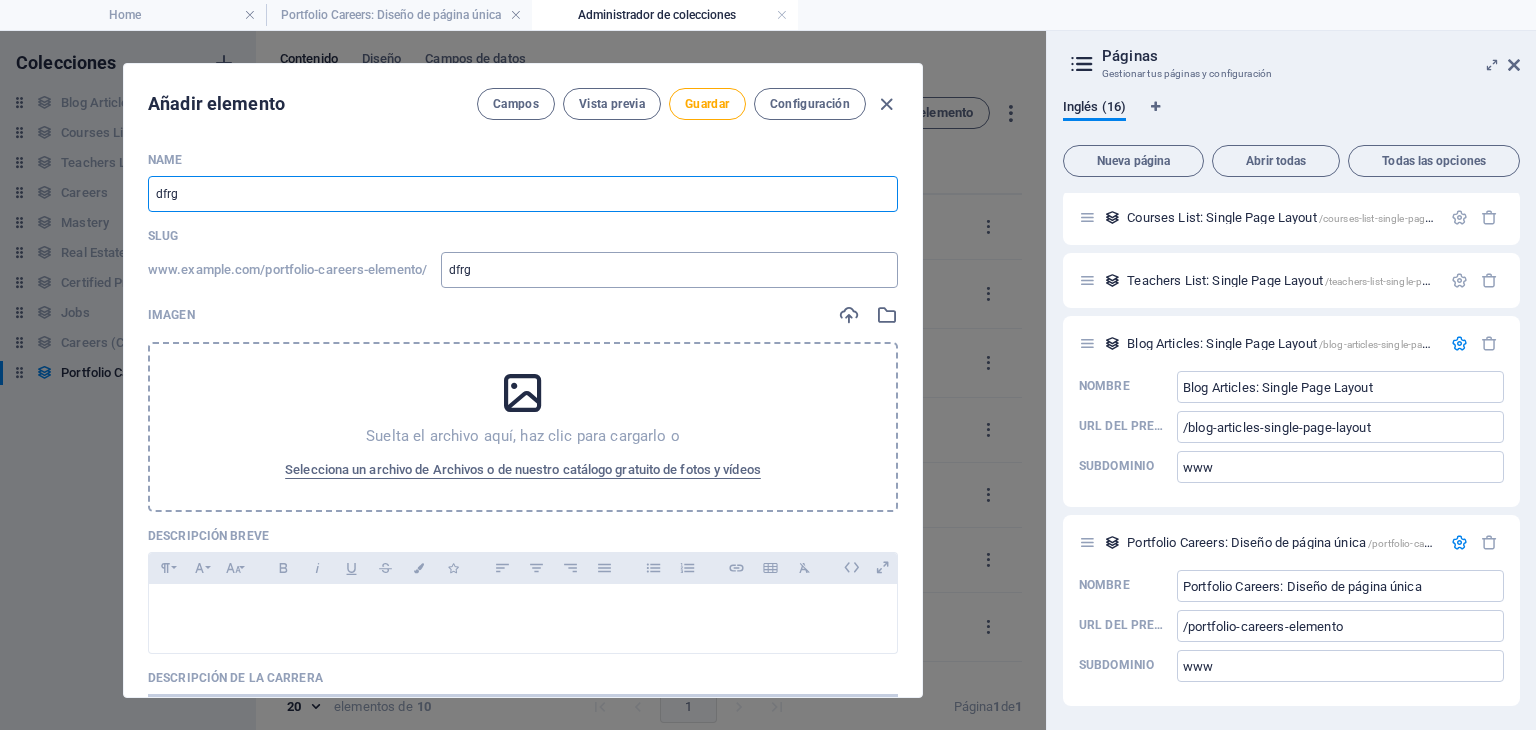 type on "dfrgv" 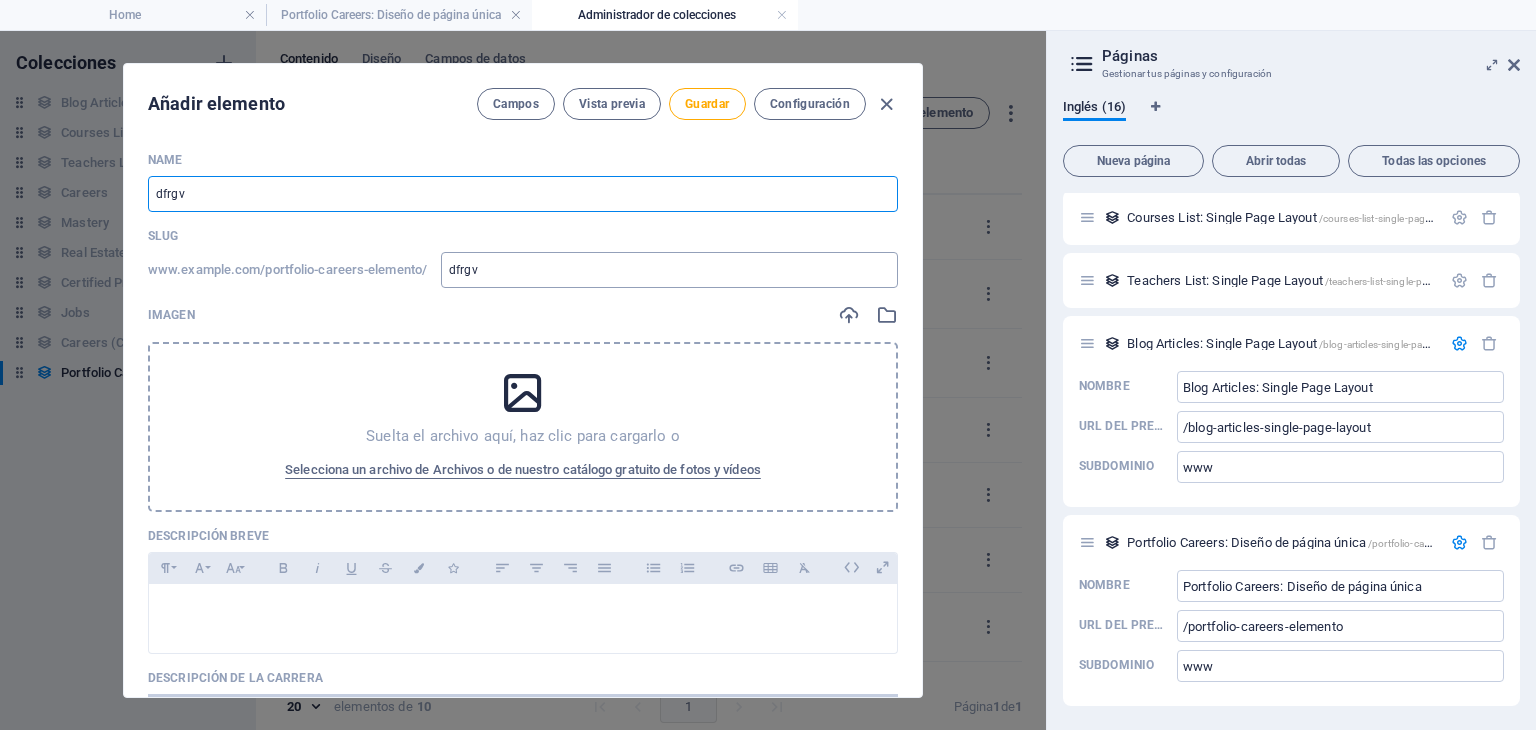 type on "dfrgvf" 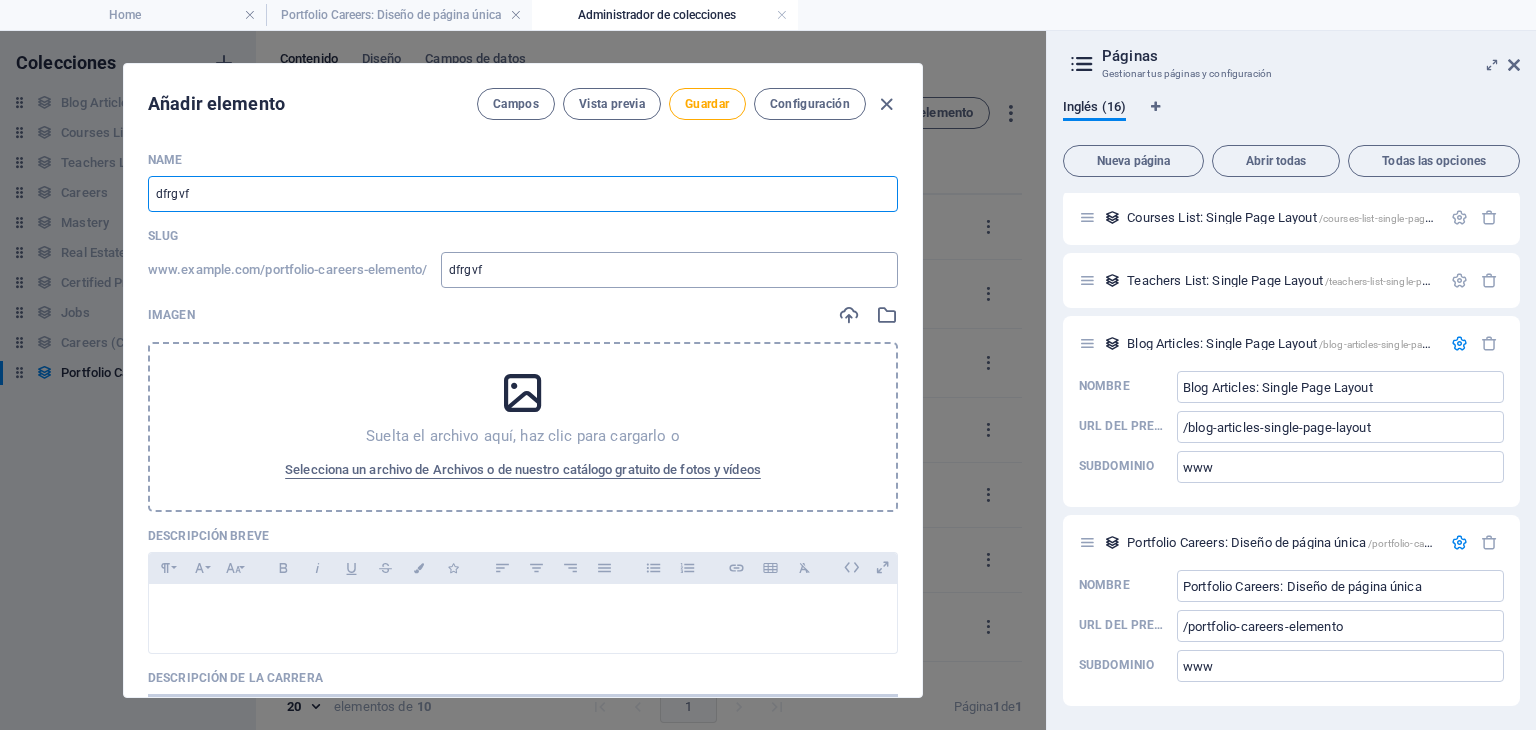 type on "dfrgvfg" 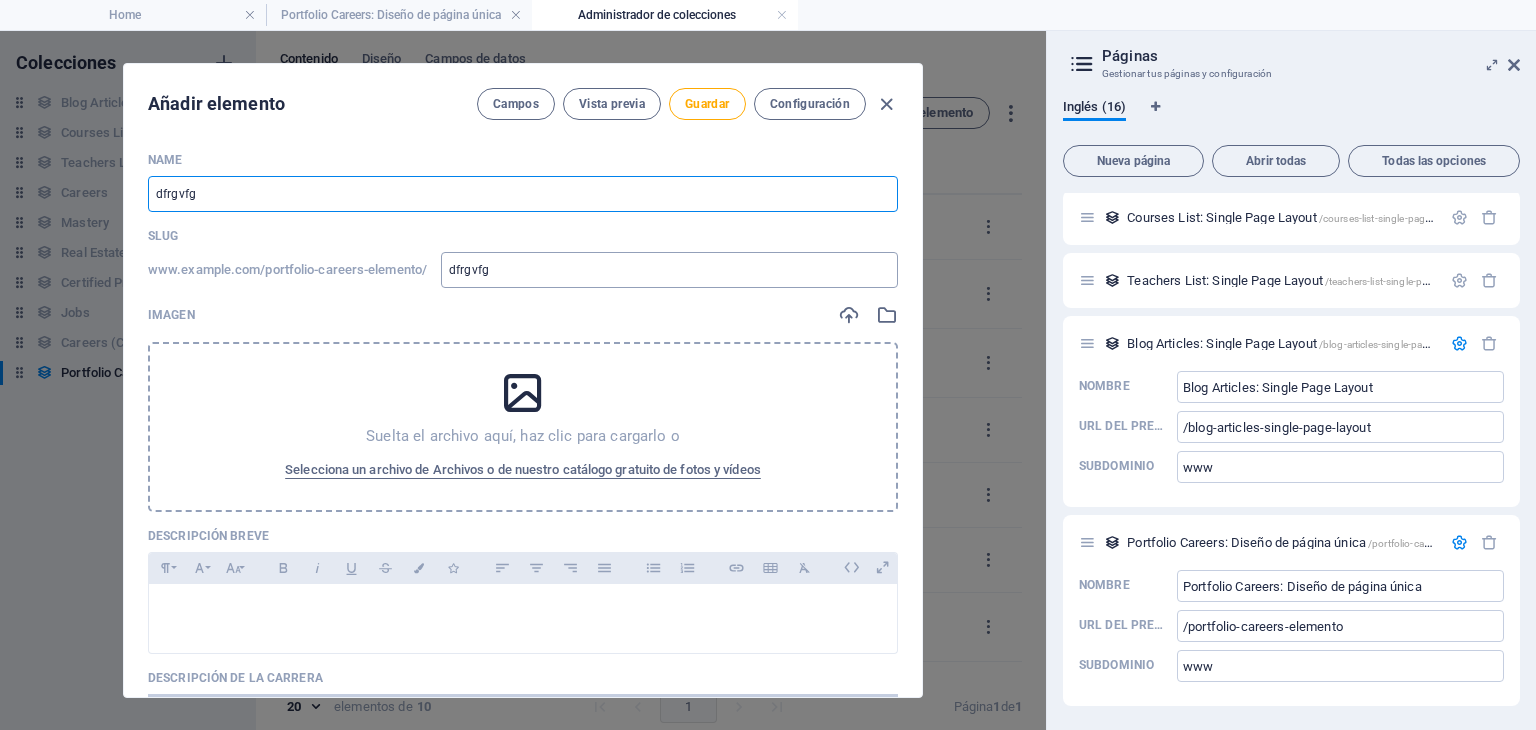type on "dfrgvfgd" 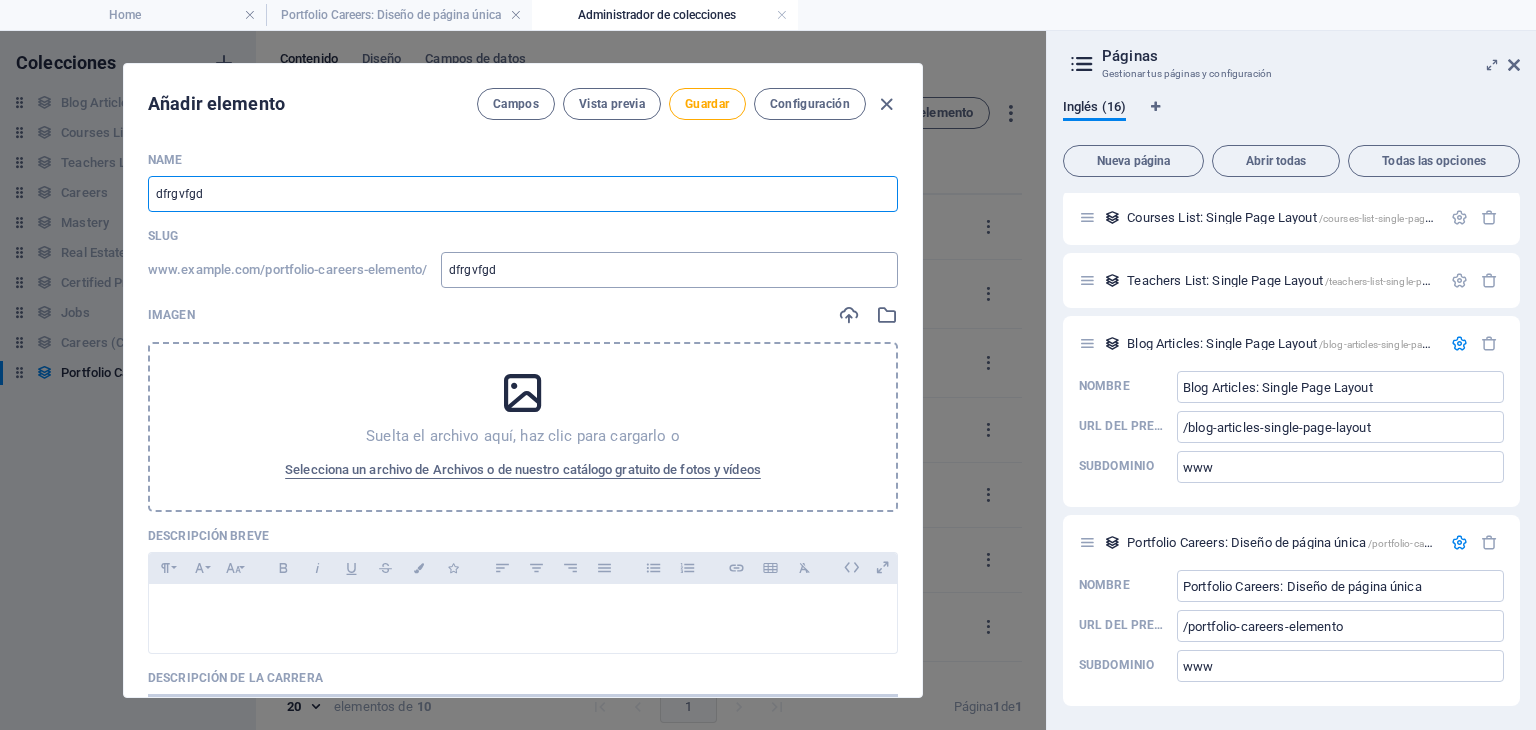 type on "dfrgvfgdh" 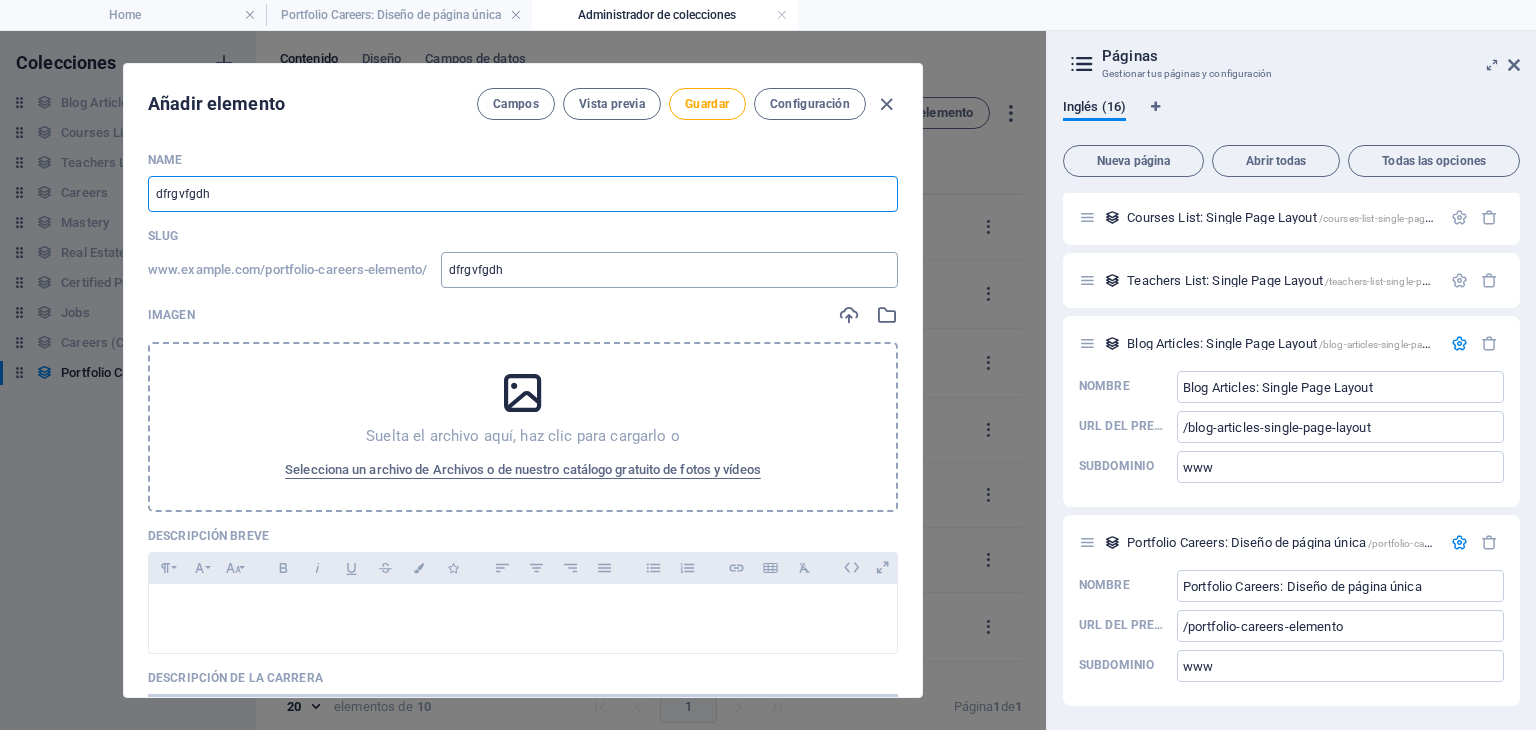 type on "dfrgvfgdhv" 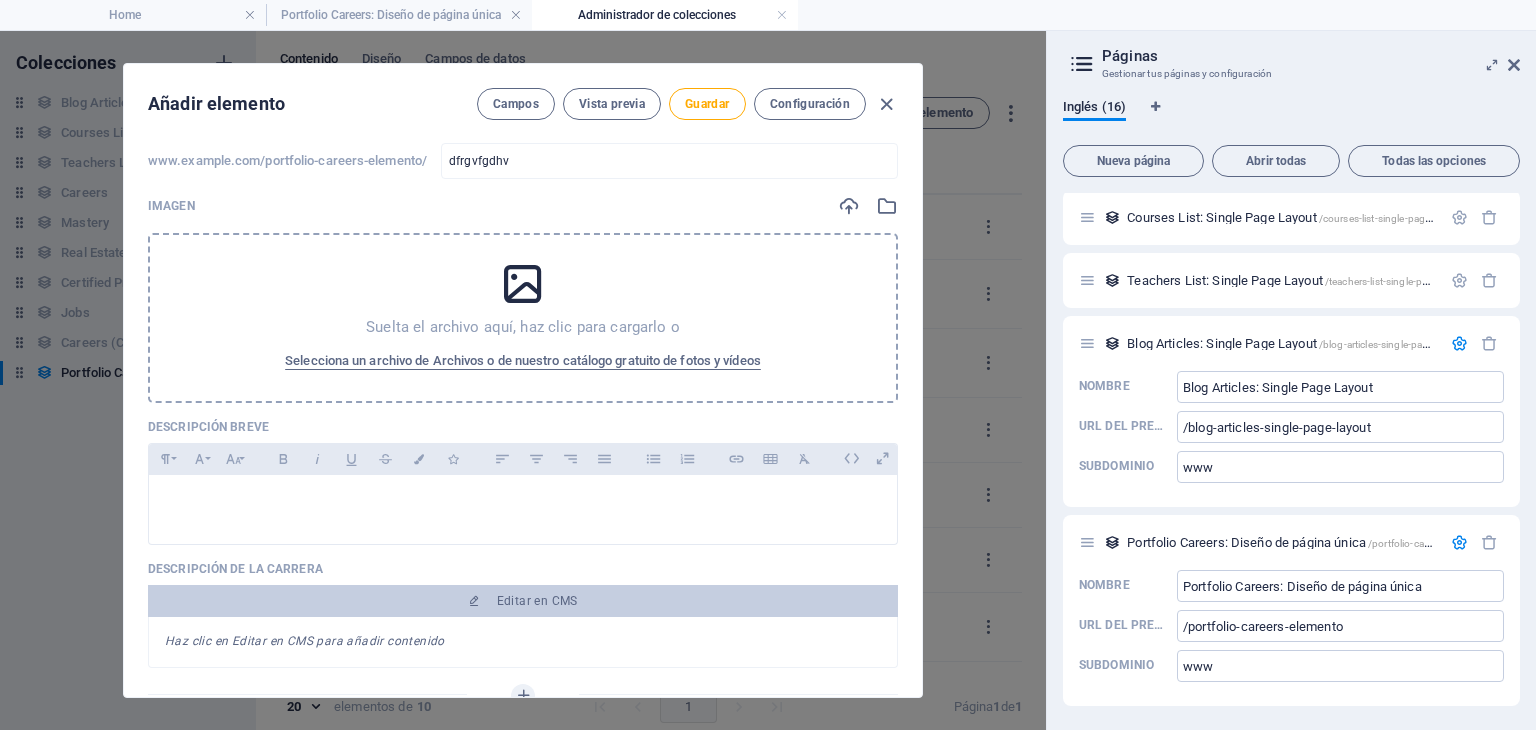 scroll, scrollTop: 100, scrollLeft: 0, axis: vertical 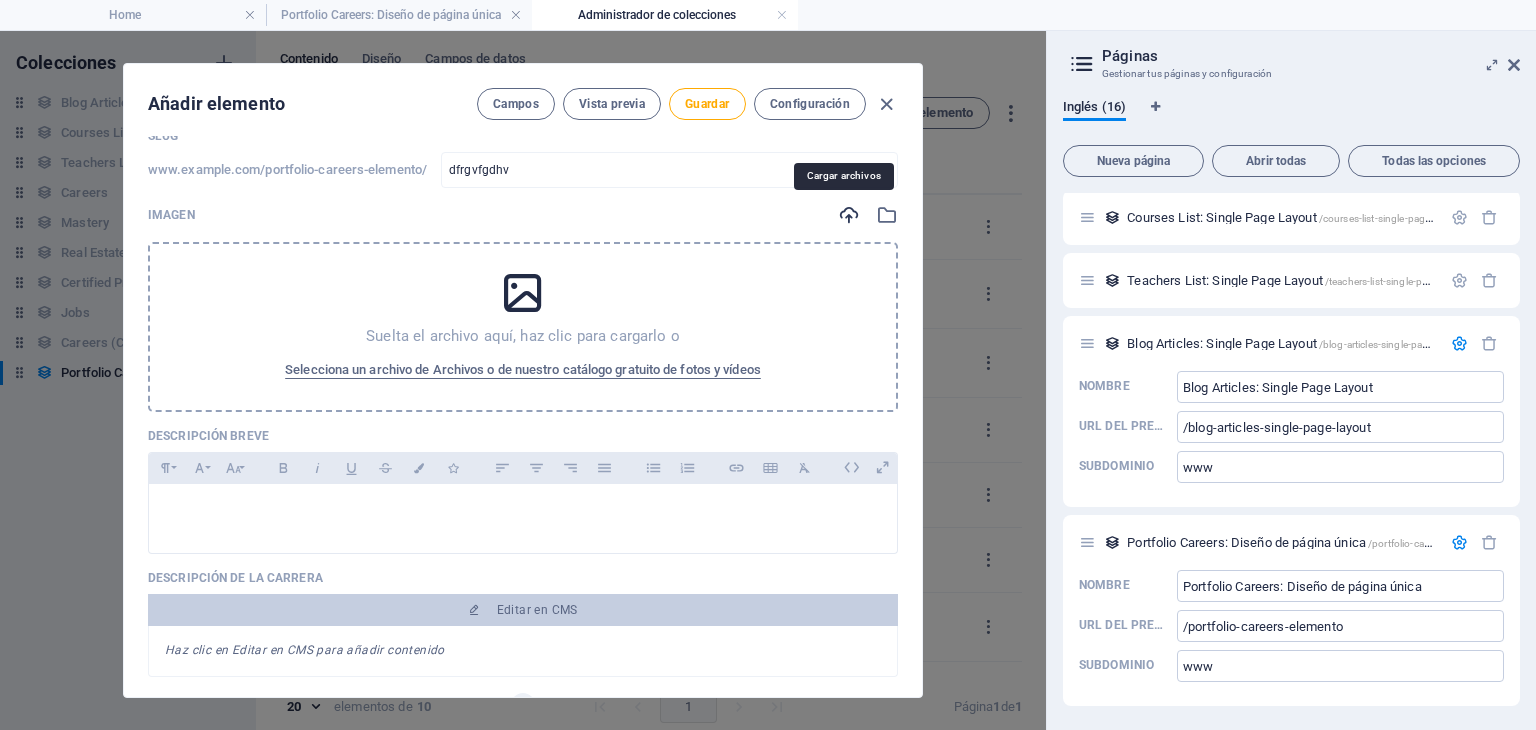 type on "dfrgvfgdhv" 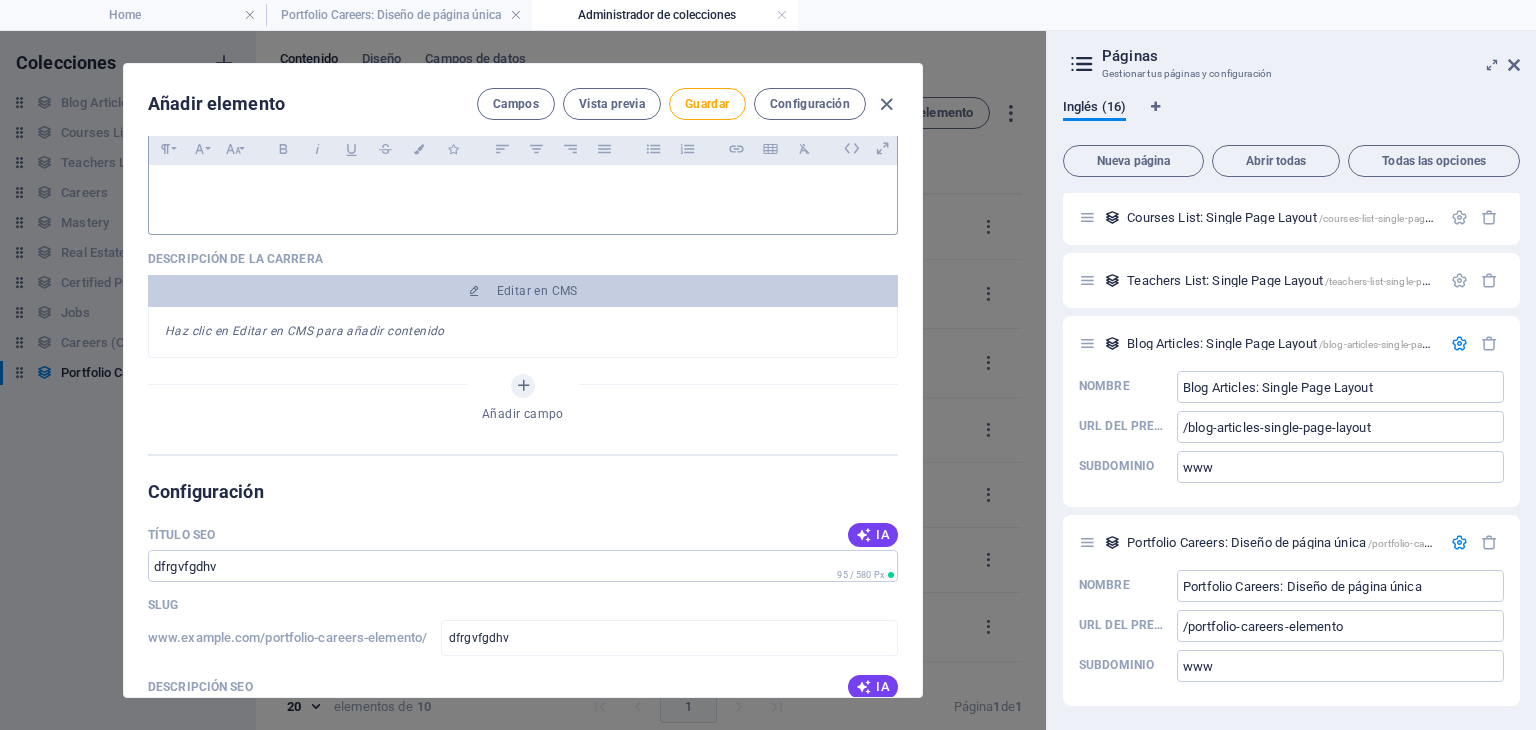 scroll, scrollTop: 500, scrollLeft: 0, axis: vertical 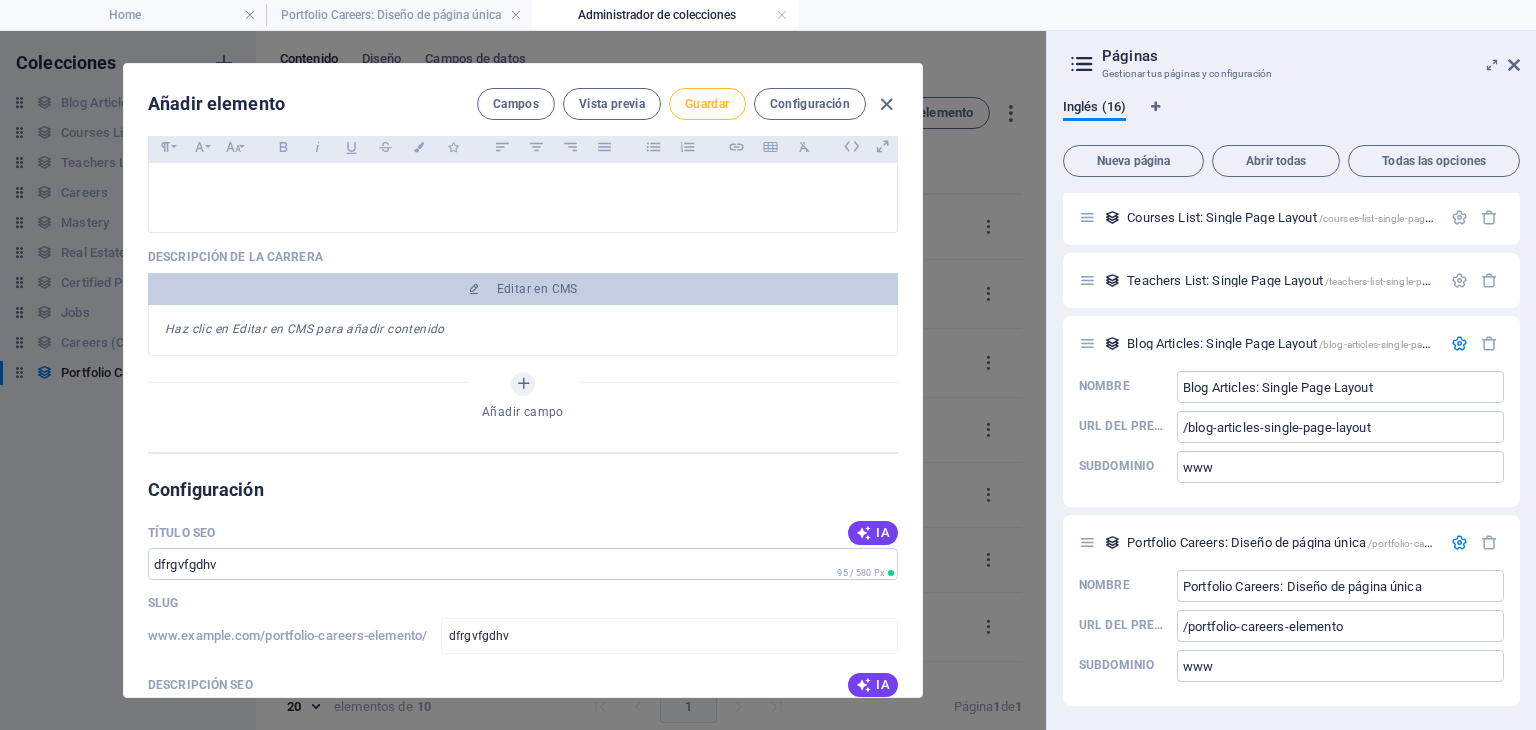 click on "Guardar" at bounding box center (707, 104) 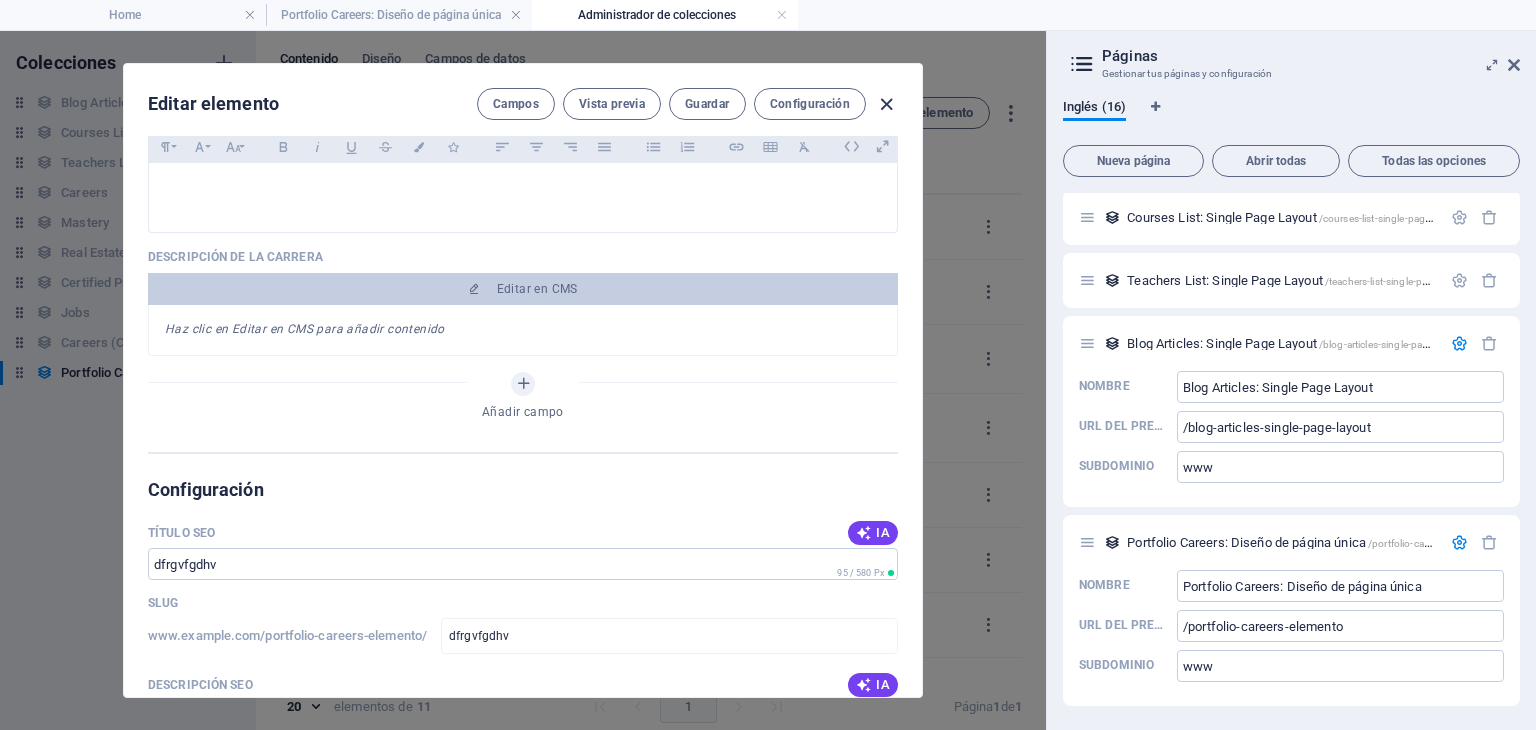 click at bounding box center (886, 104) 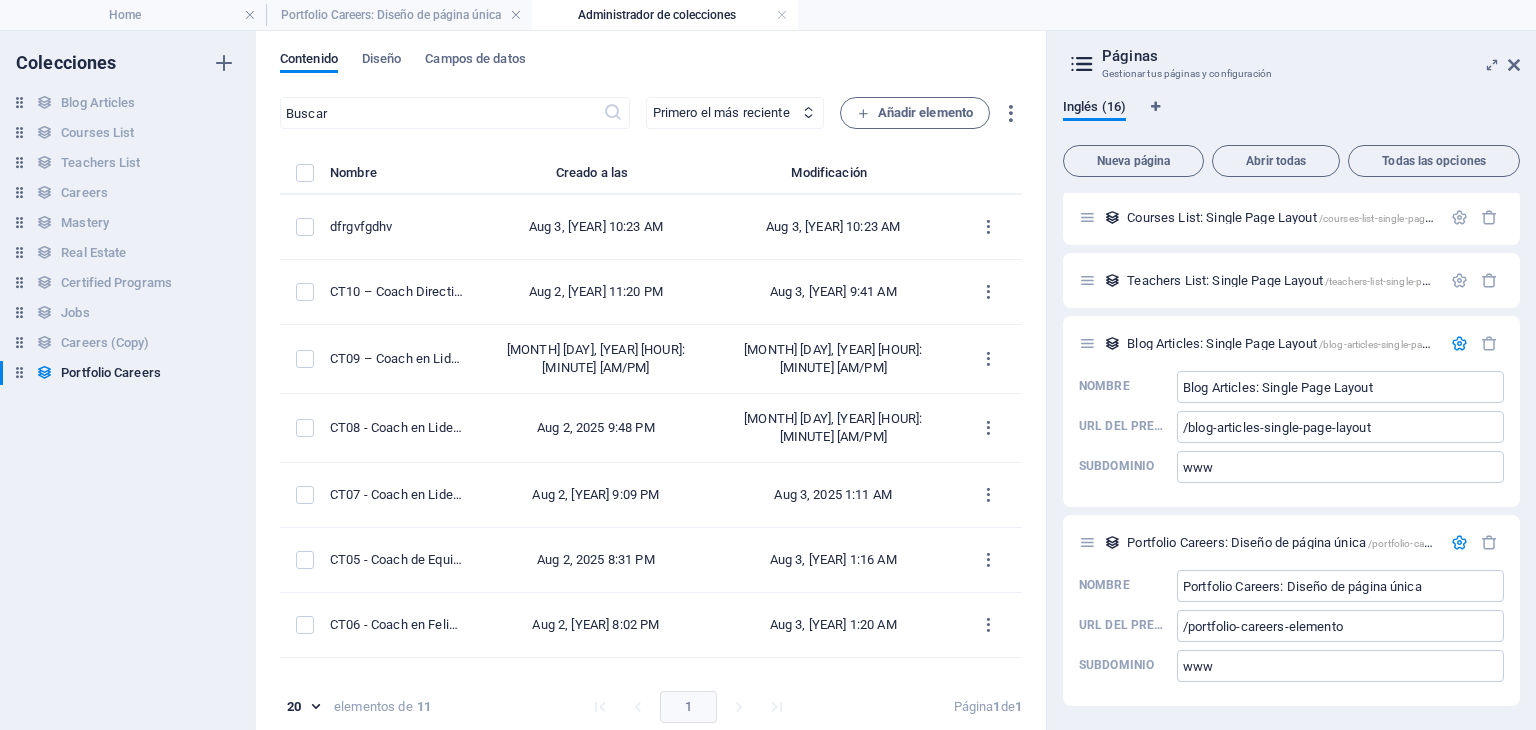 scroll, scrollTop: 0, scrollLeft: 0, axis: both 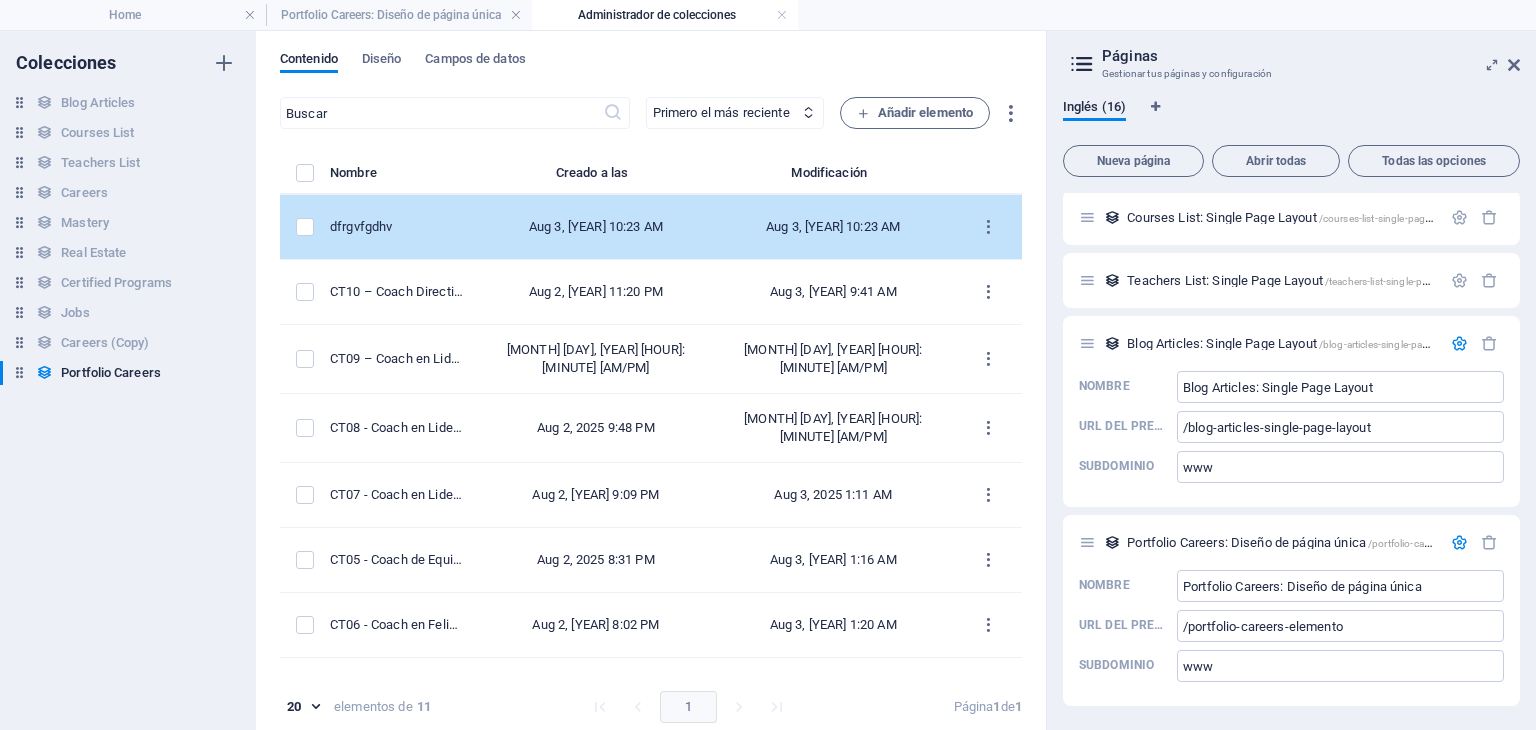 click on "dfrgvfgdhv" at bounding box center (397, 227) 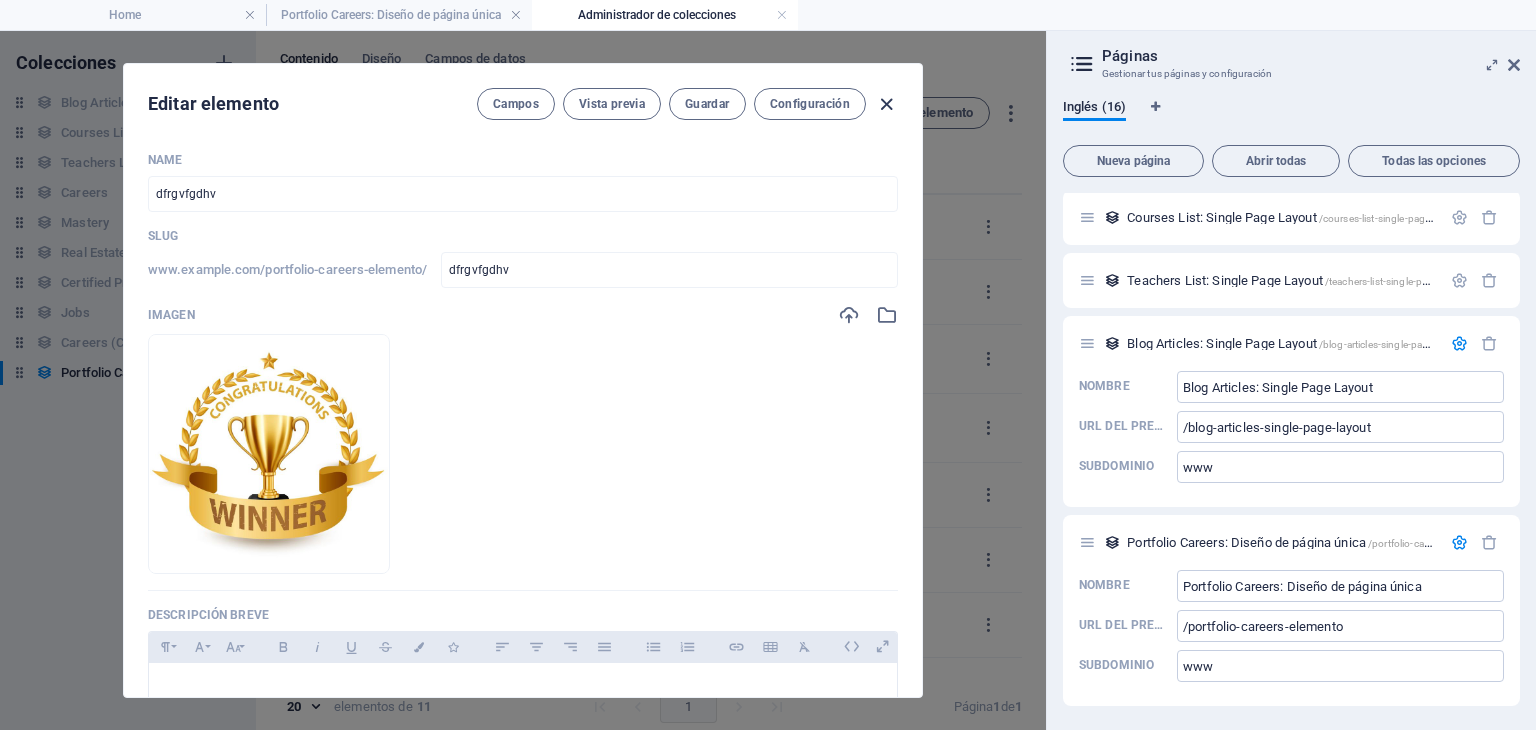 click at bounding box center [886, 104] 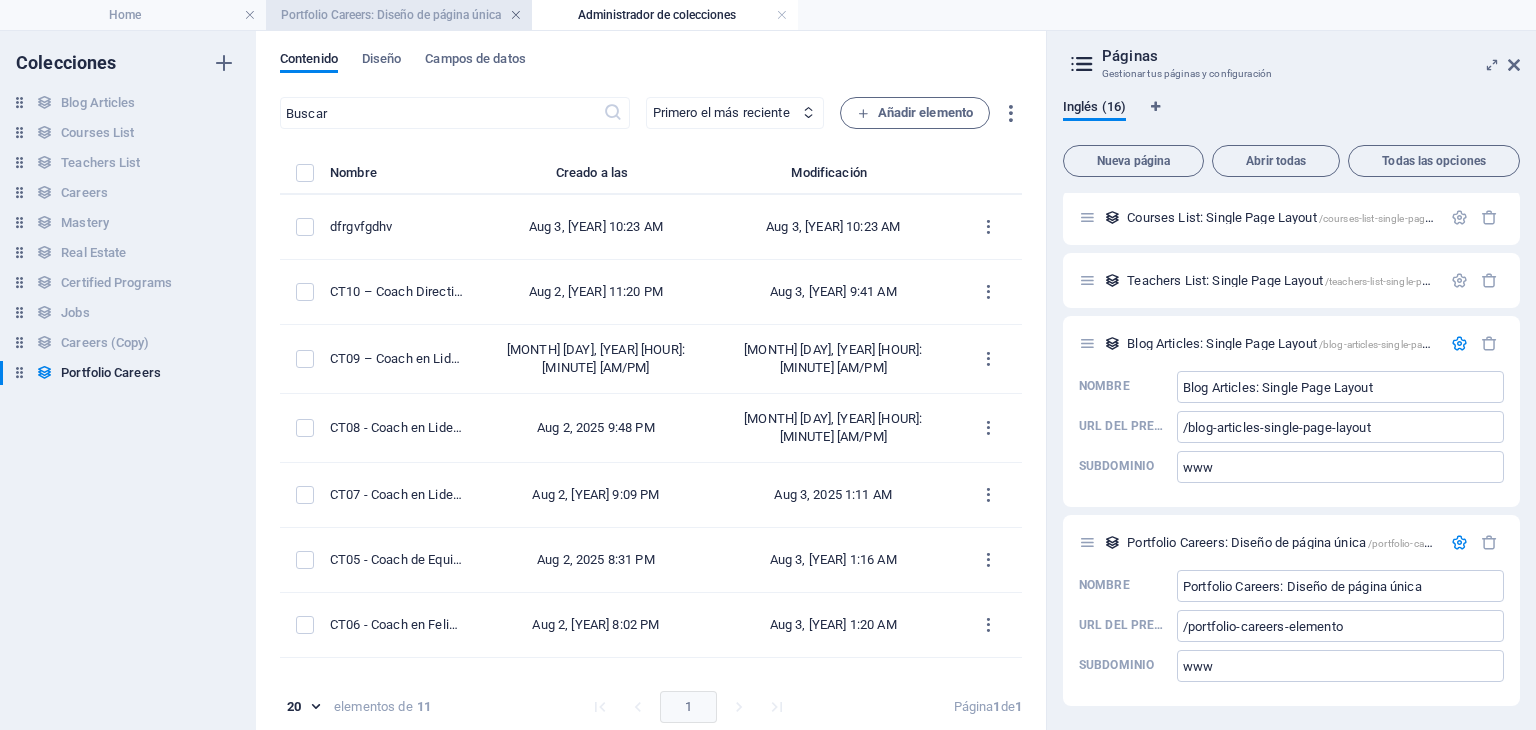 click at bounding box center [516, 15] 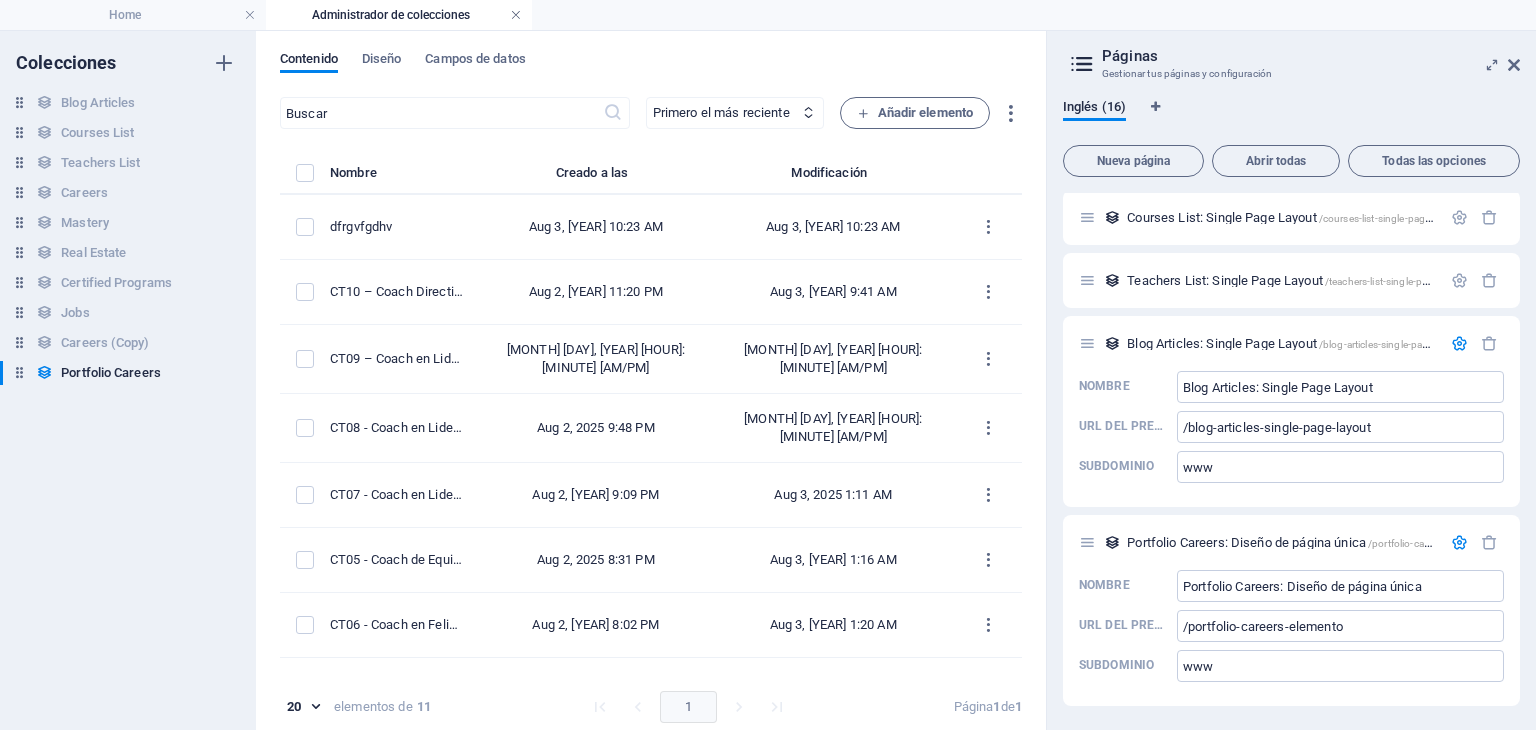 click at bounding box center (516, 15) 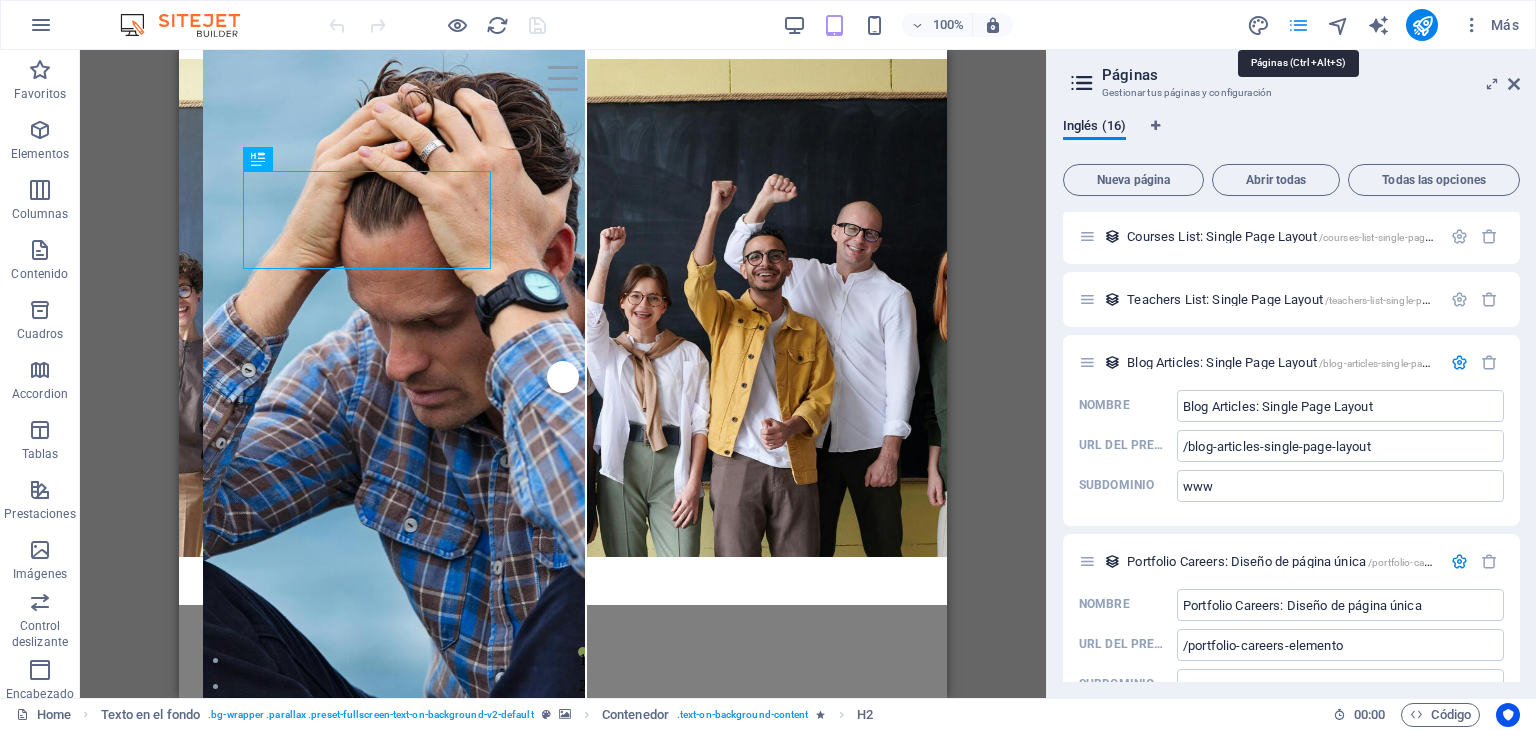 click at bounding box center [1298, 25] 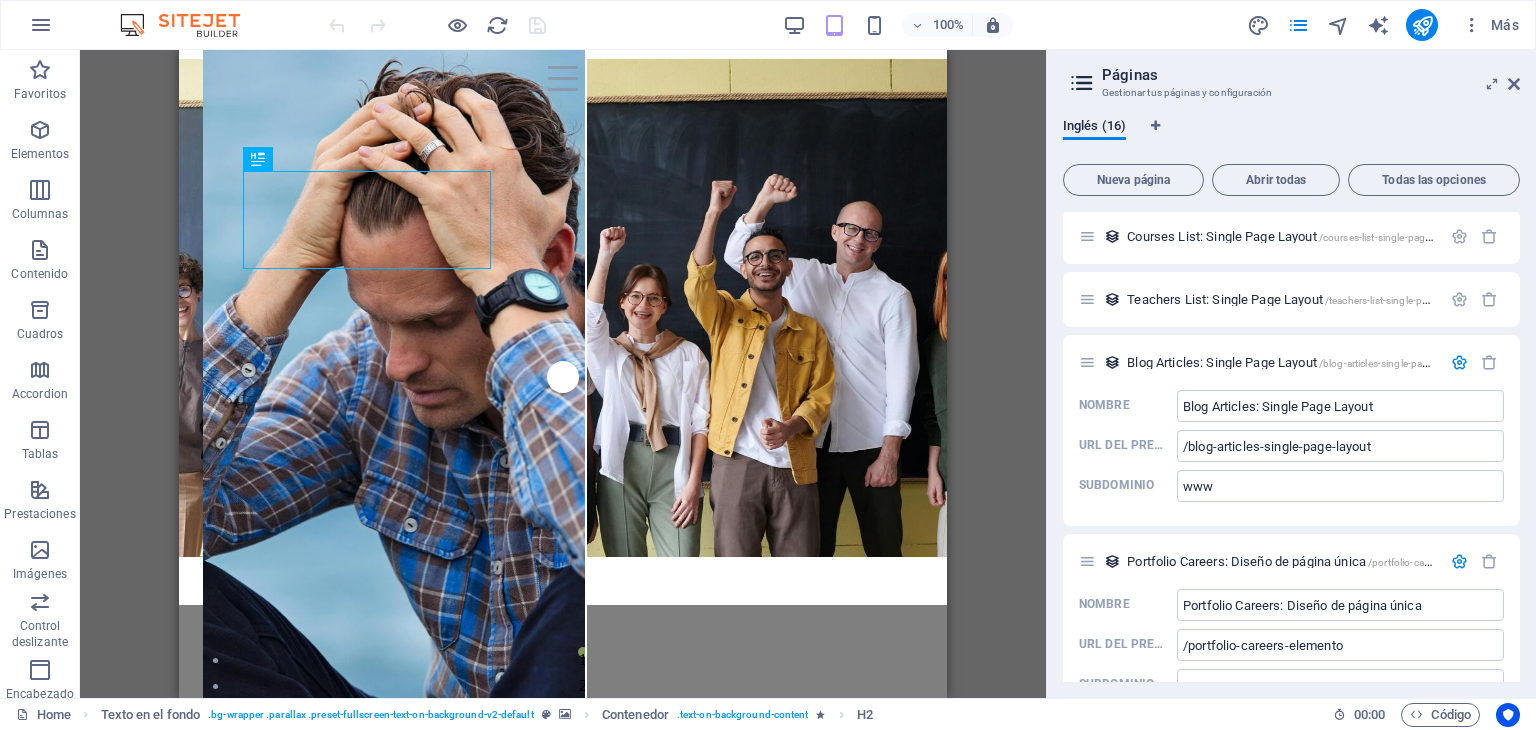 scroll, scrollTop: 0, scrollLeft: 0, axis: both 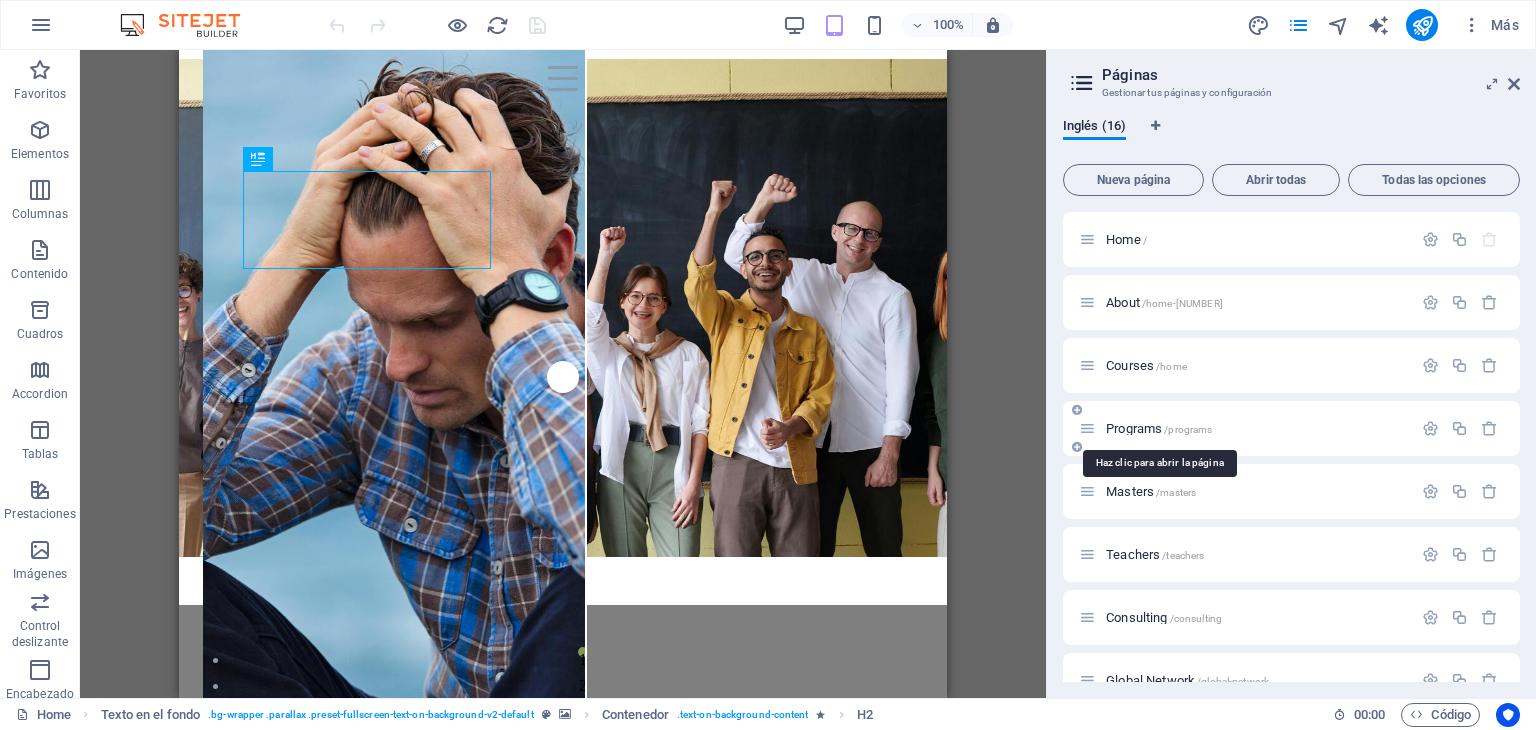click on "Programs /programs" at bounding box center (1159, 428) 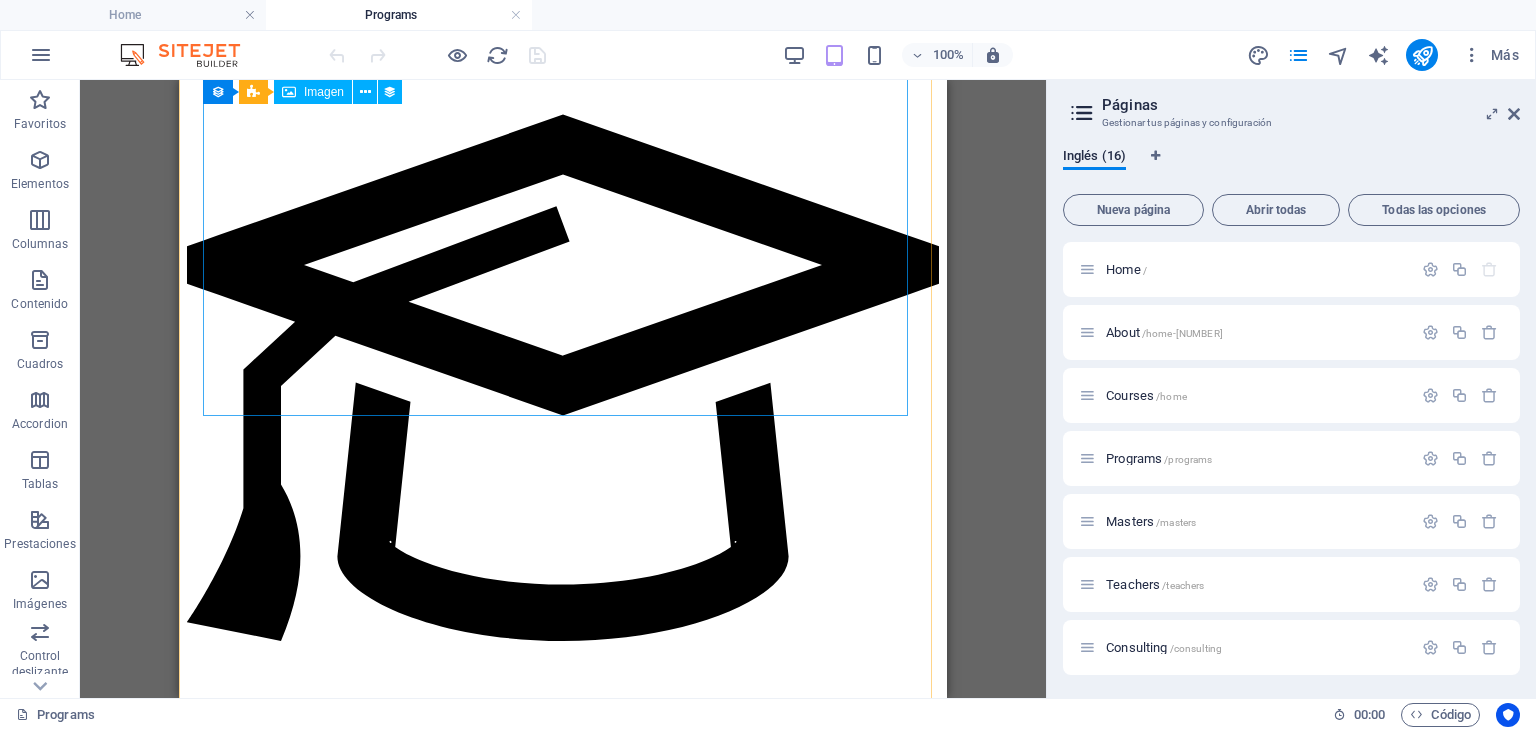 scroll, scrollTop: 2000, scrollLeft: 0, axis: vertical 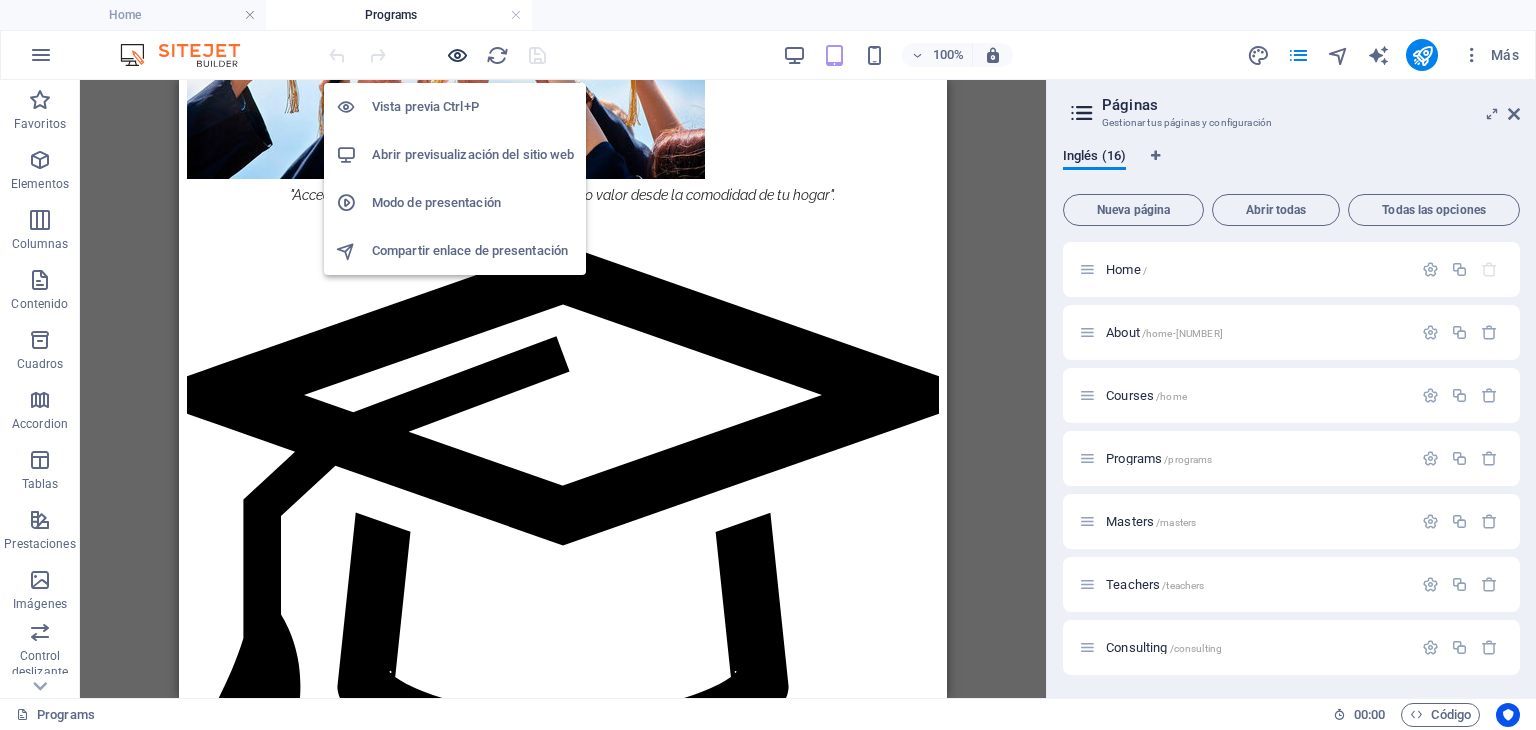 click at bounding box center [457, 55] 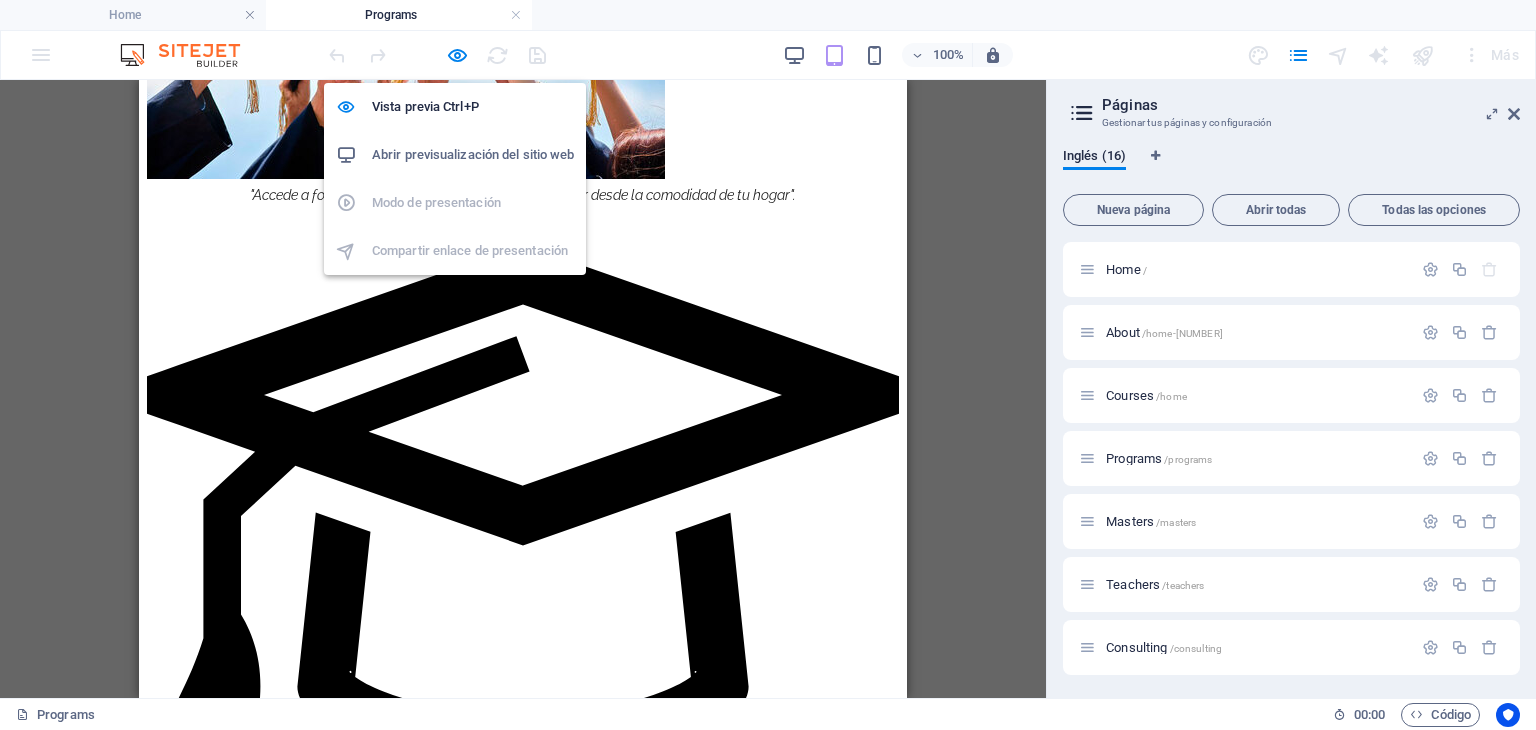 click on "Abrir previsualización del sitio web" at bounding box center (473, 155) 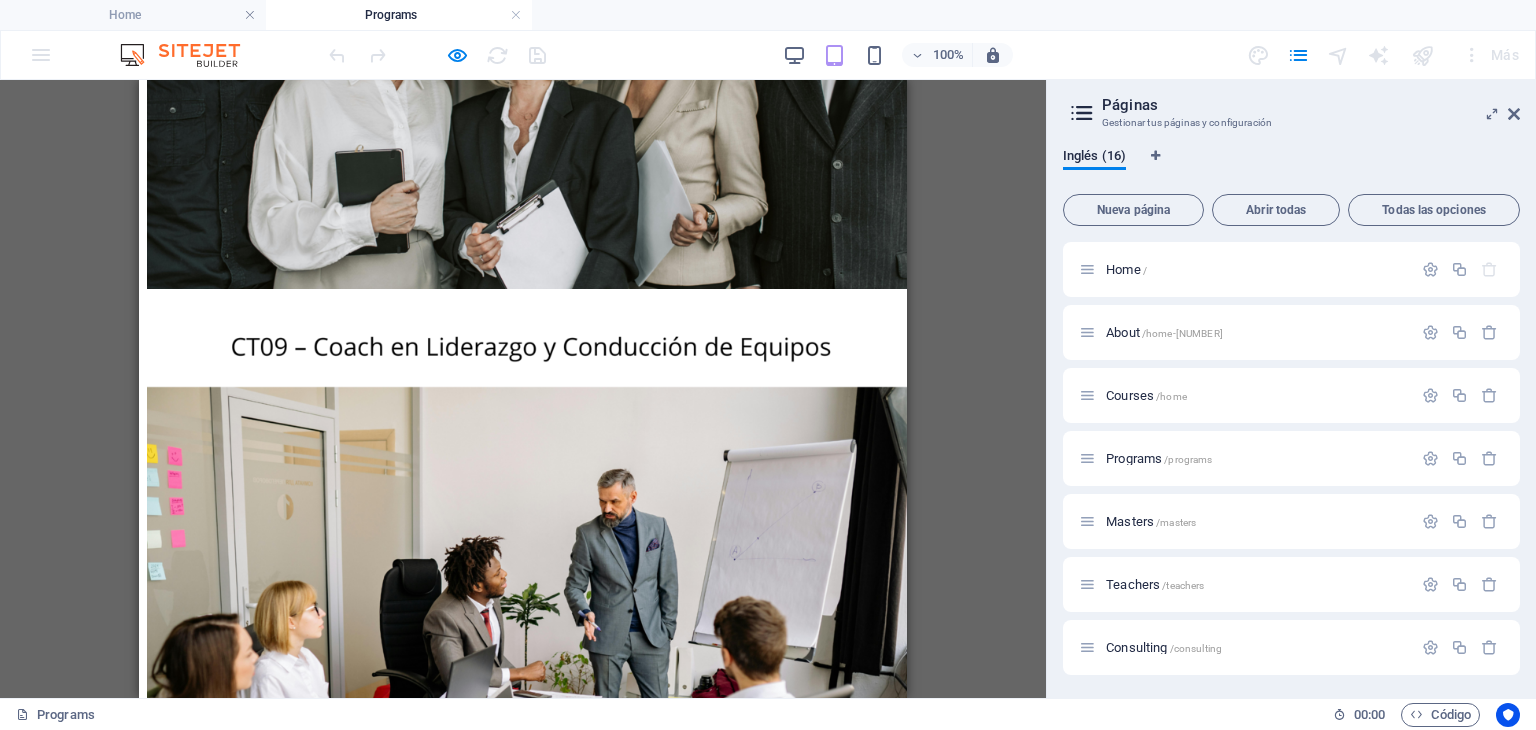 scroll, scrollTop: 4400, scrollLeft: 0, axis: vertical 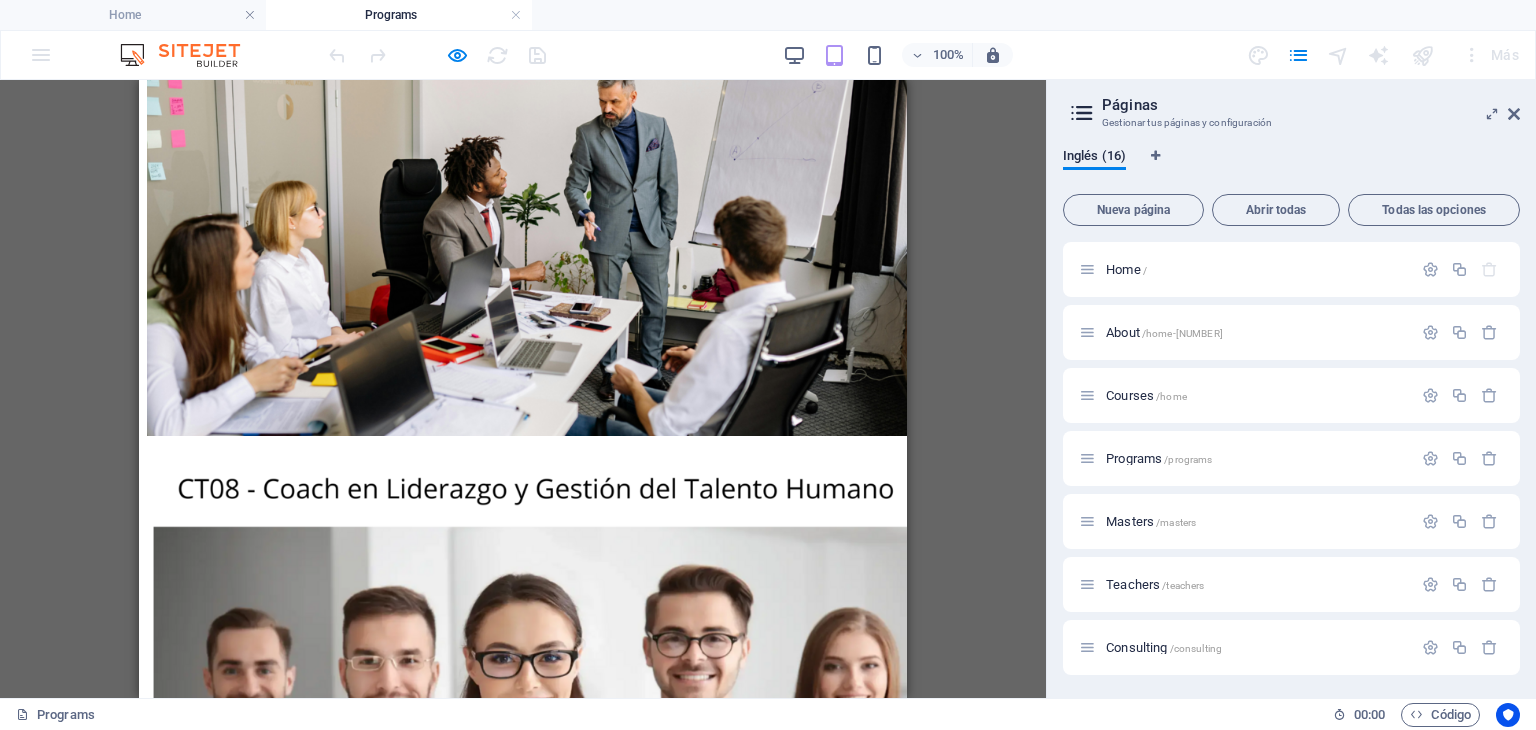 click at bounding box center [1514, 114] 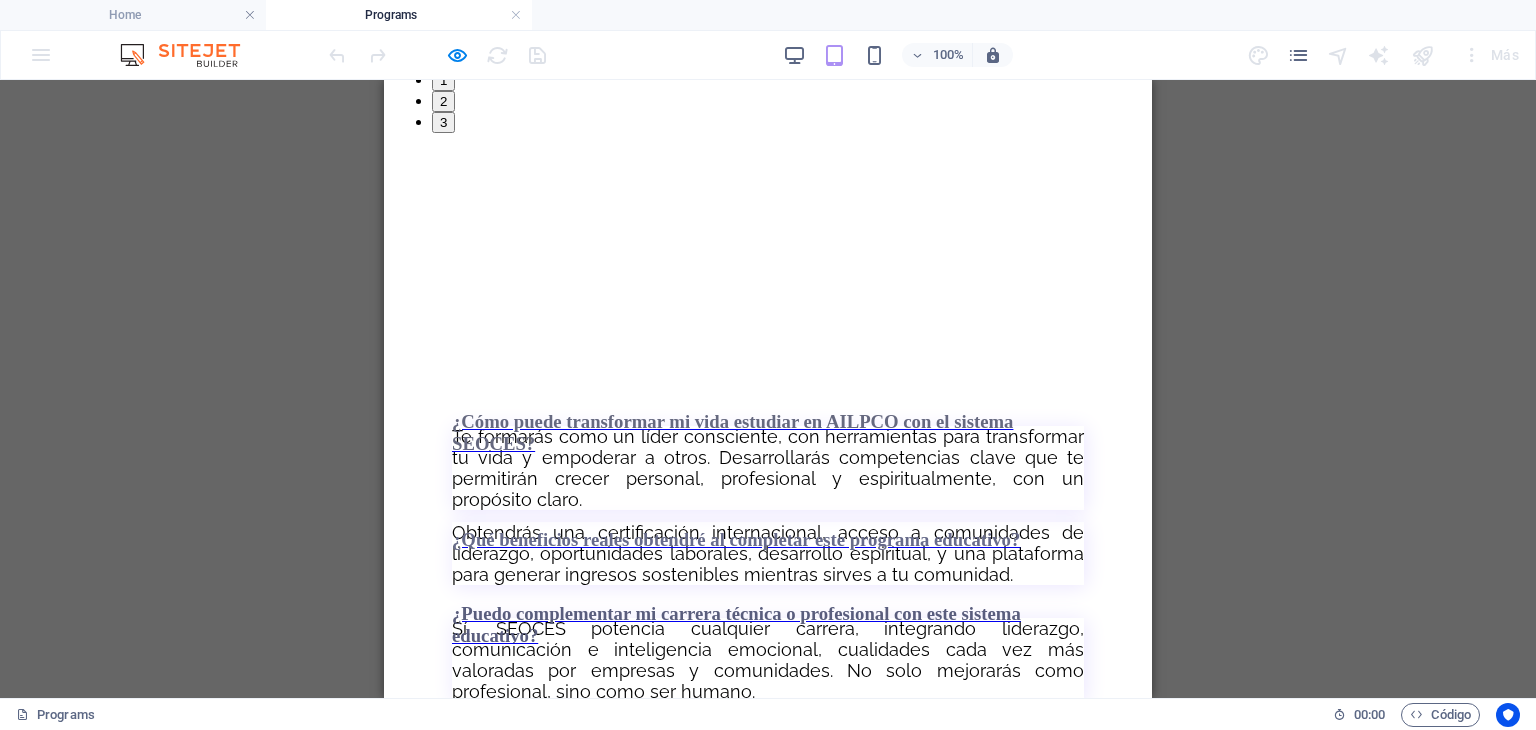 scroll, scrollTop: 9900, scrollLeft: 0, axis: vertical 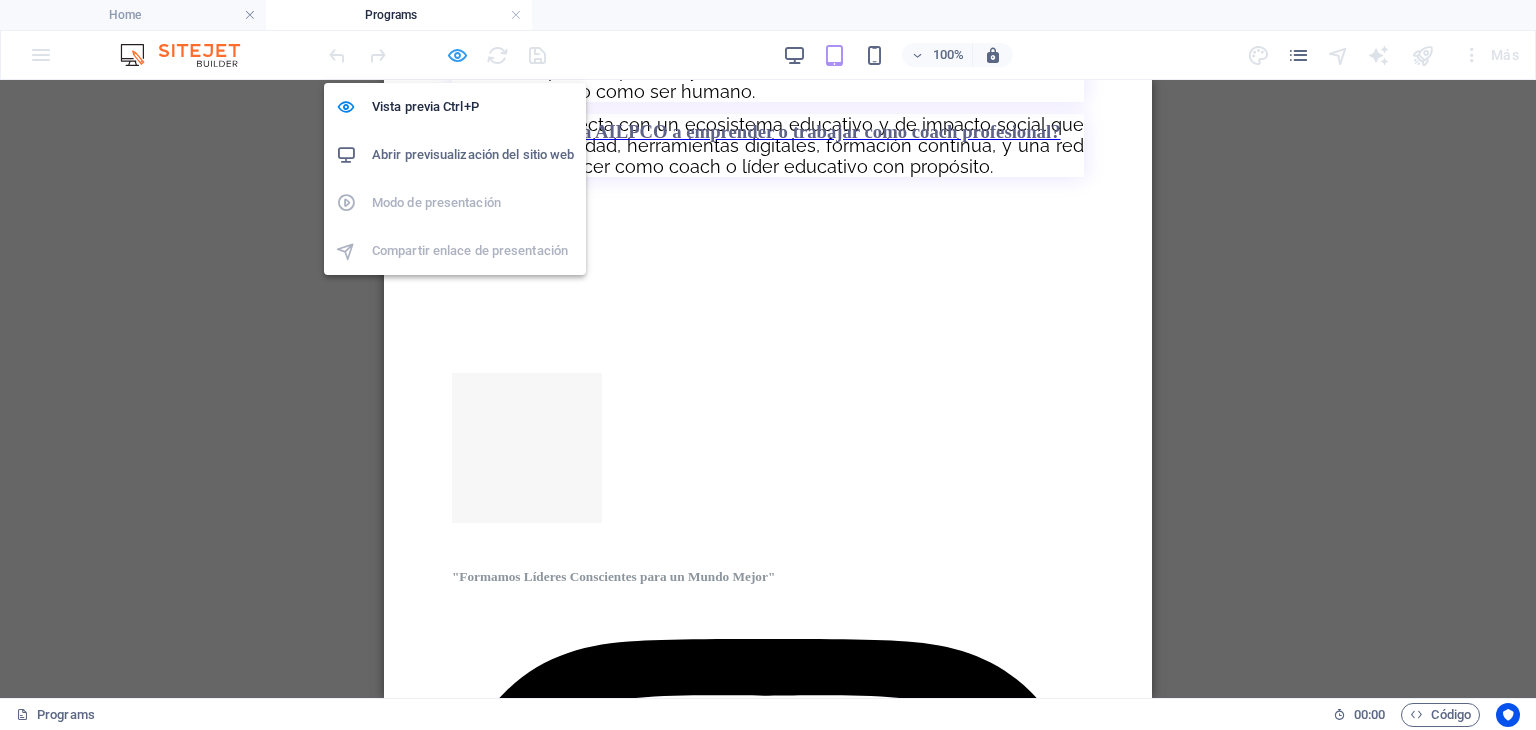 click at bounding box center (457, 55) 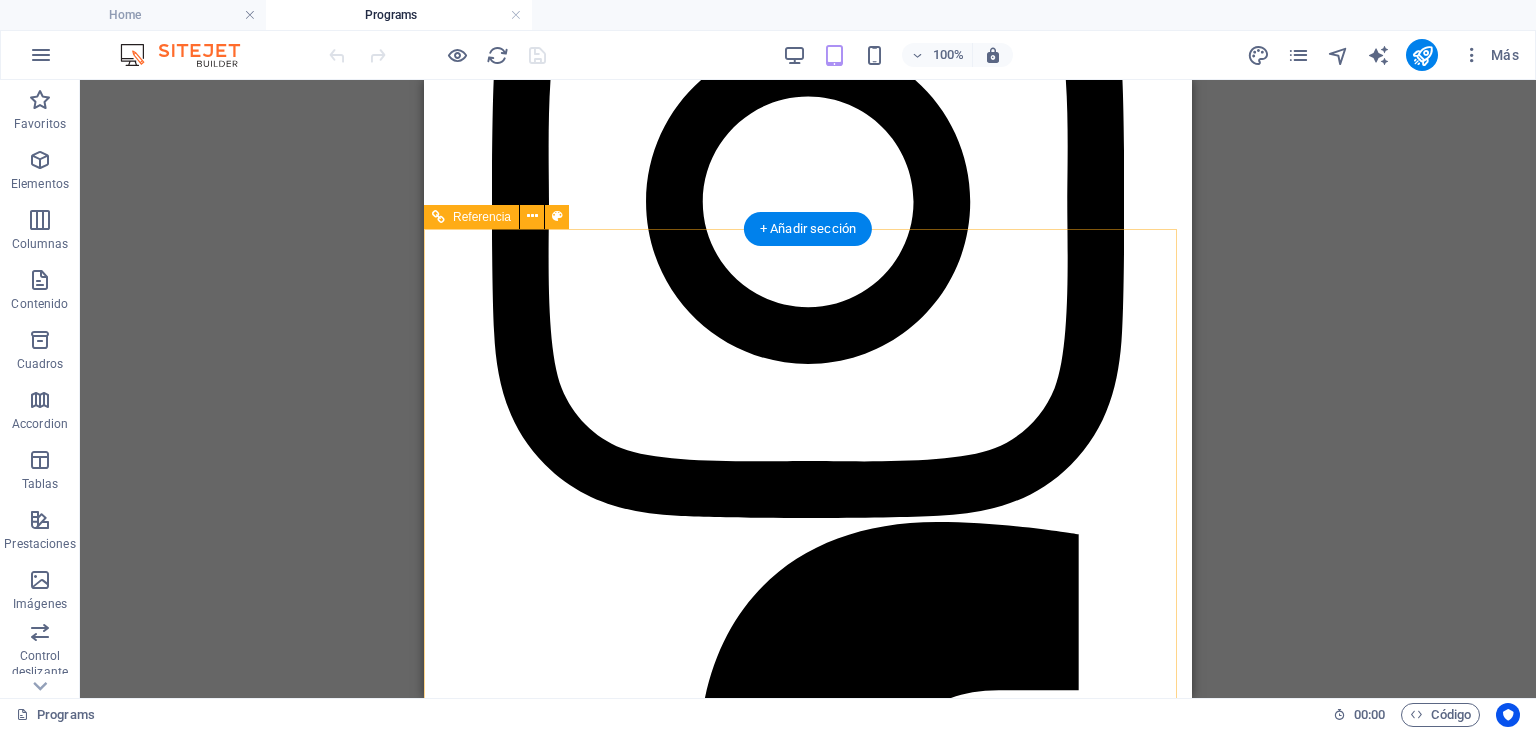 scroll, scrollTop: 10868, scrollLeft: 0, axis: vertical 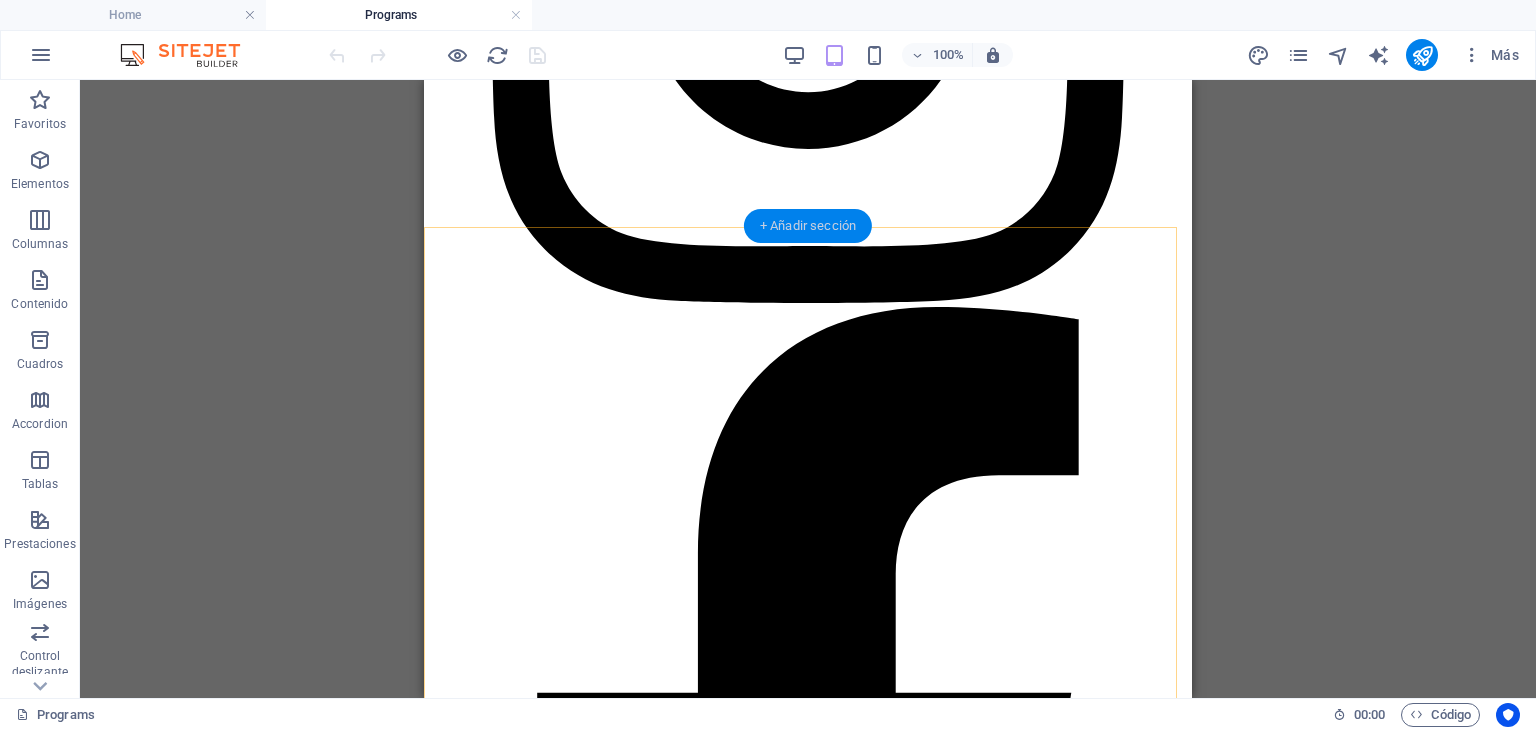 click on "+ Añadir sección" at bounding box center [808, 226] 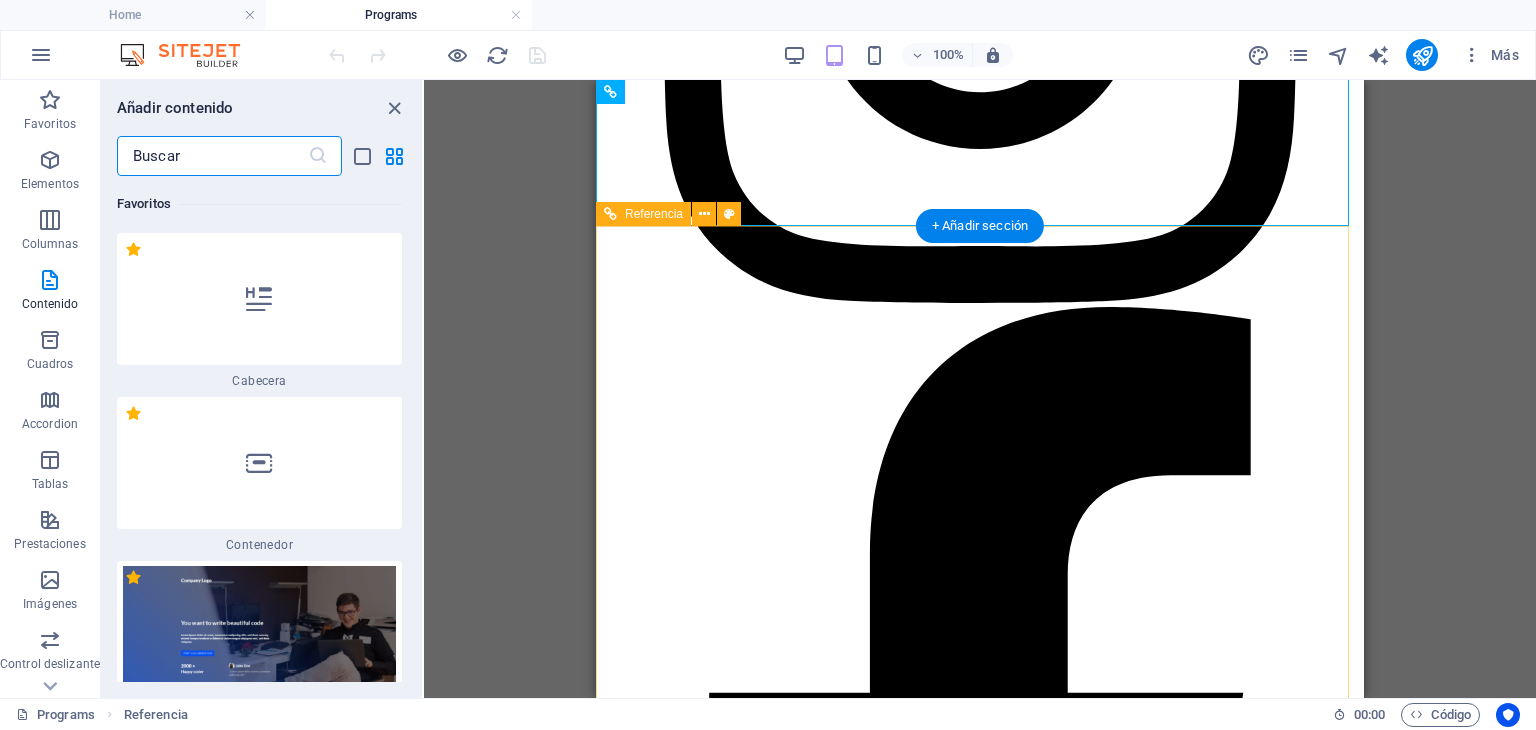 scroll, scrollTop: 6287, scrollLeft: 0, axis: vertical 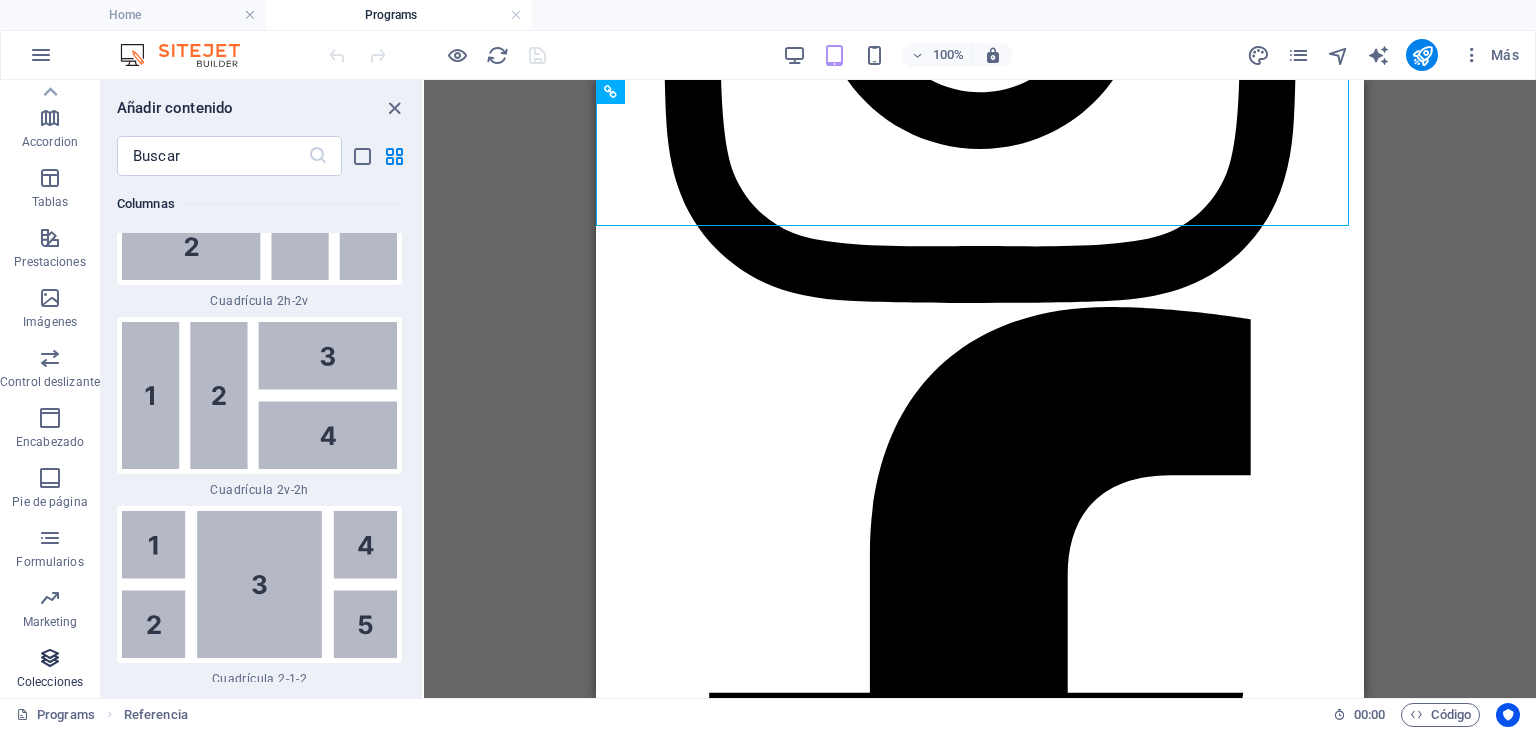 click at bounding box center (50, 658) 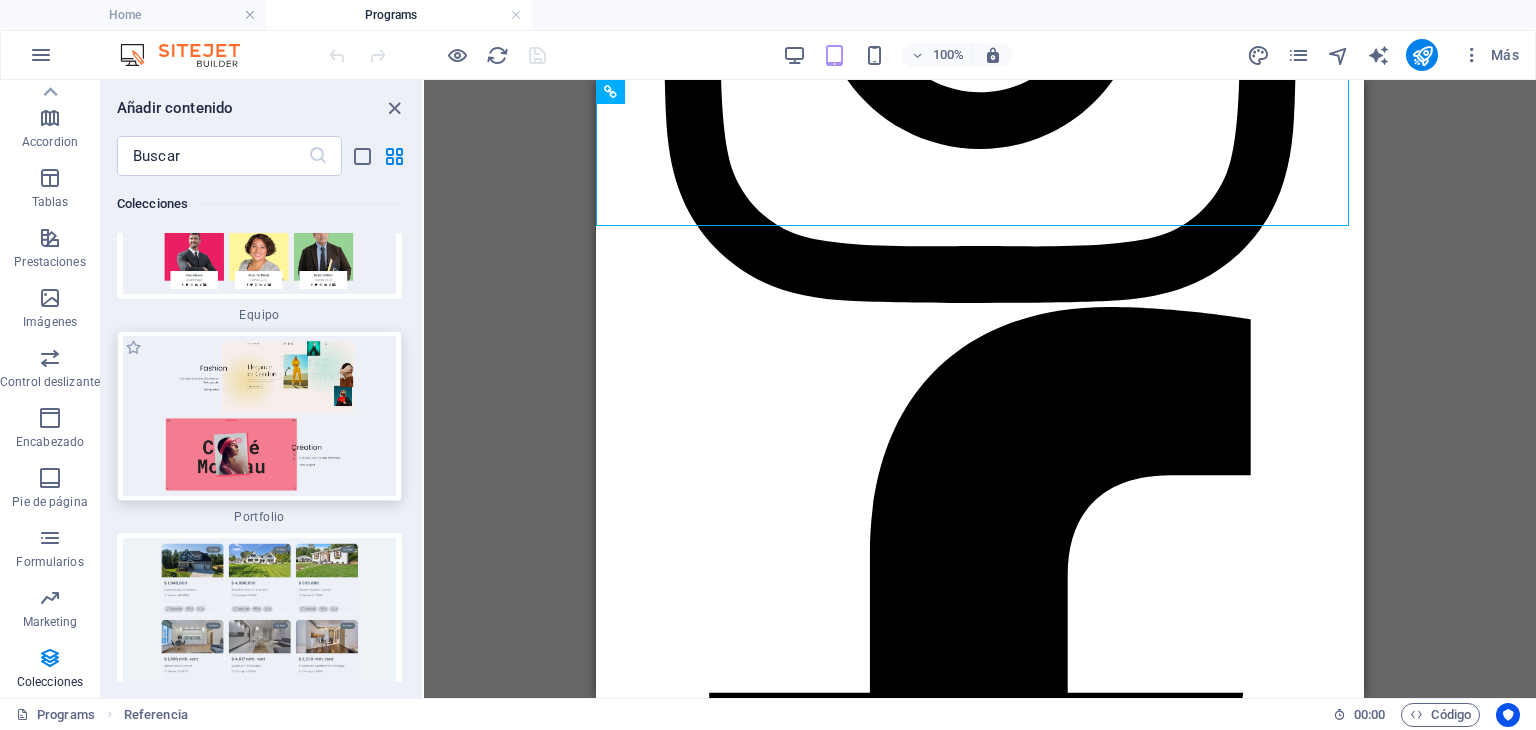 scroll, scrollTop: 38140, scrollLeft: 0, axis: vertical 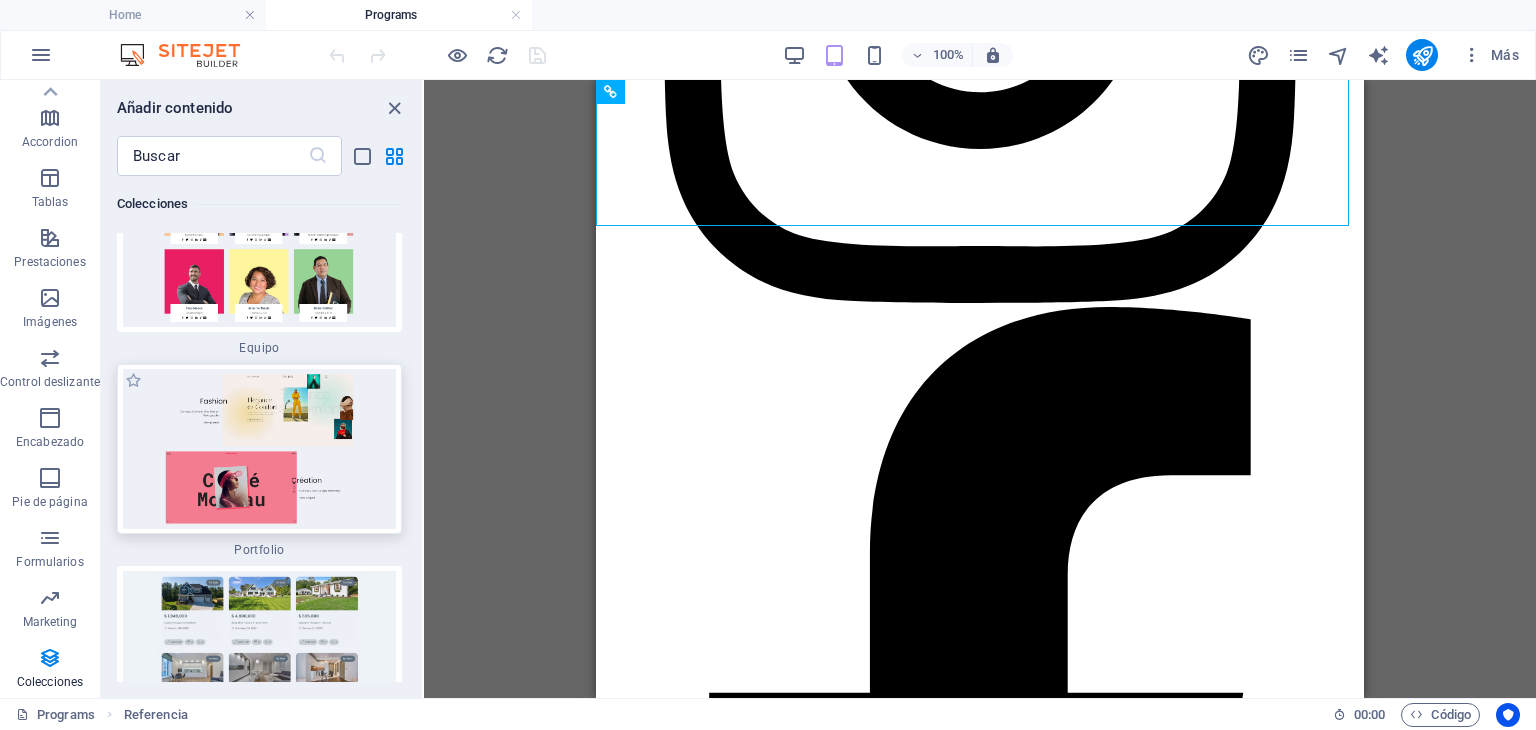 click at bounding box center [259, 449] 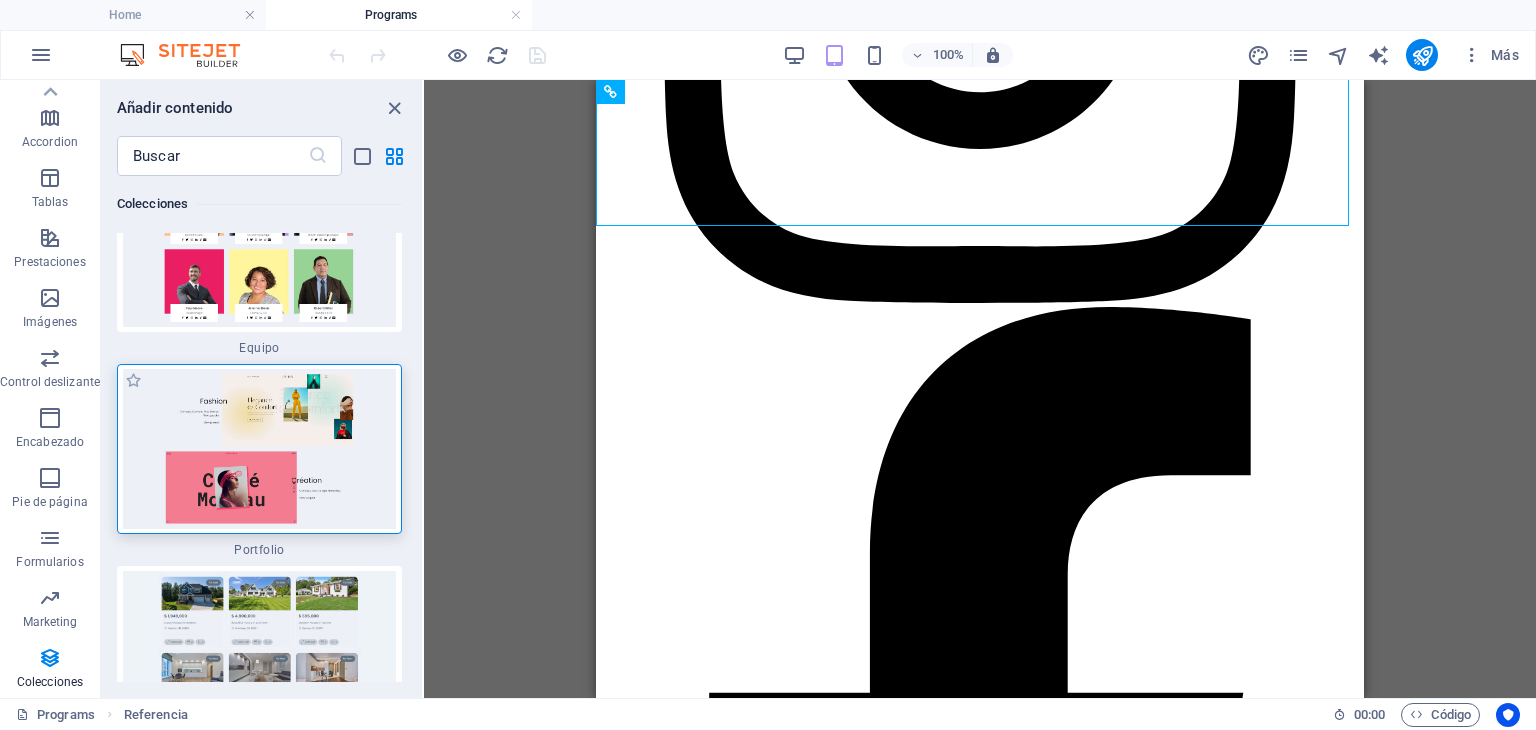 click at bounding box center [259, 449] 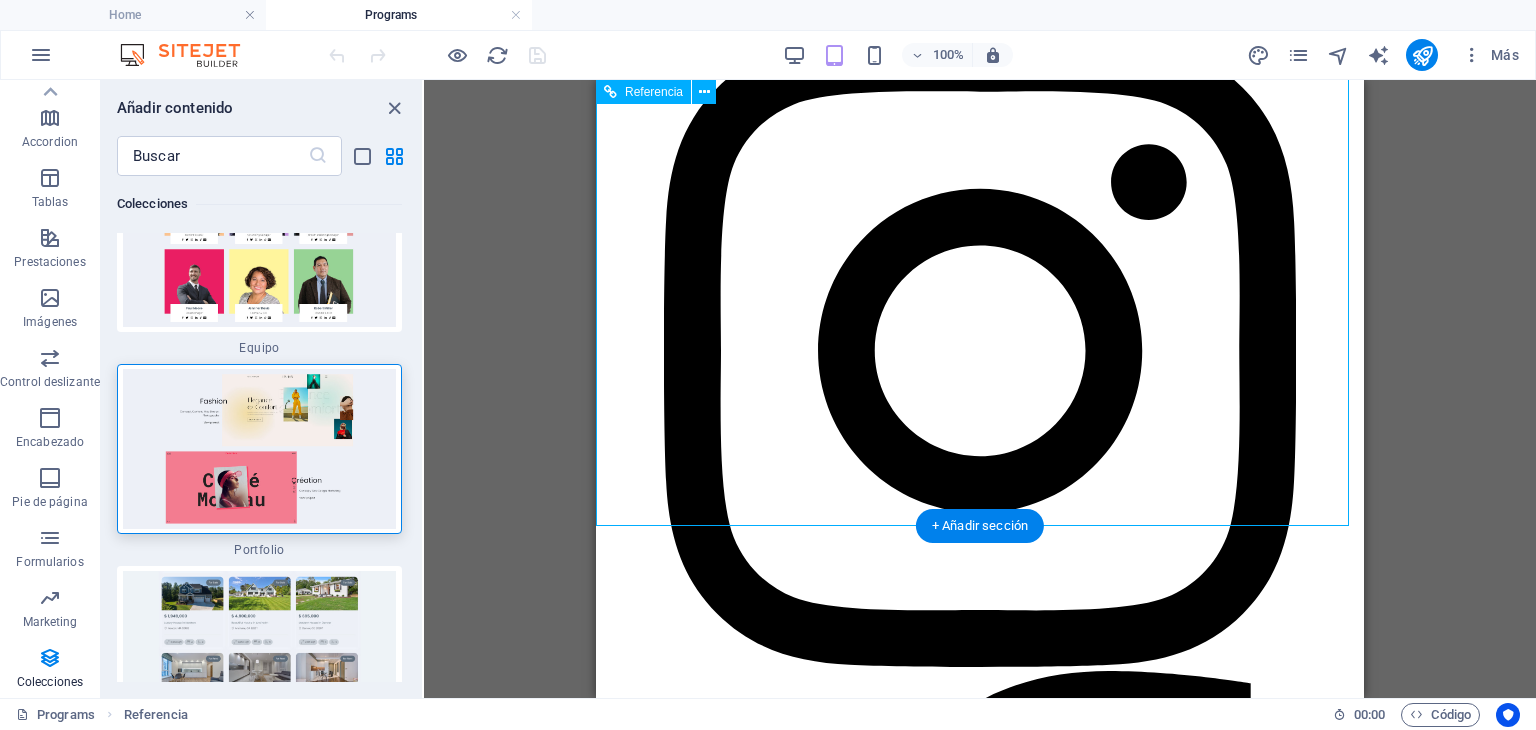 scroll, scrollTop: 10568, scrollLeft: 0, axis: vertical 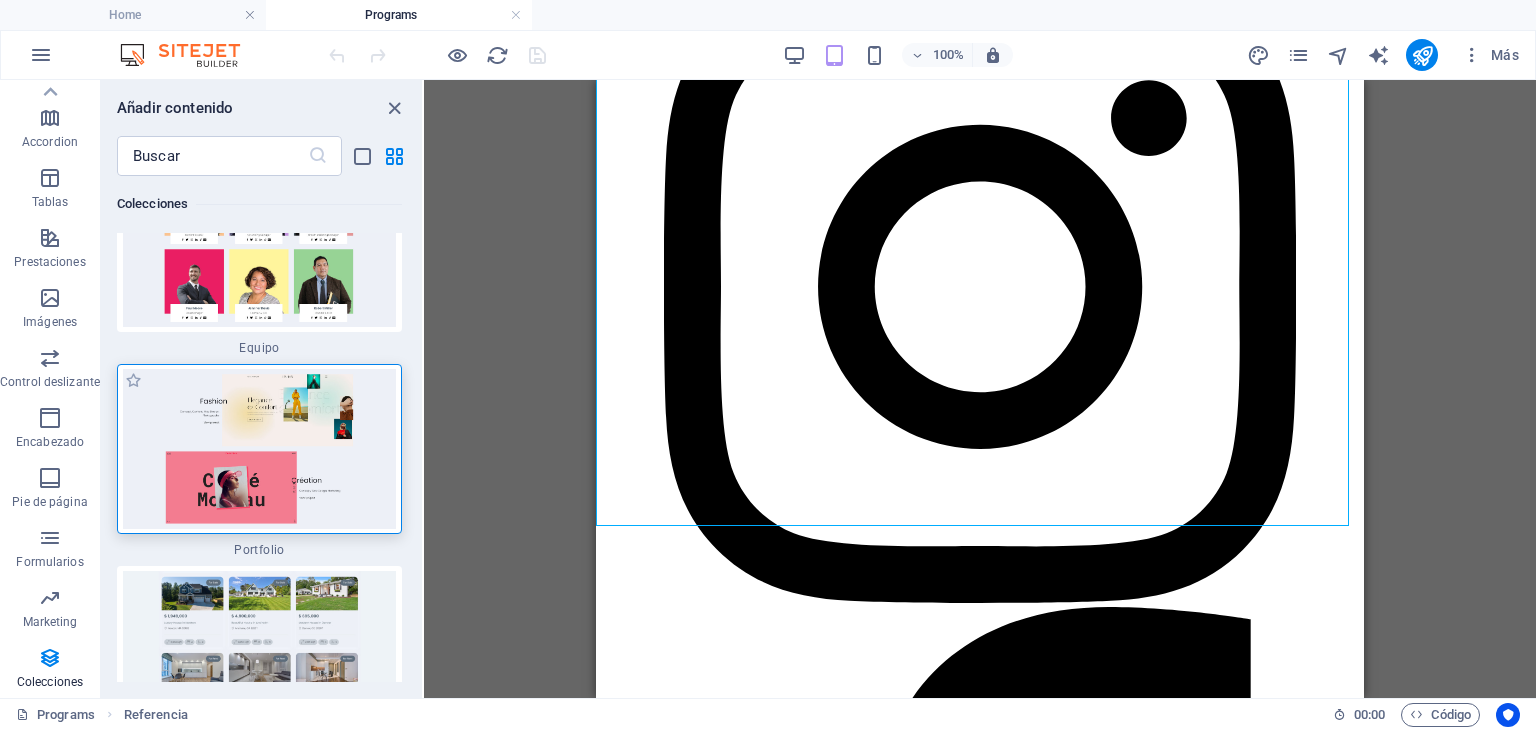 click at bounding box center (259, 449) 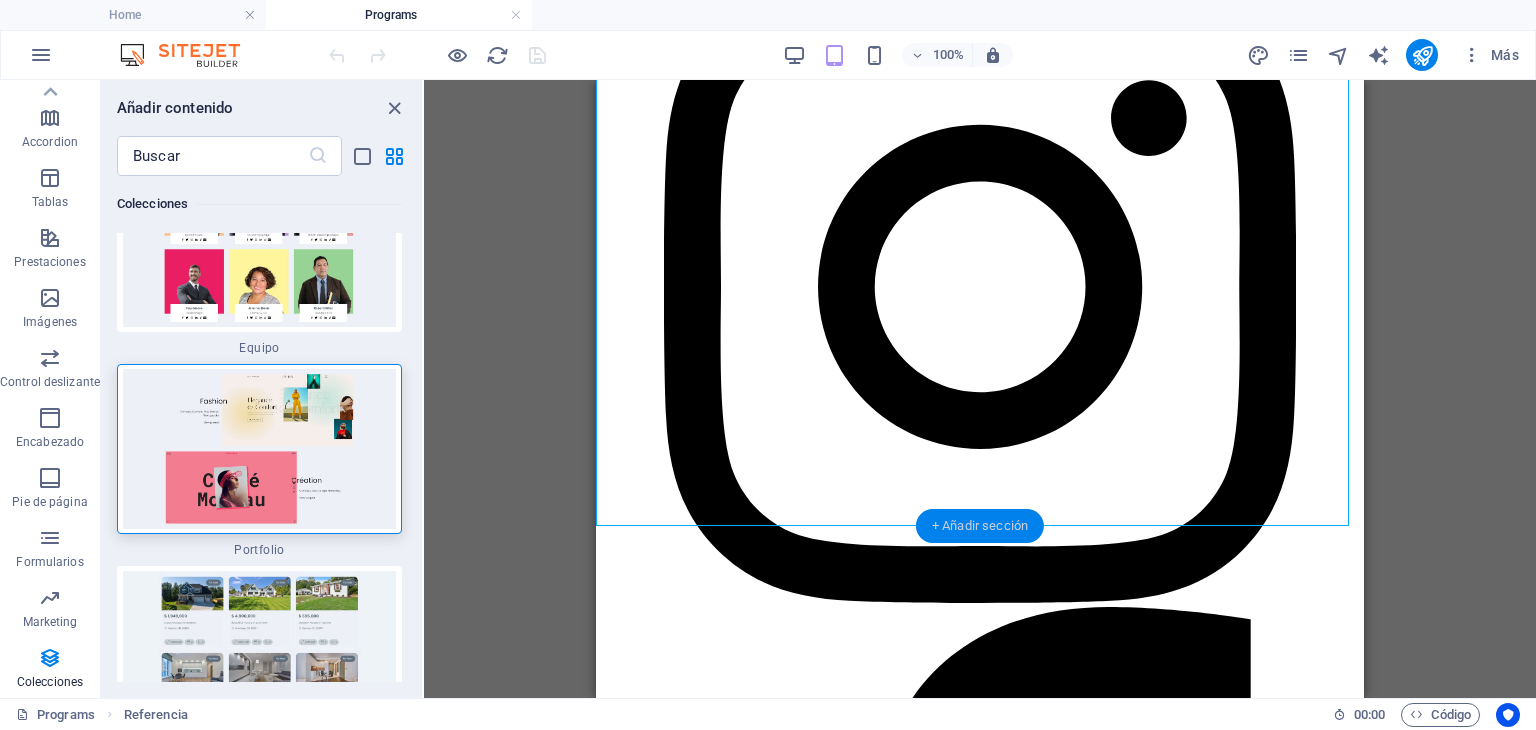 click on "+ Añadir sección" at bounding box center (980, 526) 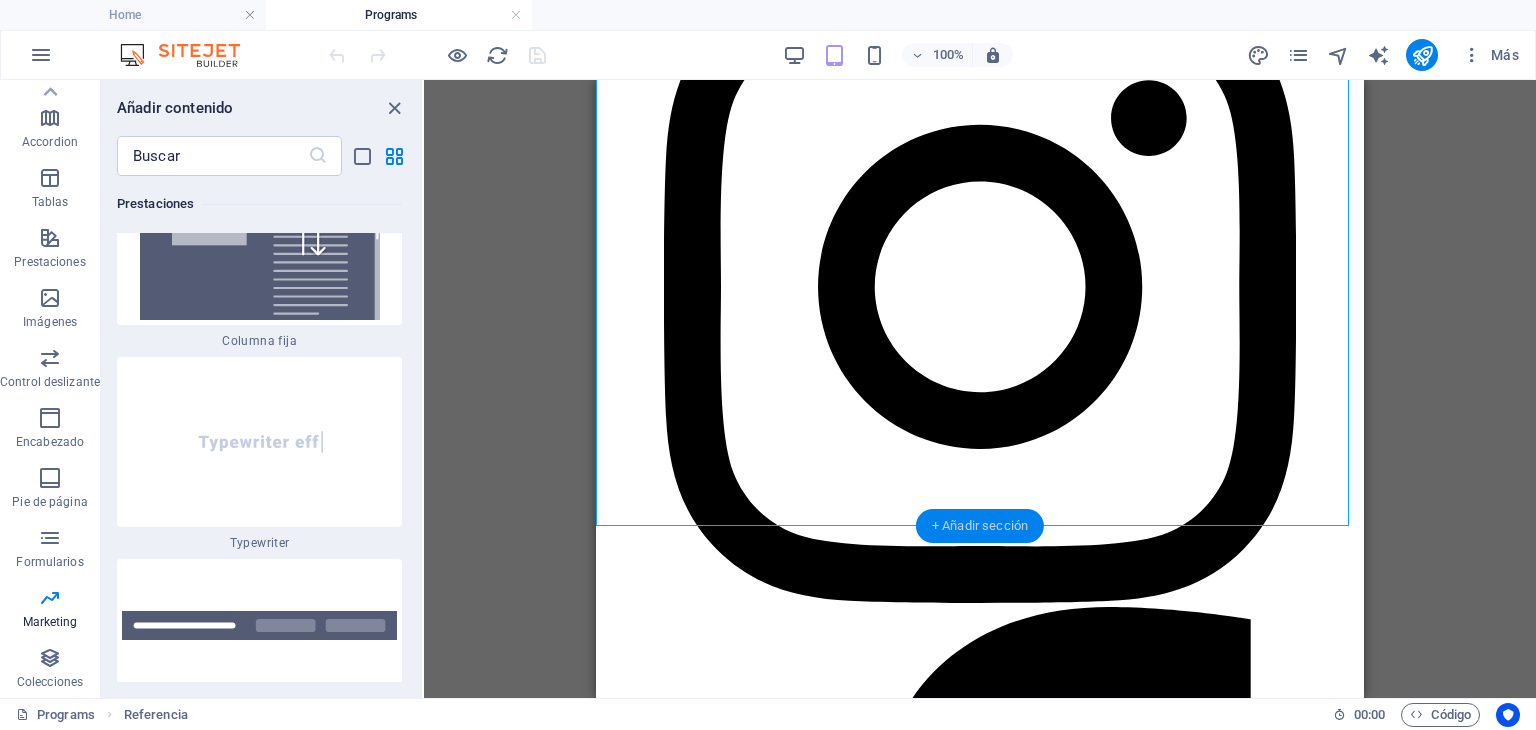 scroll, scrollTop: 7004, scrollLeft: 0, axis: vertical 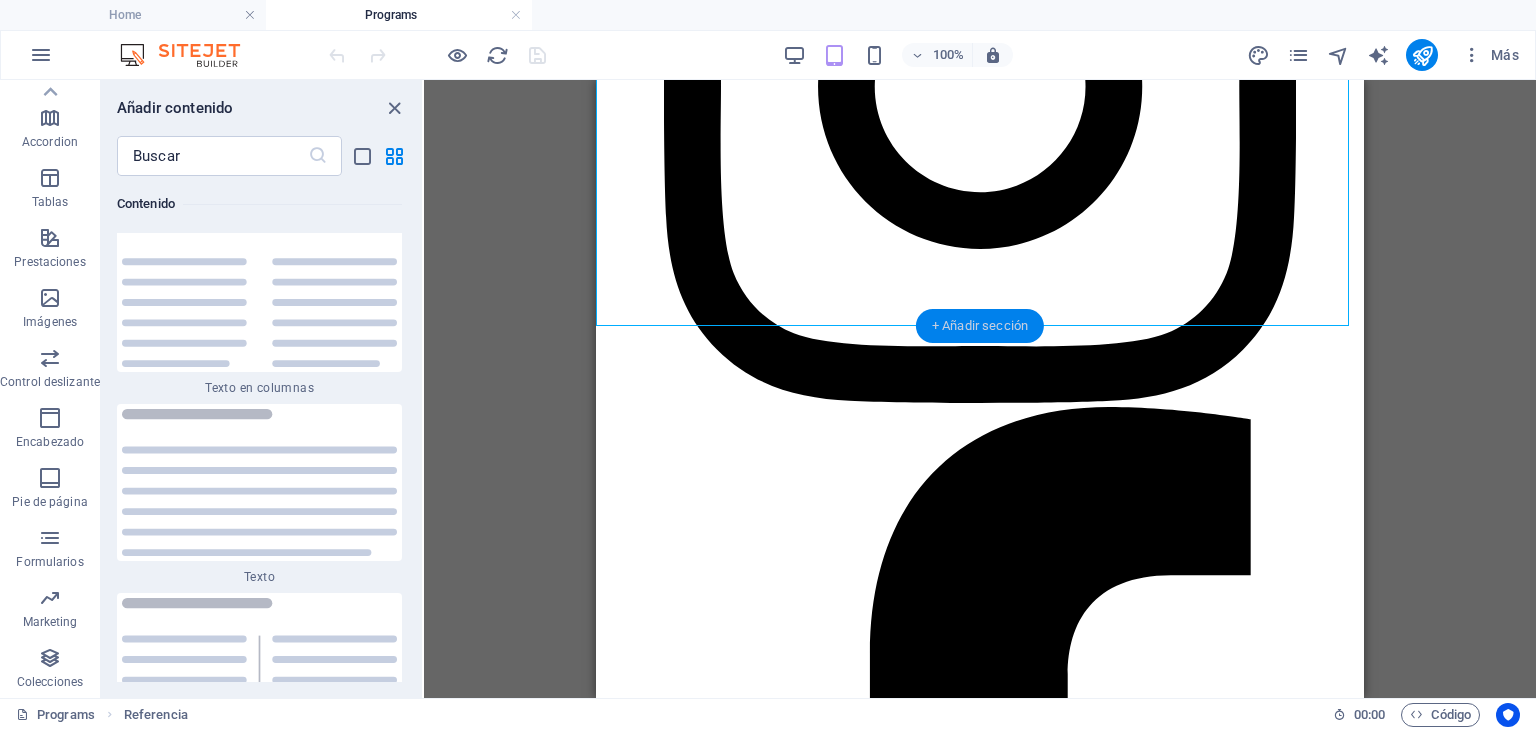 click on "+ Añadir sección" at bounding box center (980, 326) 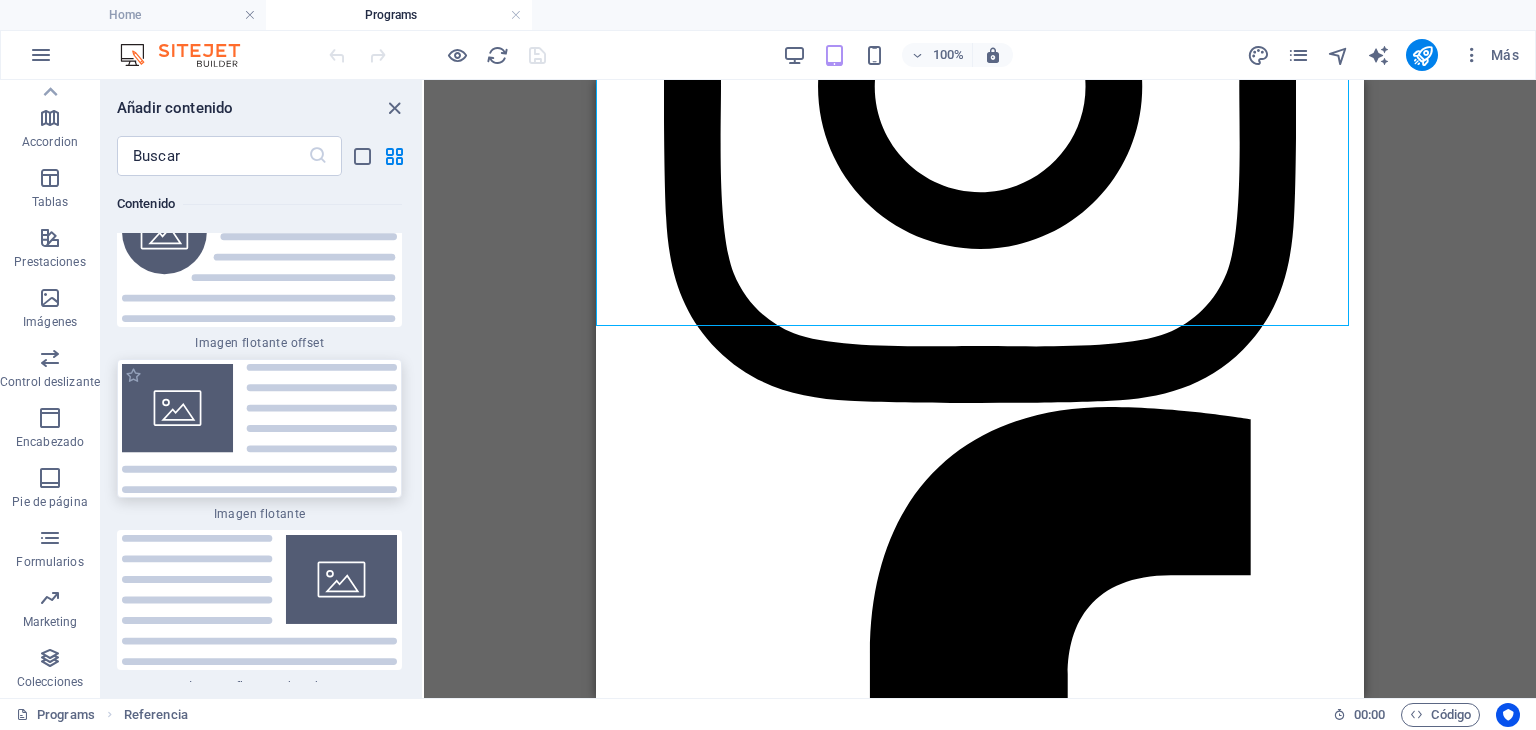 scroll, scrollTop: 8804, scrollLeft: 0, axis: vertical 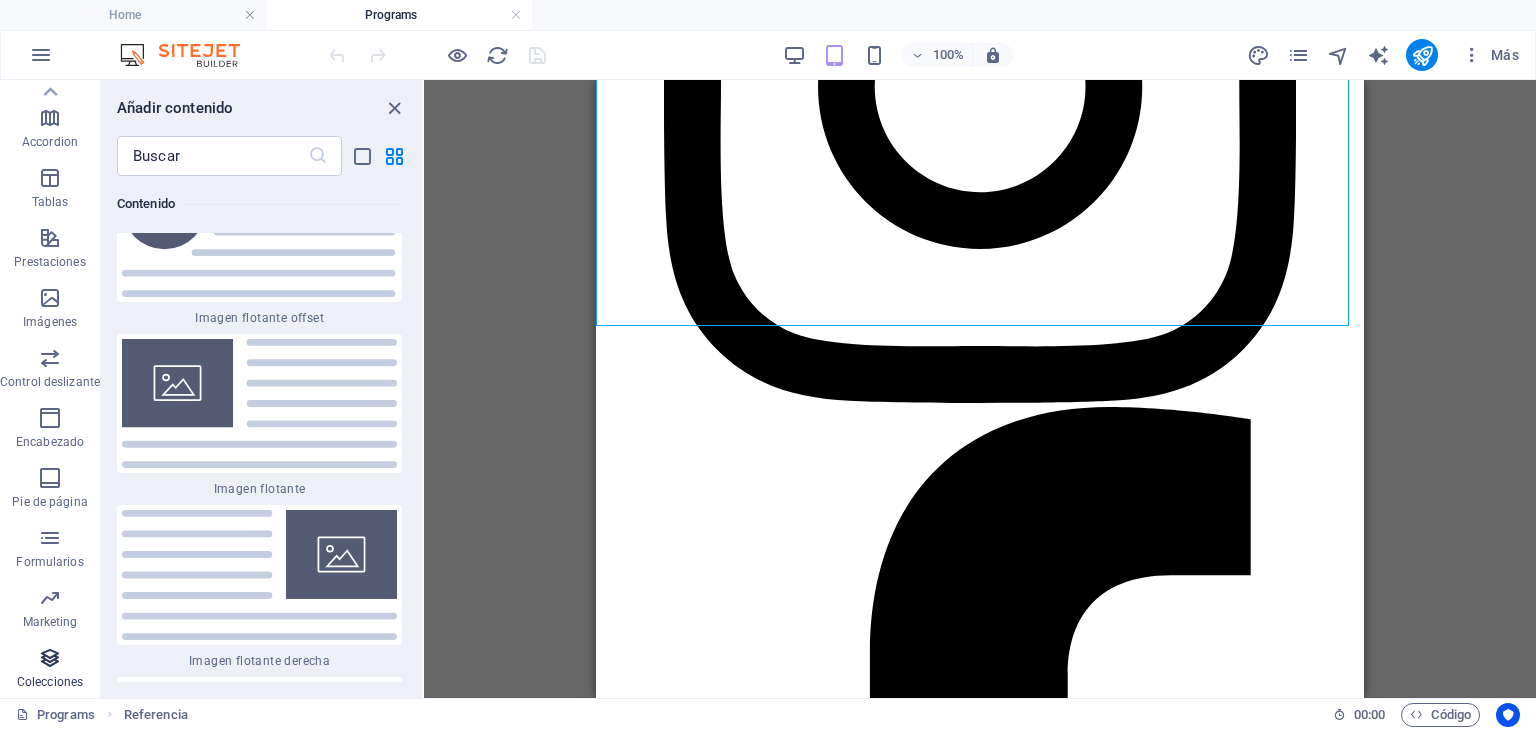 click at bounding box center (50, 658) 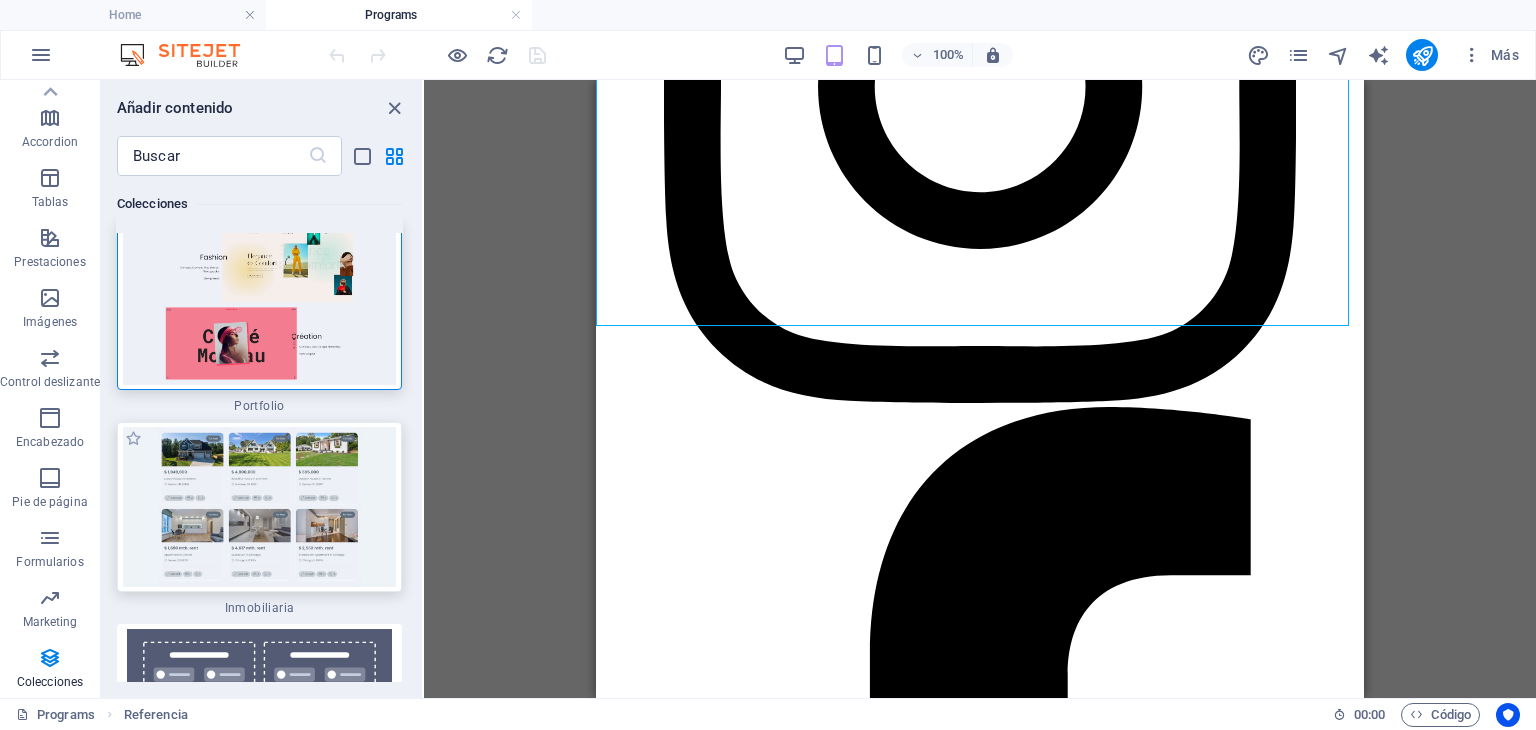 scroll, scrollTop: 38340, scrollLeft: 0, axis: vertical 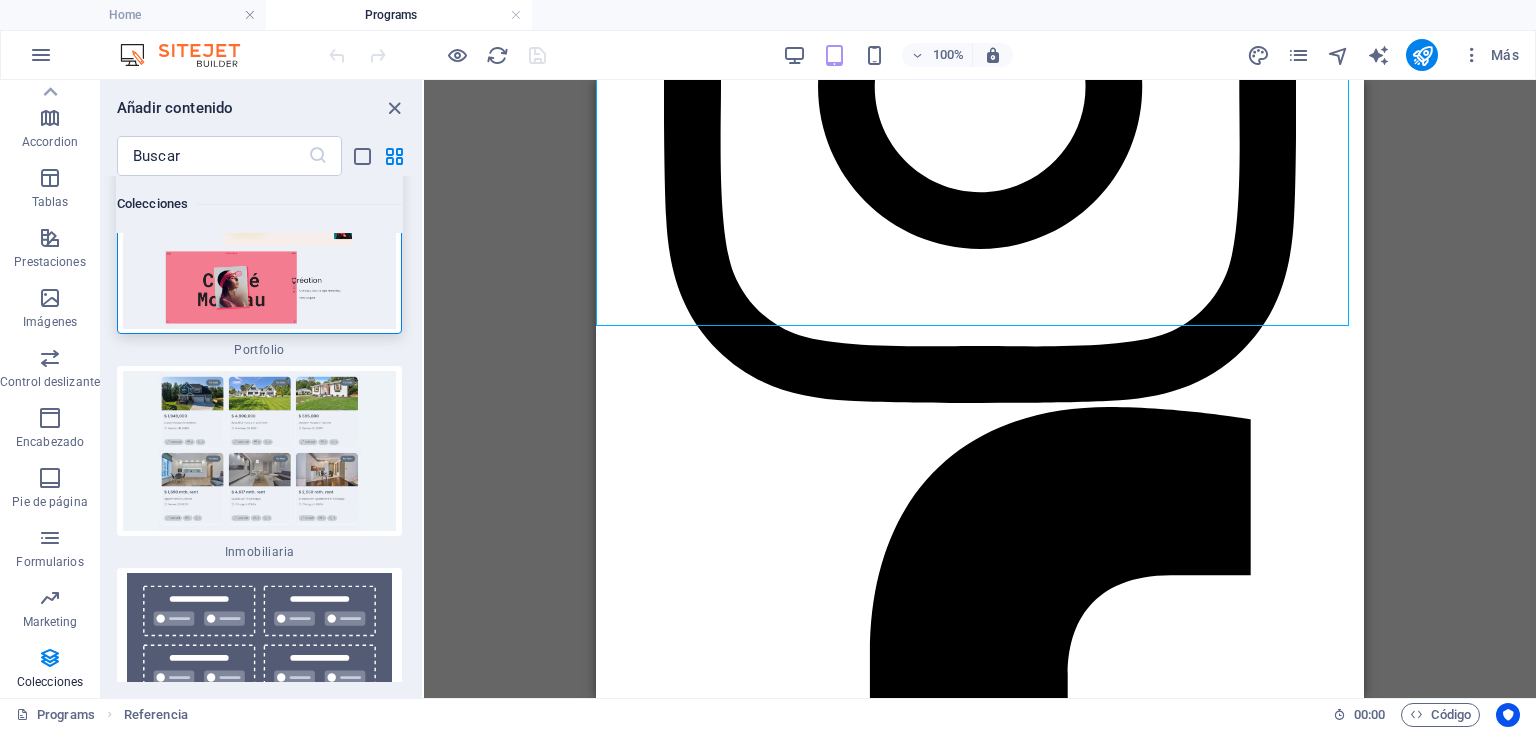 click at bounding box center [259, 249] 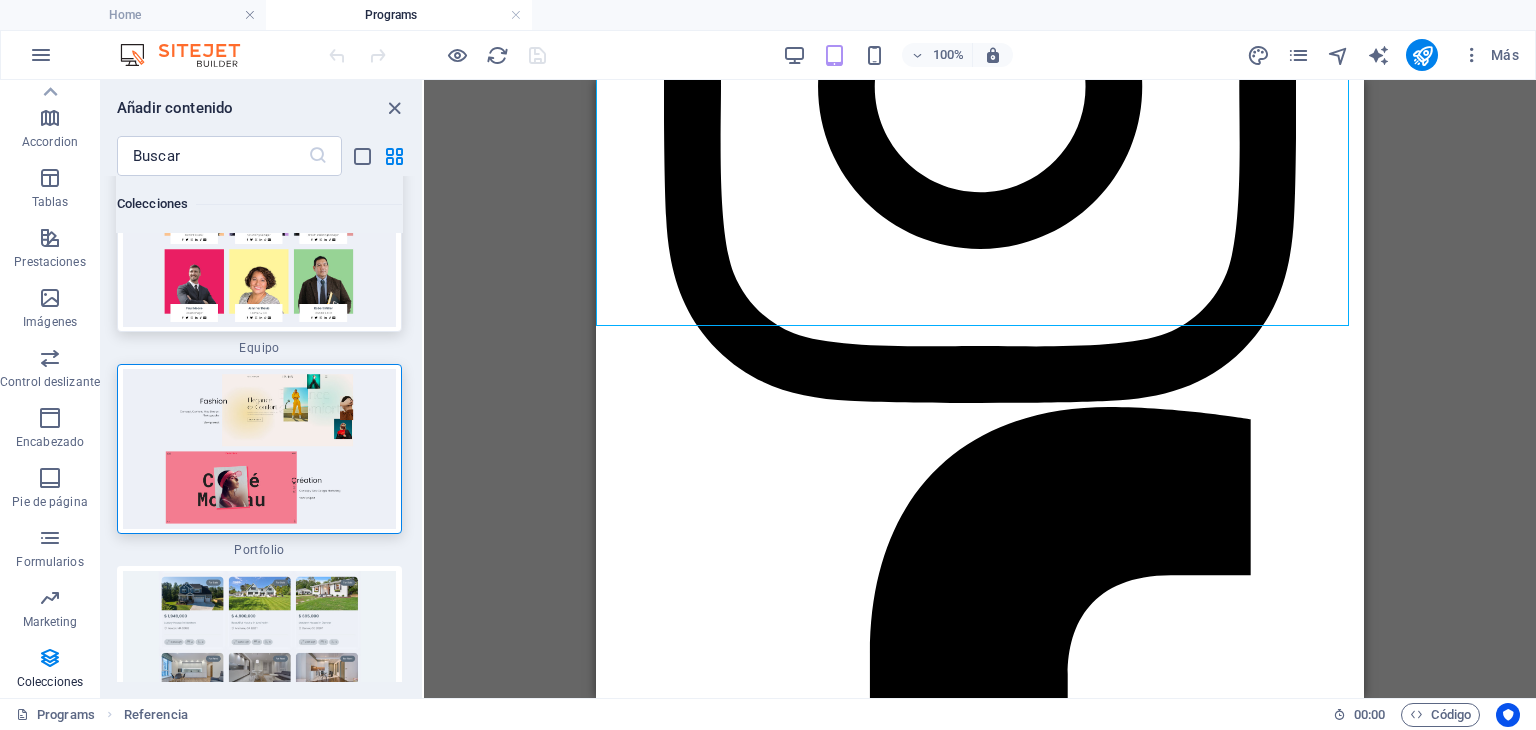 scroll, scrollTop: 37940, scrollLeft: 0, axis: vertical 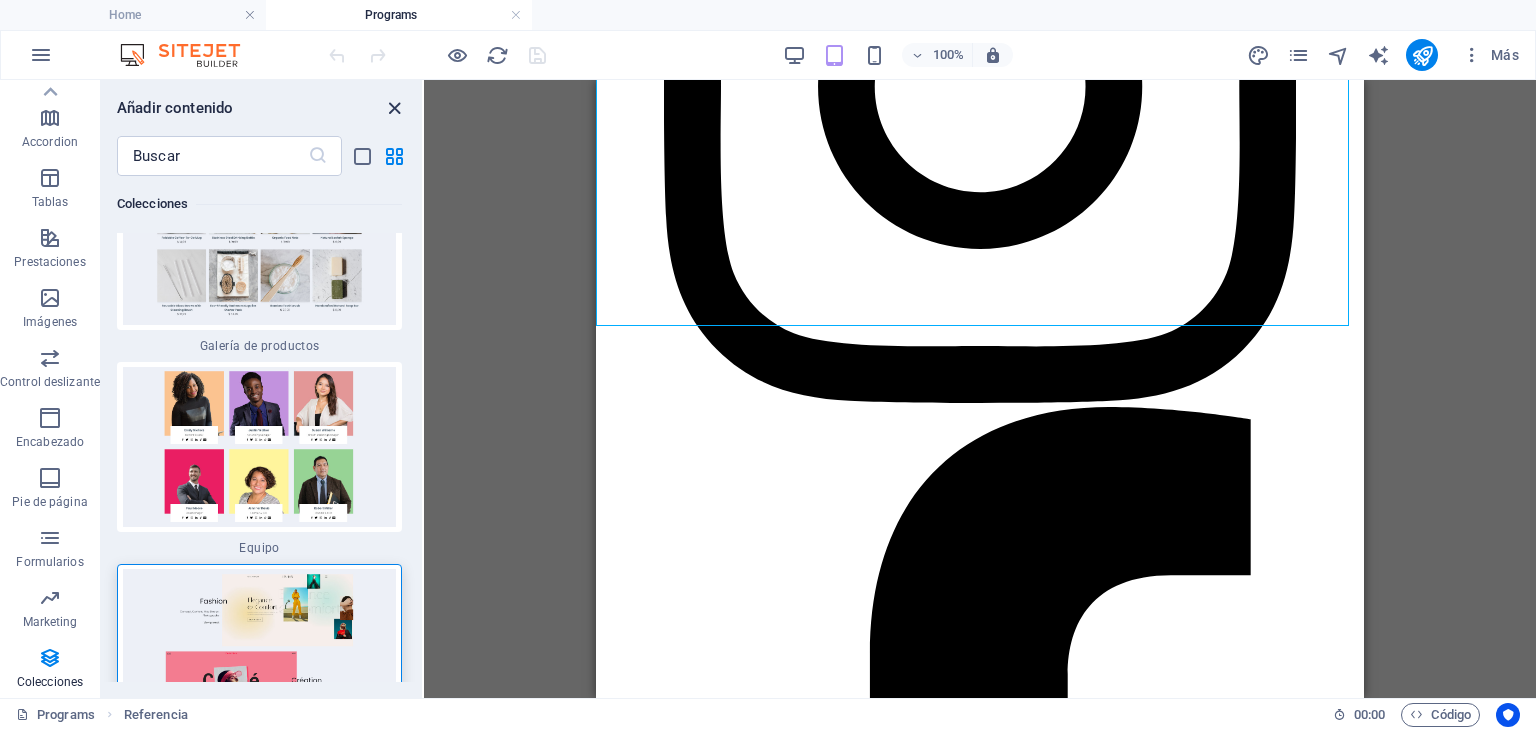 click at bounding box center [394, 108] 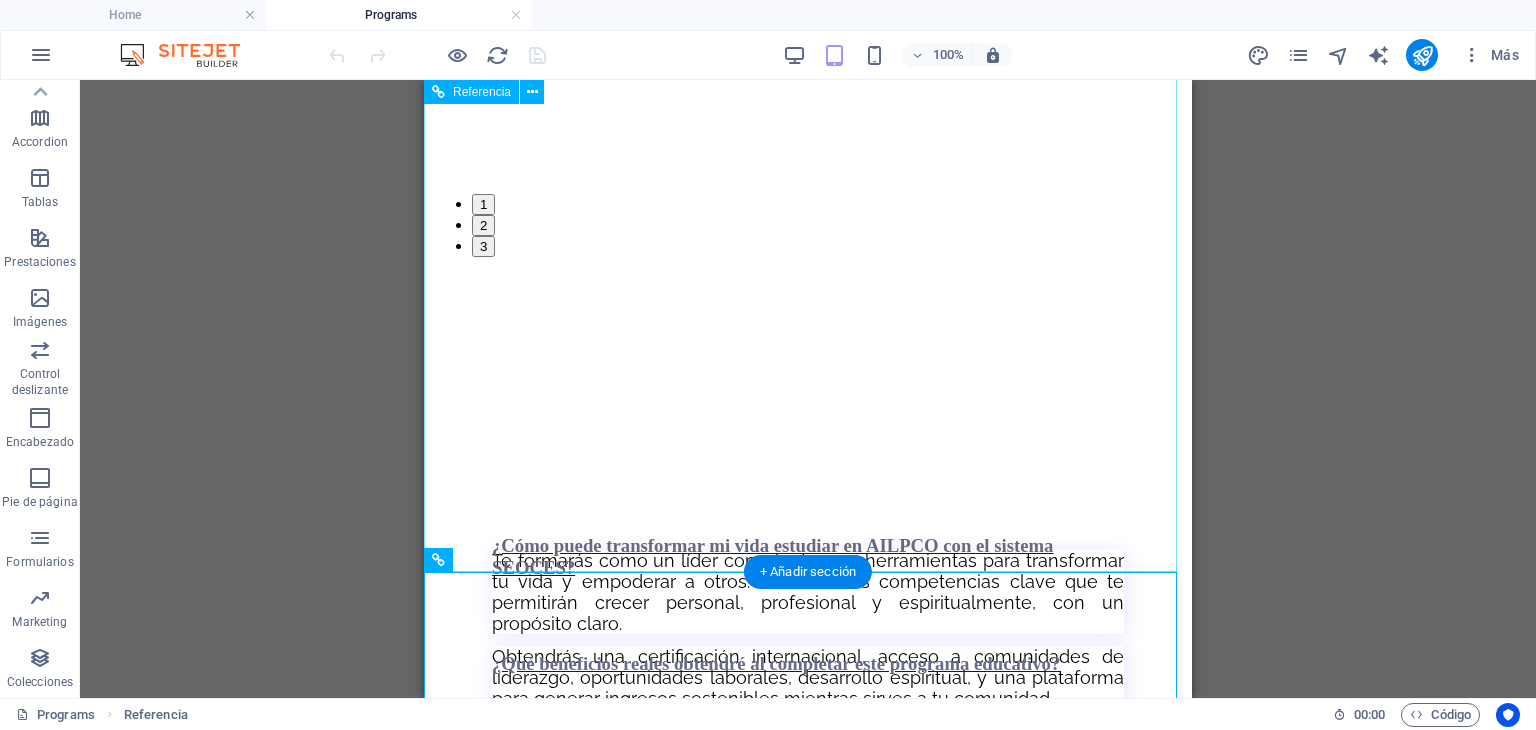 scroll, scrollTop: 9168, scrollLeft: 0, axis: vertical 